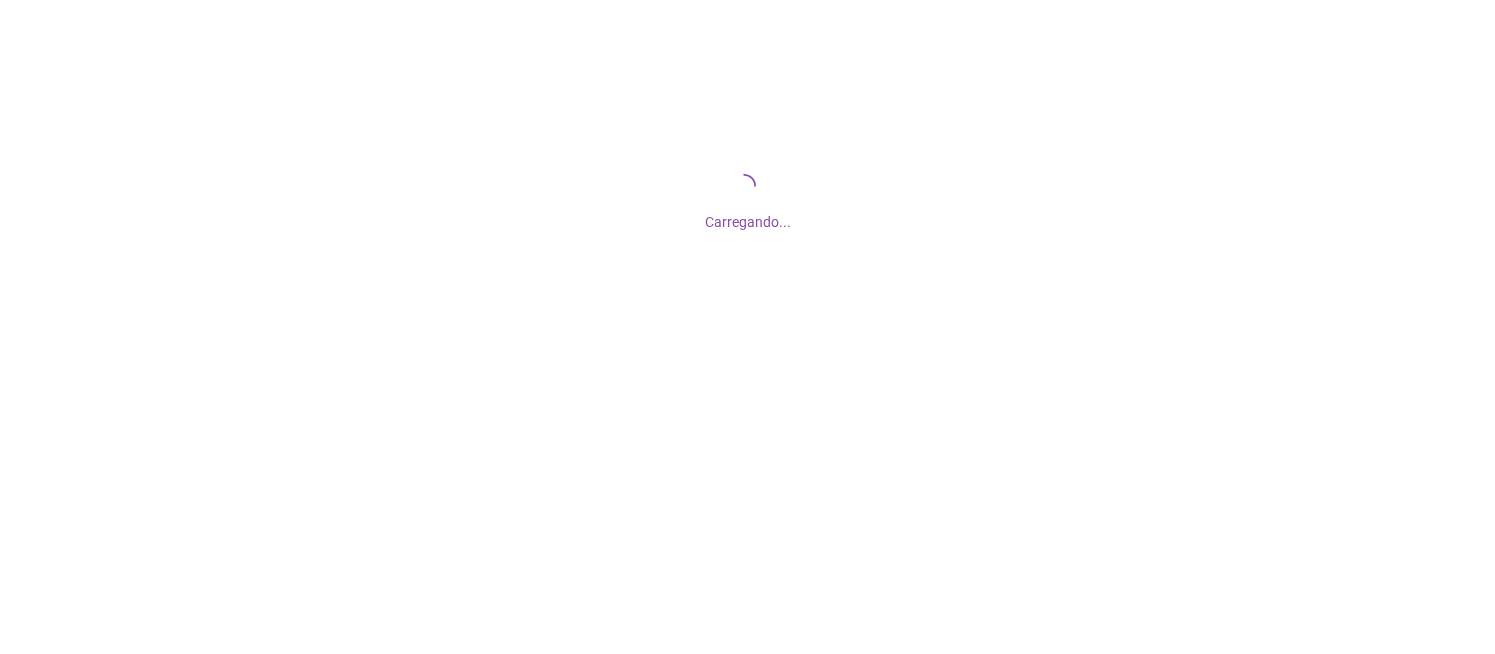 scroll, scrollTop: 0, scrollLeft: 0, axis: both 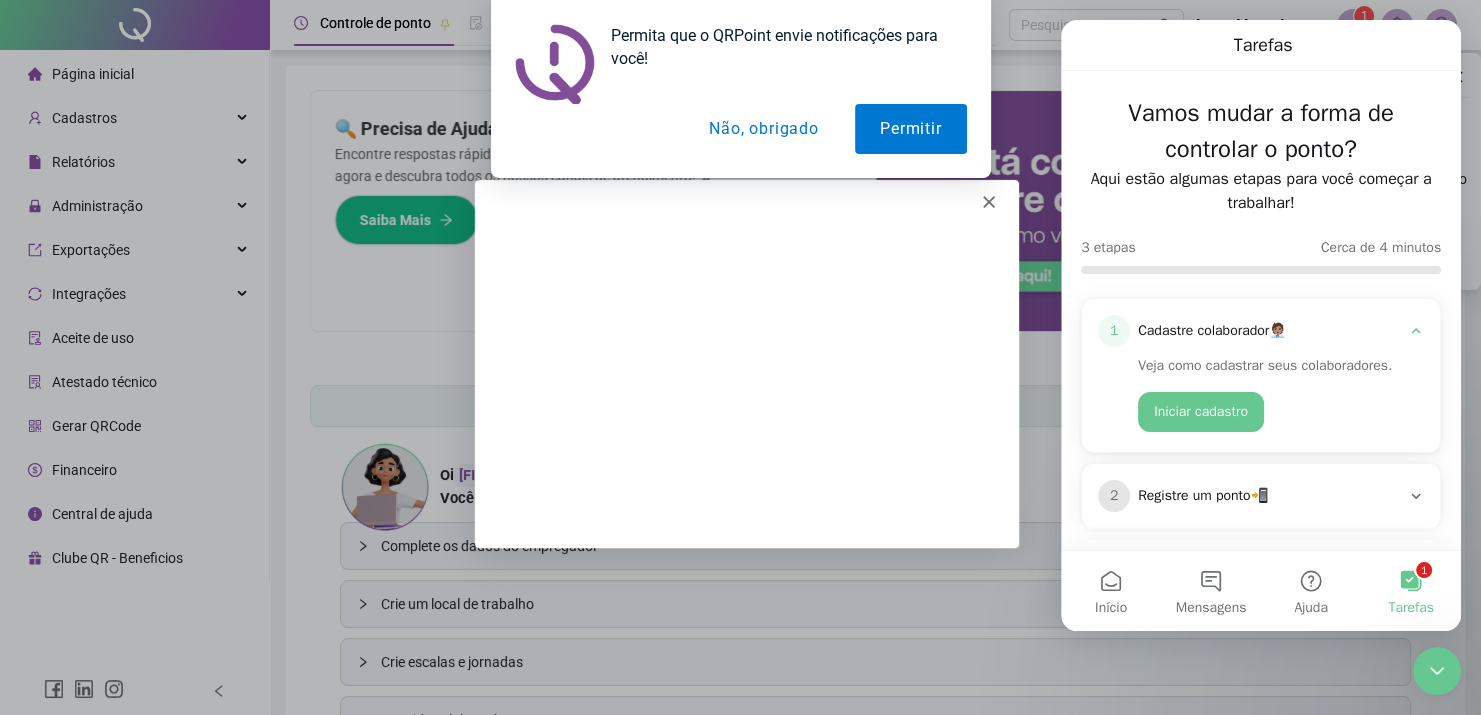 click on "Não, obrigado" at bounding box center [763, 129] 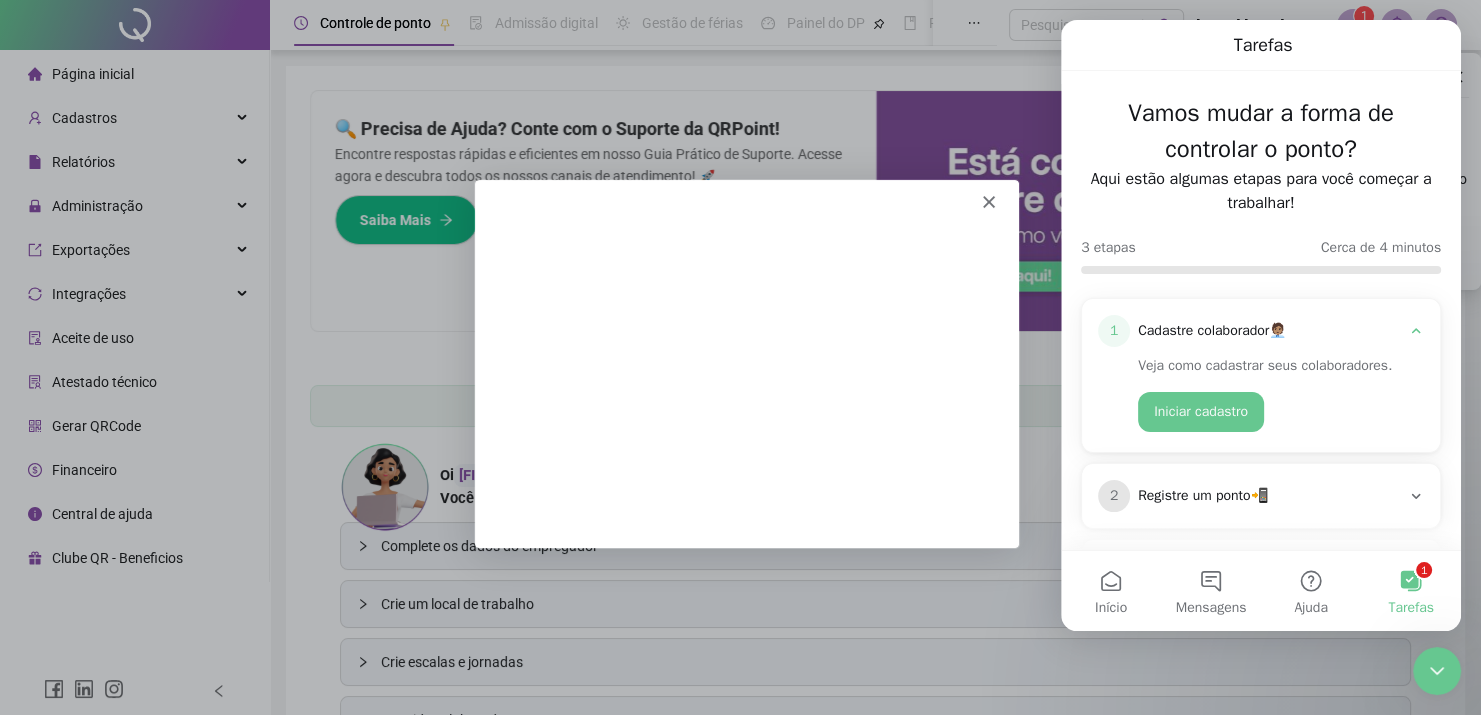 click at bounding box center (745, 192) 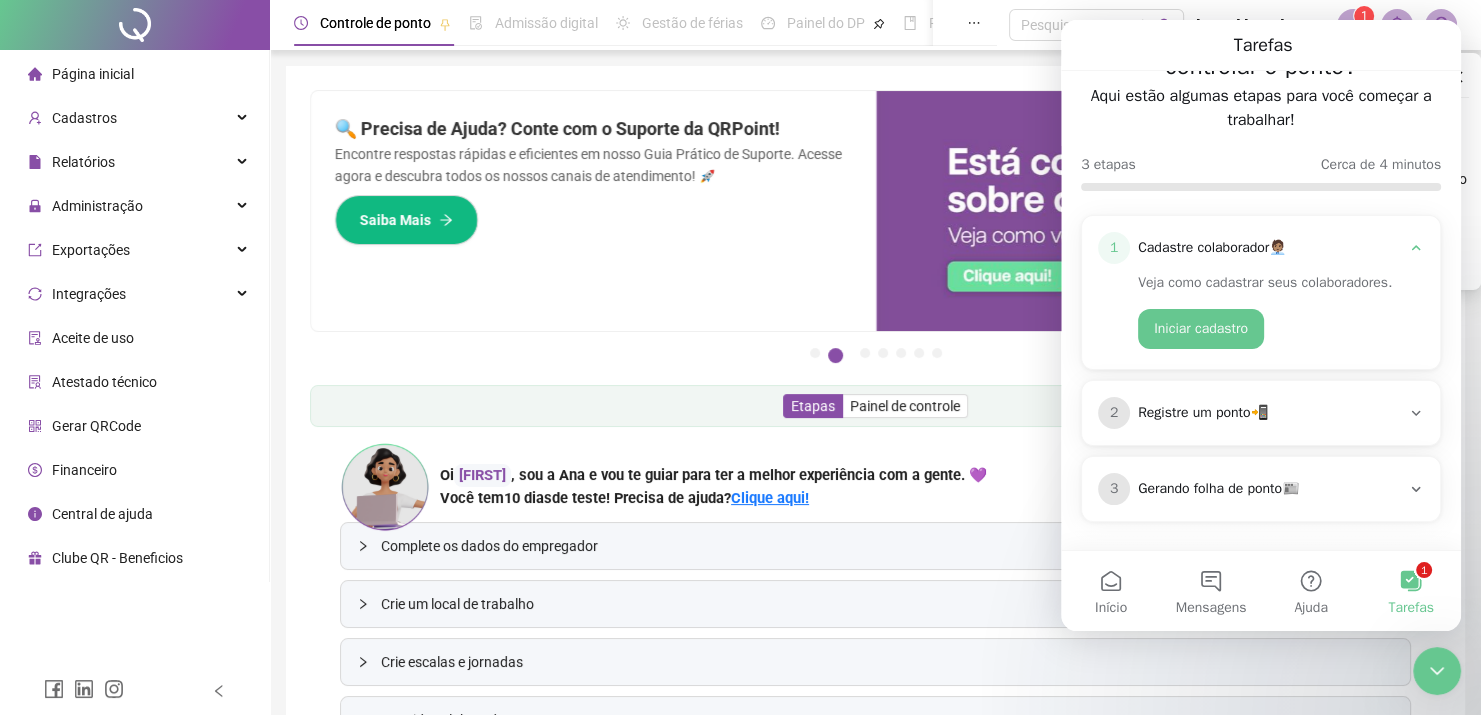 scroll, scrollTop: 0, scrollLeft: 0, axis: both 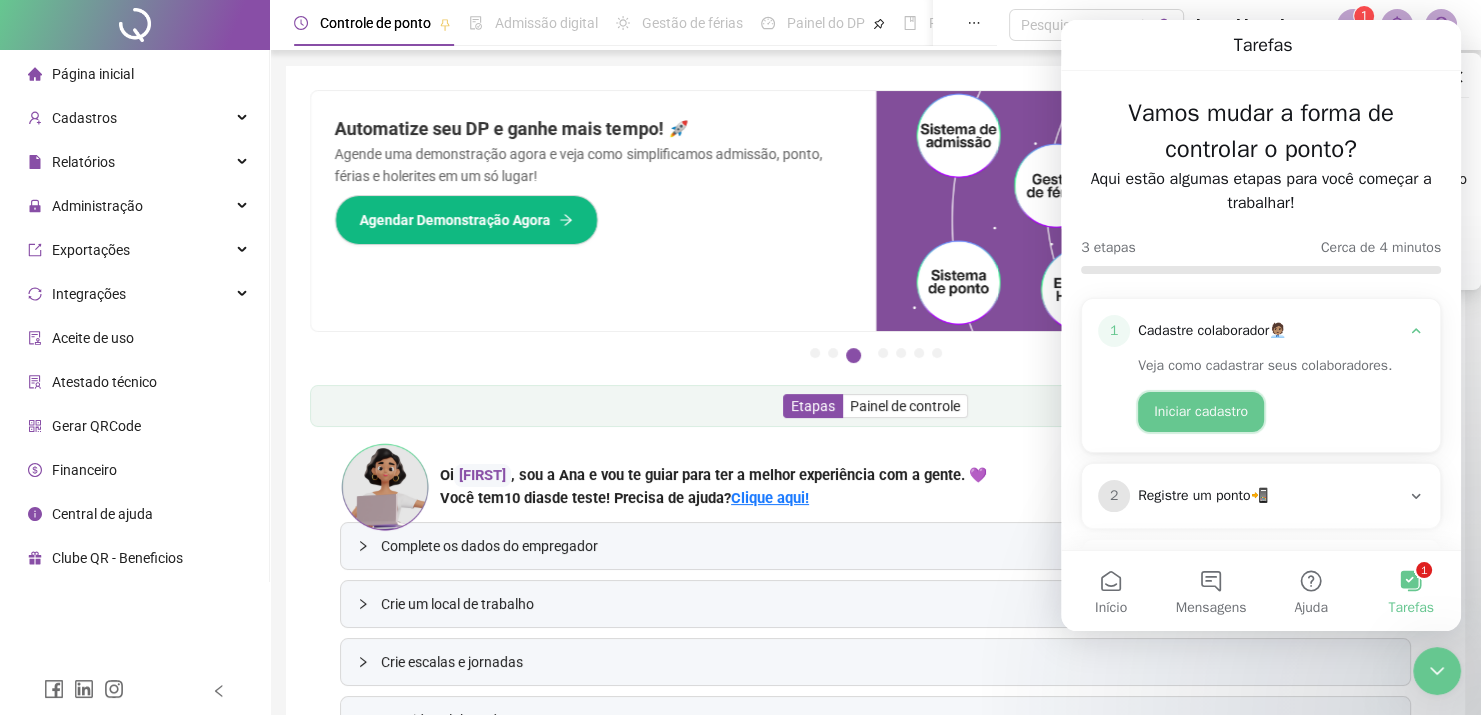 click on "Iniciar cadastro" at bounding box center (1201, 412) 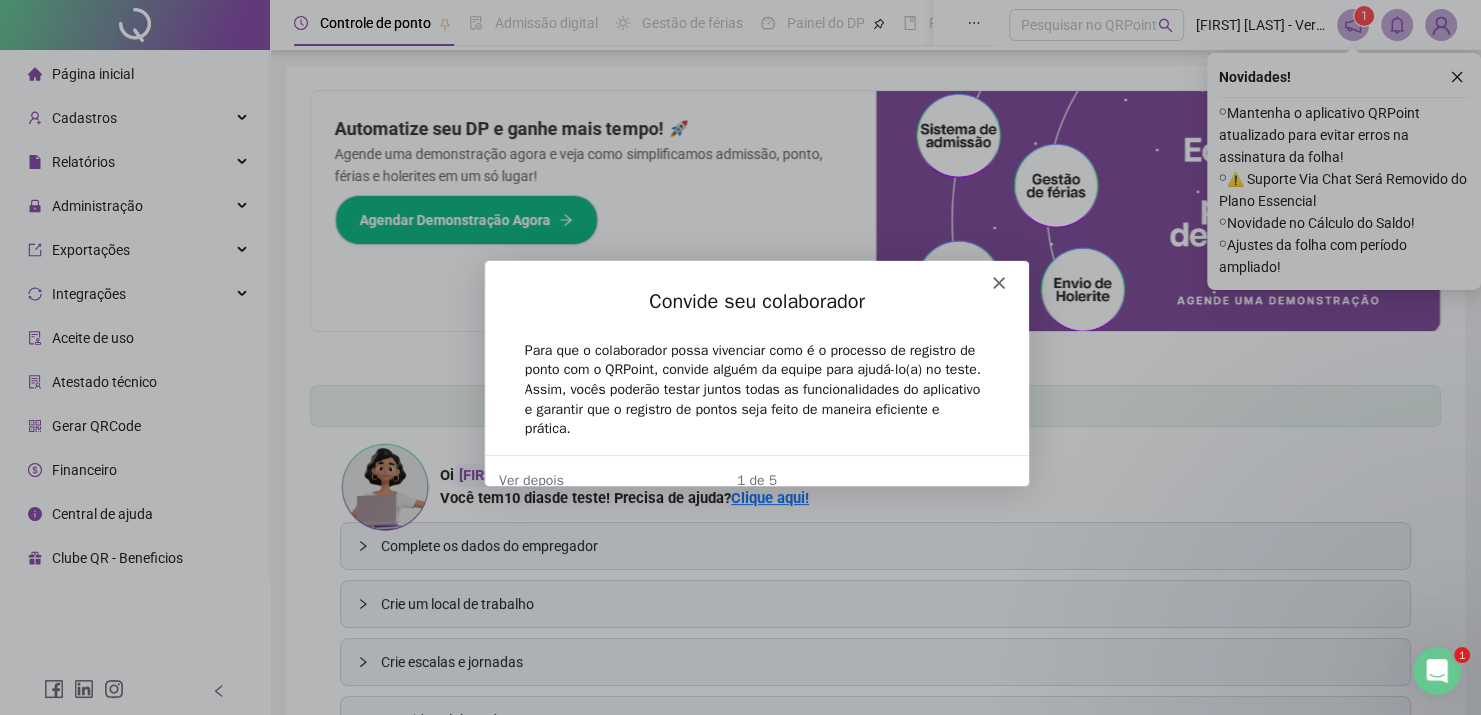 scroll, scrollTop: 0, scrollLeft: 0, axis: both 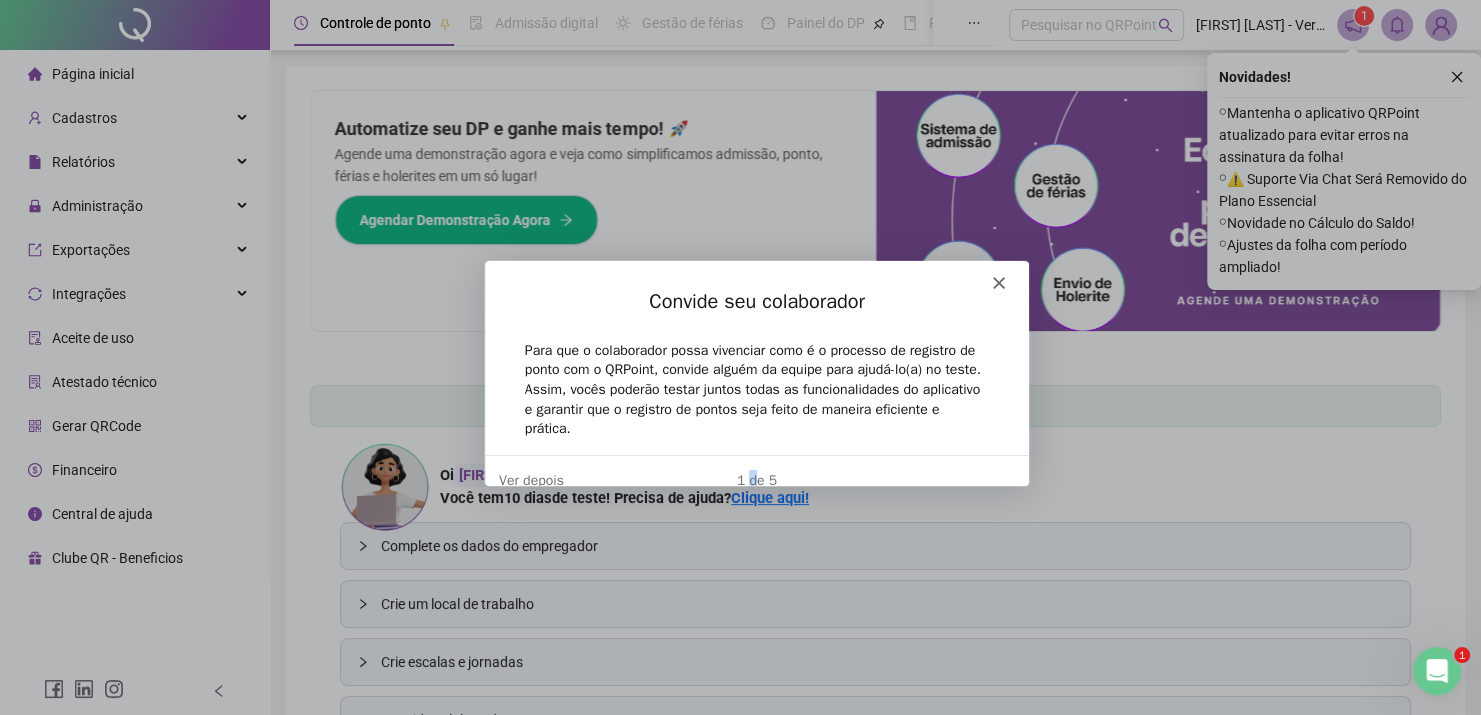 drag, startPoint x: 749, startPoint y: 462, endPoint x: 914, endPoint y: 353, distance: 197.75237 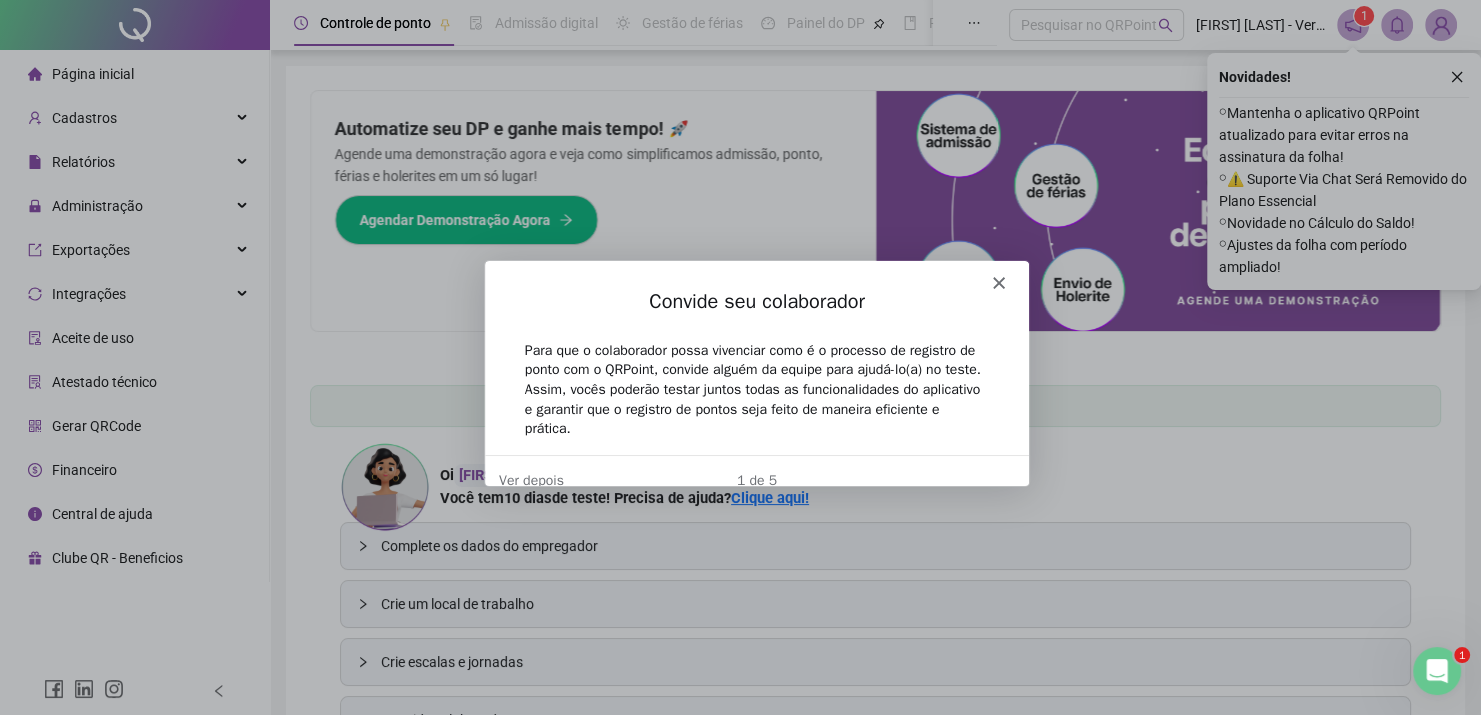 click 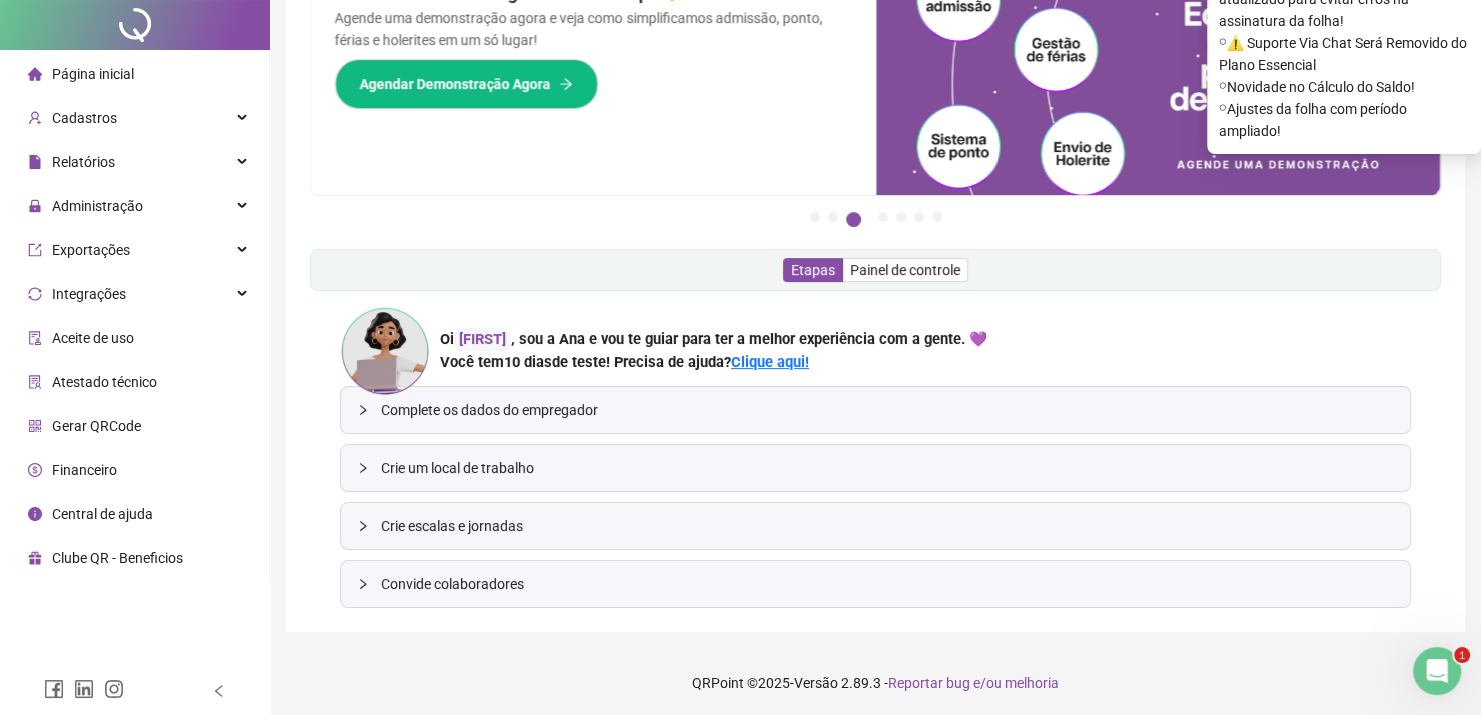 scroll, scrollTop: 0, scrollLeft: 0, axis: both 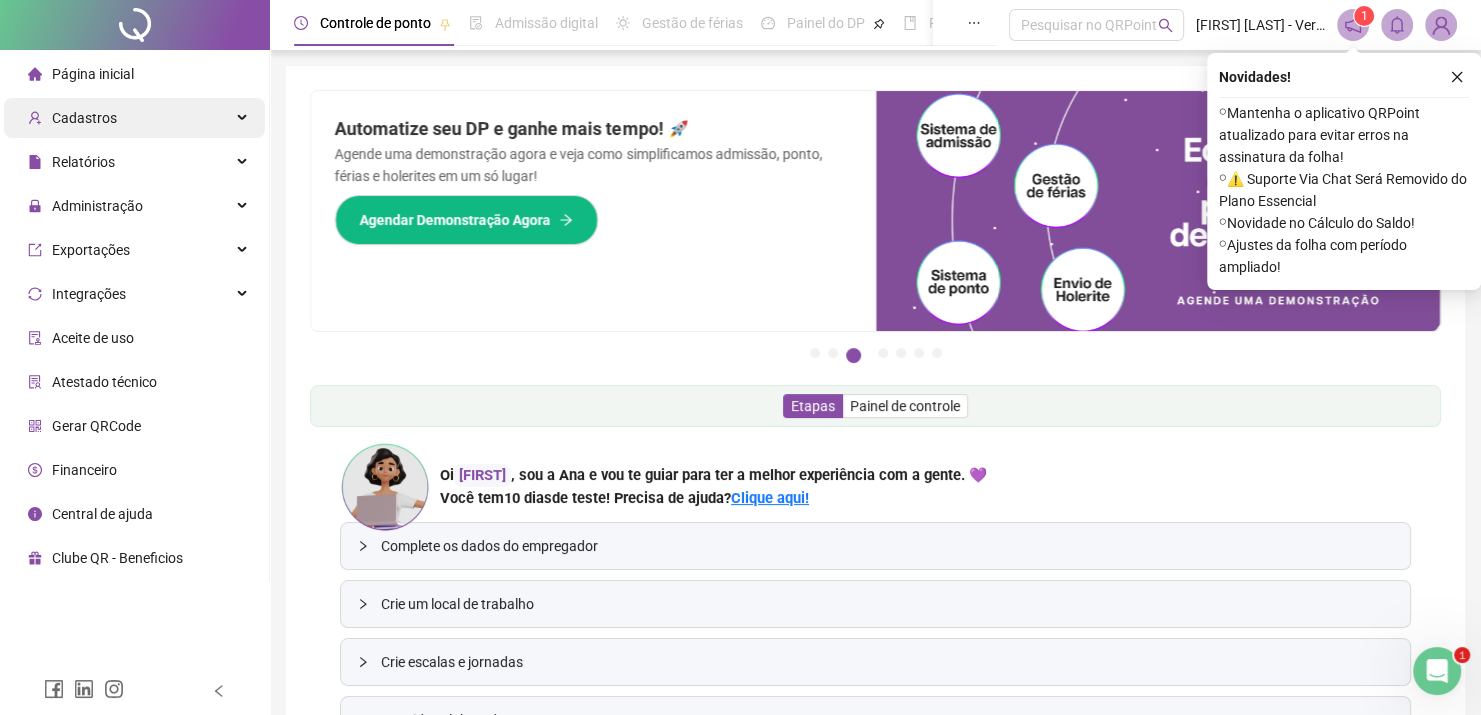 click on "Cadastros" at bounding box center [134, 118] 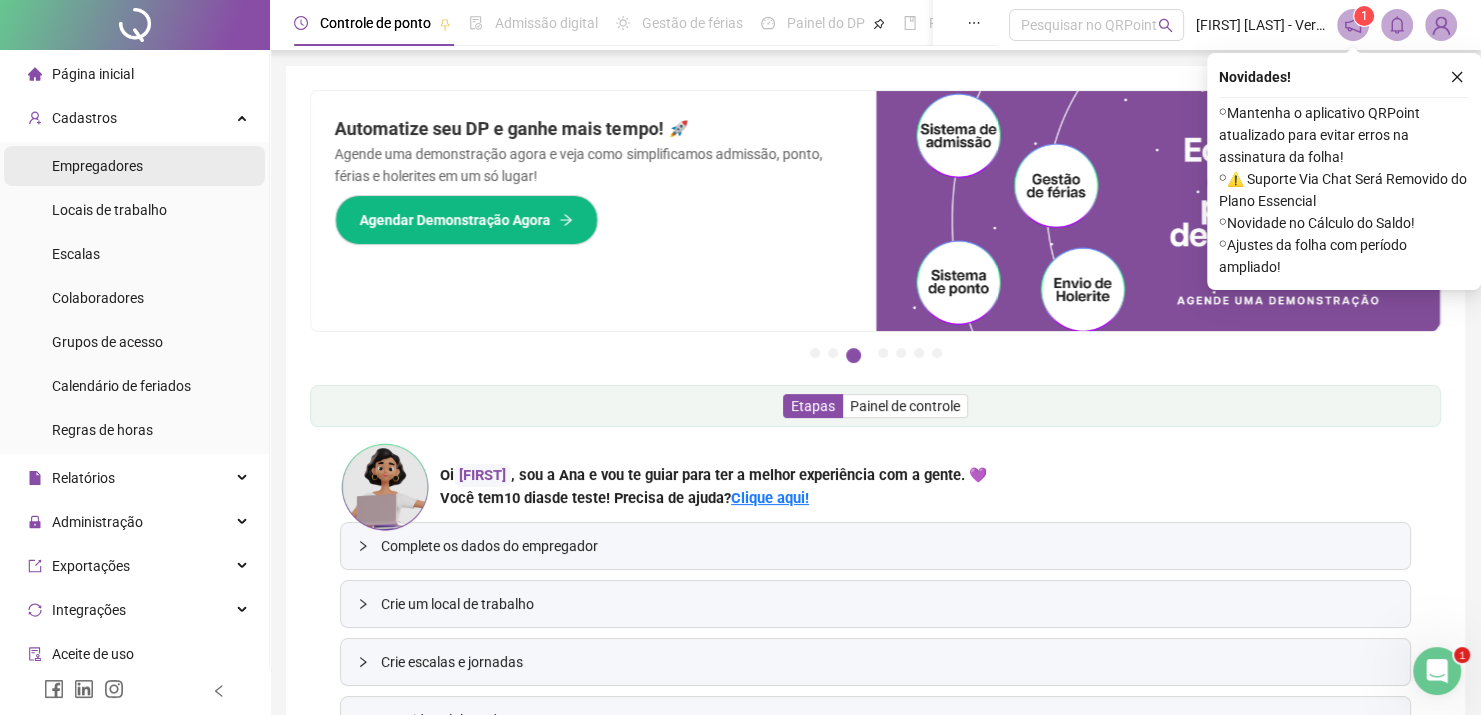 click on "Empregadores" at bounding box center (134, 166) 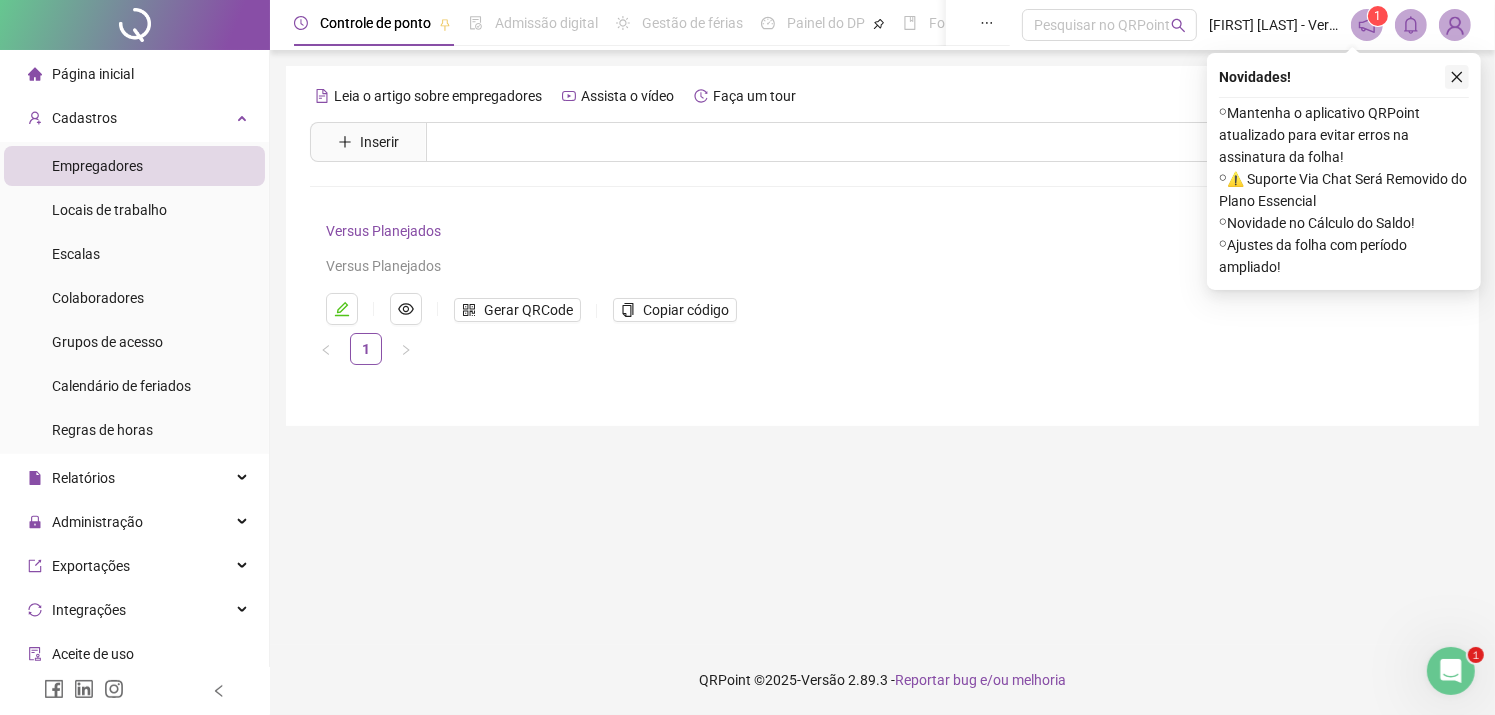 click 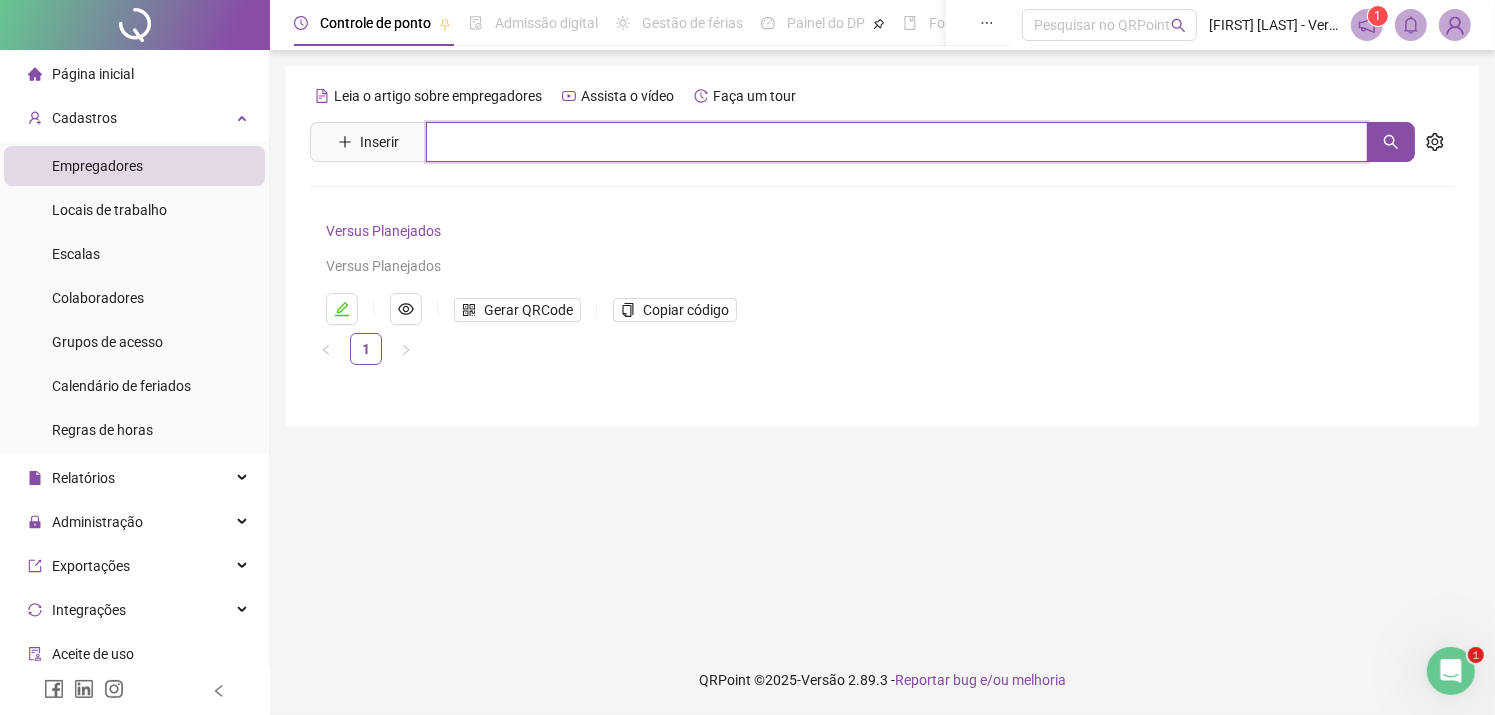 click at bounding box center [897, 142] 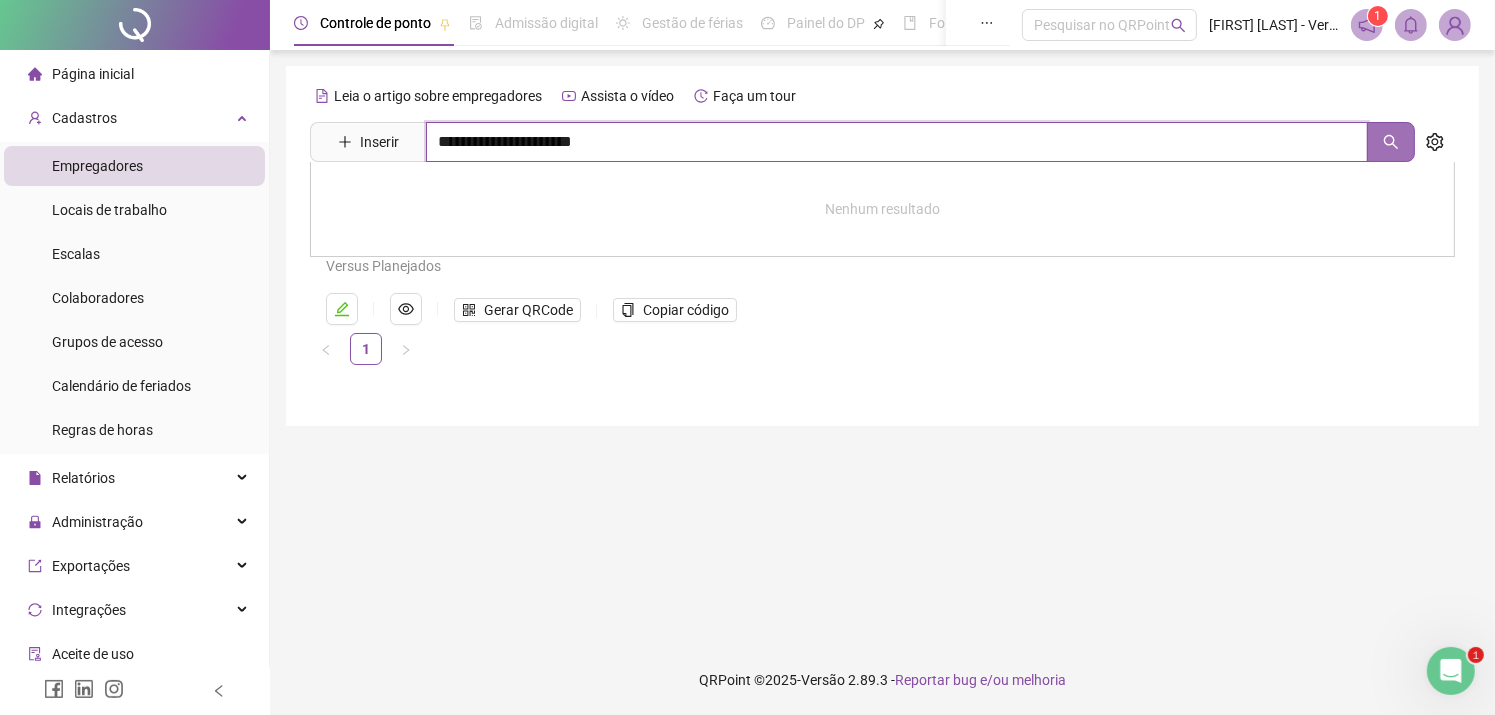 click at bounding box center (1391, 142) 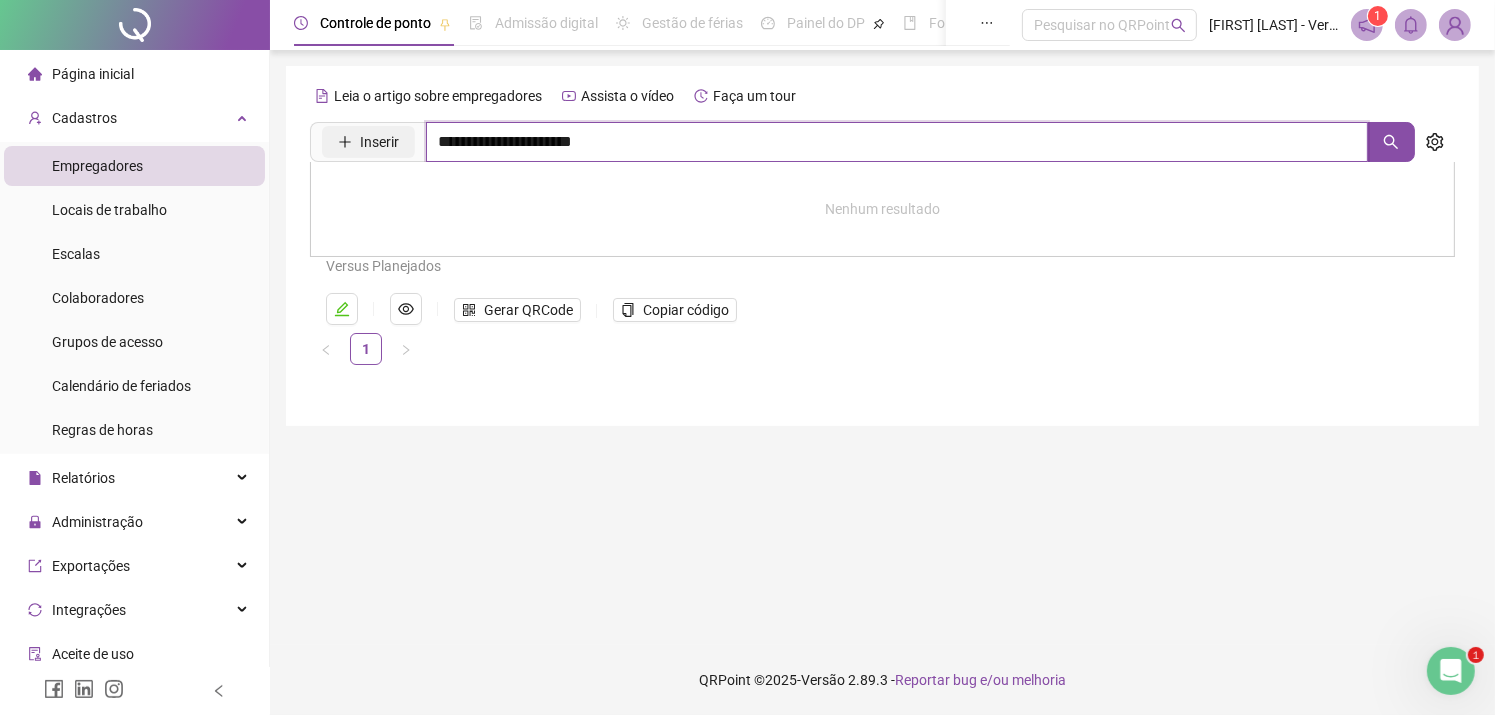 type on "**********" 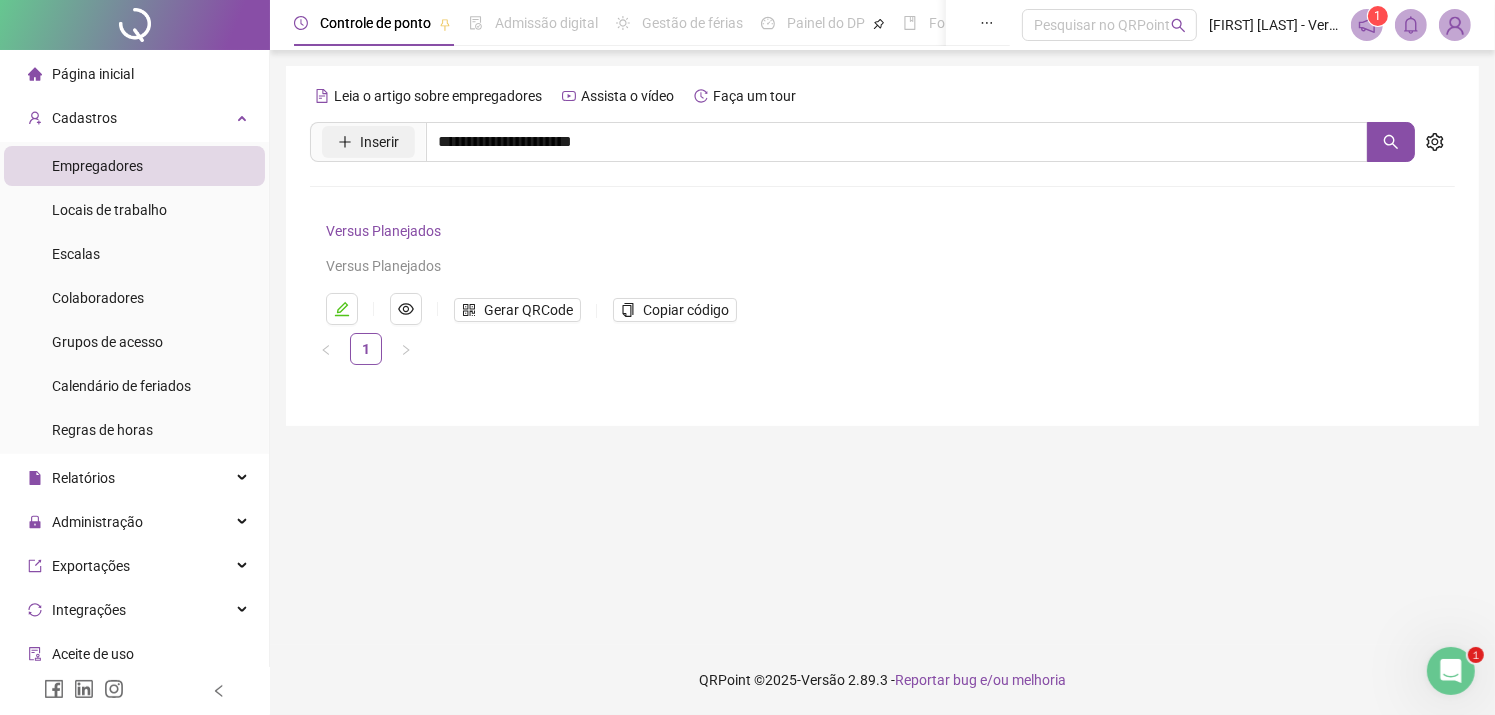click 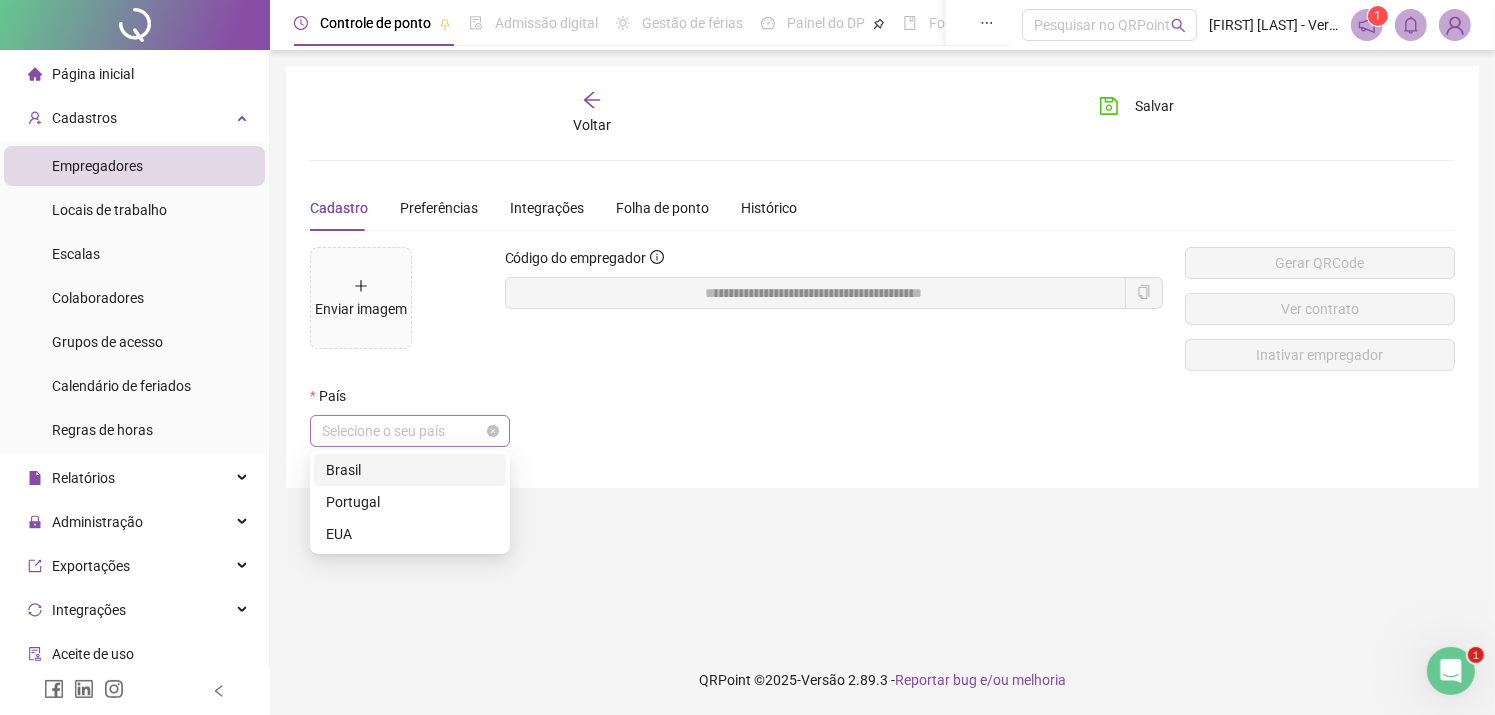 click on "Selecione o seu país" at bounding box center [410, 431] 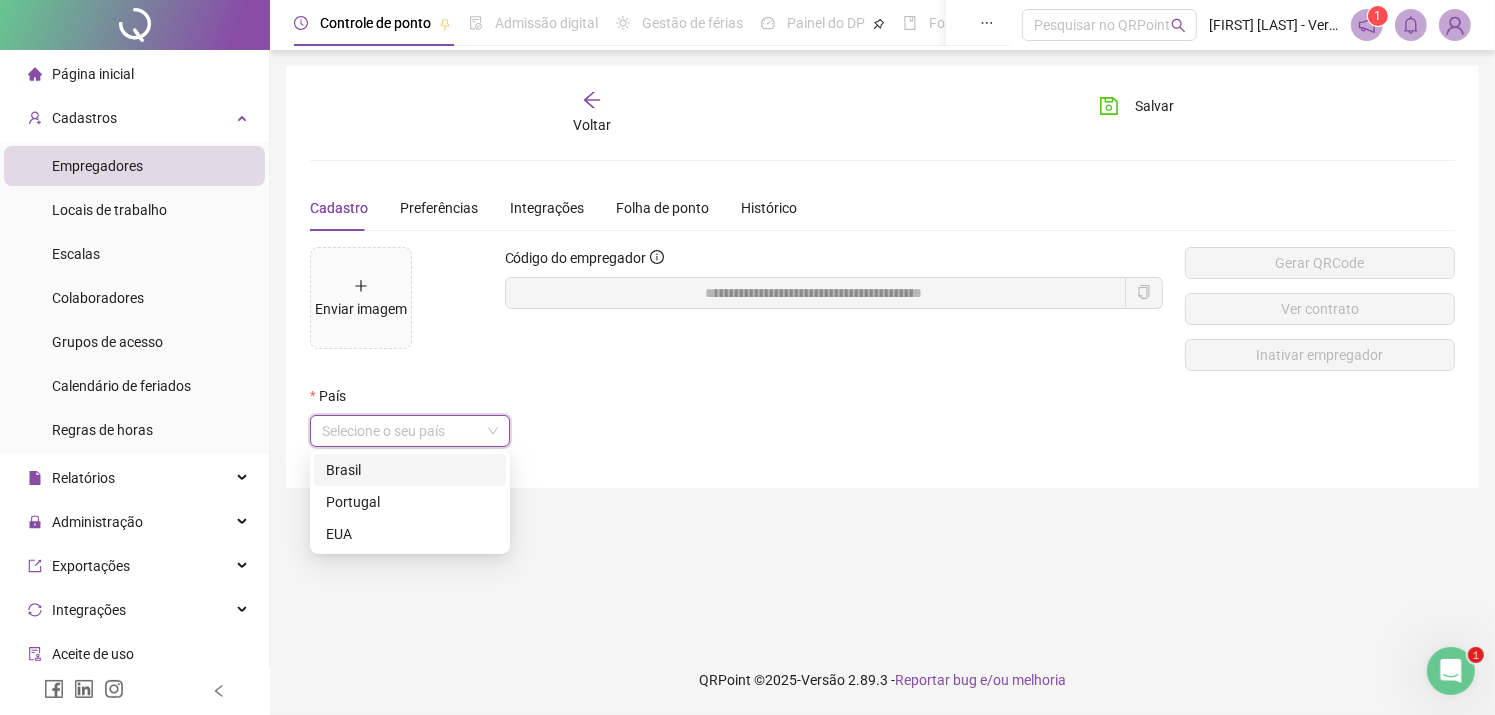 click on "Brasil" at bounding box center (410, 470) 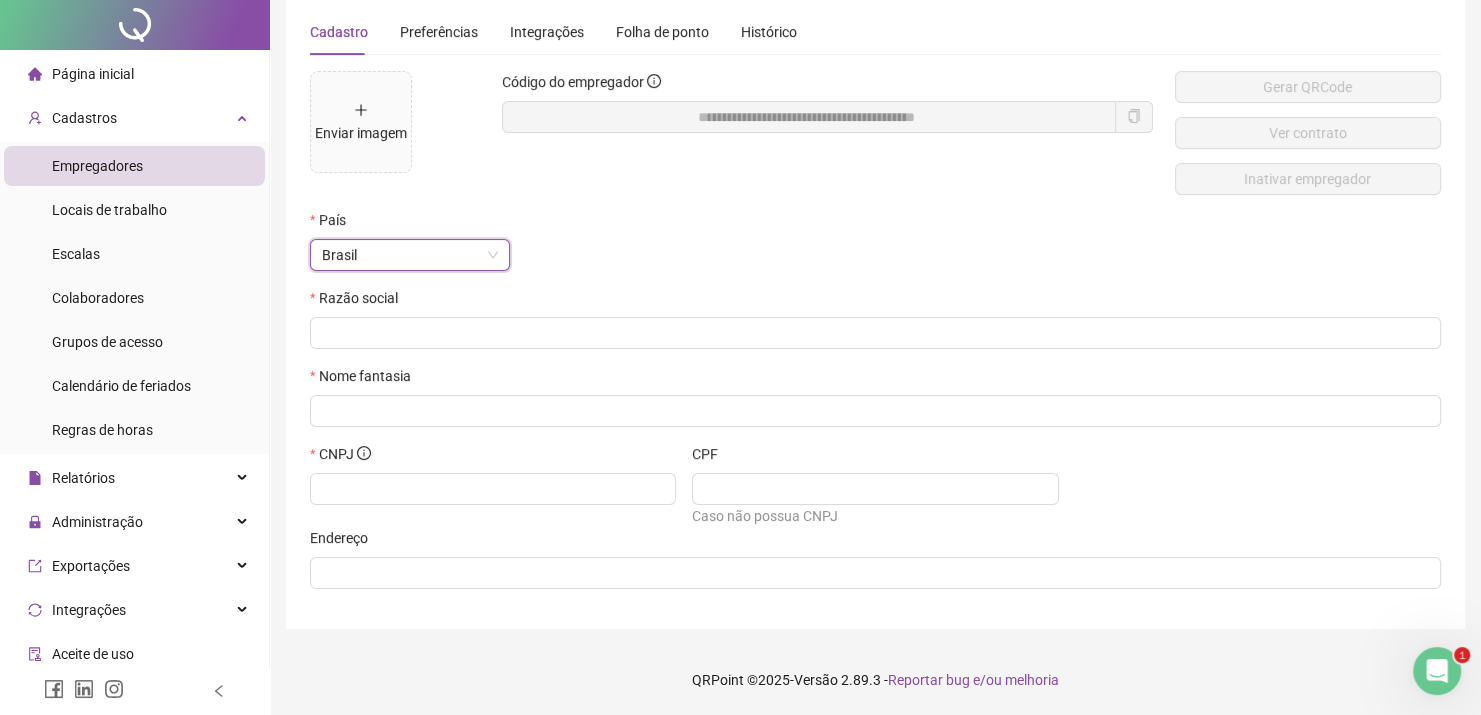 scroll, scrollTop: 0, scrollLeft: 0, axis: both 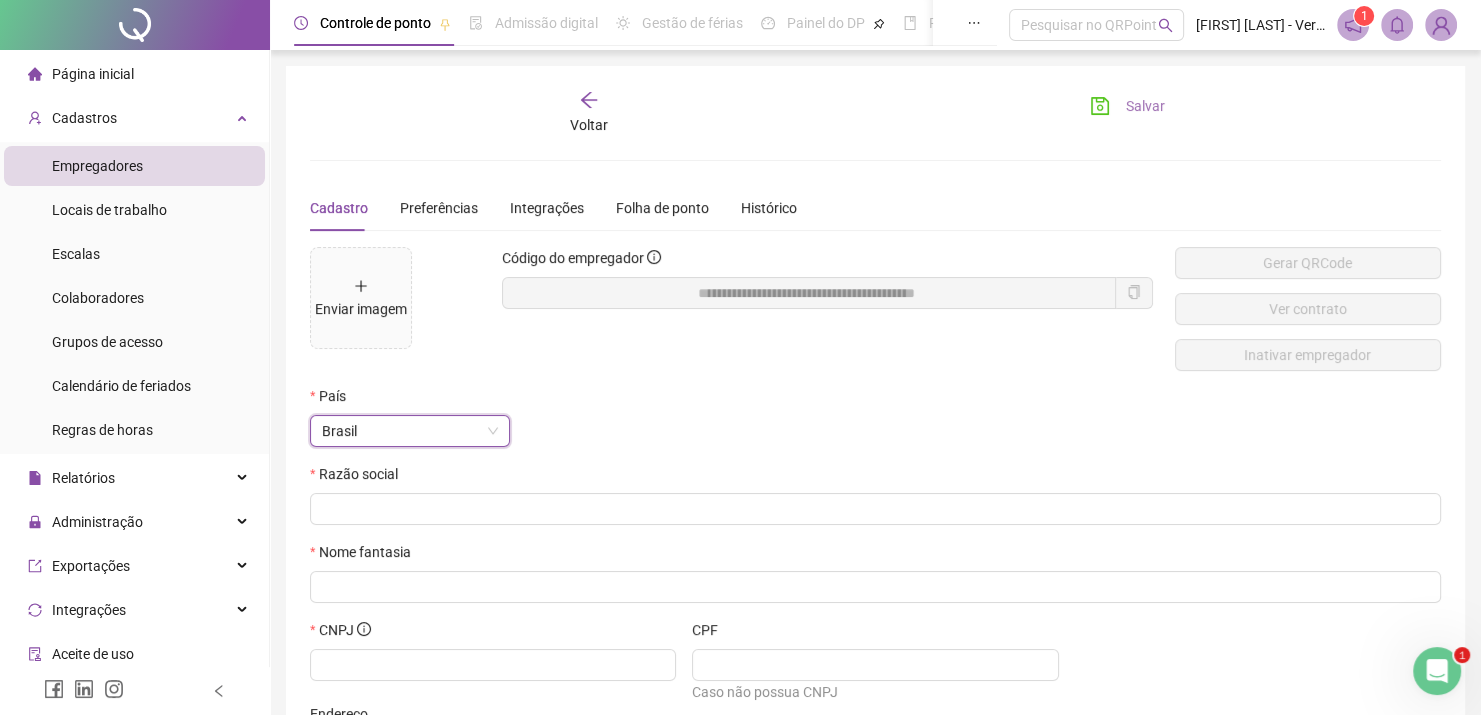 click on "Salvar" at bounding box center (1127, 106) 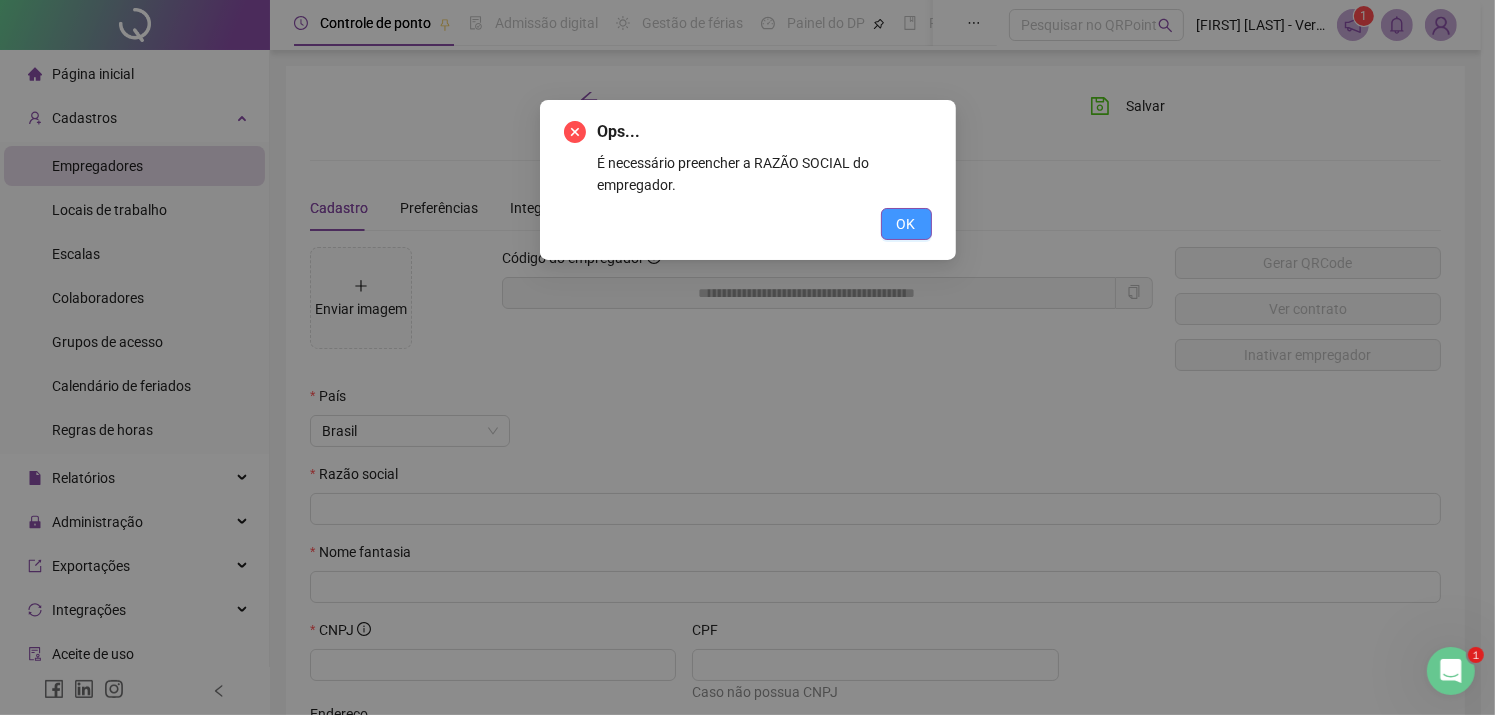 click on "OK" at bounding box center [906, 224] 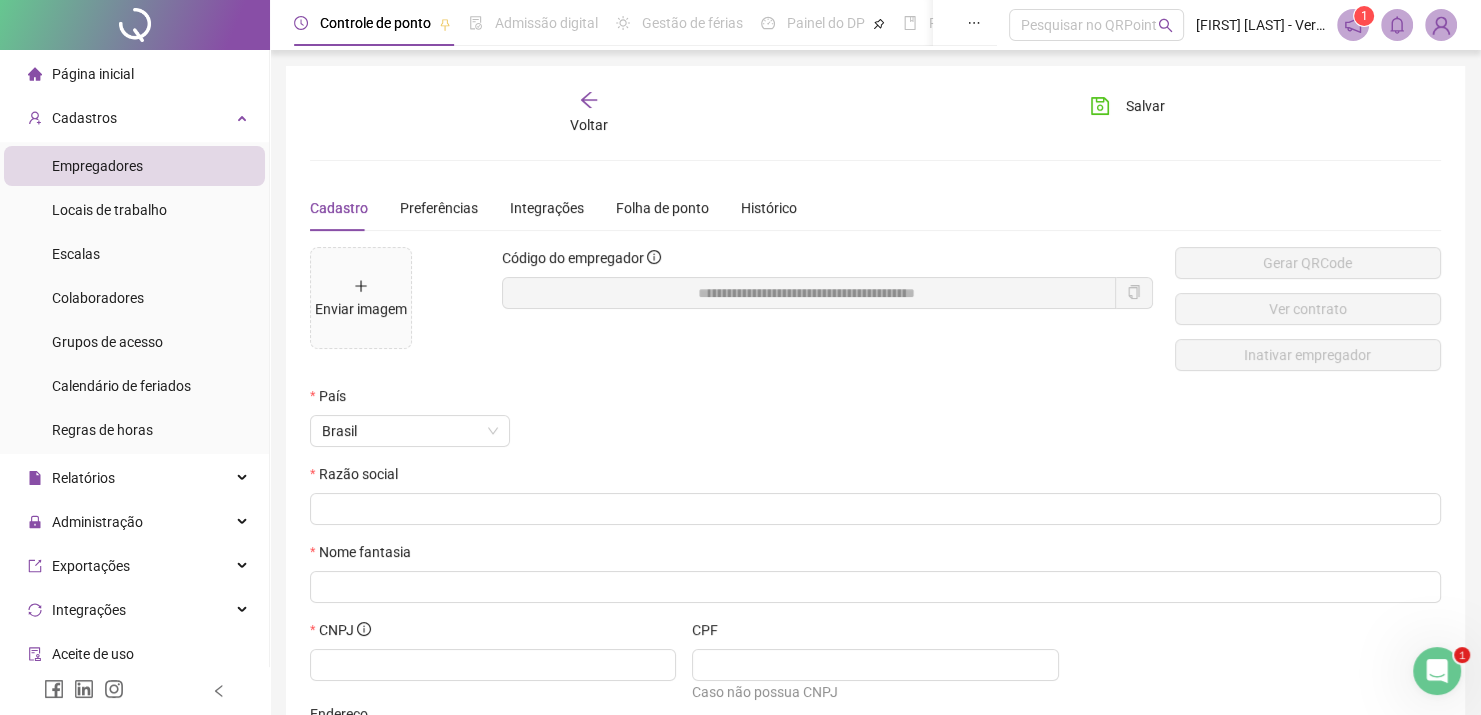 click on "Voltar" at bounding box center [588, 113] 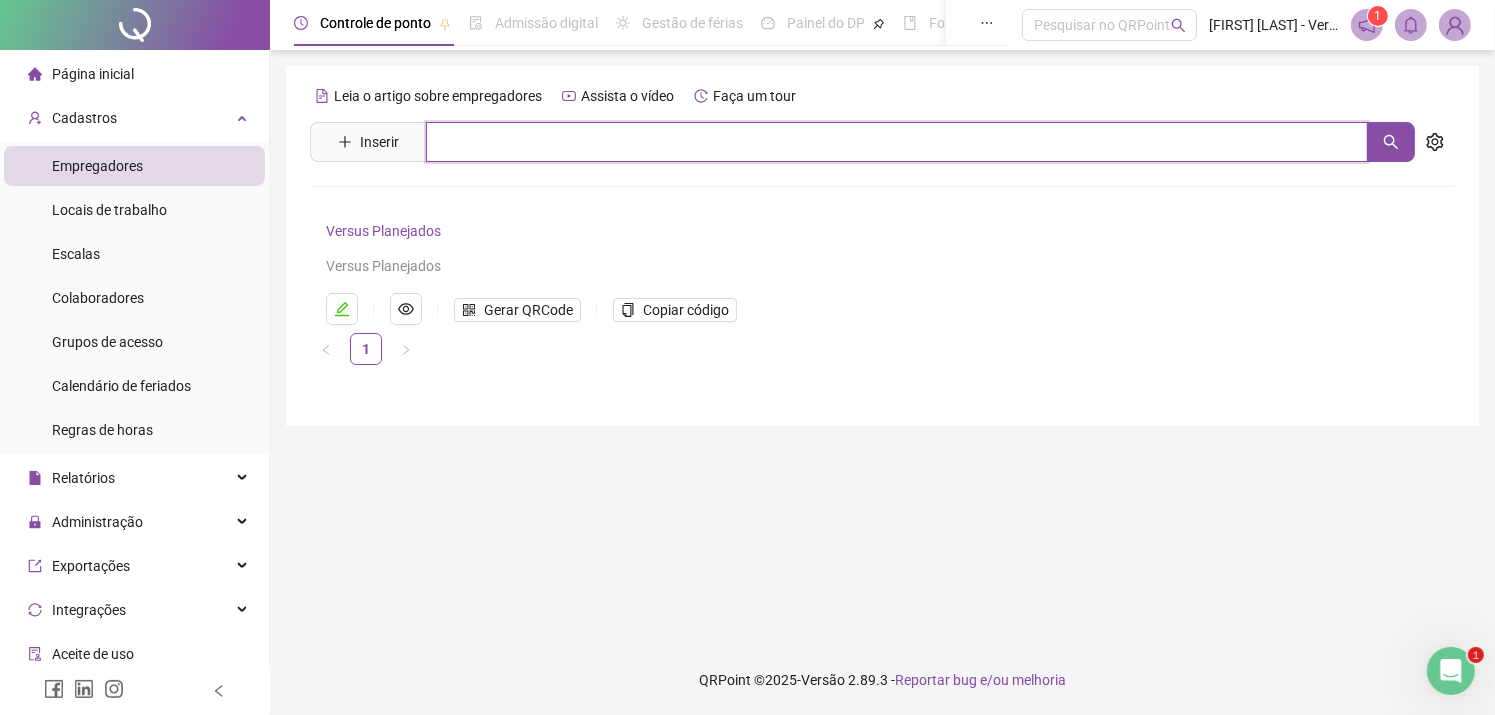 click at bounding box center (897, 142) 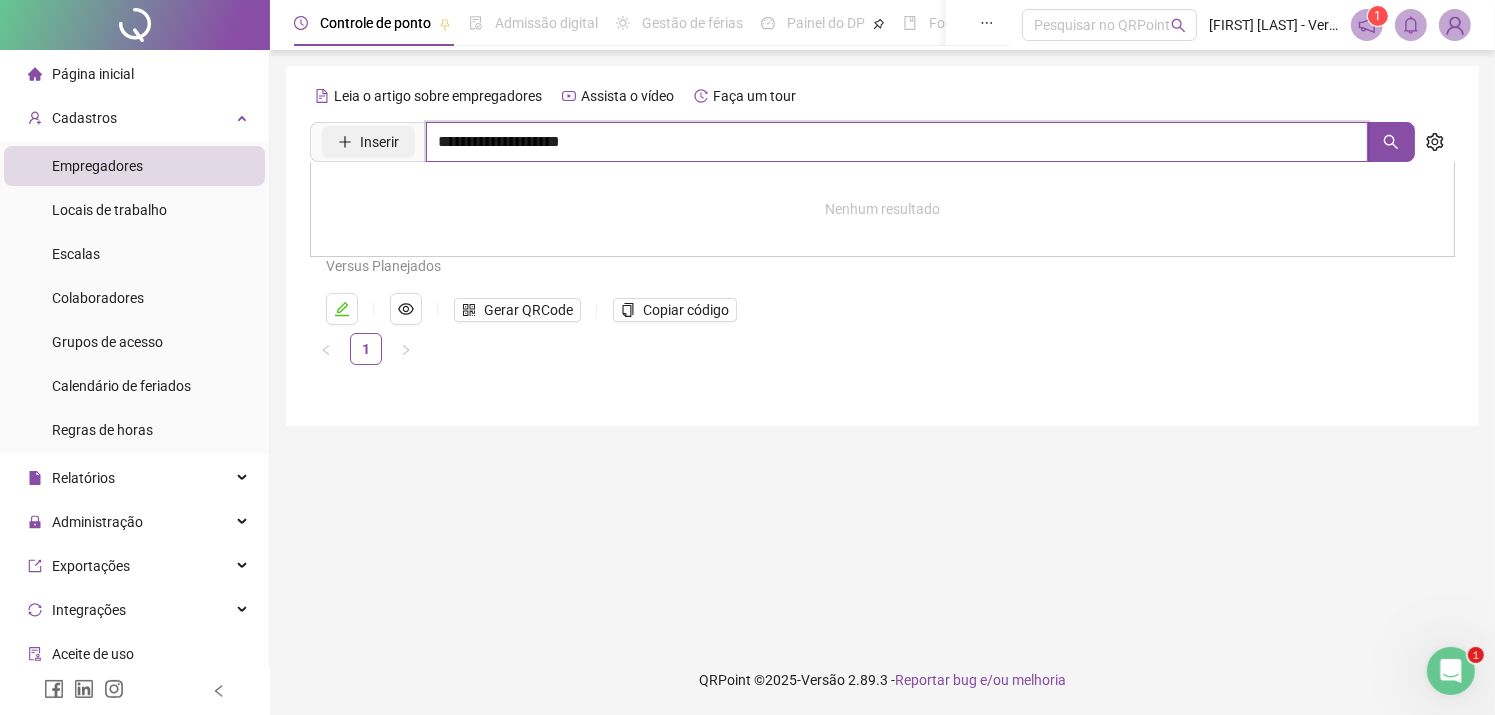 type on "**********" 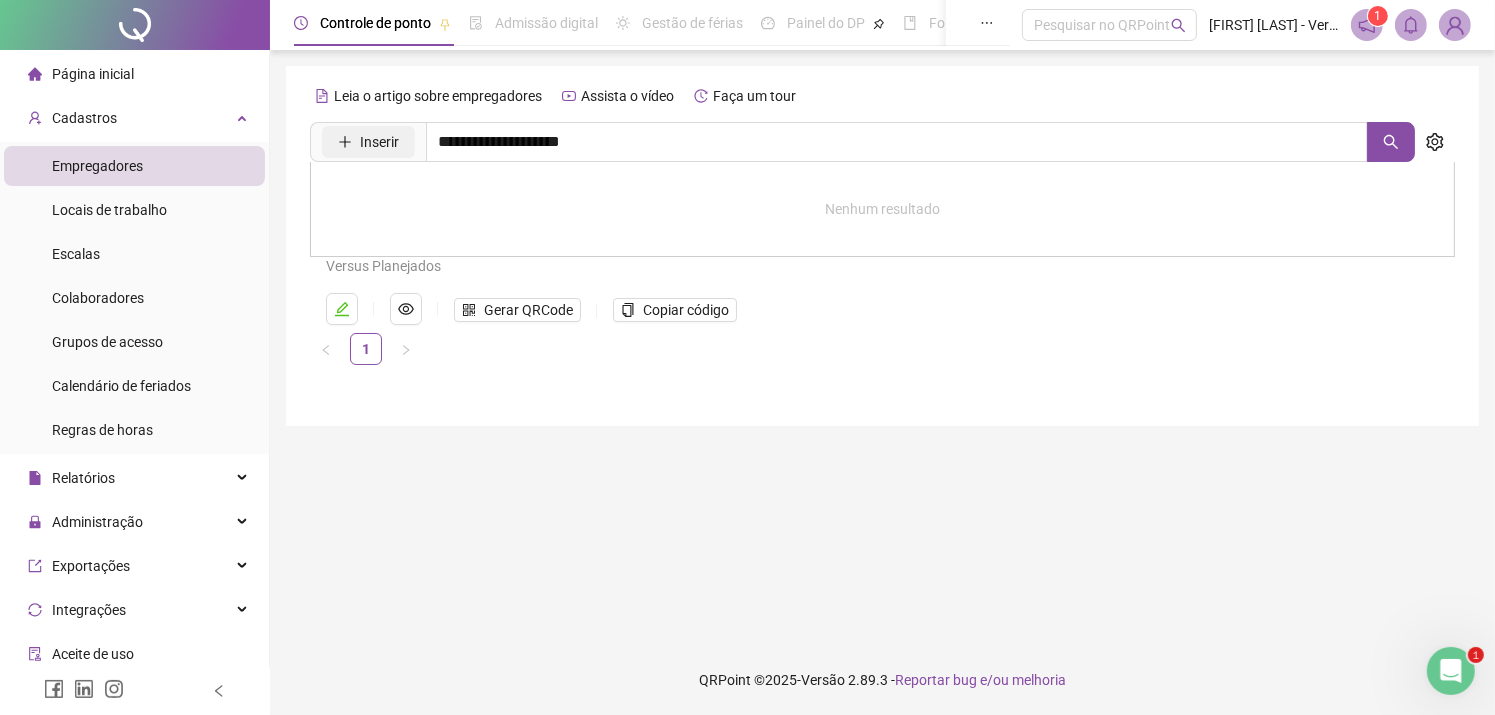 click on "Inserir" at bounding box center [368, 142] 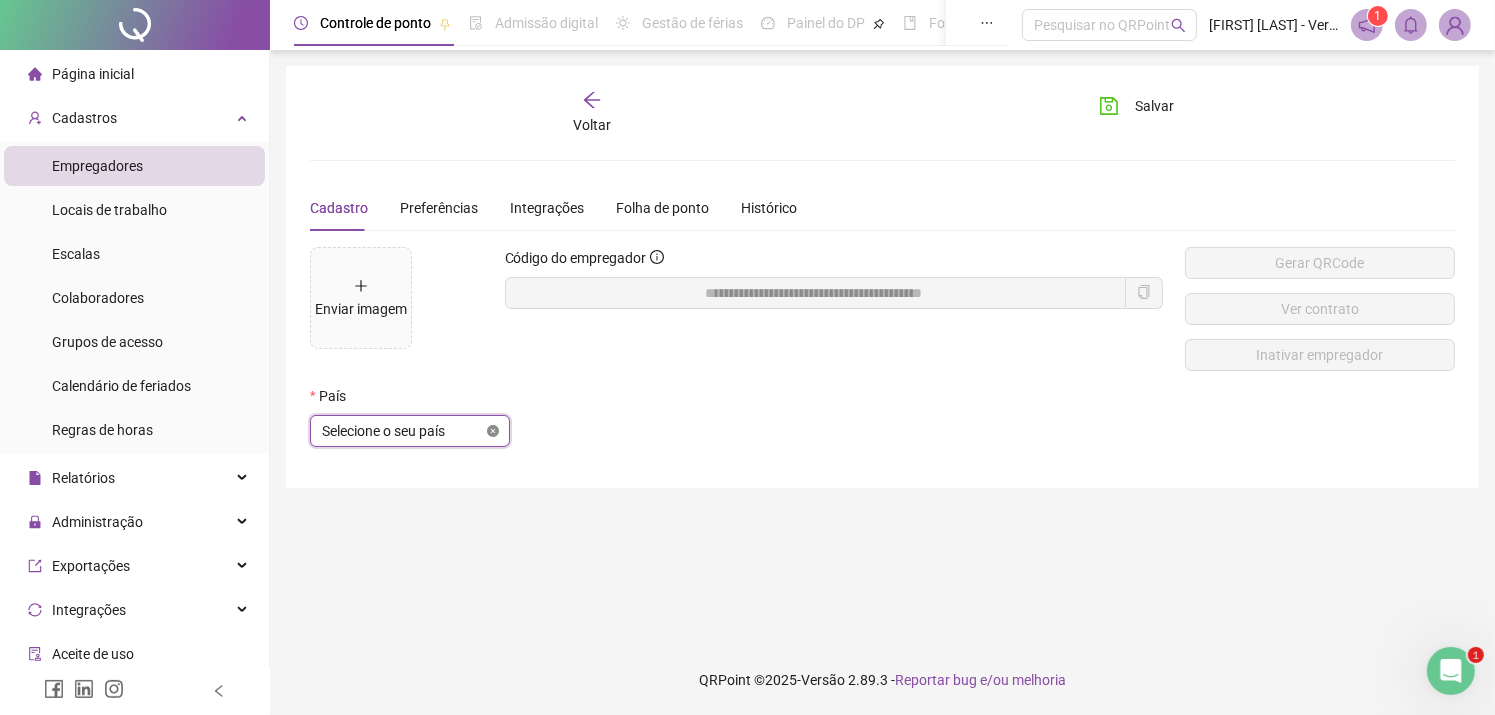 drag, startPoint x: 487, startPoint y: 434, endPoint x: 440, endPoint y: 452, distance: 50.32892 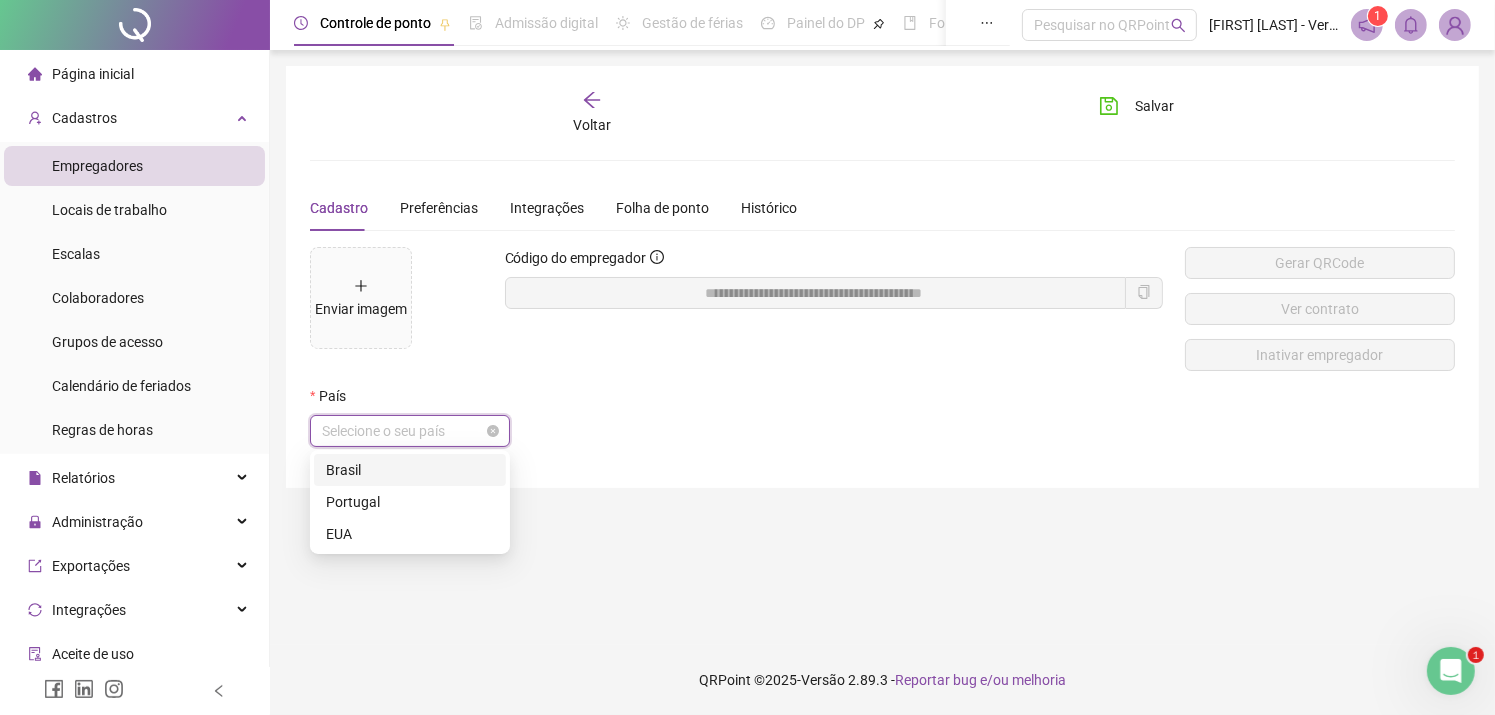 click on "Selecione o seu país" at bounding box center (410, 431) 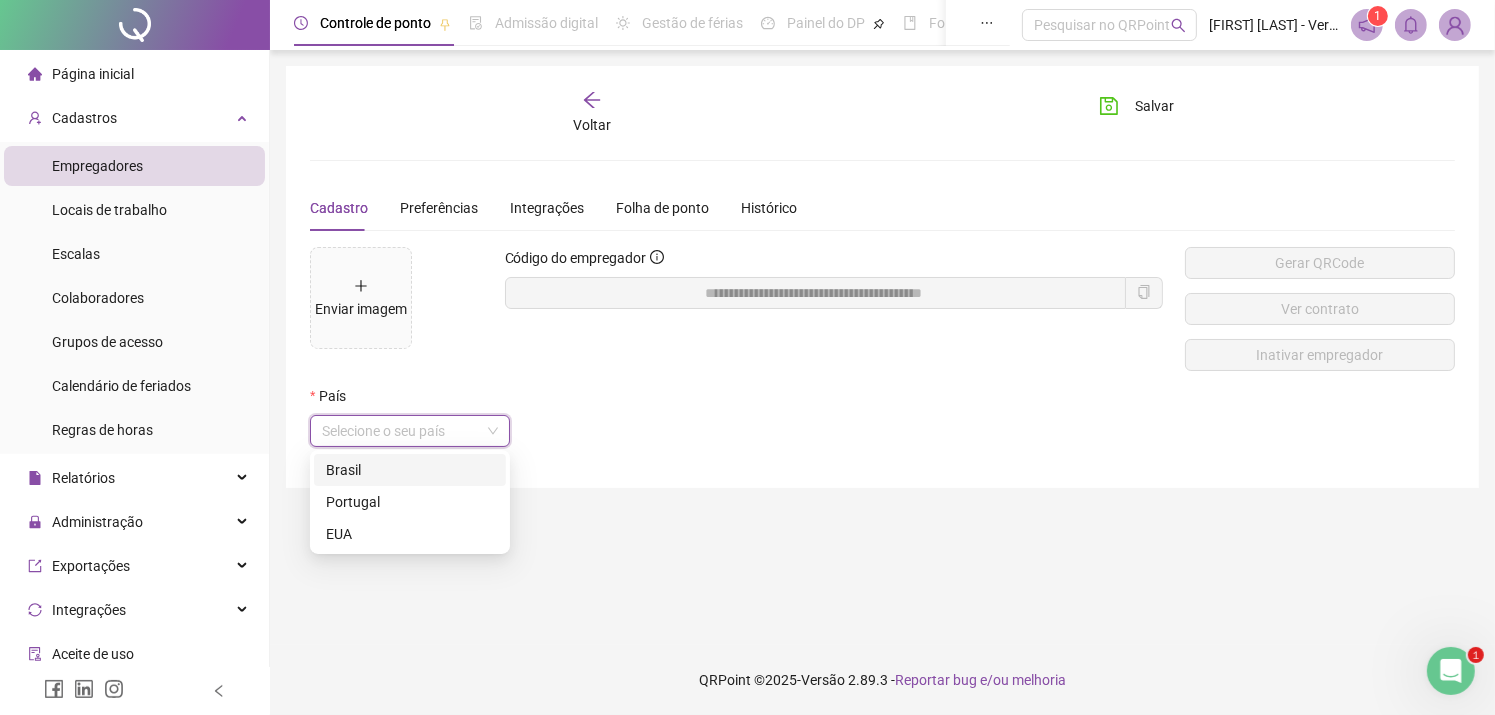 click on "Brasil" at bounding box center (410, 470) 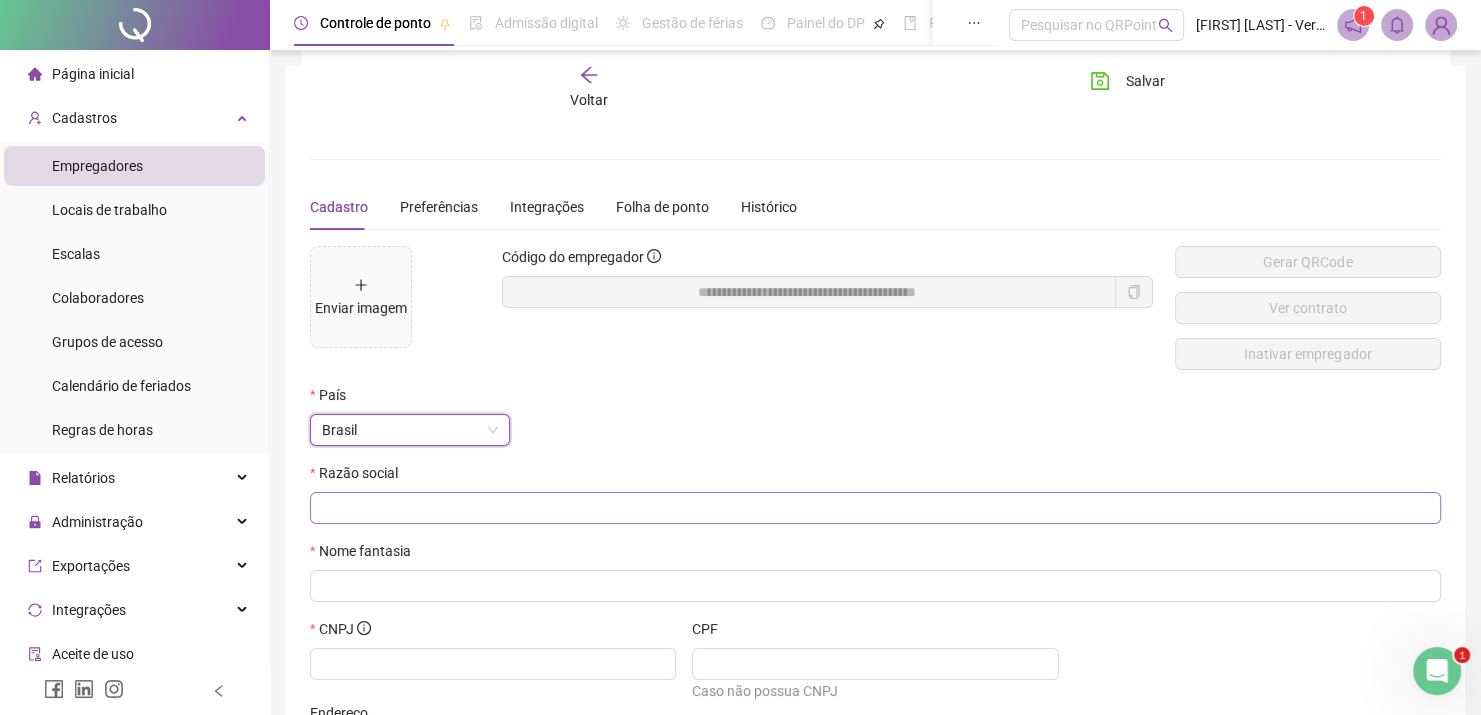 scroll, scrollTop: 100, scrollLeft: 0, axis: vertical 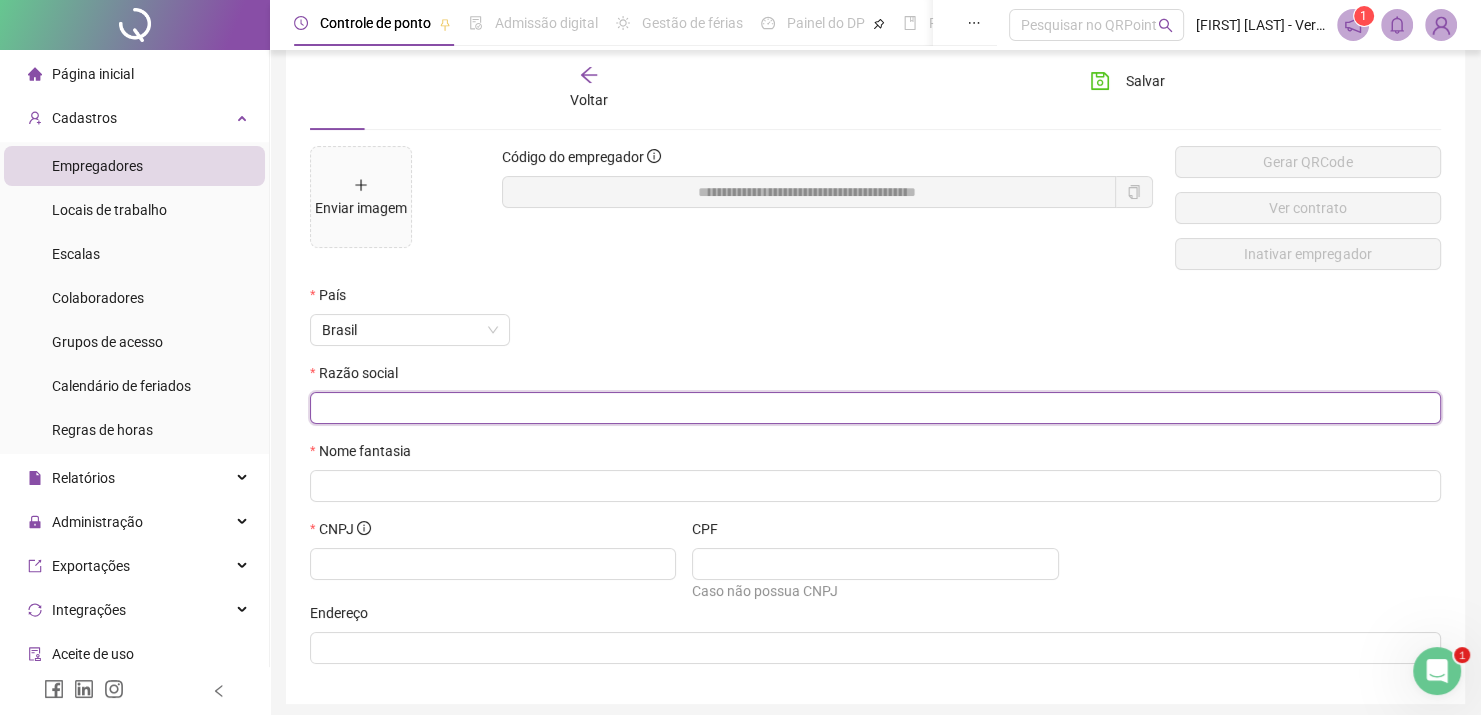 click at bounding box center (873, 408) 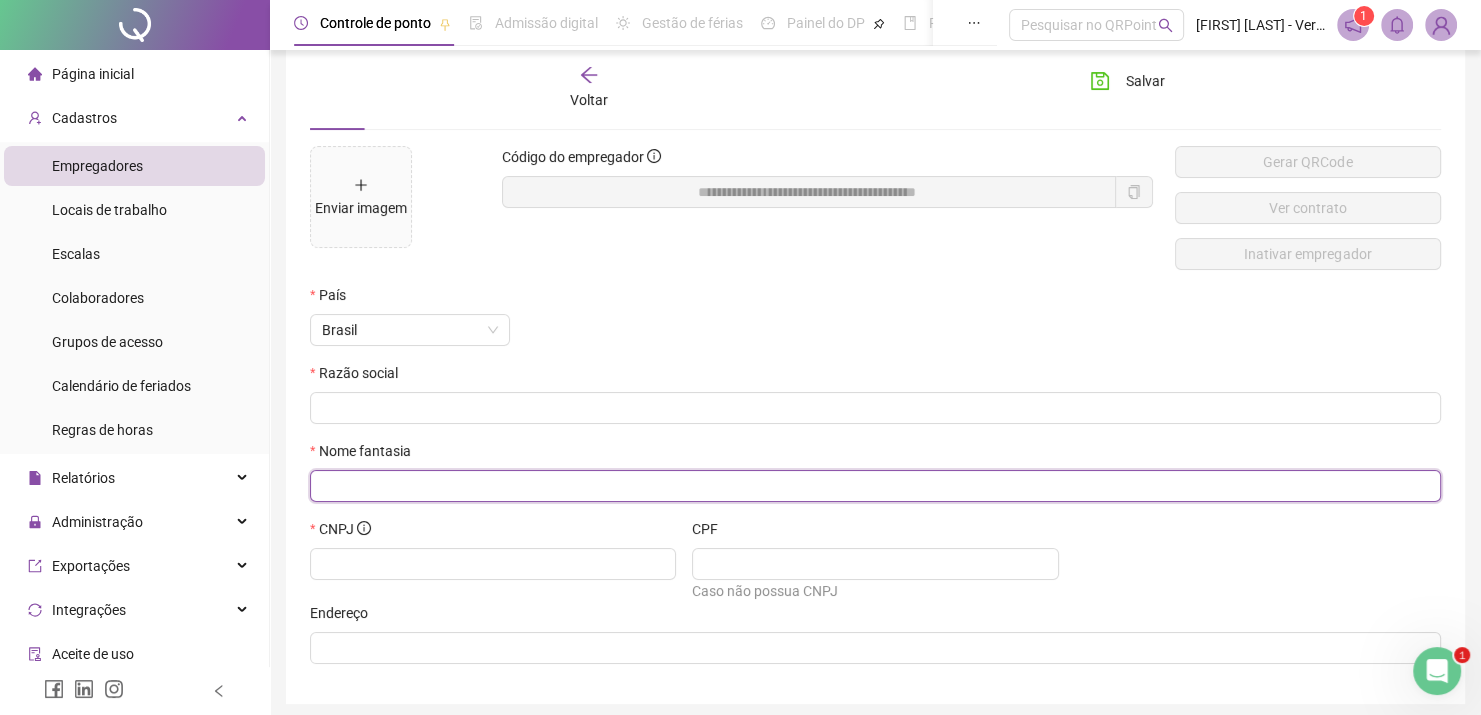 click at bounding box center (873, 486) 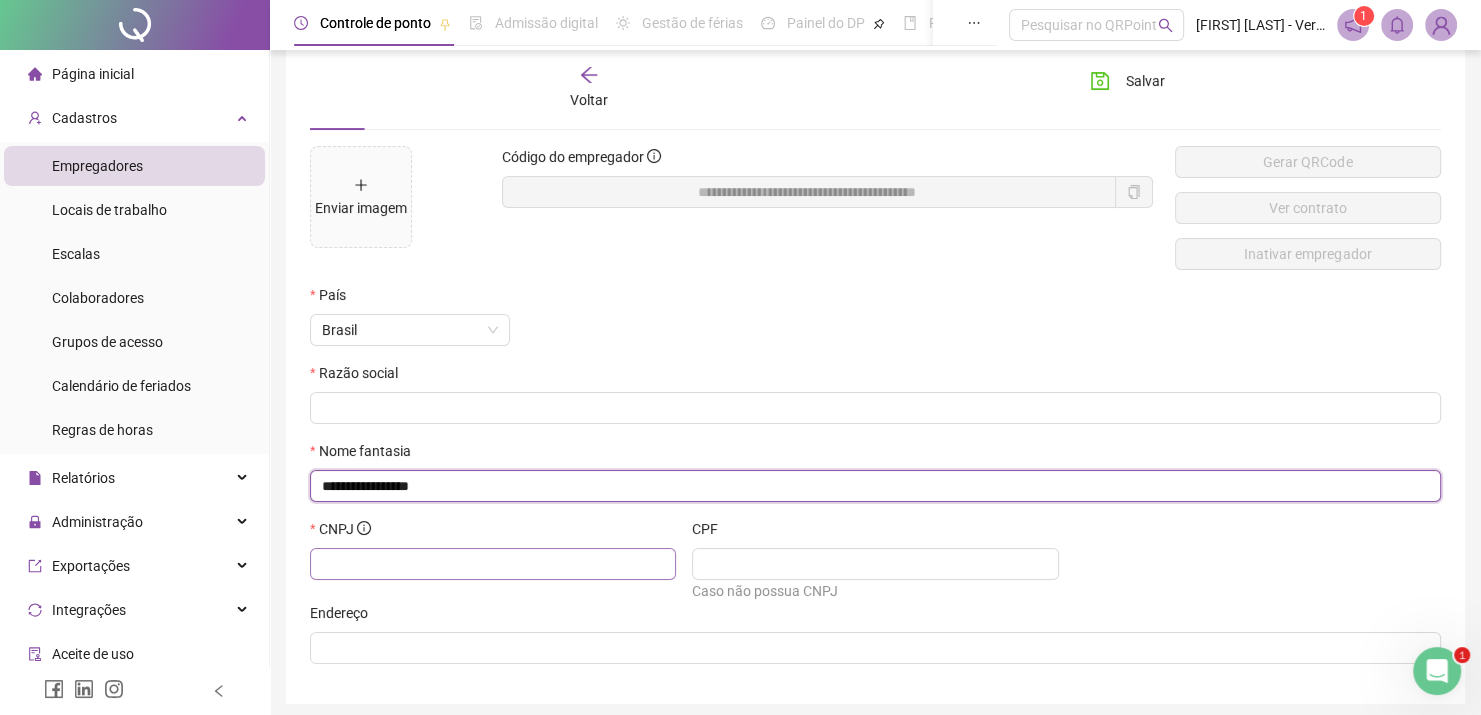 type on "**********" 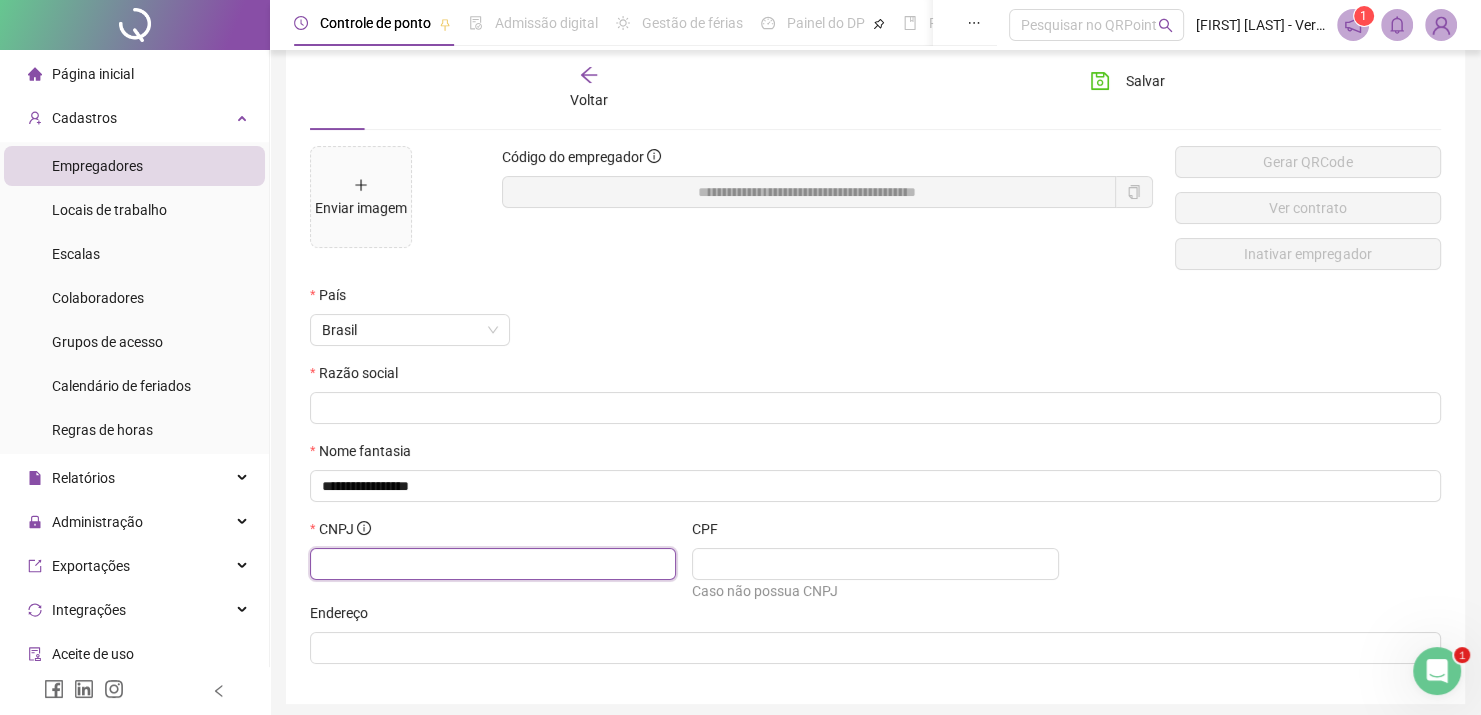 click at bounding box center [491, 564] 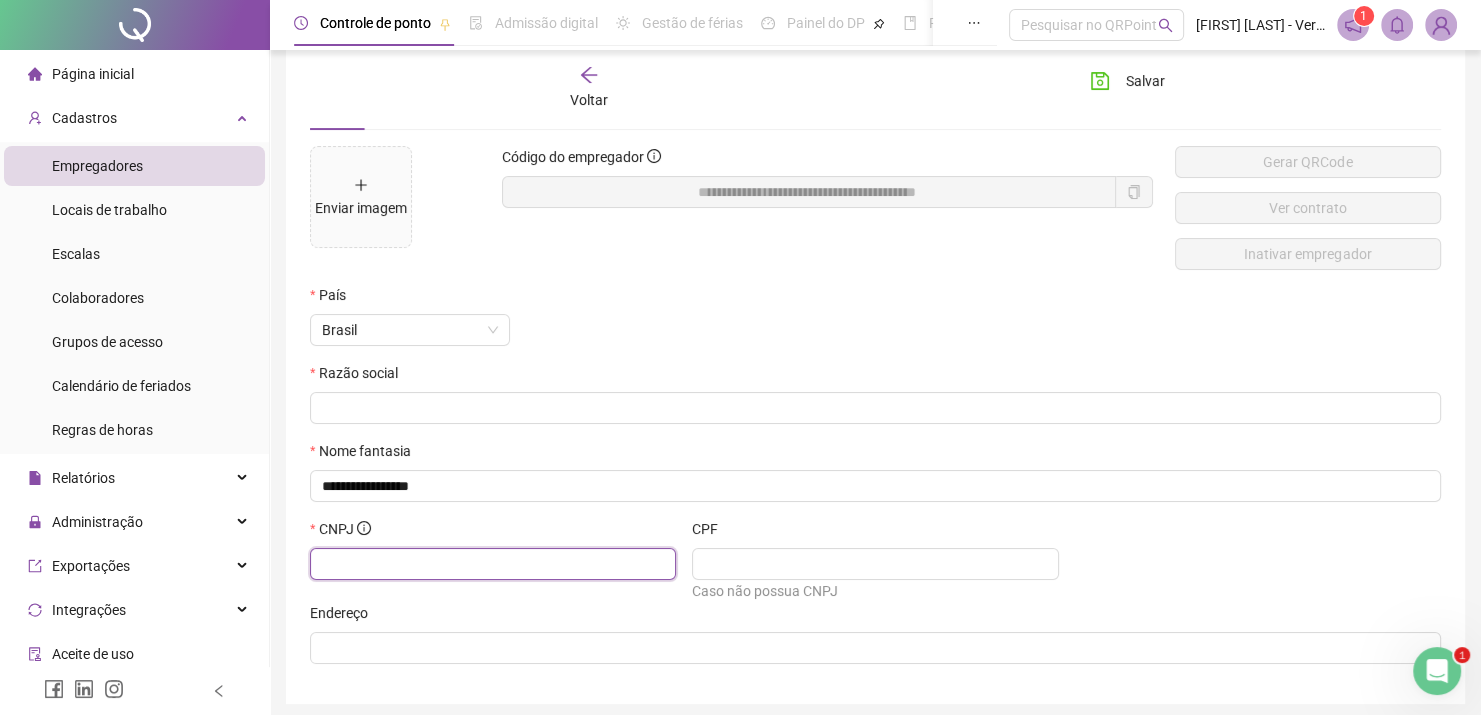 type on "*" 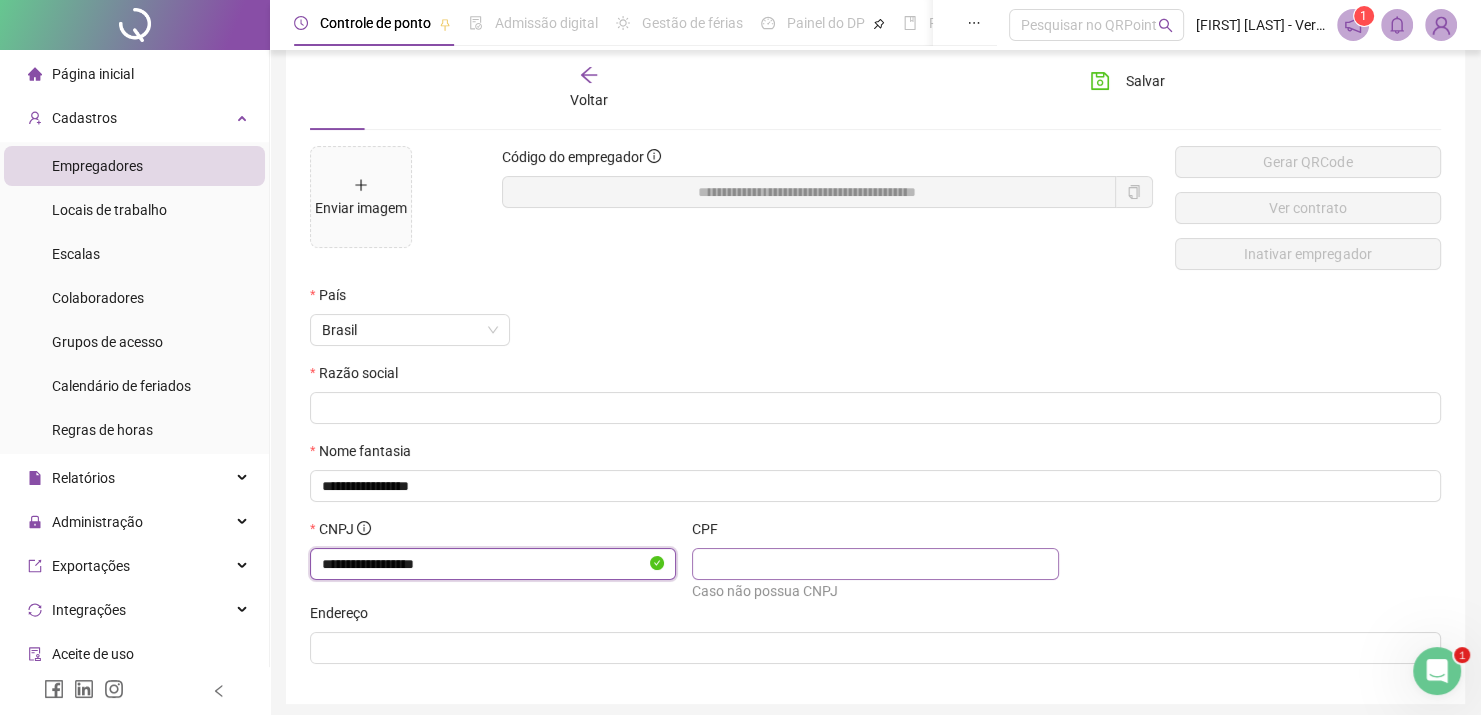 type on "**********" 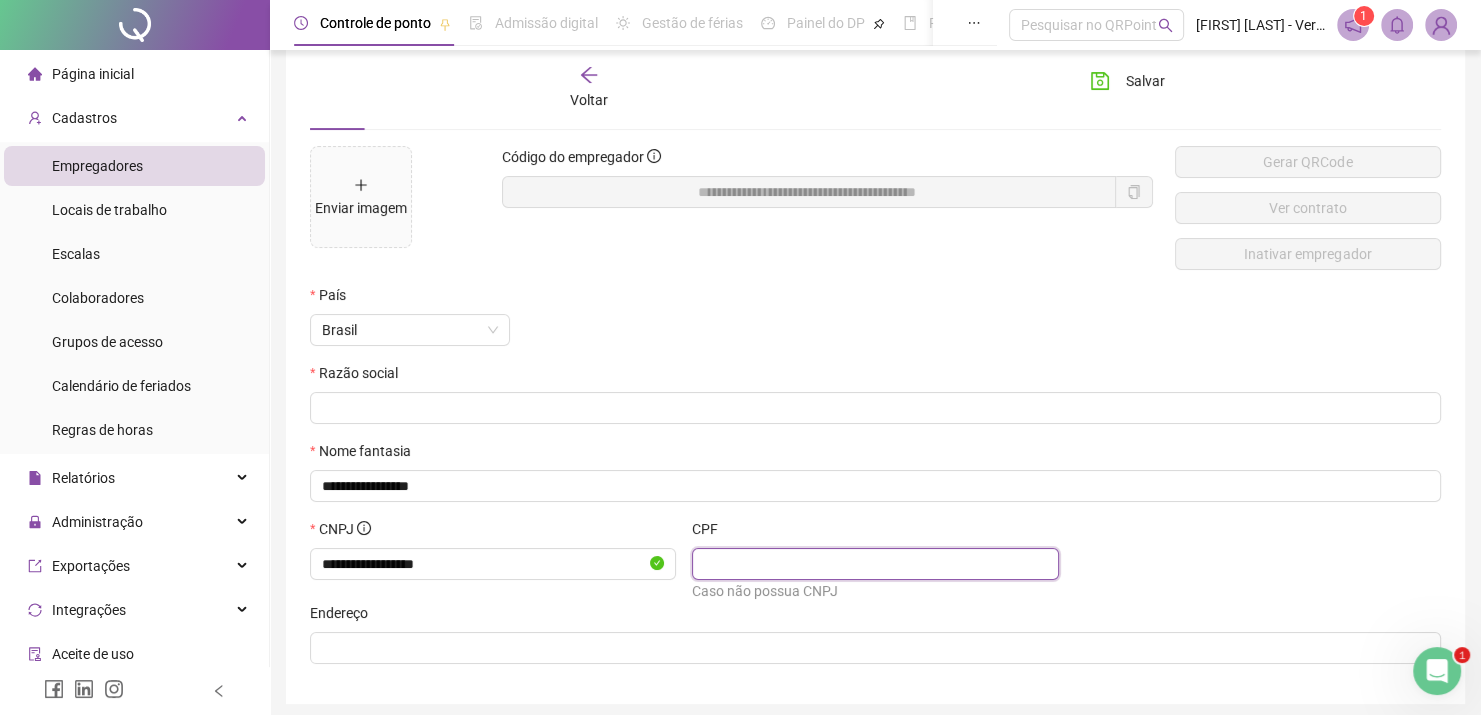 click at bounding box center [873, 564] 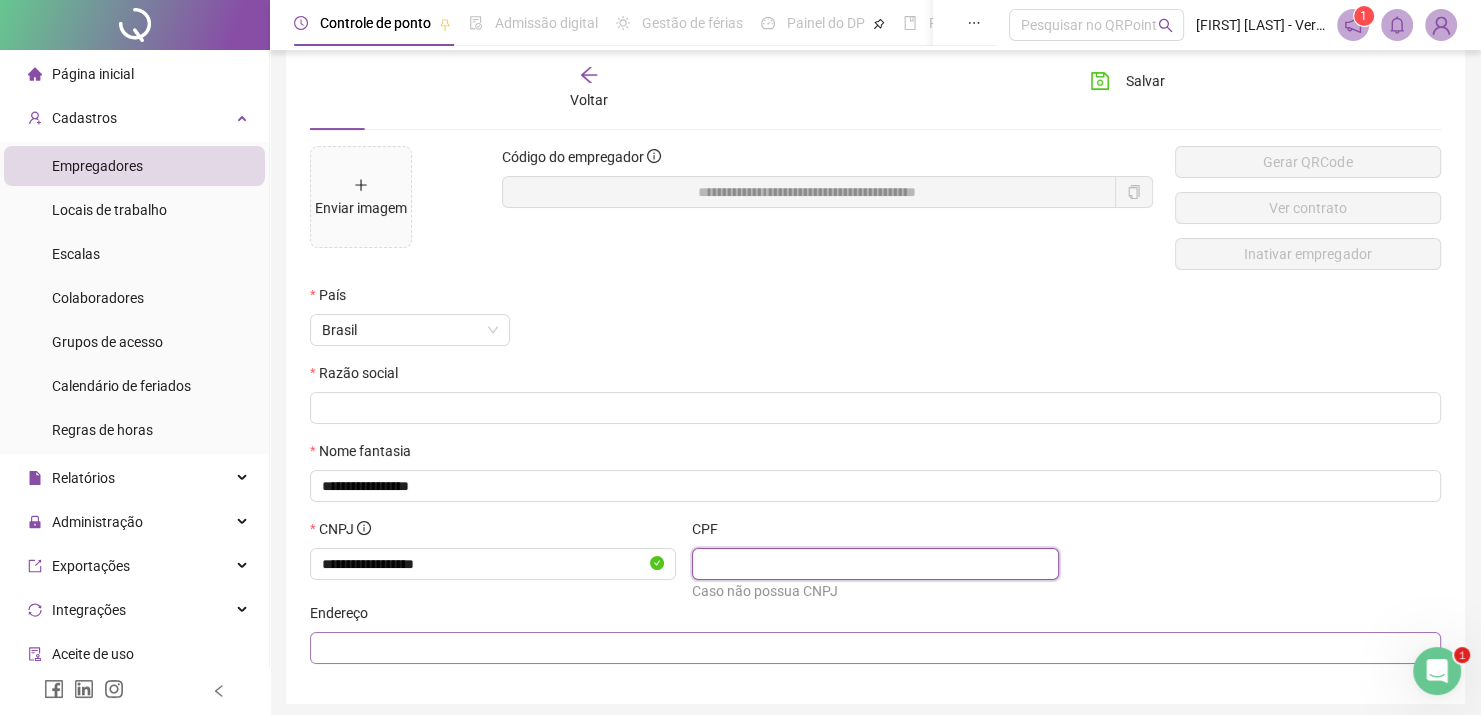 scroll, scrollTop: 176, scrollLeft: 0, axis: vertical 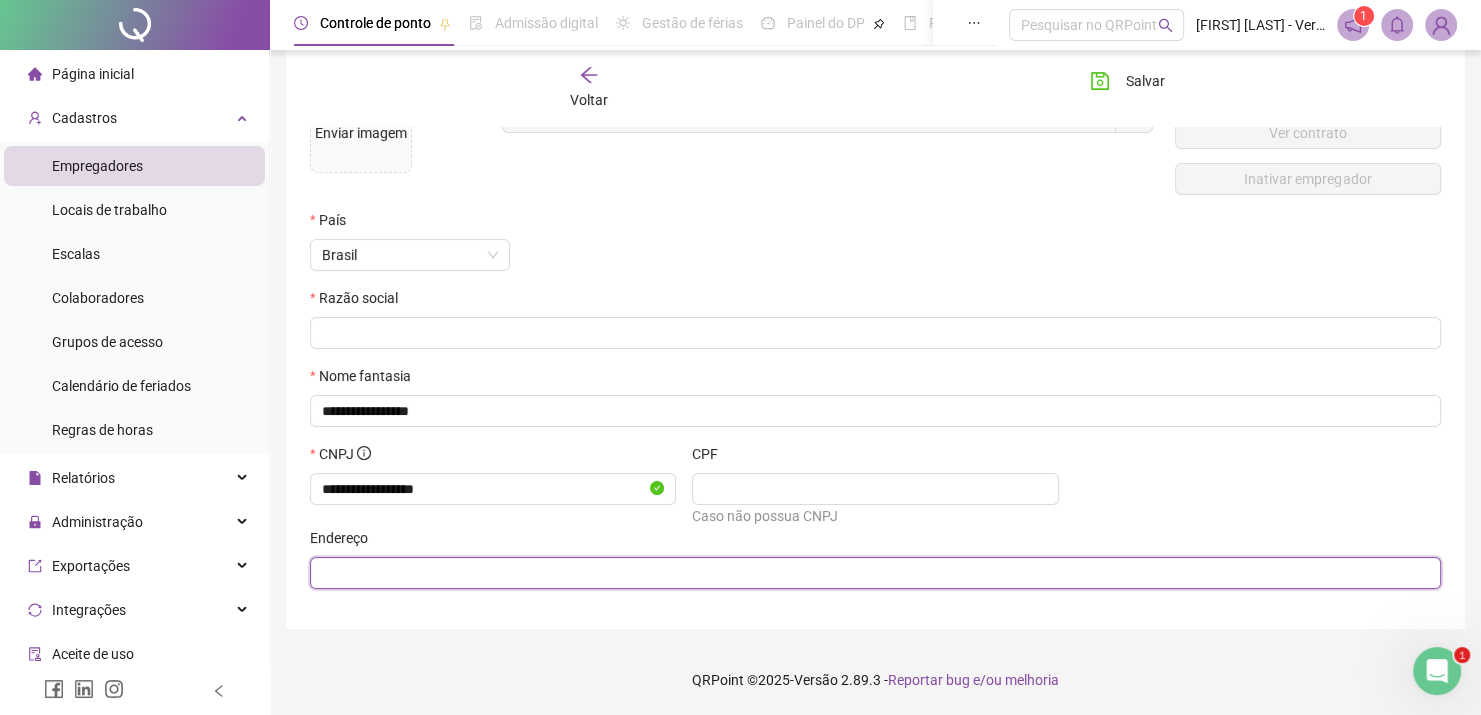 click at bounding box center (873, 573) 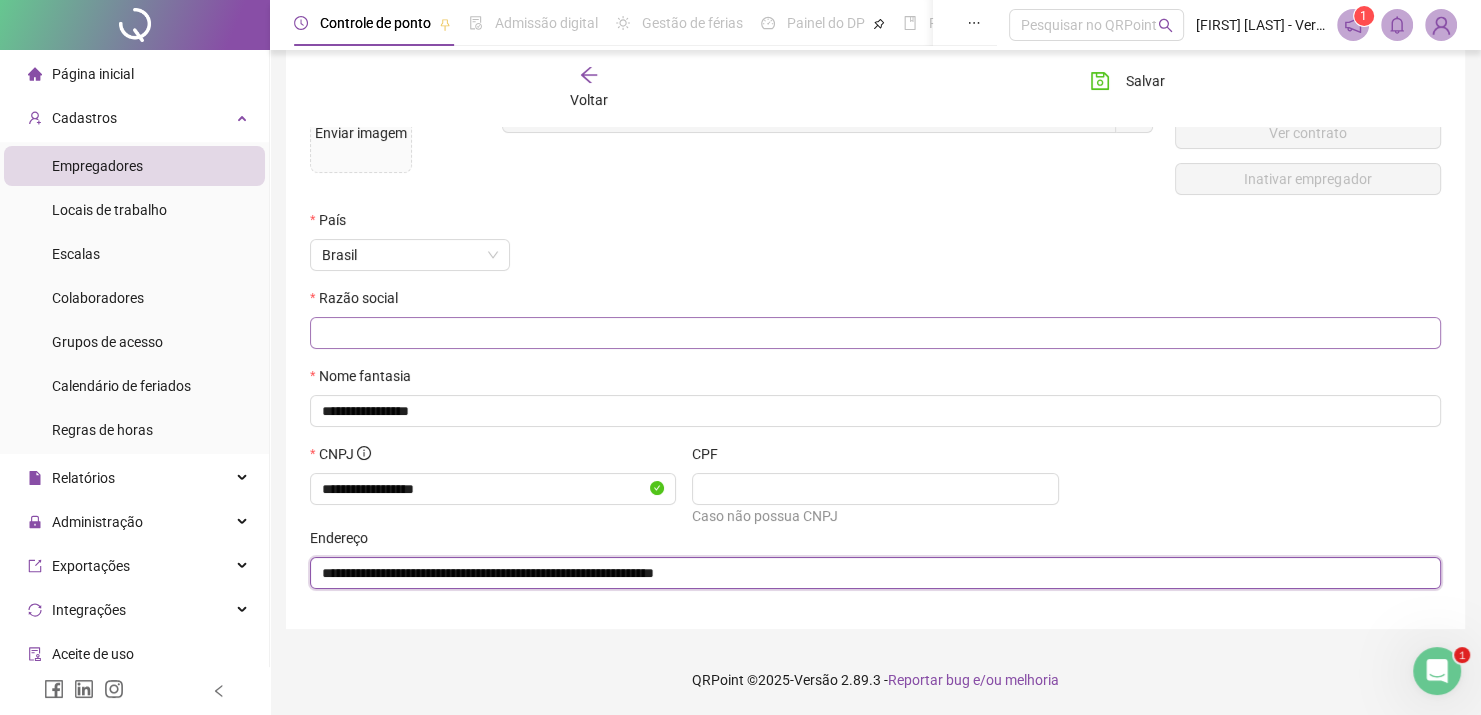 type on "**********" 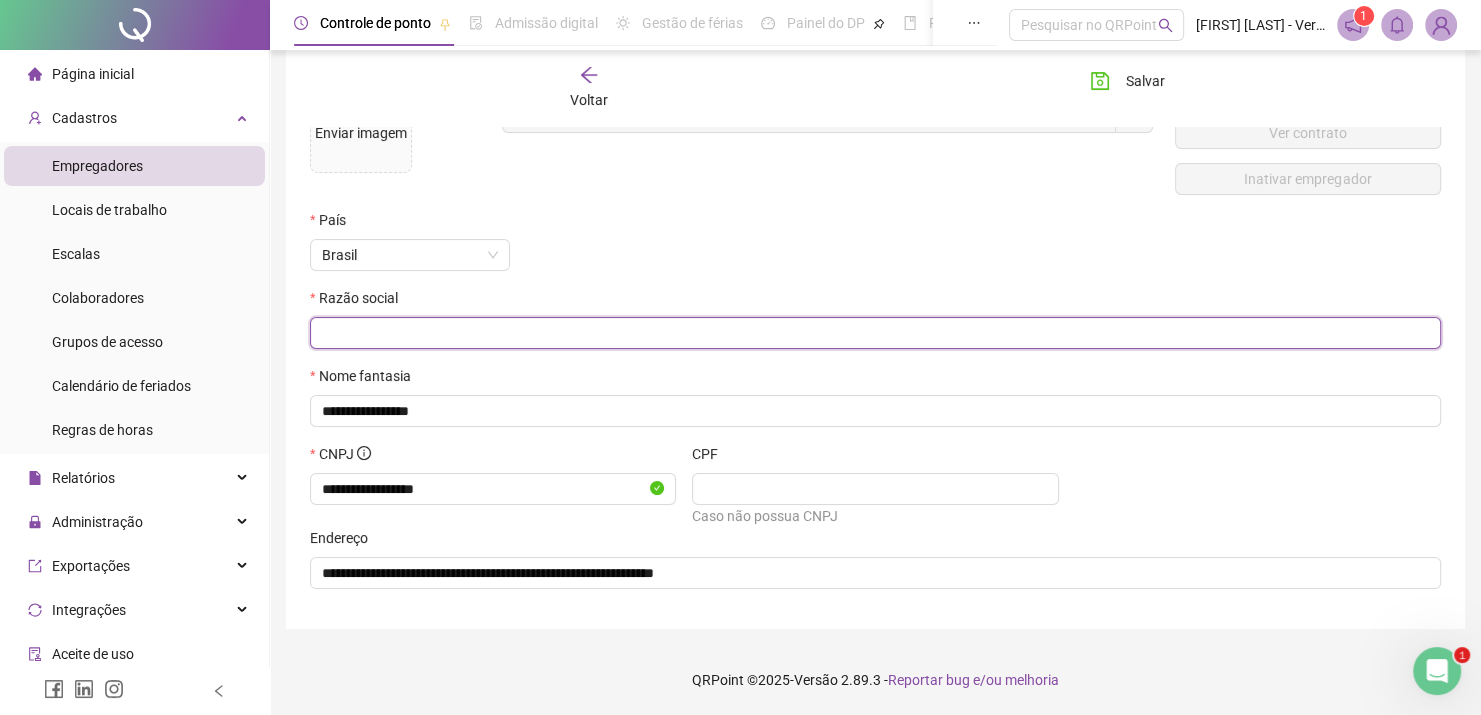 click at bounding box center (873, 333) 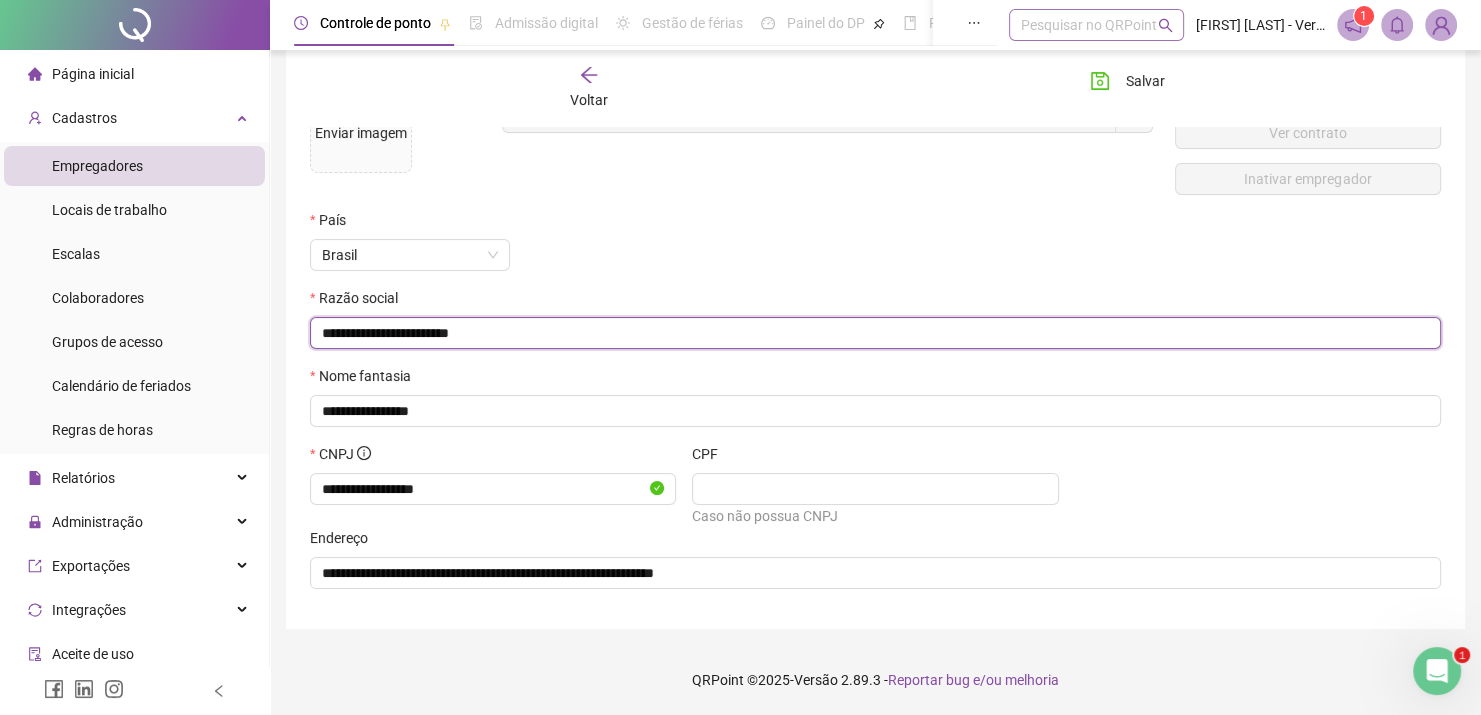 type on "**********" 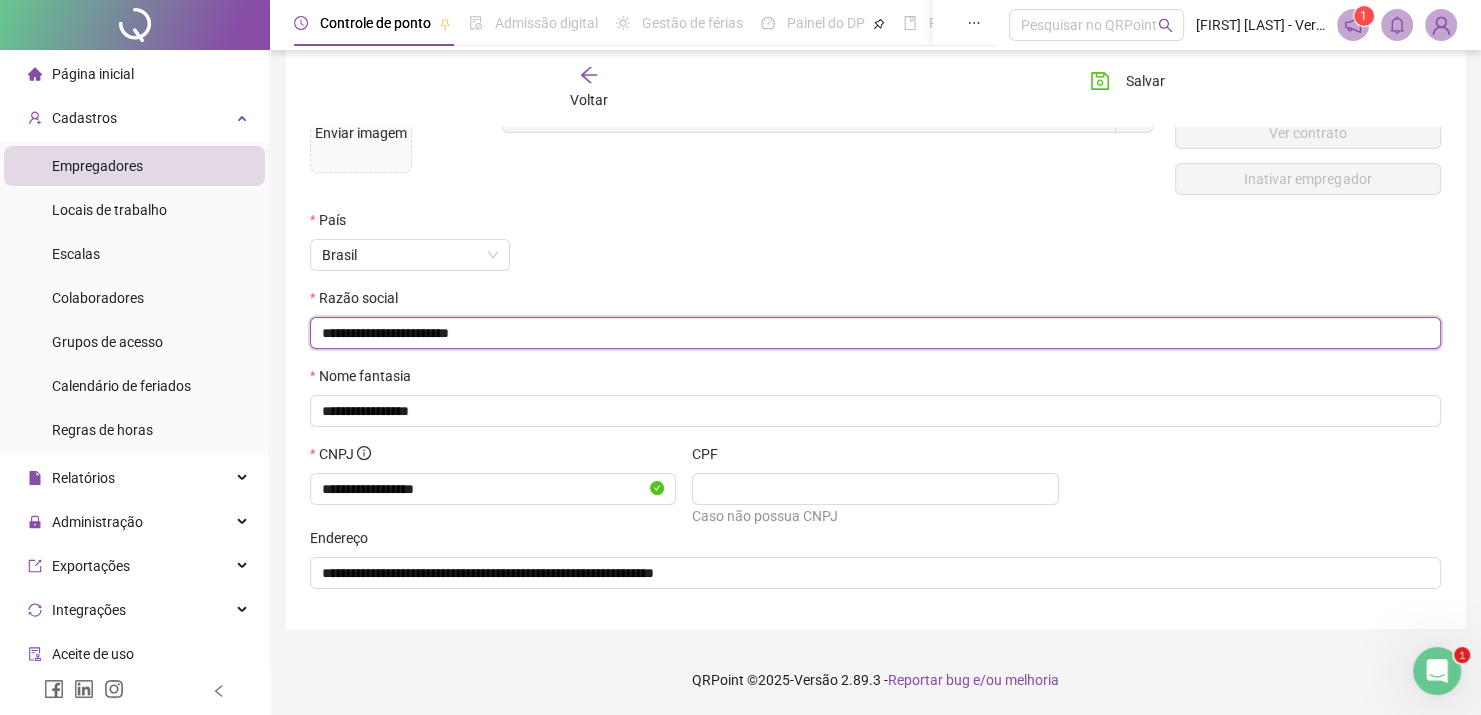 scroll, scrollTop: 0, scrollLeft: 0, axis: both 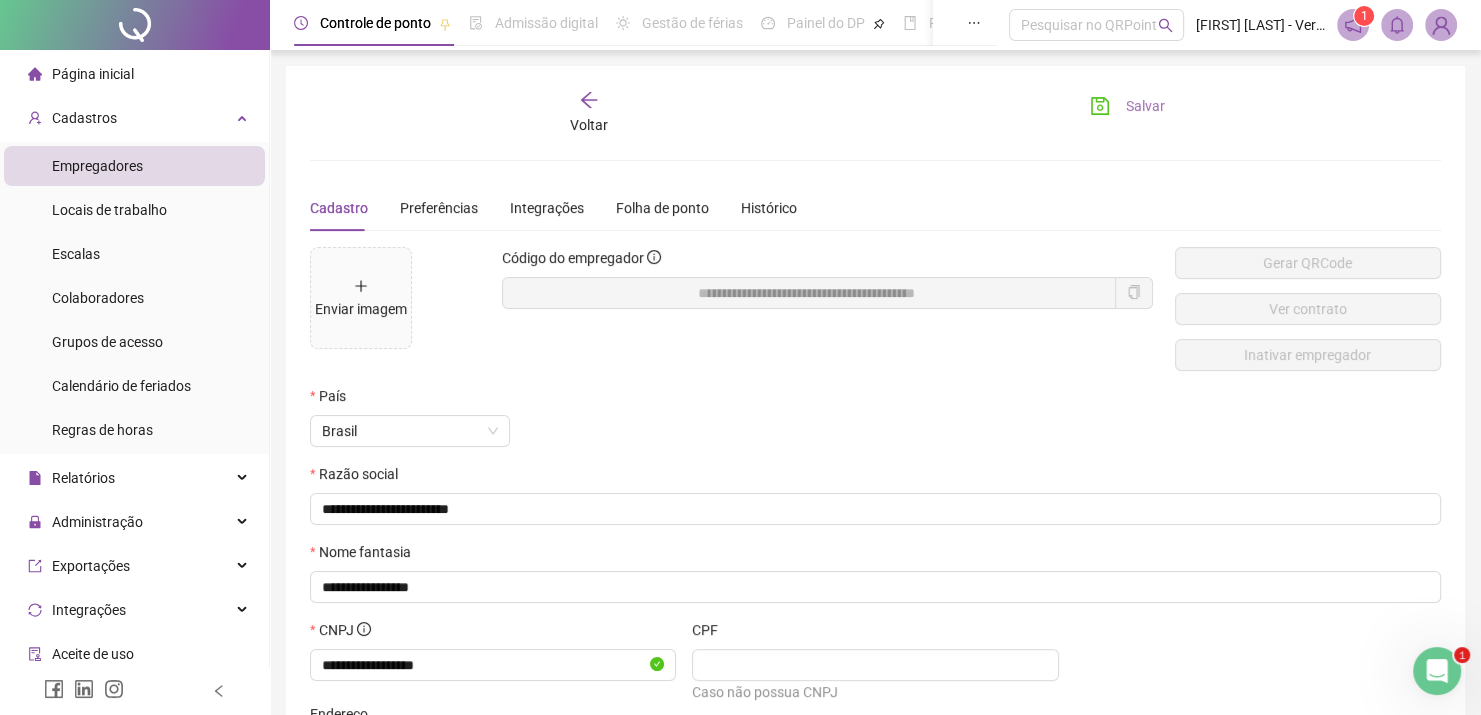 click on "Salvar" at bounding box center (1145, 106) 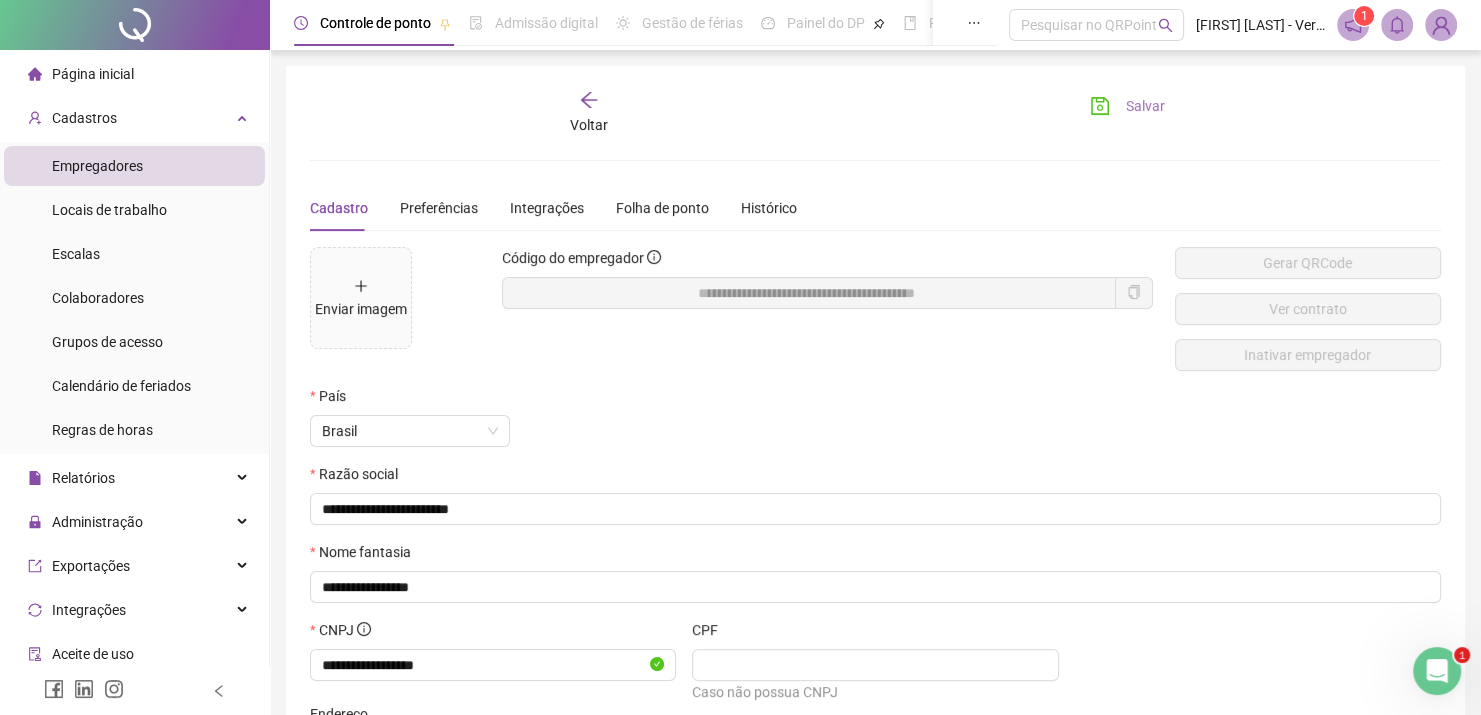type on "**********" 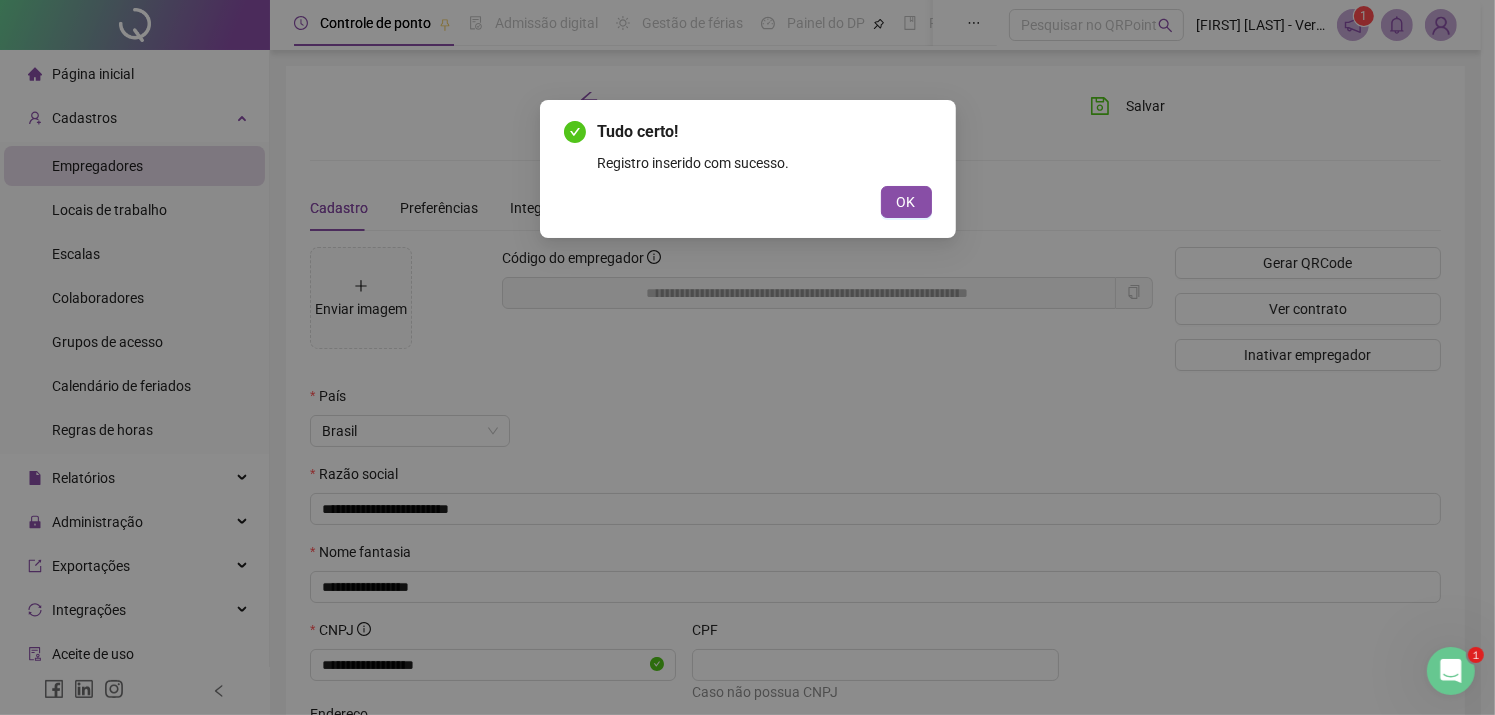 click on "OK" at bounding box center (906, 202) 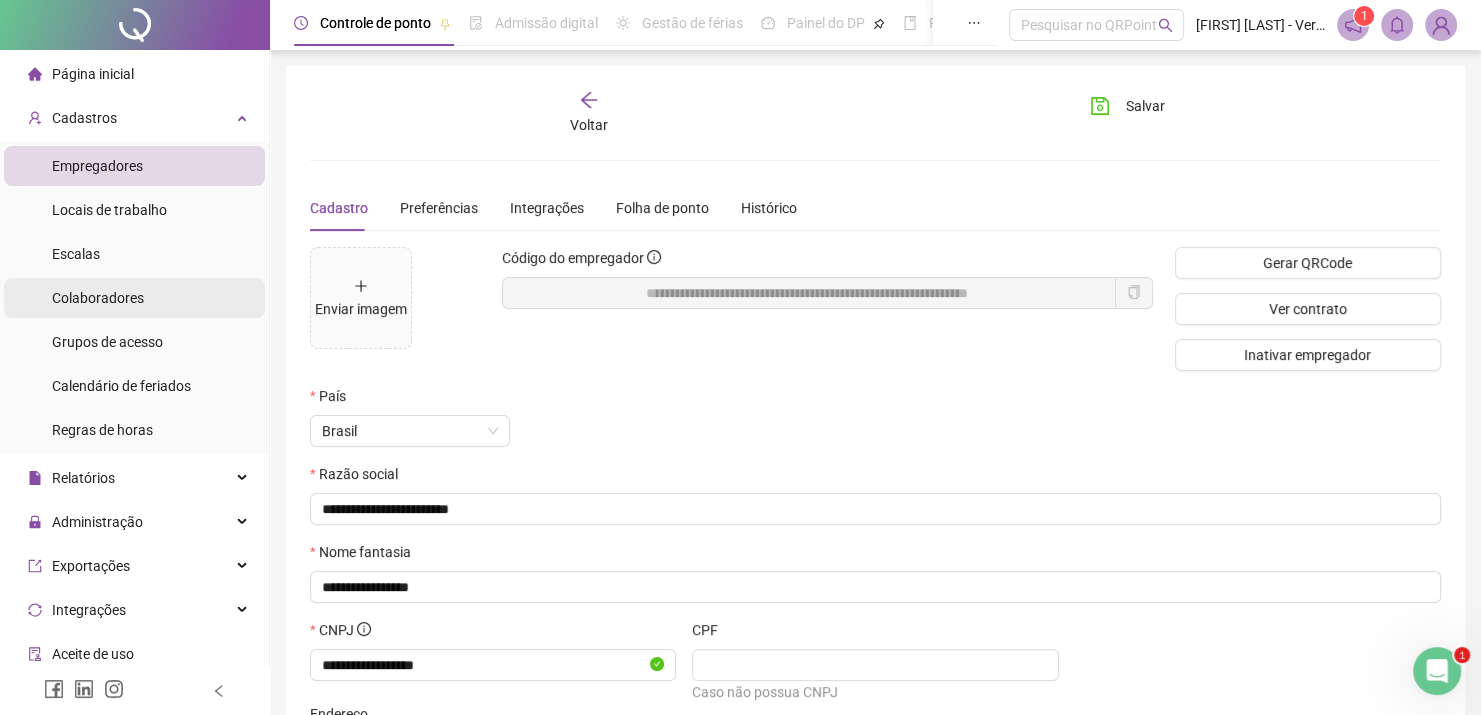 click on "Colaboradores" at bounding box center (98, 298) 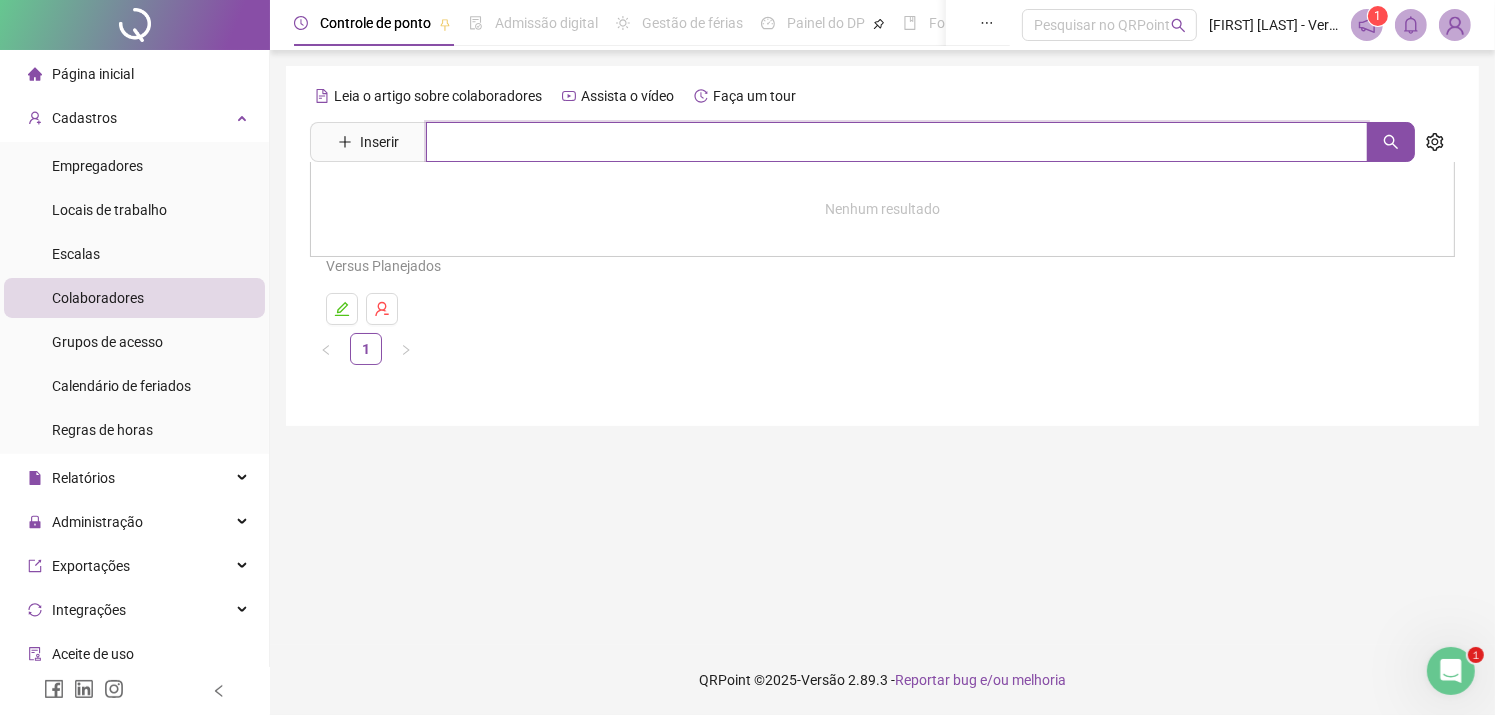 click at bounding box center [897, 142] 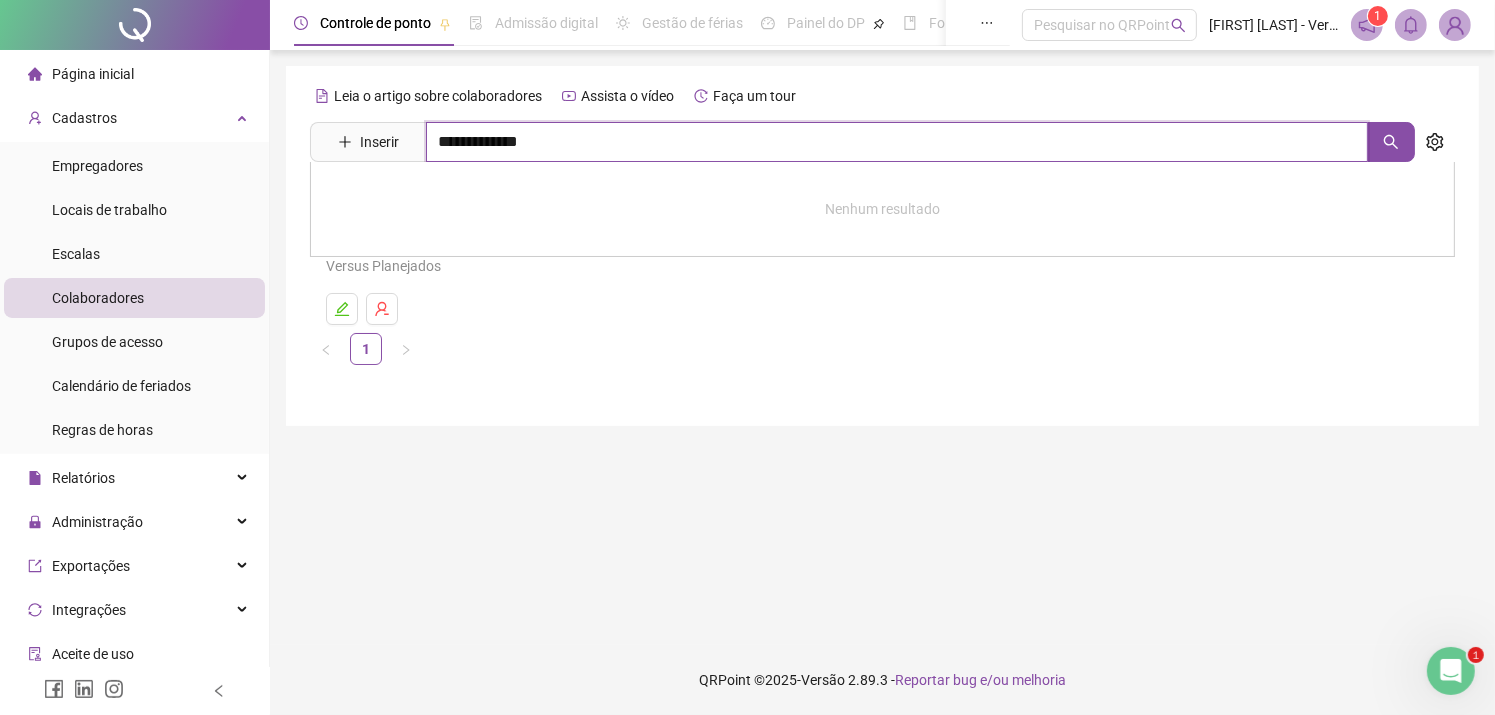 type on "**********" 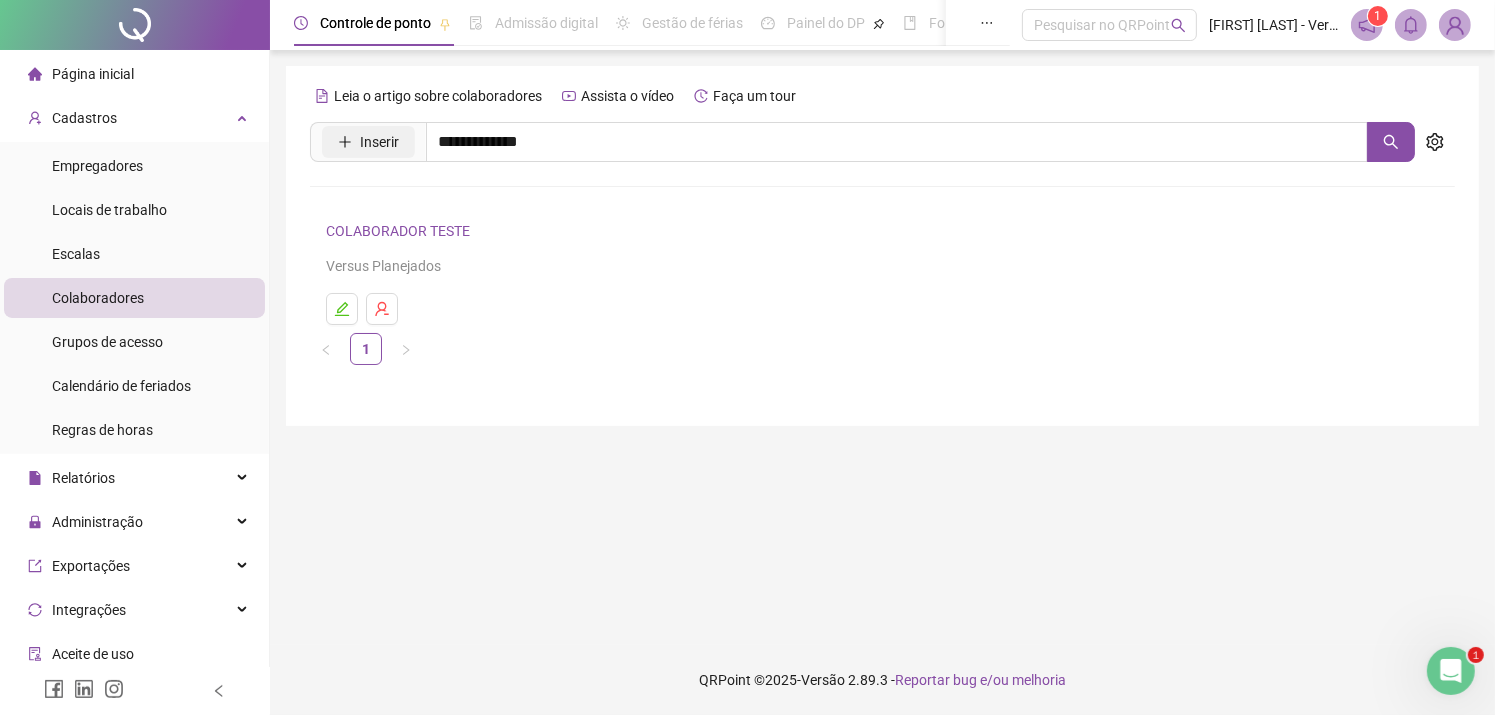 click on "Inserir" at bounding box center [379, 142] 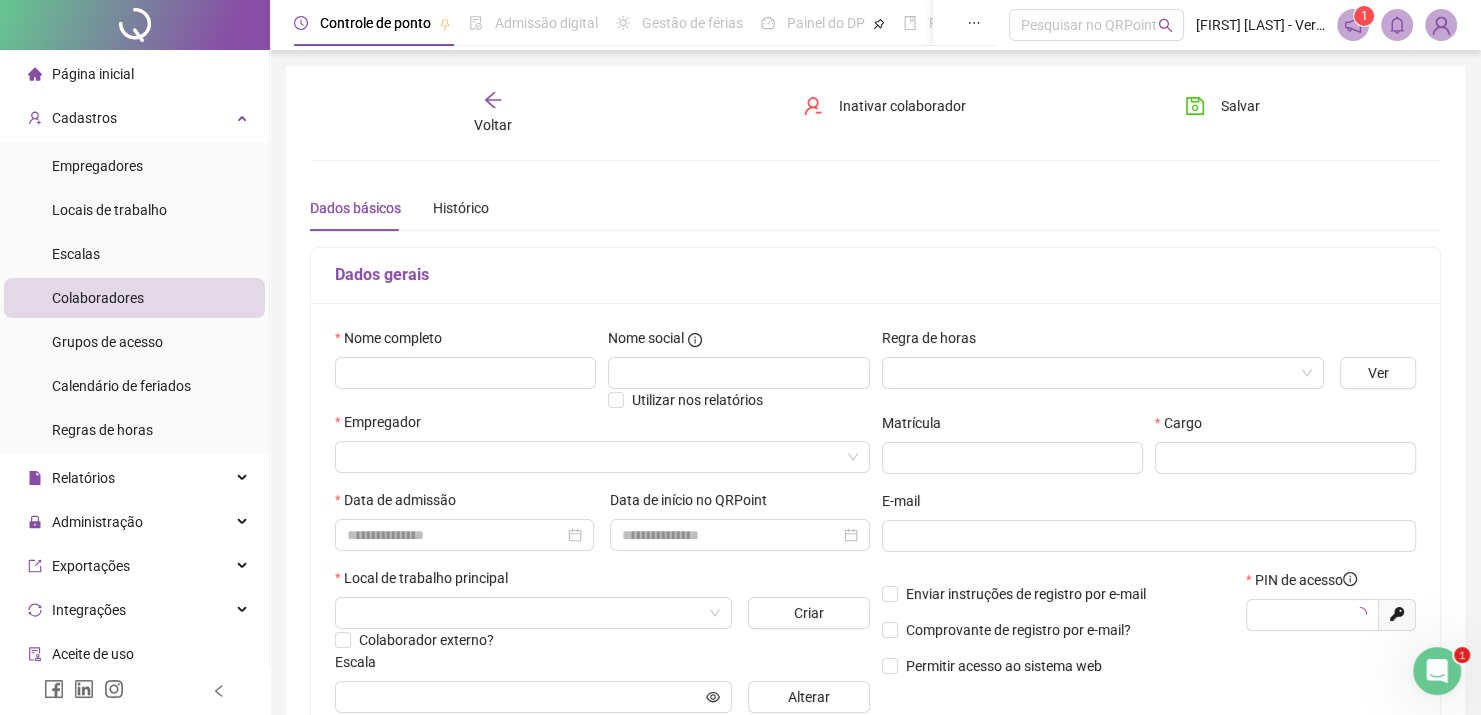 type on "*****" 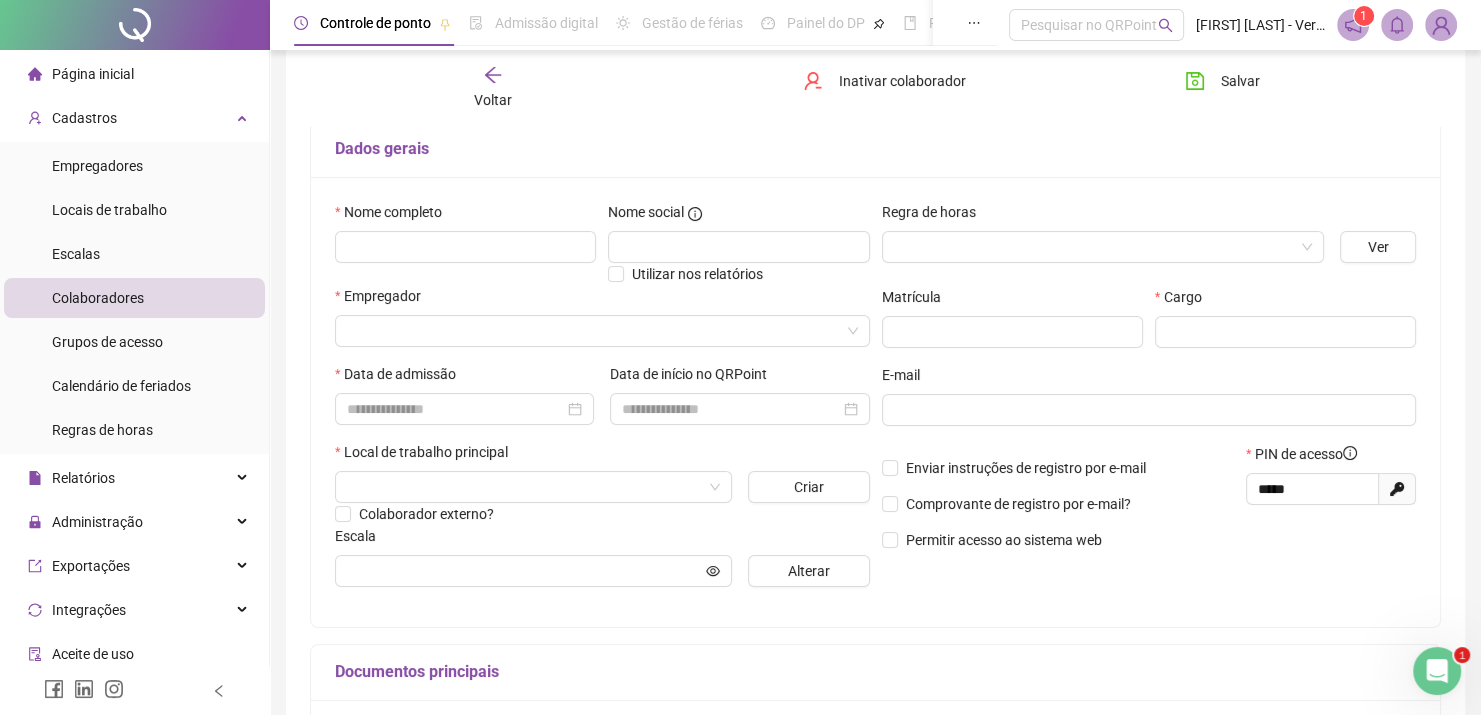 scroll, scrollTop: 25, scrollLeft: 0, axis: vertical 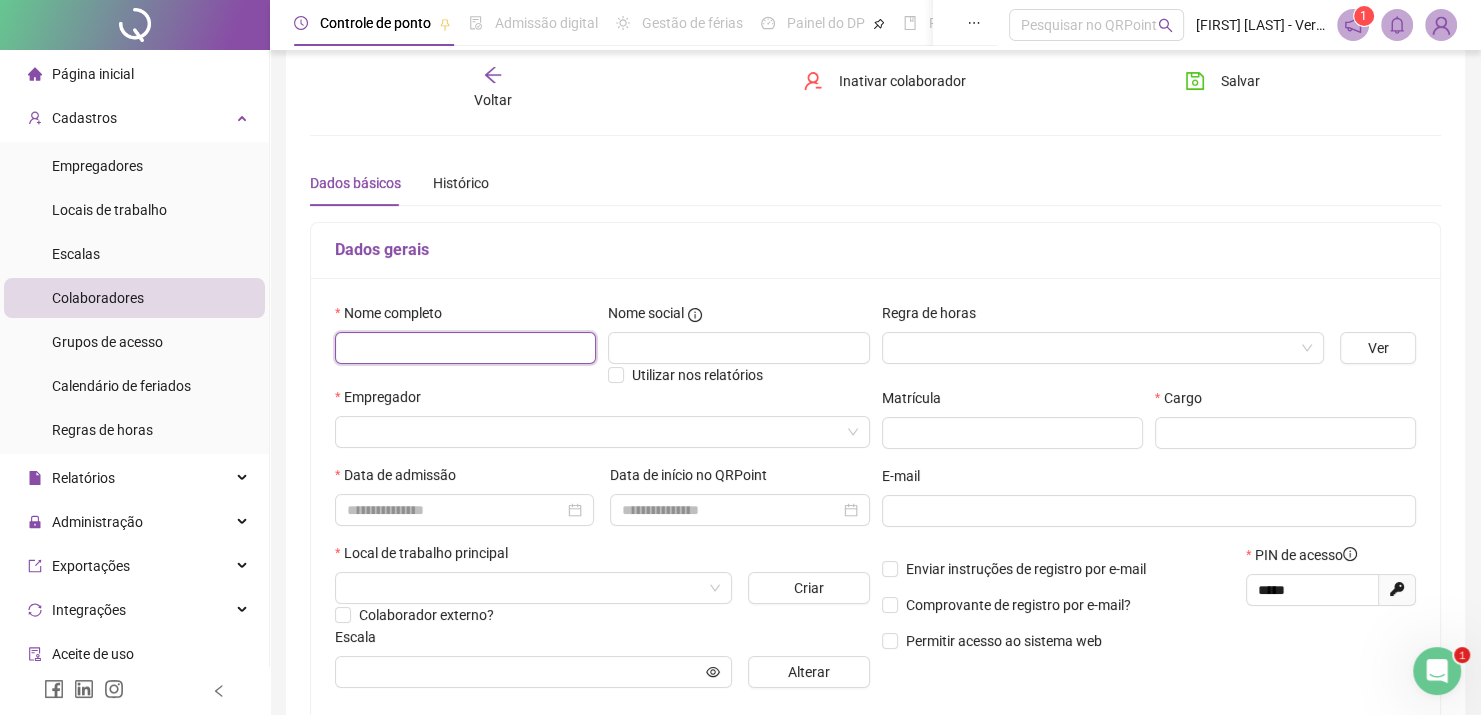 click at bounding box center (465, 348) 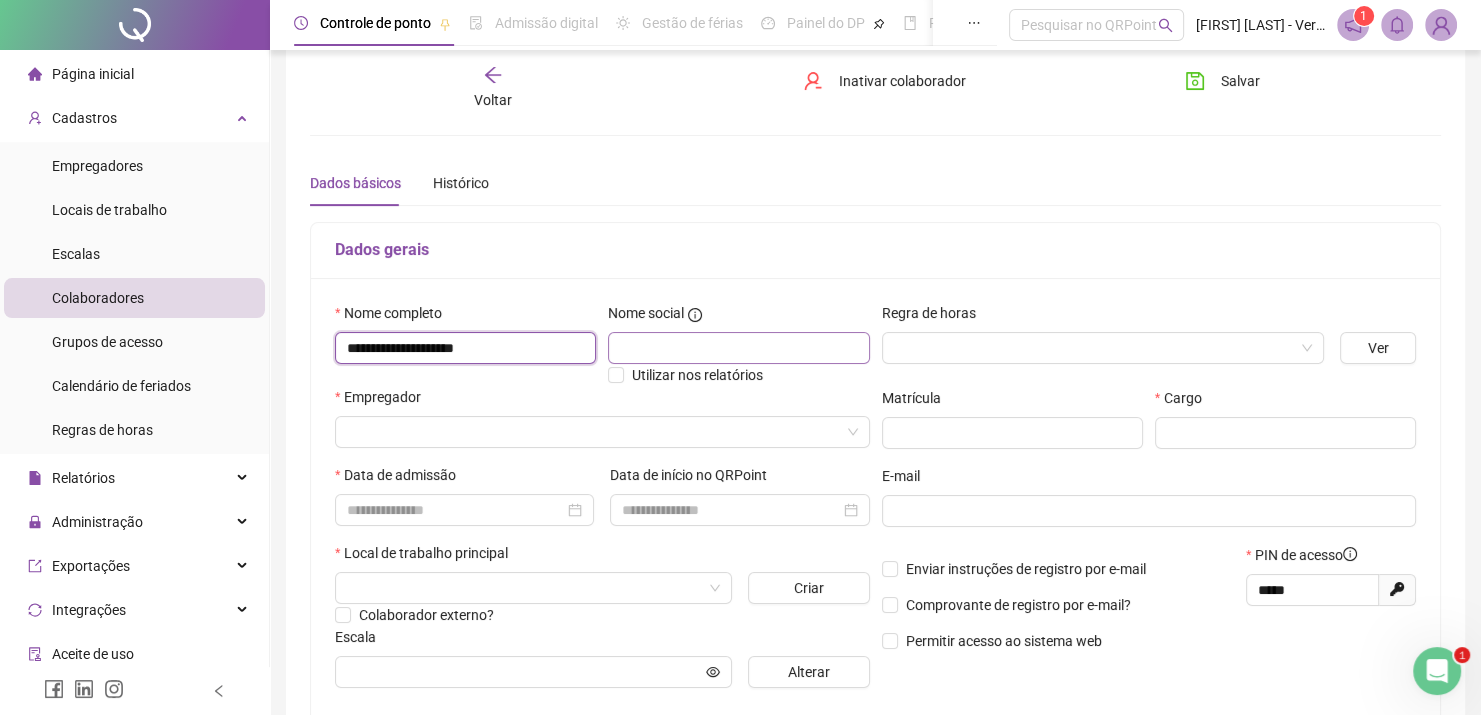 type on "**********" 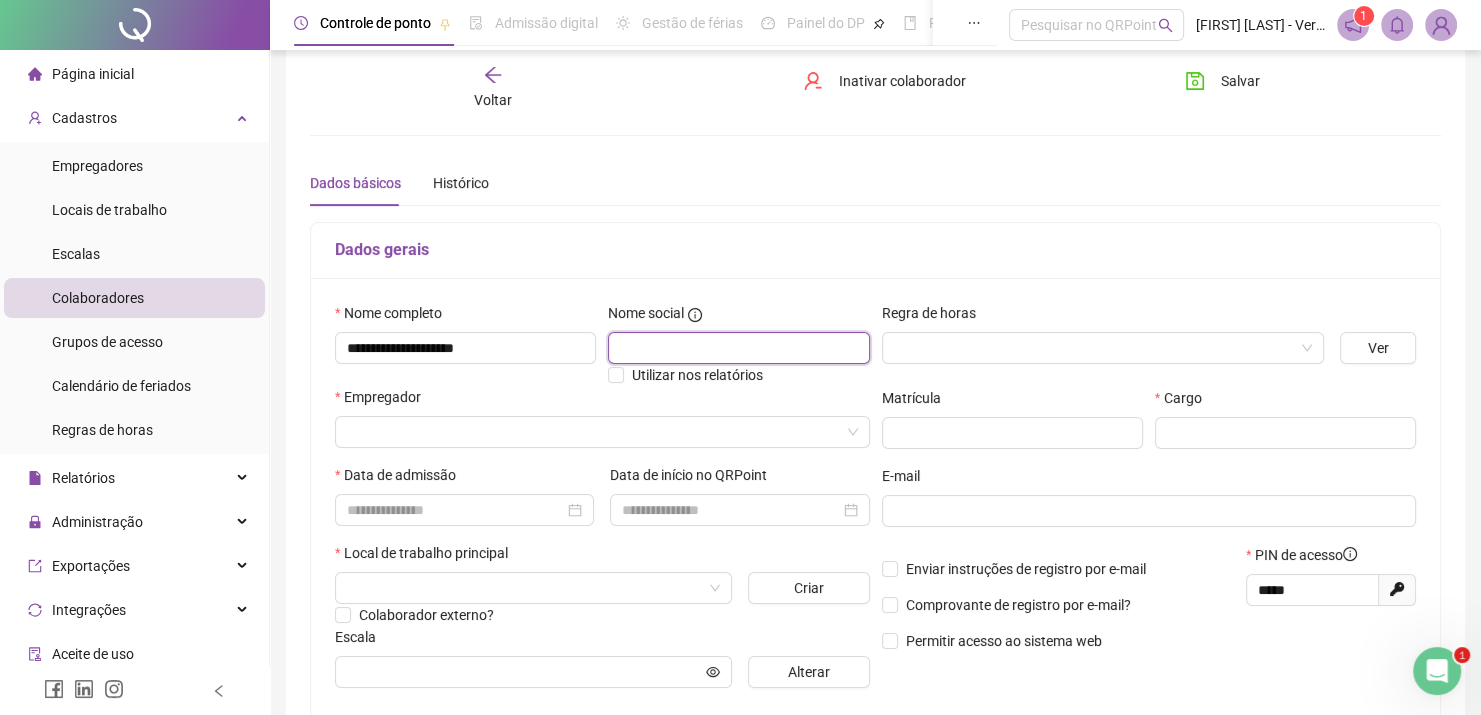 click at bounding box center (738, 348) 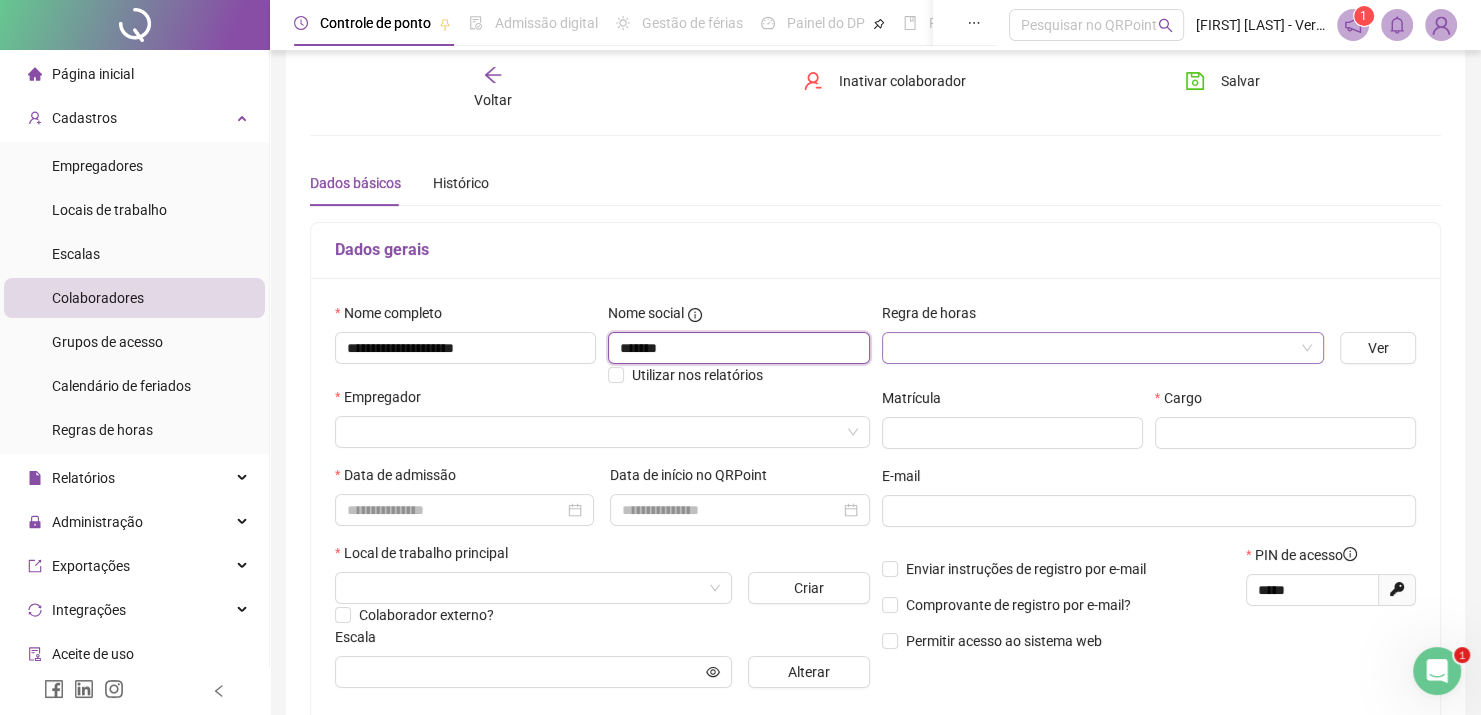 type on "*******" 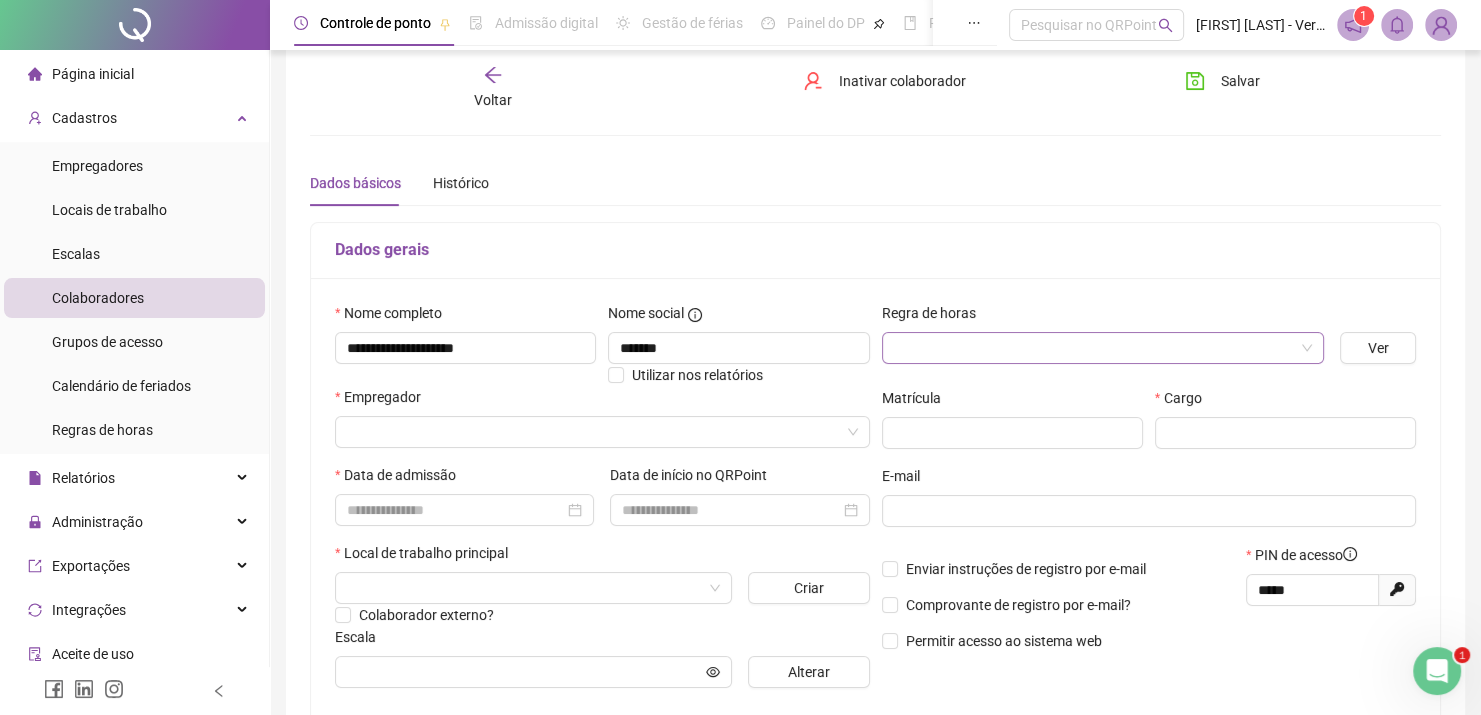 click at bounding box center (1094, 348) 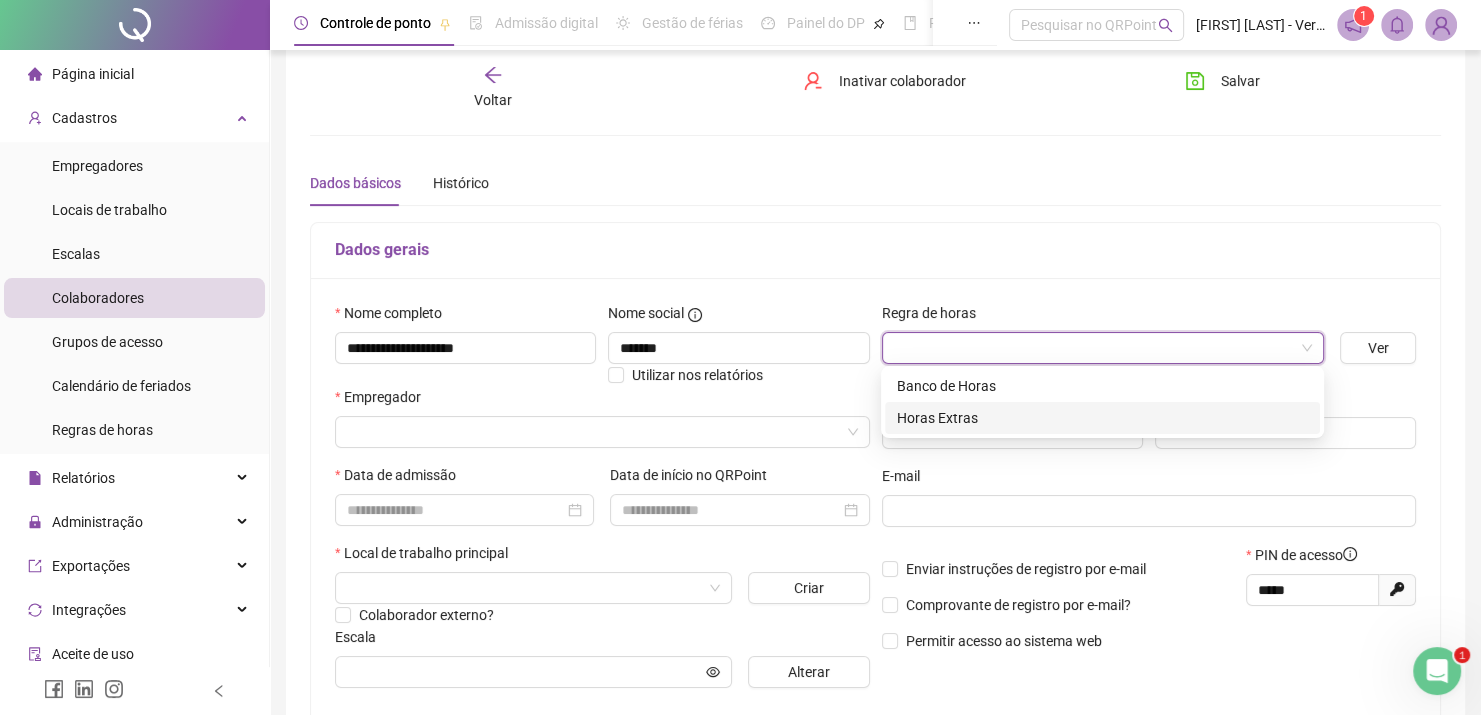 click on "Horas Extras" at bounding box center [1102, 418] 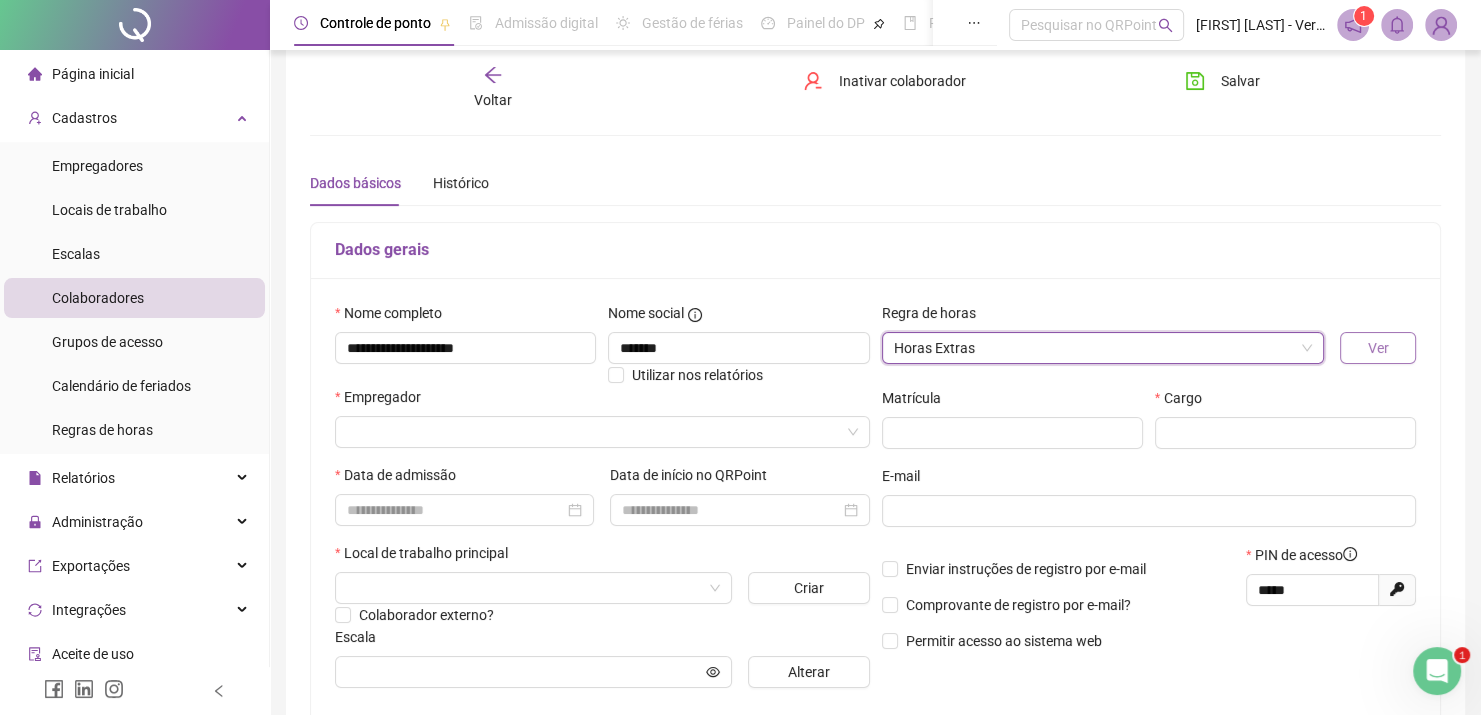 click on "Ver" at bounding box center (1378, 348) 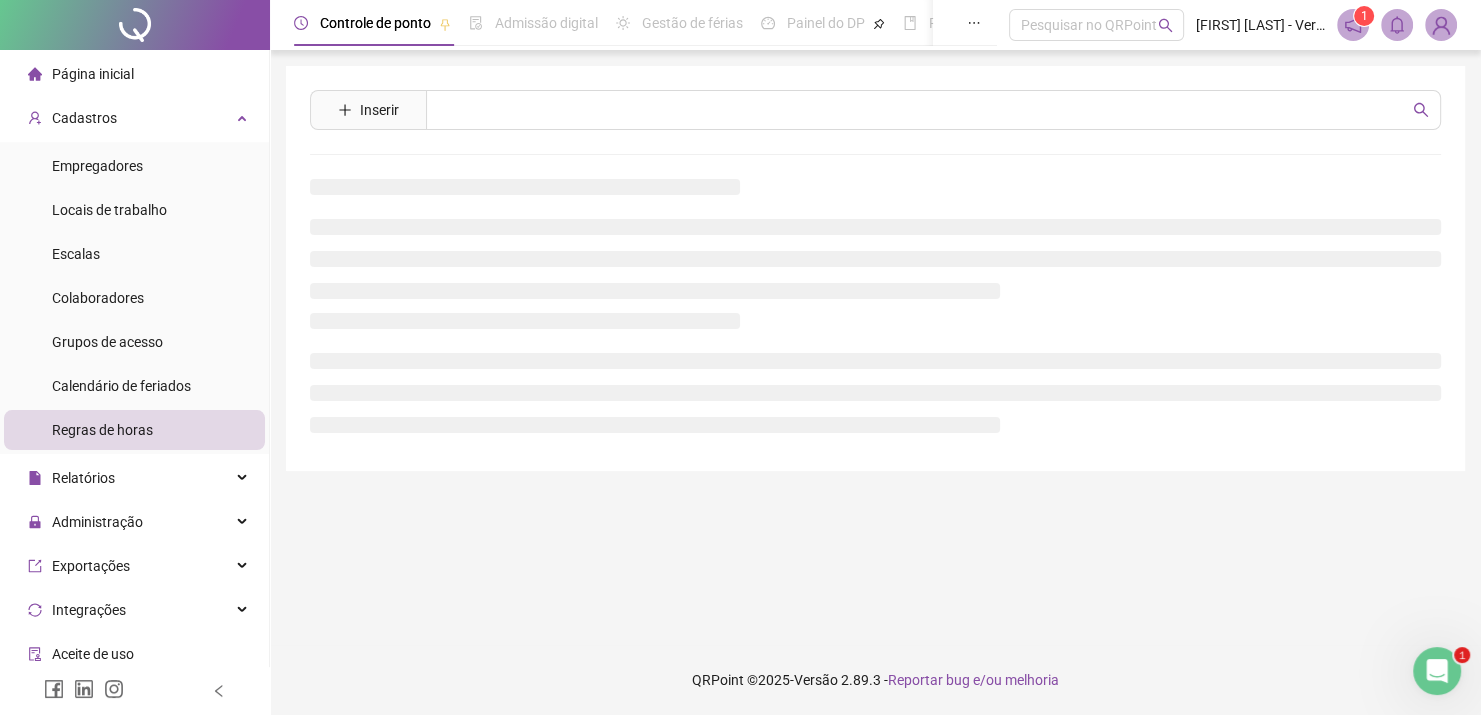 scroll, scrollTop: 0, scrollLeft: 0, axis: both 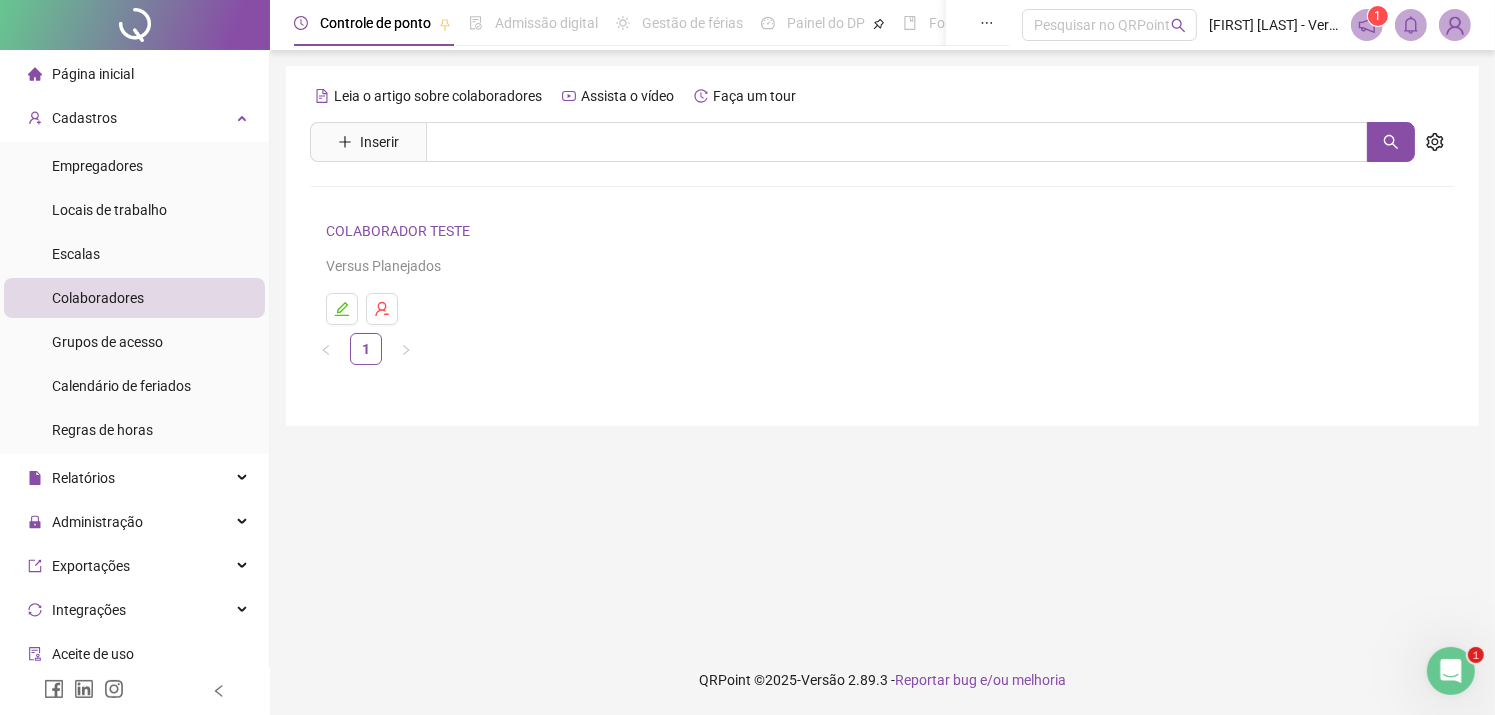 click on "COLABORADOR TESTE" at bounding box center [401, 231] 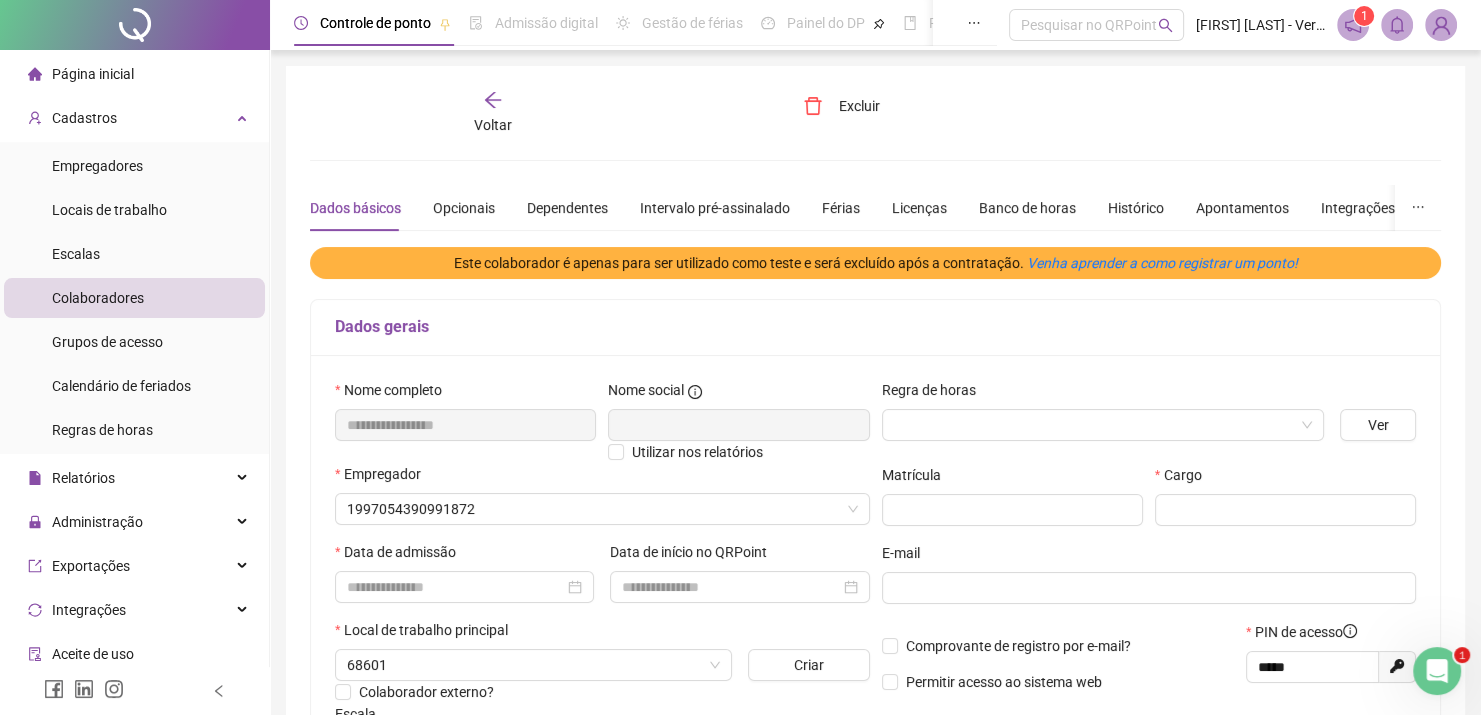 type on "**********" 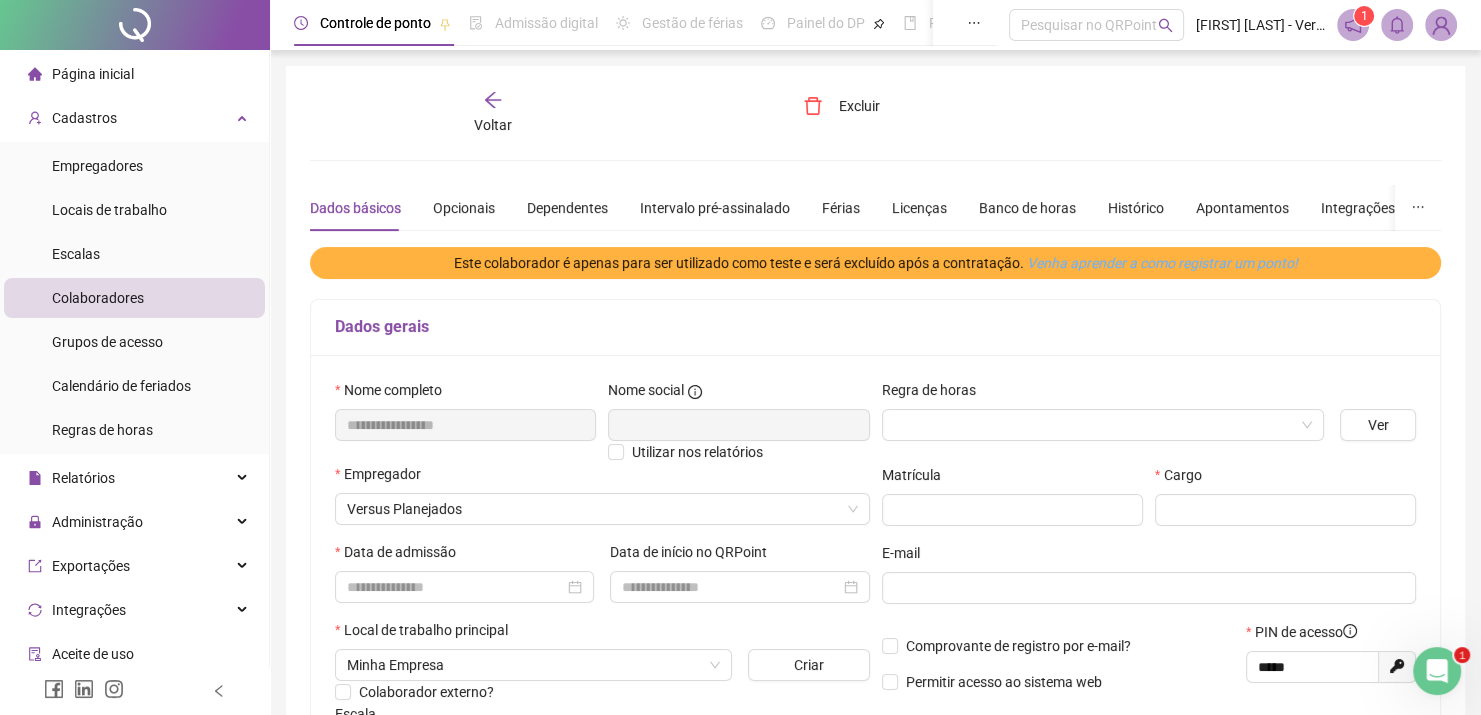 click on "Venha aprender a como registrar um ponto!" at bounding box center [0, 0] 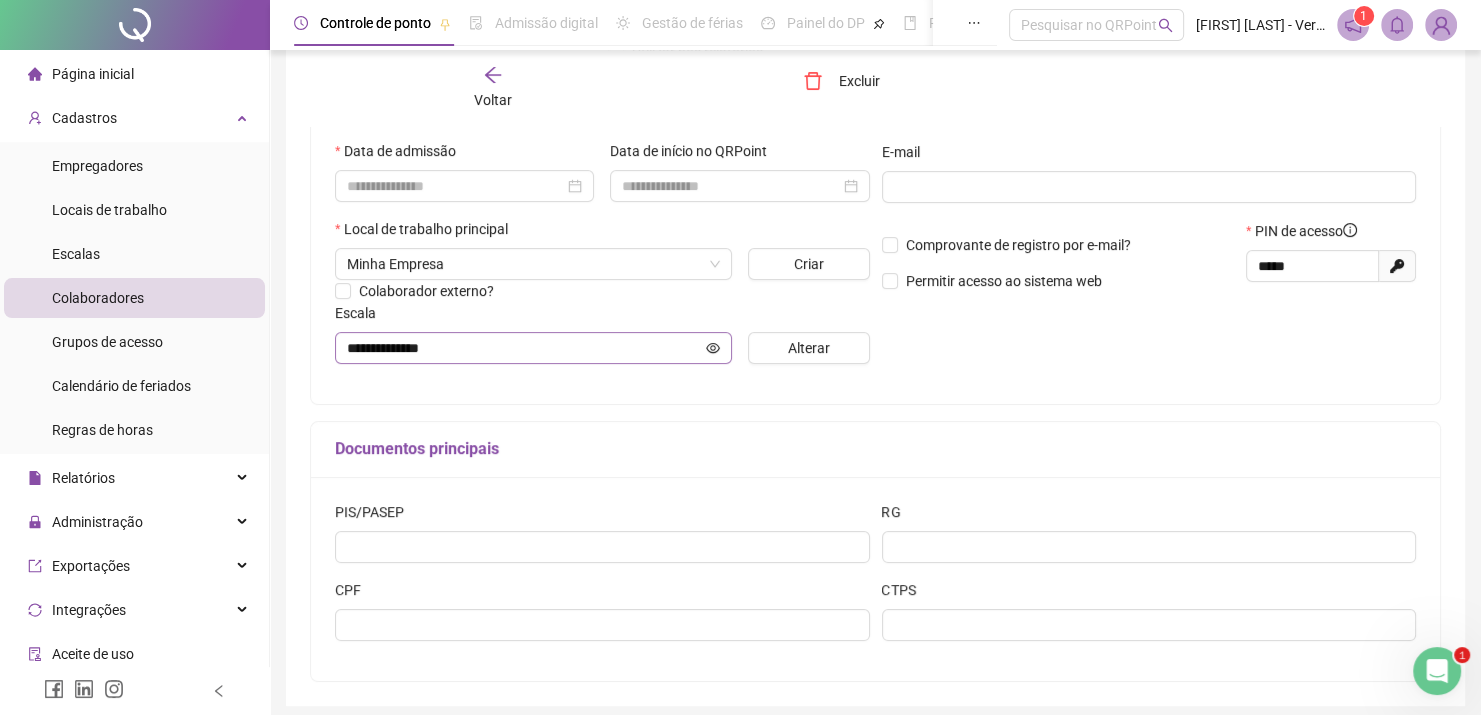 scroll, scrollTop: 477, scrollLeft: 0, axis: vertical 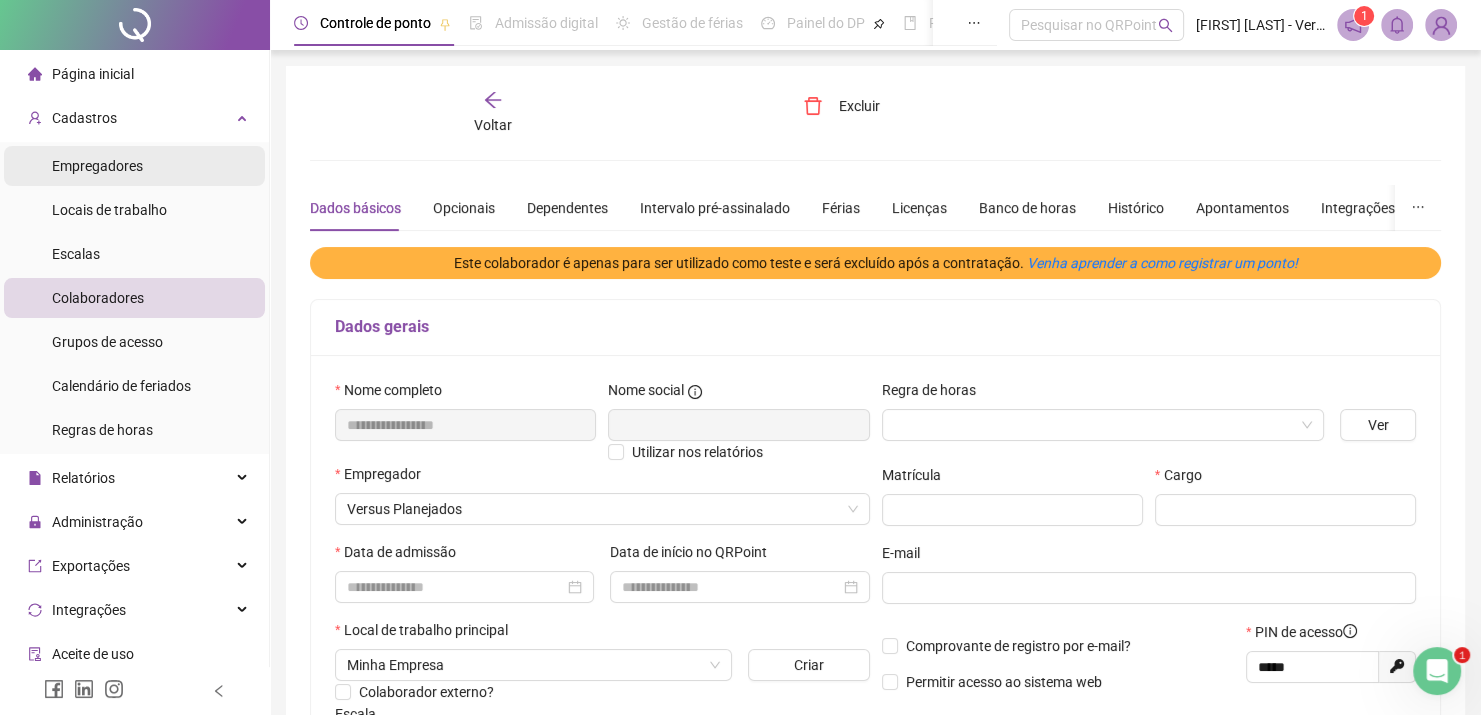 click on "Empregadores" at bounding box center [134, 166] 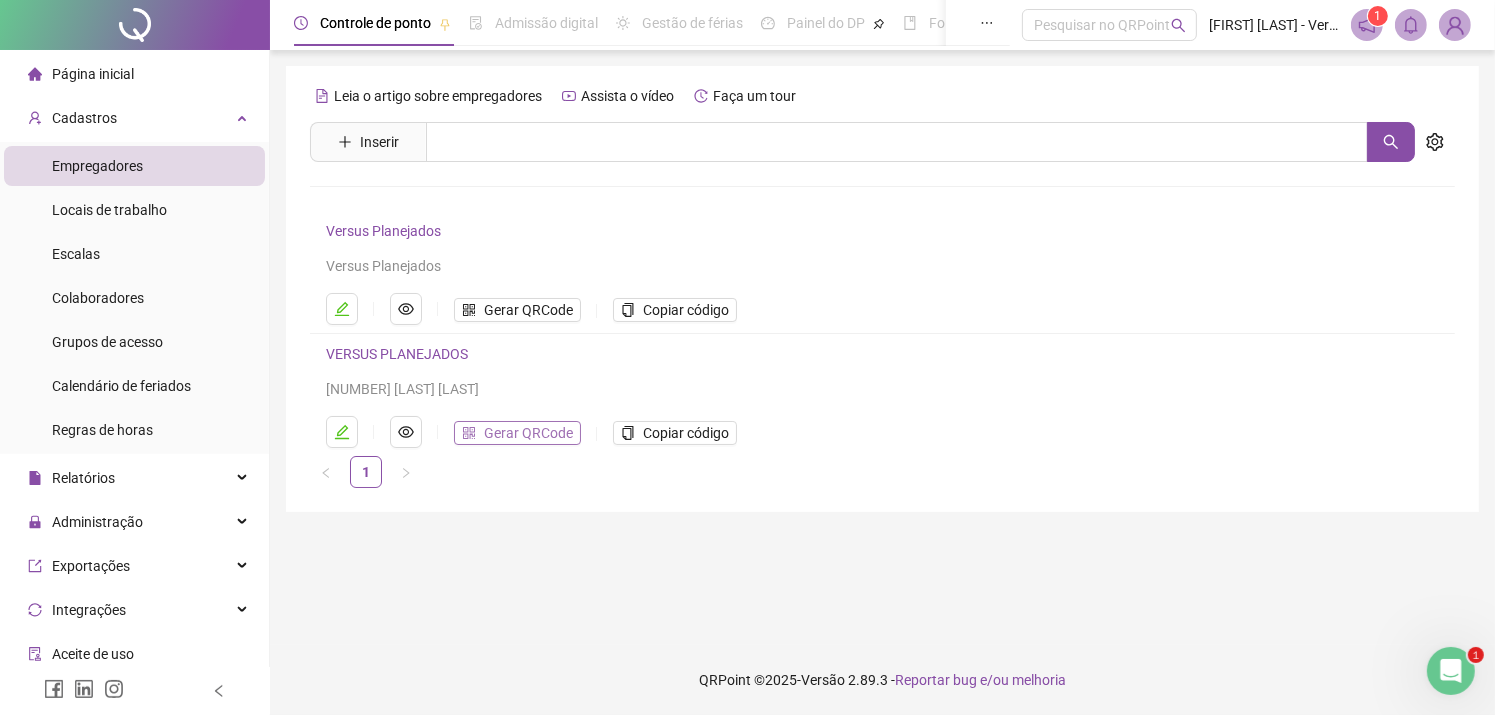 click on "Gerar QRCode" at bounding box center [528, 433] 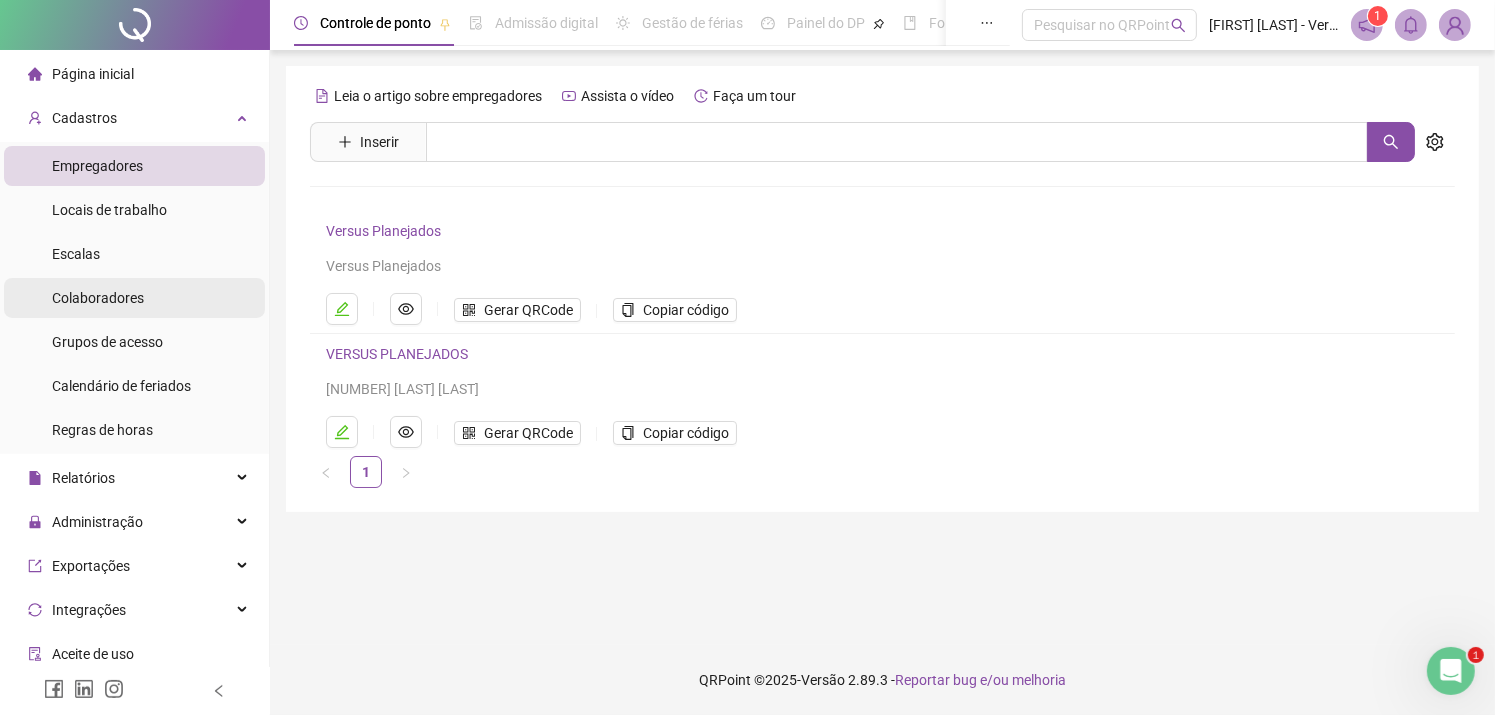 click on "Colaboradores" at bounding box center [98, 298] 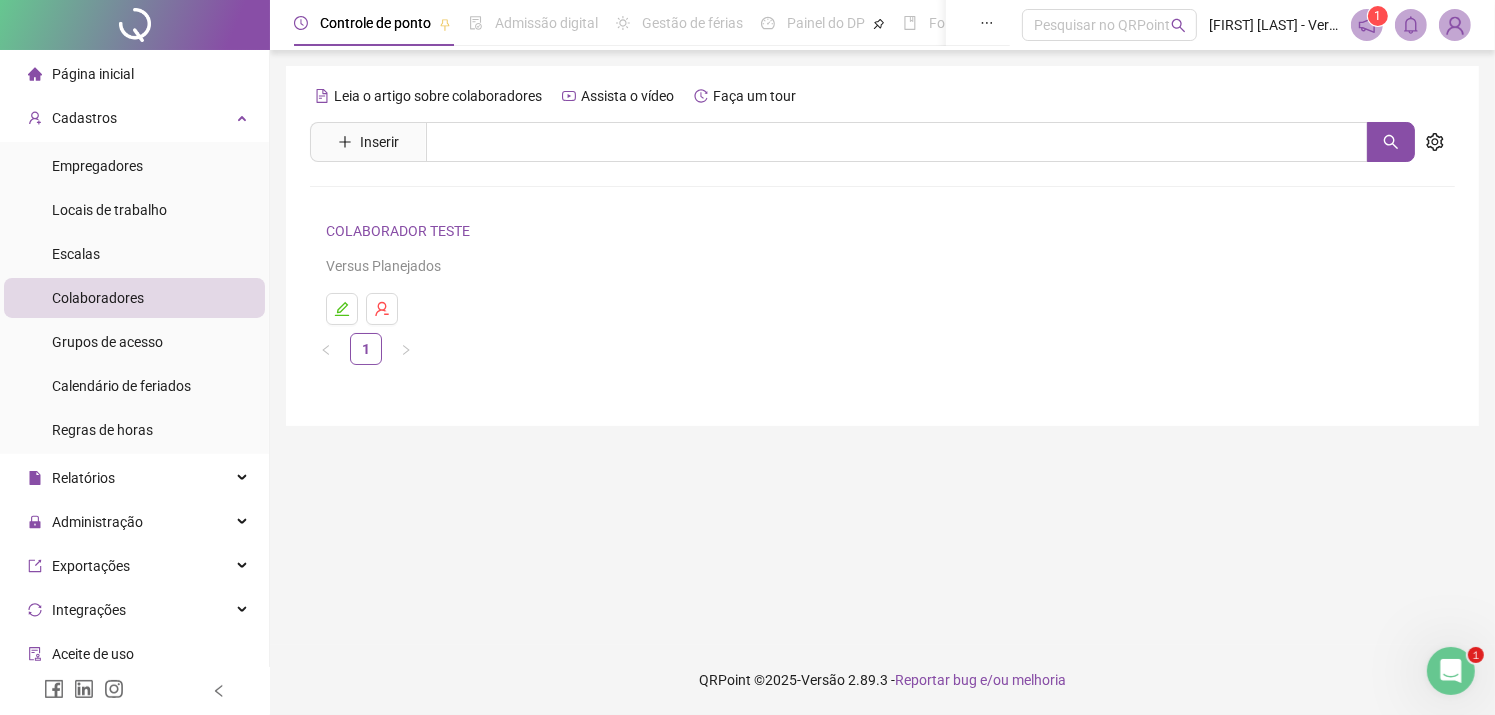 click on "COLABORADOR TESTE" at bounding box center [401, 231] 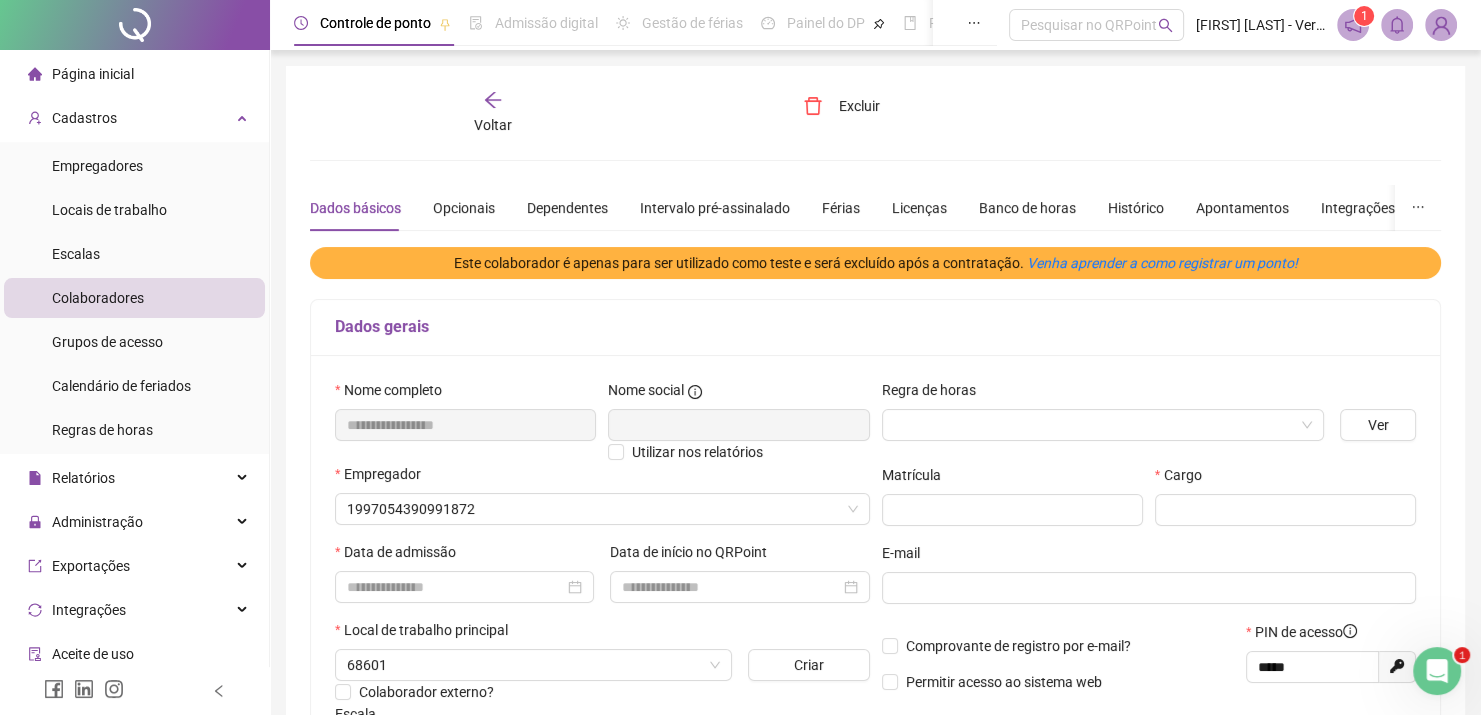type on "**********" 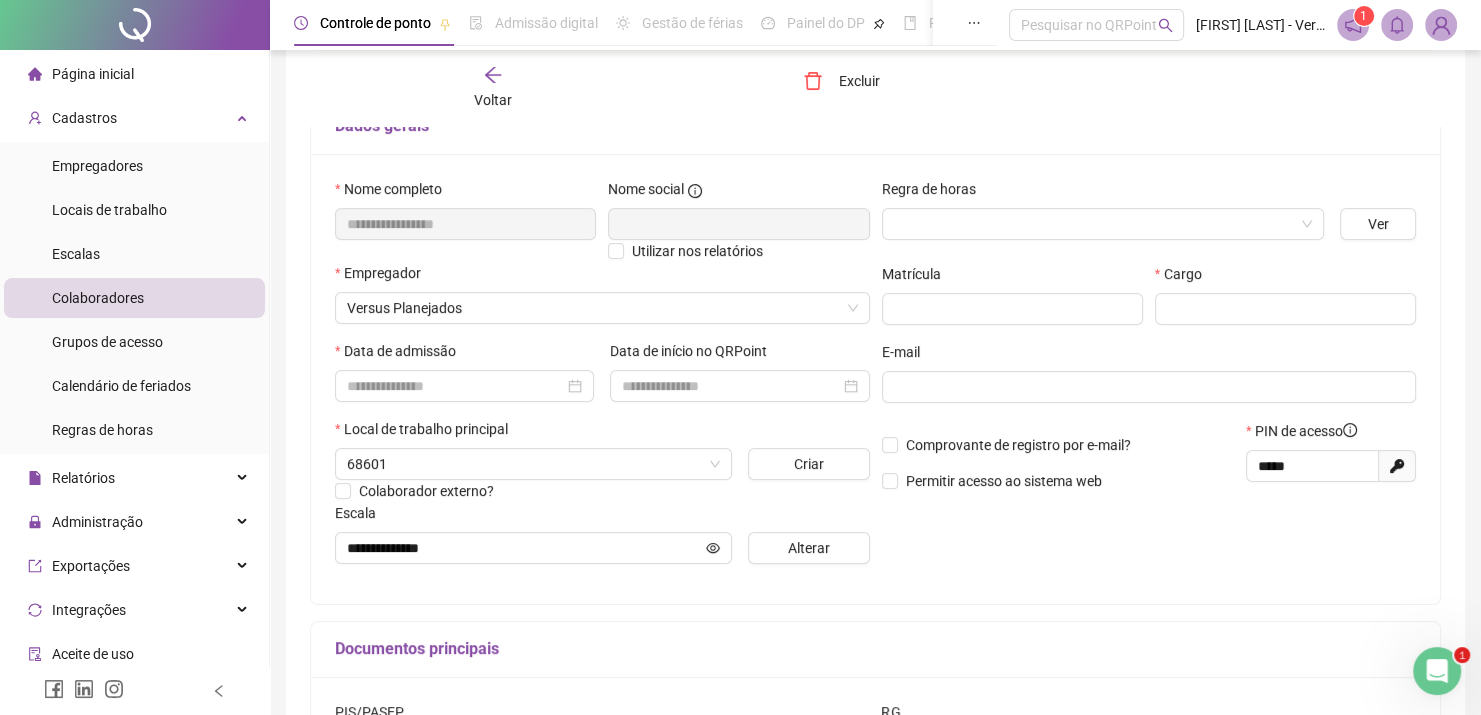 scroll, scrollTop: 300, scrollLeft: 0, axis: vertical 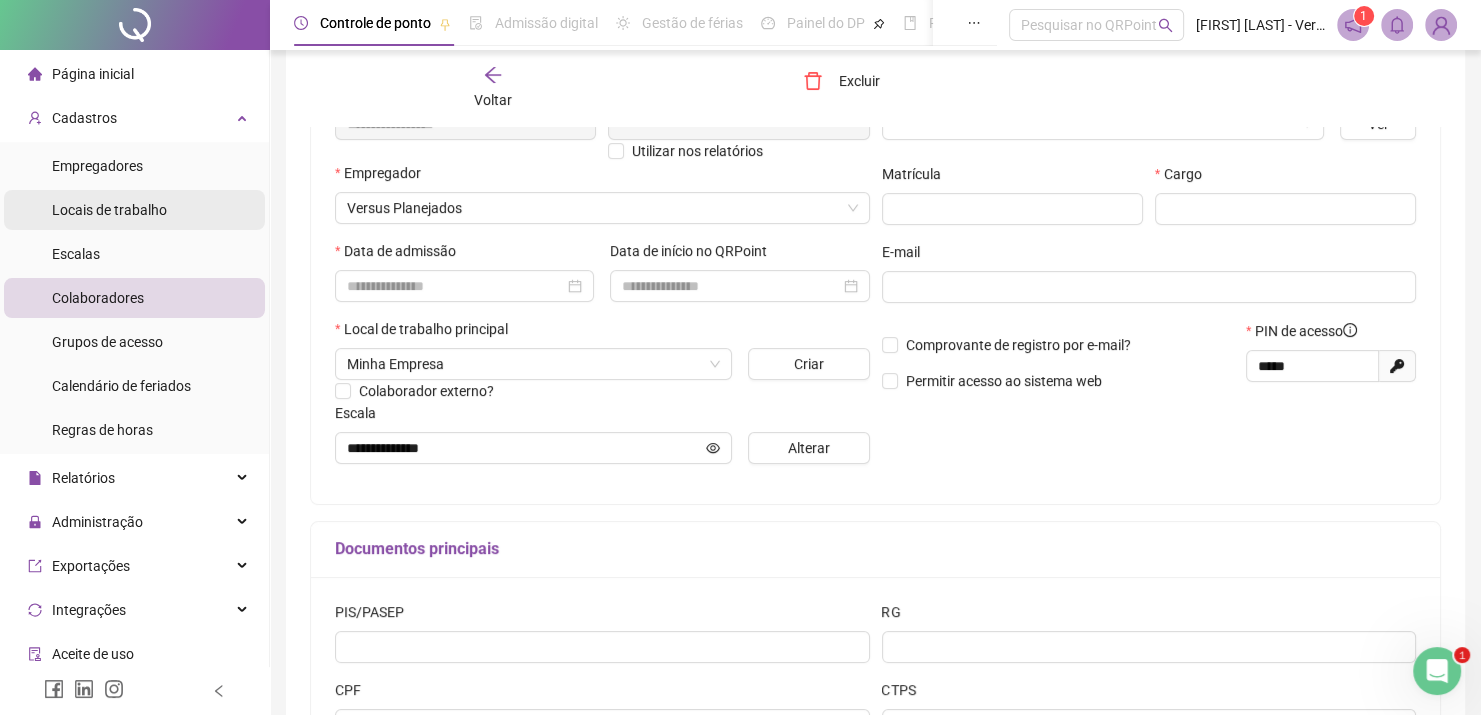 click on "Locais de trabalho" at bounding box center [109, 210] 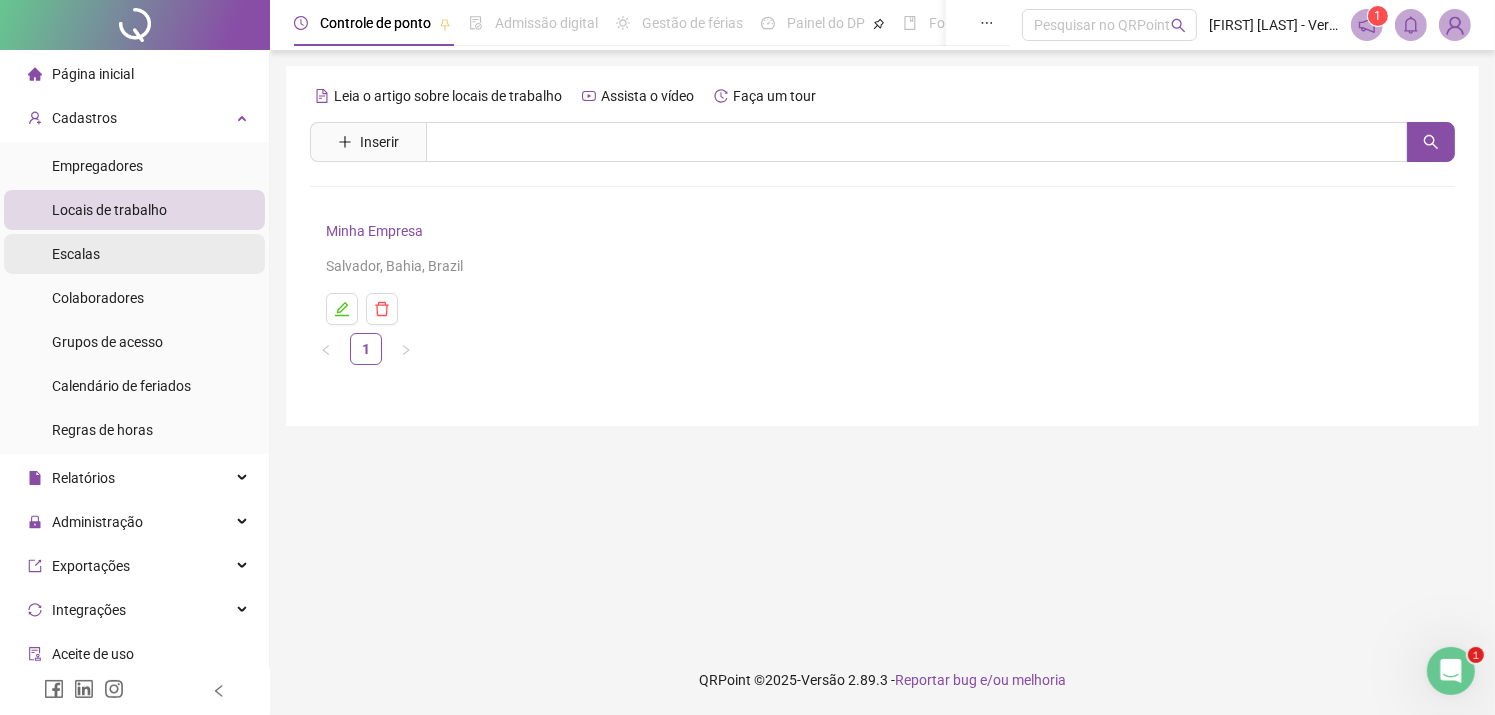 click on "Escalas" at bounding box center [134, 254] 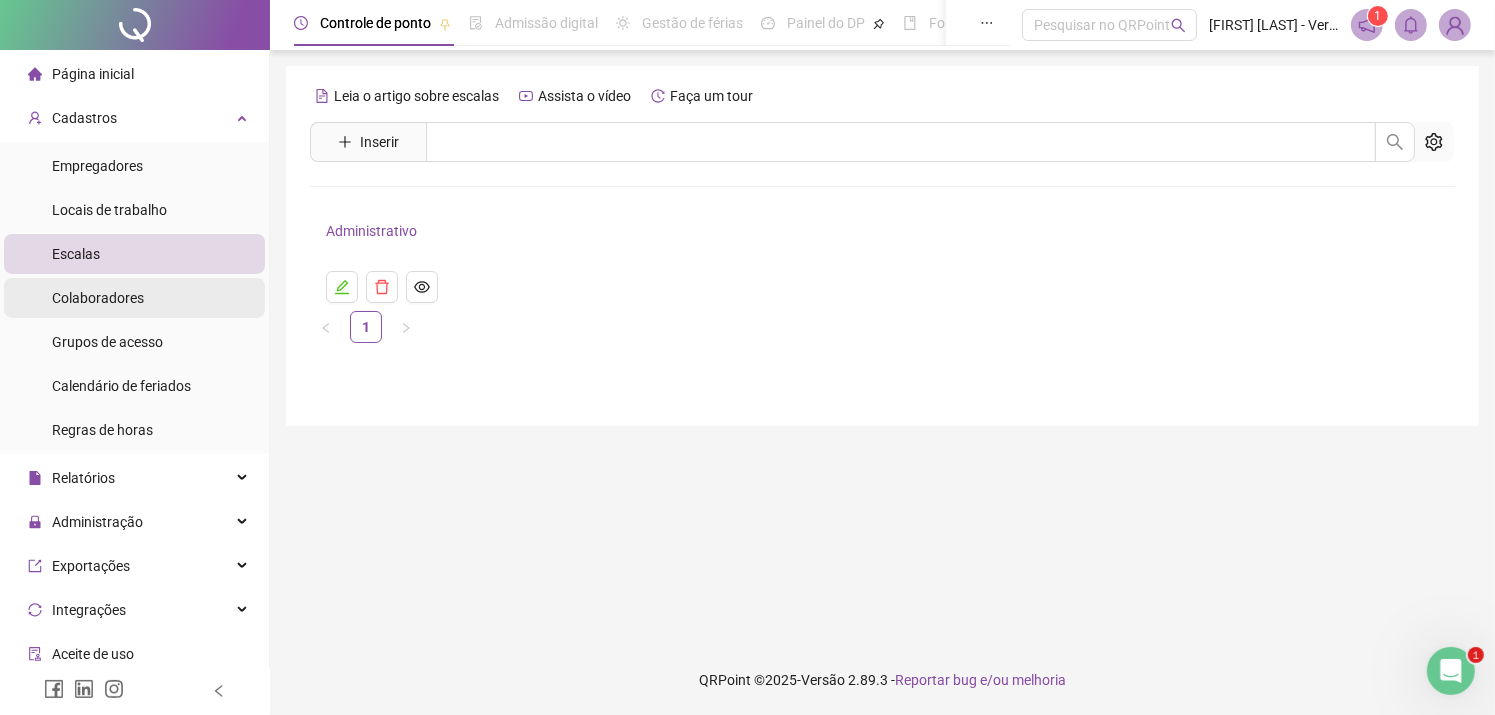 click on "Colaboradores" at bounding box center (98, 298) 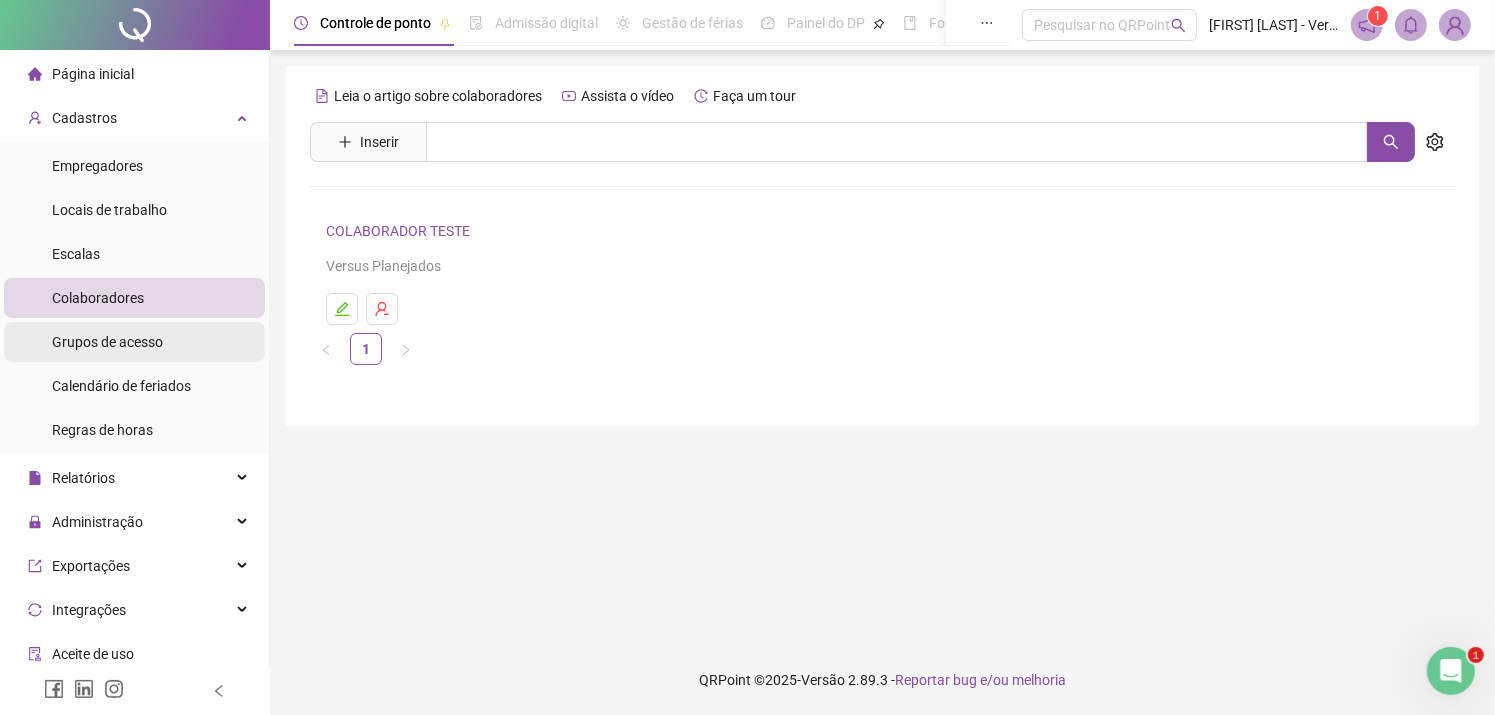click on "Grupos de acesso" at bounding box center (107, 342) 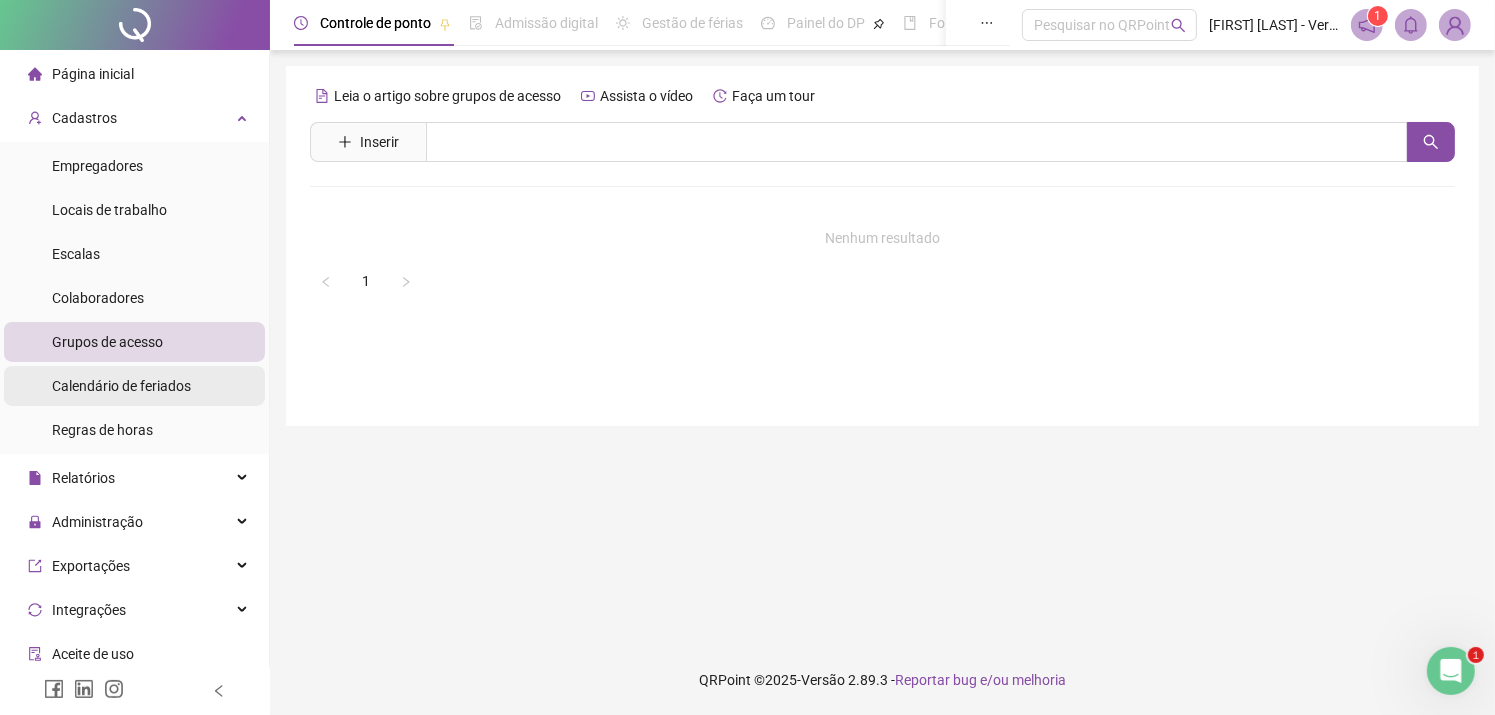 click on "Calendário de feriados" at bounding box center (121, 386) 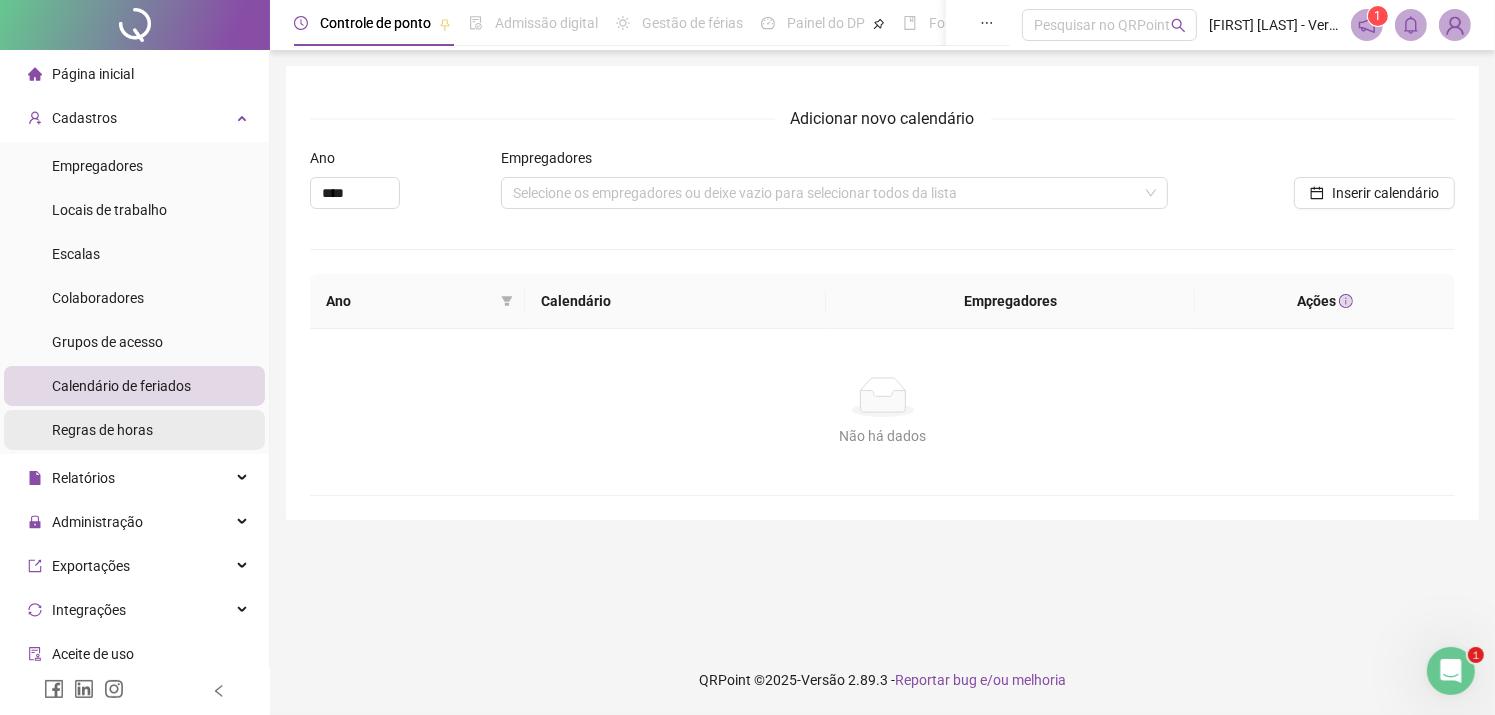 click on "Regras de horas" at bounding box center [102, 430] 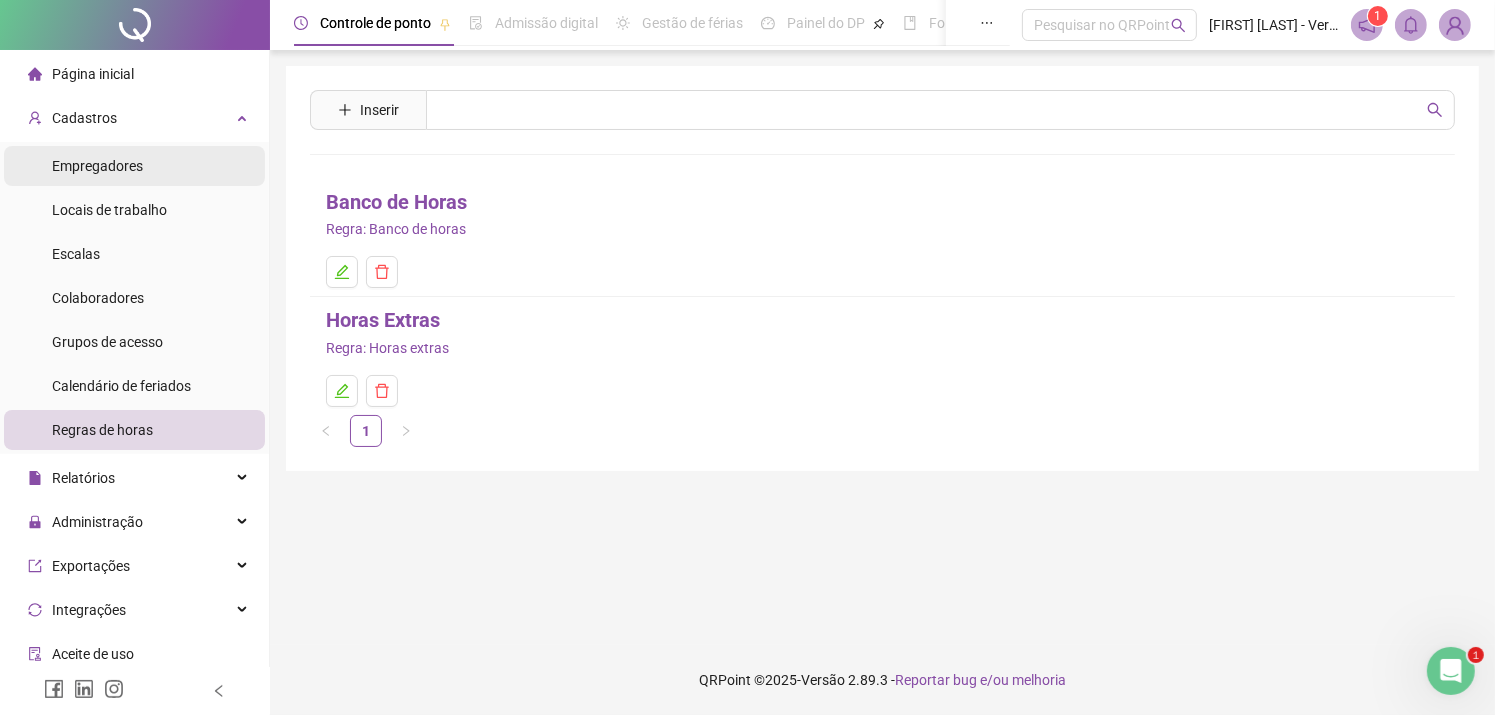 click on "Empregadores" at bounding box center (97, 166) 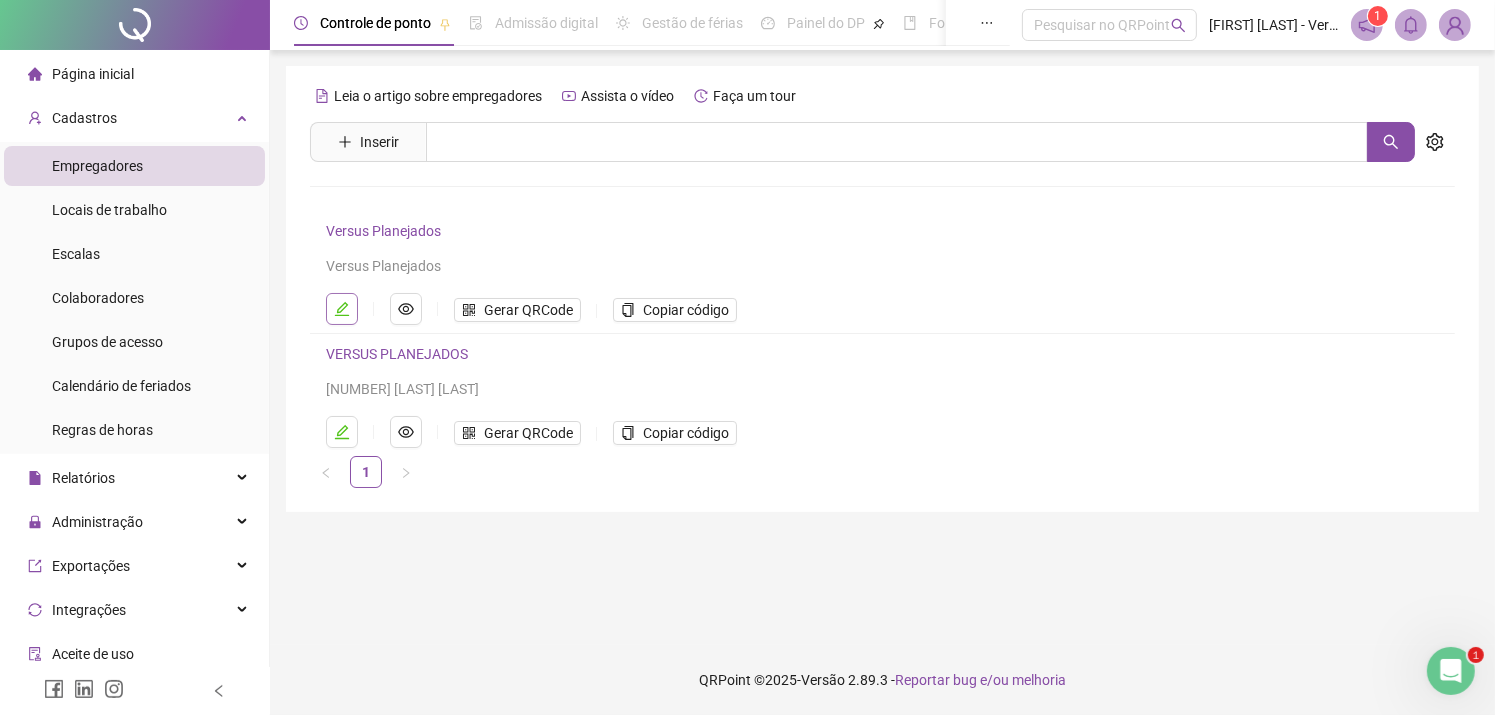 click 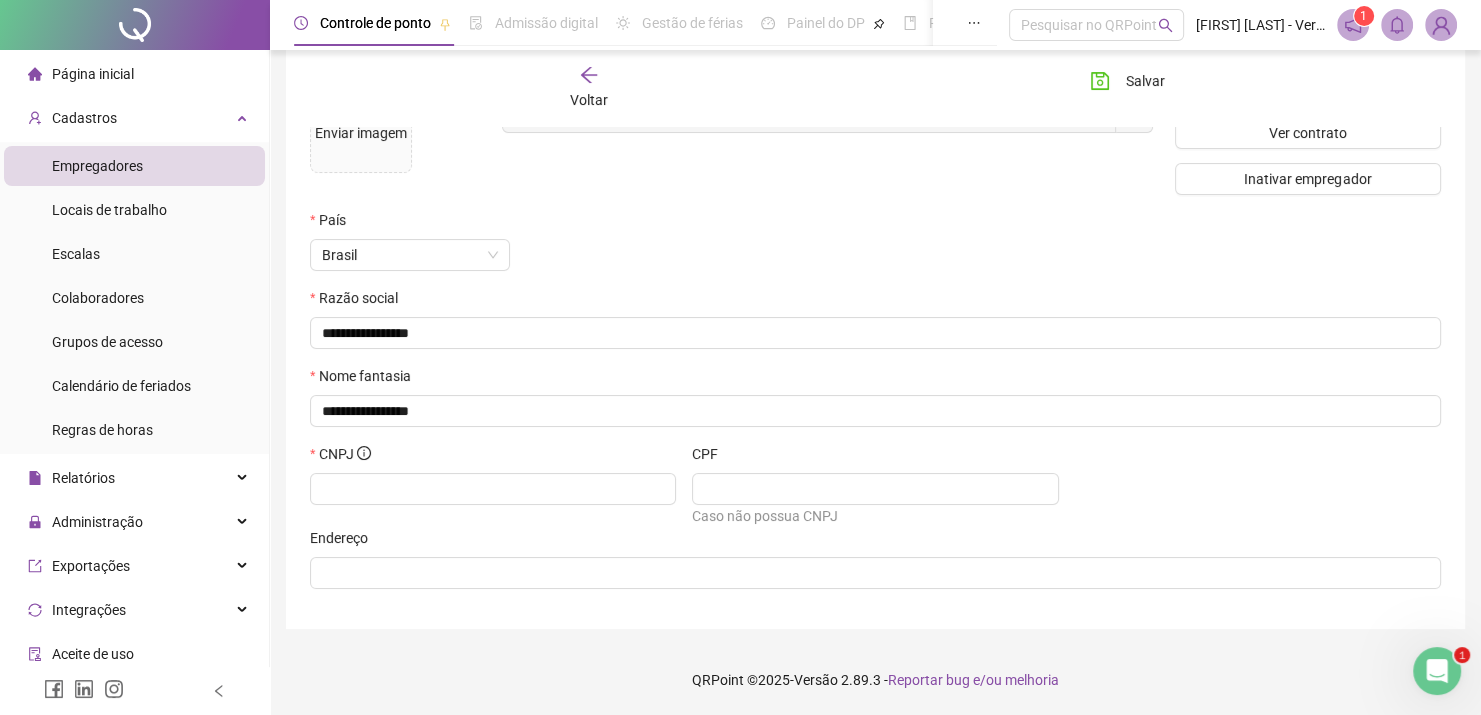scroll, scrollTop: 0, scrollLeft: 0, axis: both 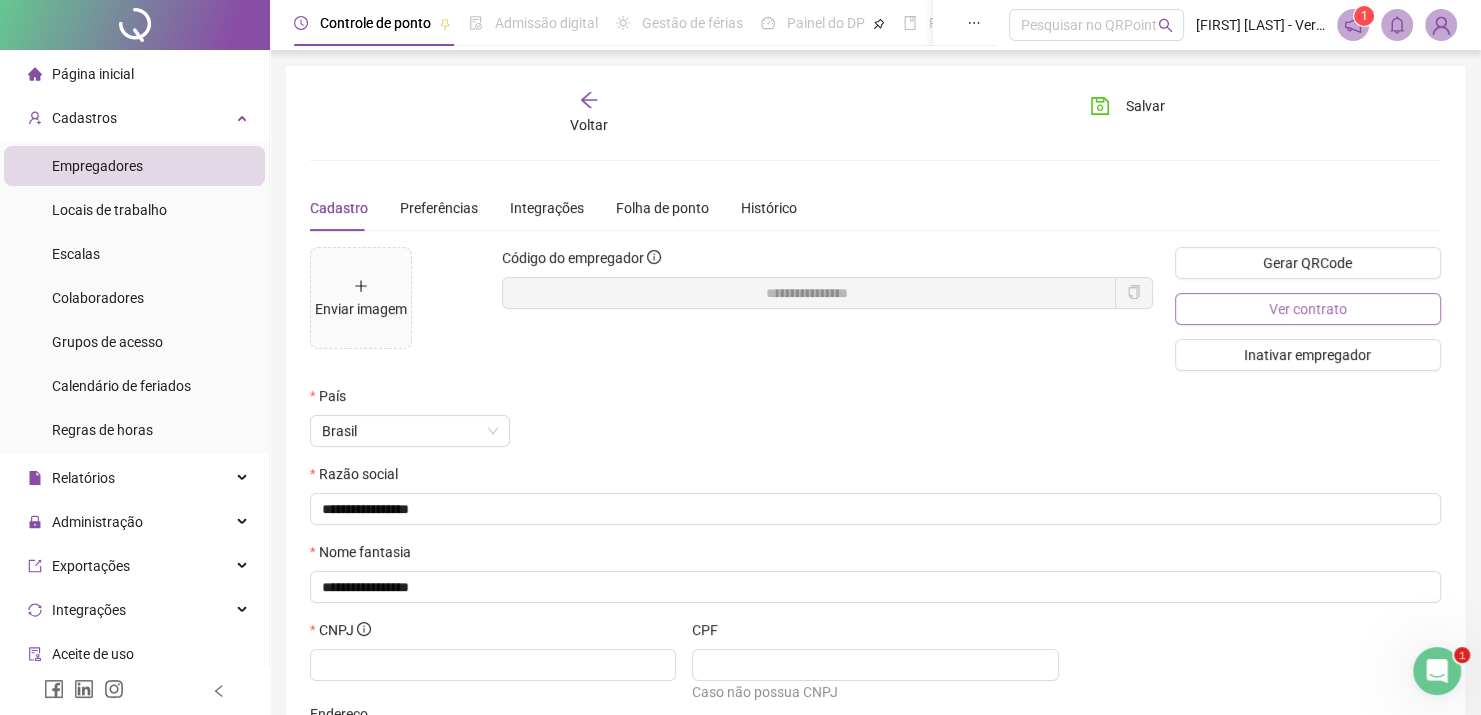 click on "Ver contrato" at bounding box center [1308, 309] 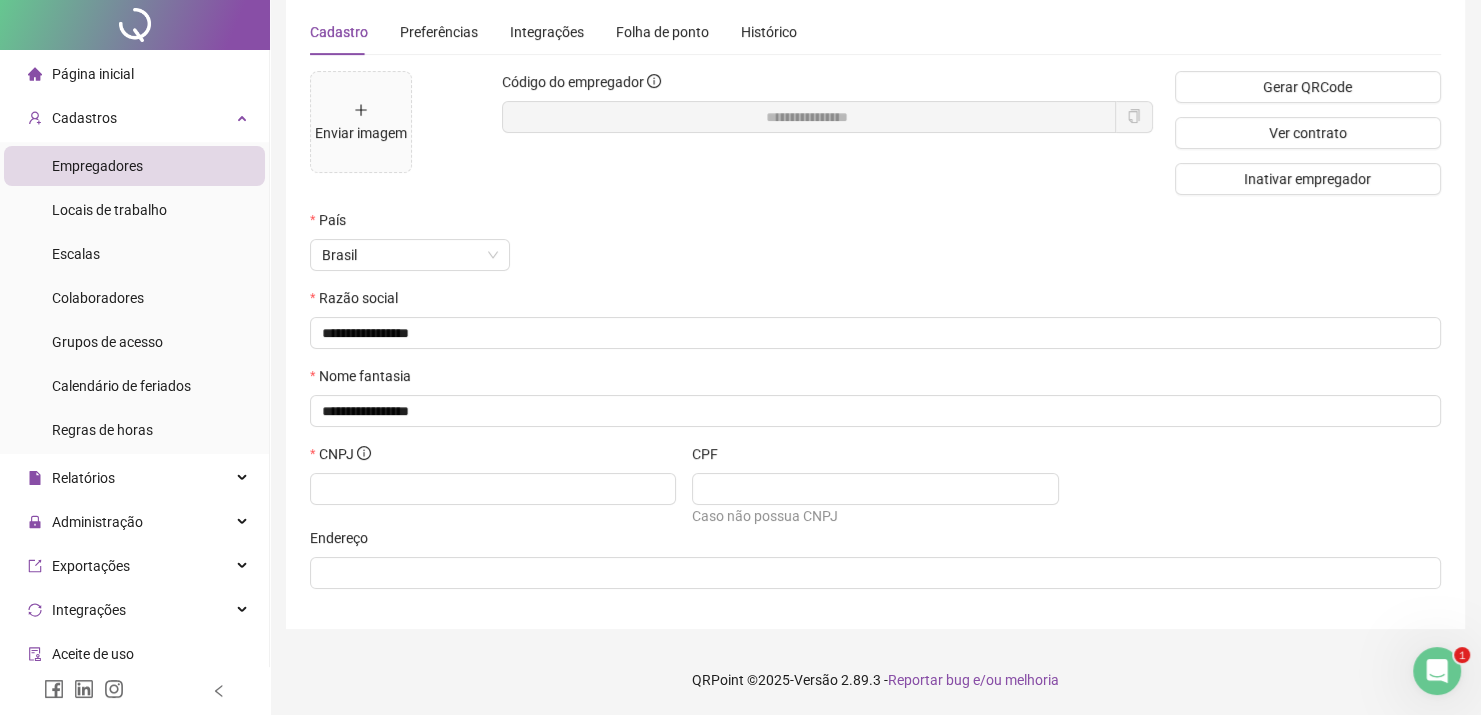 scroll, scrollTop: 0, scrollLeft: 0, axis: both 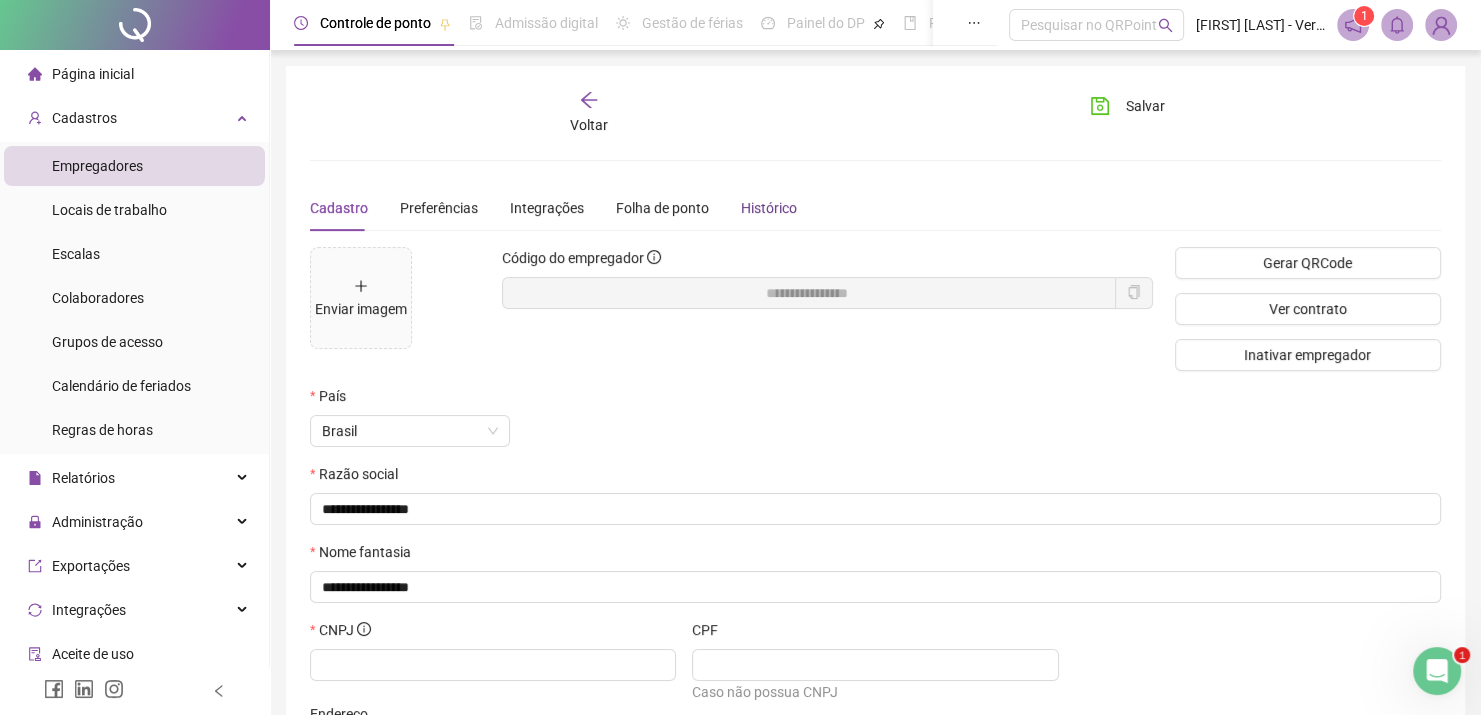 click on "Histórico" at bounding box center (769, 208) 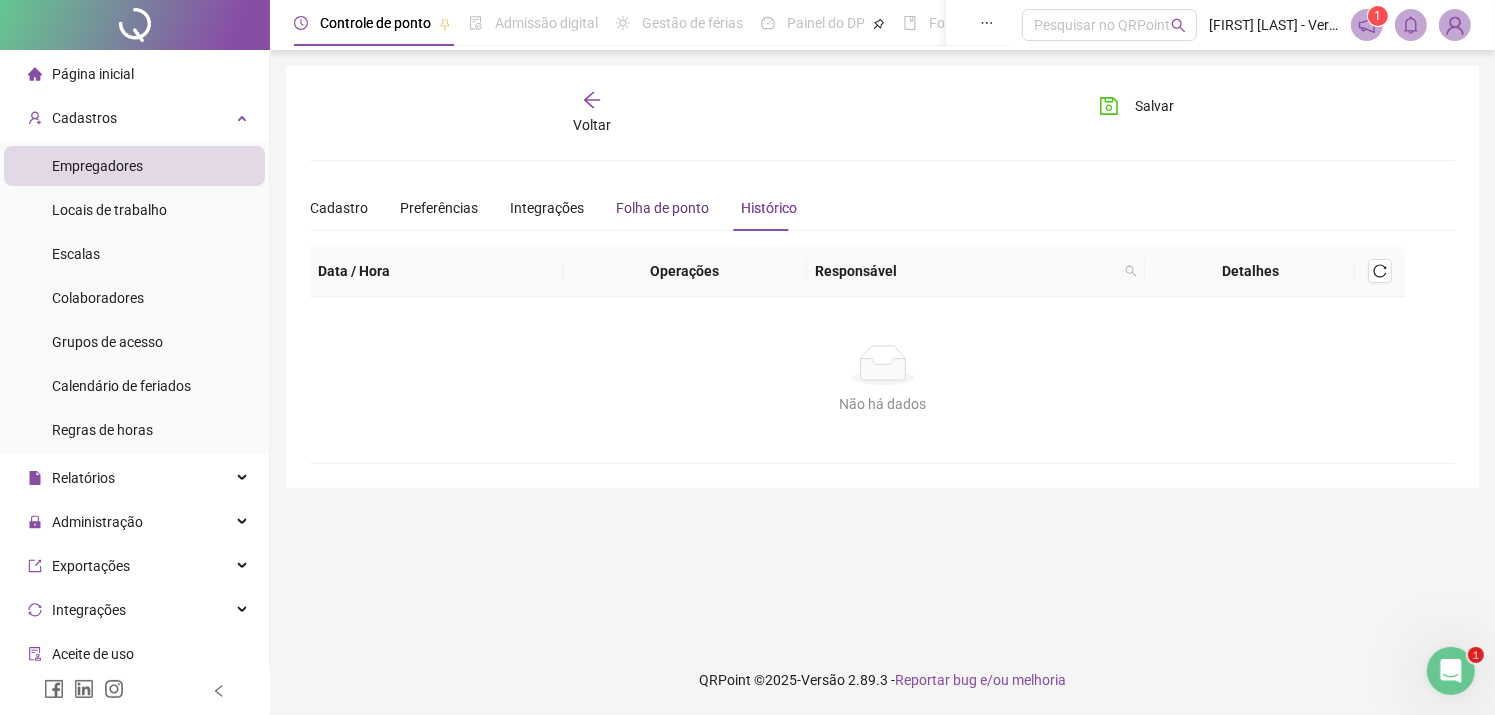 click on "Folha de ponto" at bounding box center [662, 208] 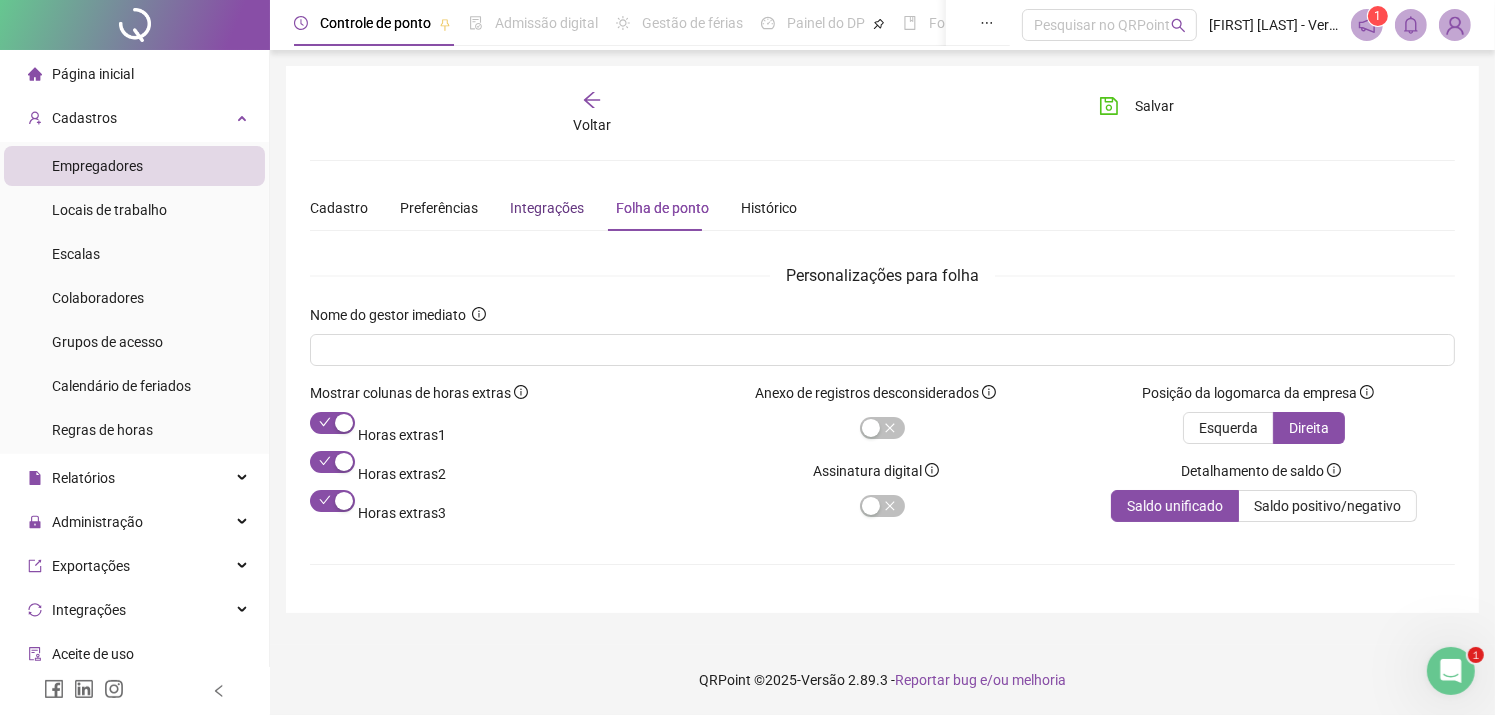 click on "Integrações" at bounding box center (547, 208) 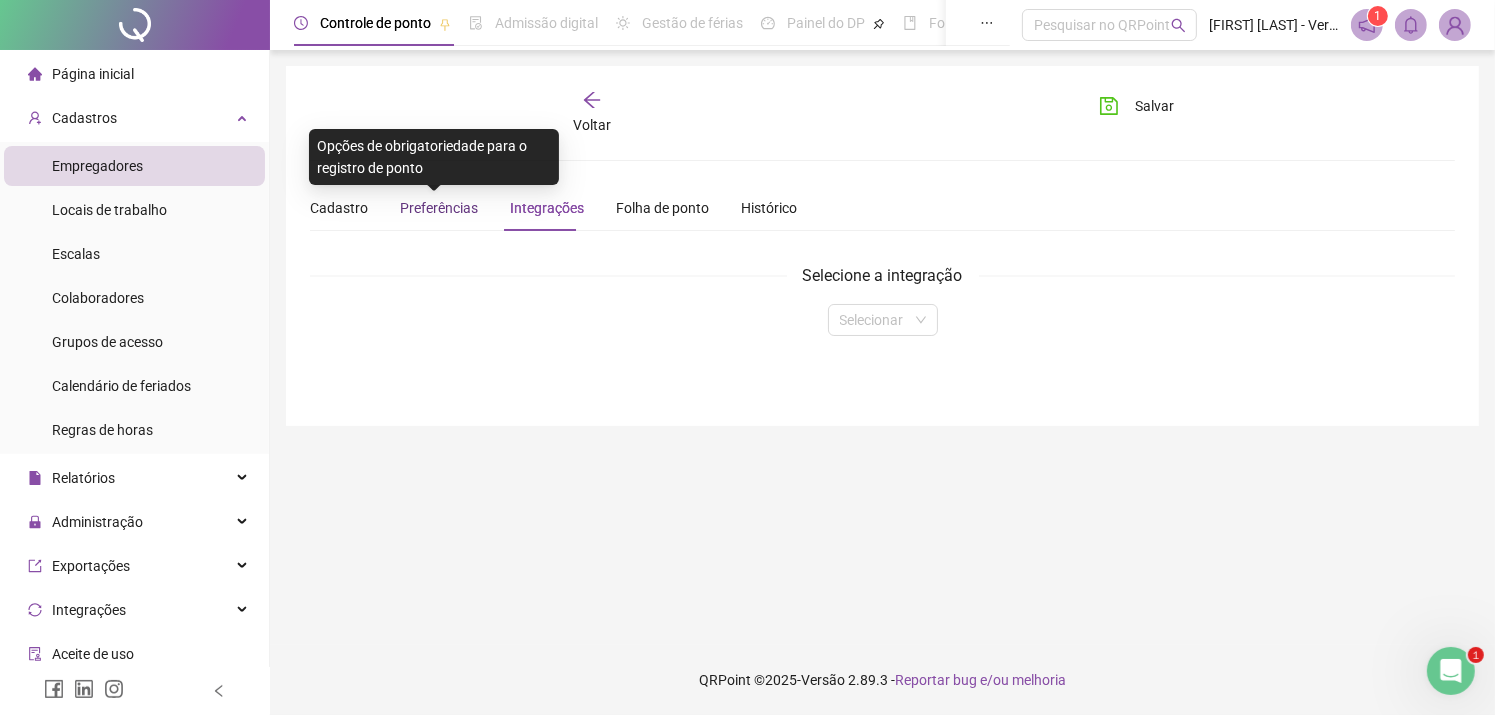 click on "Preferências" at bounding box center [439, 208] 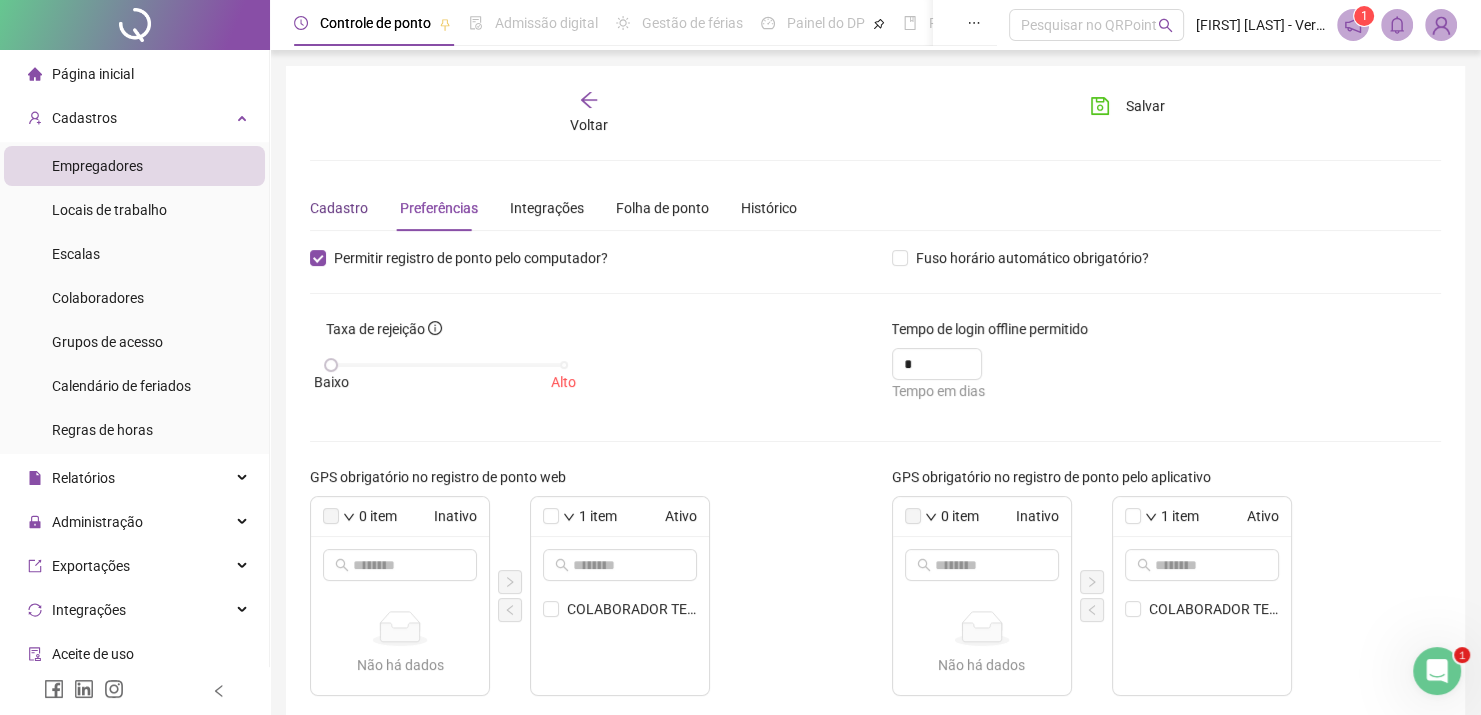 click on "Cadastro" at bounding box center [339, 208] 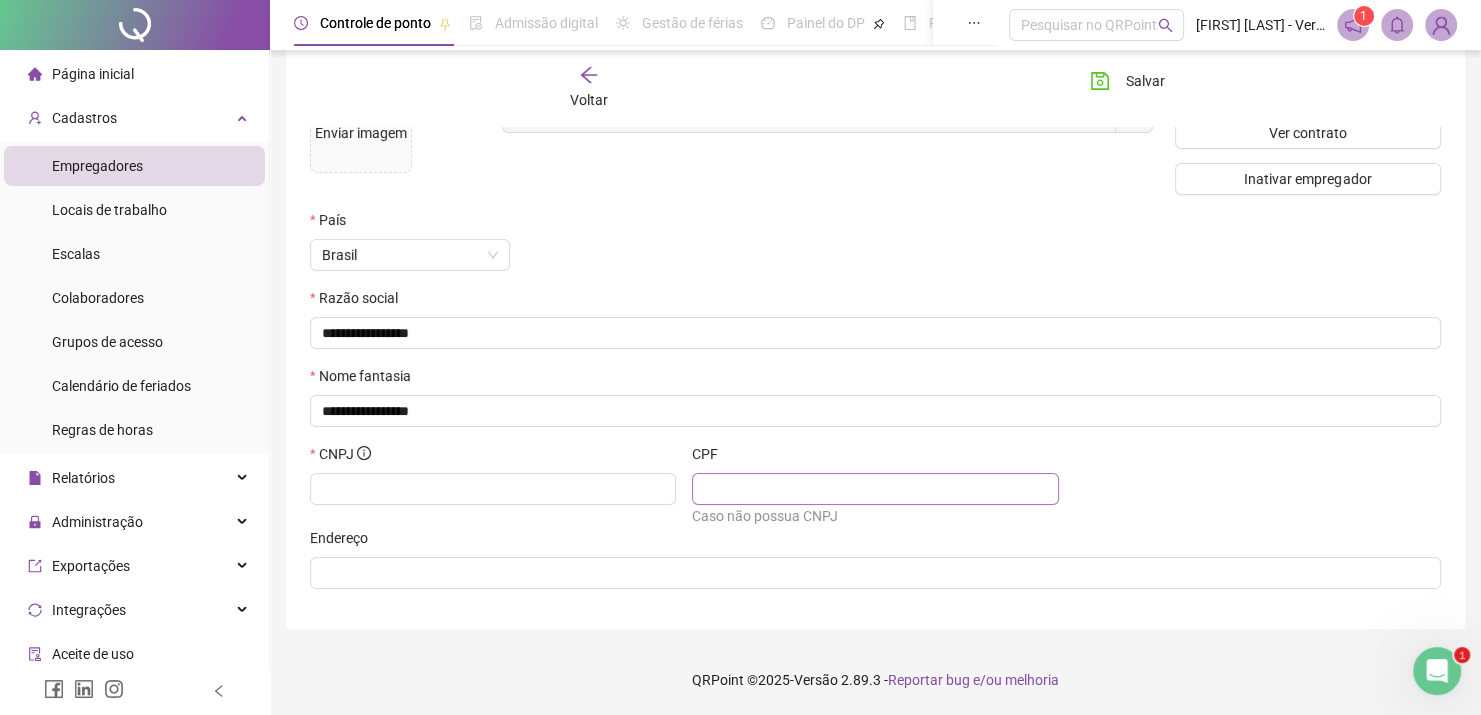 scroll, scrollTop: 0, scrollLeft: 0, axis: both 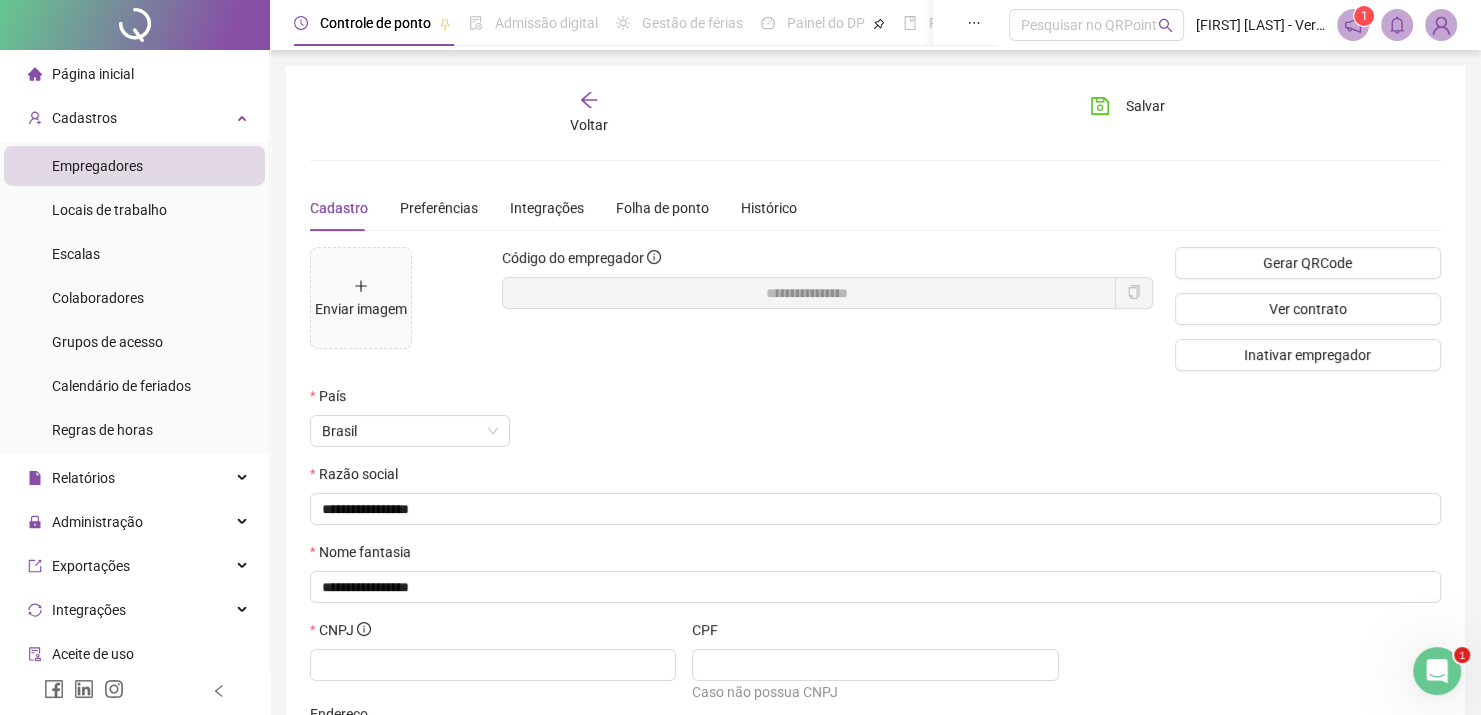 click on "Empregadores" at bounding box center (97, 166) 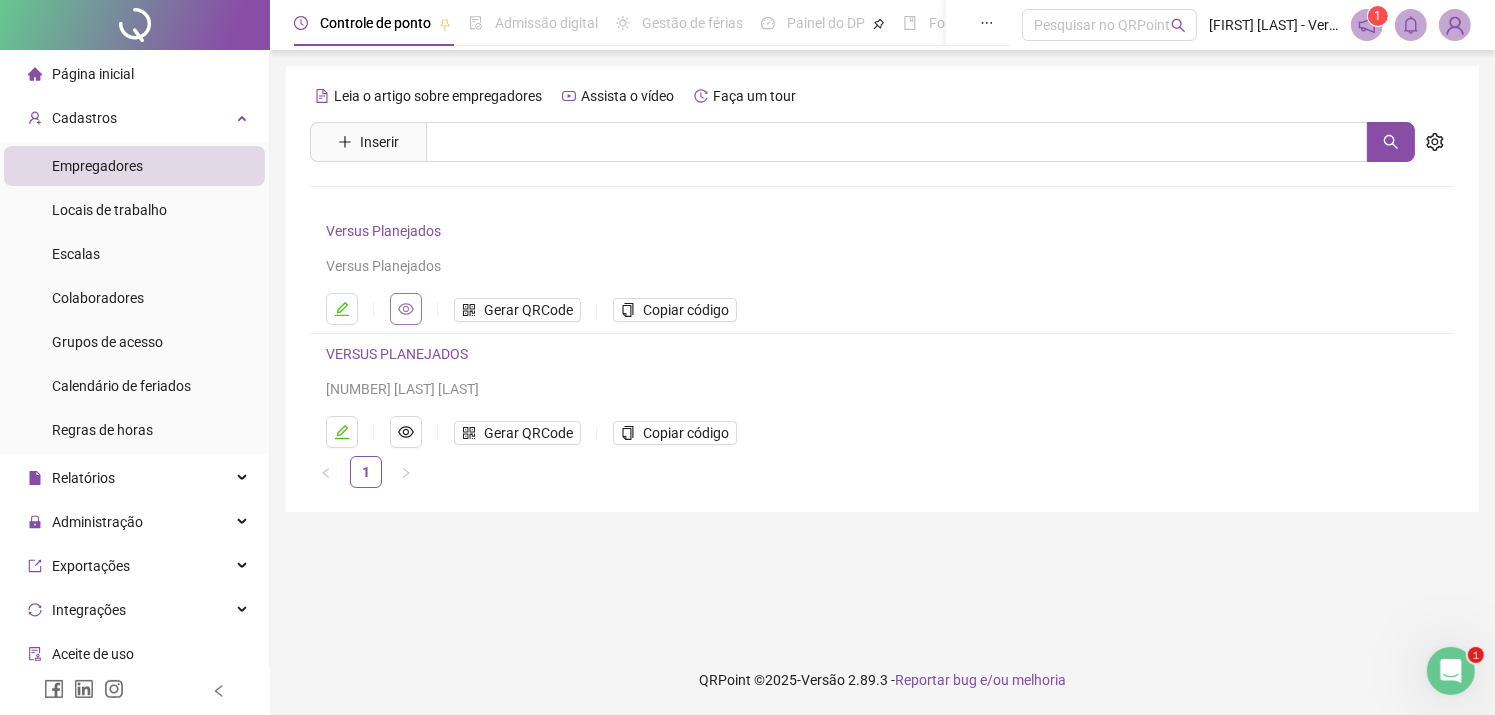 click 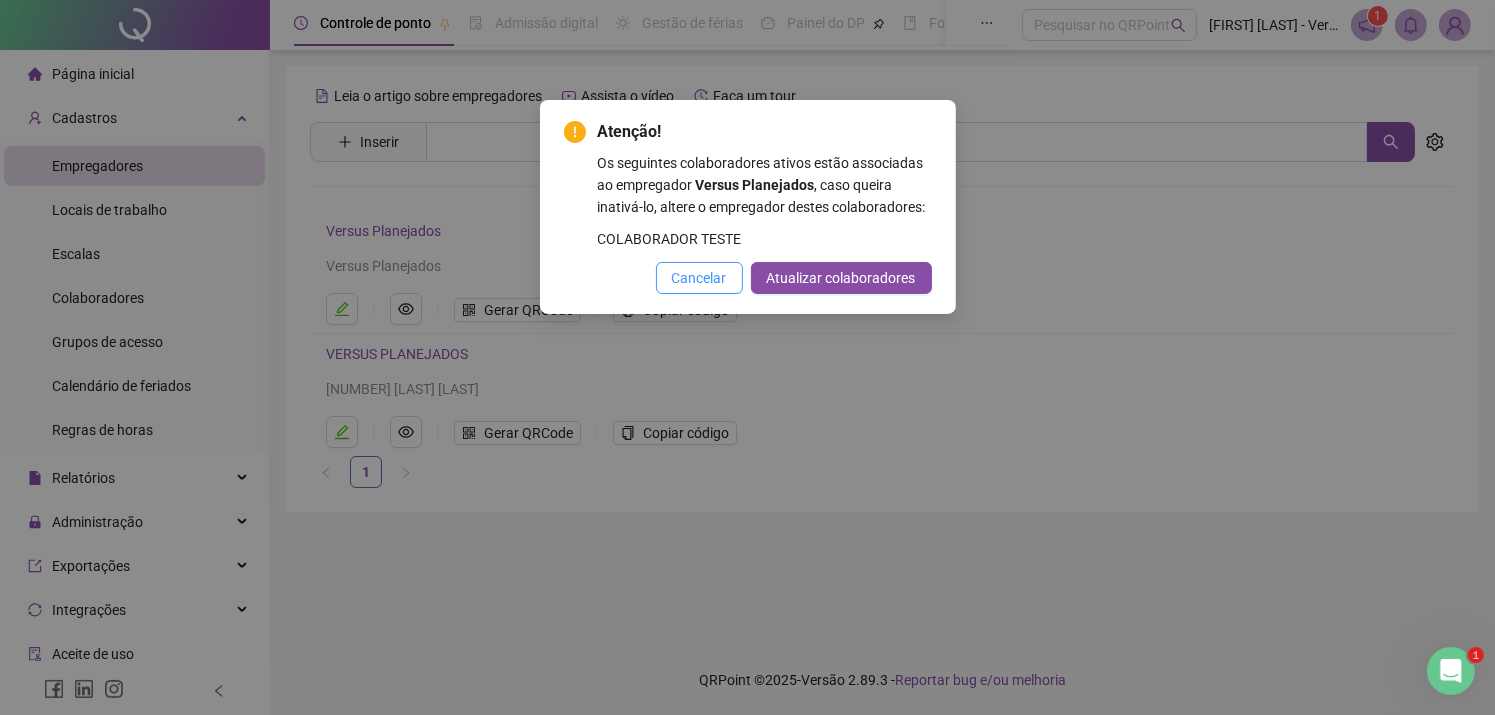 click on "Cancelar" at bounding box center [699, 278] 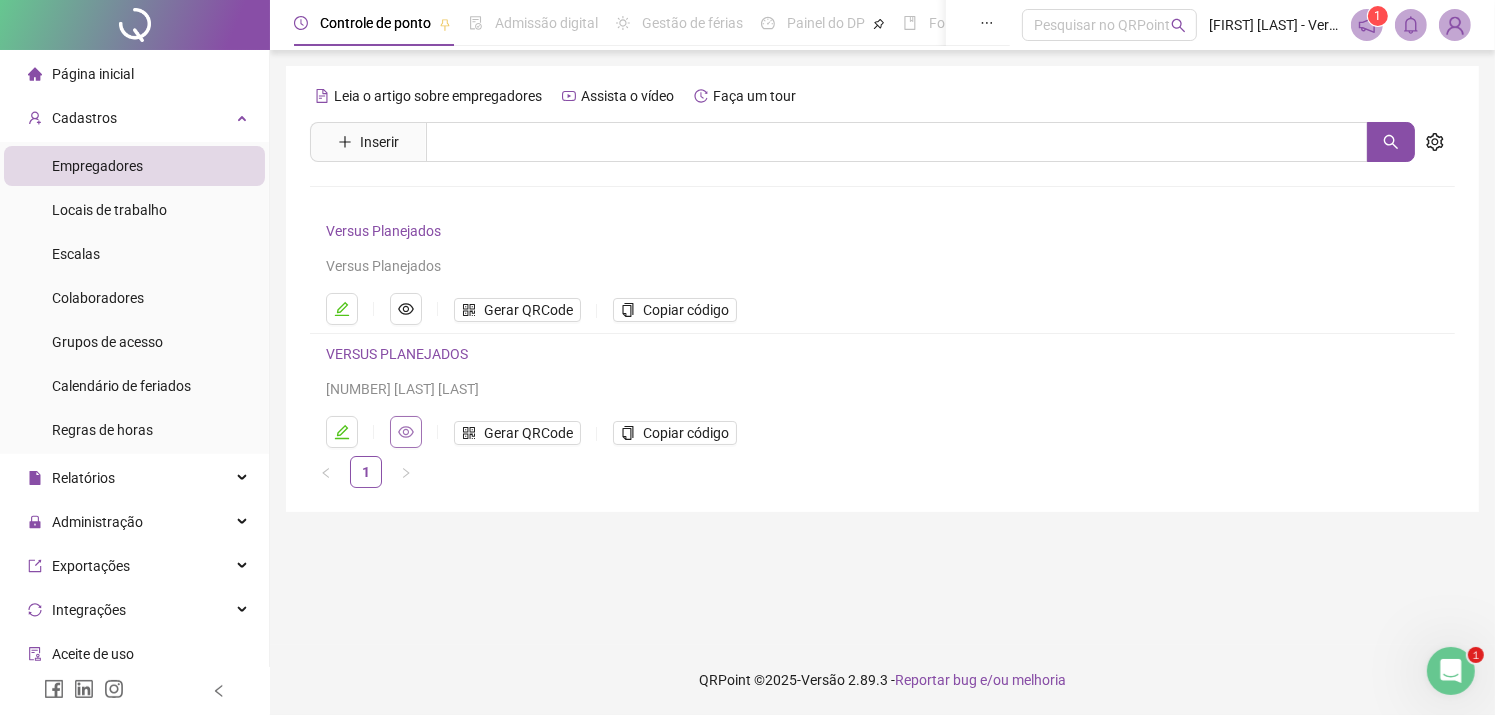click 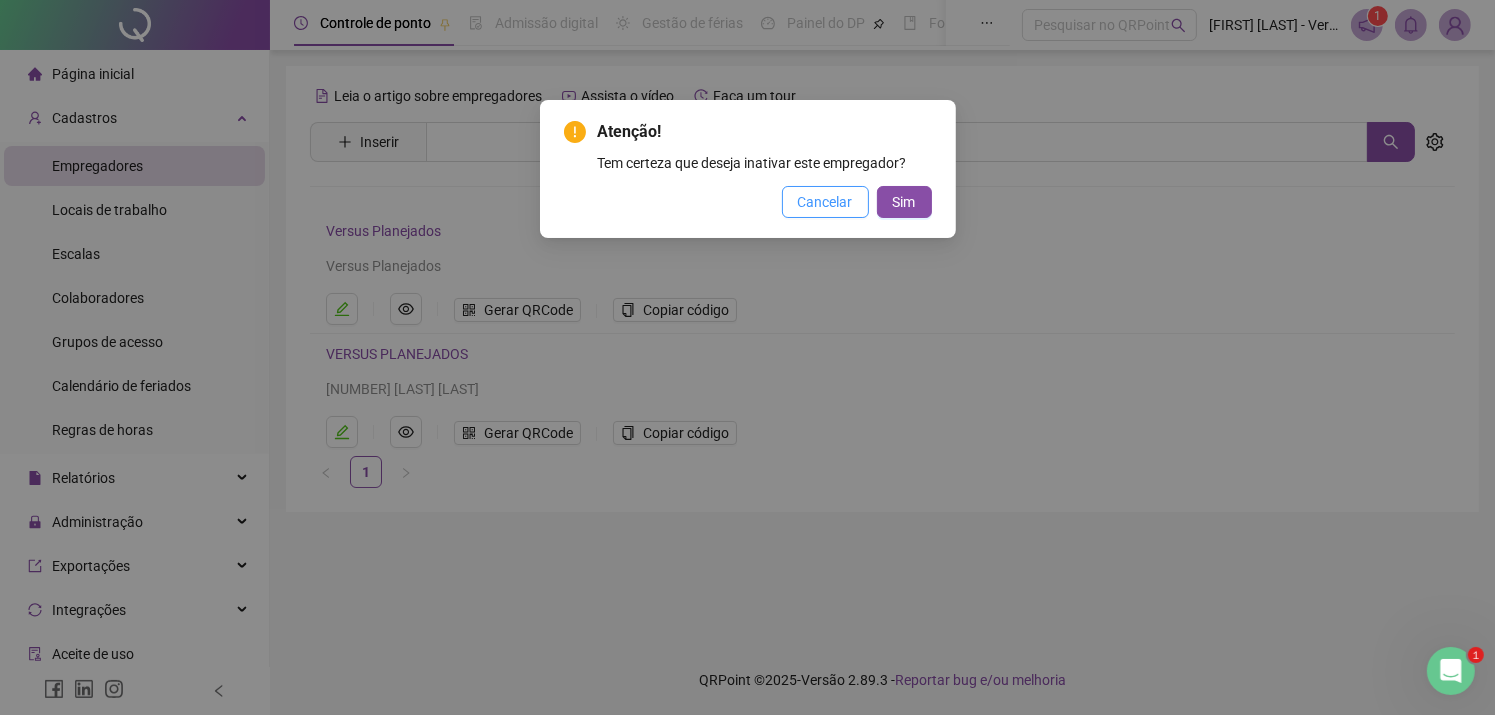 click on "Cancelar" at bounding box center (825, 202) 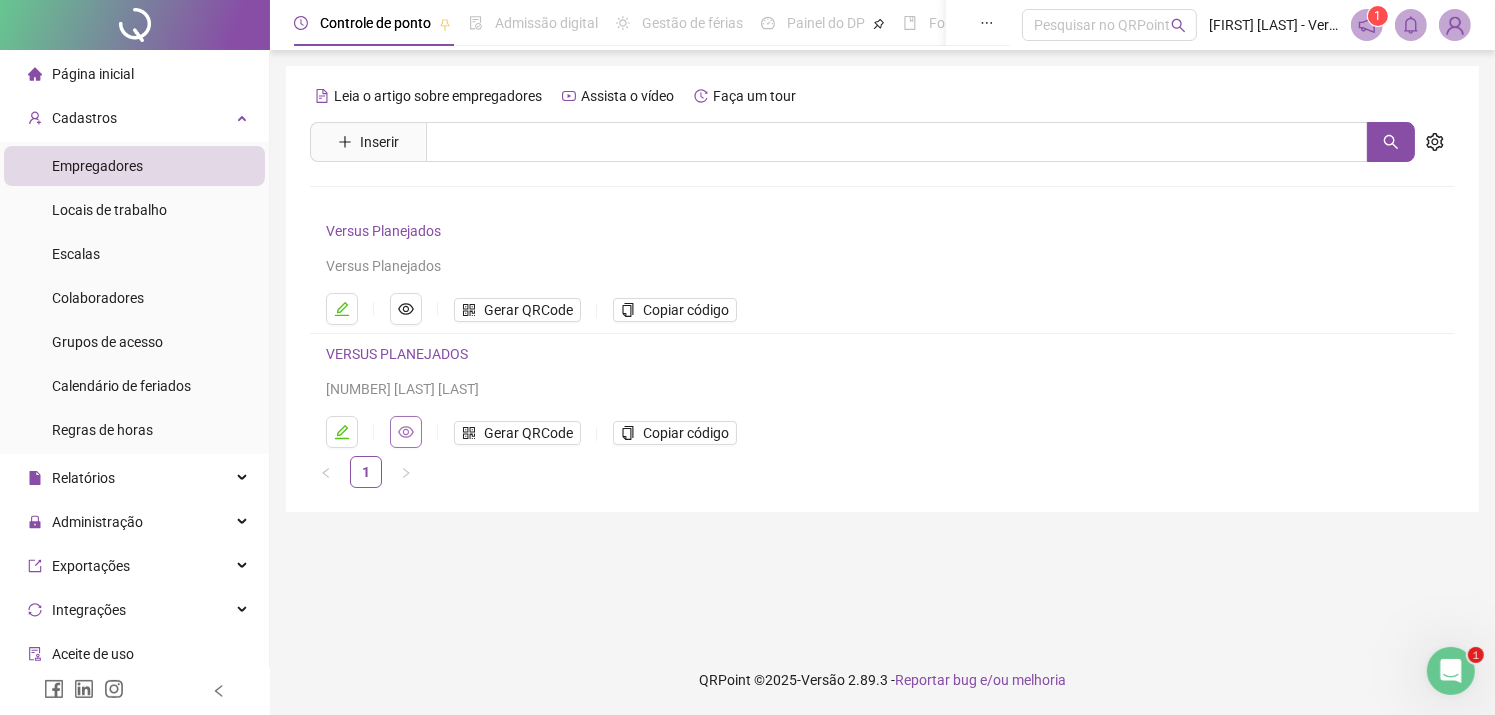 click at bounding box center (406, 432) 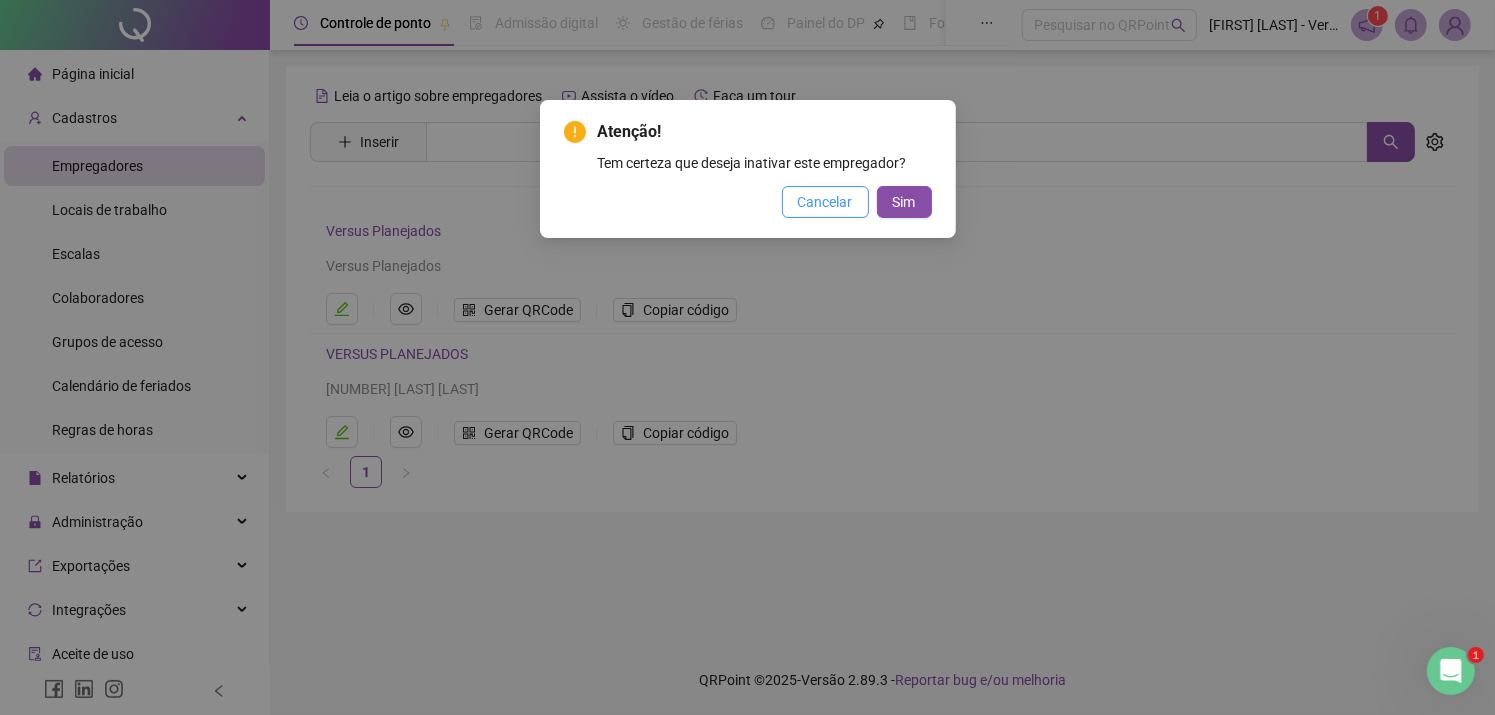 click on "Cancelar" at bounding box center (825, 202) 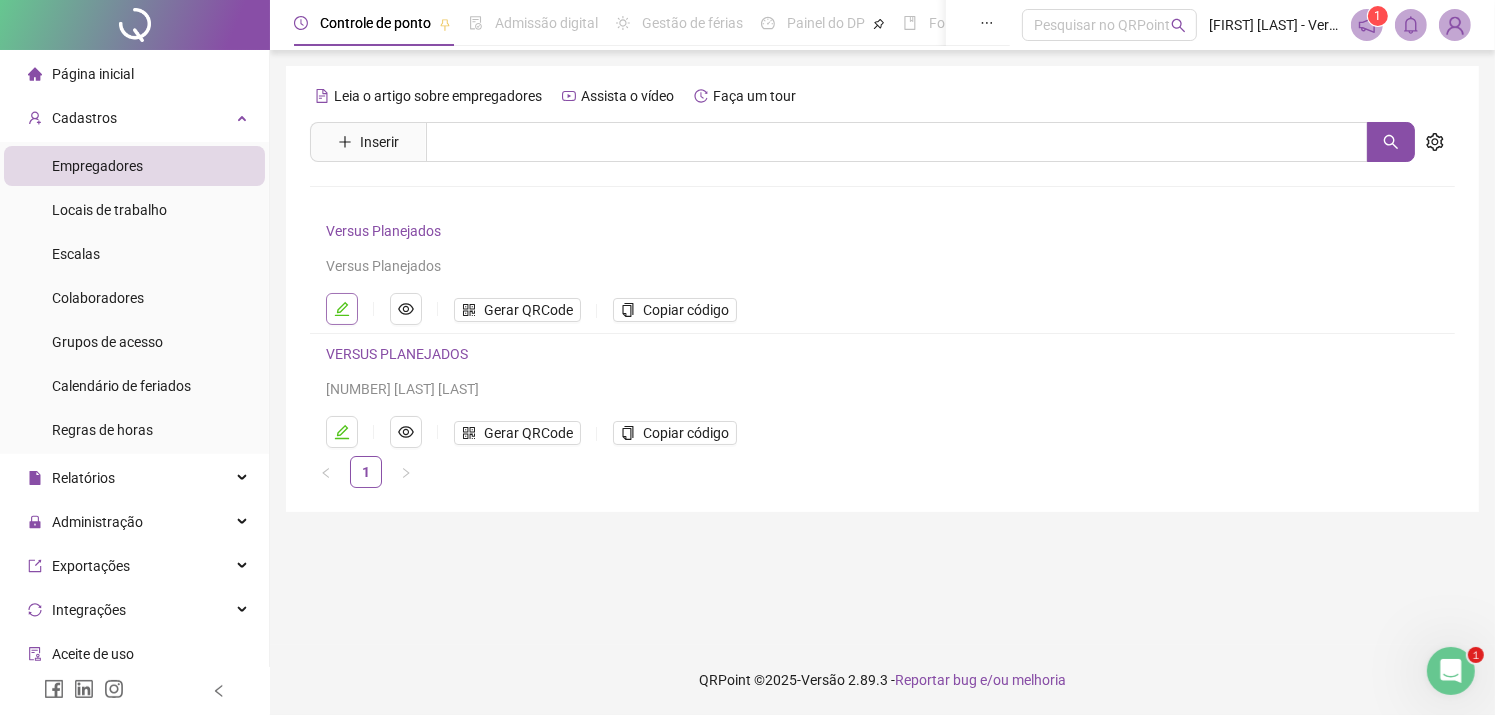 click 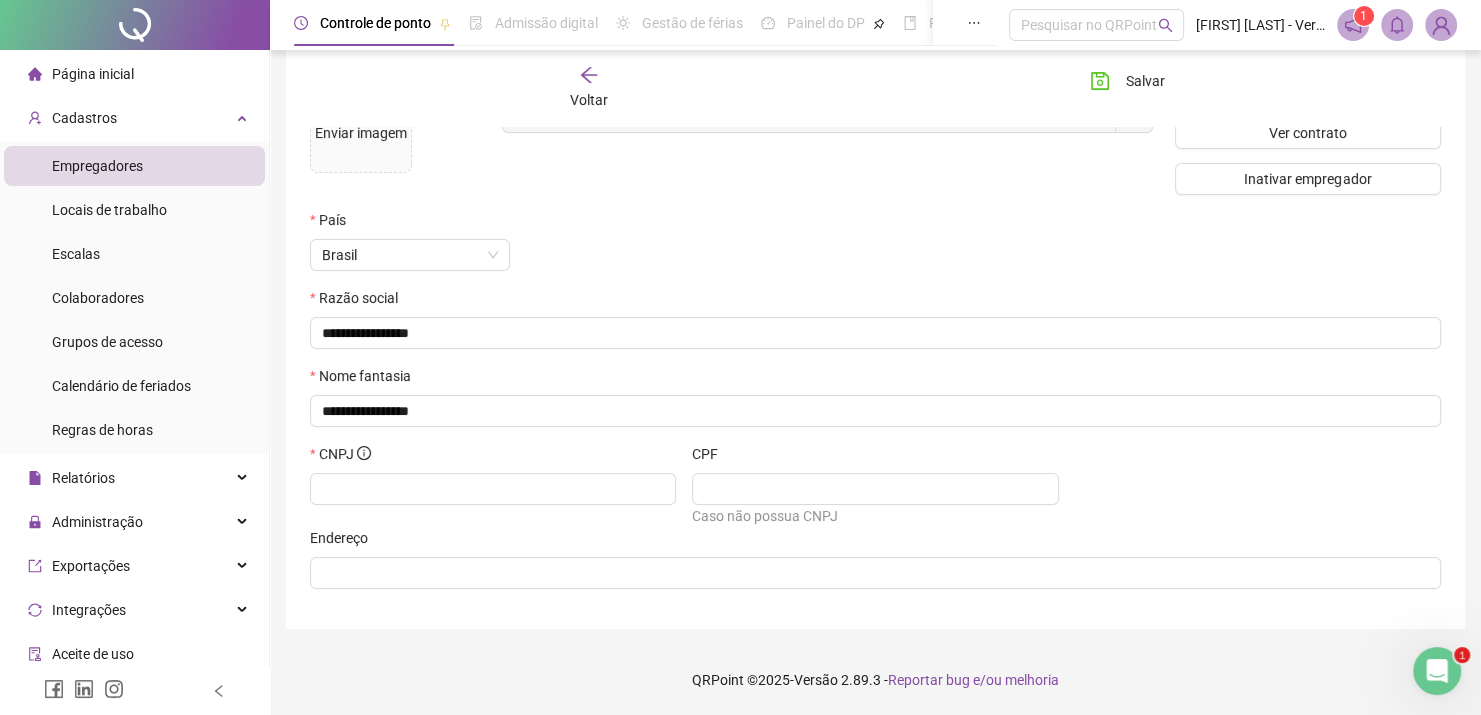 scroll, scrollTop: 0, scrollLeft: 0, axis: both 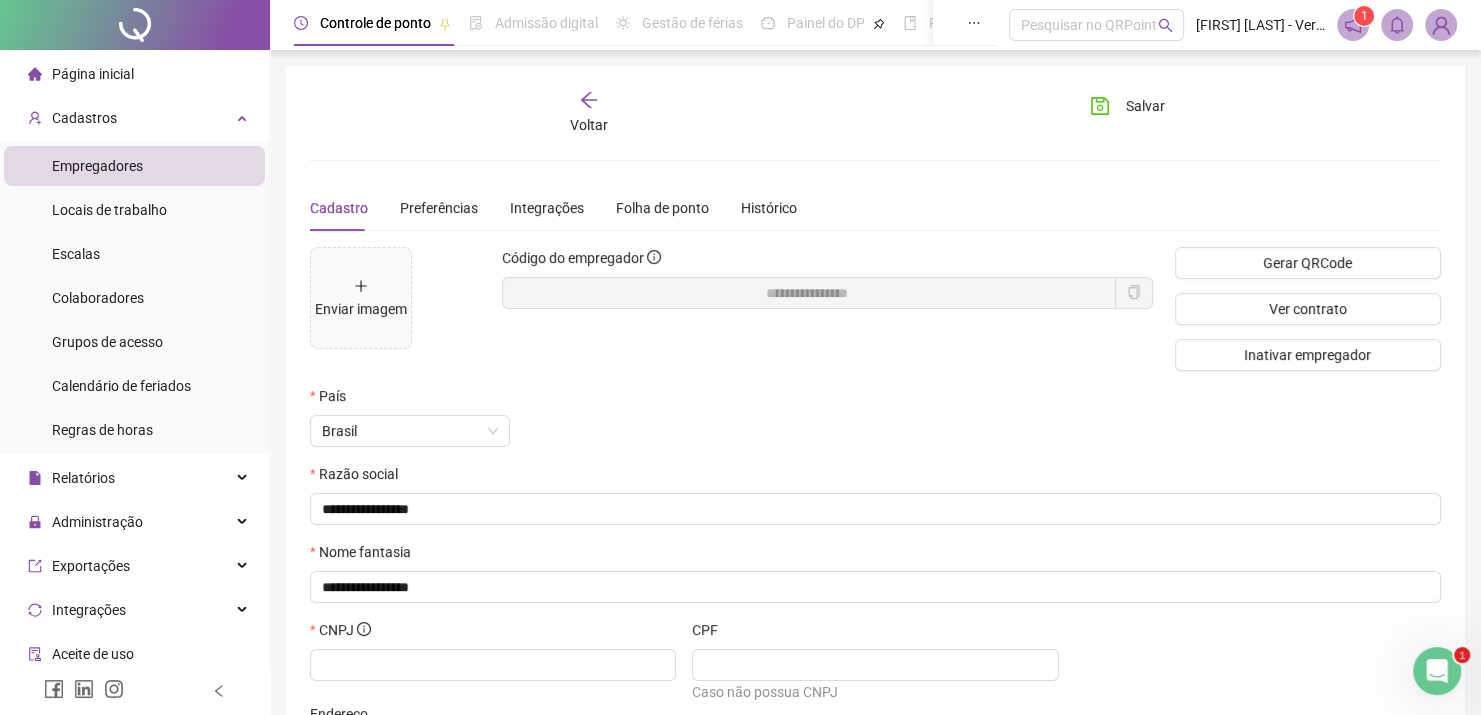 click 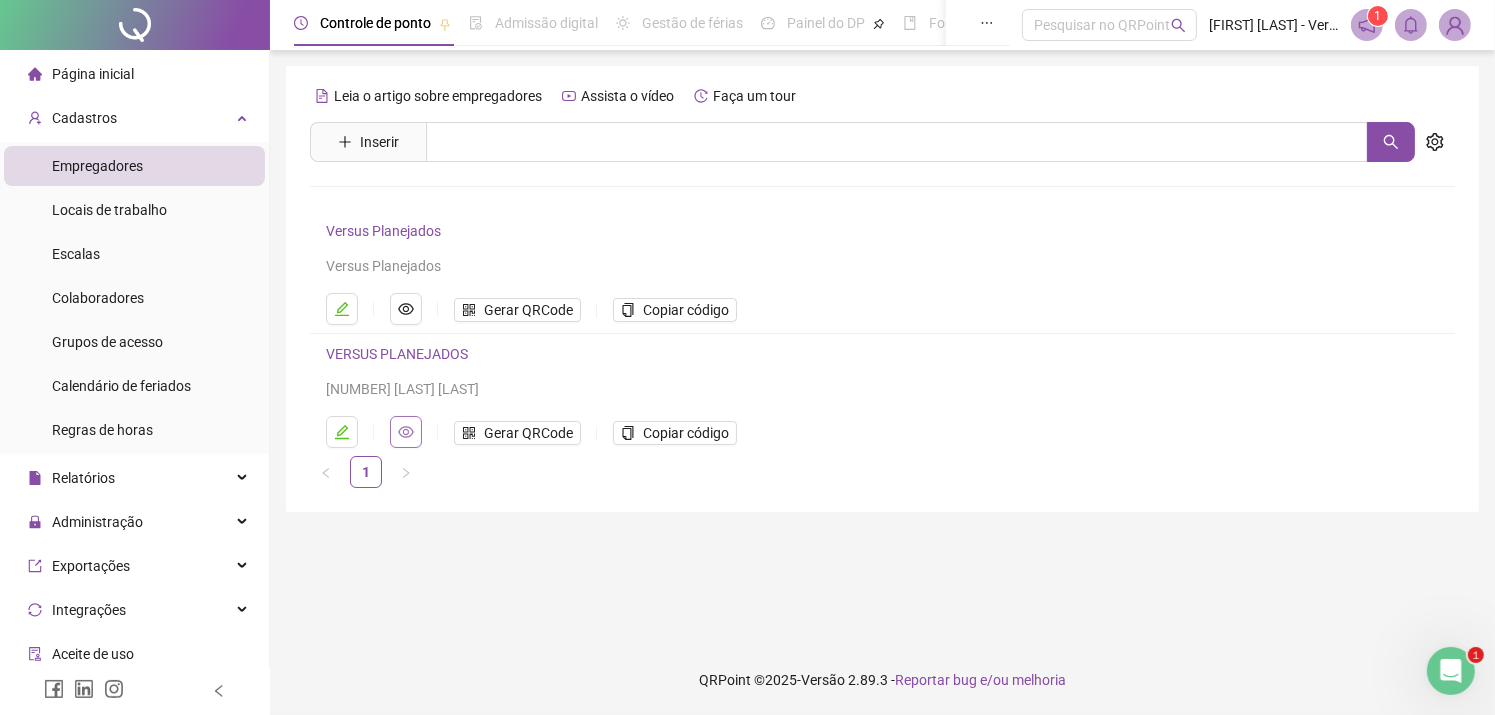 click at bounding box center [406, 432] 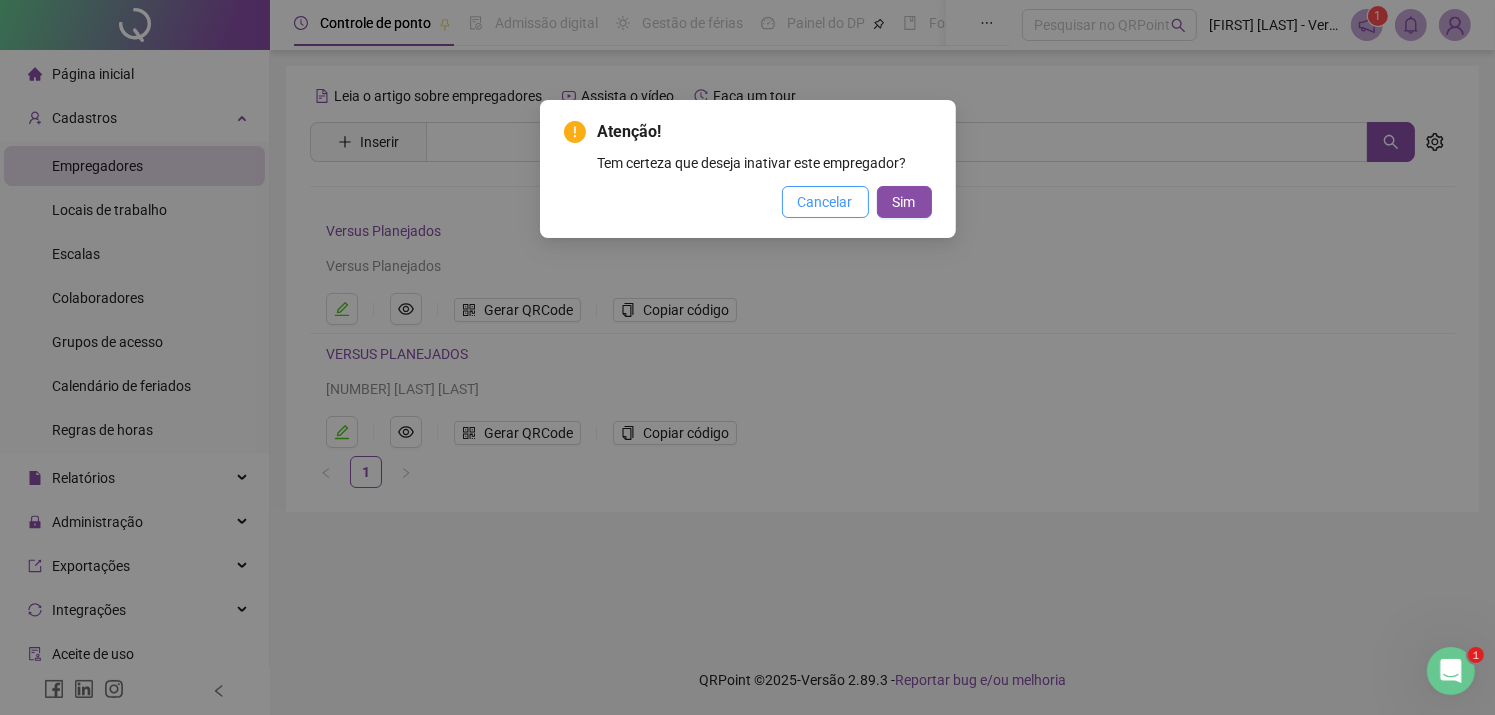 click on "Cancelar" at bounding box center (825, 202) 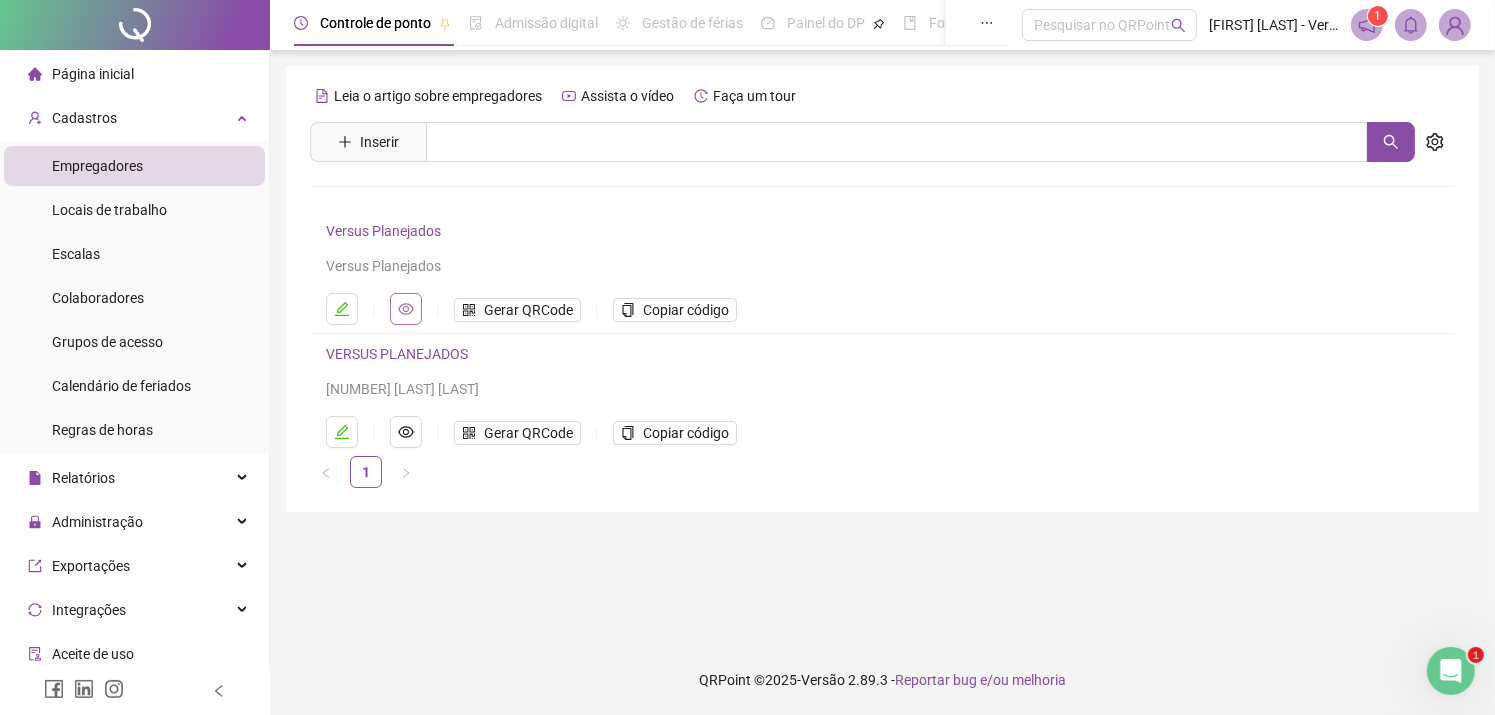 click 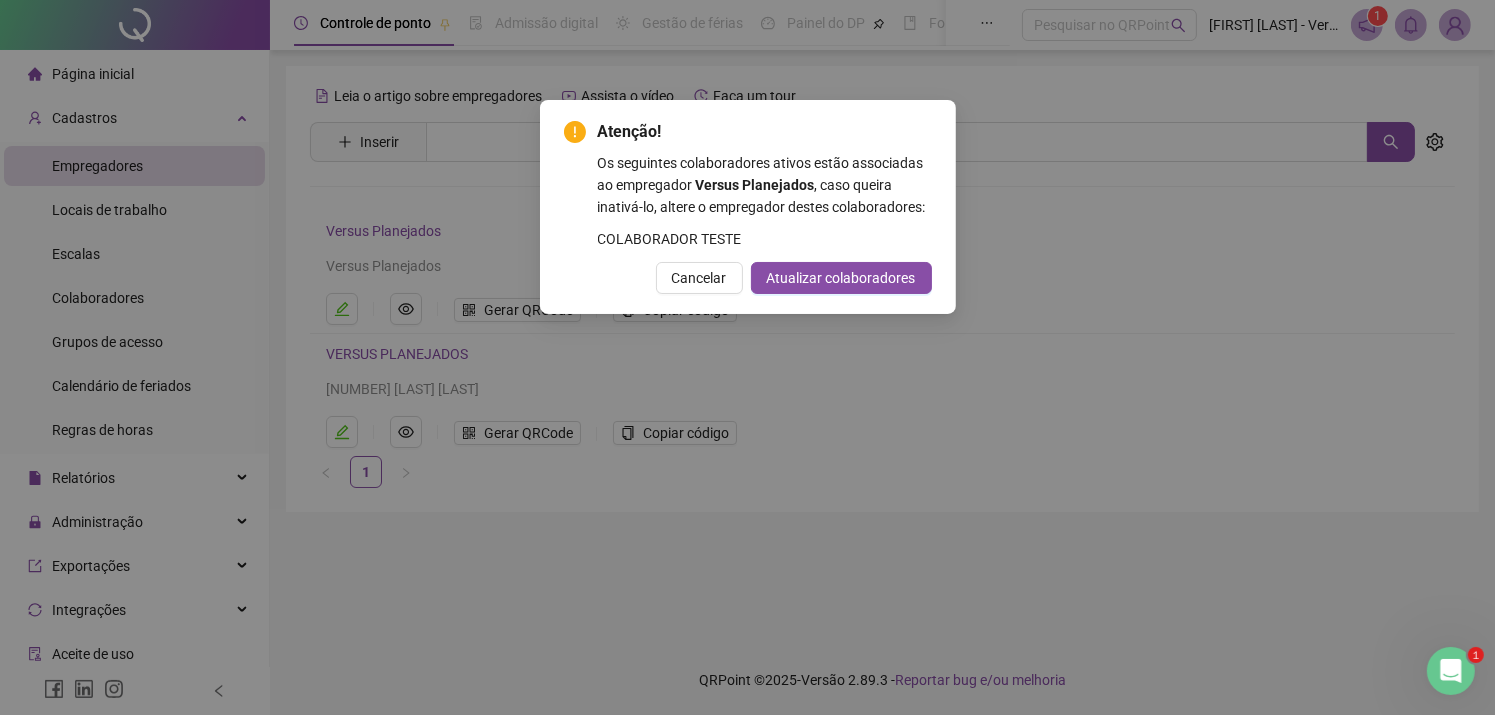 click on "COLABORADOR TESTE" at bounding box center (765, 239) 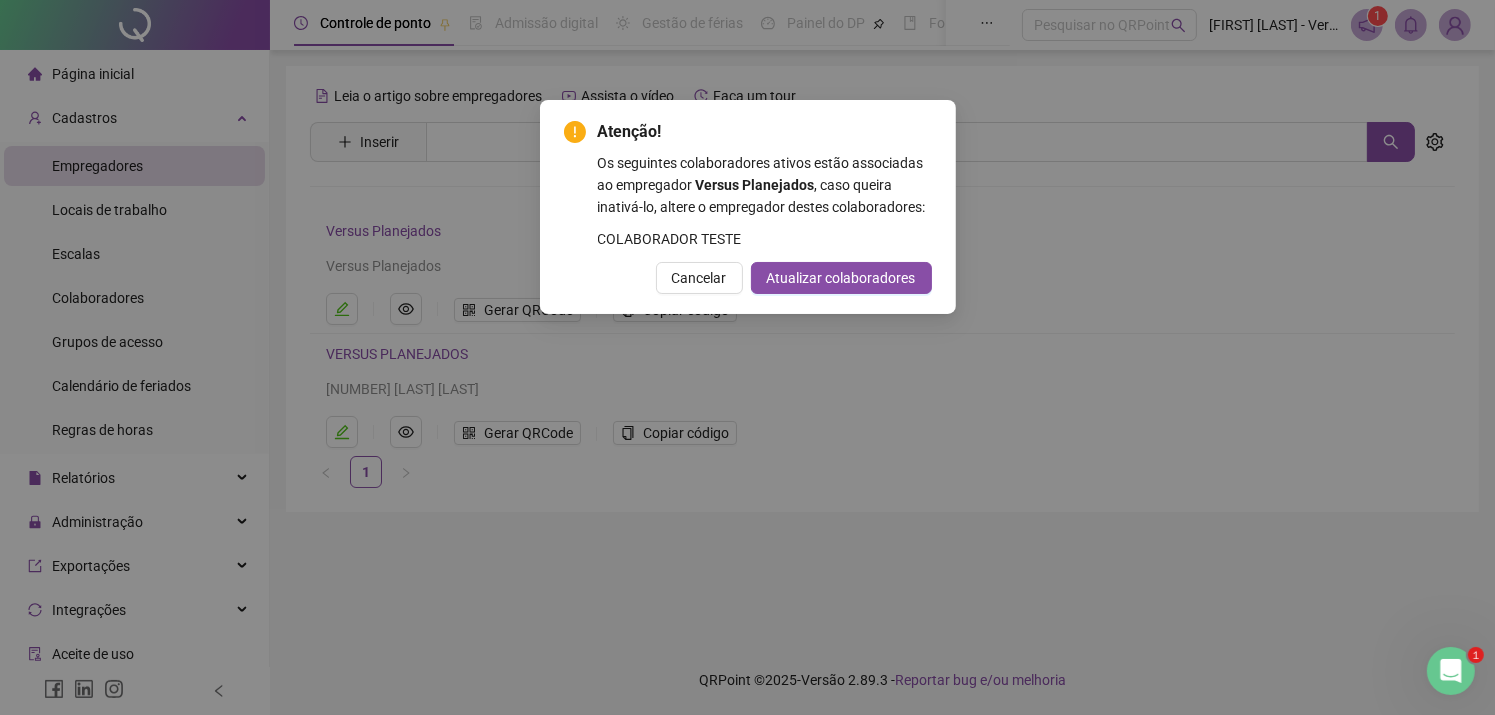 click on "Cancelar" at bounding box center [699, 278] 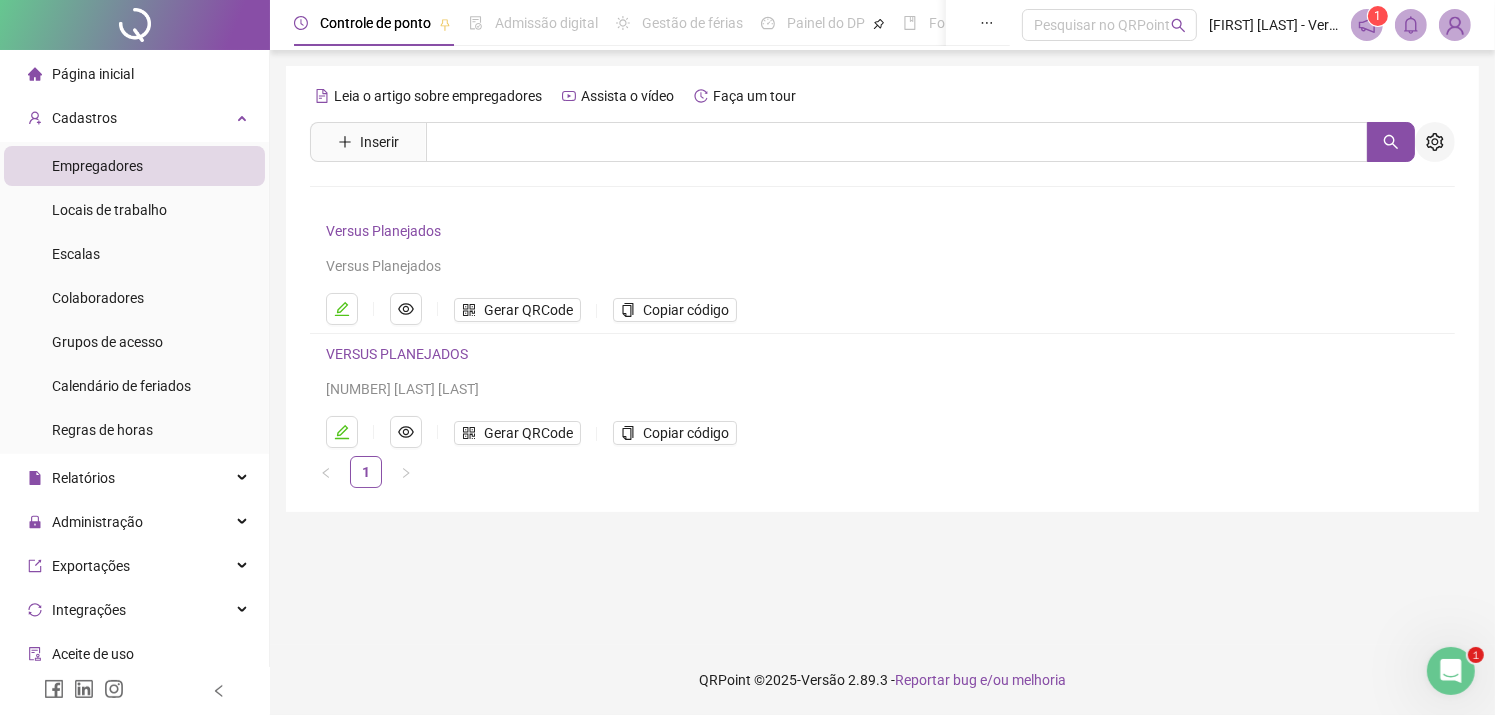 click 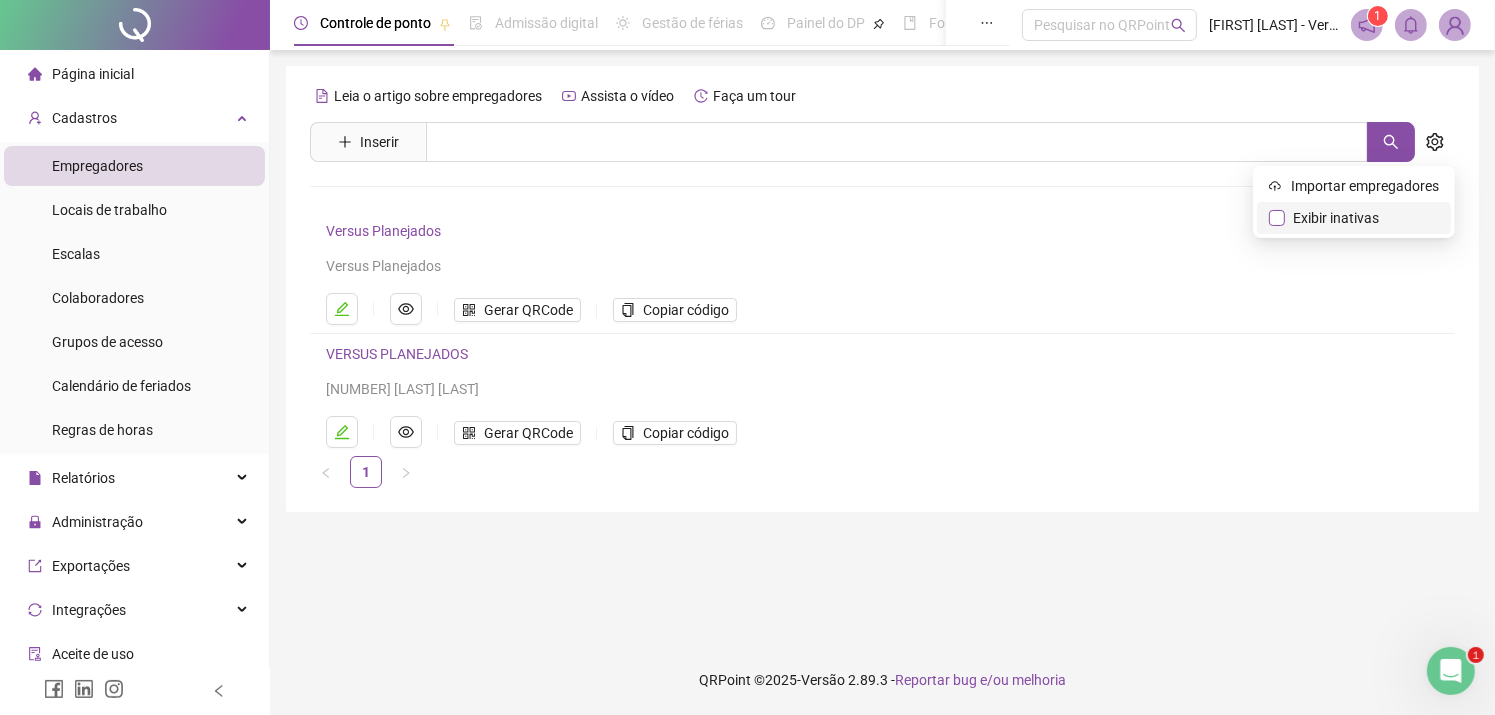 click on "Exibir inativas" at bounding box center [1336, 218] 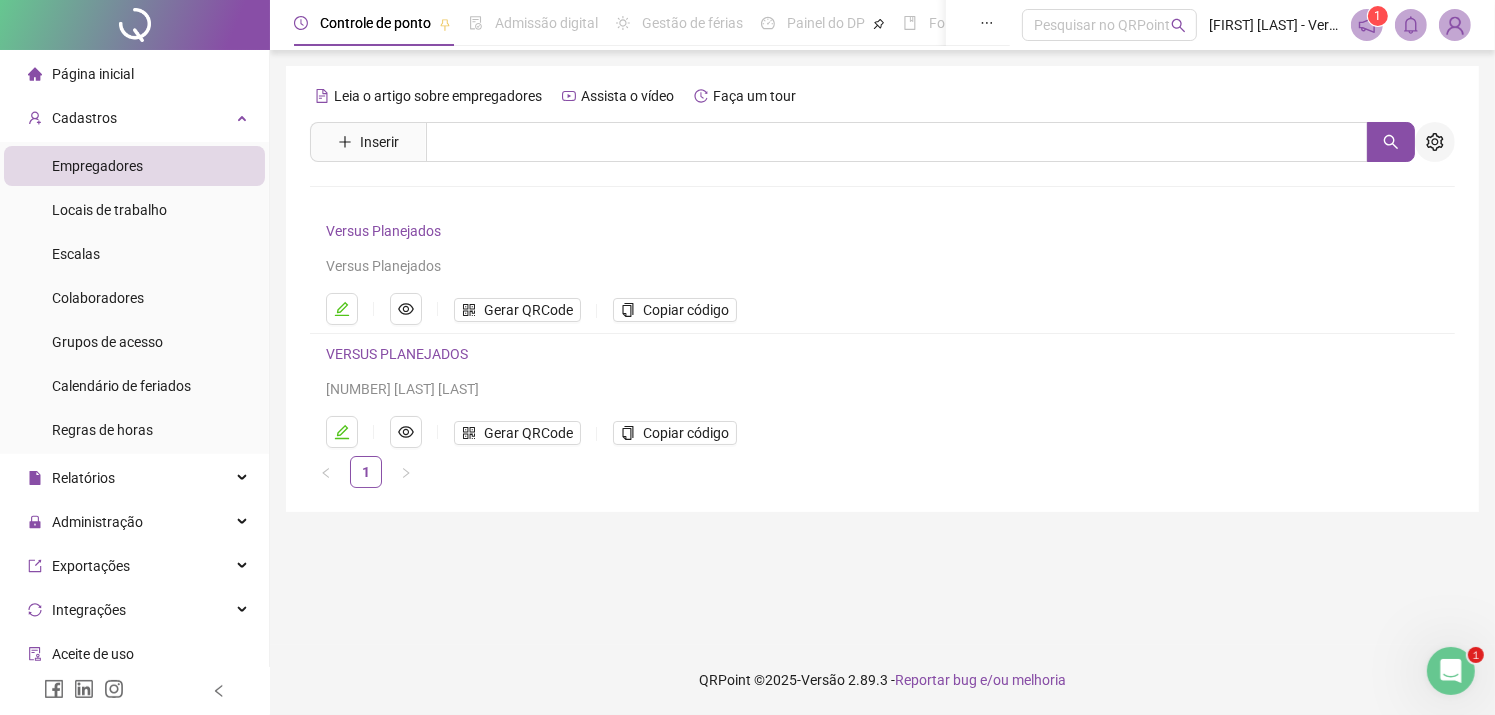 click 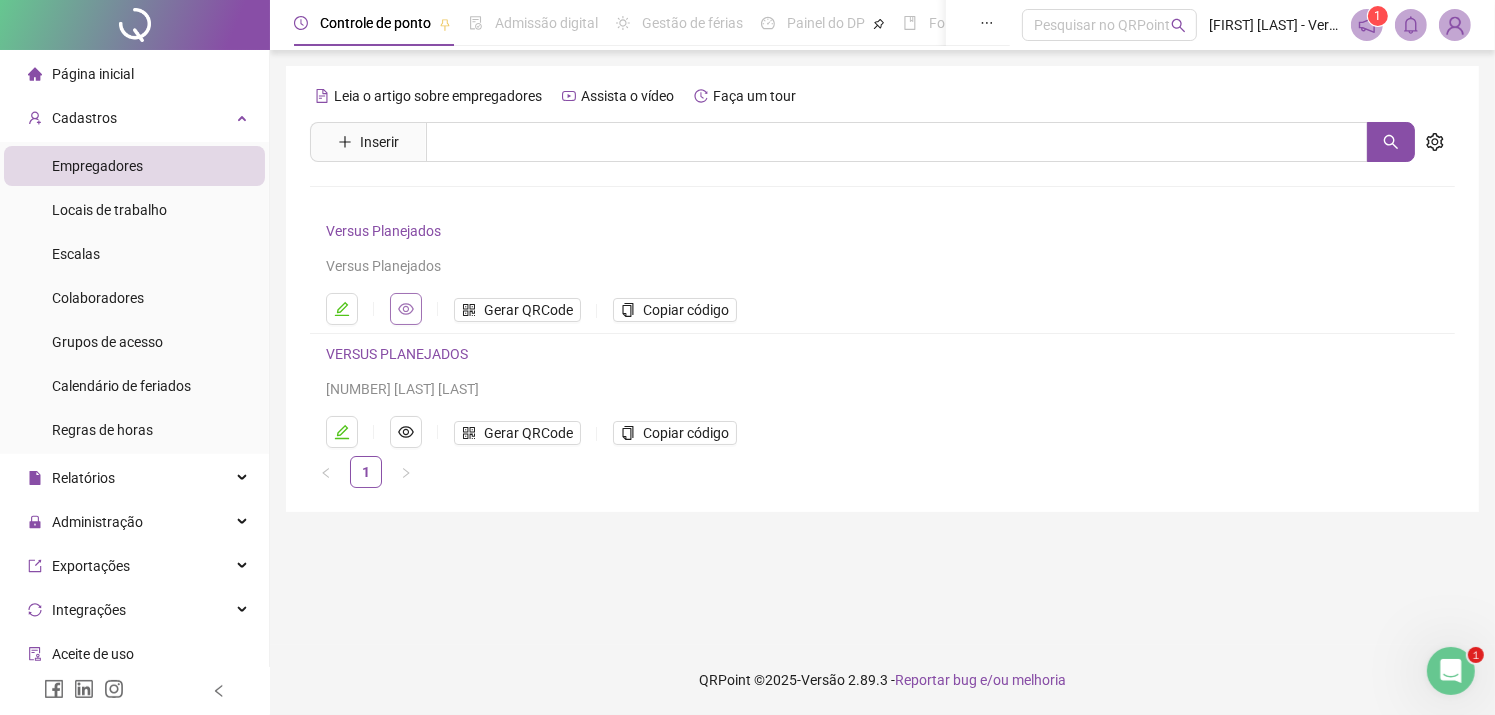 click 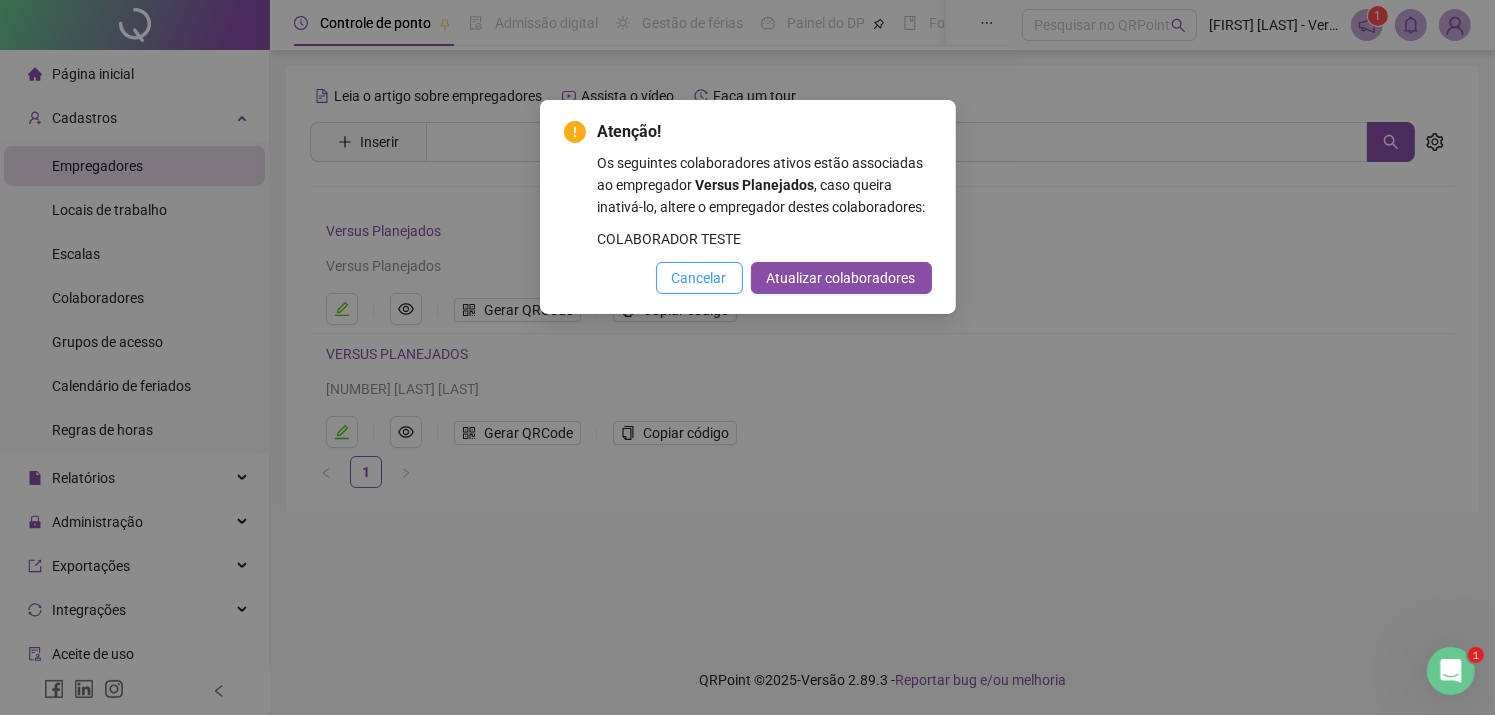 click on "Cancelar" at bounding box center [699, 278] 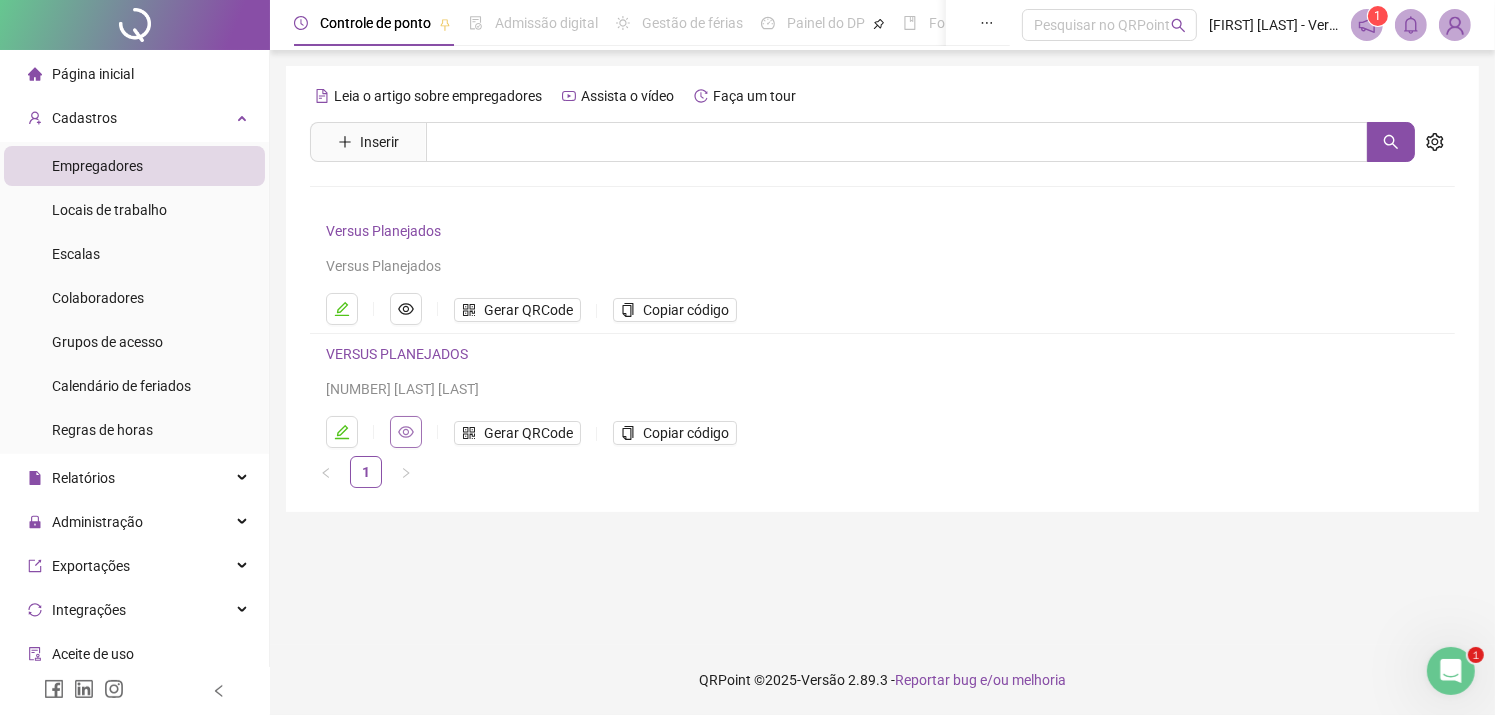 click 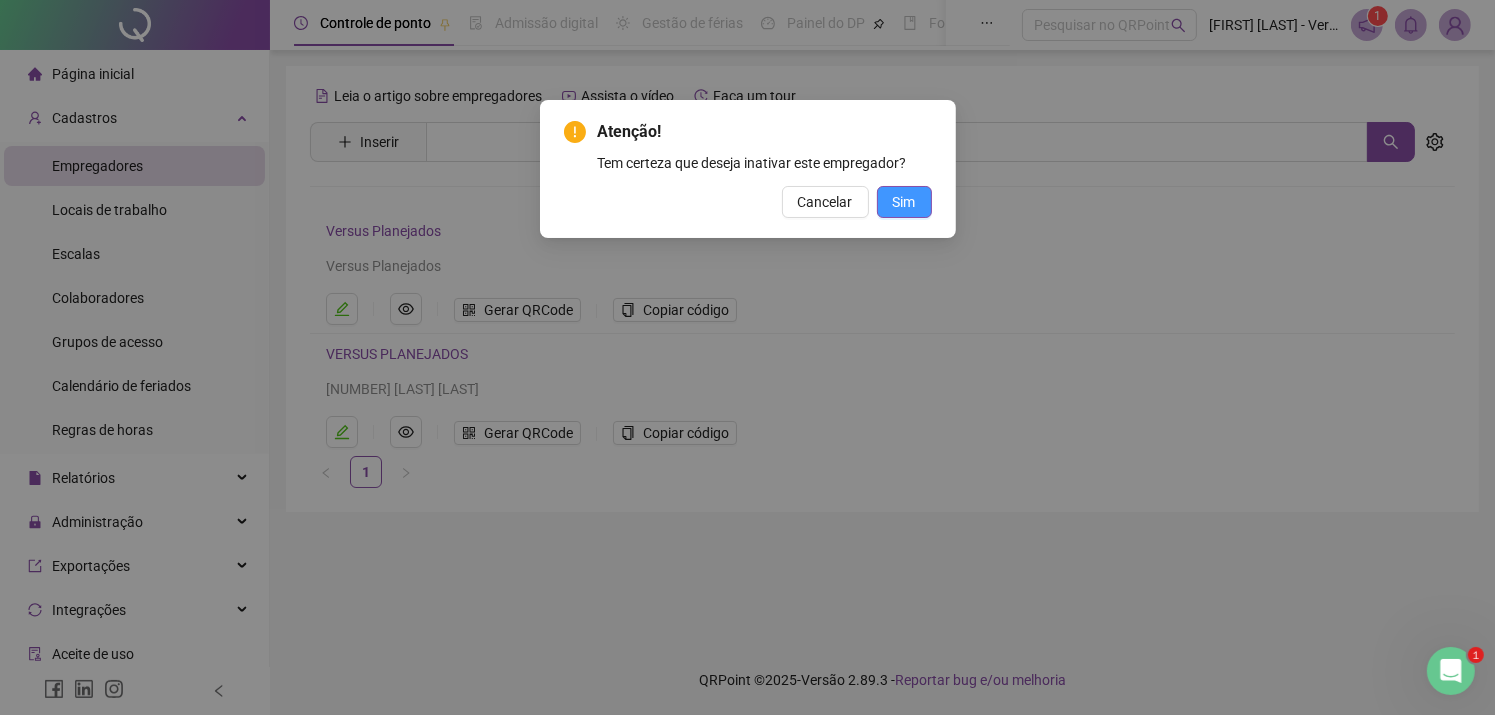 click on "Sim" at bounding box center (904, 202) 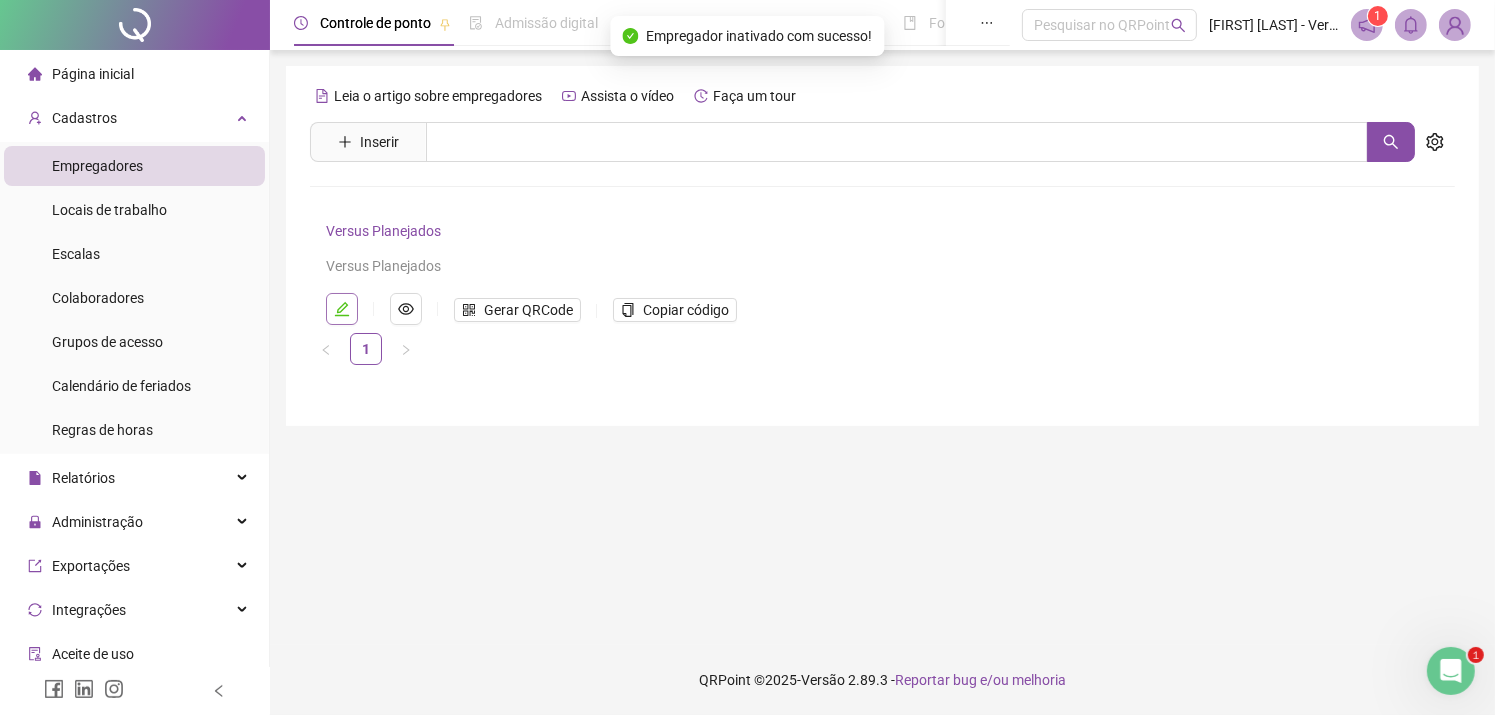 click at bounding box center (342, 309) 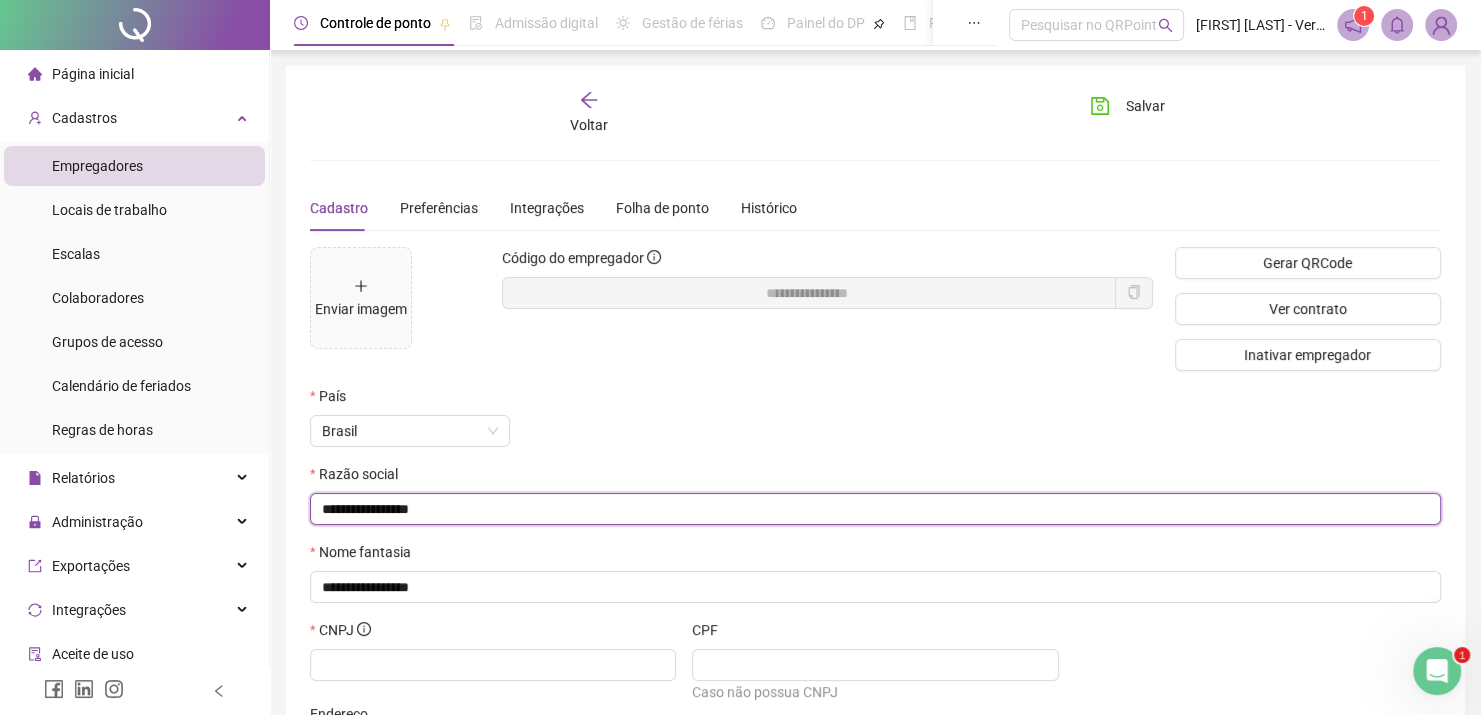 drag, startPoint x: 450, startPoint y: 510, endPoint x: 271, endPoint y: 511, distance: 179.00279 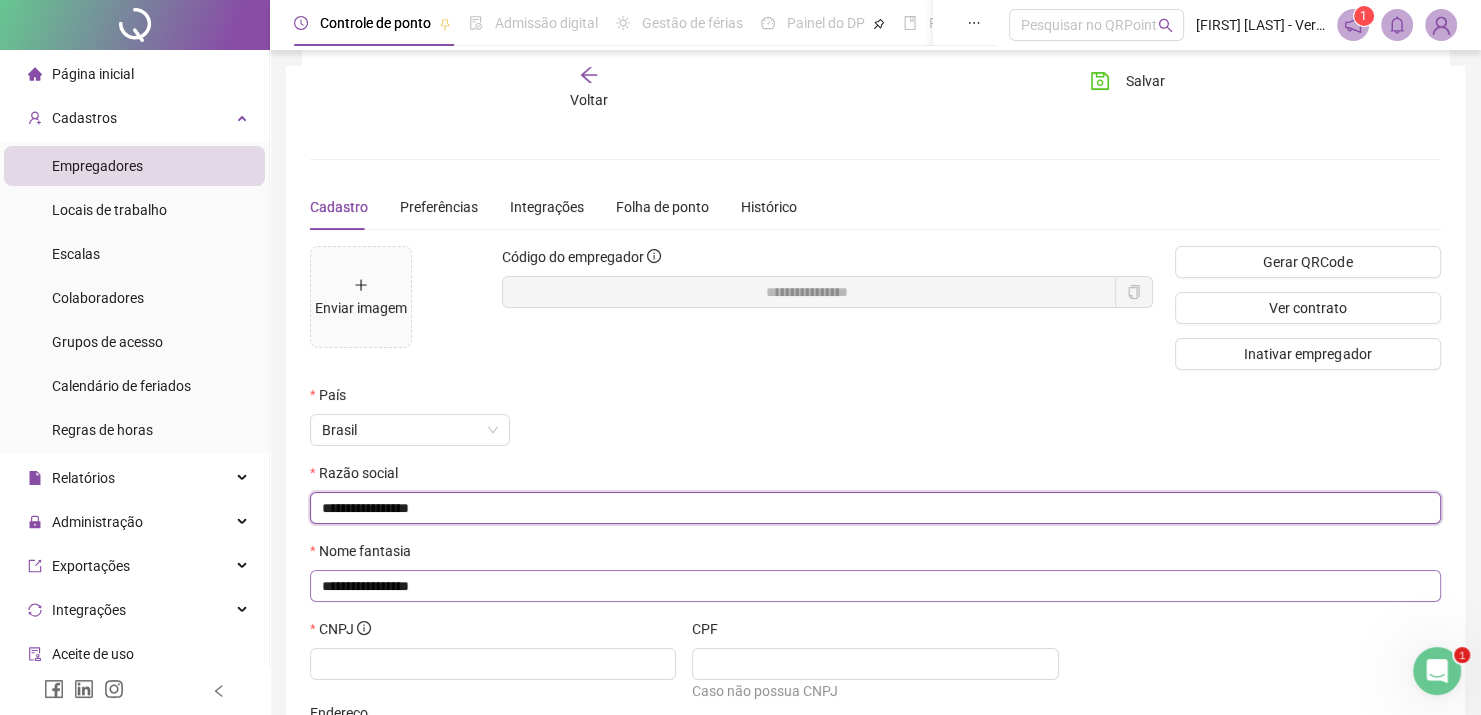 scroll, scrollTop: 176, scrollLeft: 0, axis: vertical 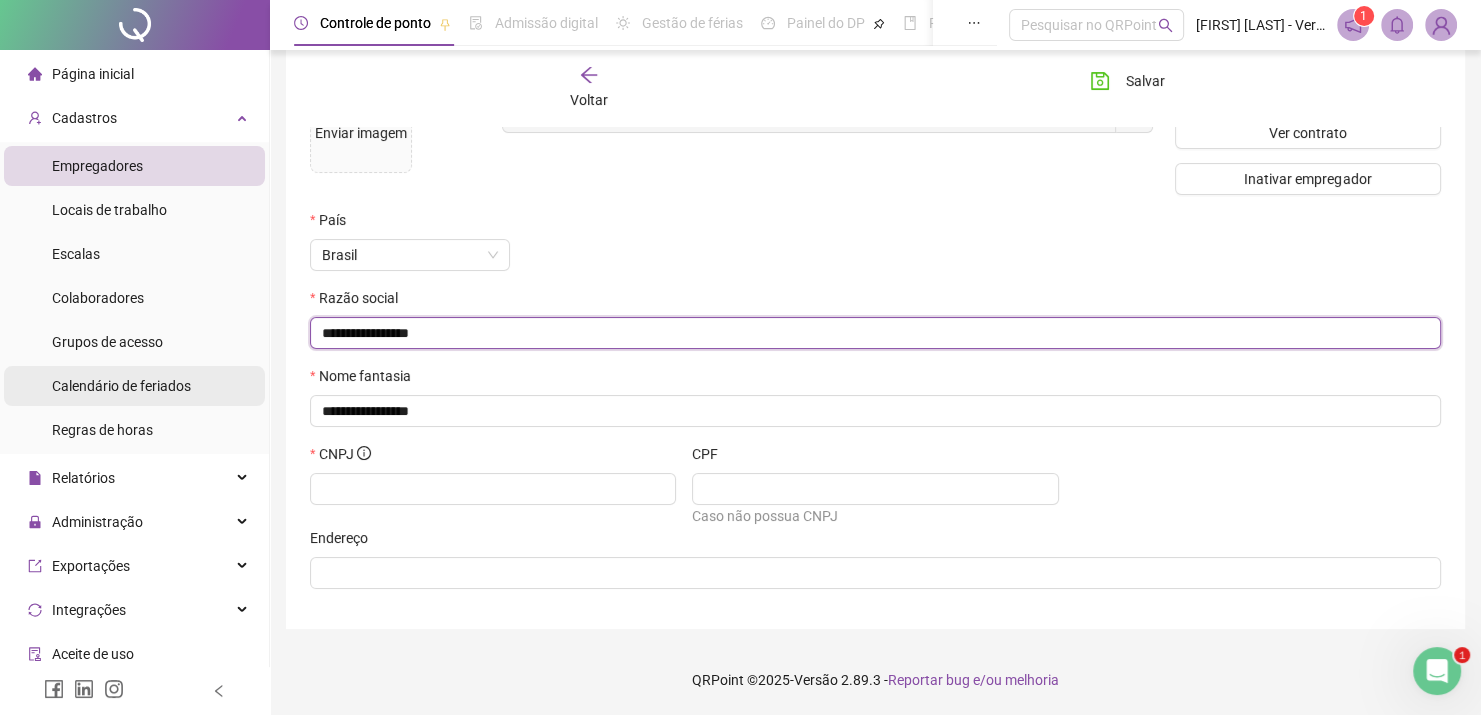 drag, startPoint x: 468, startPoint y: 327, endPoint x: 27, endPoint y: 379, distance: 444.05518 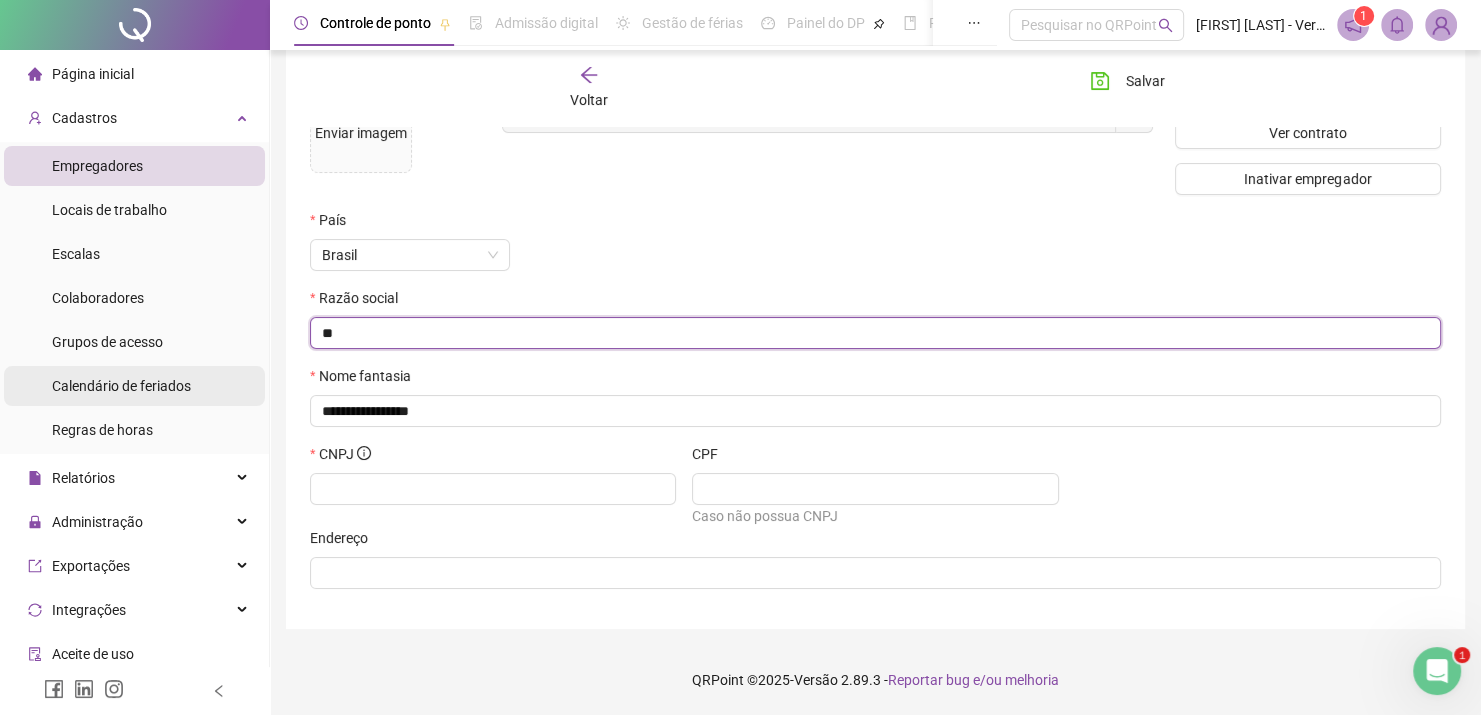 type on "*" 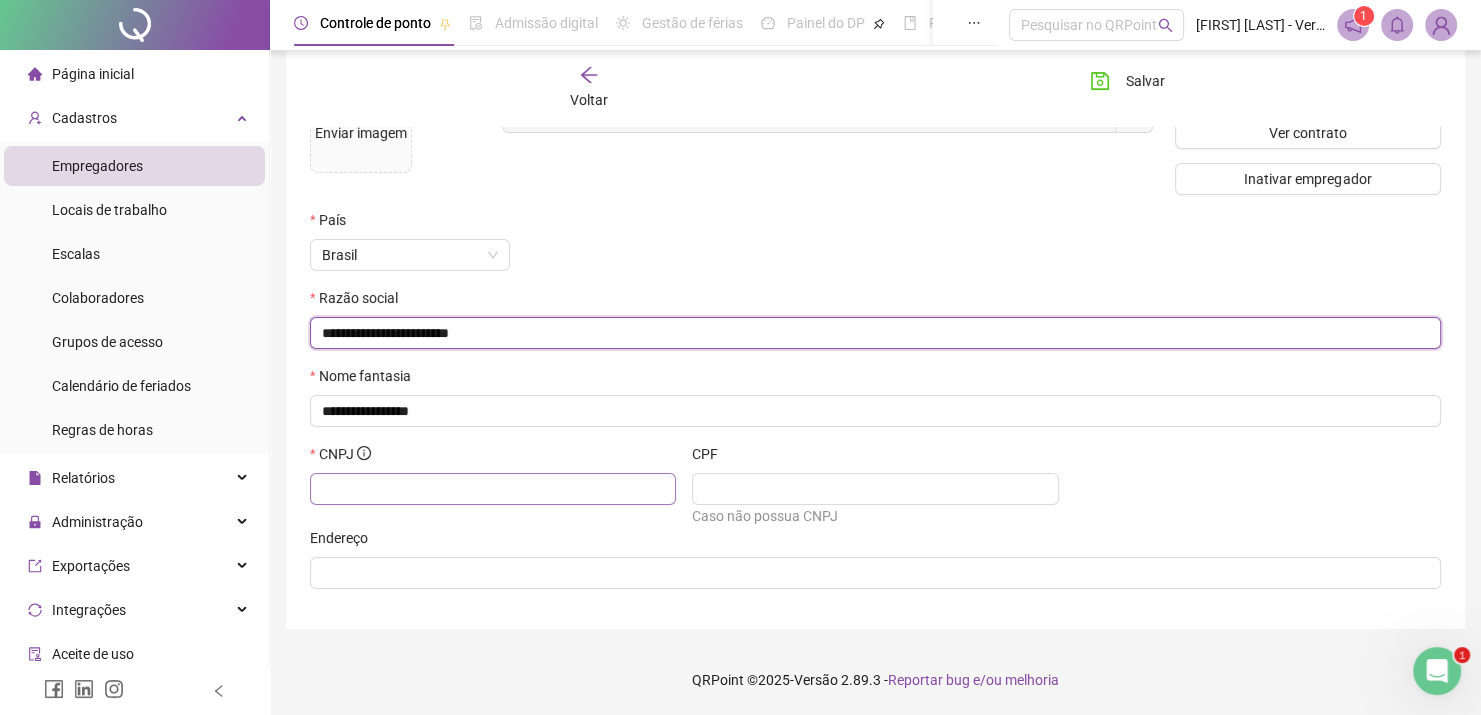 type on "**********" 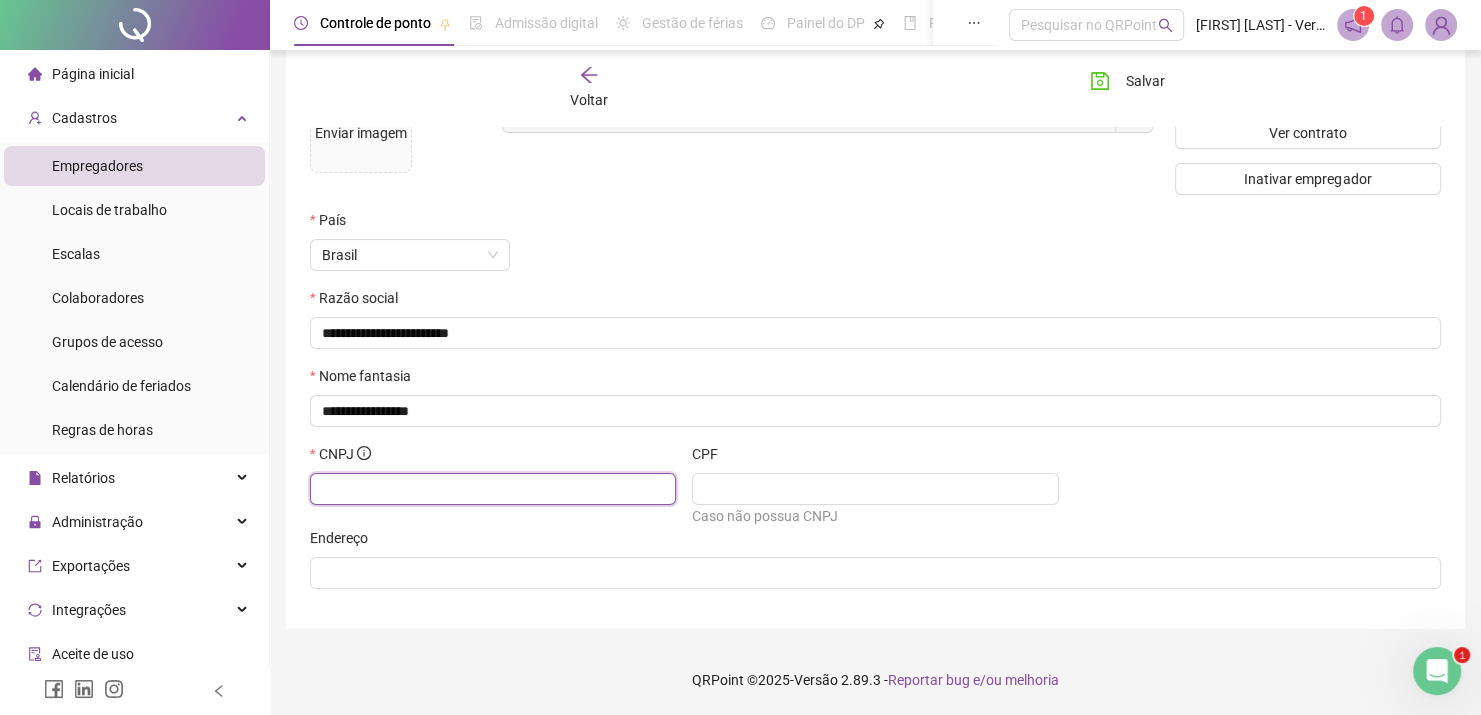 click at bounding box center [491, 489] 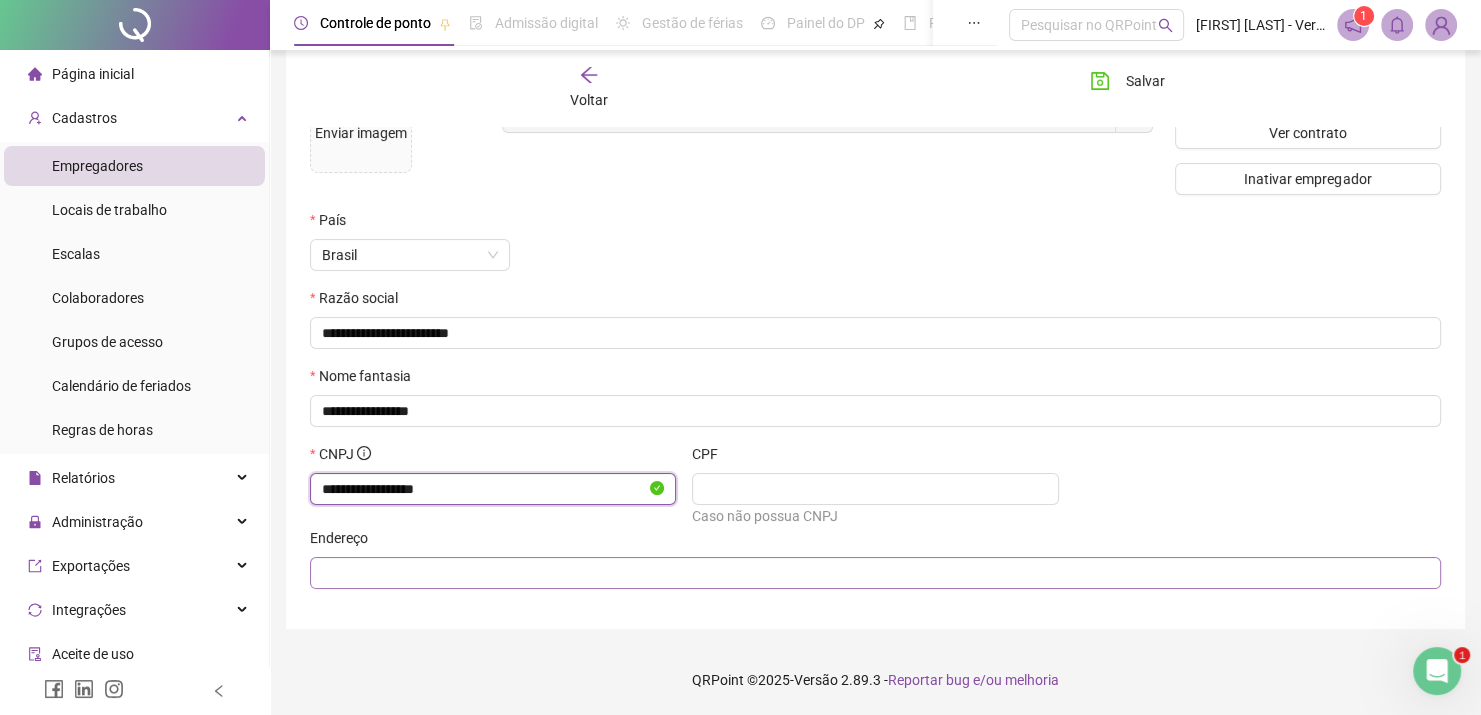 type on "**********" 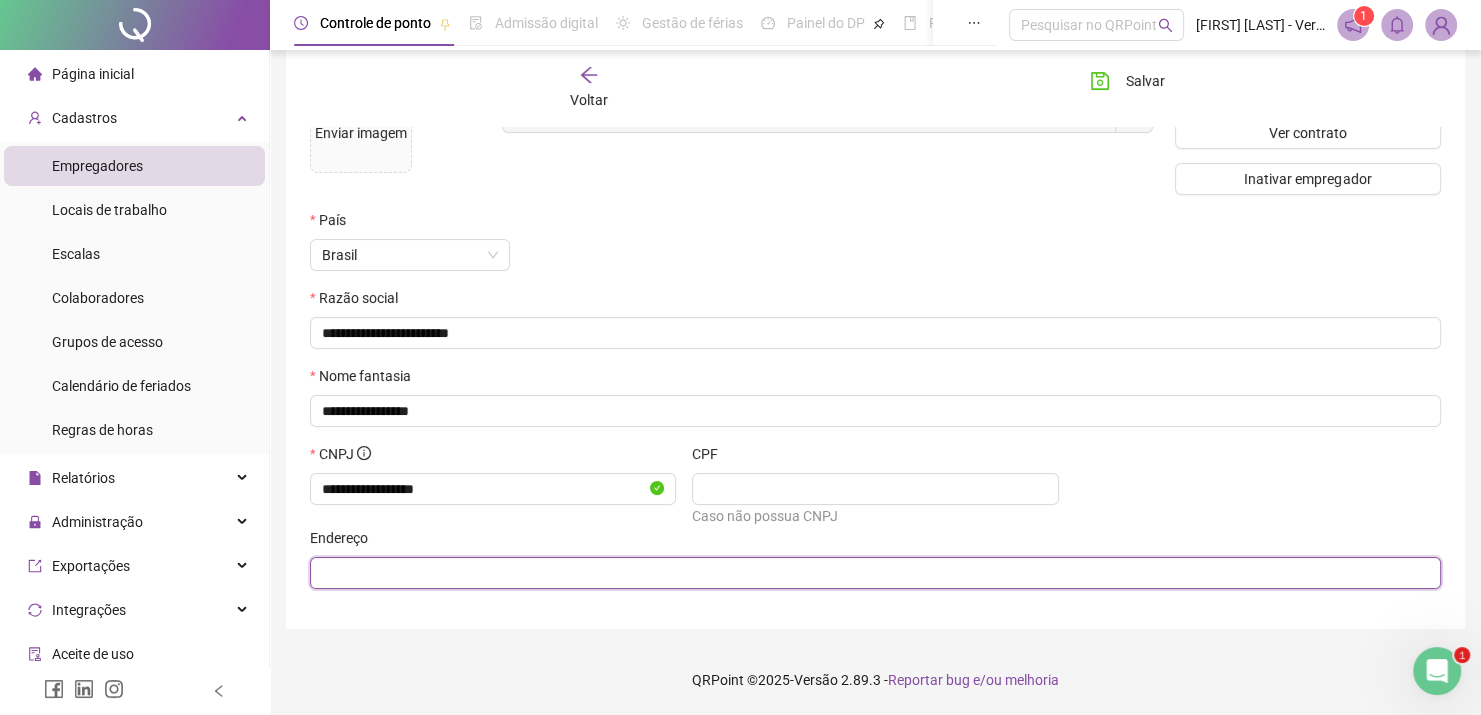 click at bounding box center (873, 573) 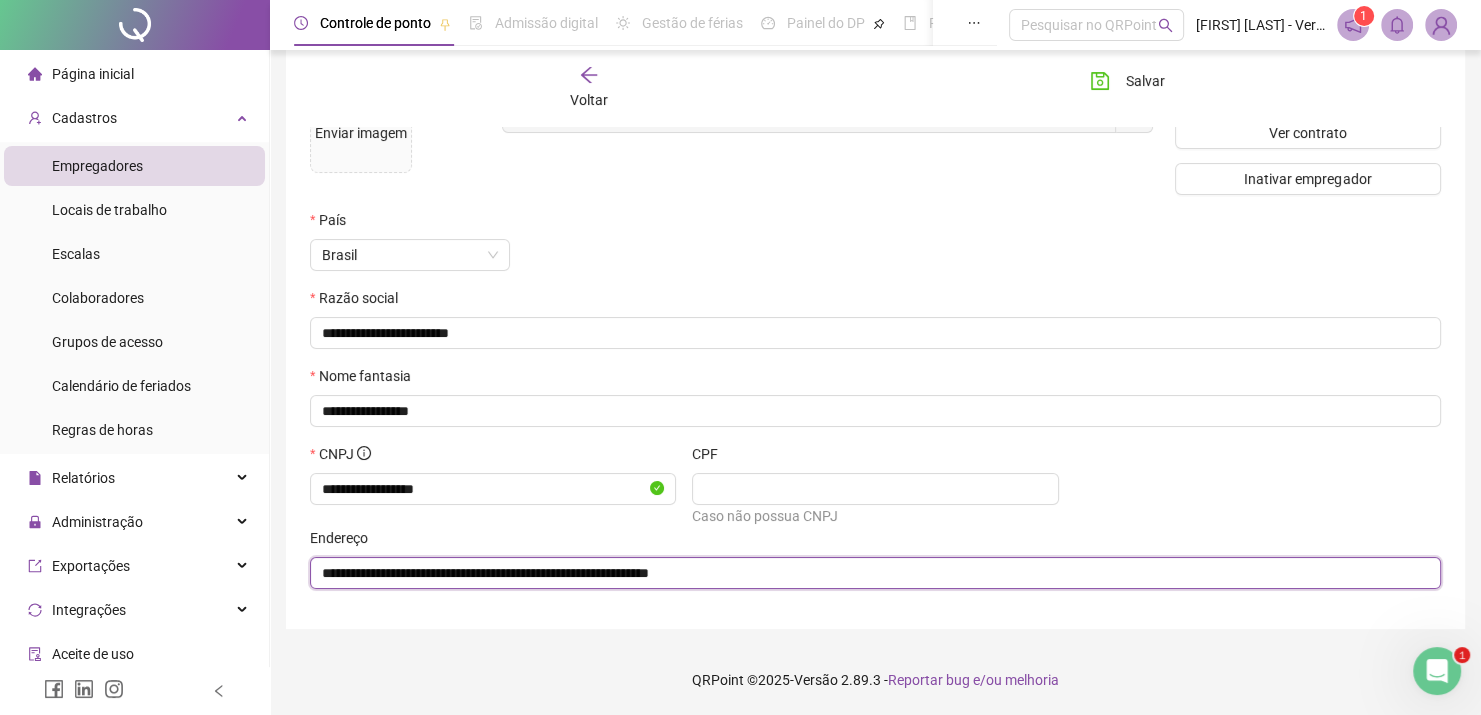 type on "**********" 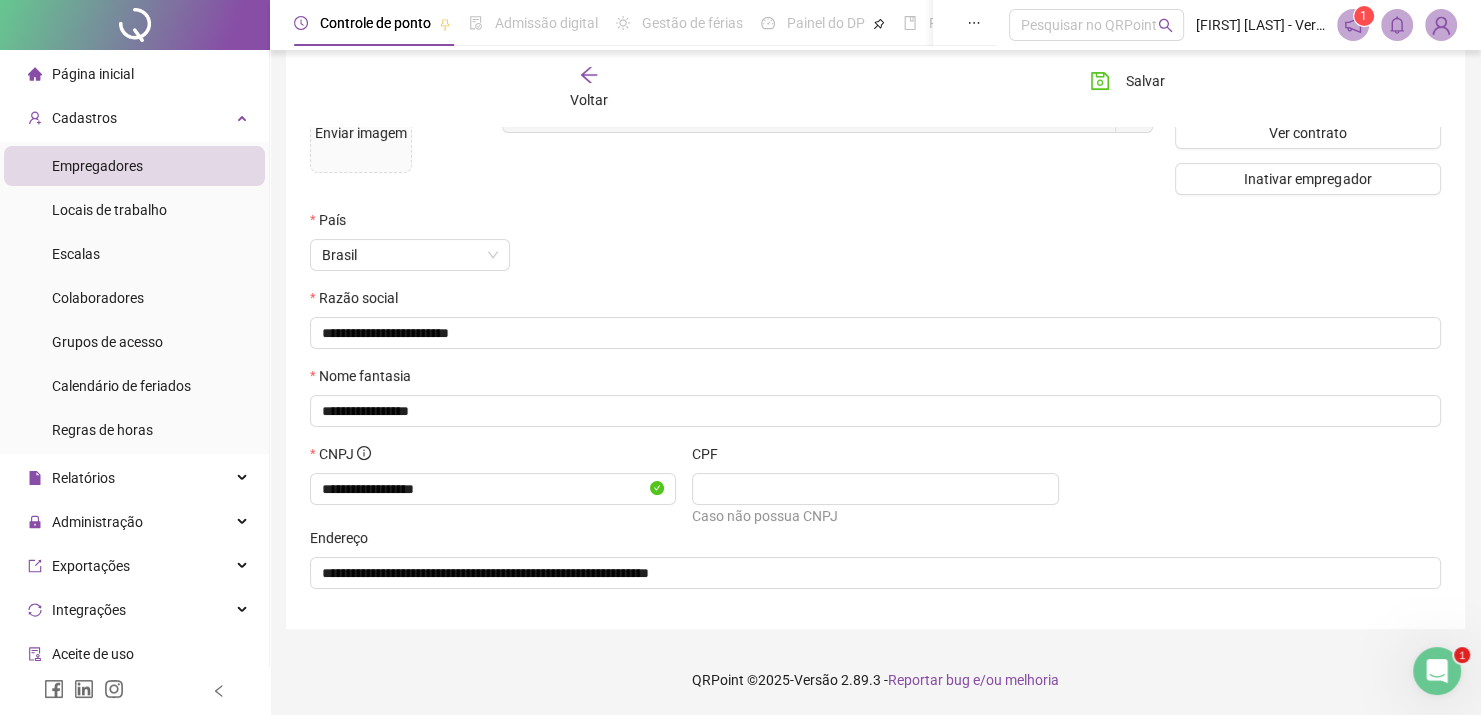 click on "**********" at bounding box center [875, 485] 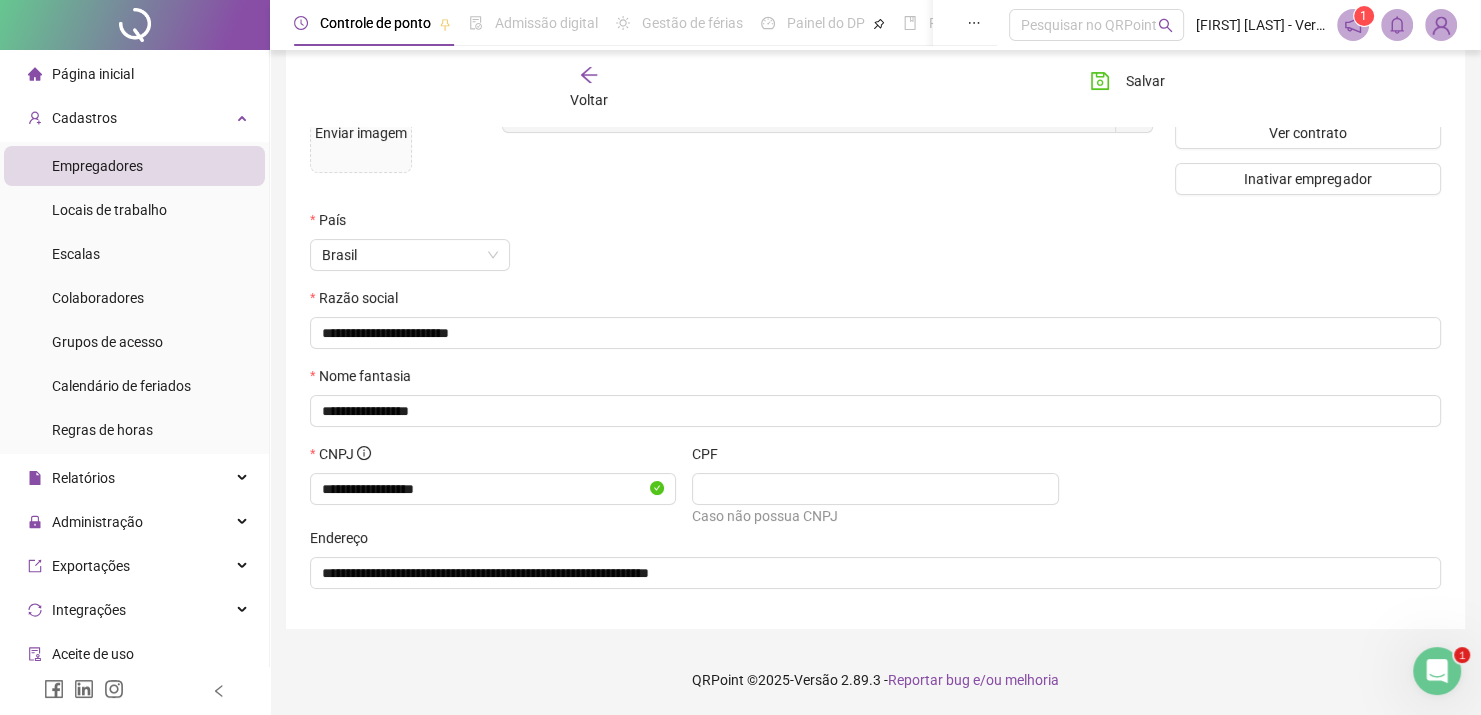 scroll, scrollTop: 0, scrollLeft: 0, axis: both 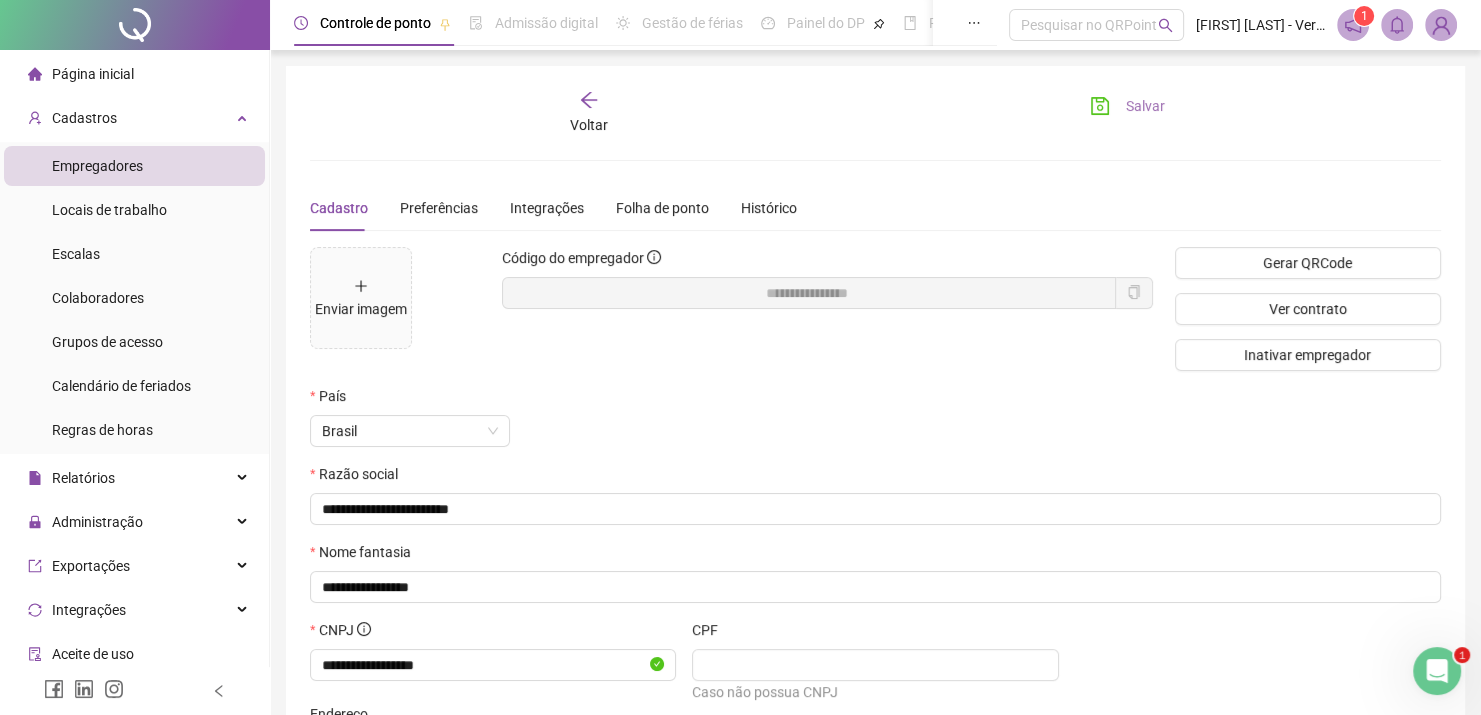 click on "Salvar" at bounding box center [1127, 106] 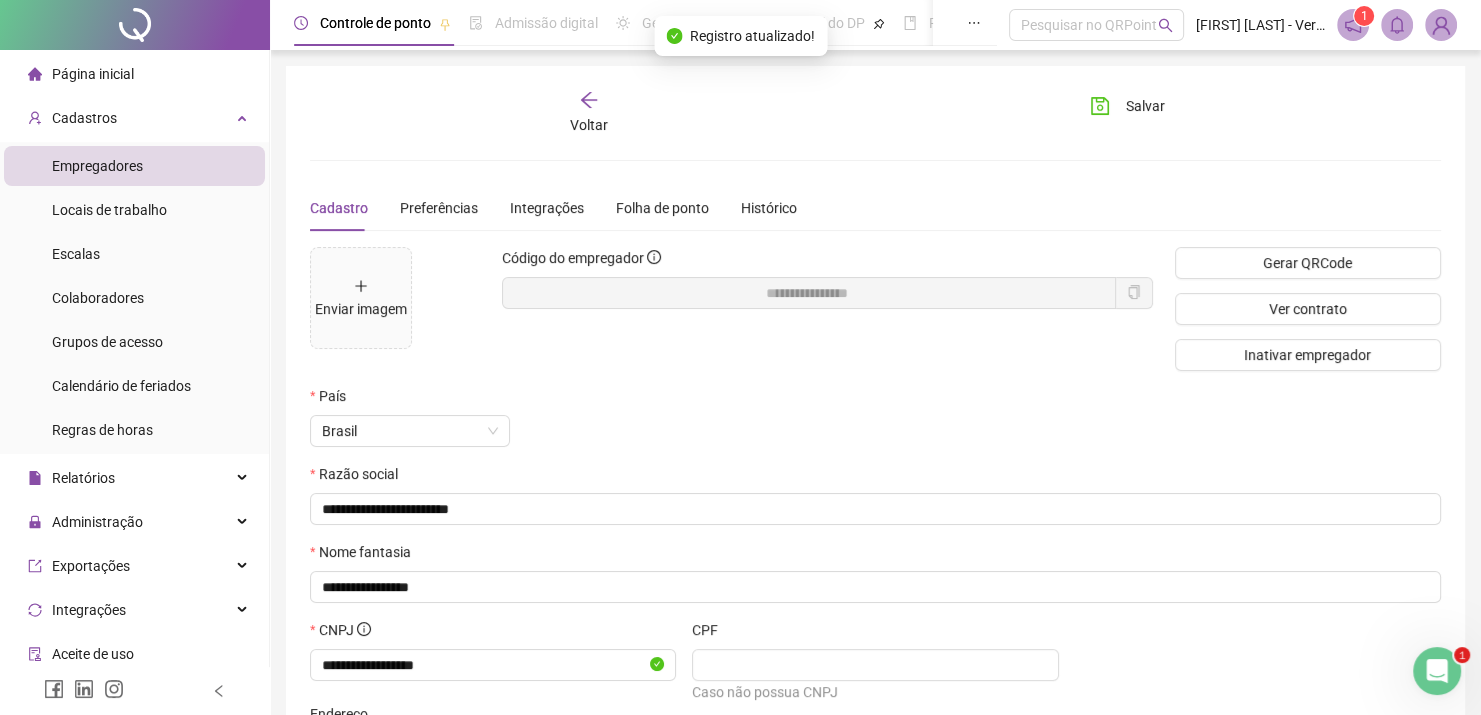 click on "Empregadores" at bounding box center [97, 166] 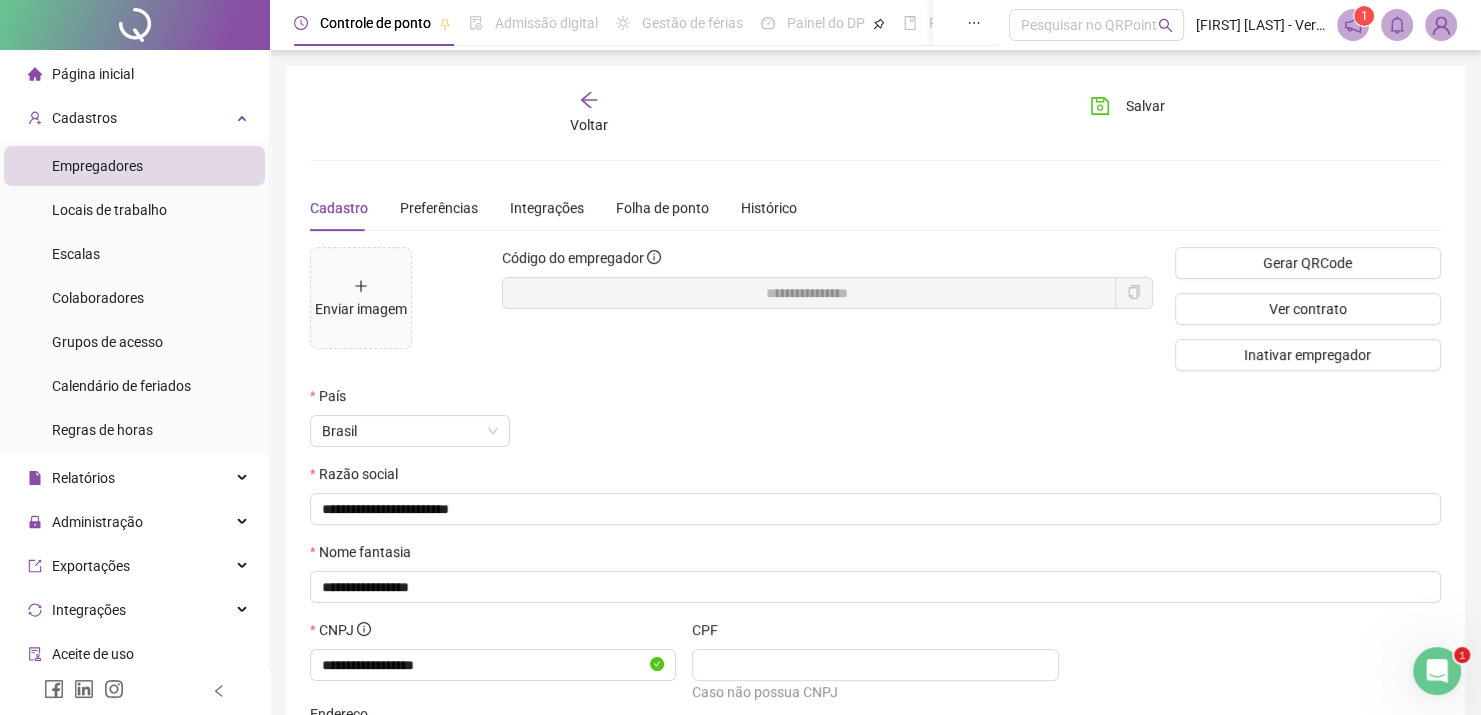 click on "Controle de ponto" at bounding box center (375, 23) 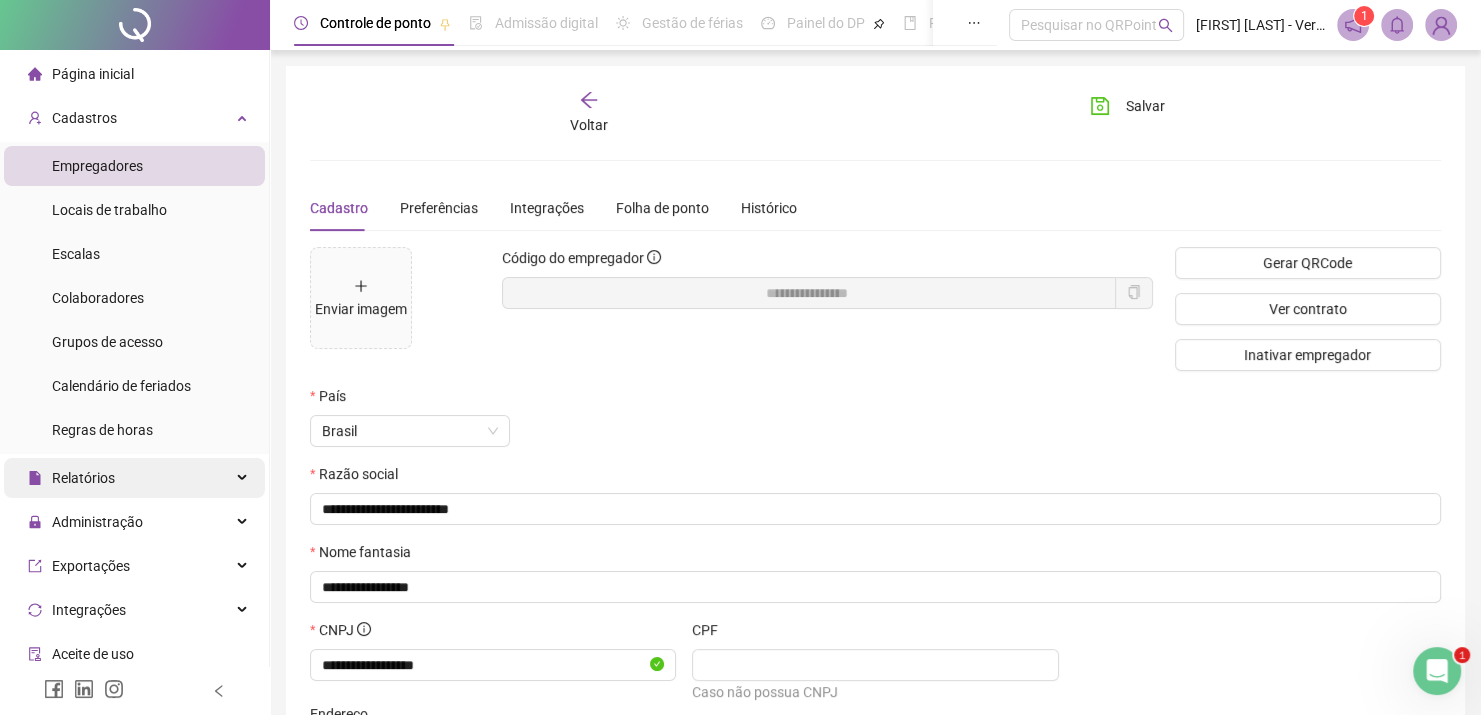 click on "Relatórios" at bounding box center (134, 478) 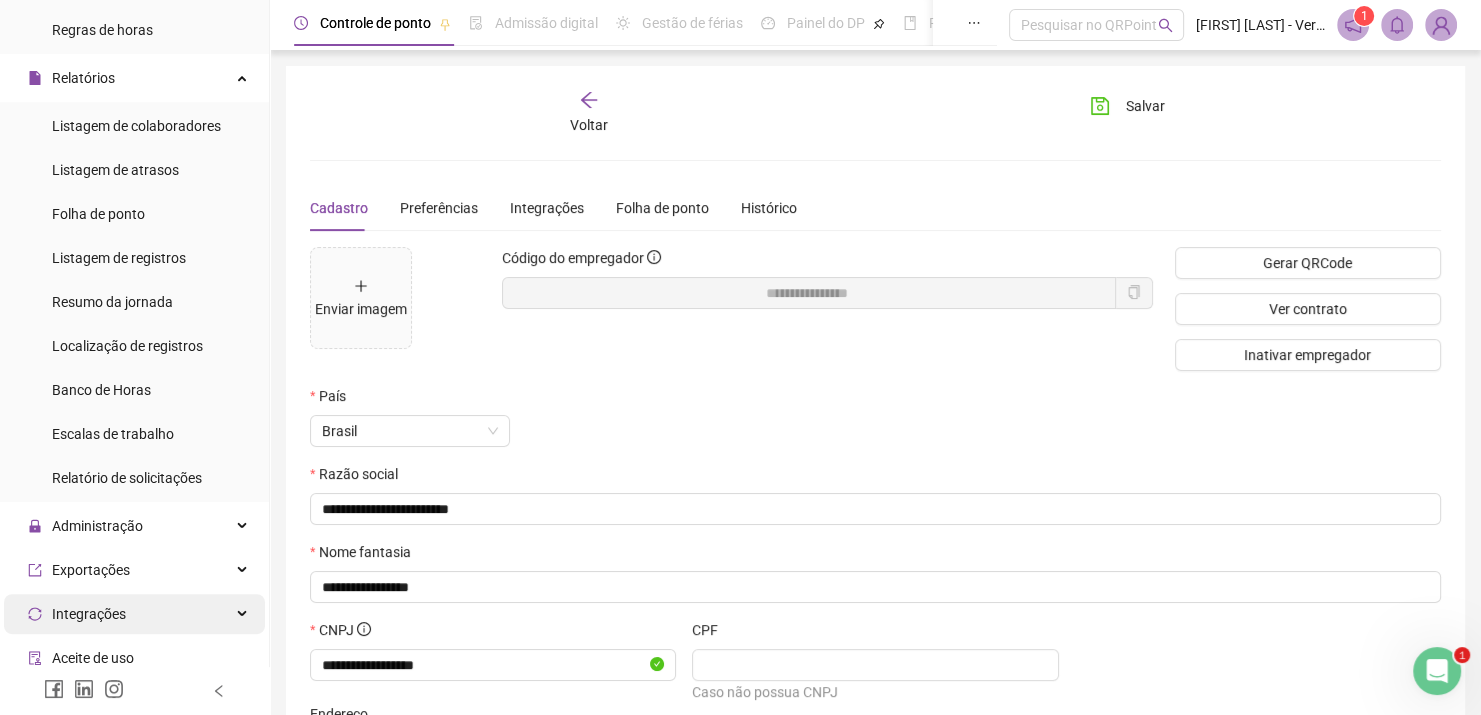 scroll, scrollTop: 587, scrollLeft: 0, axis: vertical 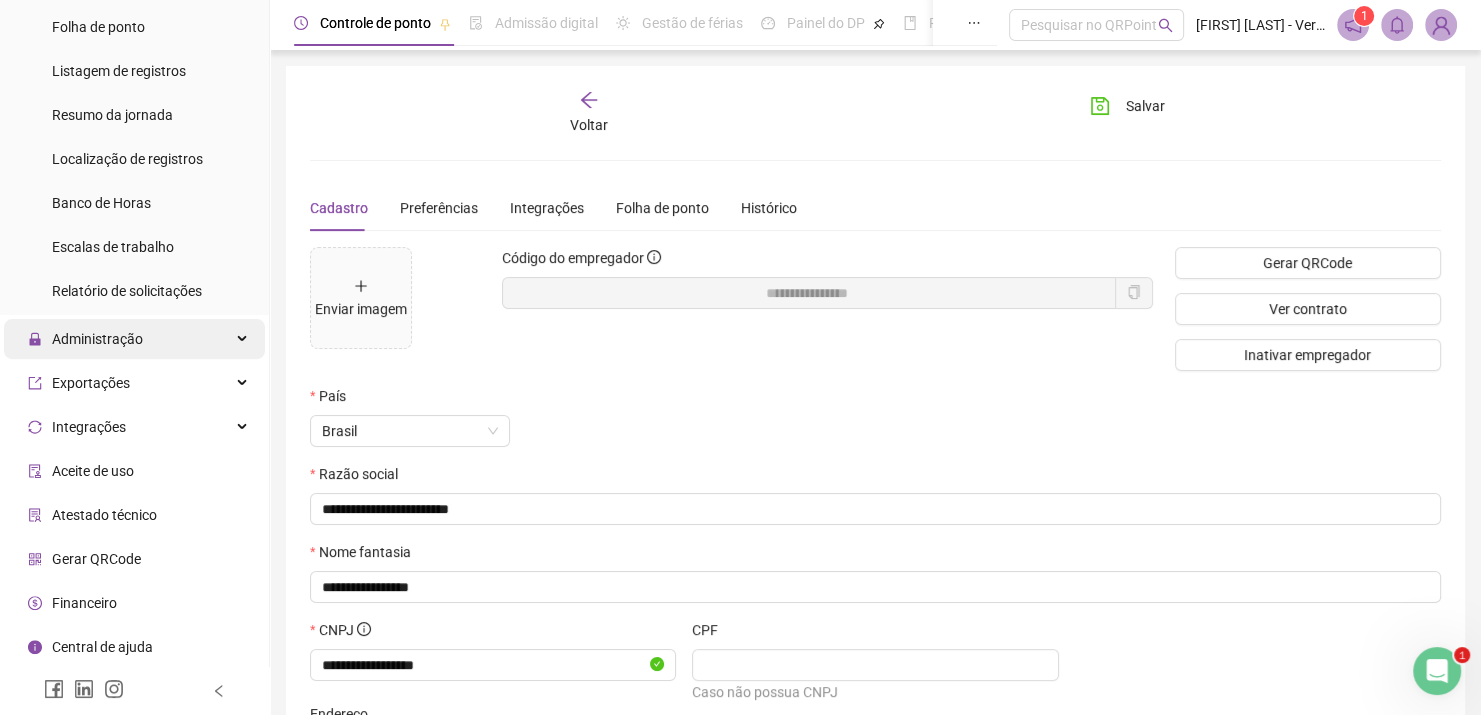 click on "Administração" at bounding box center (134, 339) 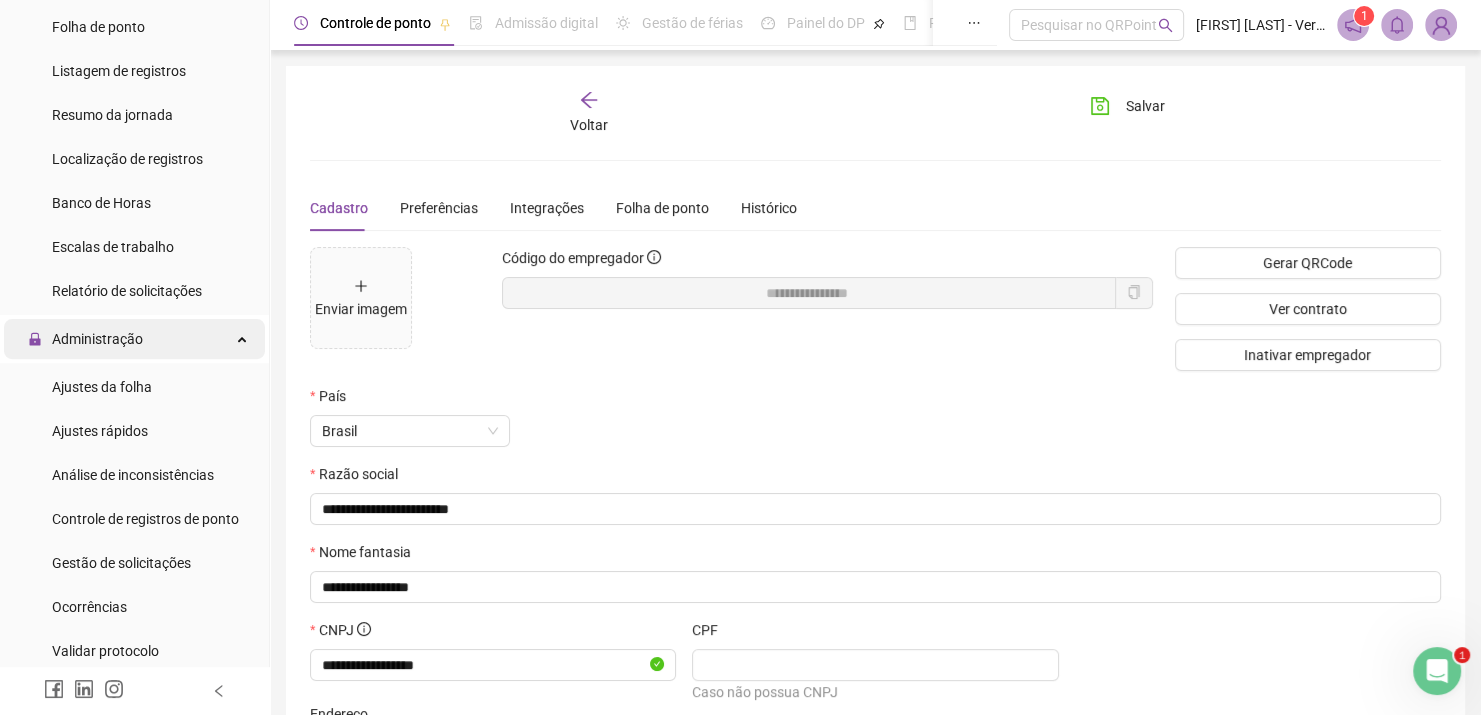 click on "Administração" at bounding box center (134, 339) 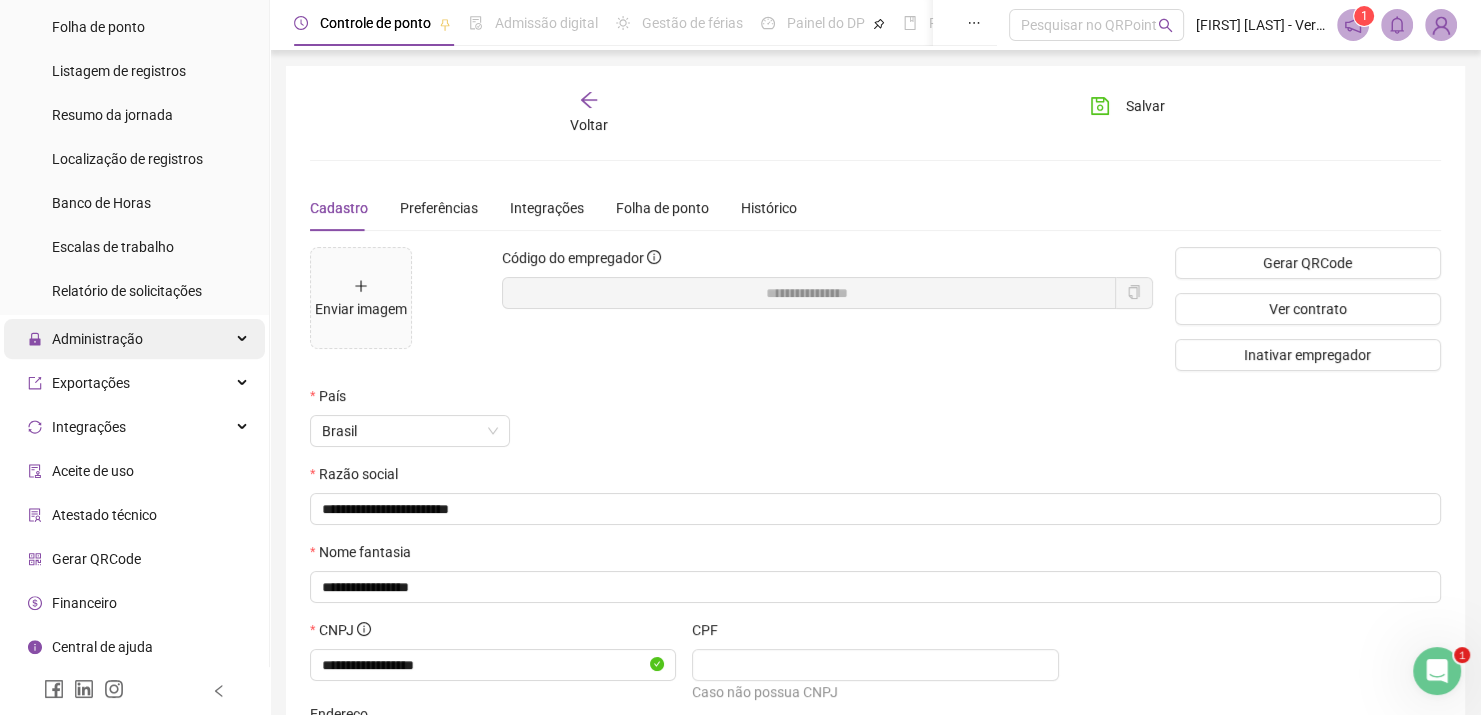 click on "Administração" at bounding box center [134, 339] 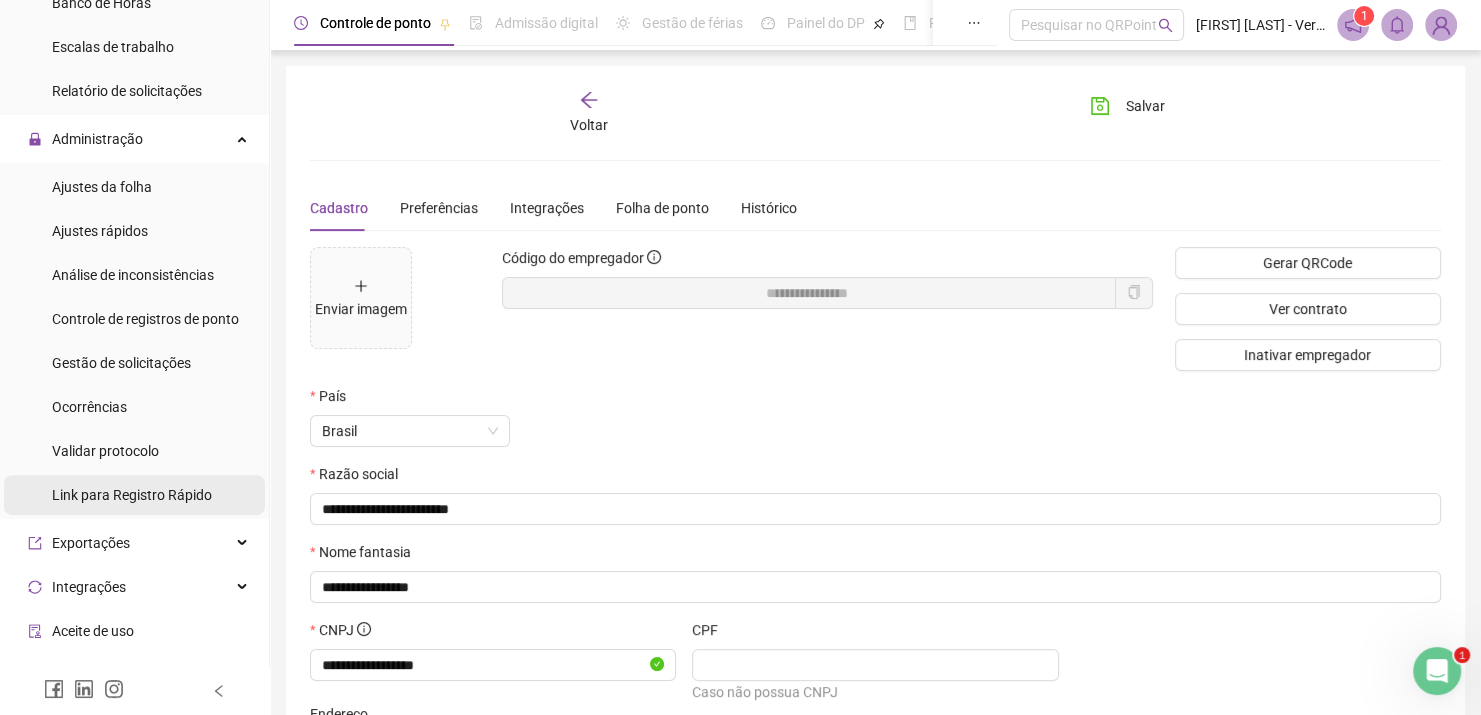 scroll, scrollTop: 887, scrollLeft: 0, axis: vertical 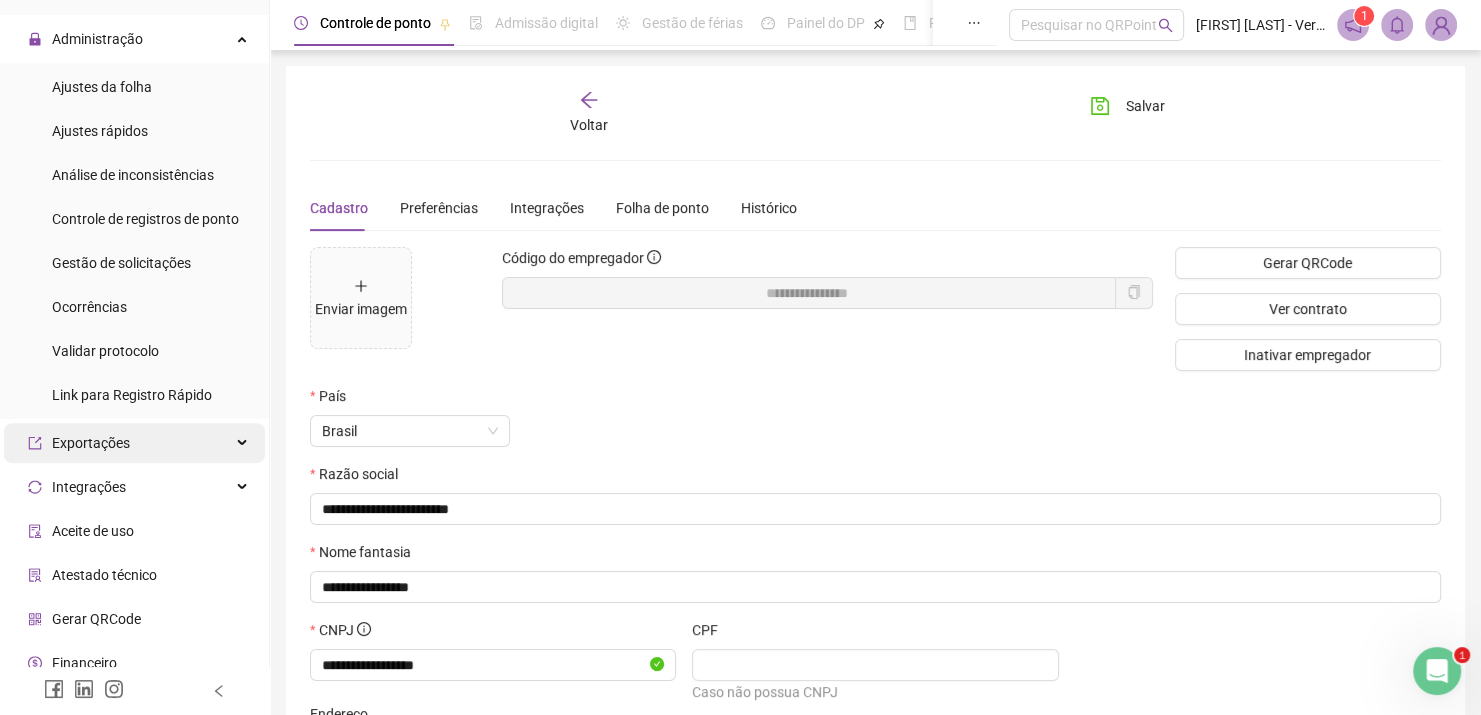 click on "Exportações" at bounding box center (134, 443) 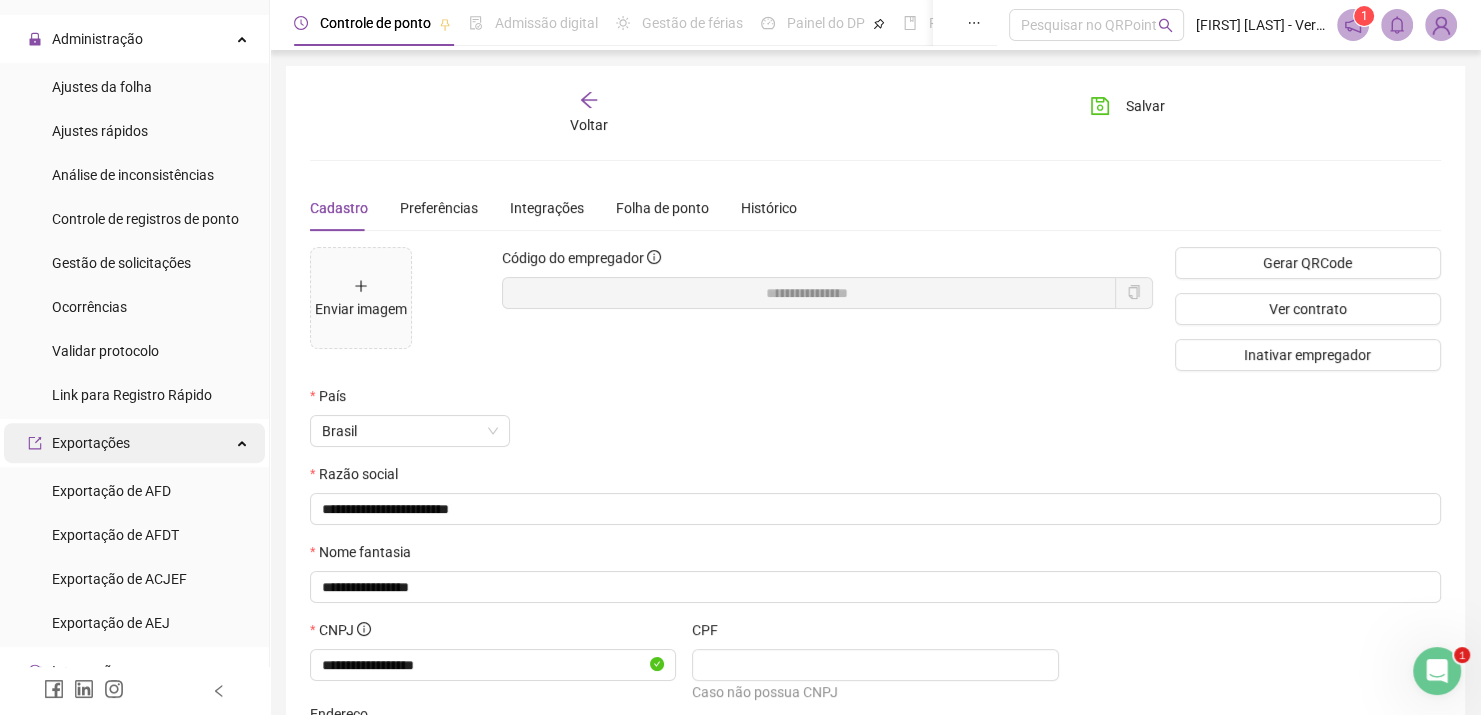 click at bounding box center [244, 441] 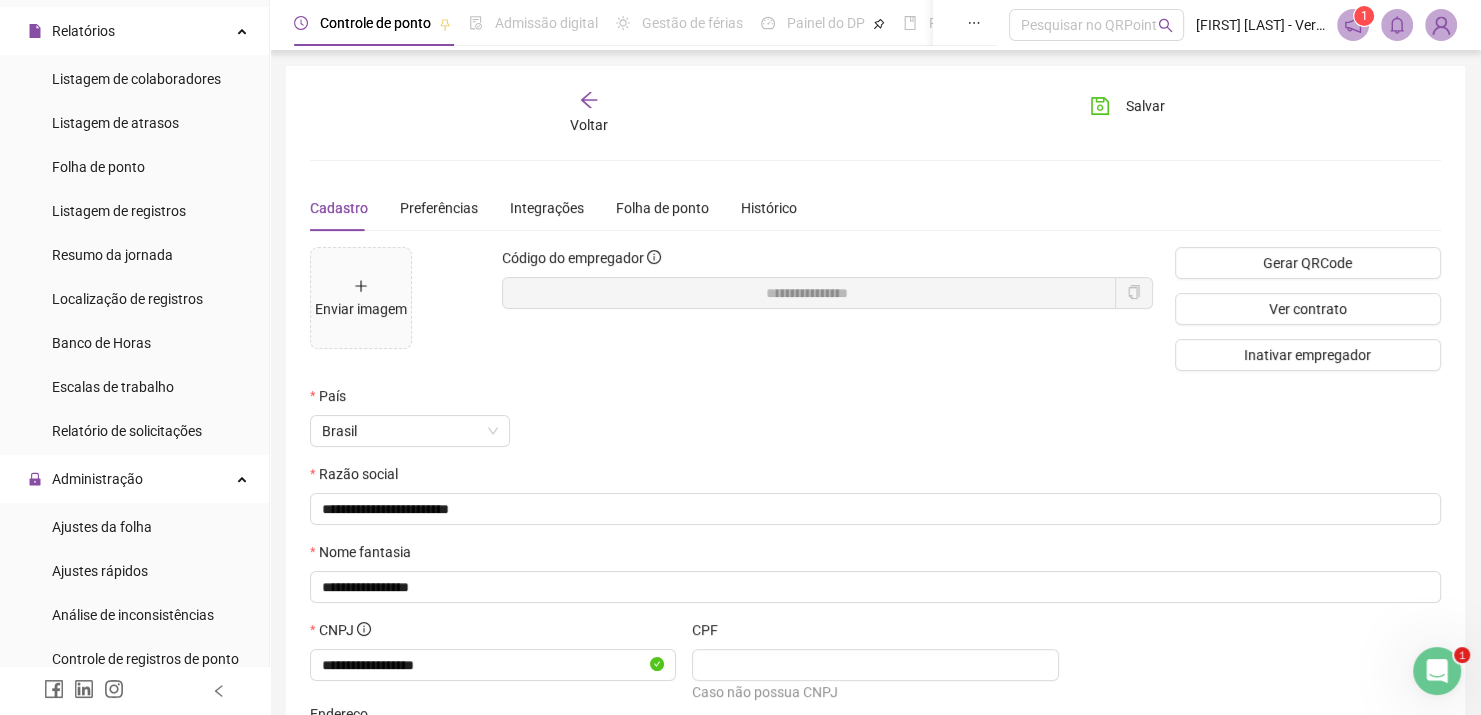 scroll, scrollTop: 147, scrollLeft: 0, axis: vertical 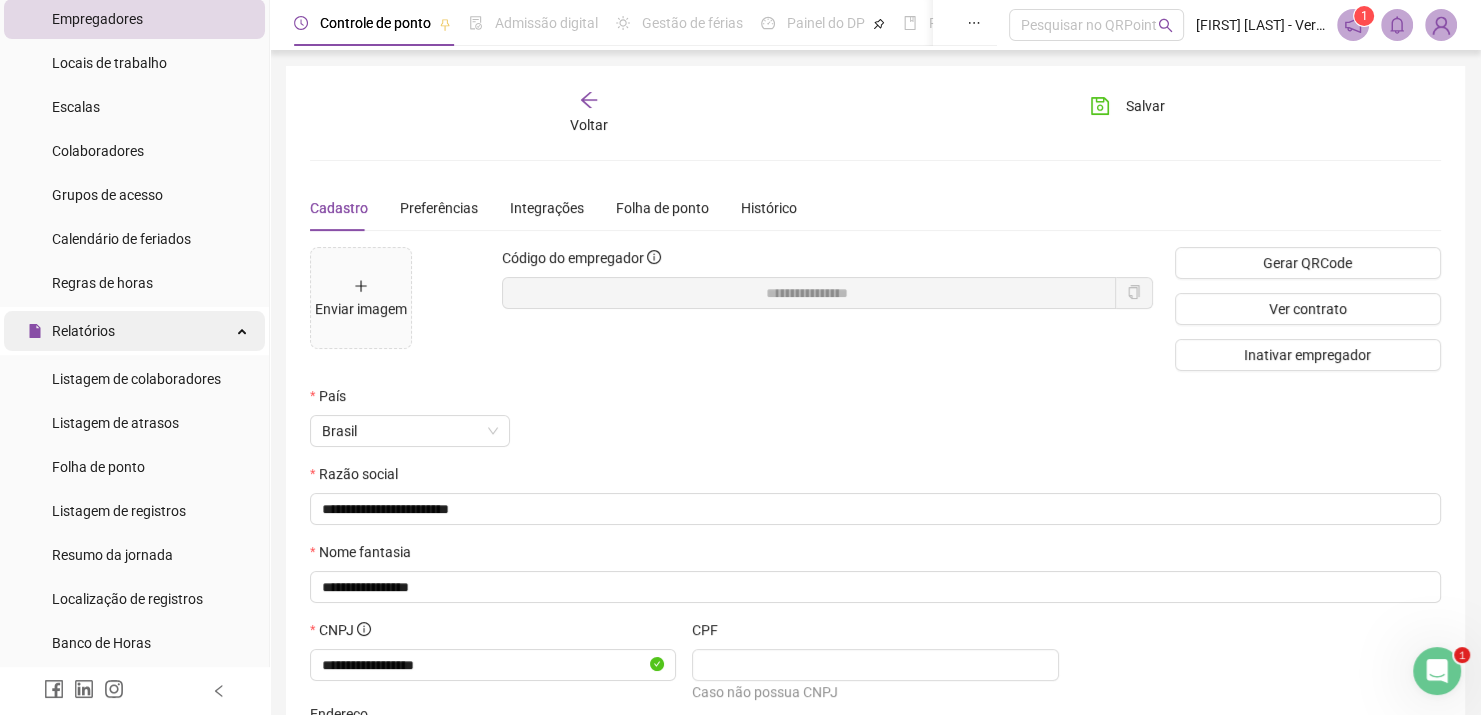 click on "Relatórios" at bounding box center [134, 331] 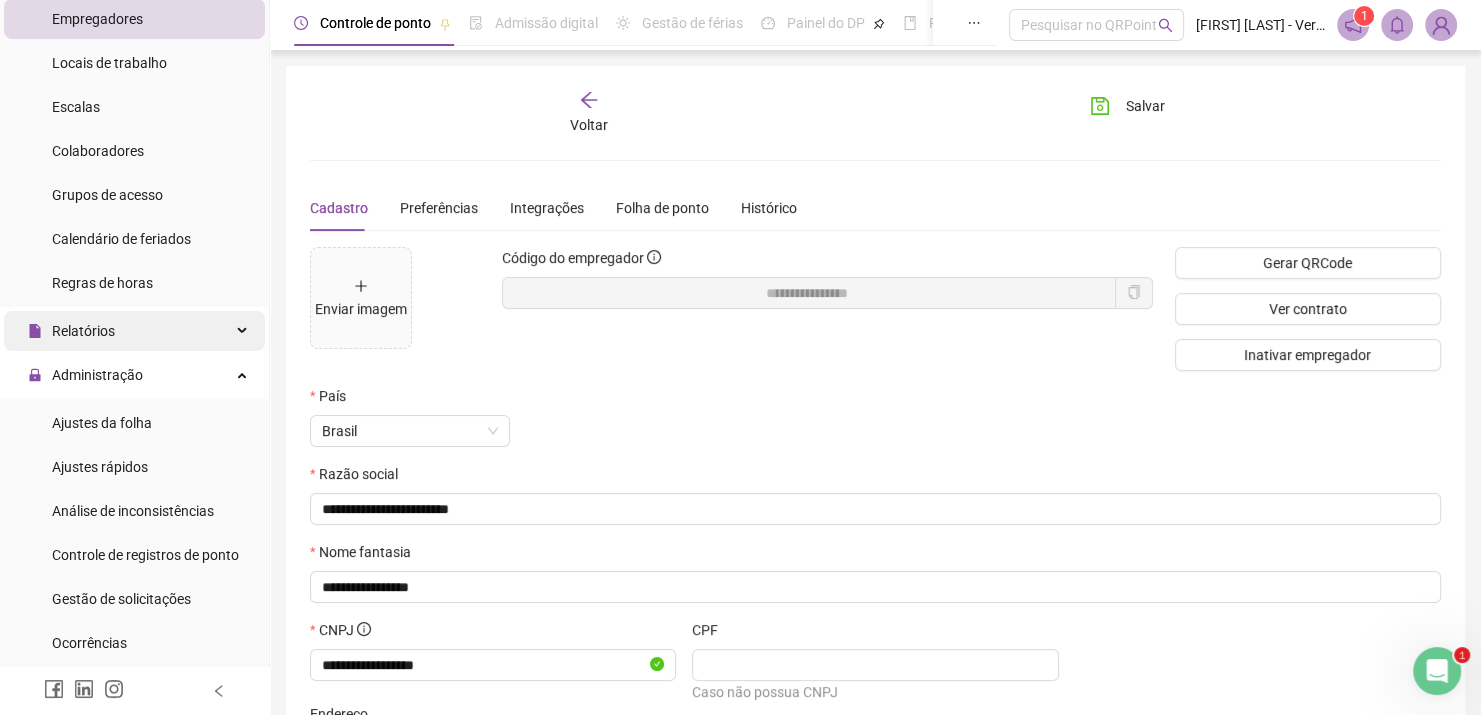 scroll, scrollTop: 0, scrollLeft: 0, axis: both 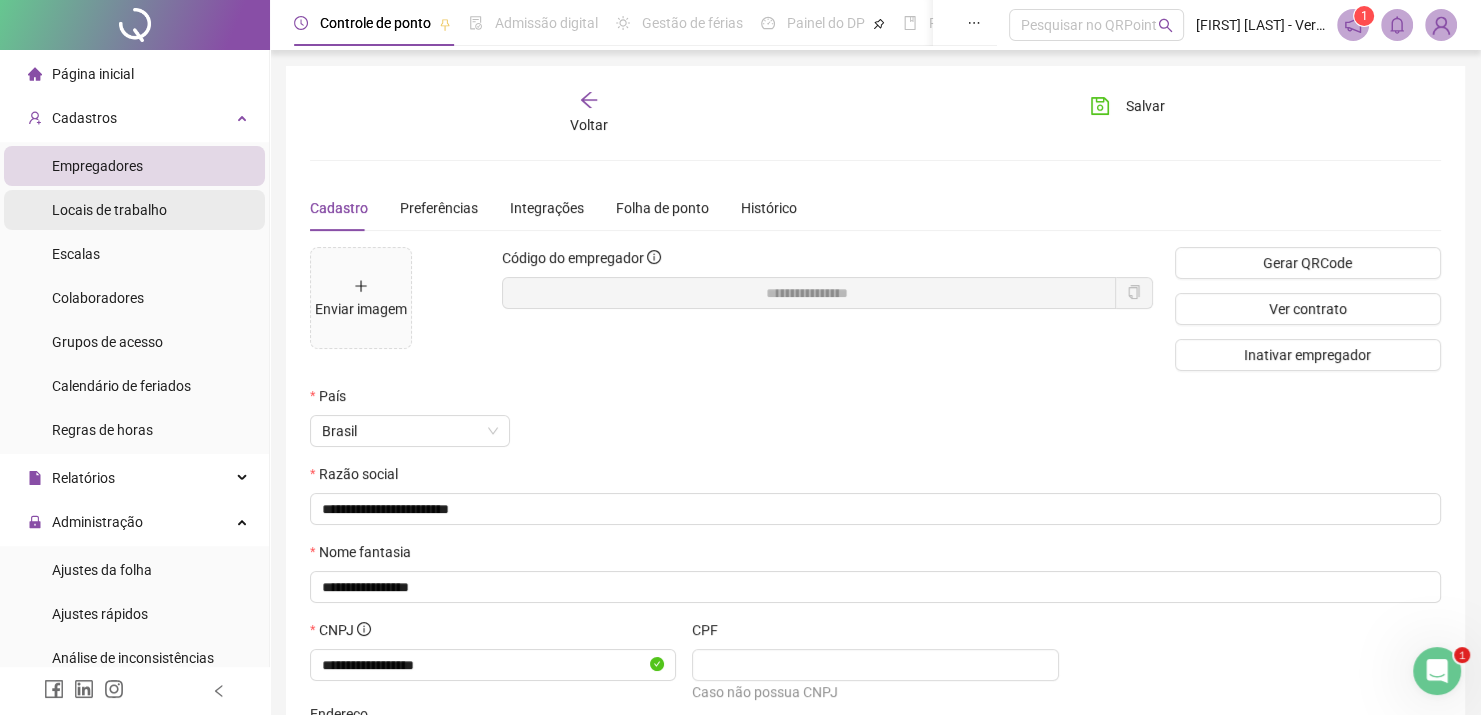click on "Locais de trabalho" at bounding box center (109, 210) 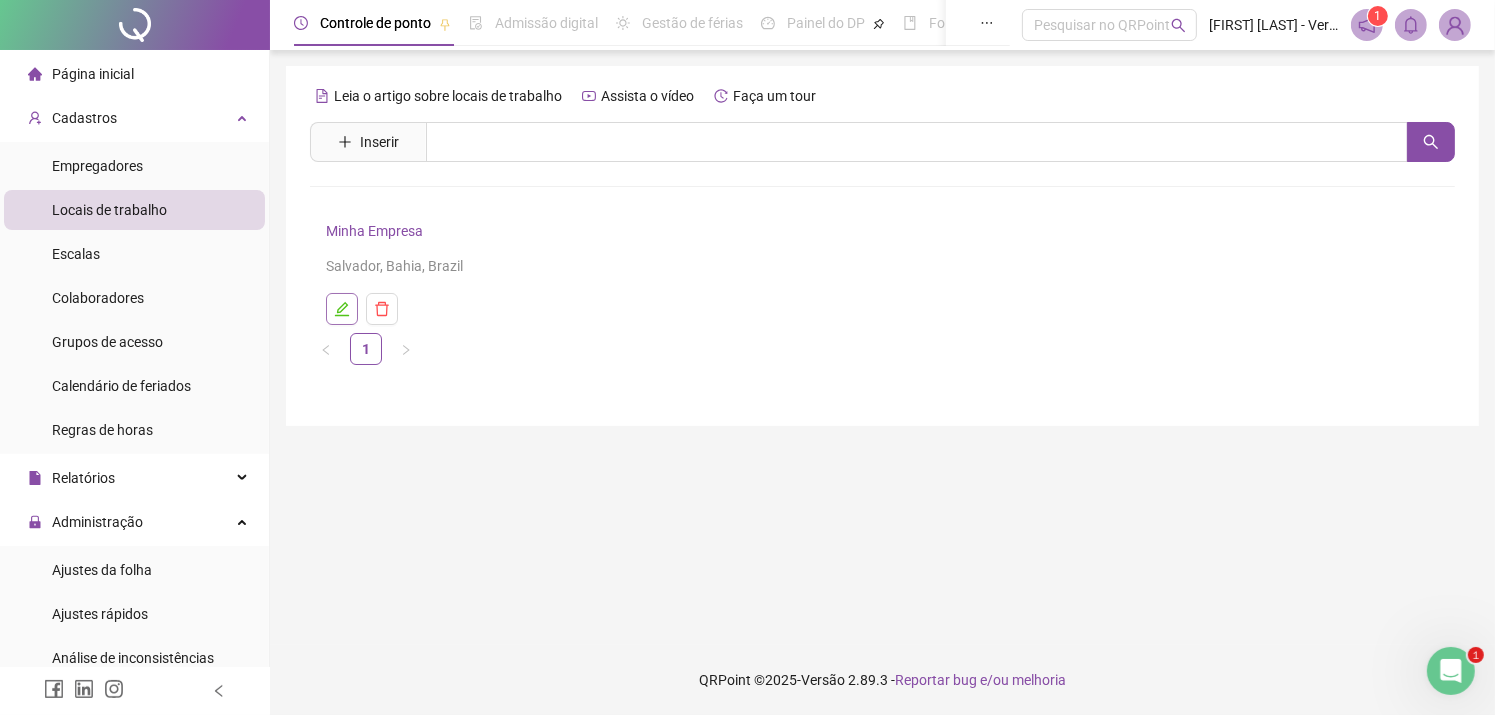 click 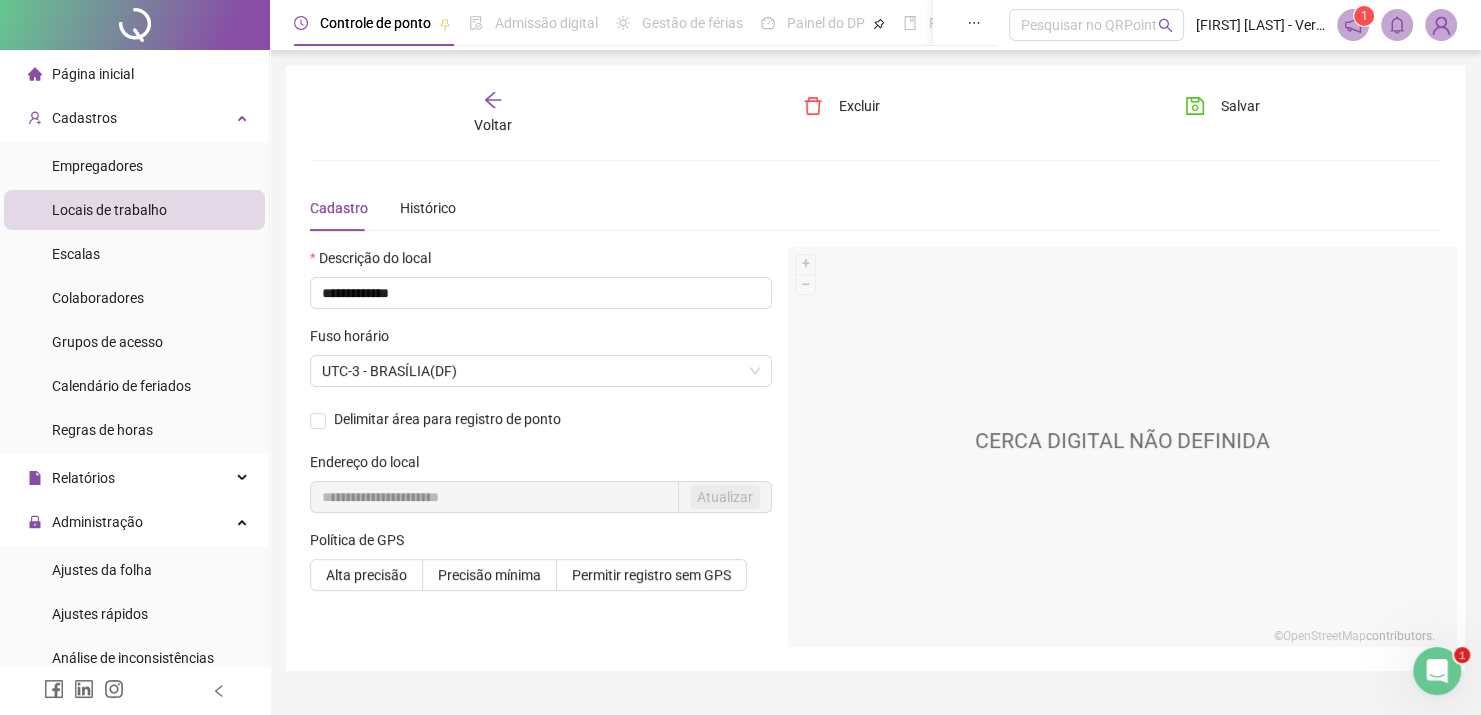 click on "**********" at bounding box center [541, 497] 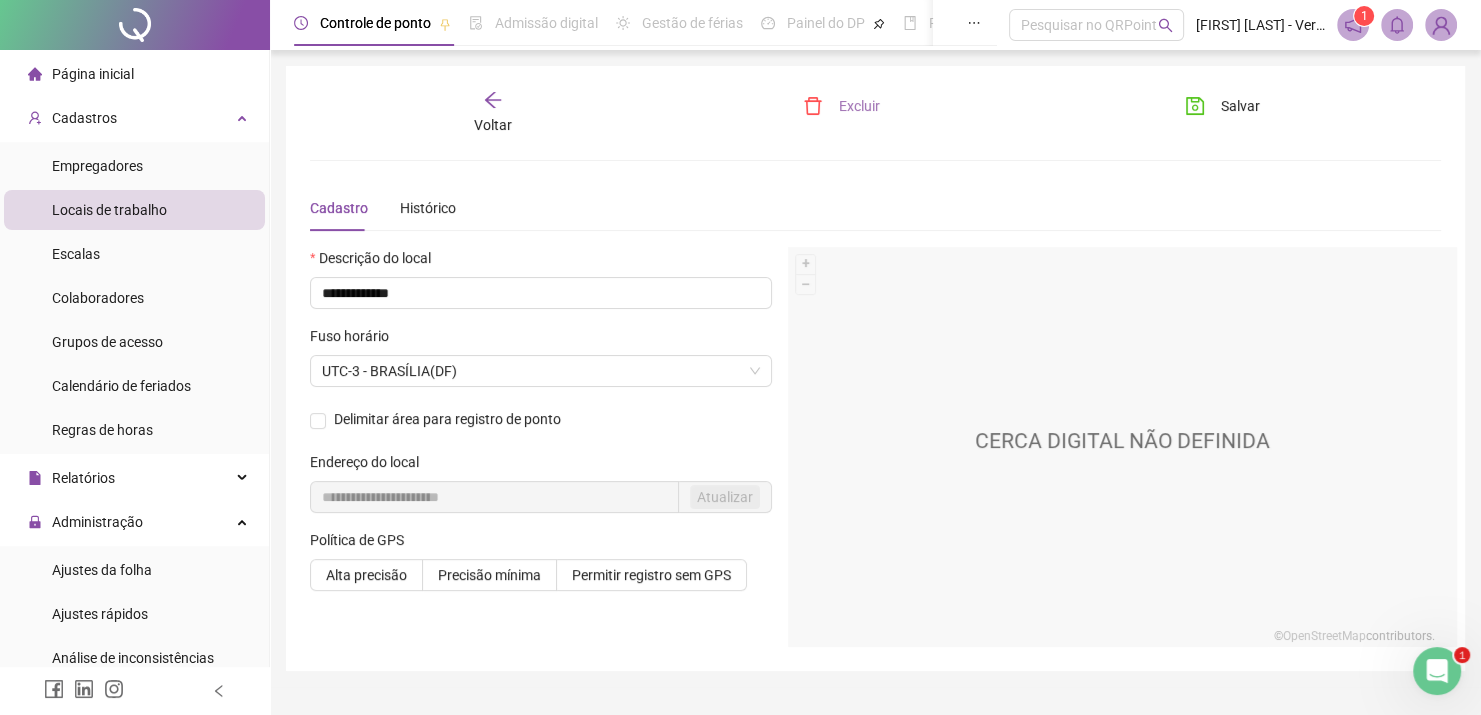 click on "Excluir" at bounding box center [859, 106] 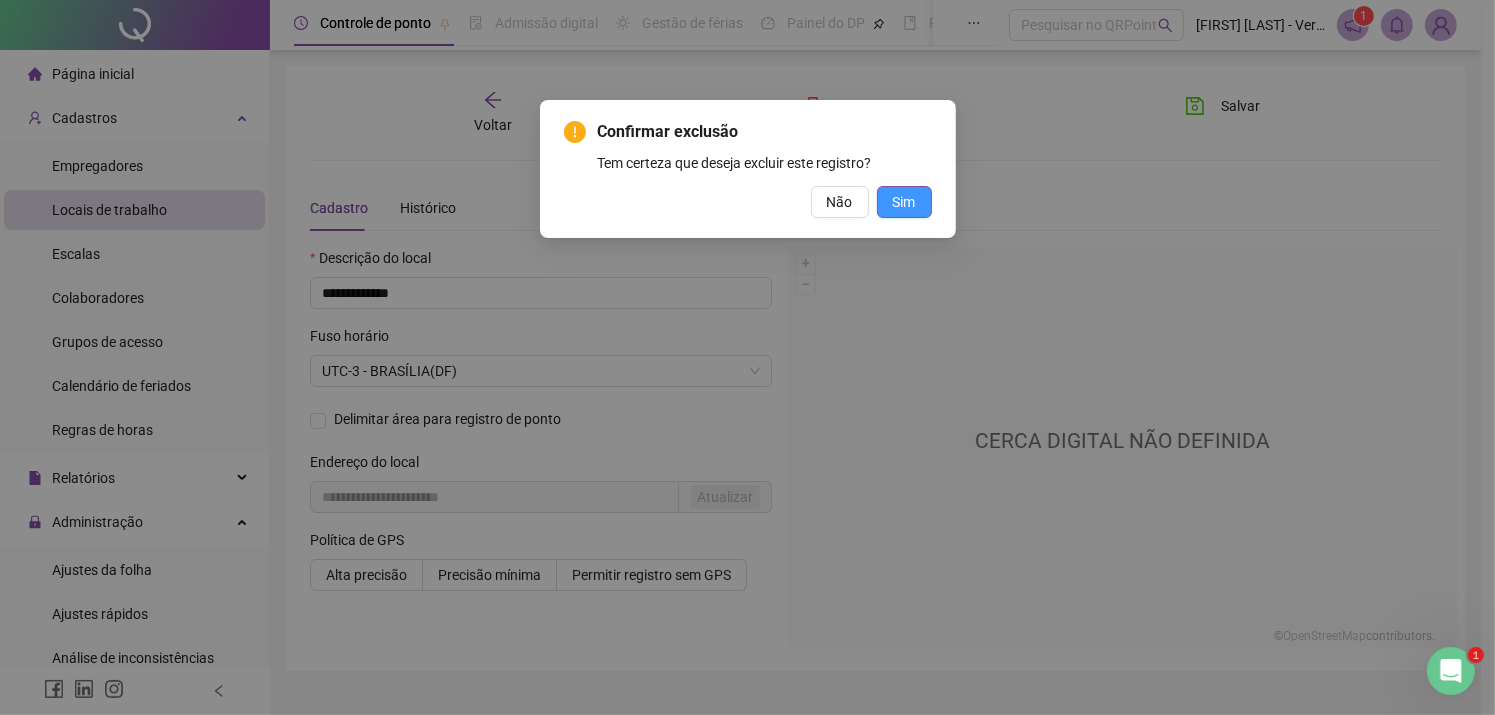 click on "Sim" at bounding box center (904, 202) 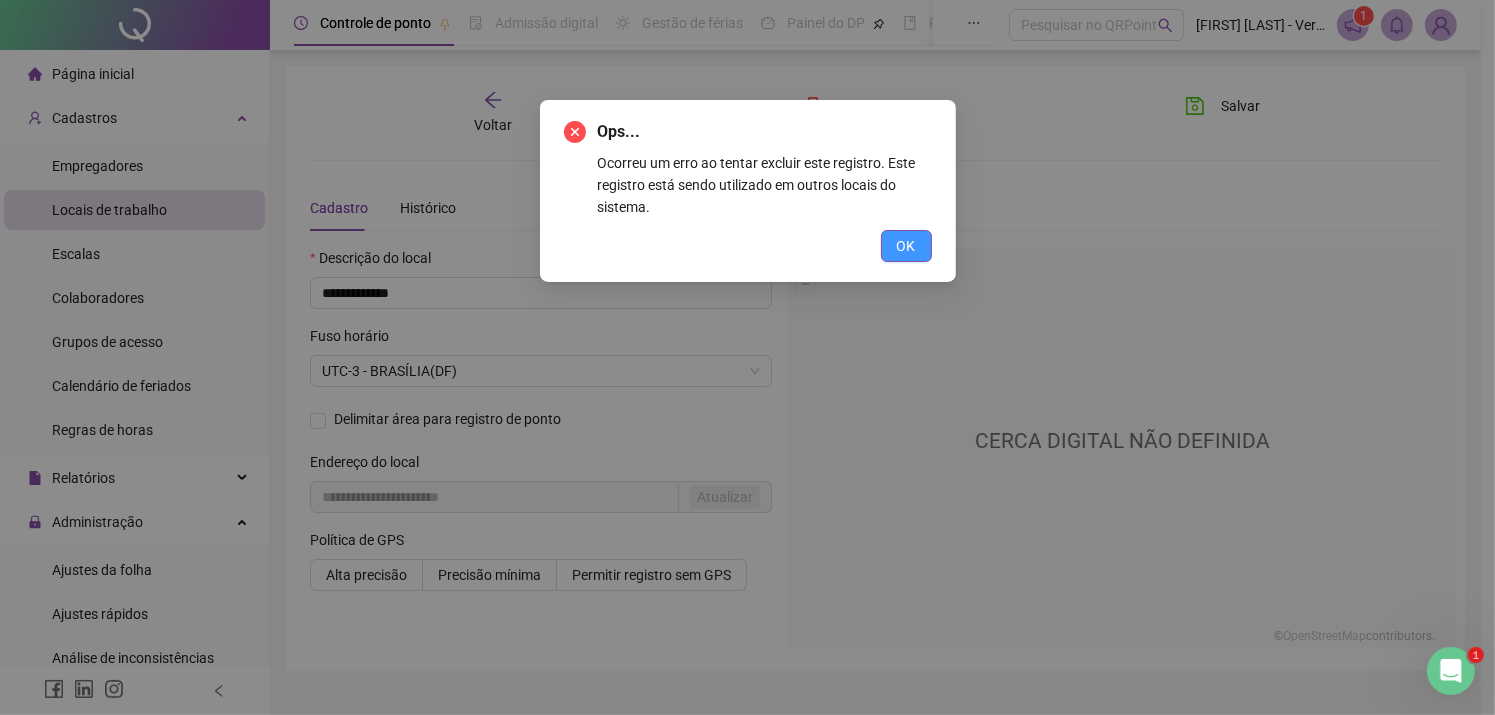 click on "OK" at bounding box center (906, 246) 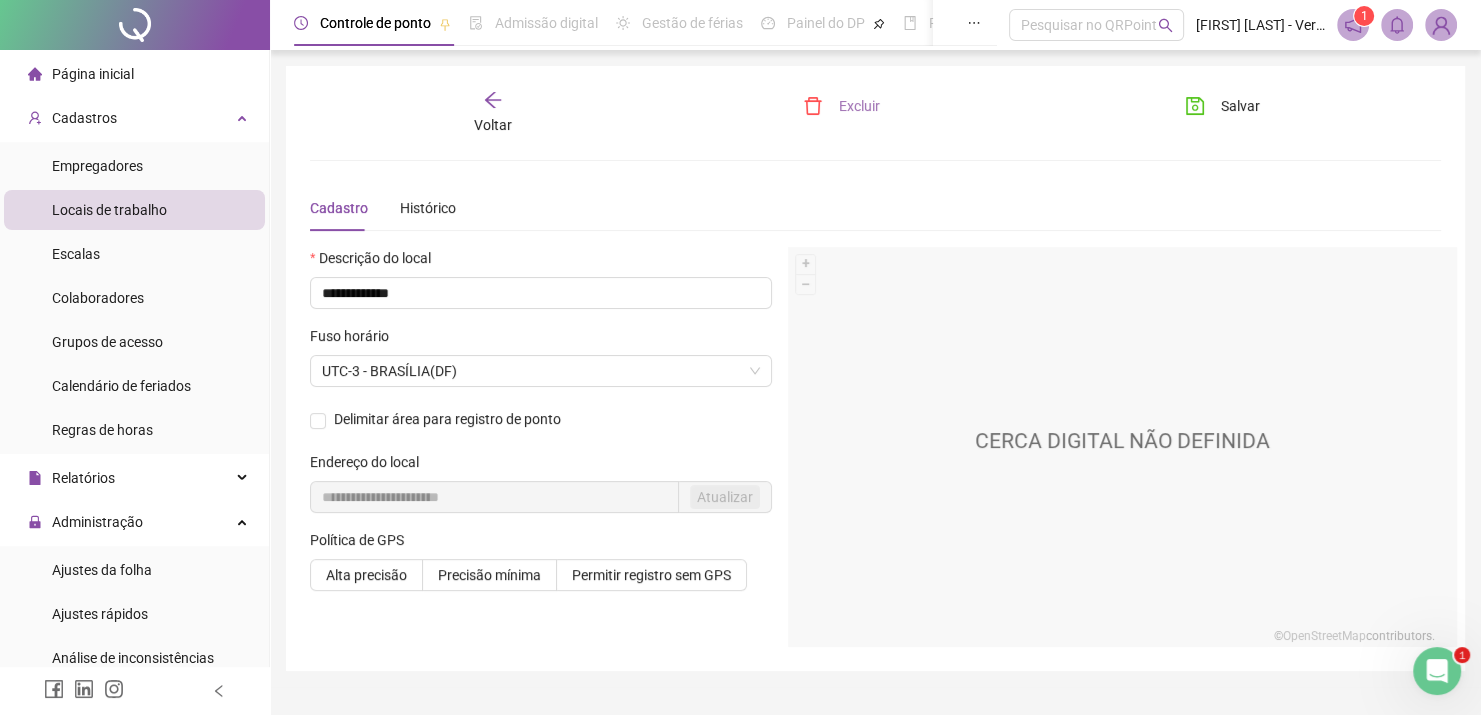 click on "Excluir" at bounding box center (859, 106) 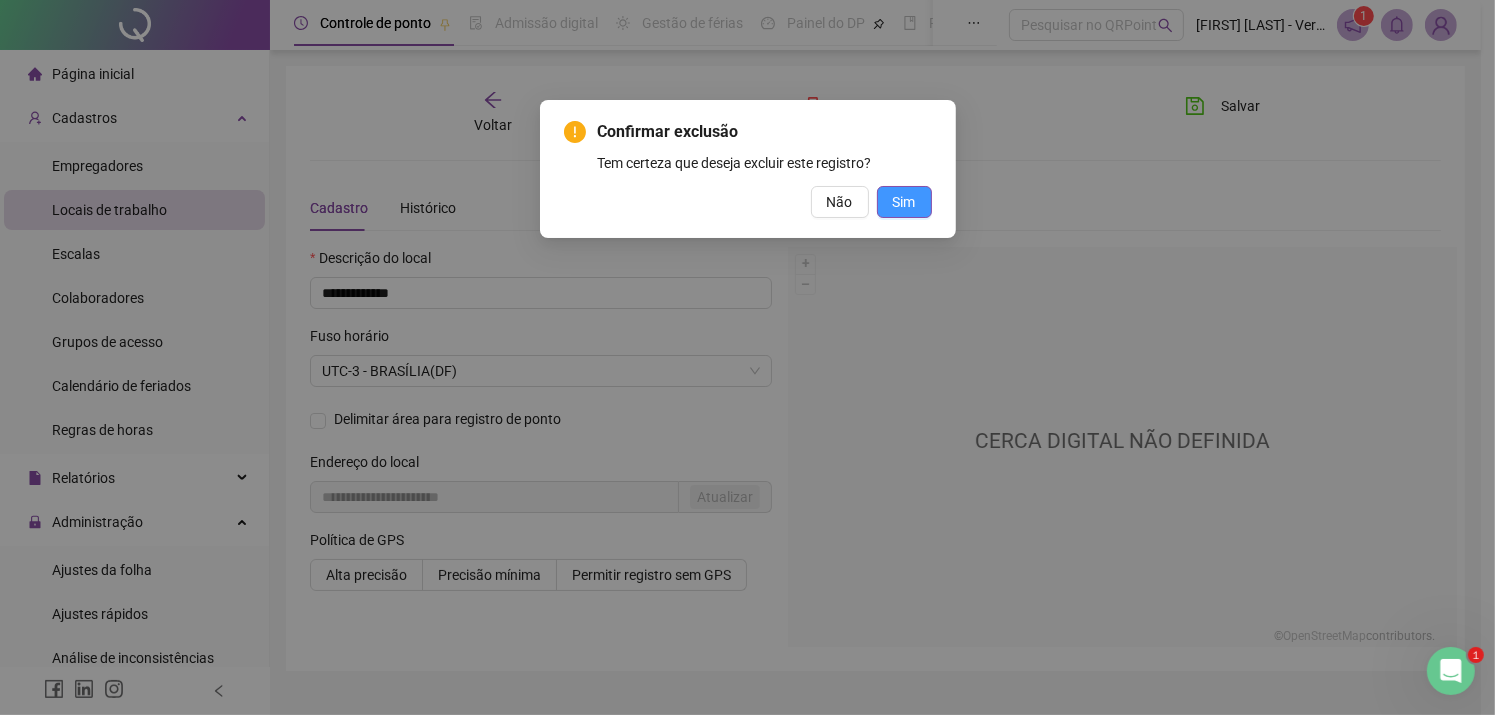 click on "Sim" at bounding box center (904, 202) 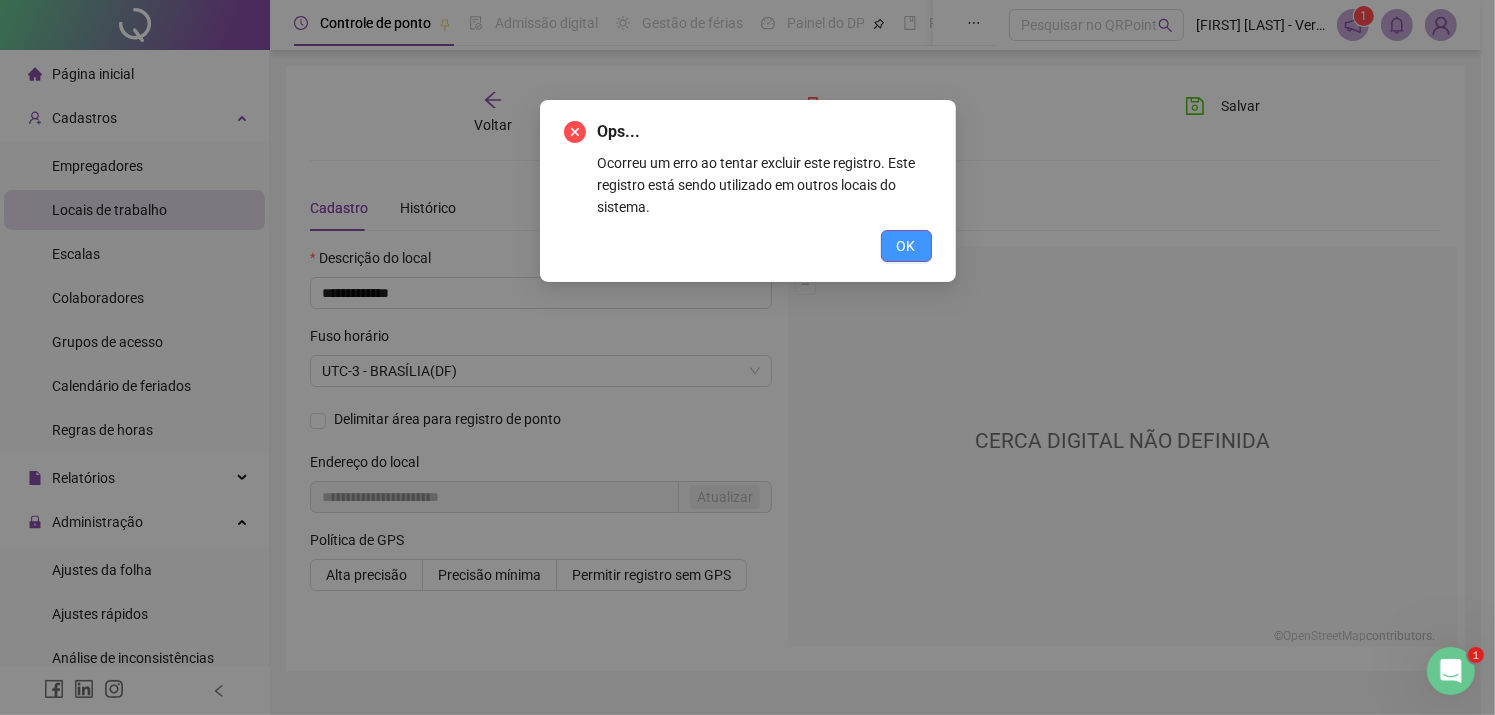 click on "OK" at bounding box center [906, 246] 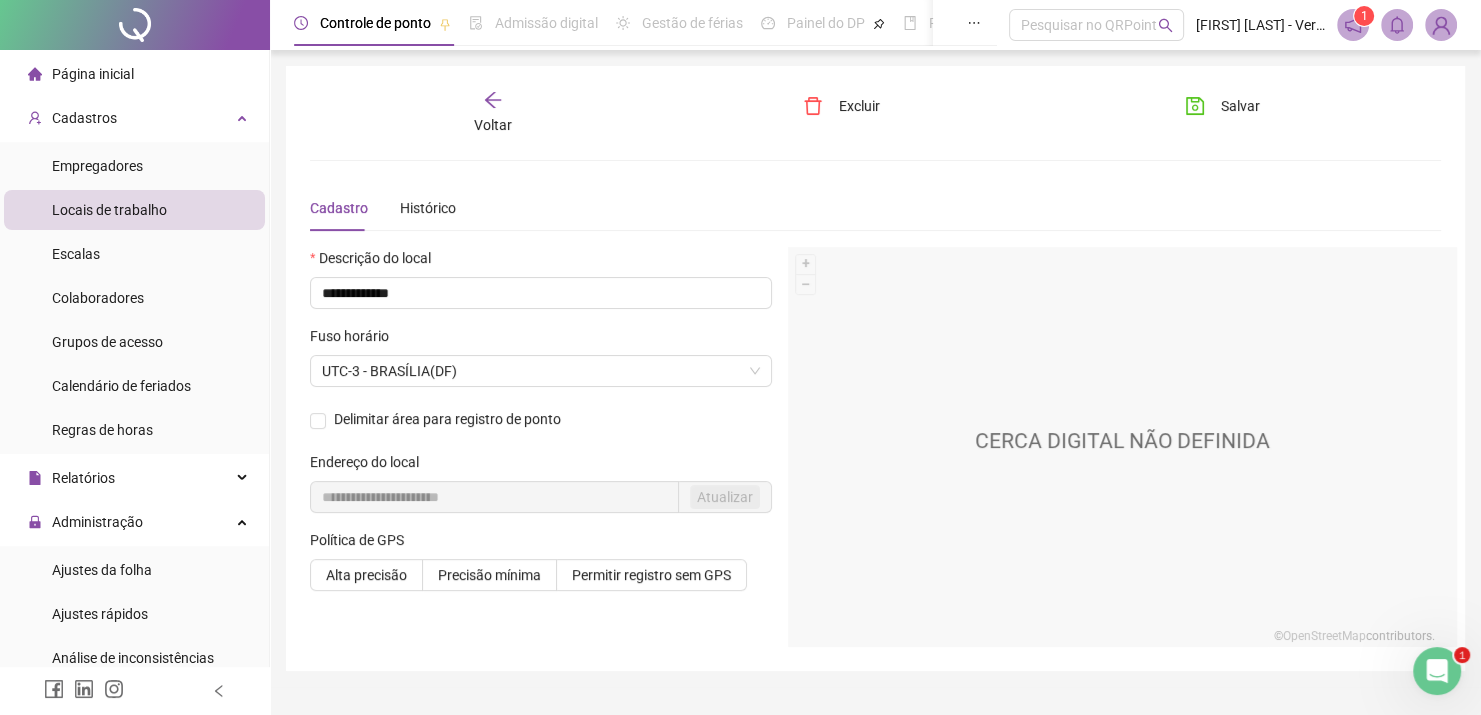 click on "Voltar" at bounding box center (493, 125) 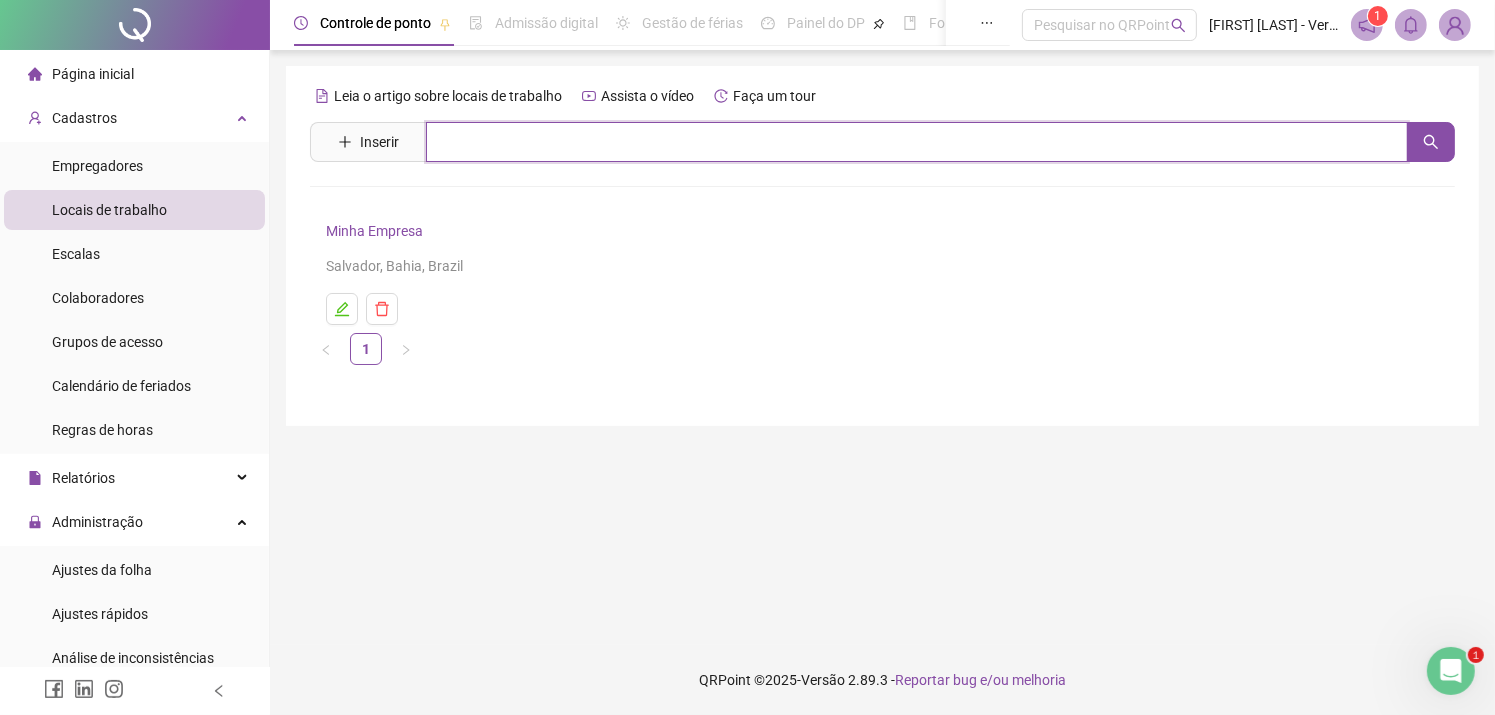 click at bounding box center [917, 142] 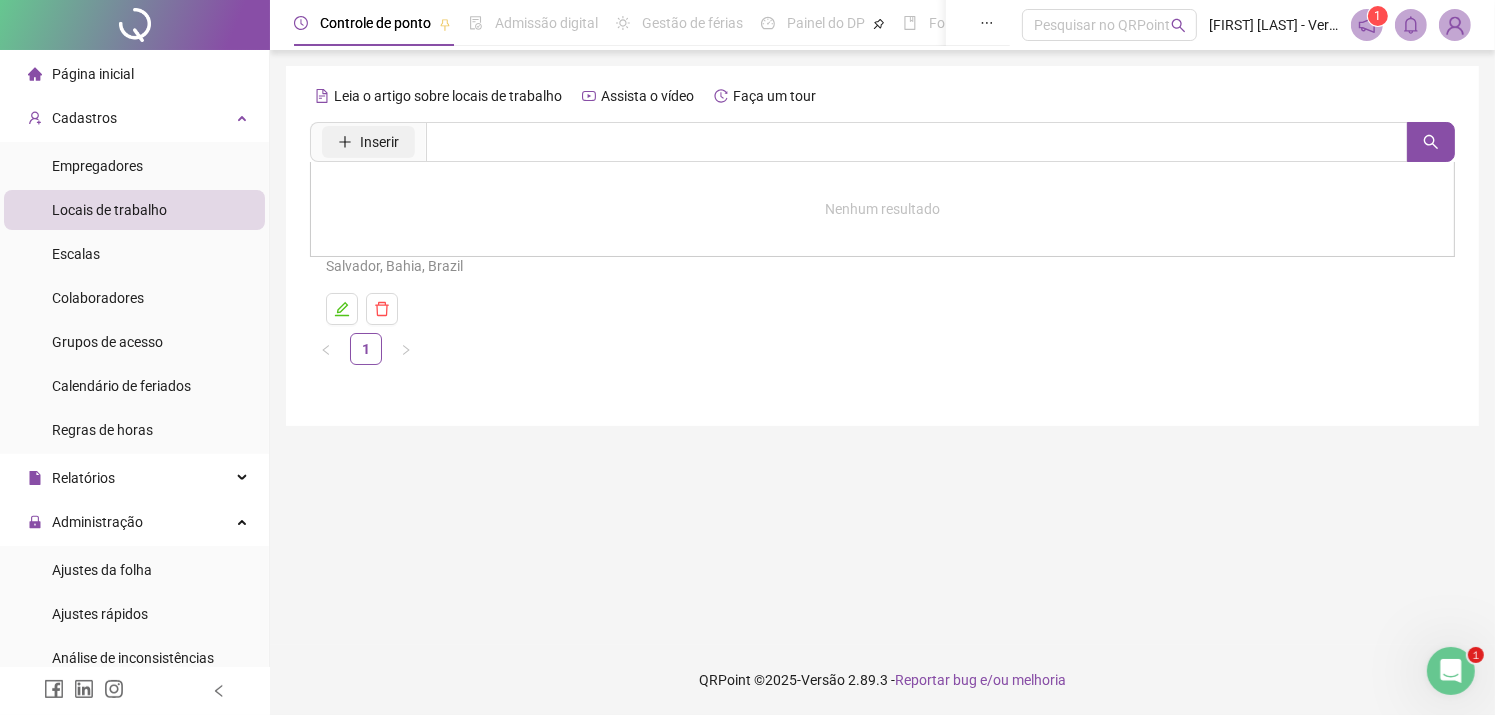 click on "Inserir" at bounding box center (379, 142) 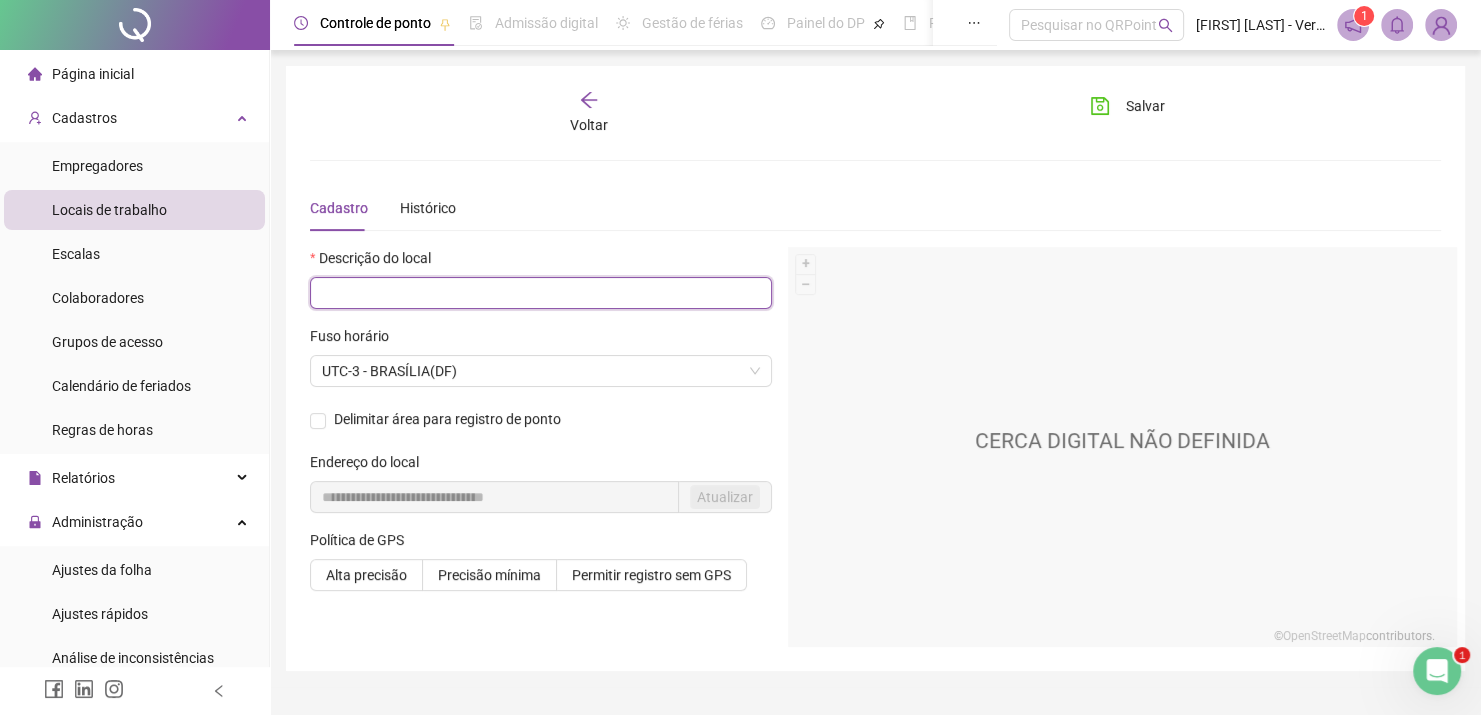 click at bounding box center (541, 293) 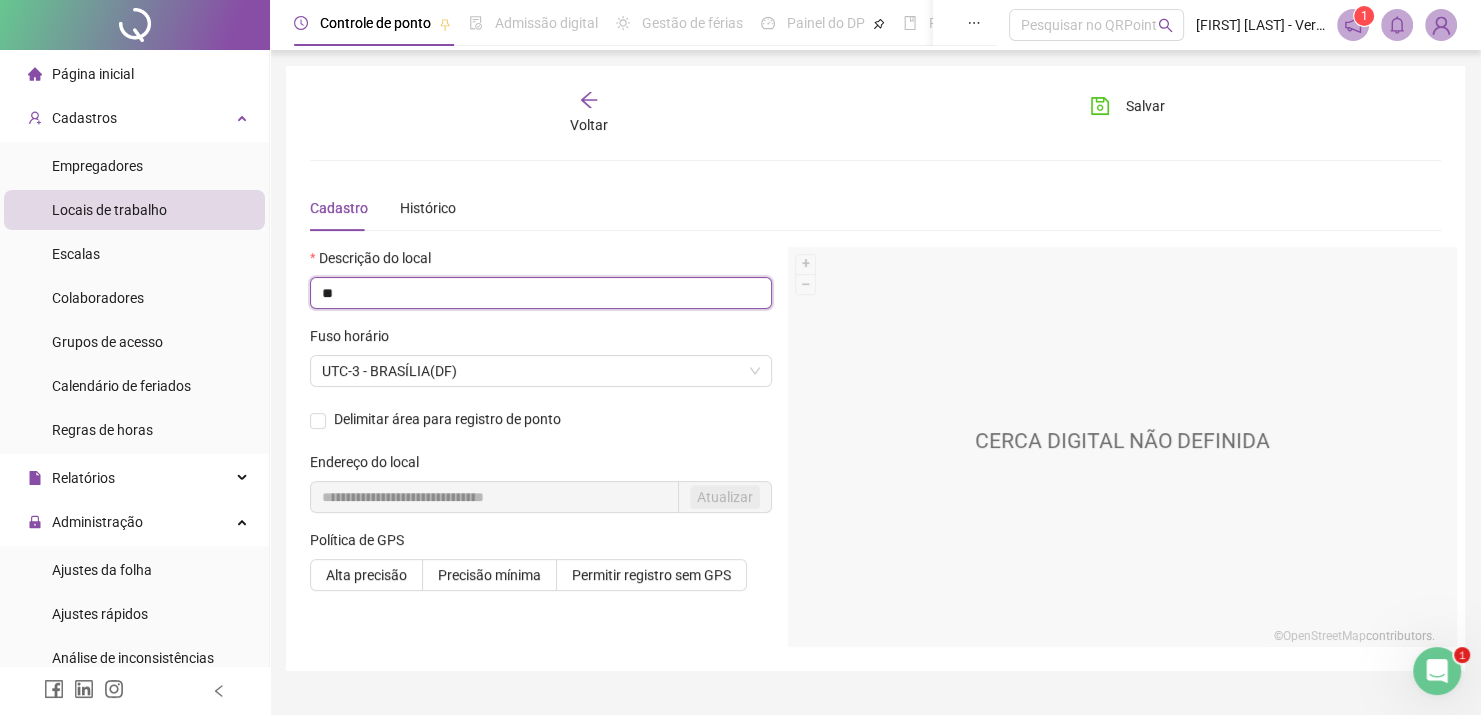 type on "*" 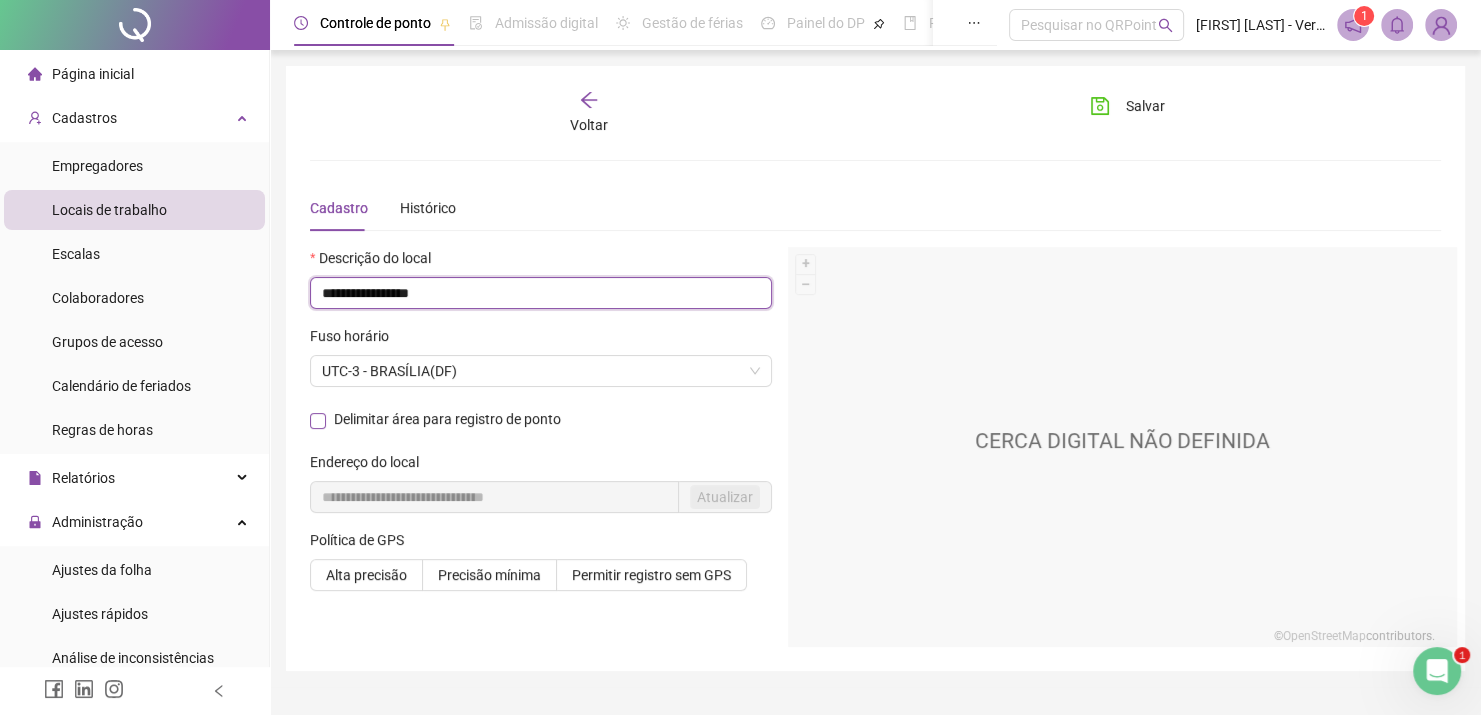 type on "**********" 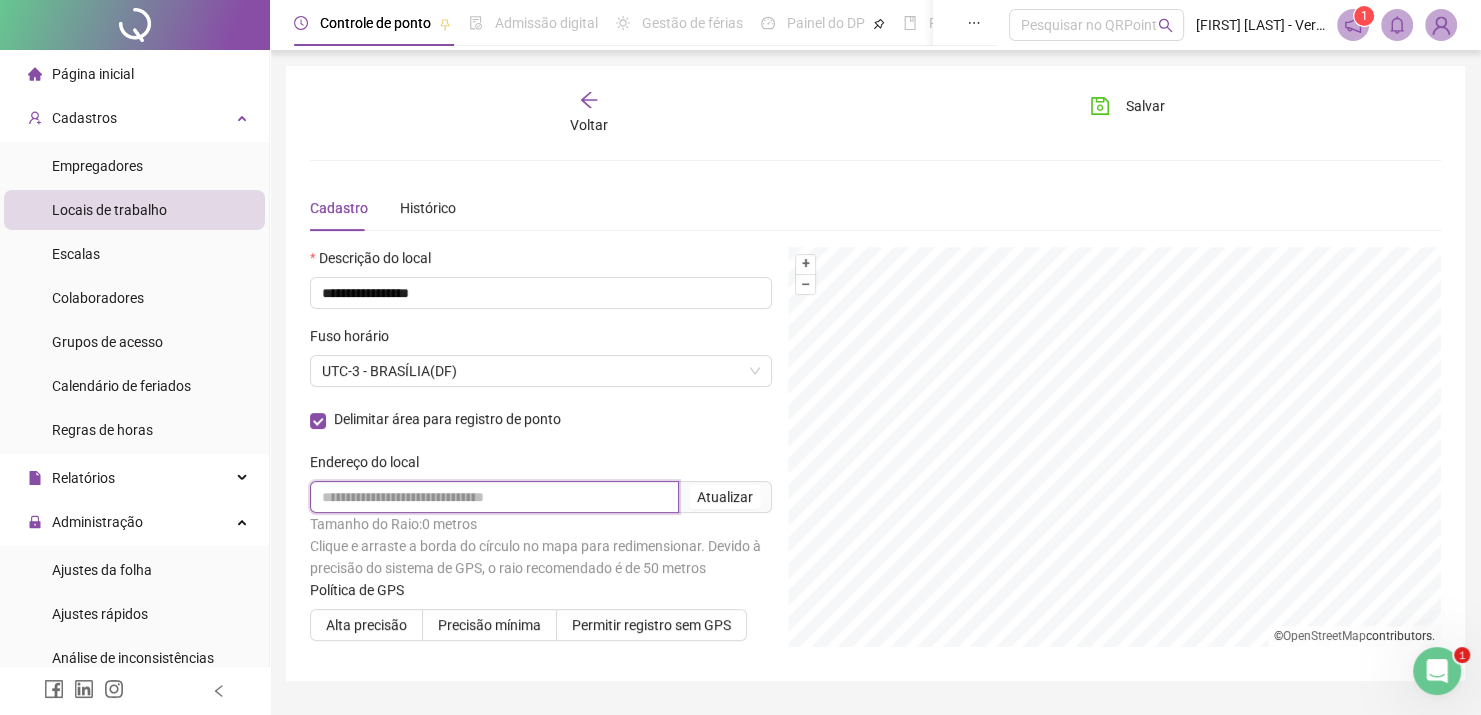 click at bounding box center (494, 497) 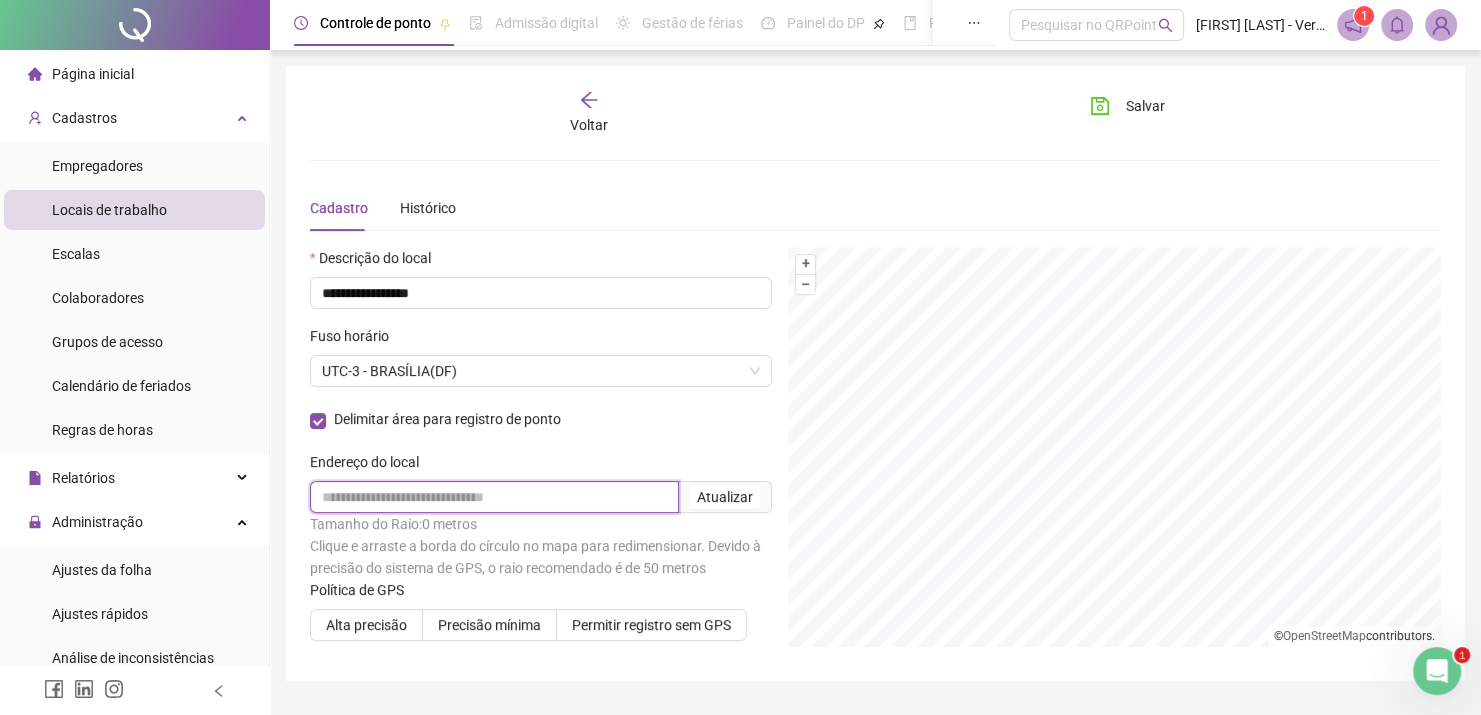 click at bounding box center [494, 497] 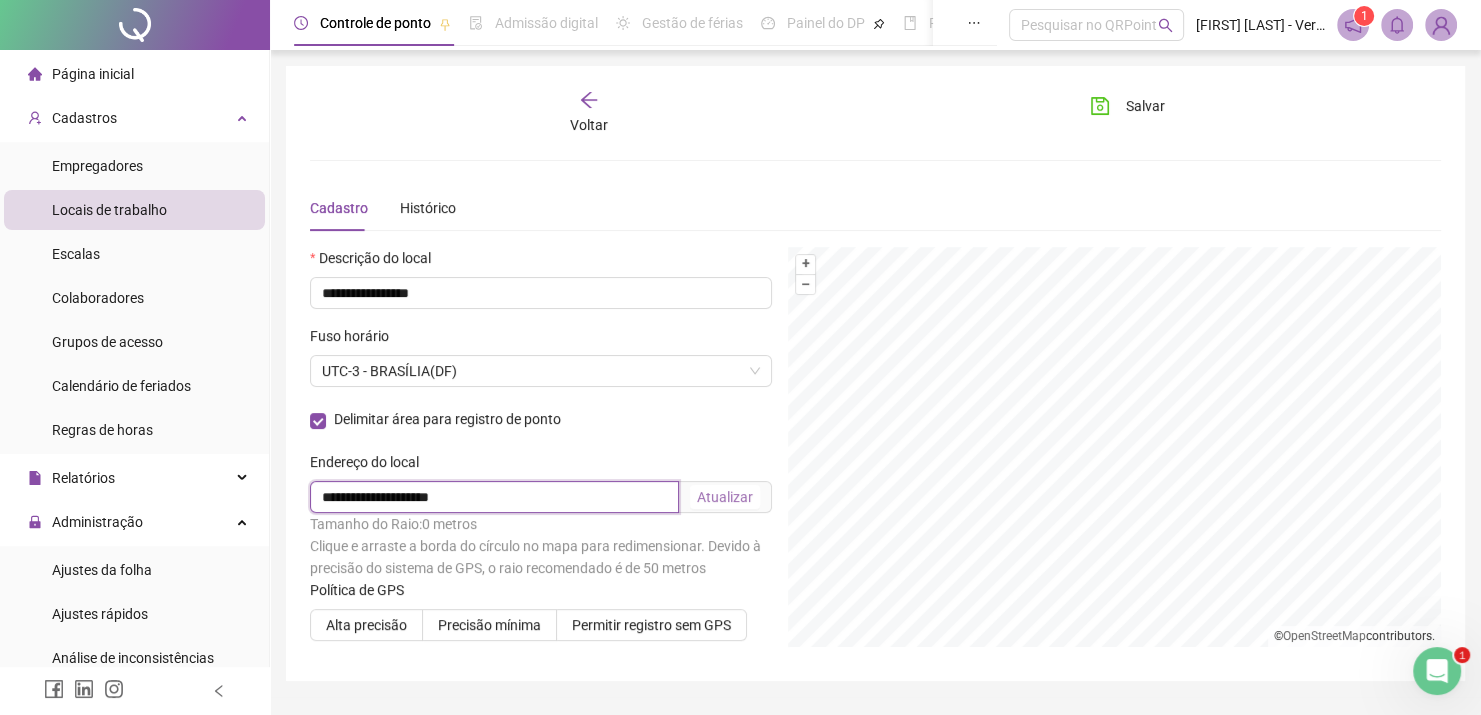 type on "**********" 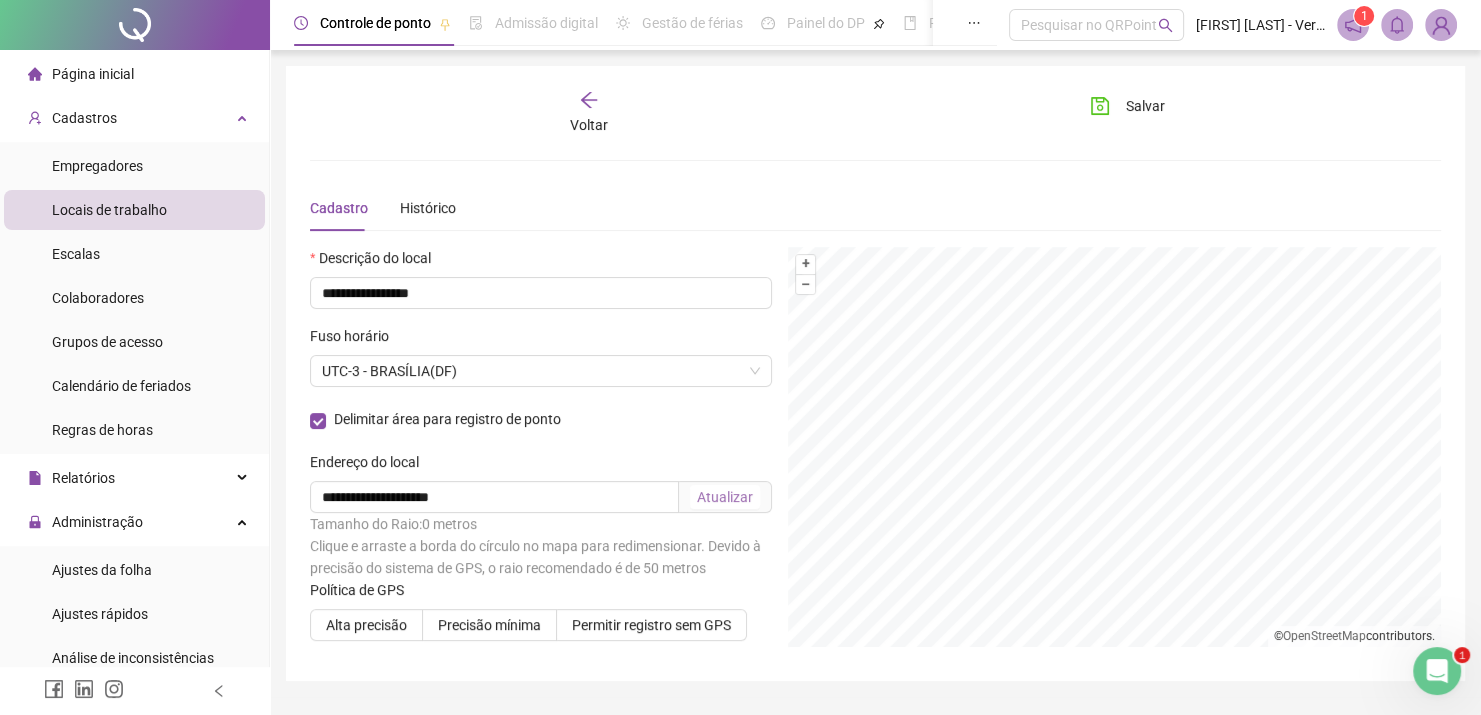 click on "Atualizar" at bounding box center [725, 497] 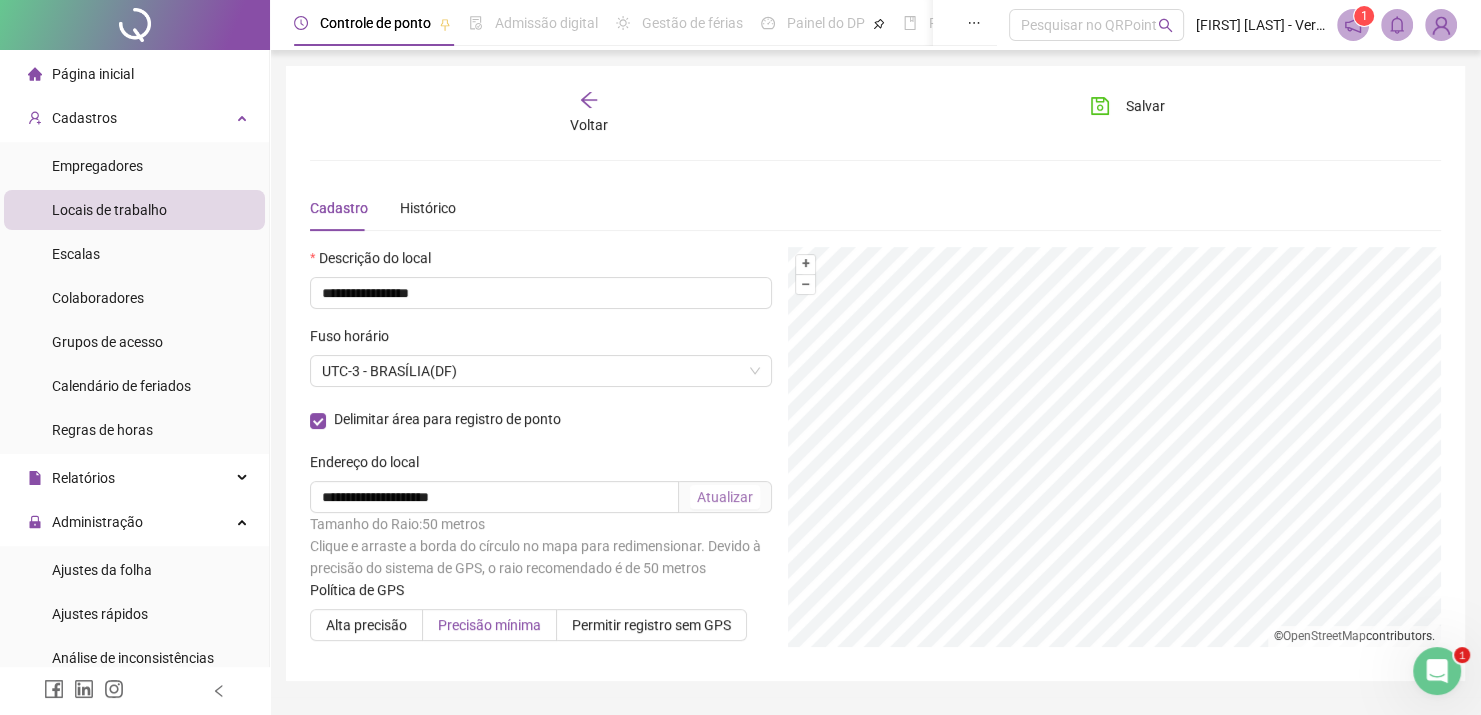 click on "Precisão mínima" at bounding box center [489, 625] 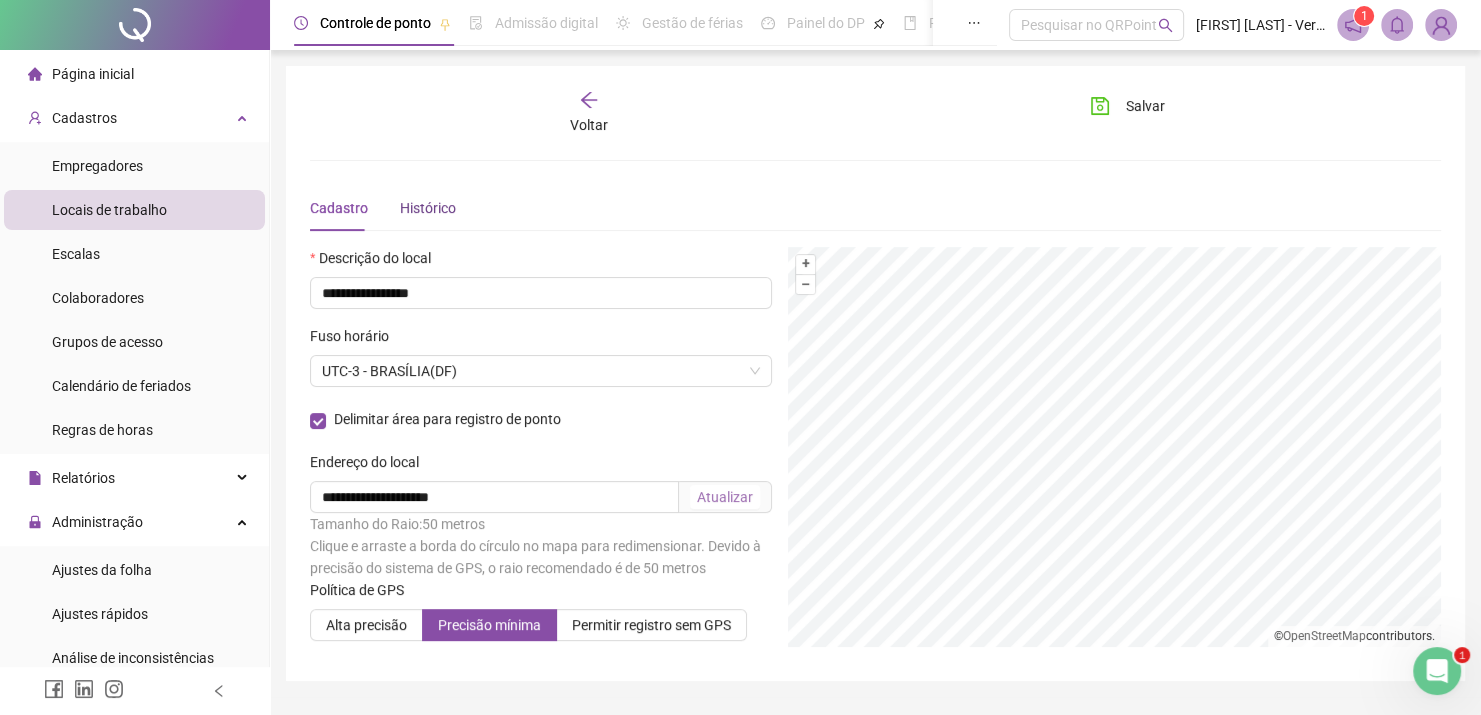 click on "Histórico" at bounding box center [428, 208] 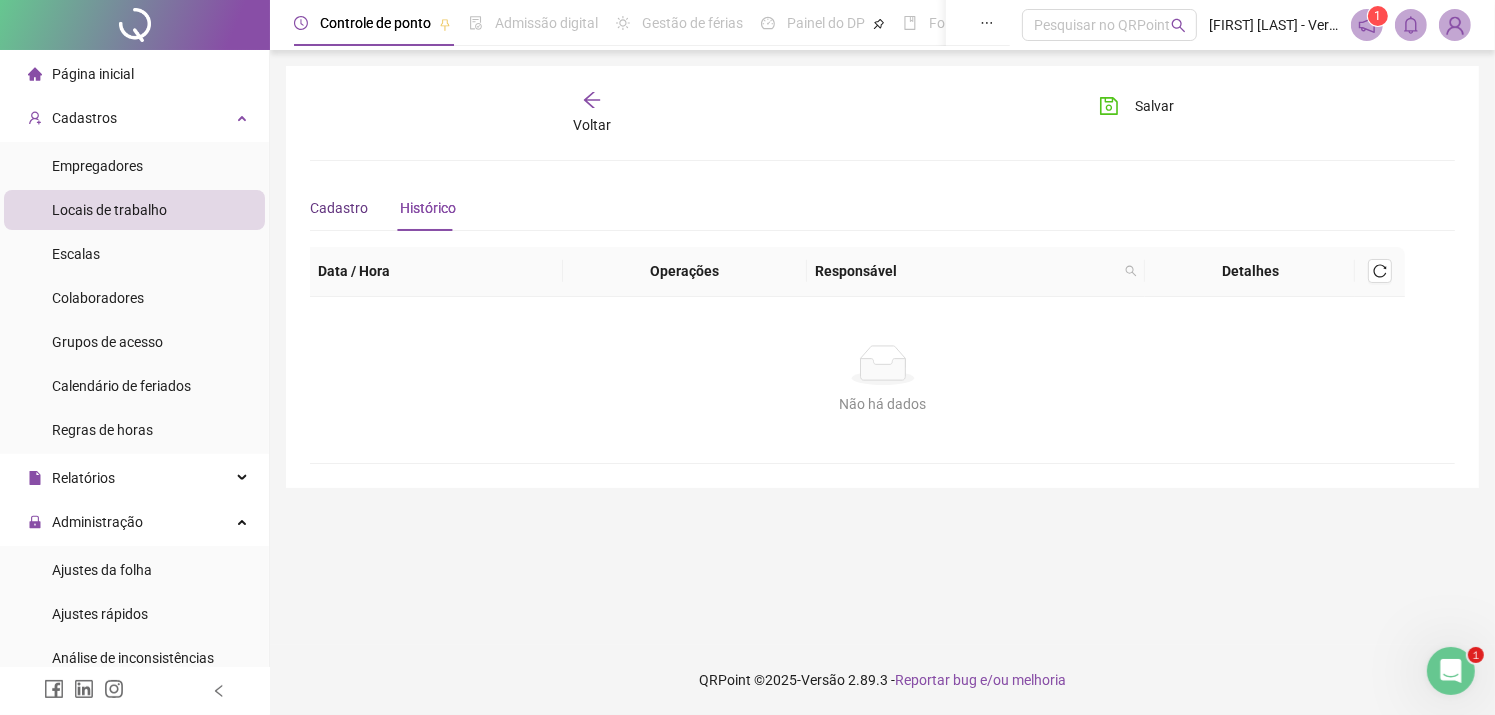 click on "Cadastro" at bounding box center [339, 208] 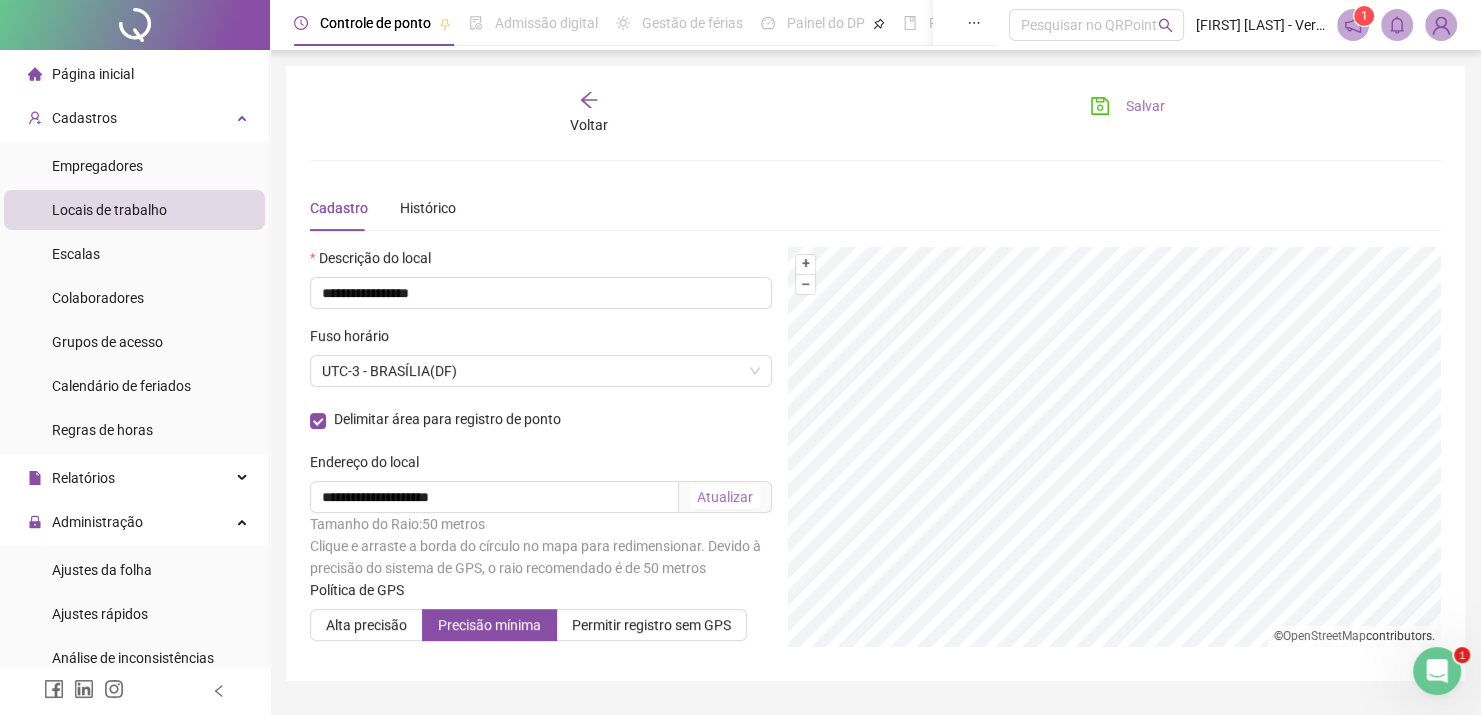 click on "Salvar" at bounding box center [1145, 106] 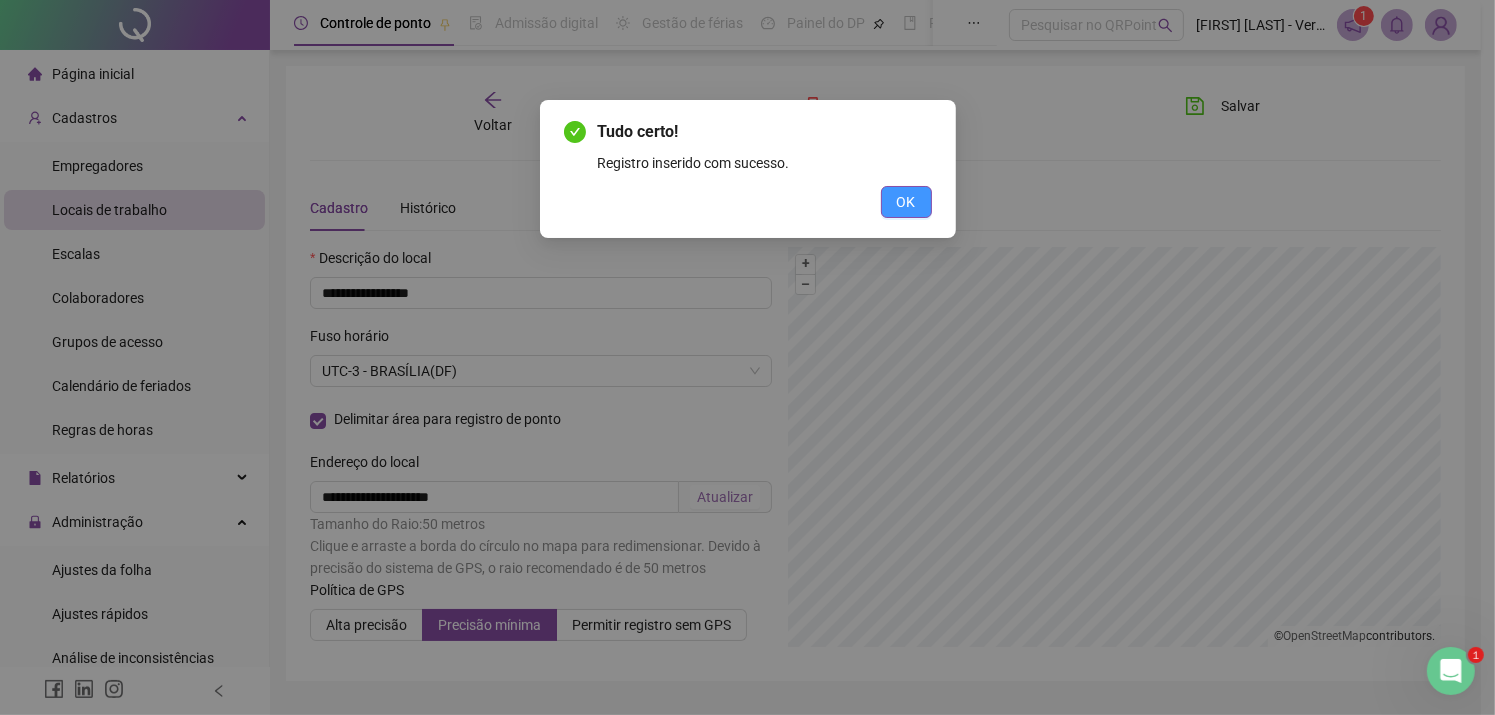 click on "OK" at bounding box center (906, 202) 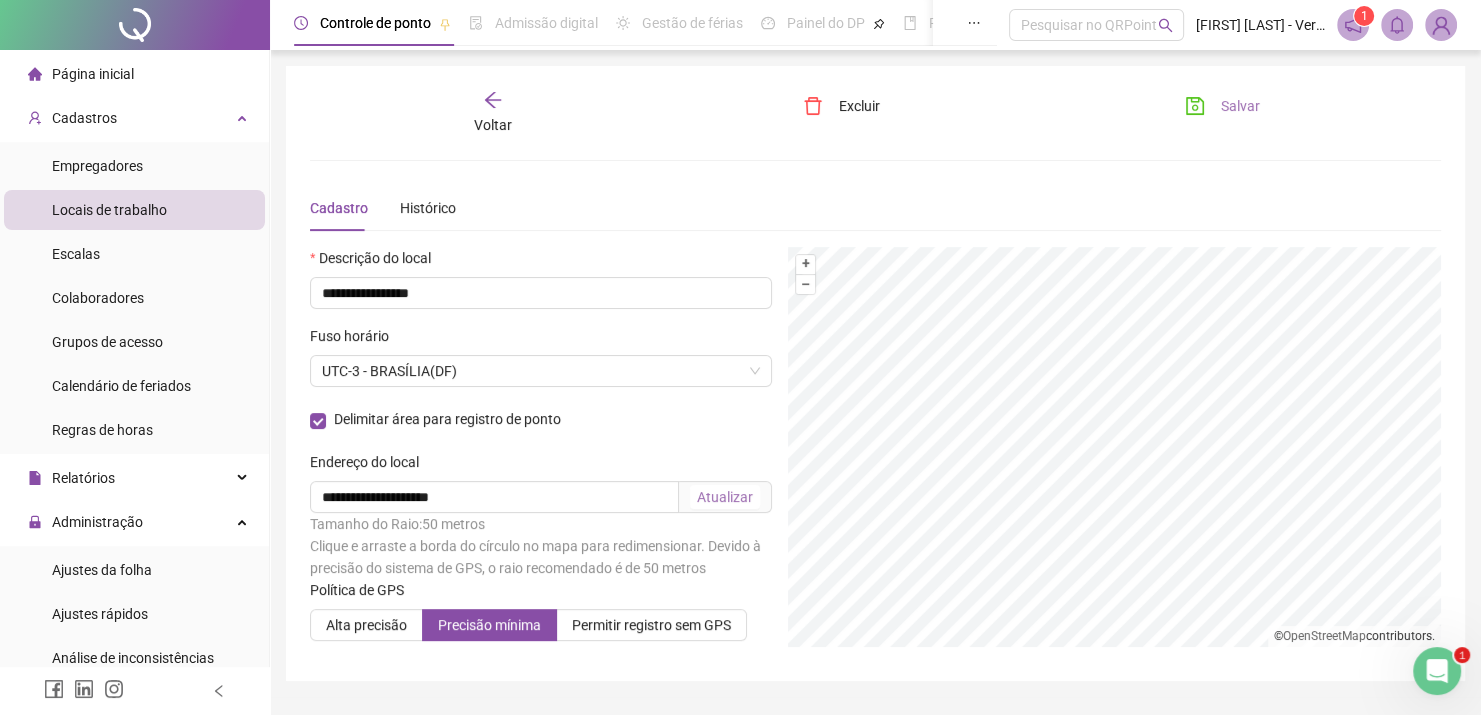 click on "Salvar" at bounding box center (1222, 106) 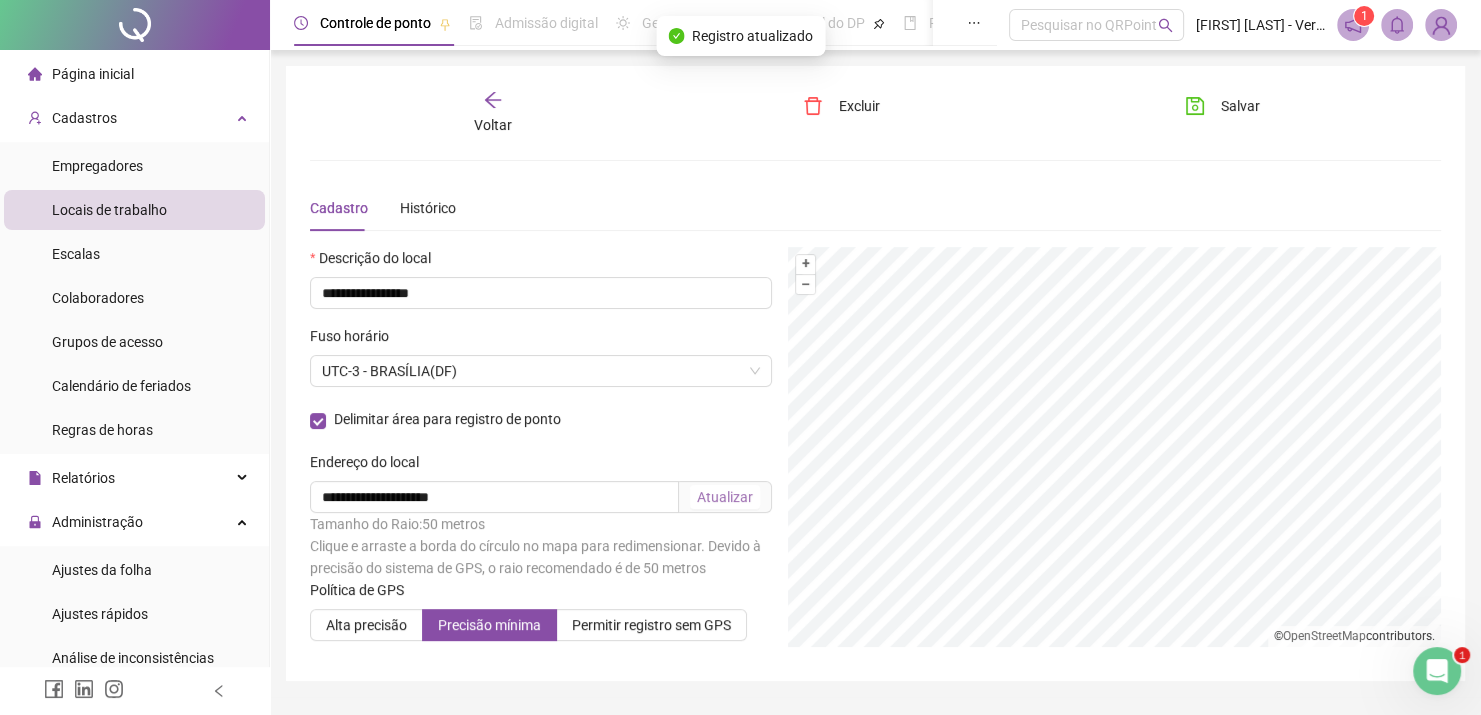 click 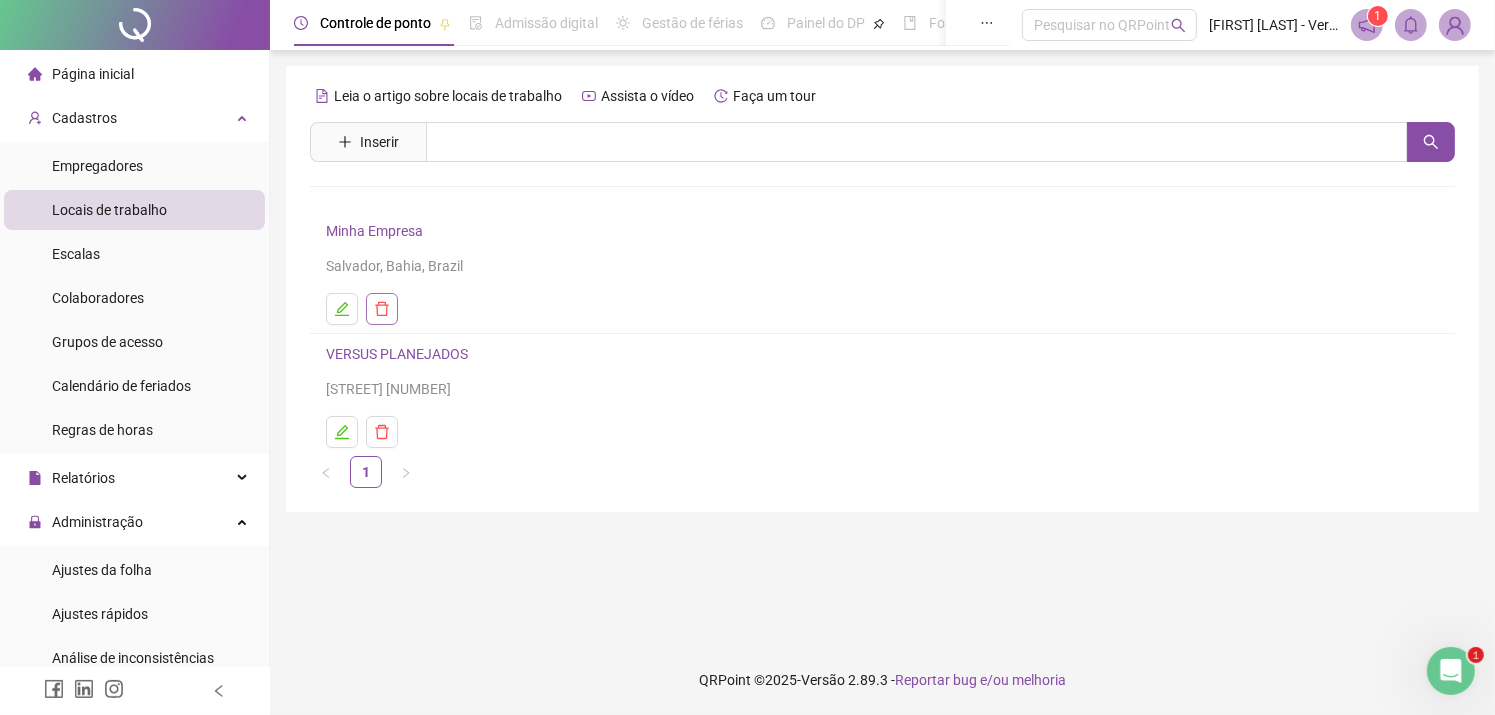 click 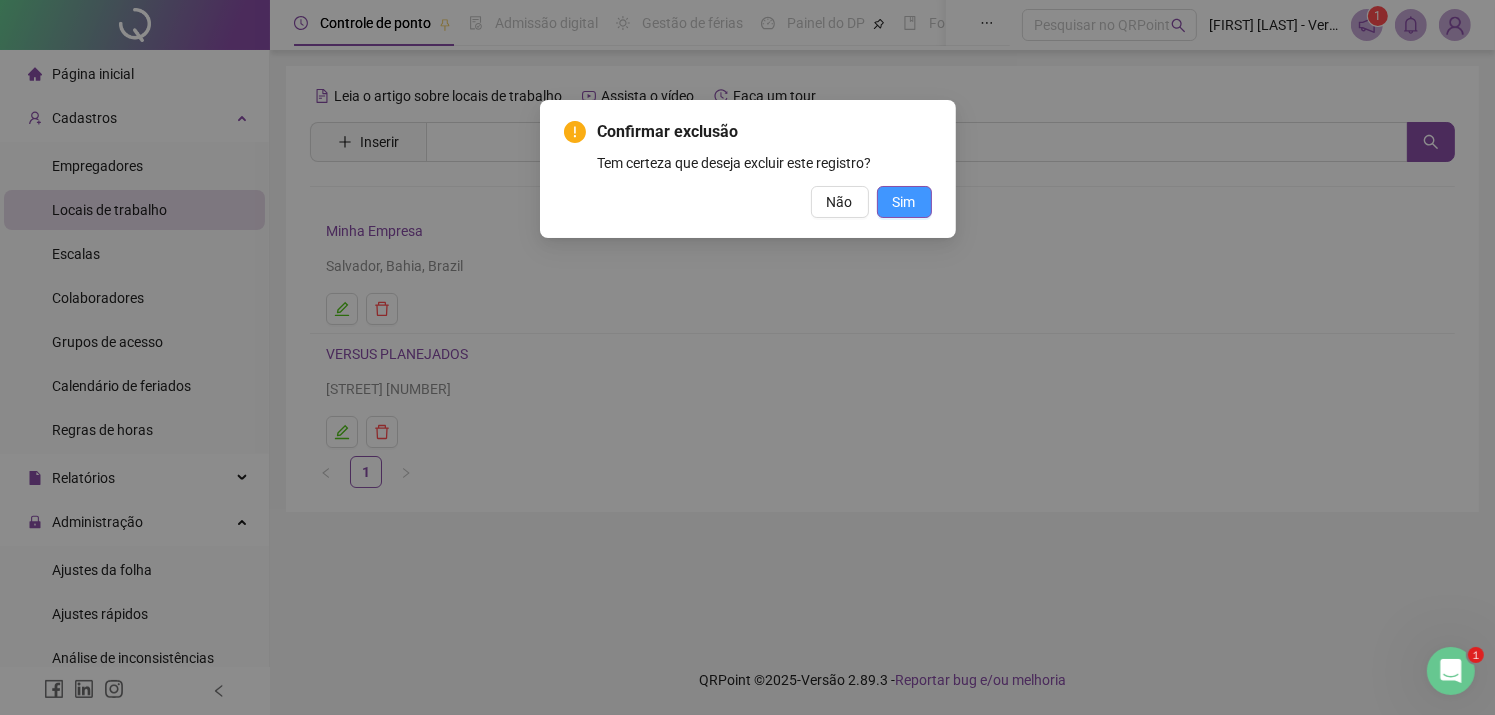 click on "Sim" at bounding box center [904, 202] 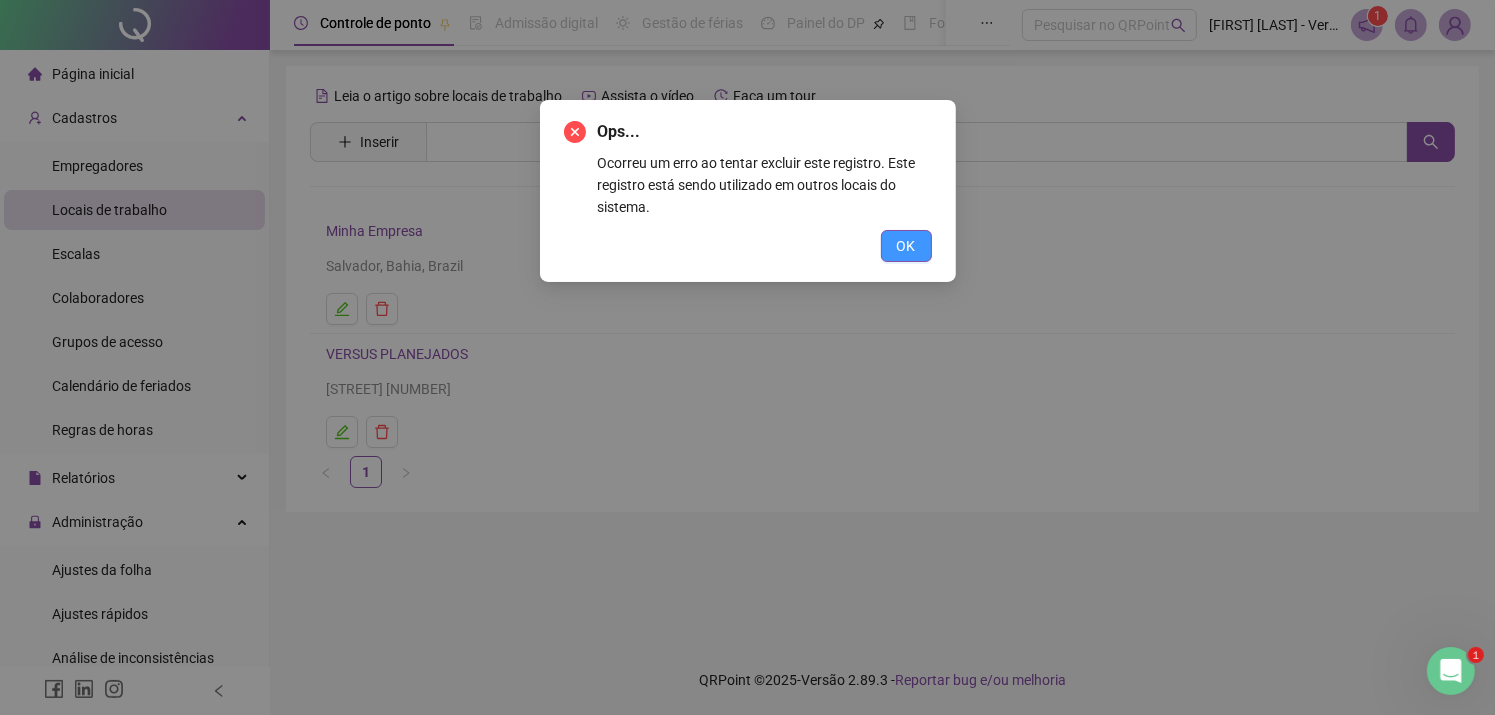 click on "OK" at bounding box center [906, 246] 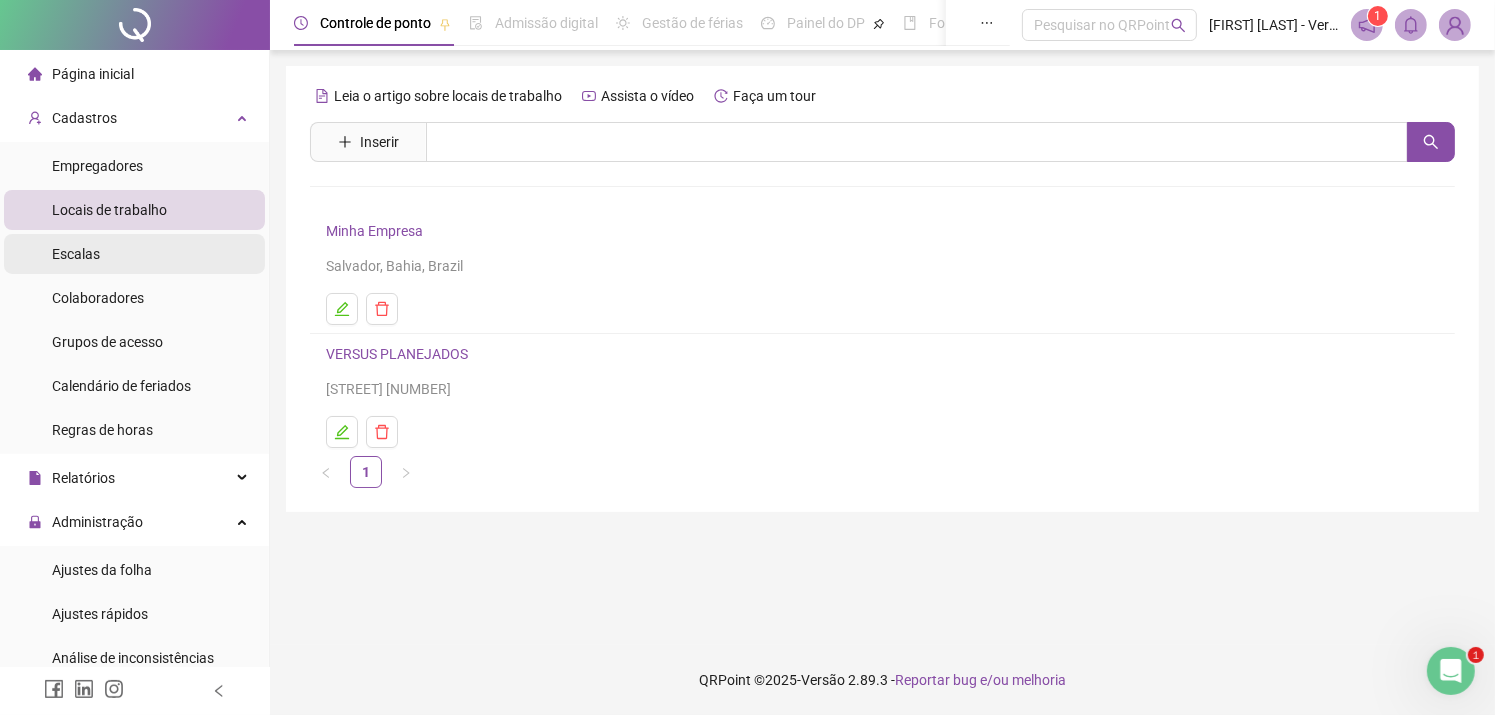 click on "Escalas" at bounding box center [134, 254] 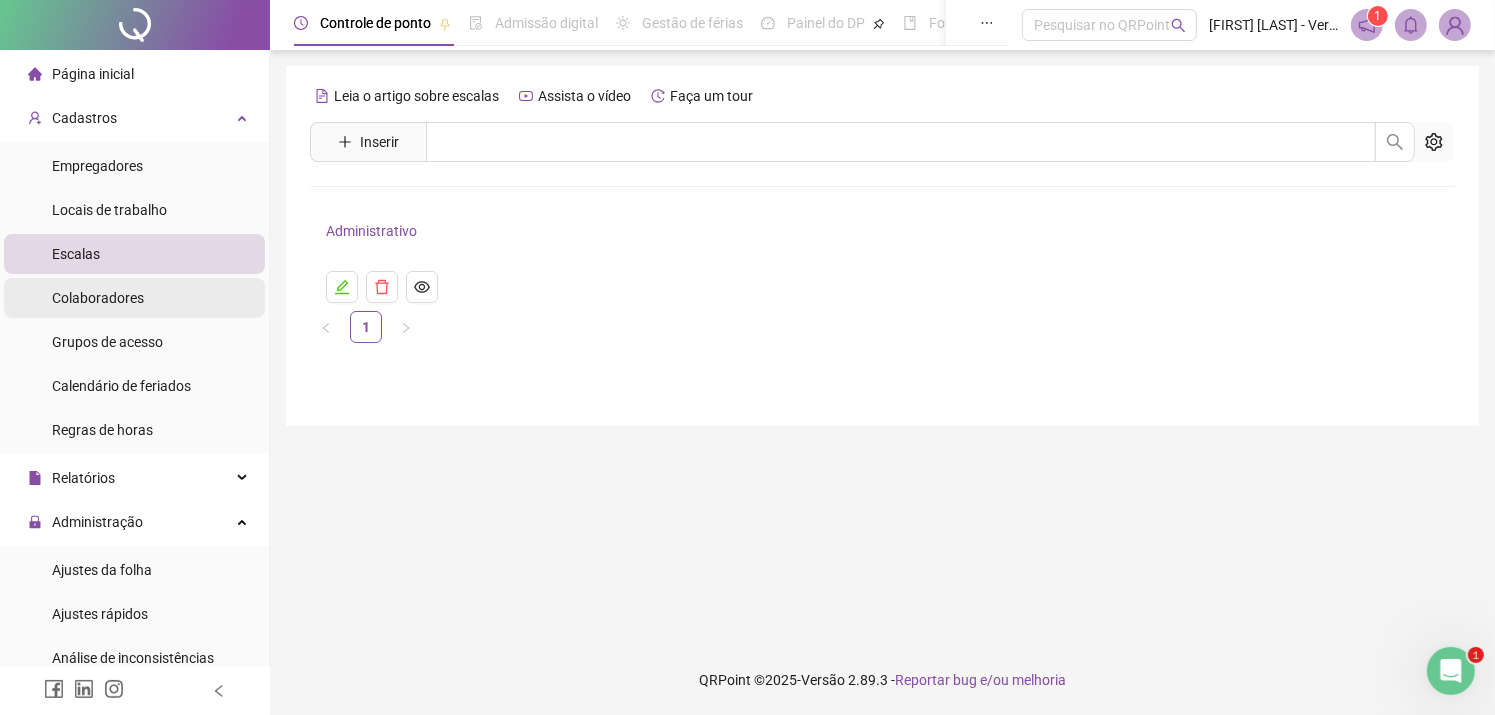 click on "Colaboradores" at bounding box center [98, 298] 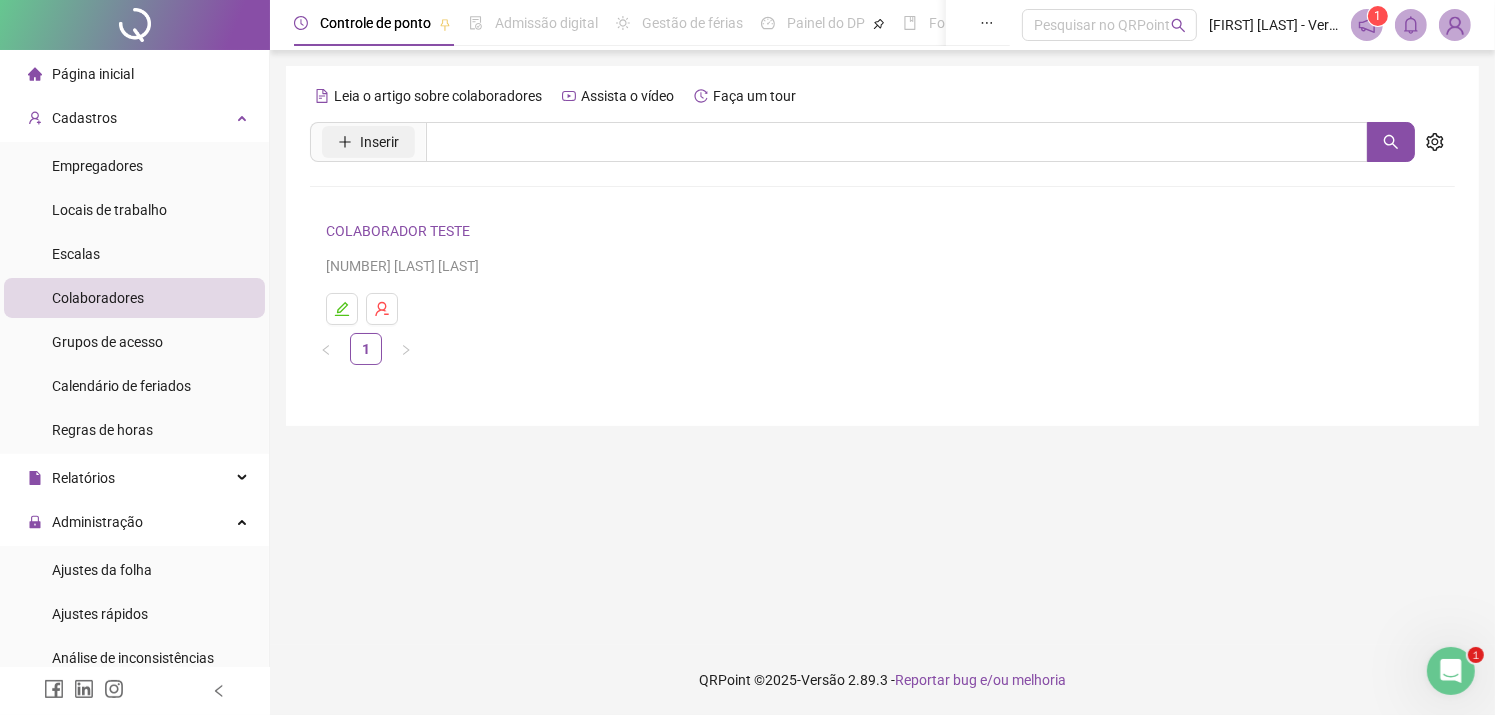 click on "Inserir" at bounding box center [379, 142] 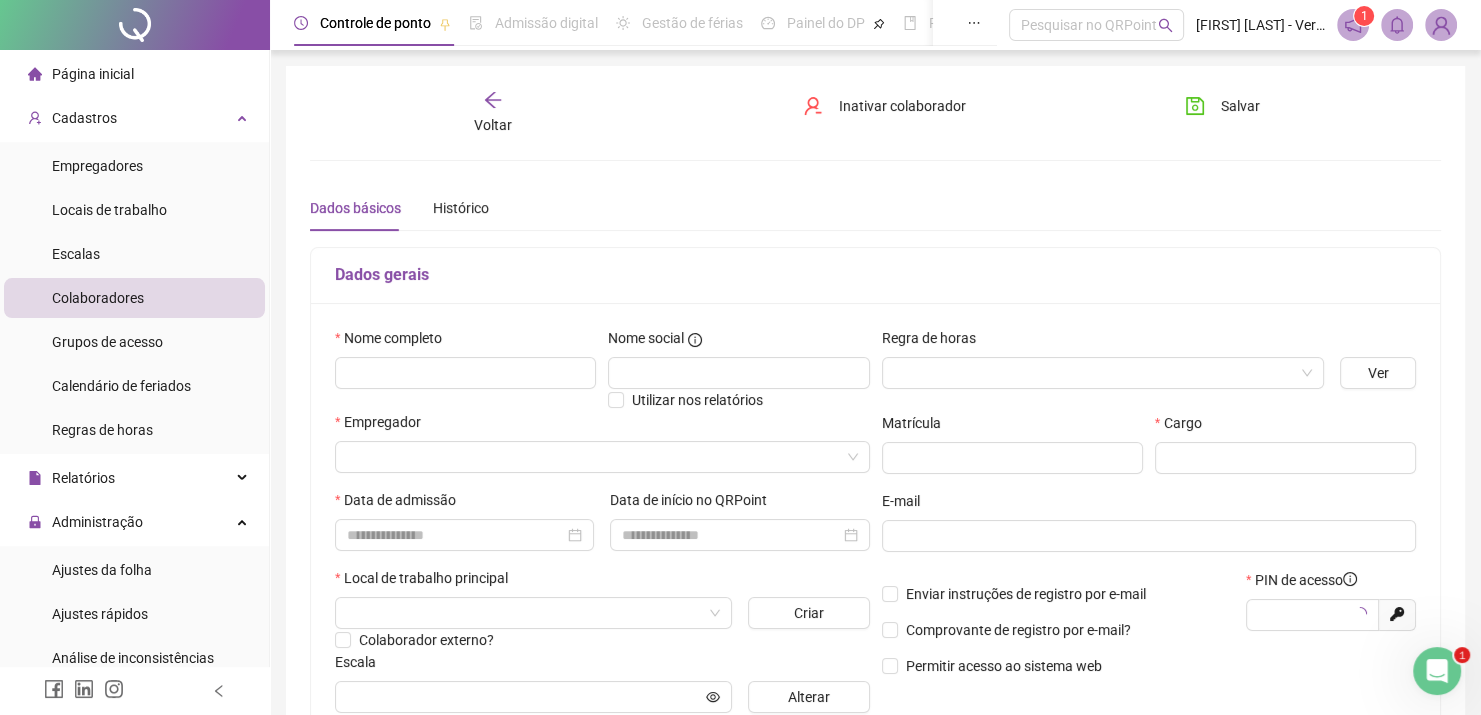 type on "*****" 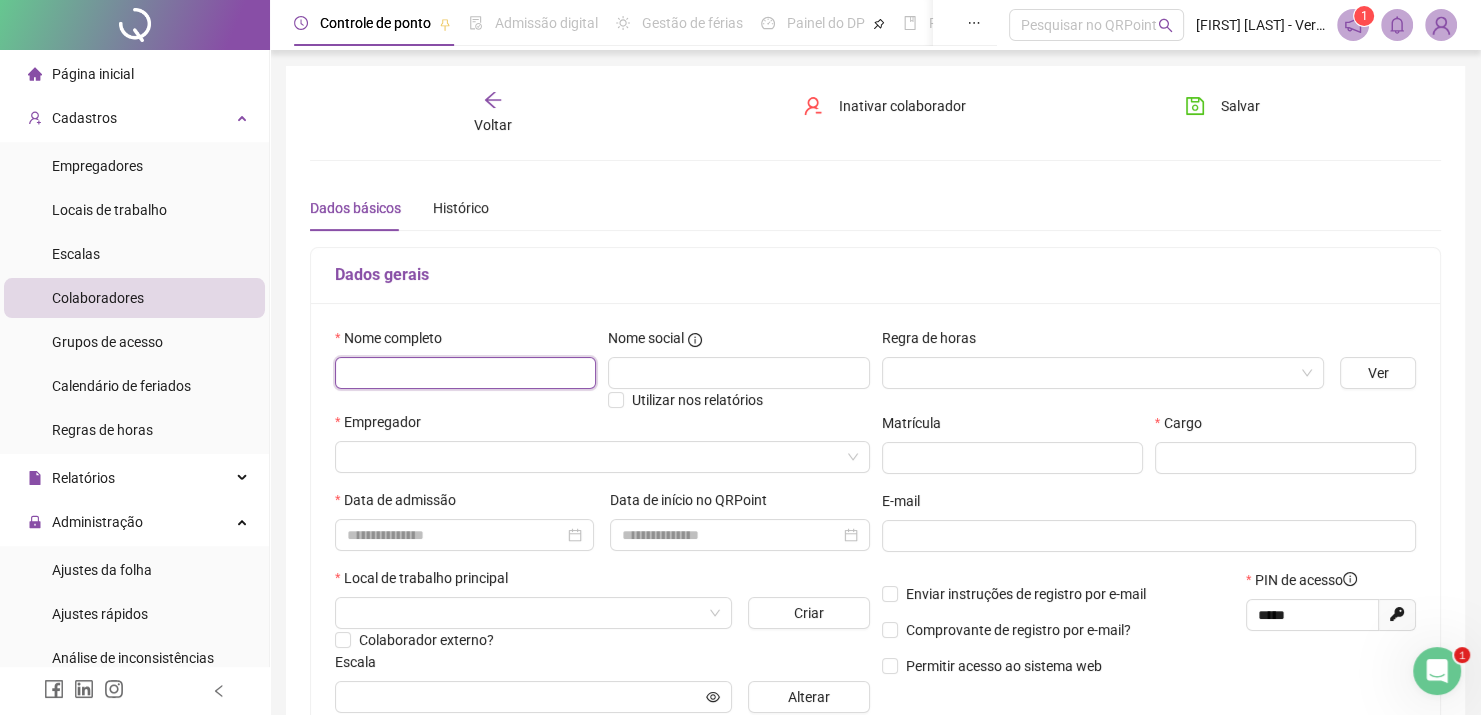 click at bounding box center [465, 373] 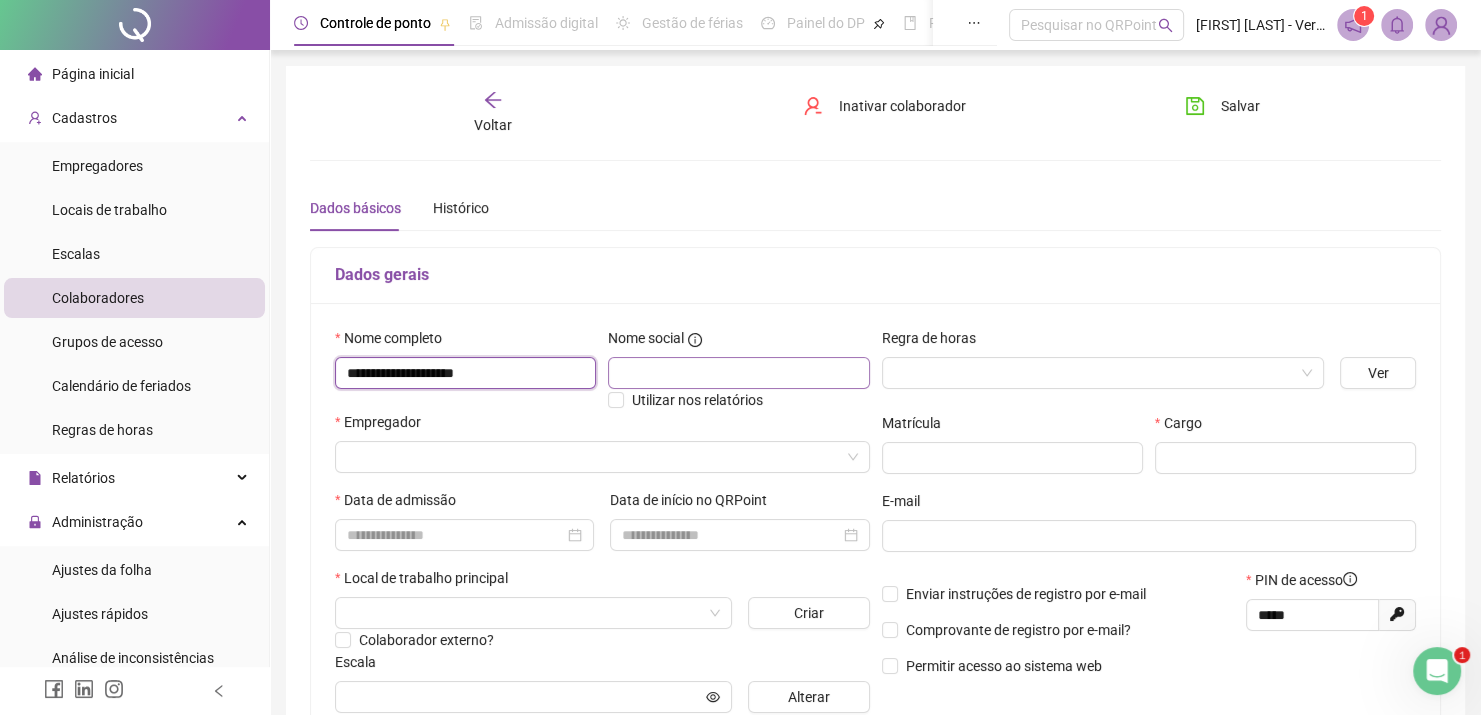 type on "**********" 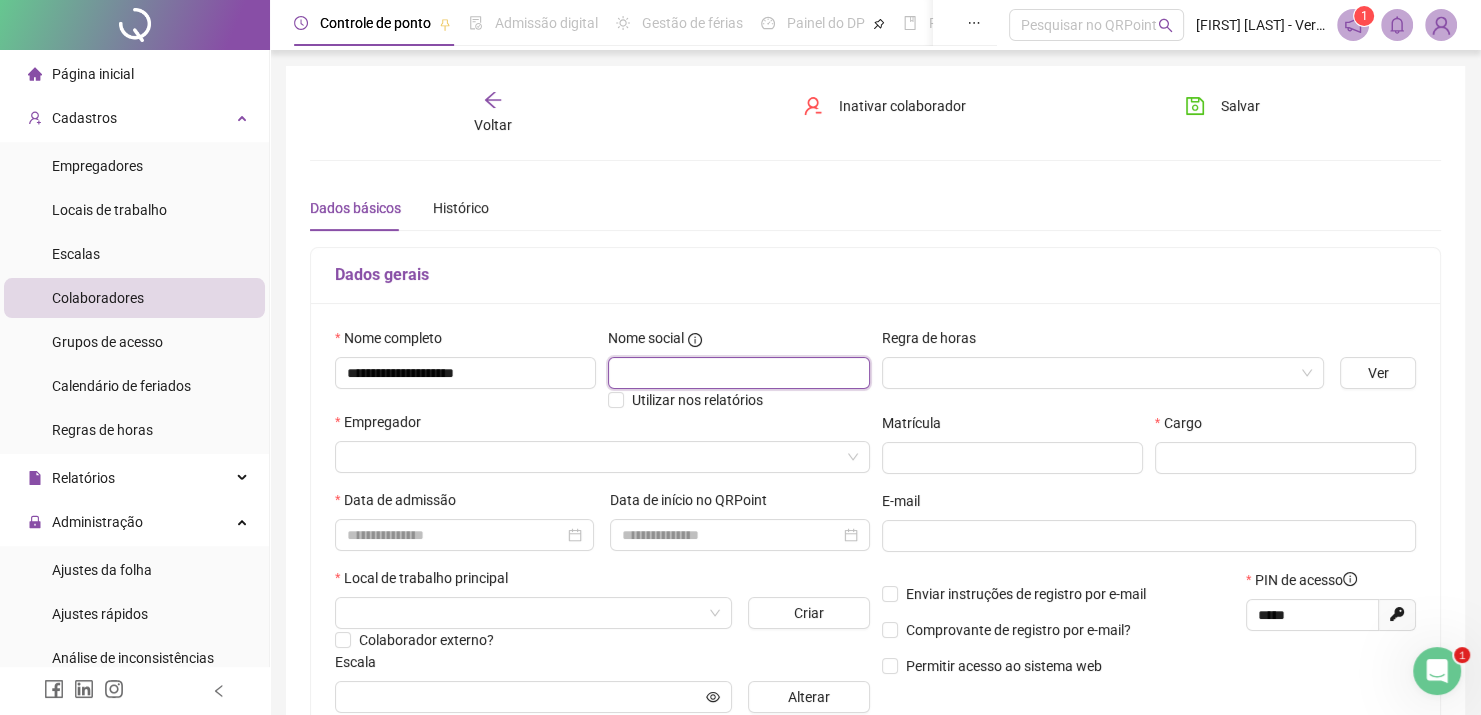 click at bounding box center [738, 373] 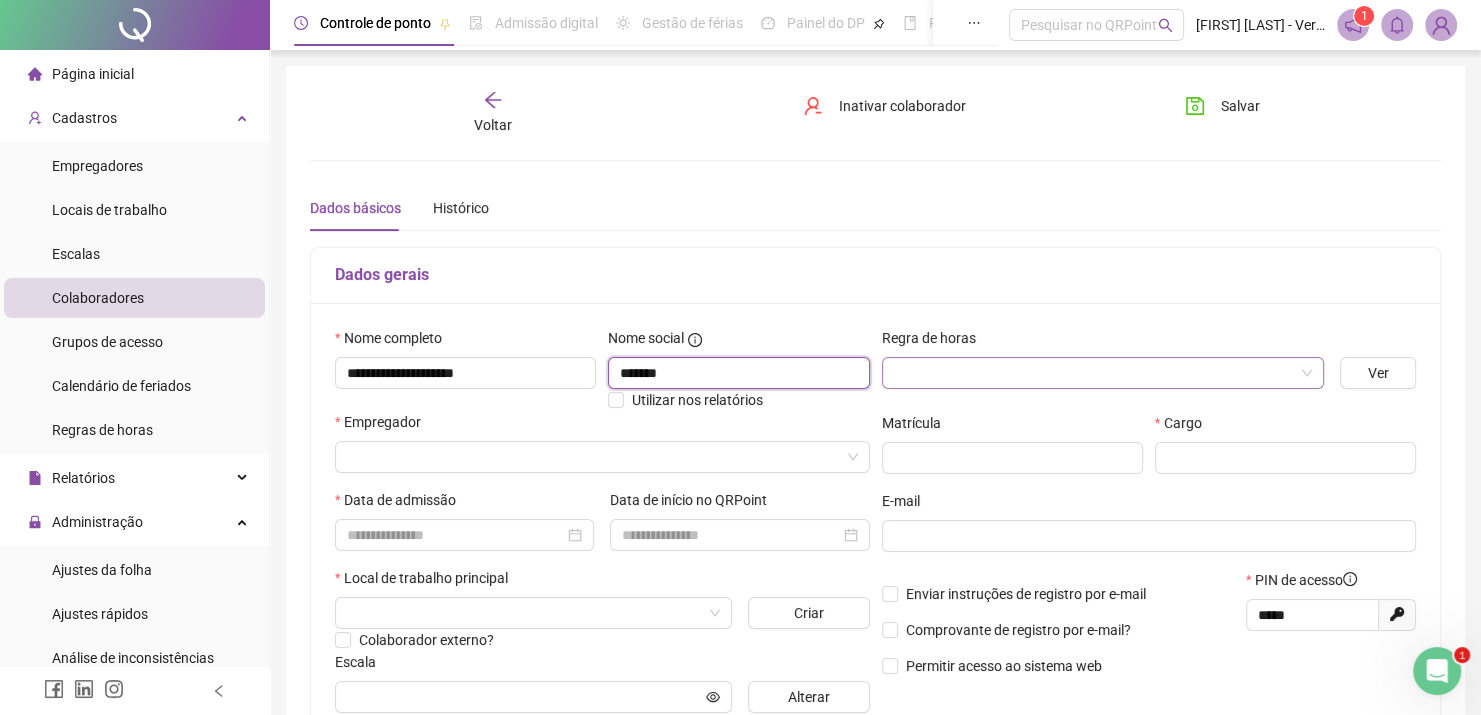 type on "*******" 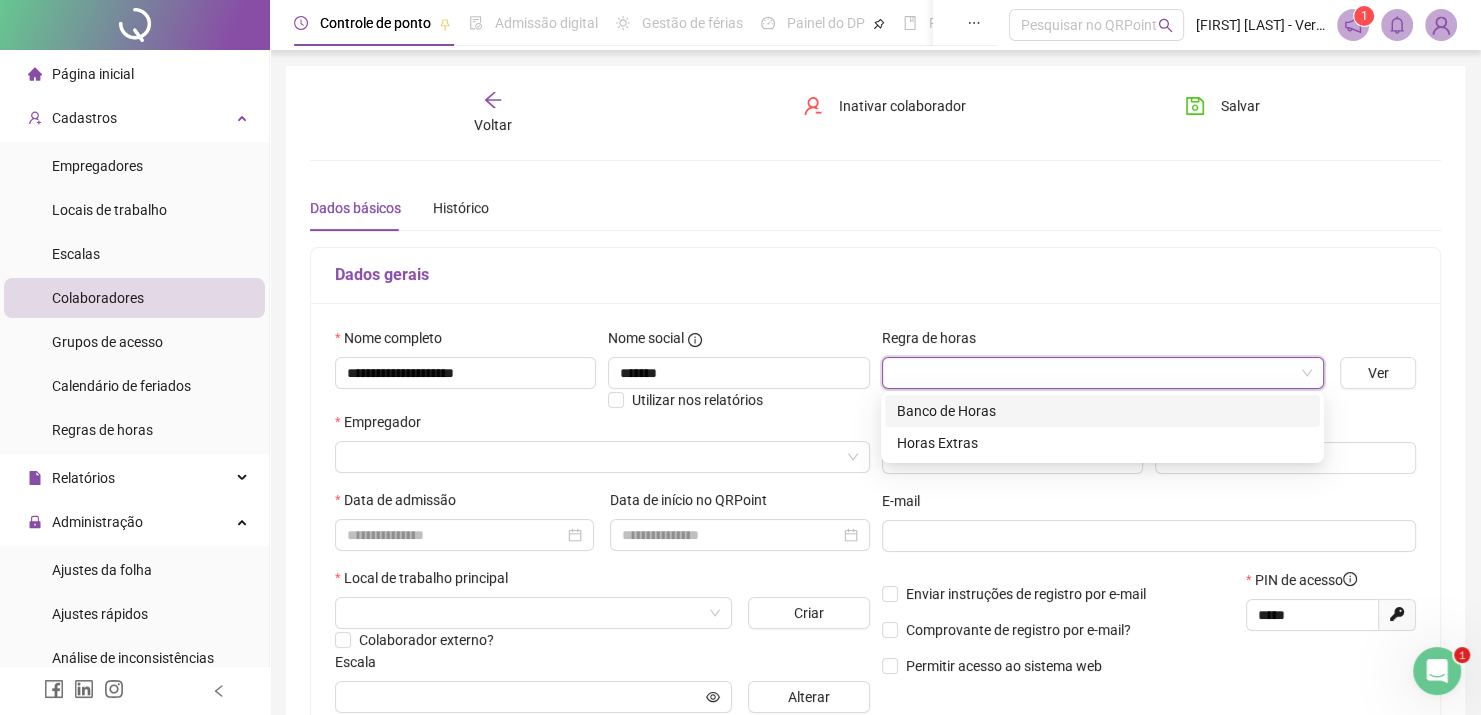 click at bounding box center (1094, 373) 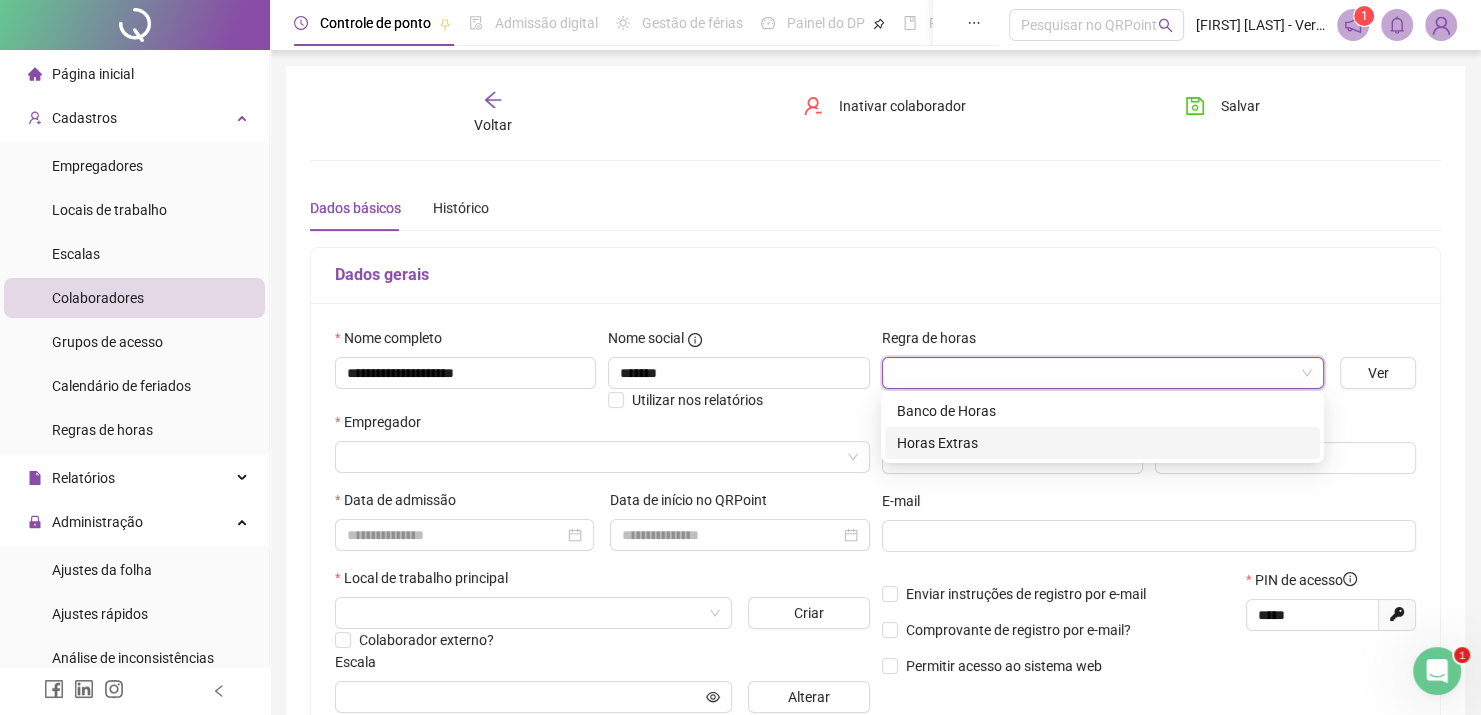 click on "Horas Extras" at bounding box center [1102, 443] 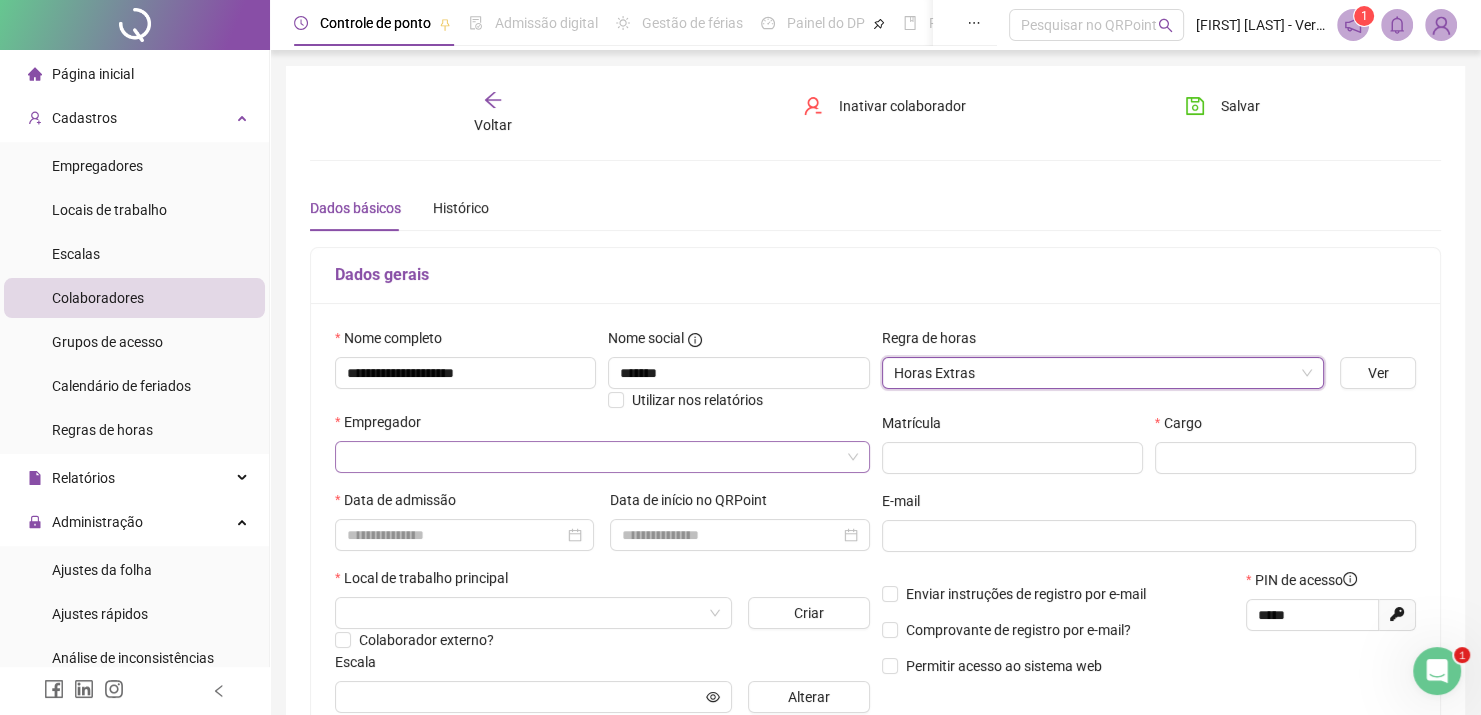 click at bounding box center (593, 457) 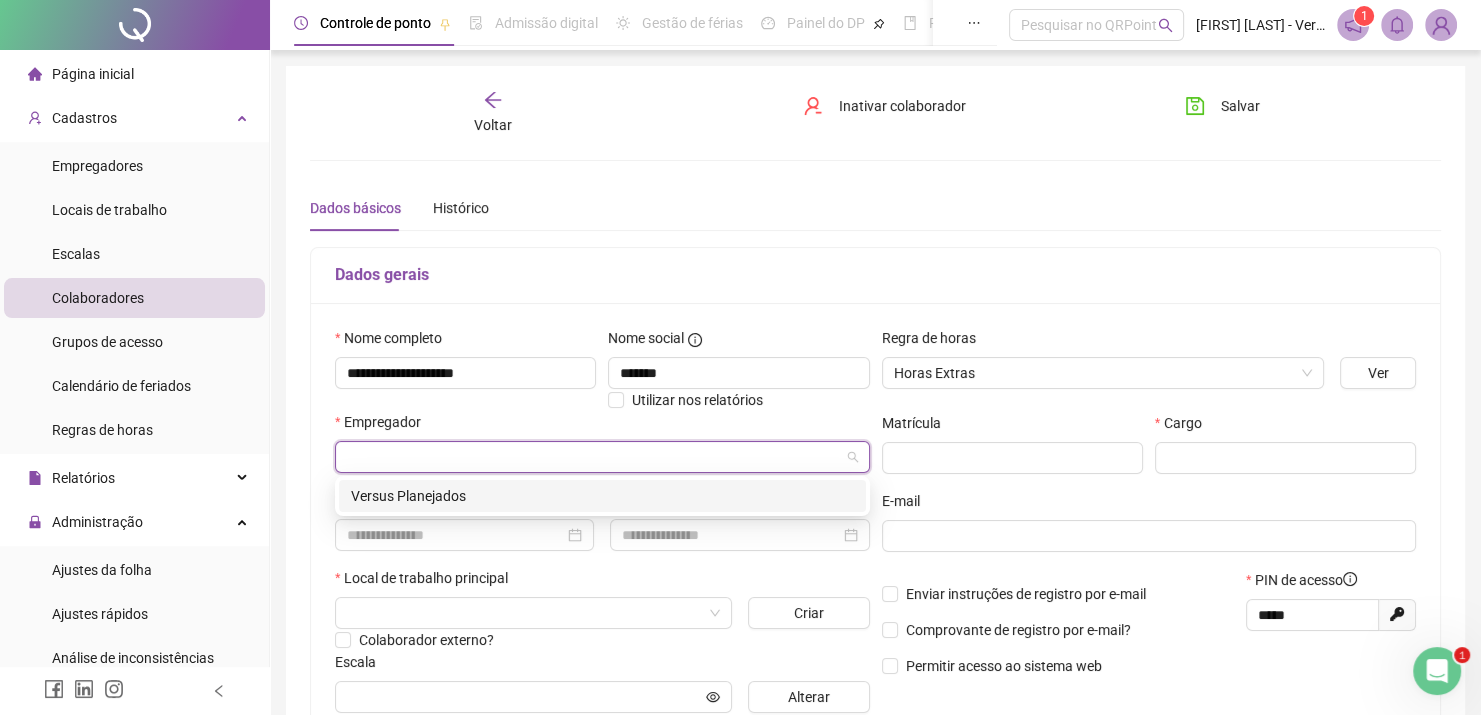 click on "Versus Planejados" at bounding box center (602, 496) 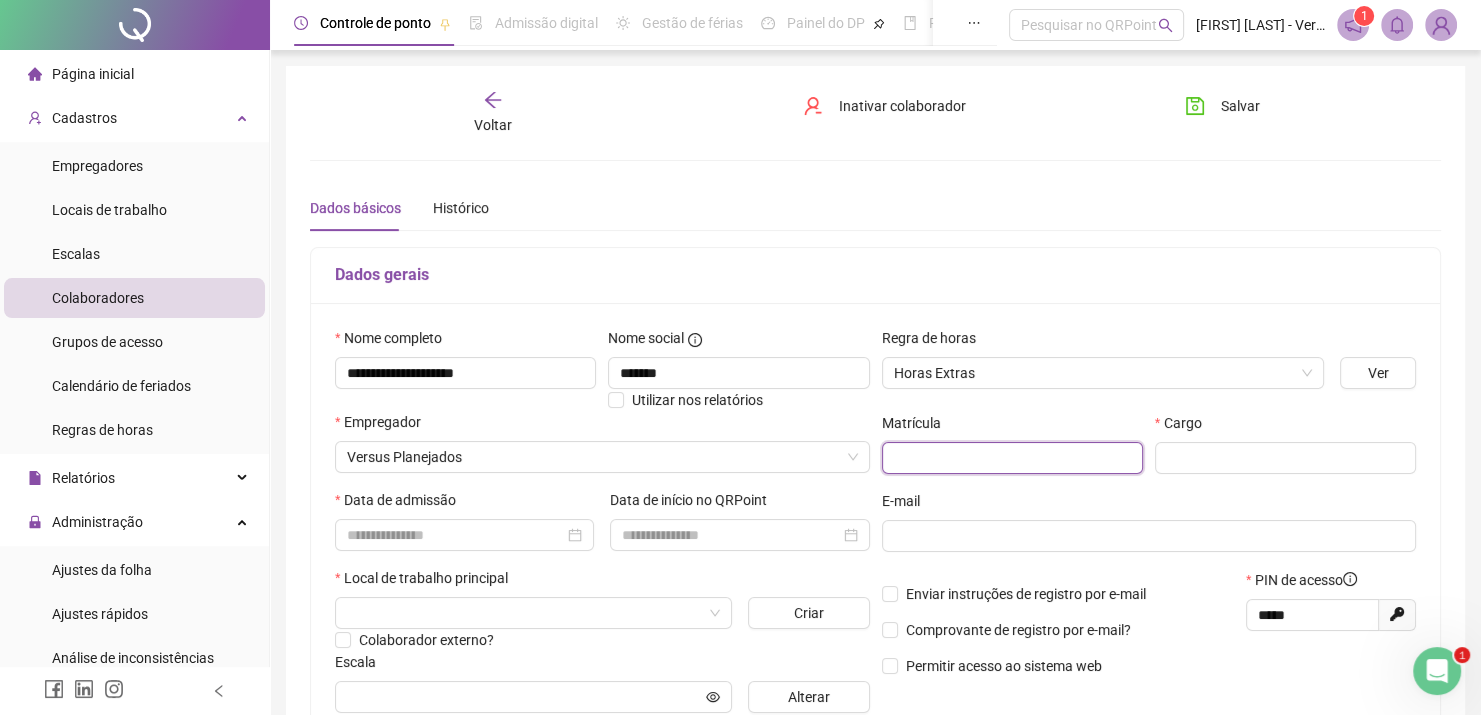 click at bounding box center (1012, 458) 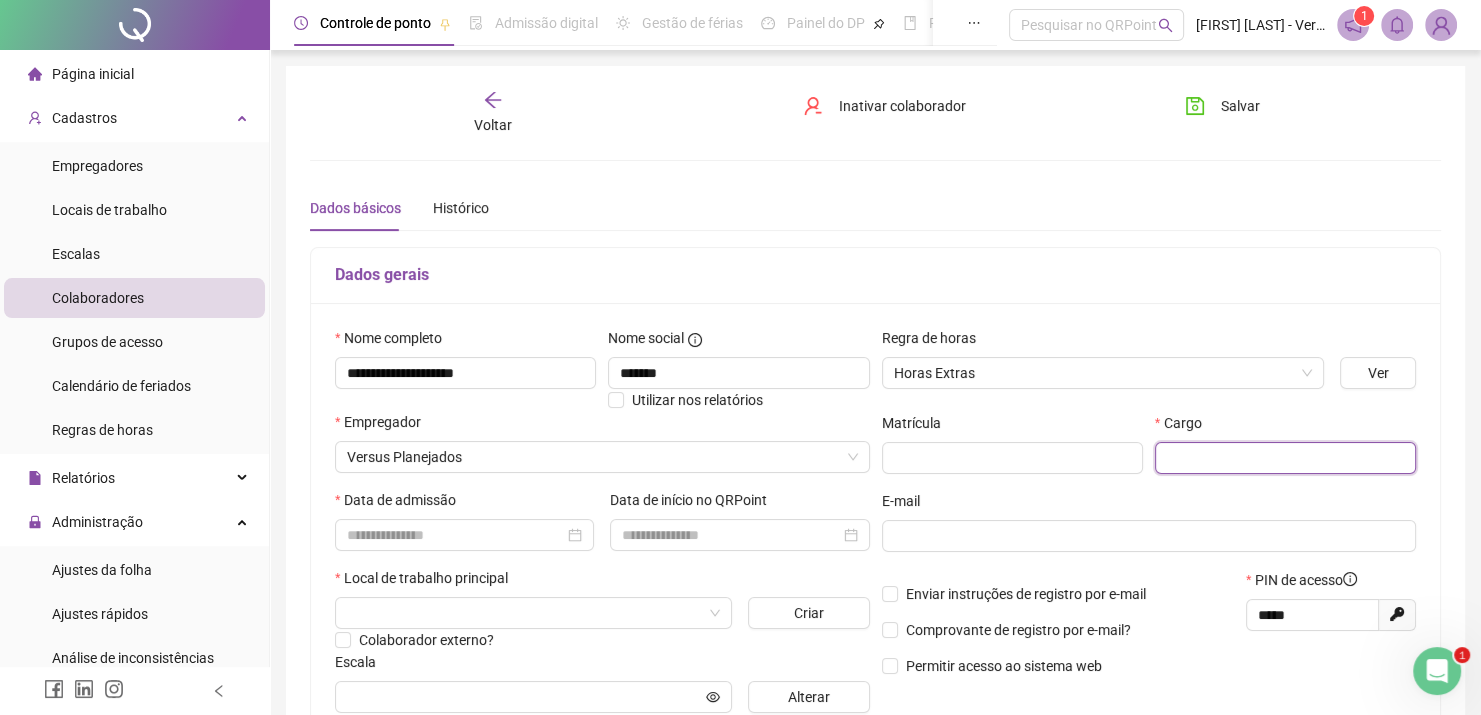 click at bounding box center [1285, 458] 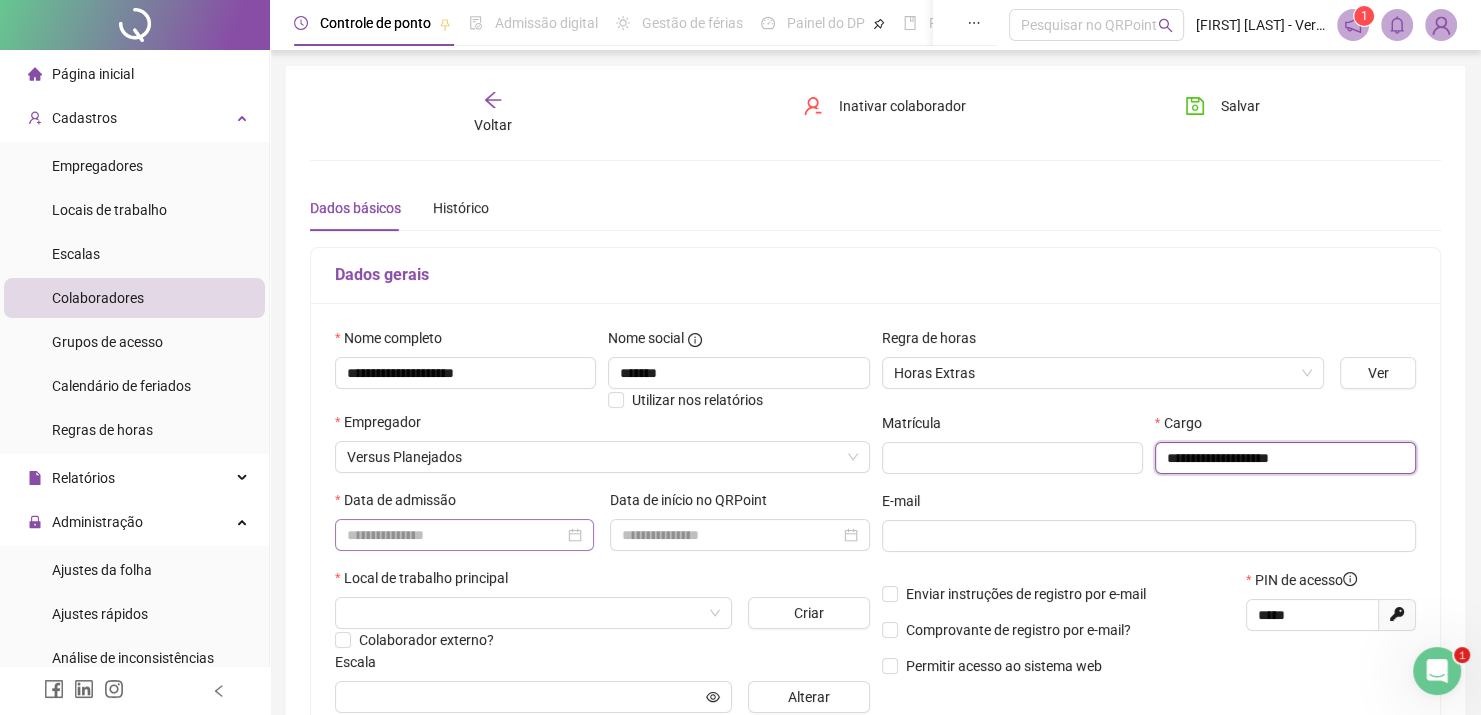 type on "**********" 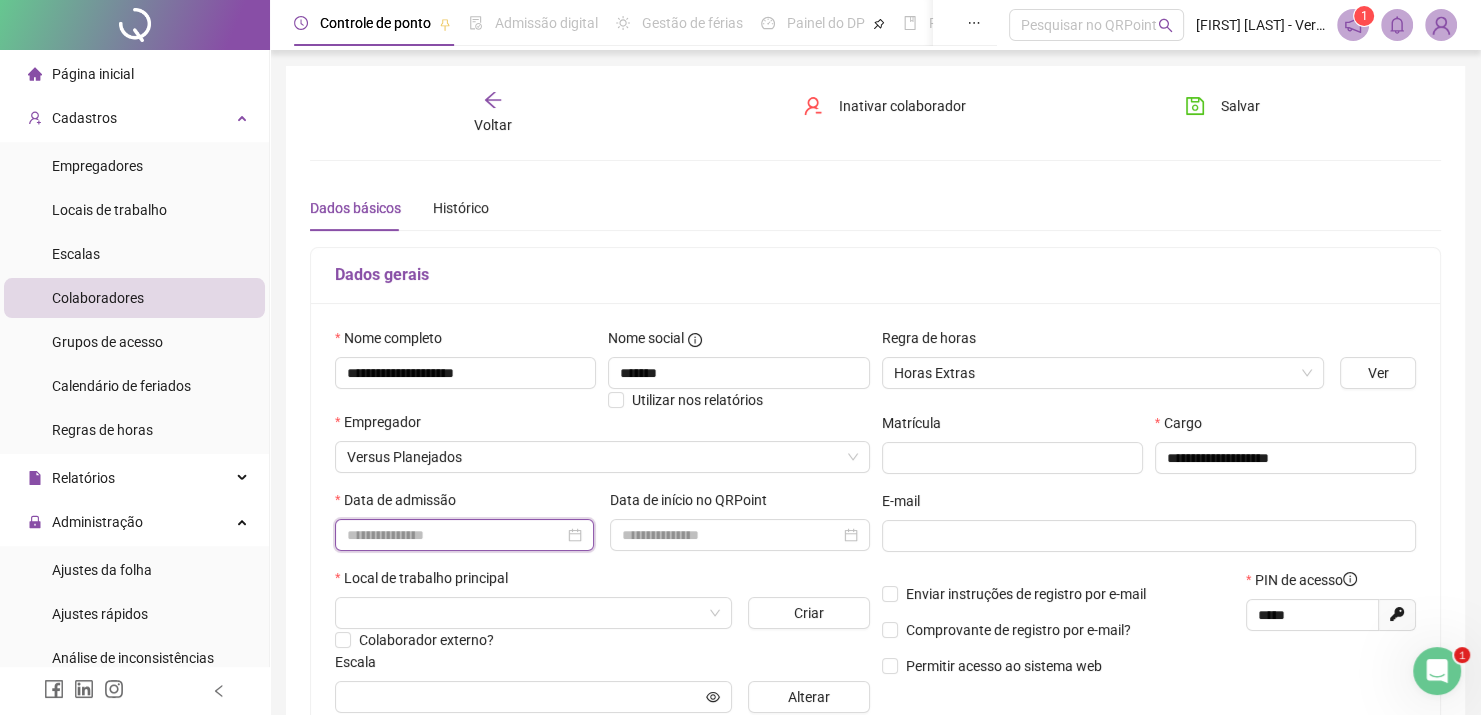 click at bounding box center [455, 535] 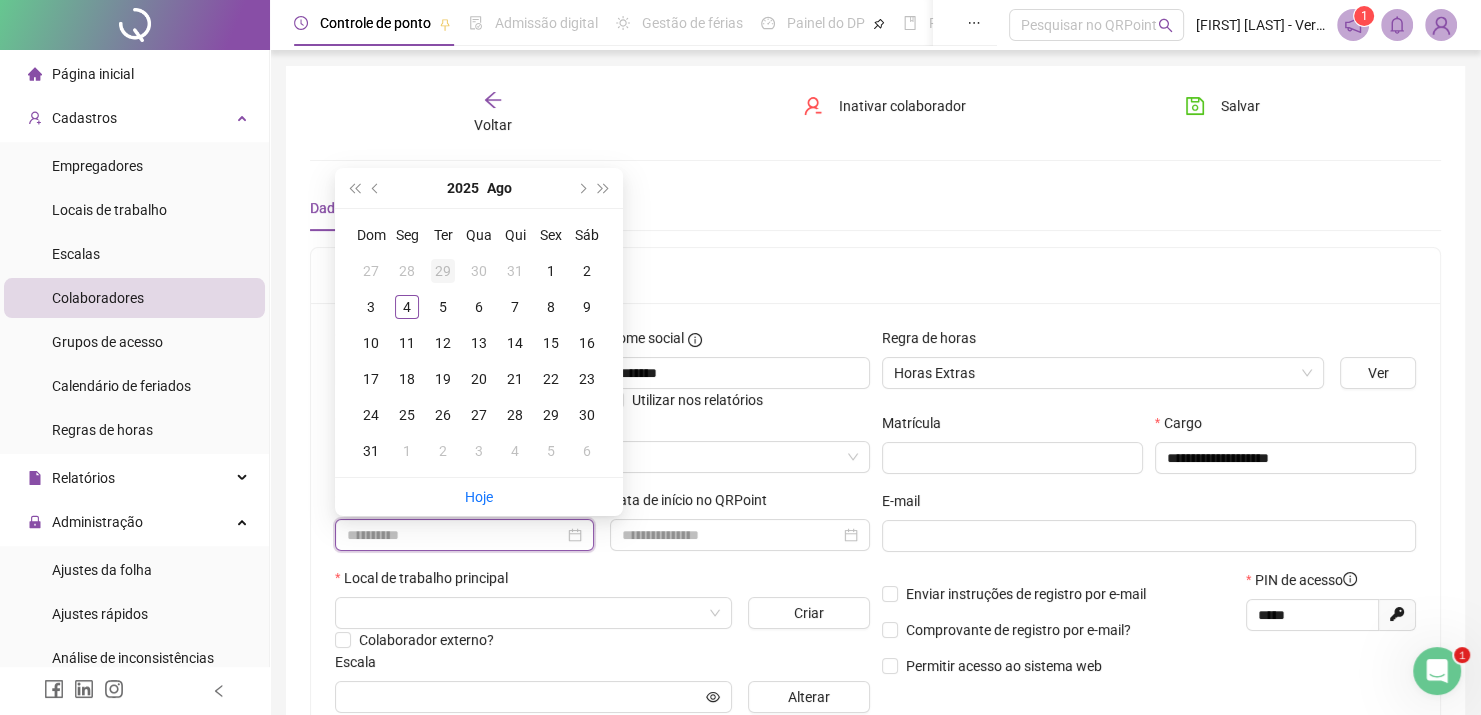 type on "**********" 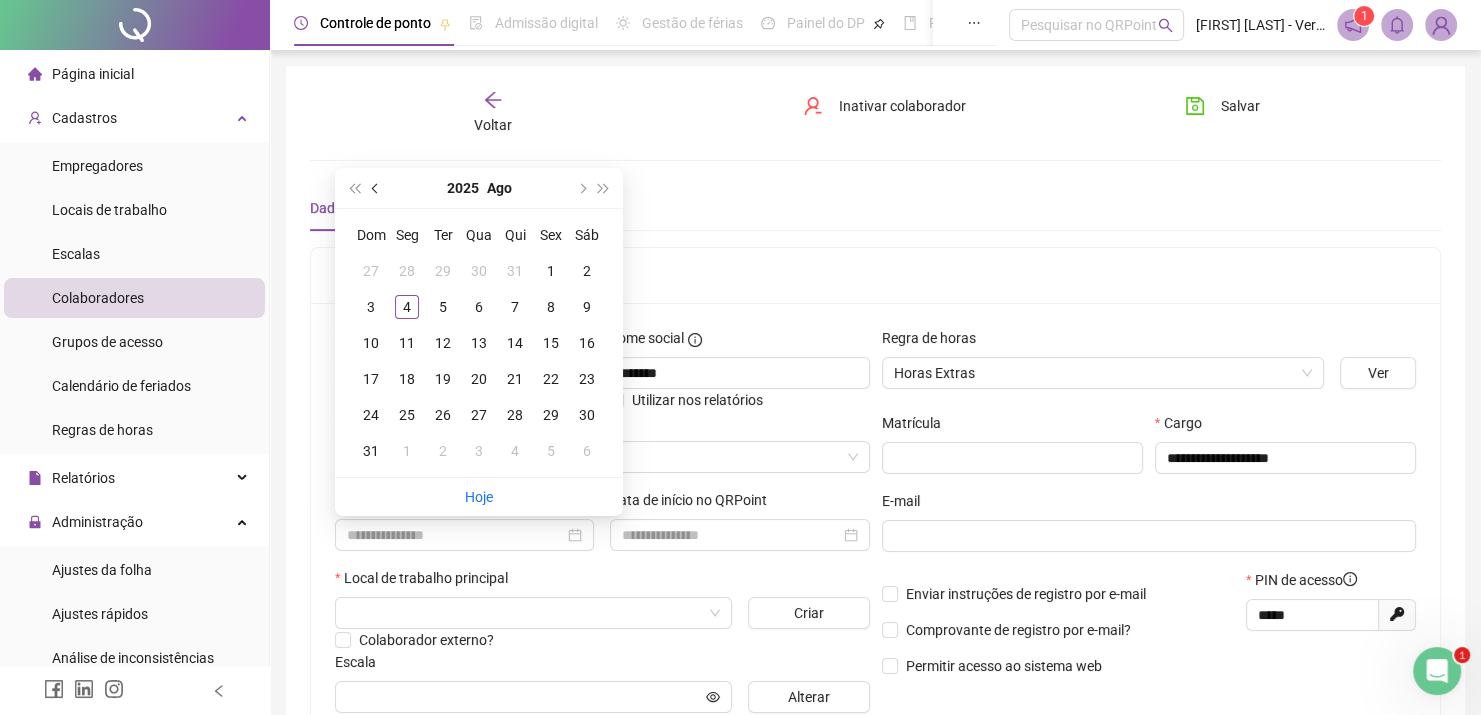 click at bounding box center (376, 188) 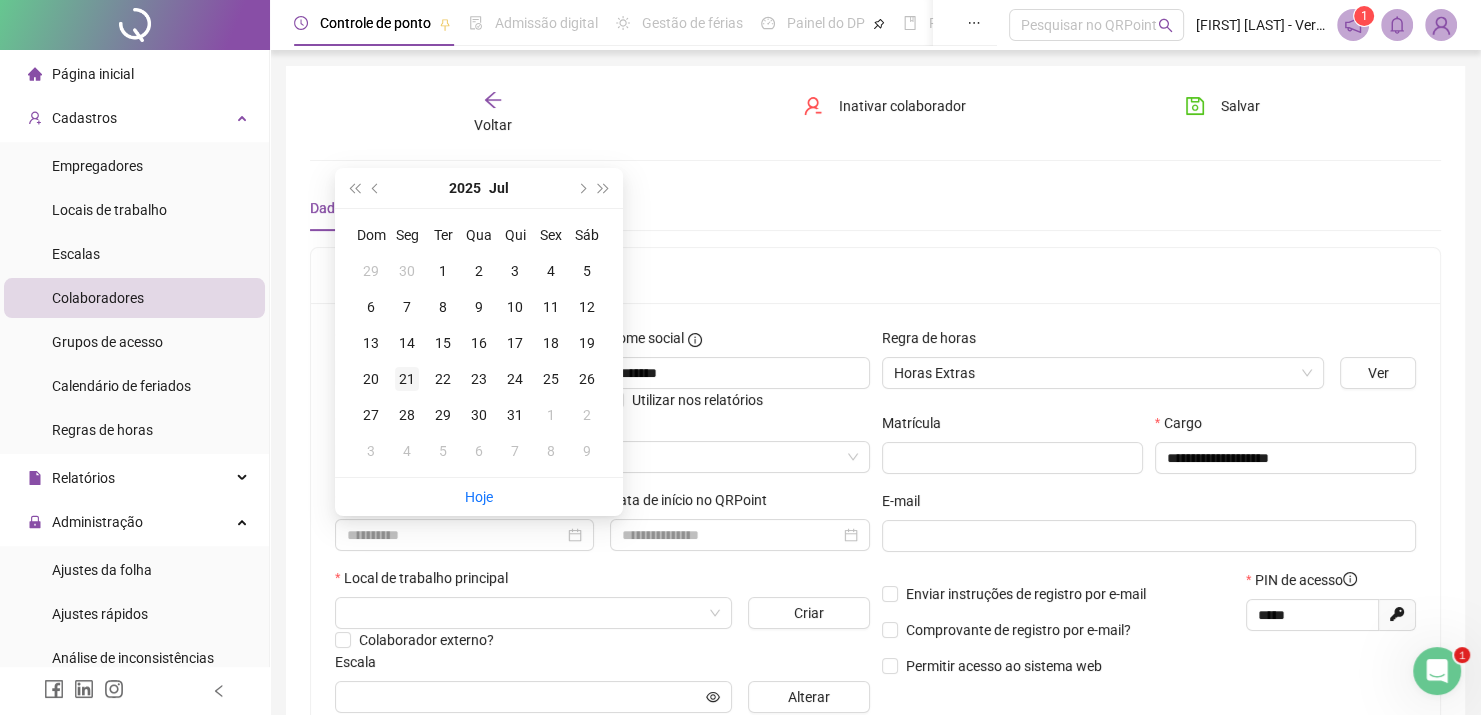type on "**********" 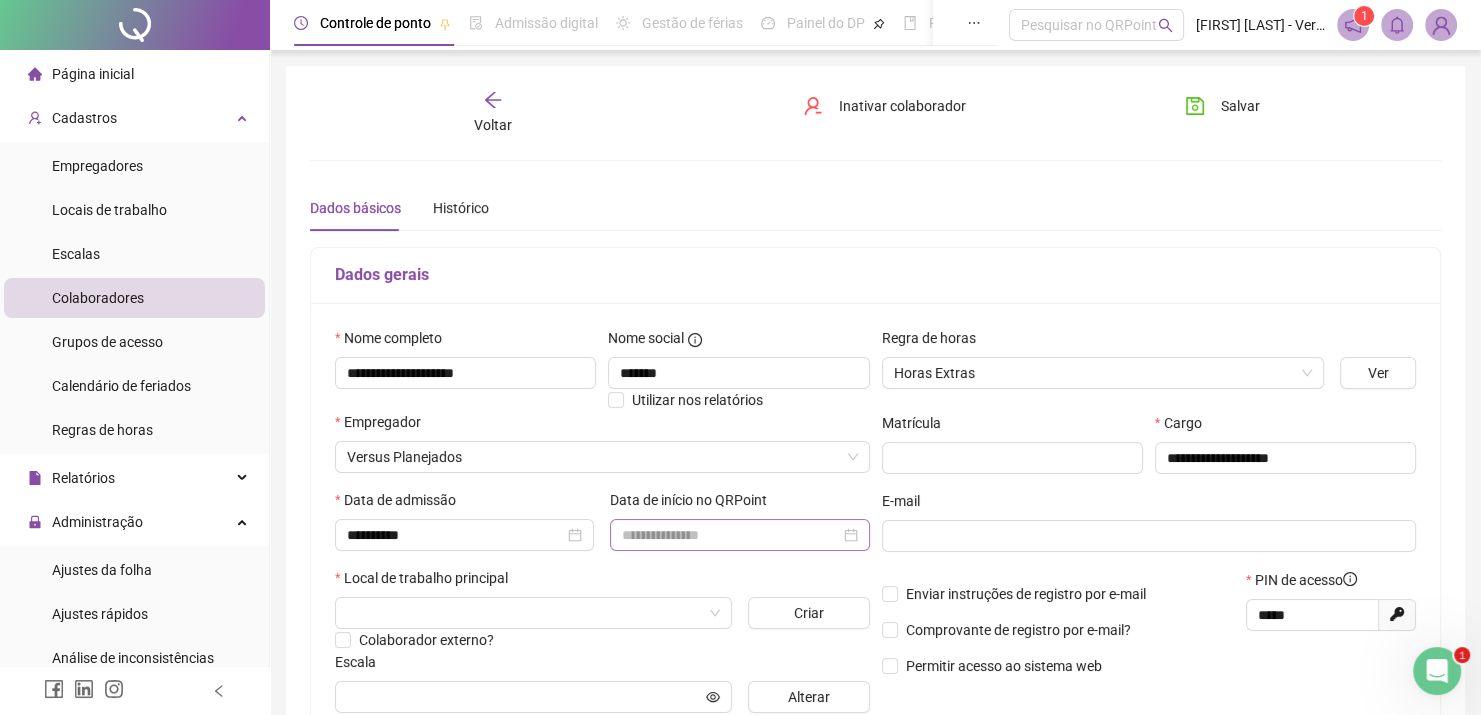 click at bounding box center [739, 535] 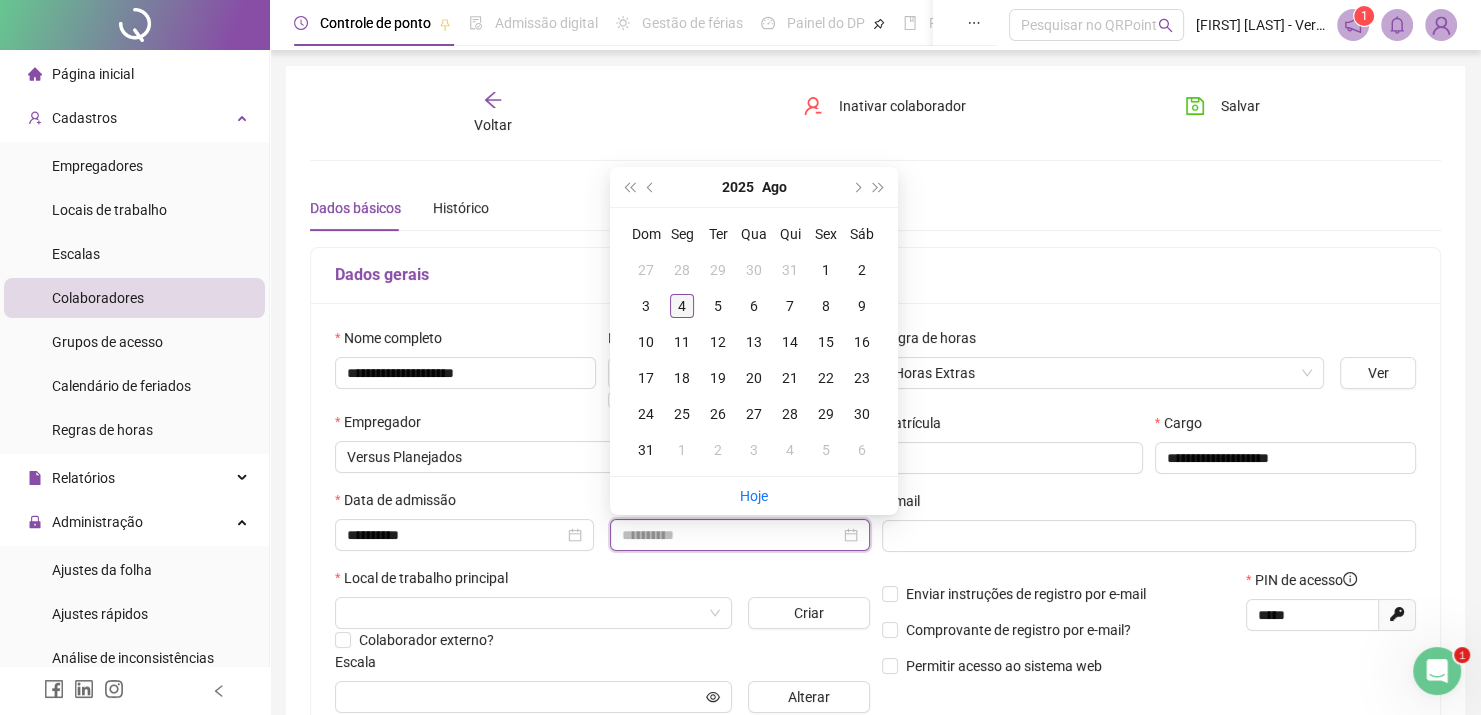 type on "**********" 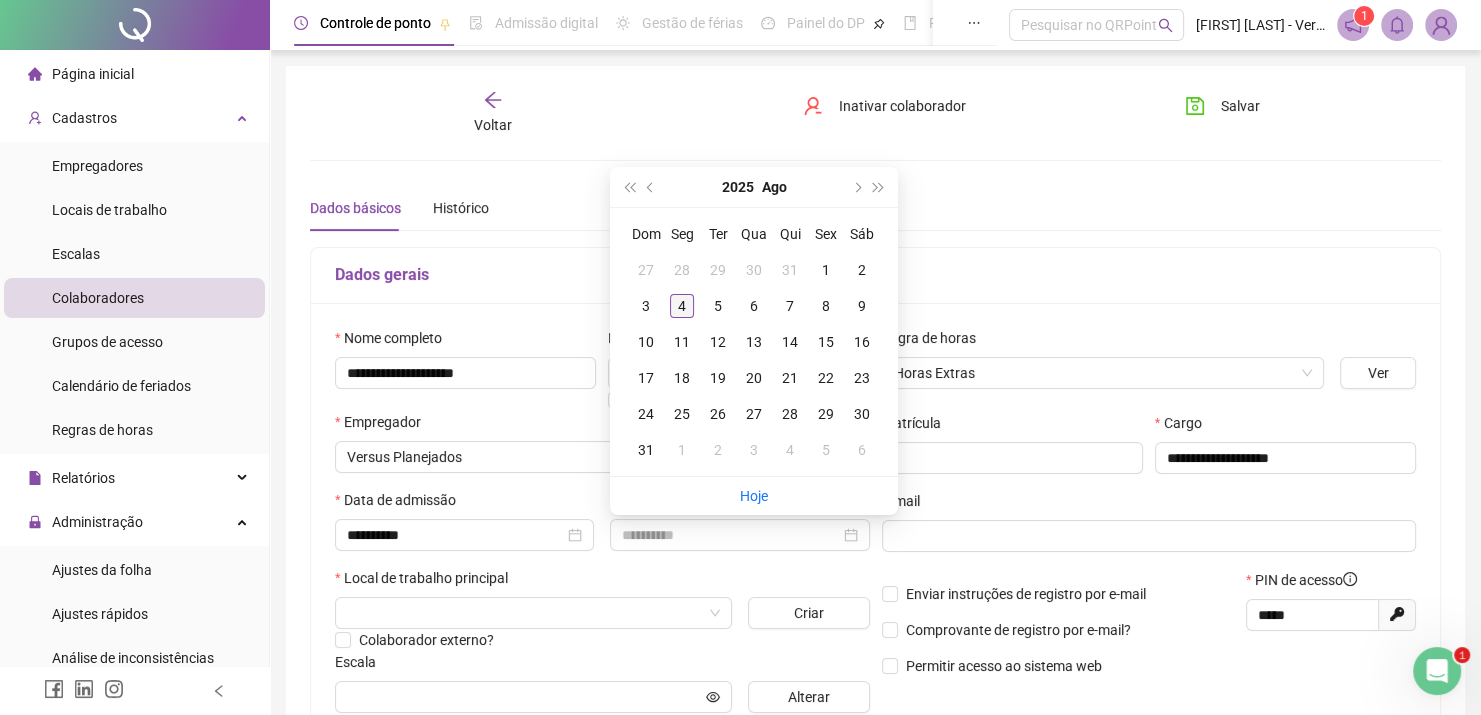 click on "4" at bounding box center (682, 306) 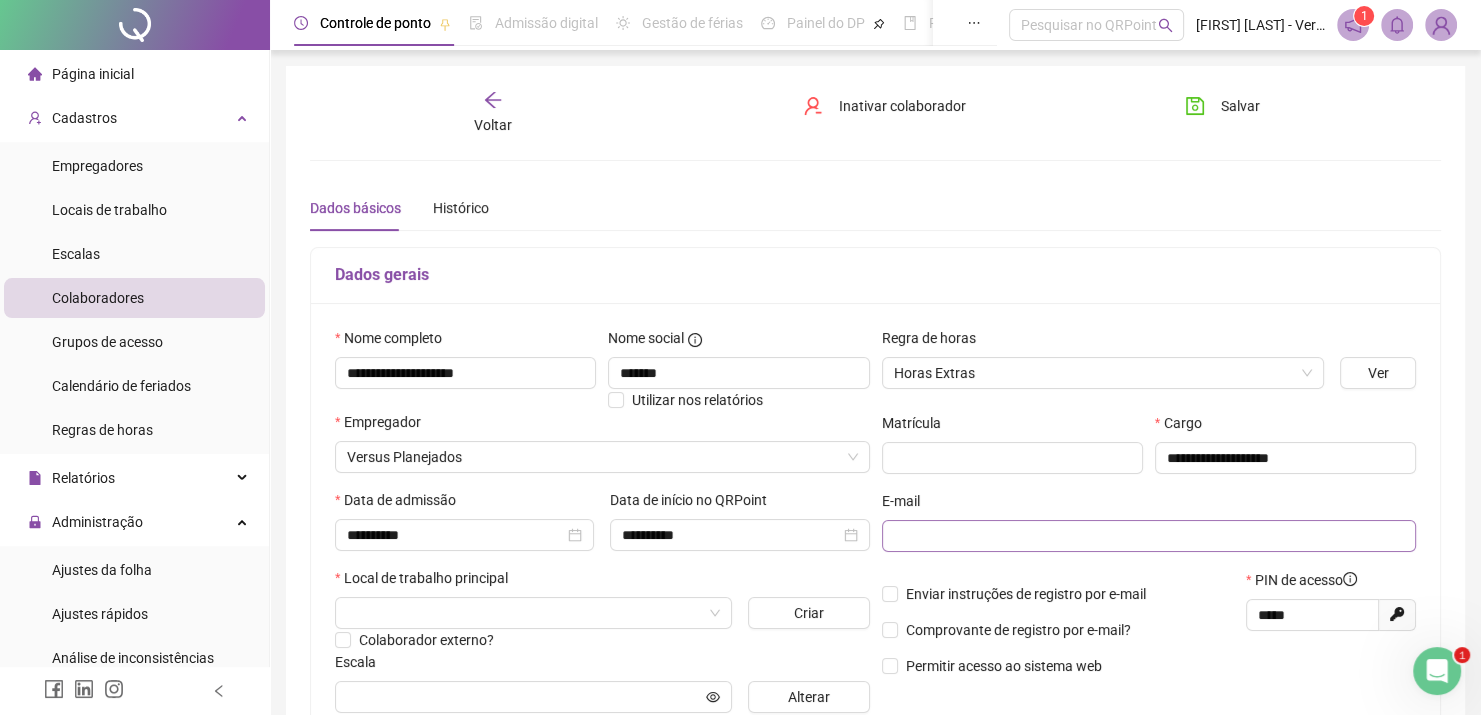 scroll, scrollTop: 100, scrollLeft: 0, axis: vertical 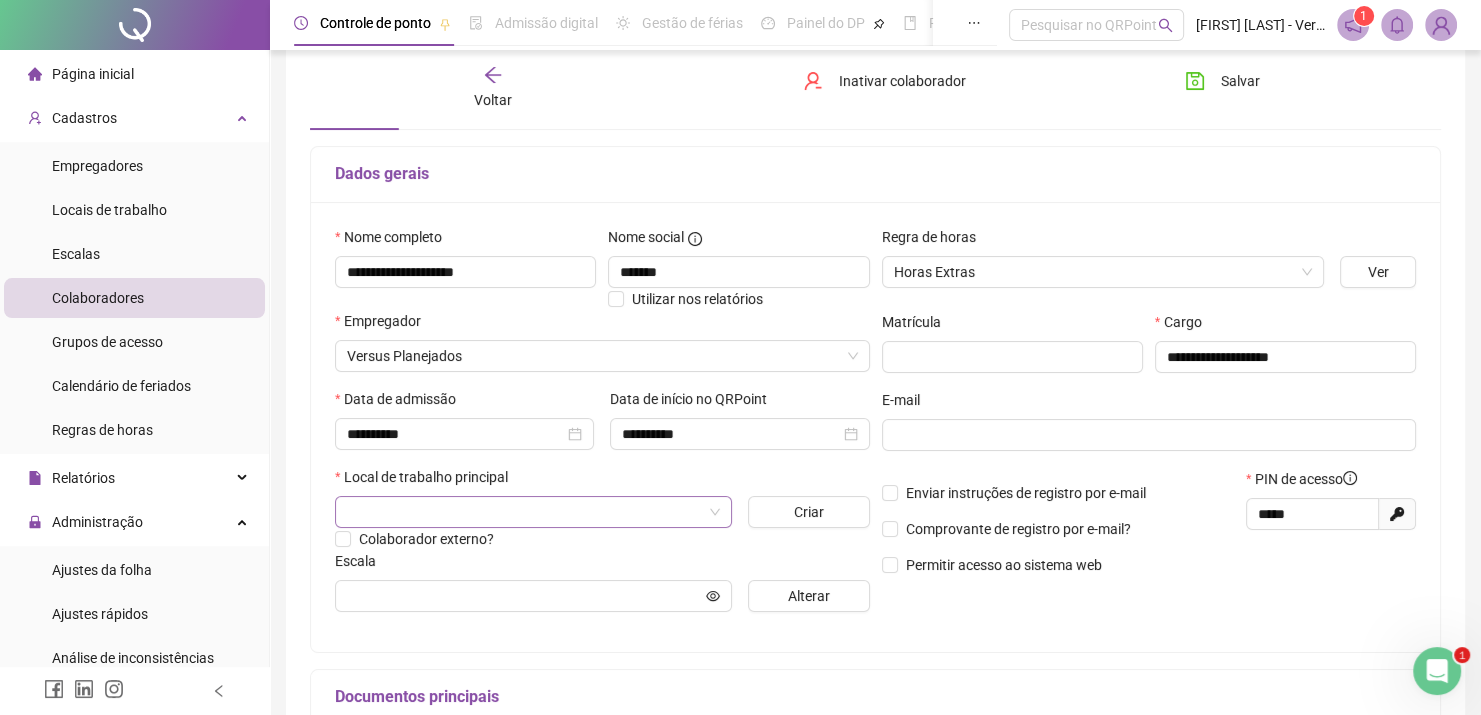 click at bounding box center (524, 512) 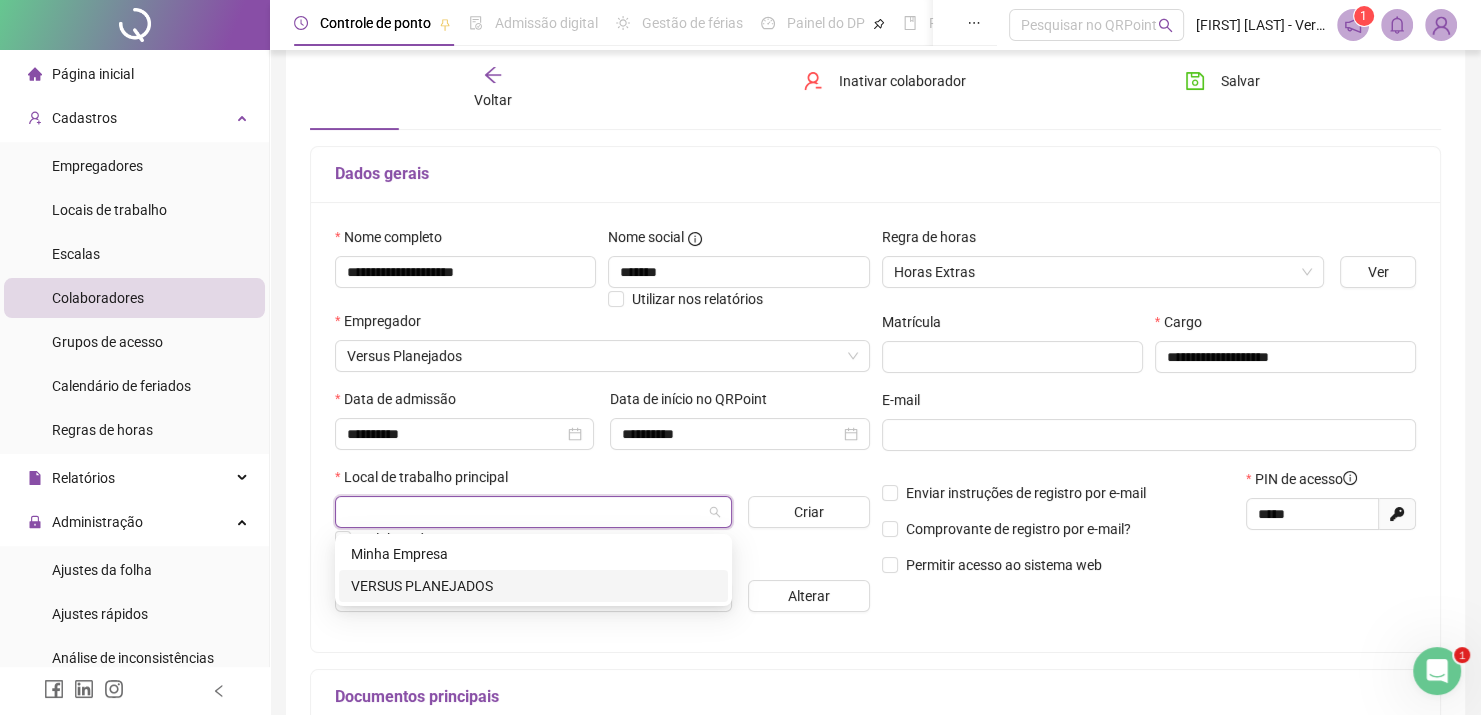click on "VERSUS PLANEJADOS" at bounding box center (533, 586) 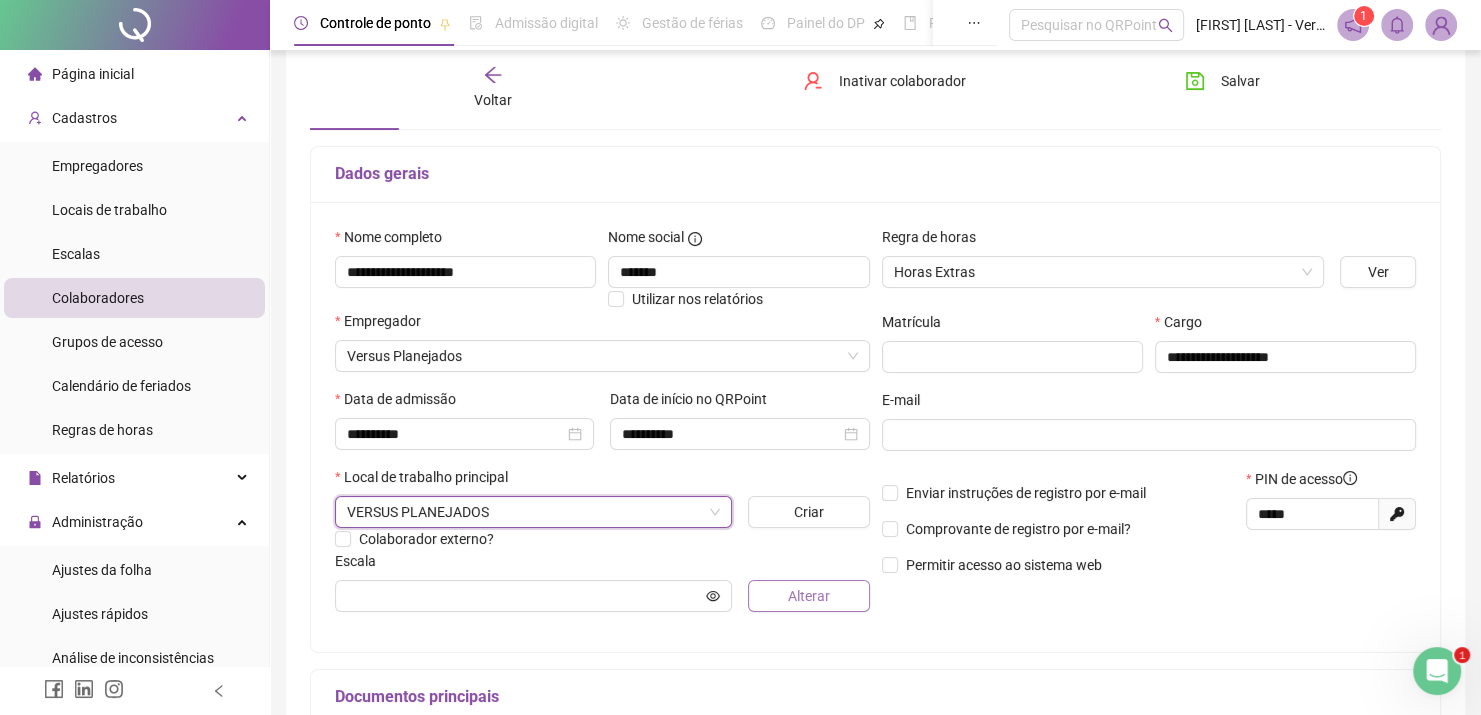click on "Alterar" at bounding box center (809, 596) 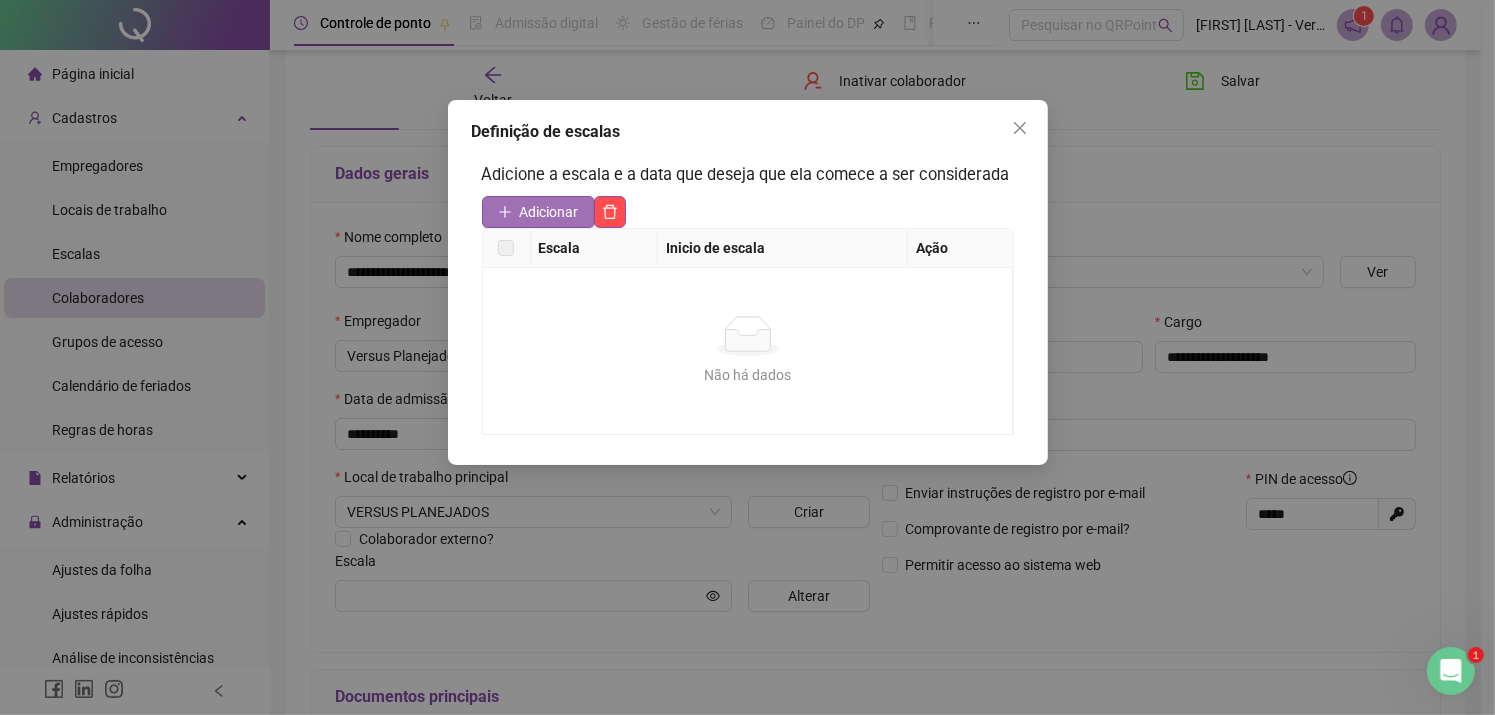 click on "Adicionar" at bounding box center [549, 212] 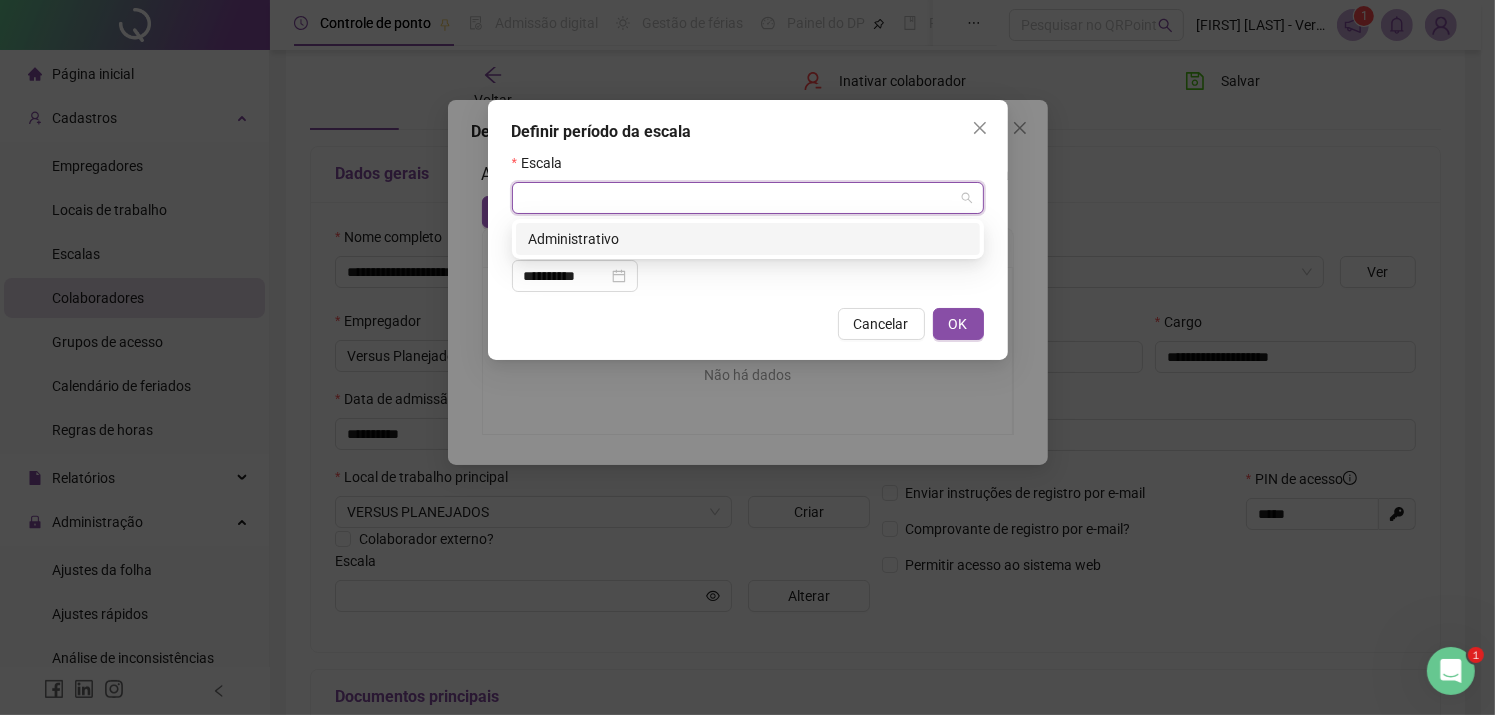 click at bounding box center [739, 198] 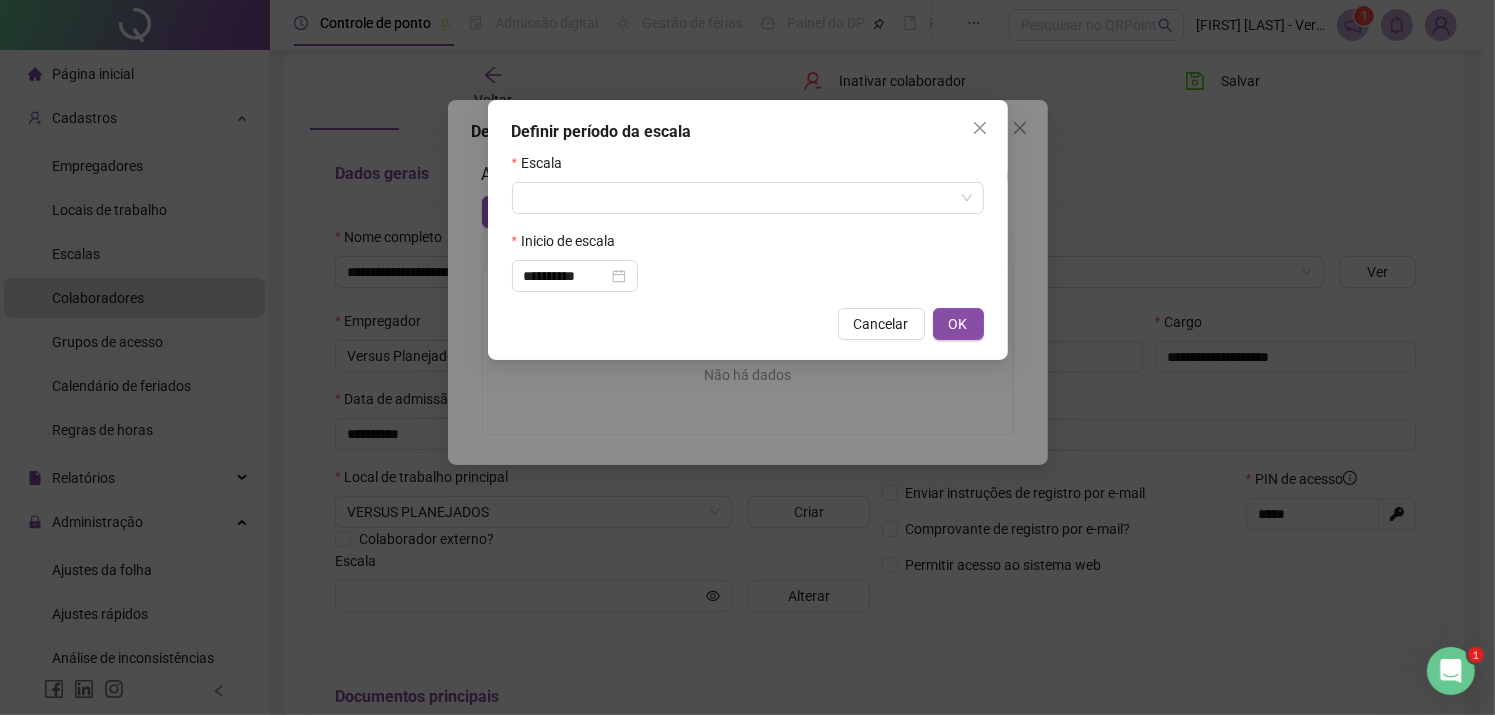 click on "Escala" at bounding box center (748, 167) 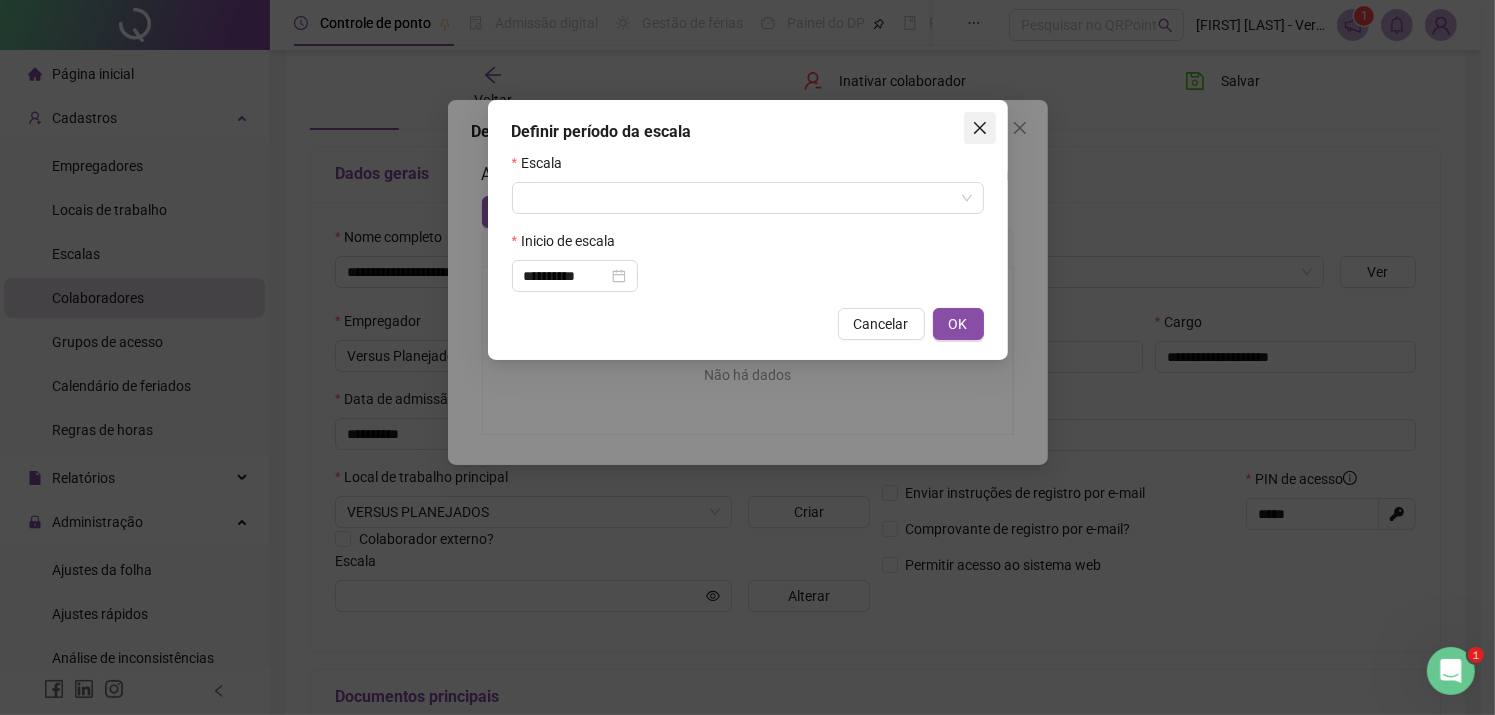 click 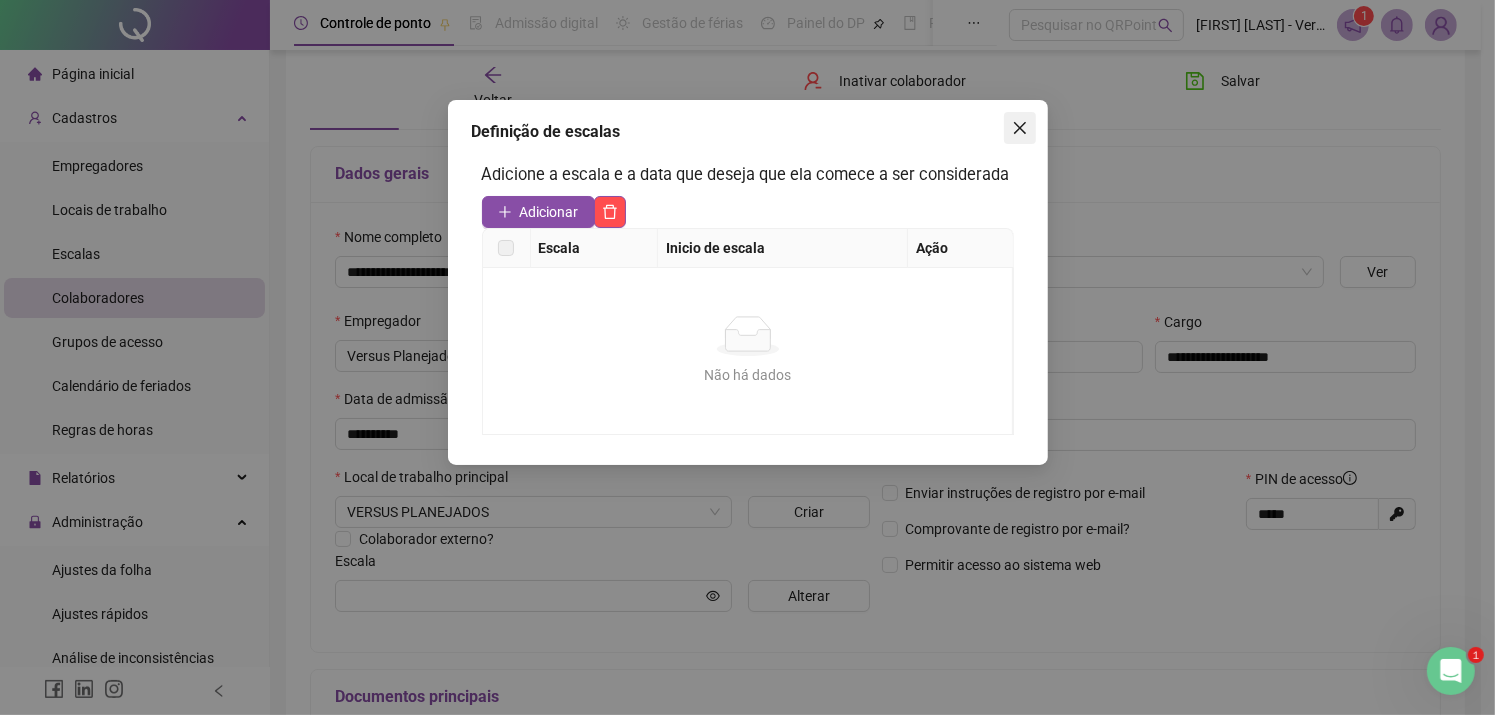 click 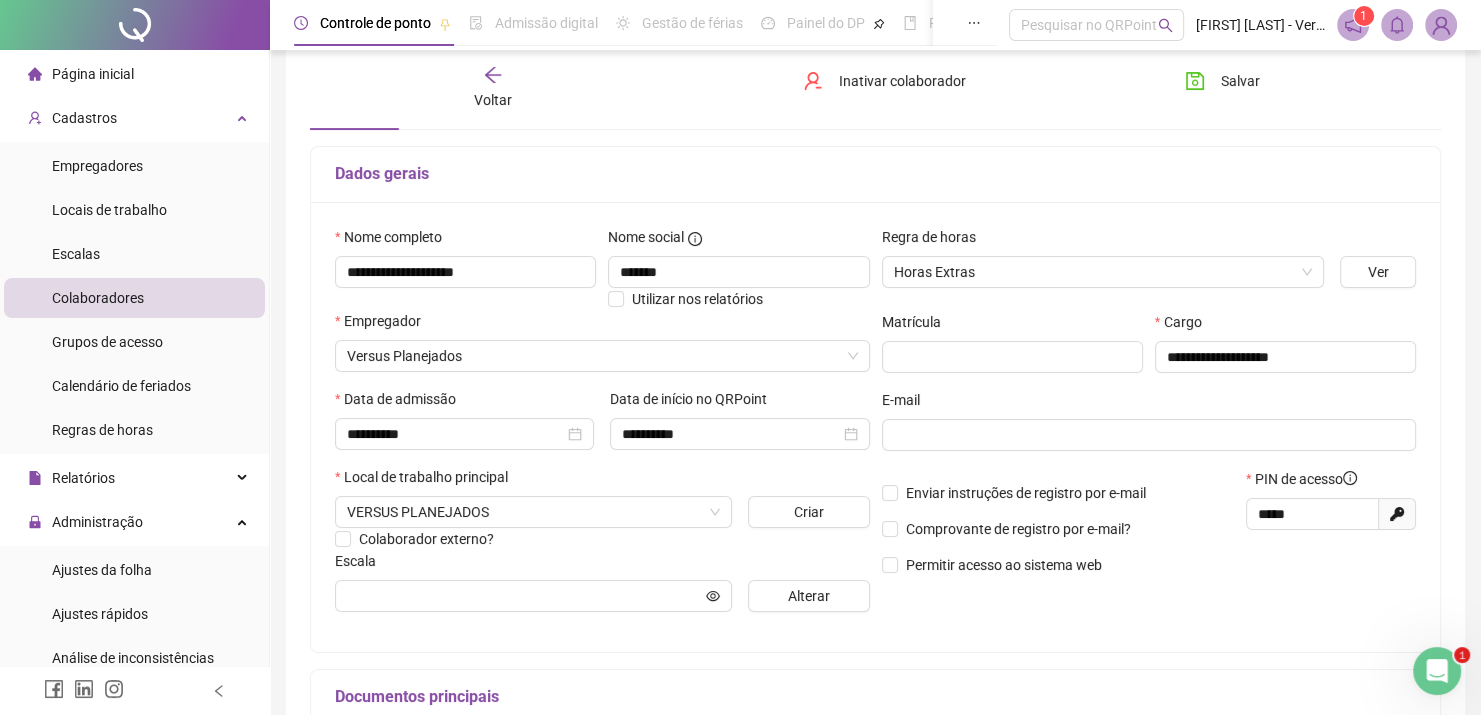 scroll, scrollTop: 200, scrollLeft: 0, axis: vertical 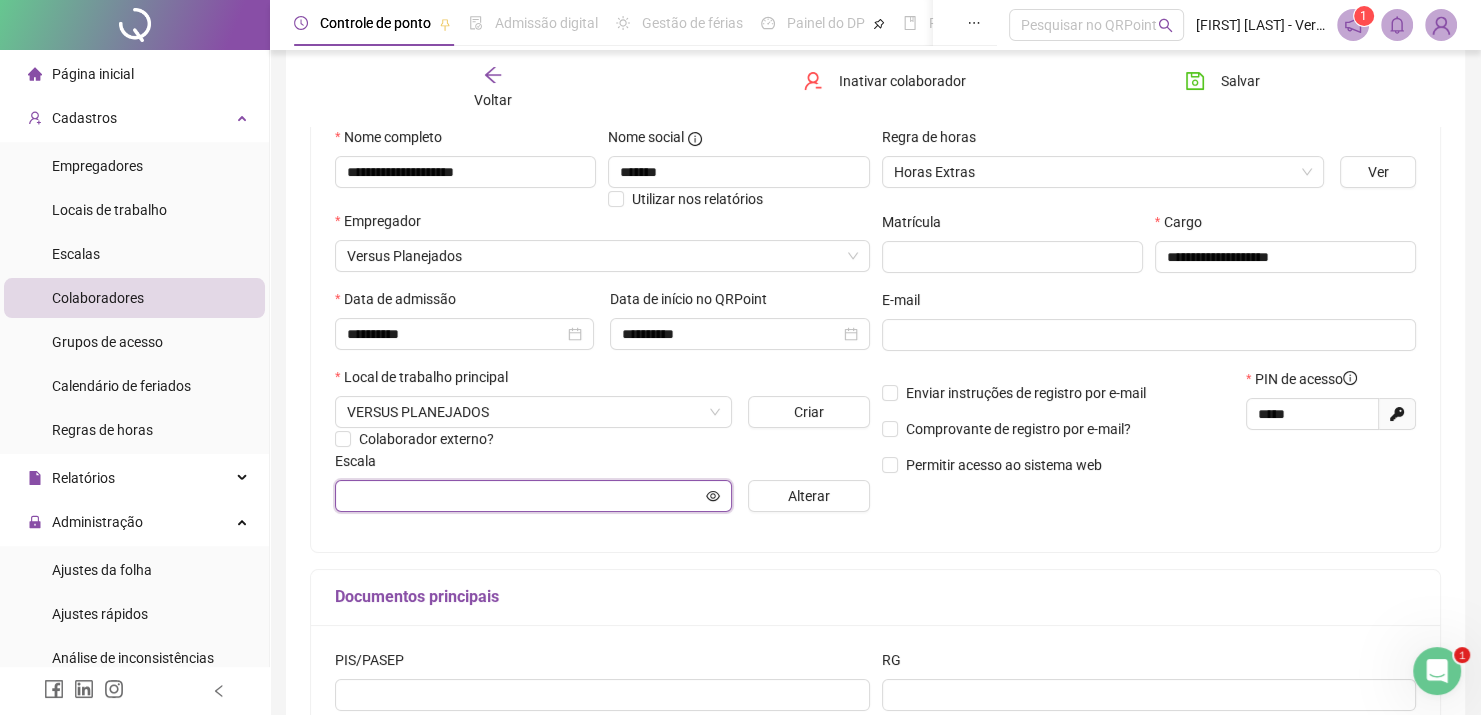 click at bounding box center (524, 496) 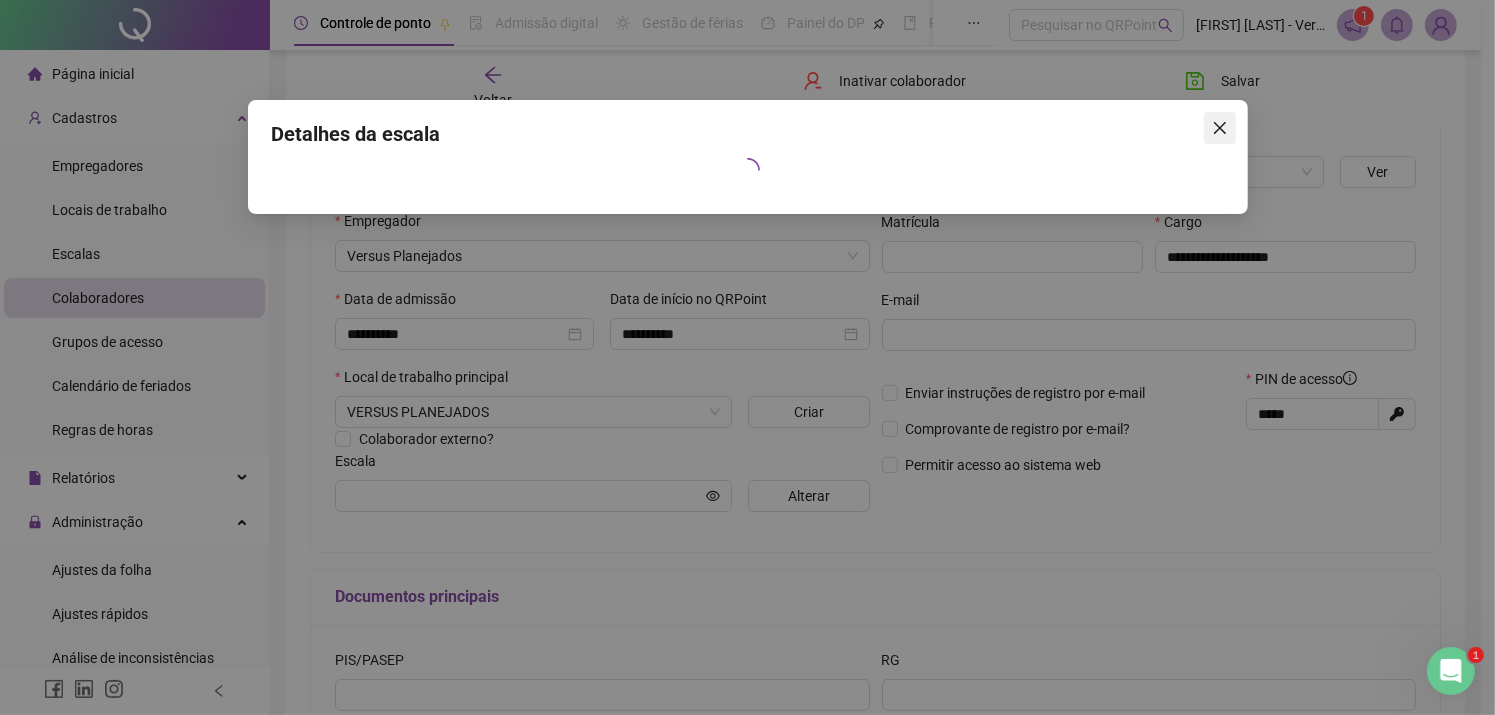 click 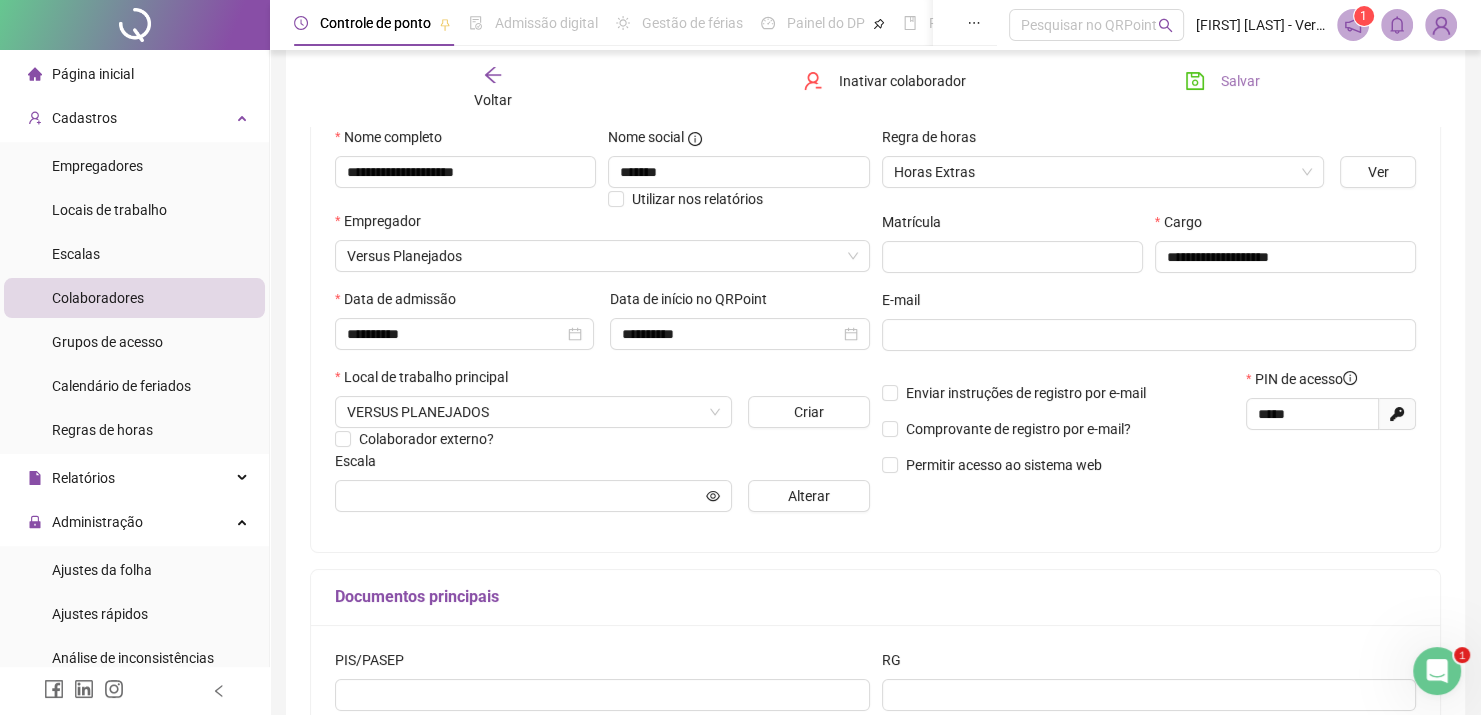 click on "Salvar" at bounding box center (1240, 81) 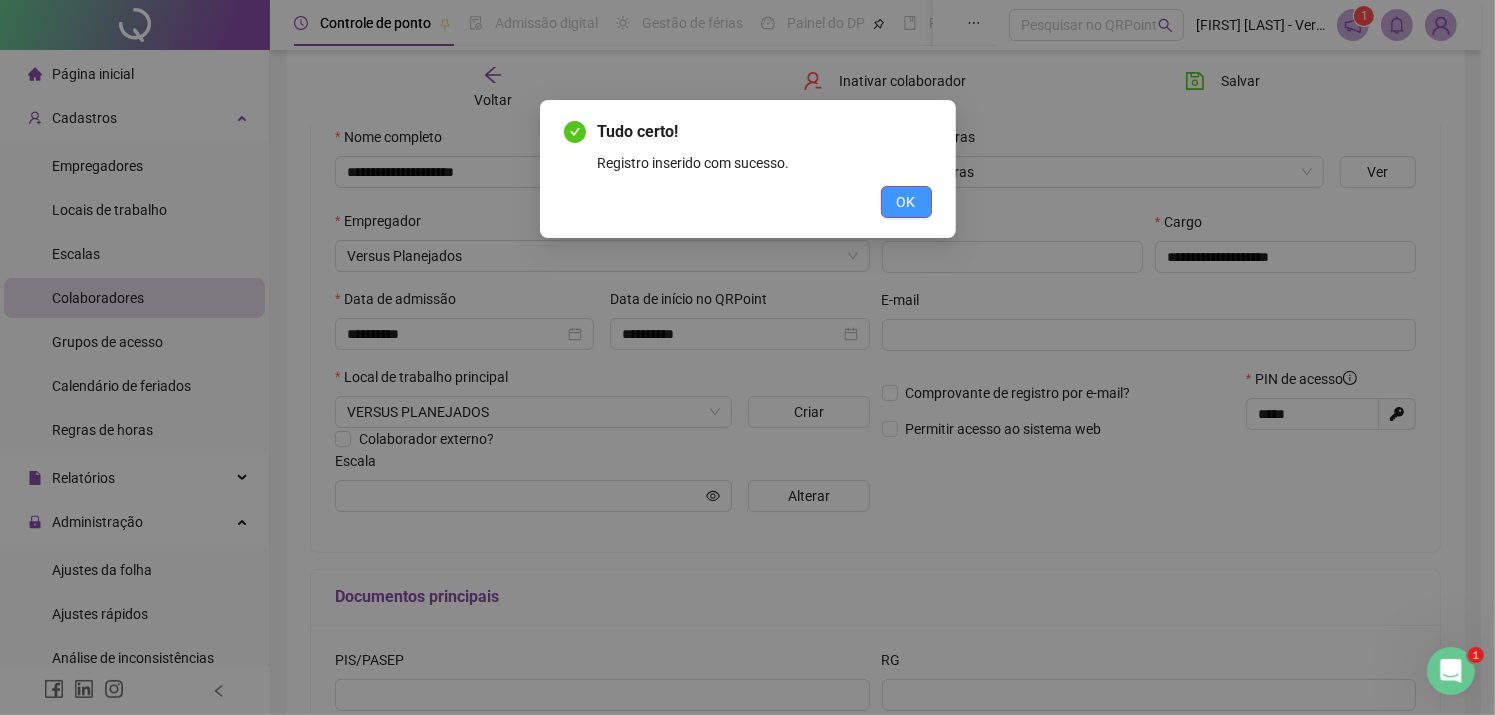 click on "OK" at bounding box center (906, 202) 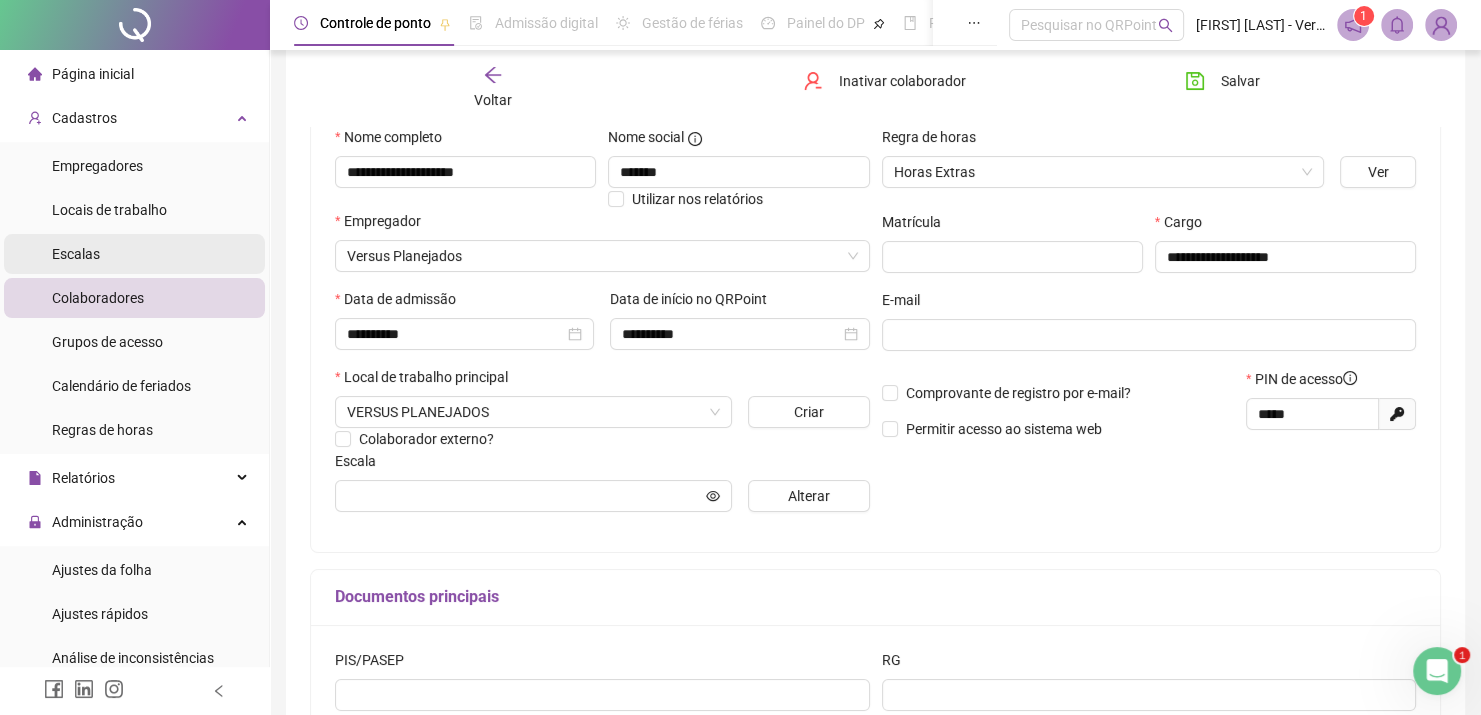 click on "Escalas" at bounding box center (134, 254) 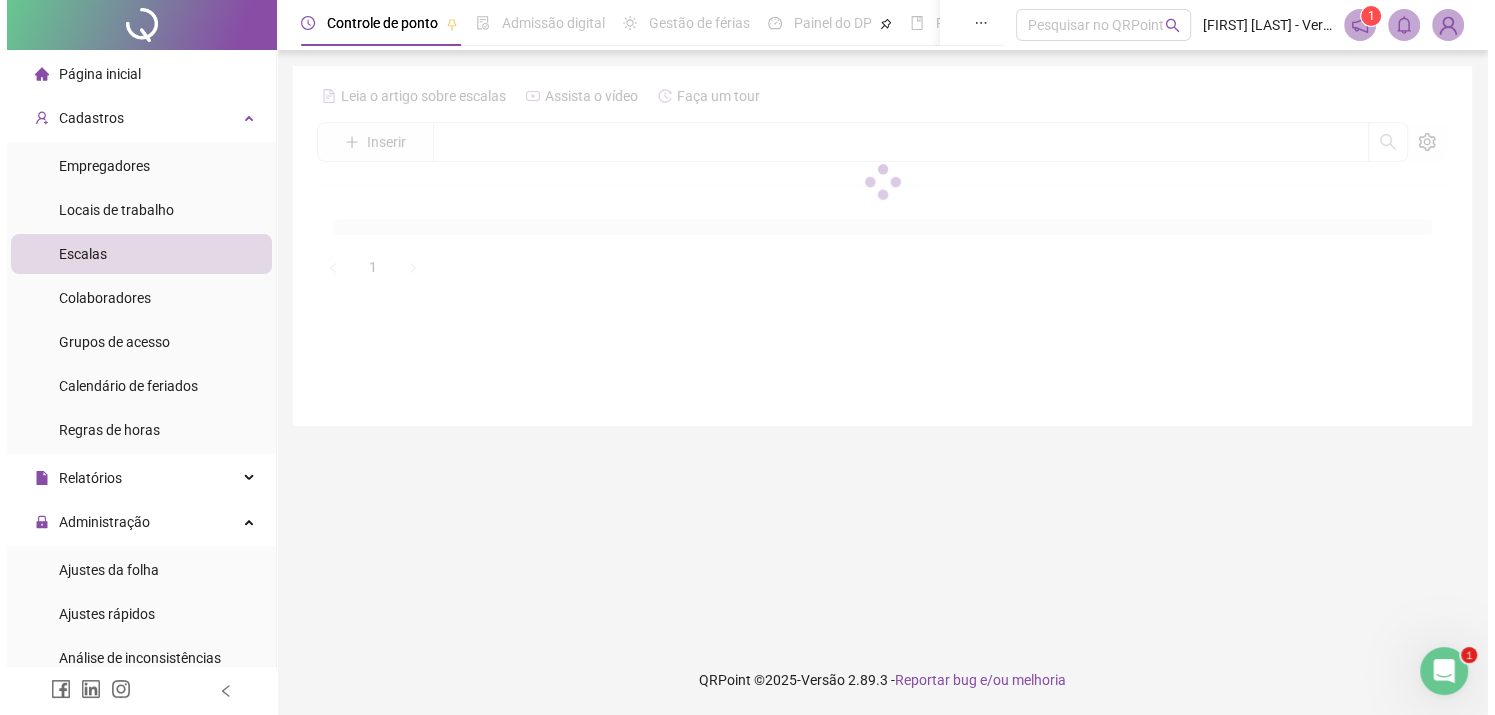 scroll, scrollTop: 0, scrollLeft: 0, axis: both 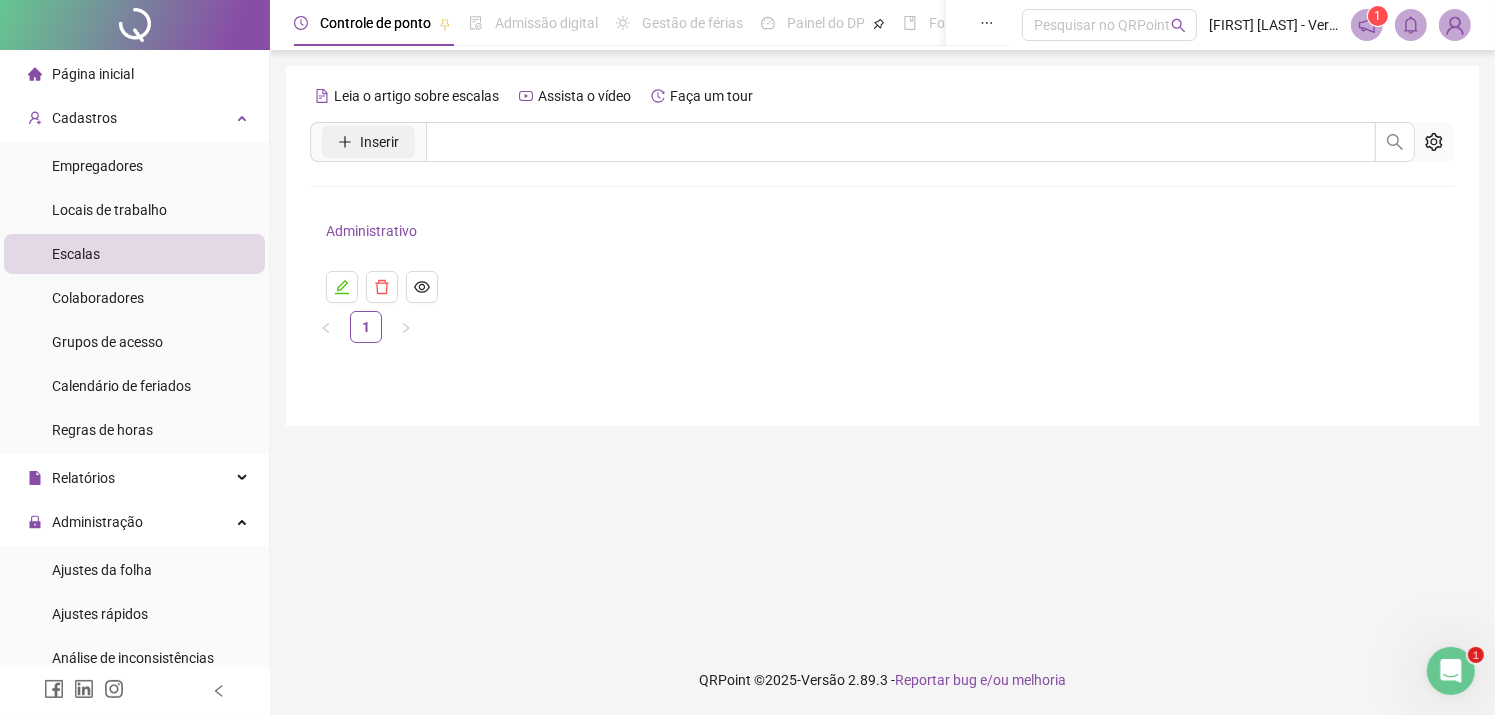 click on "Inserir" at bounding box center [379, 142] 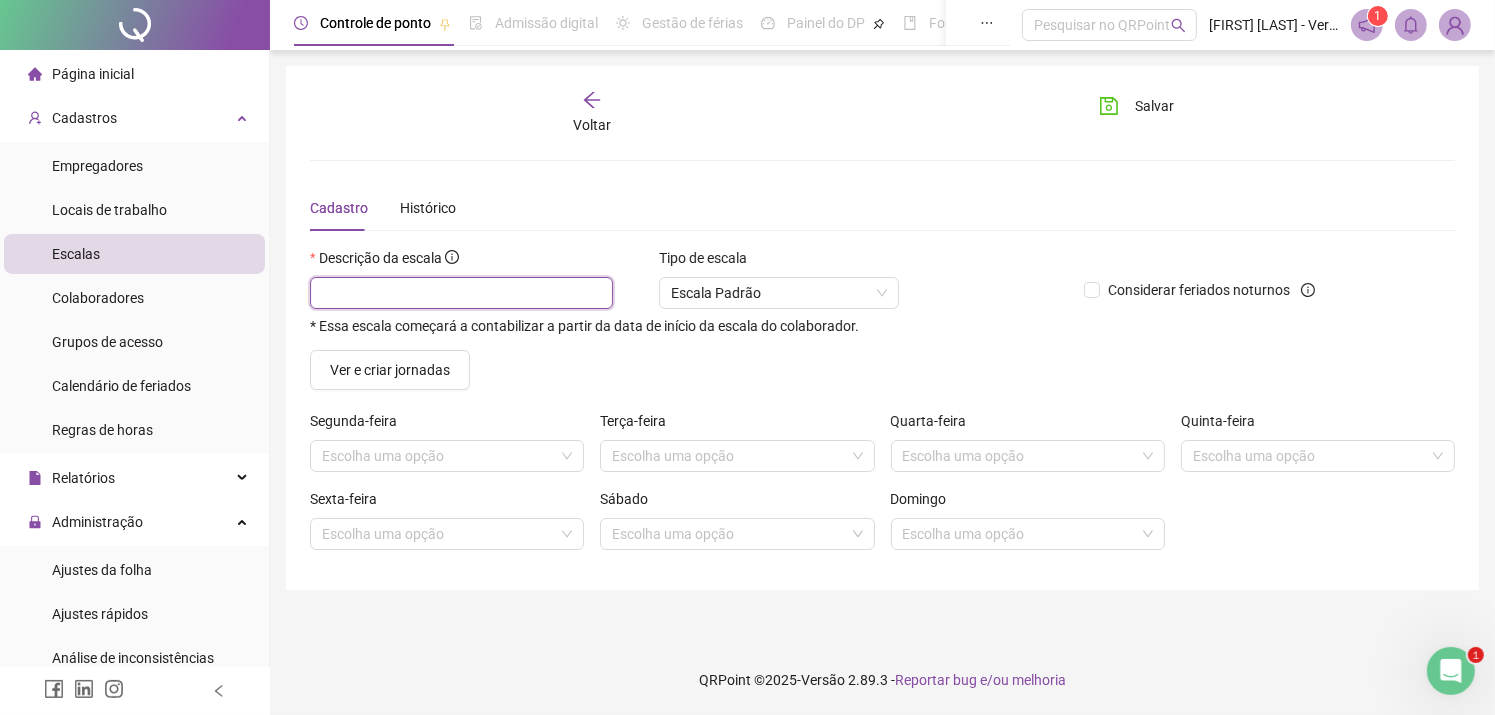 click at bounding box center [461, 293] 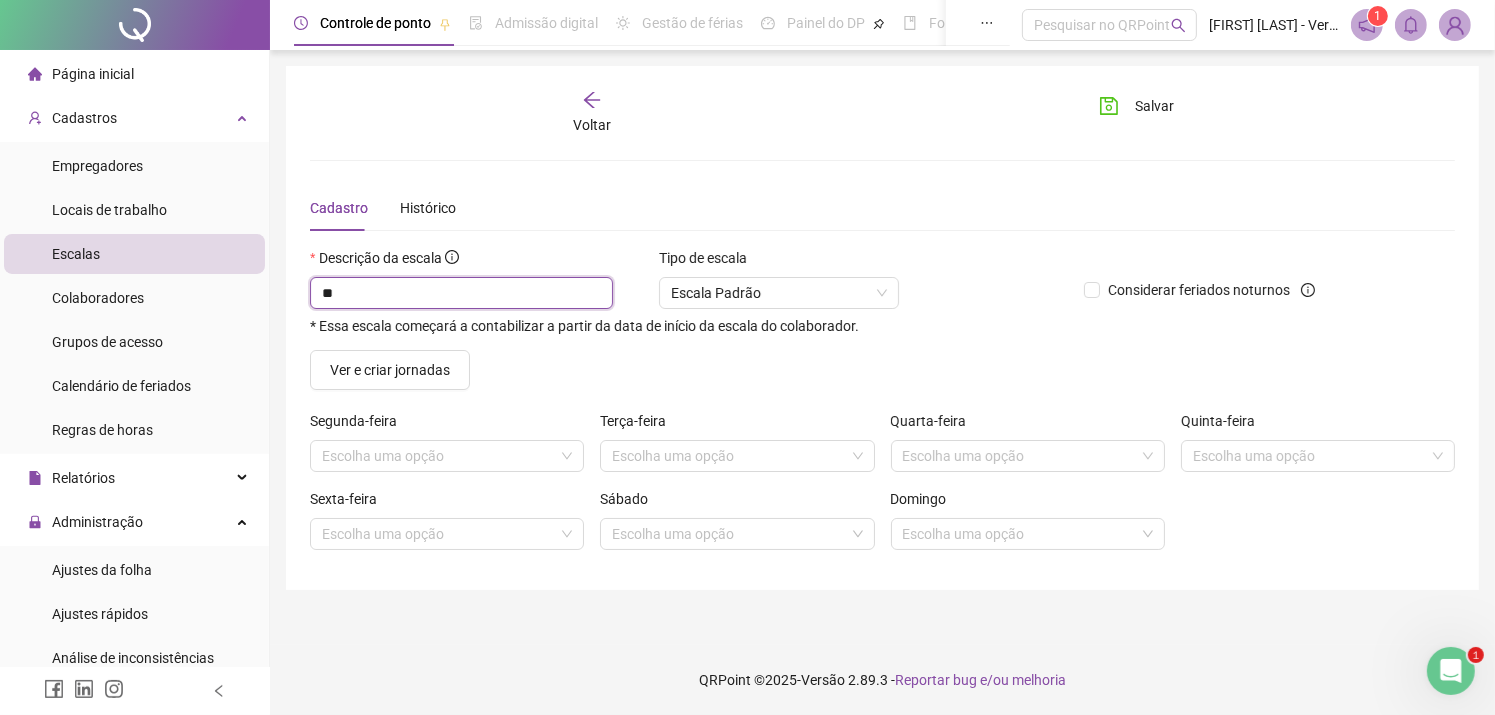type on "*" 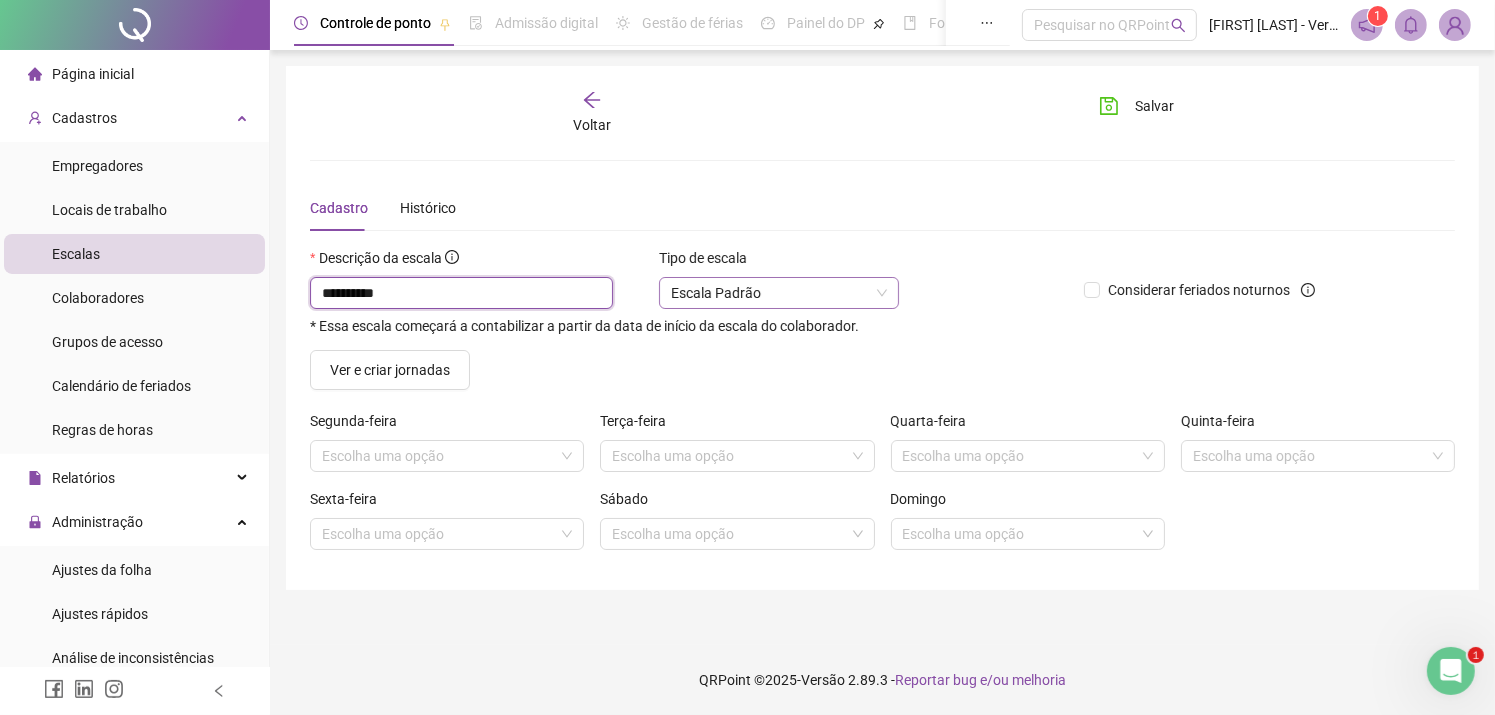 click on "Escala Padrão" at bounding box center [779, 293] 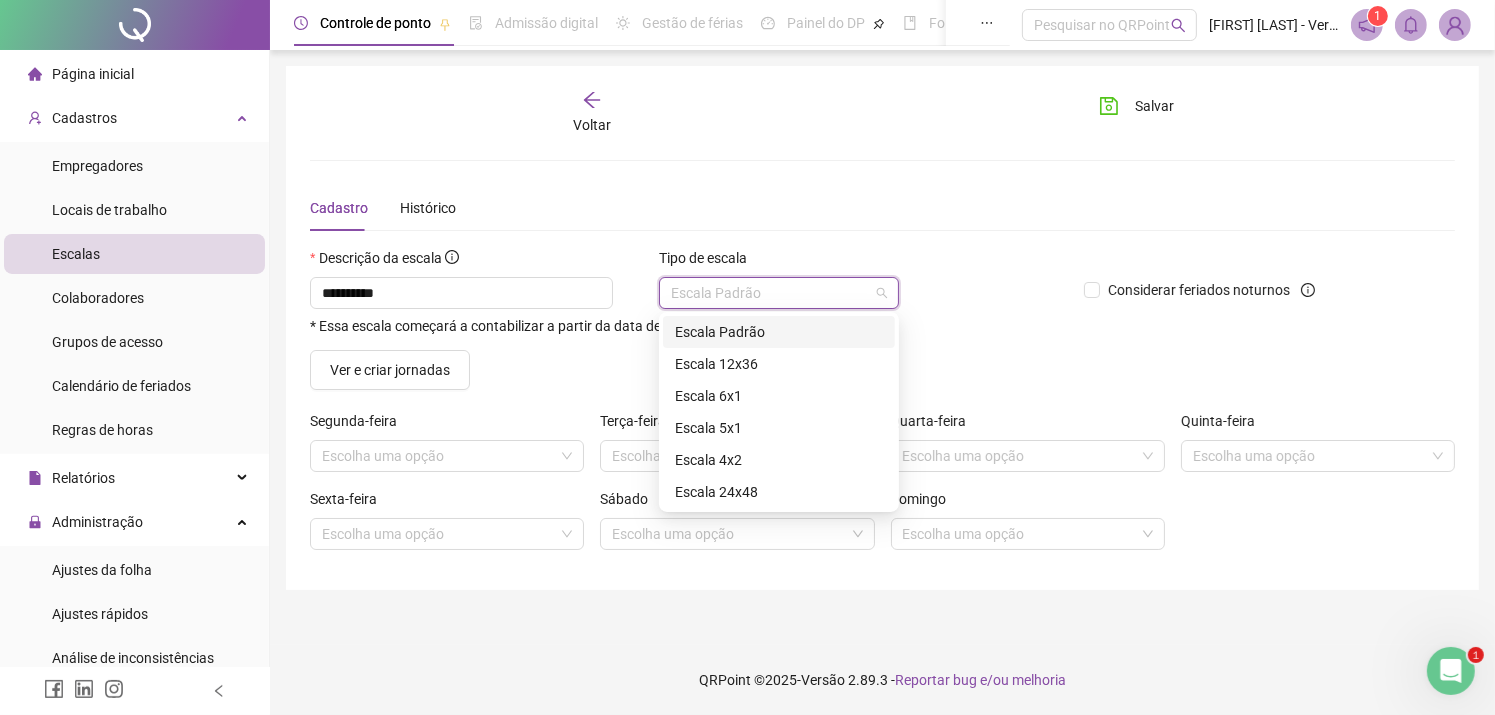 click on "Escala Padrão" at bounding box center (779, 332) 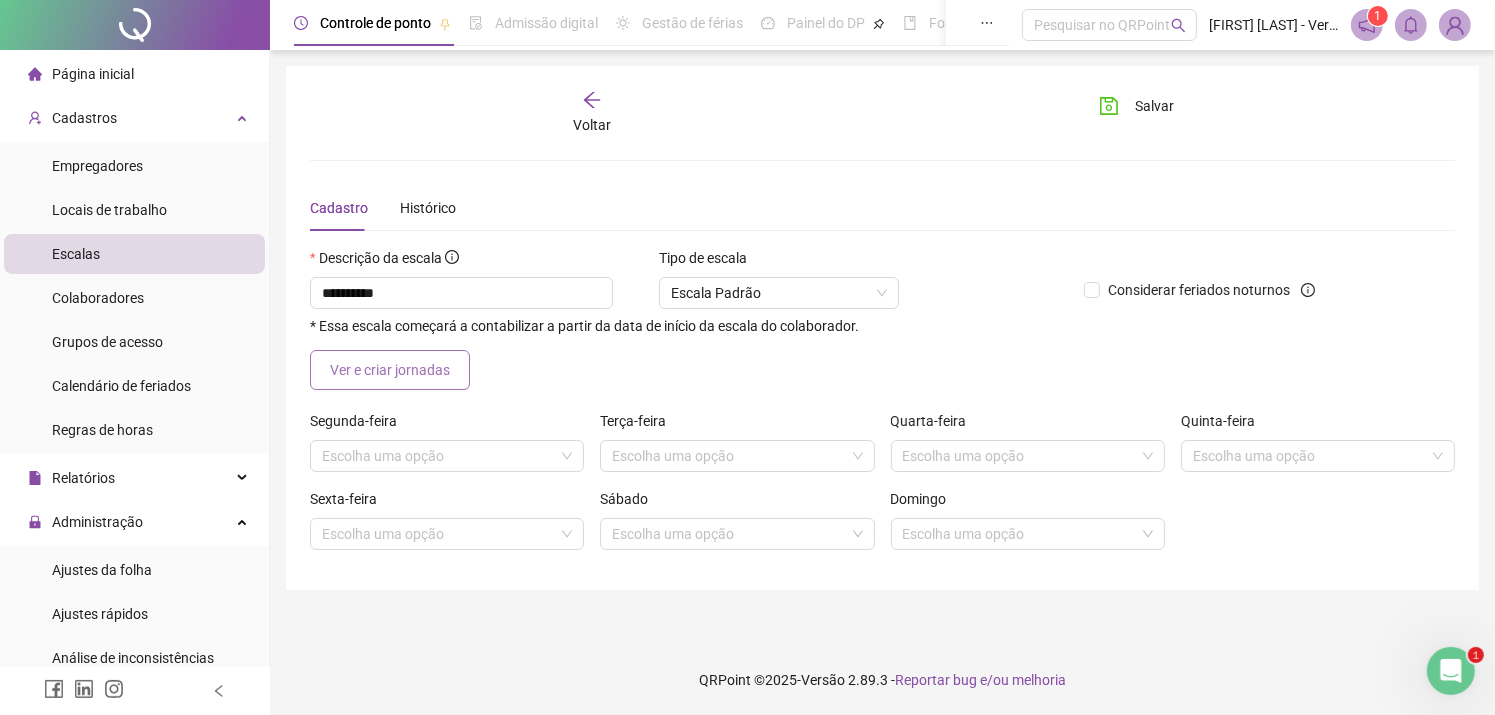 click on "Ver e criar jornadas" at bounding box center (390, 370) 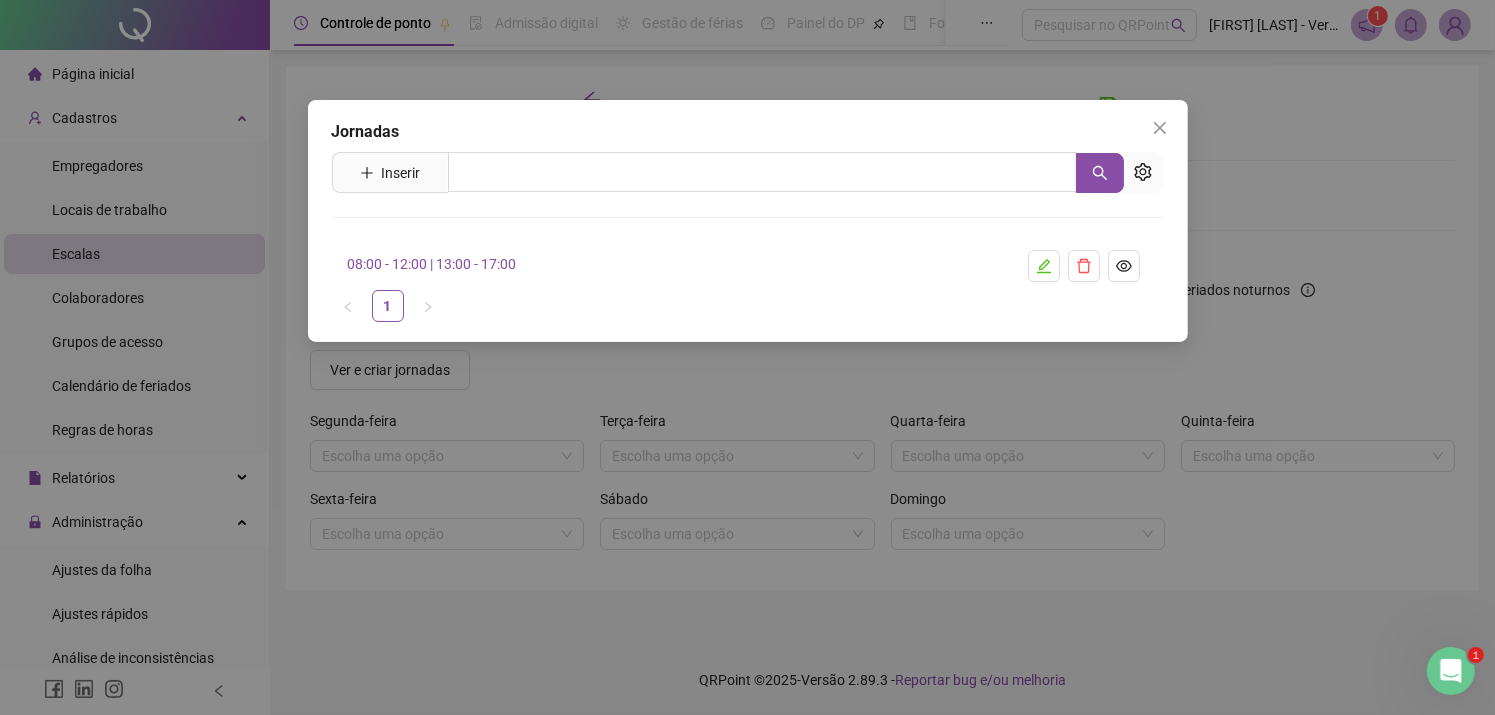 click on "08:00 - 12:00 | 13:00 - 17:00" at bounding box center (432, 264) 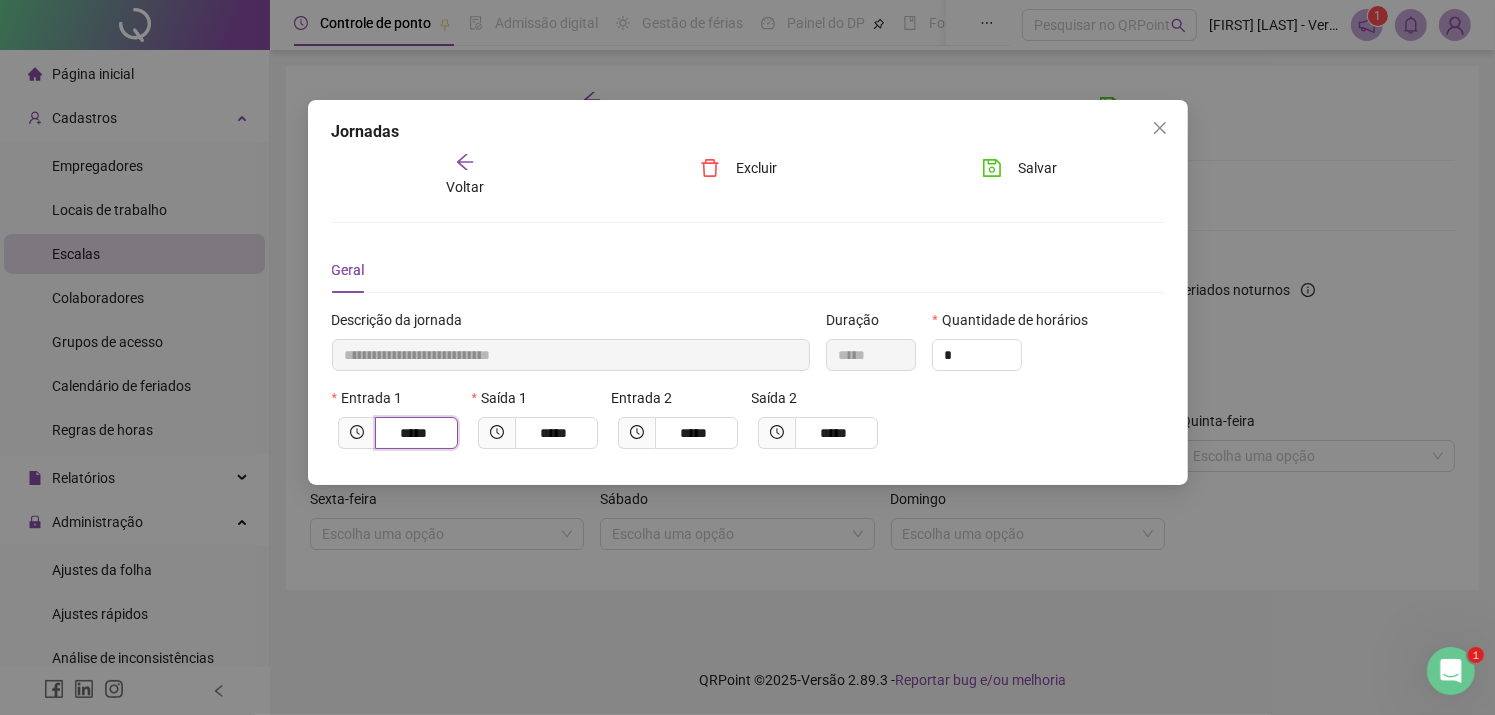 drag, startPoint x: 442, startPoint y: 431, endPoint x: 391, endPoint y: 438, distance: 51.47815 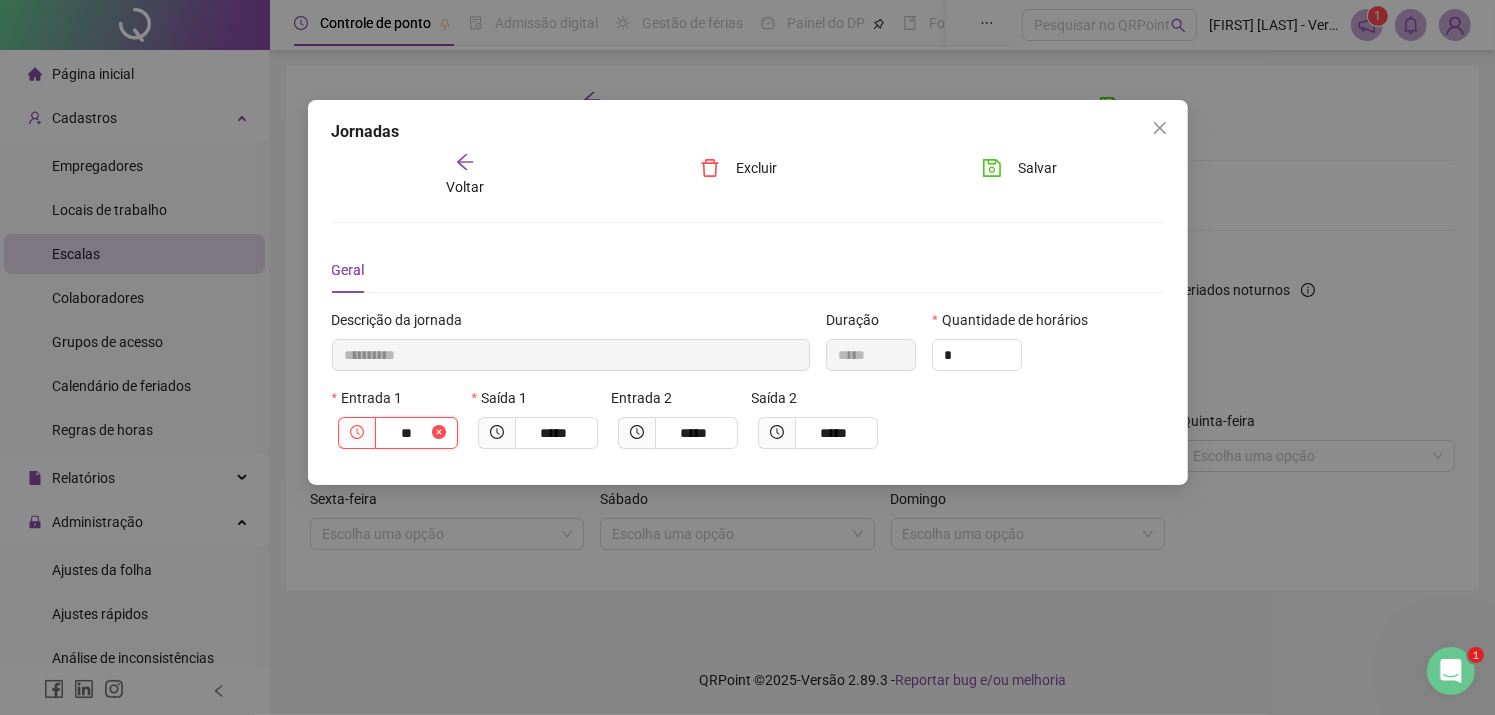 type on "*********" 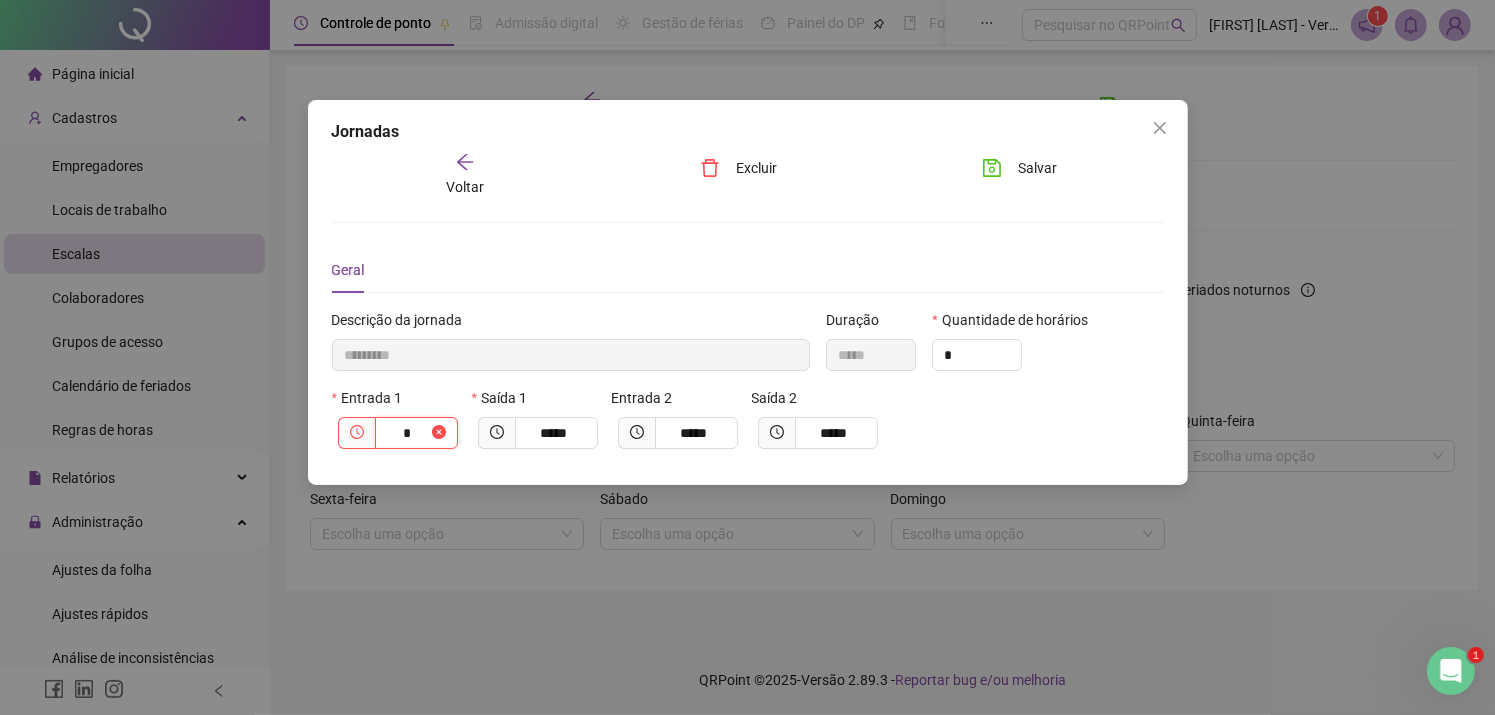 type on "**********" 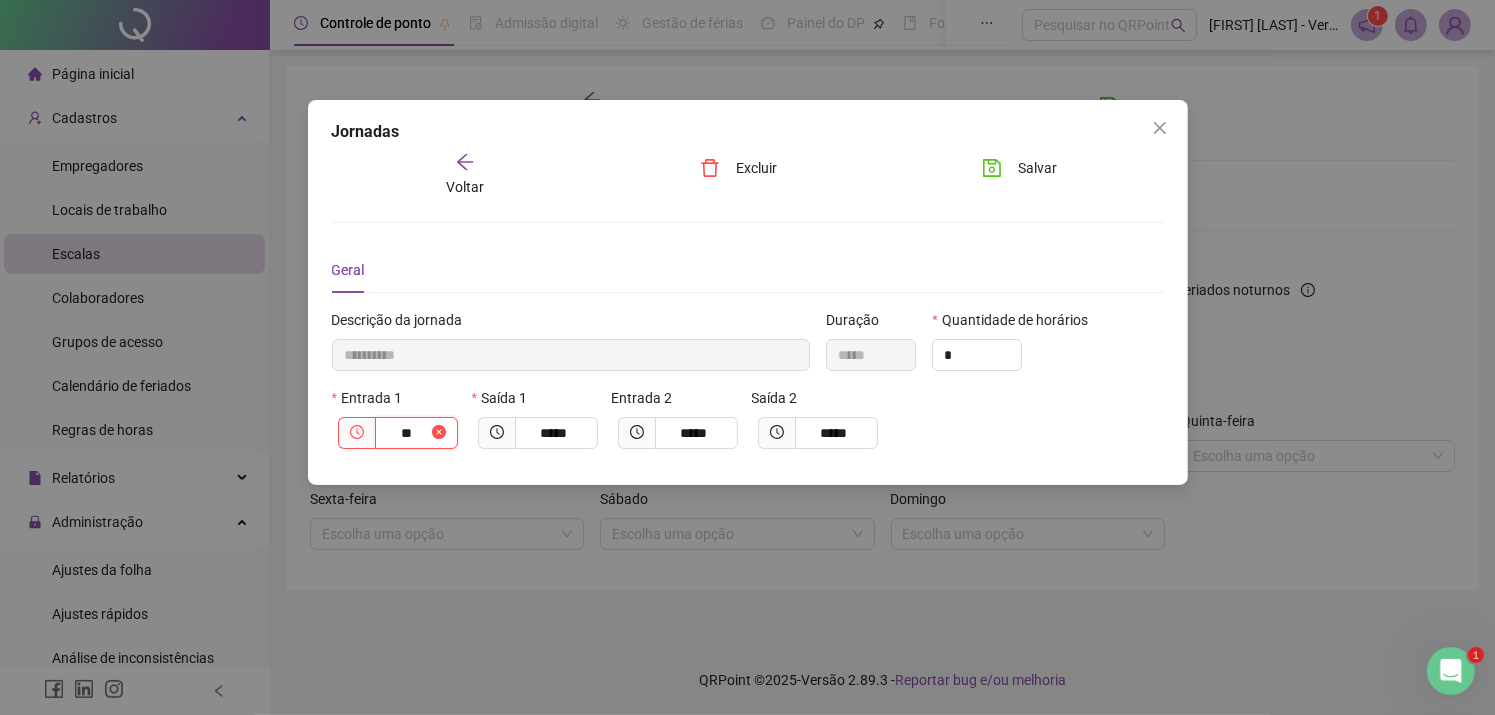 type on "**********" 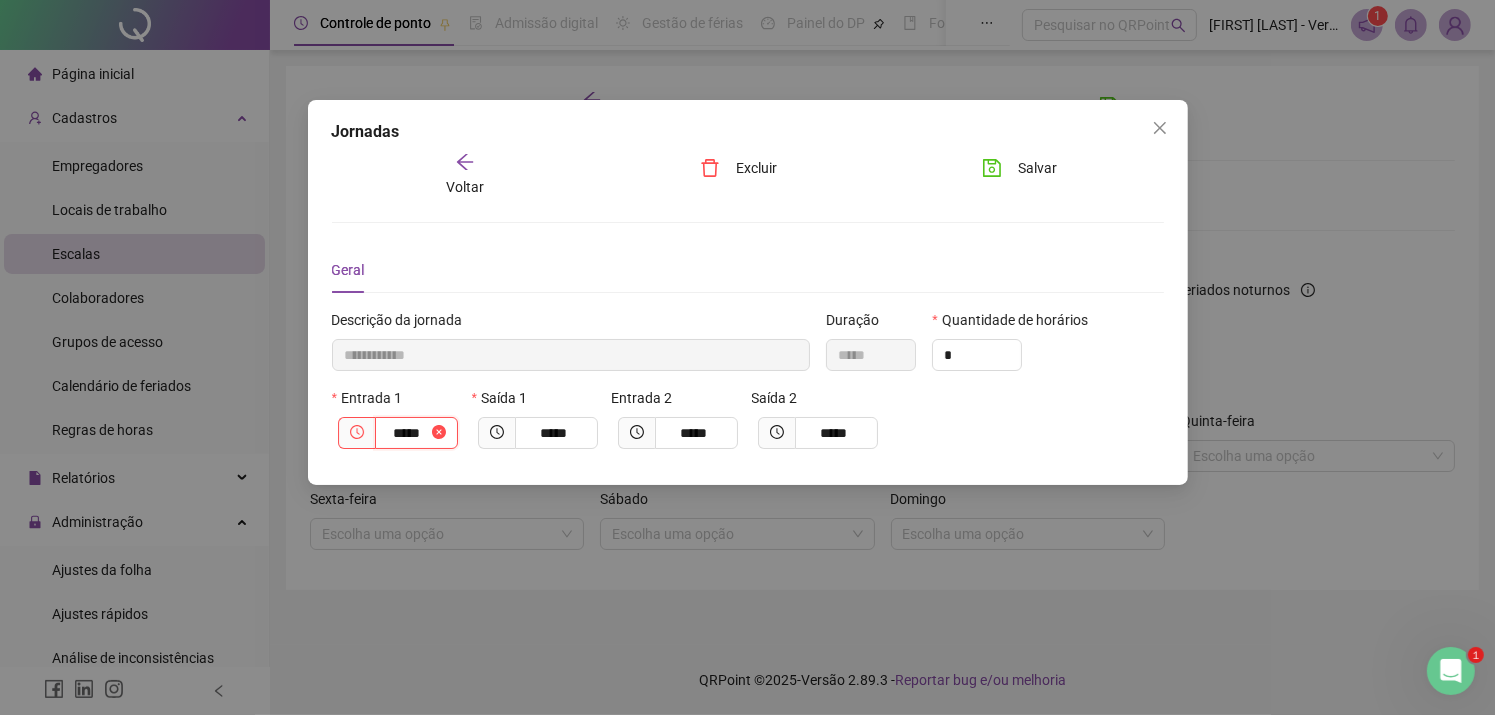 type on "****" 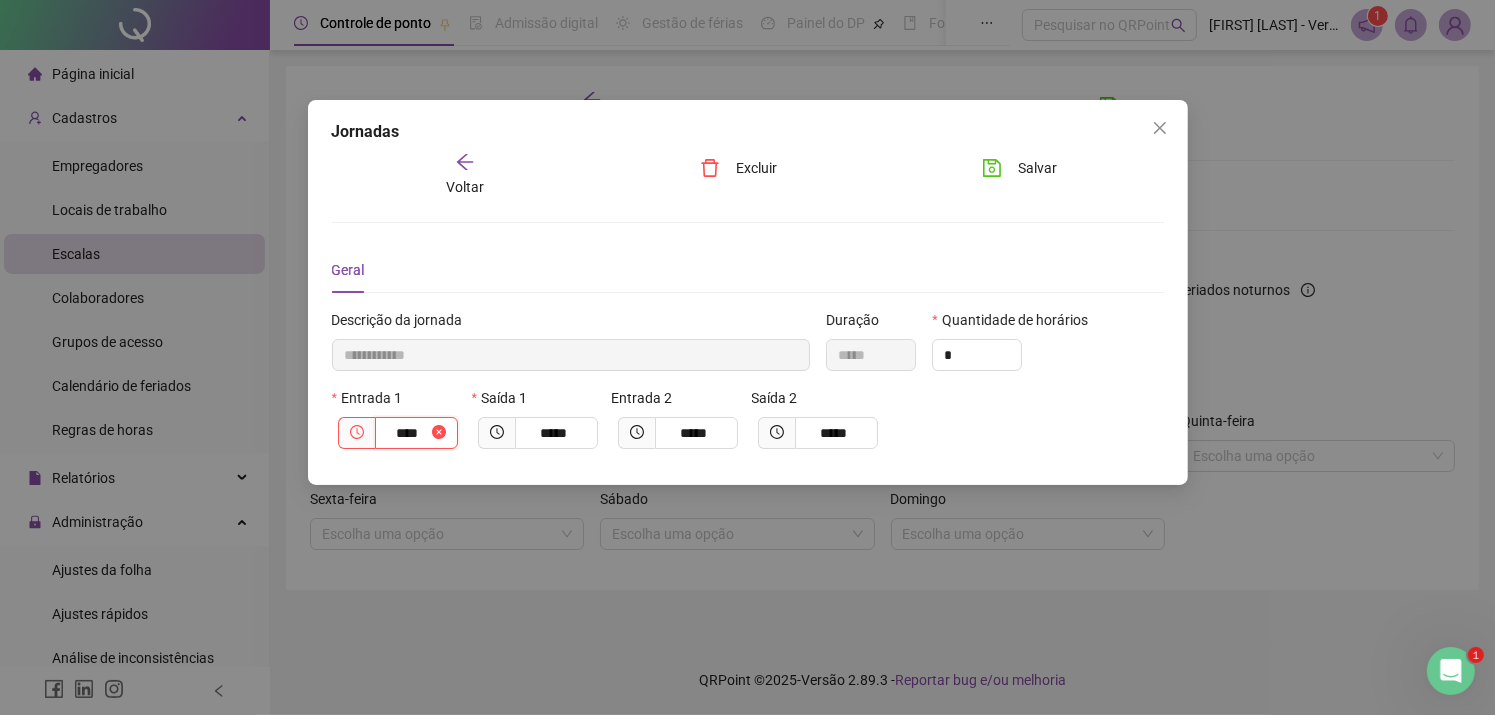type on "**********" 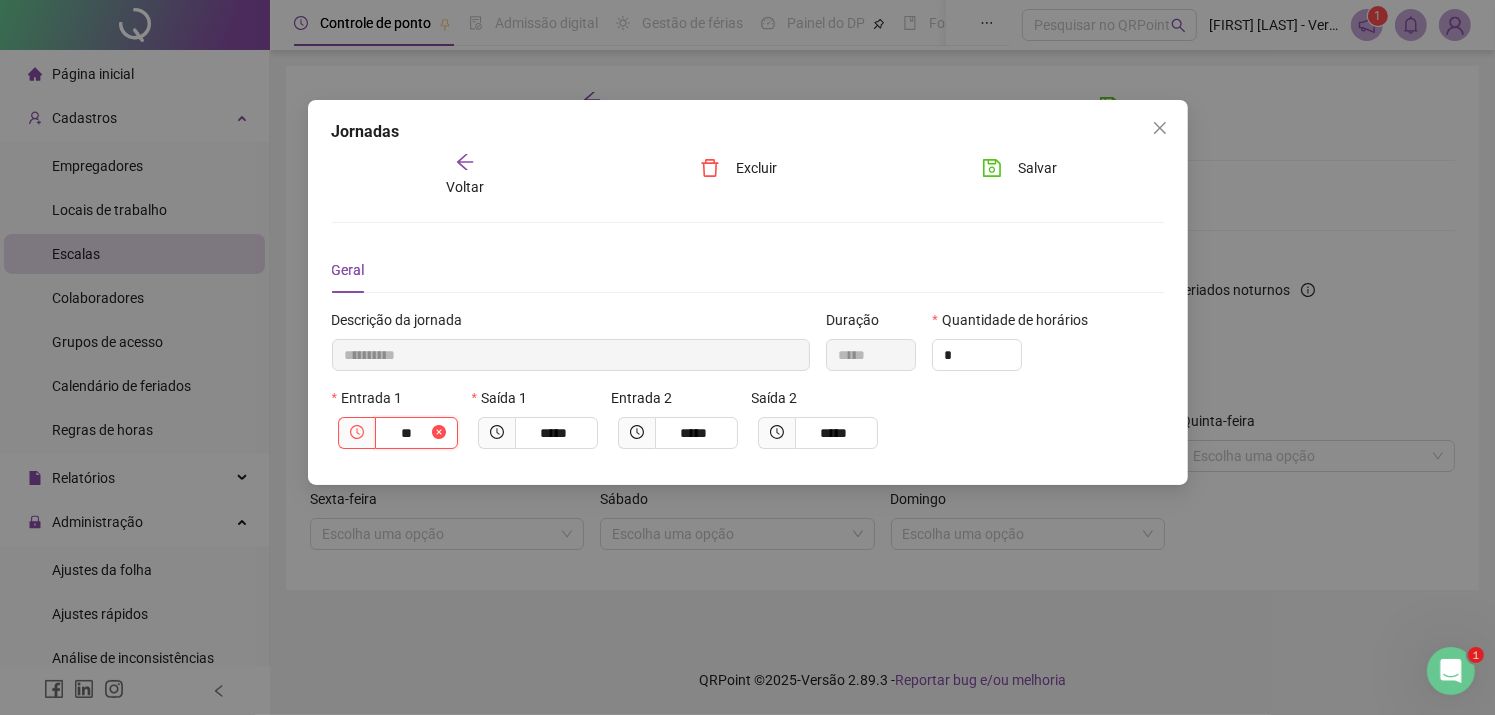 type on "*********" 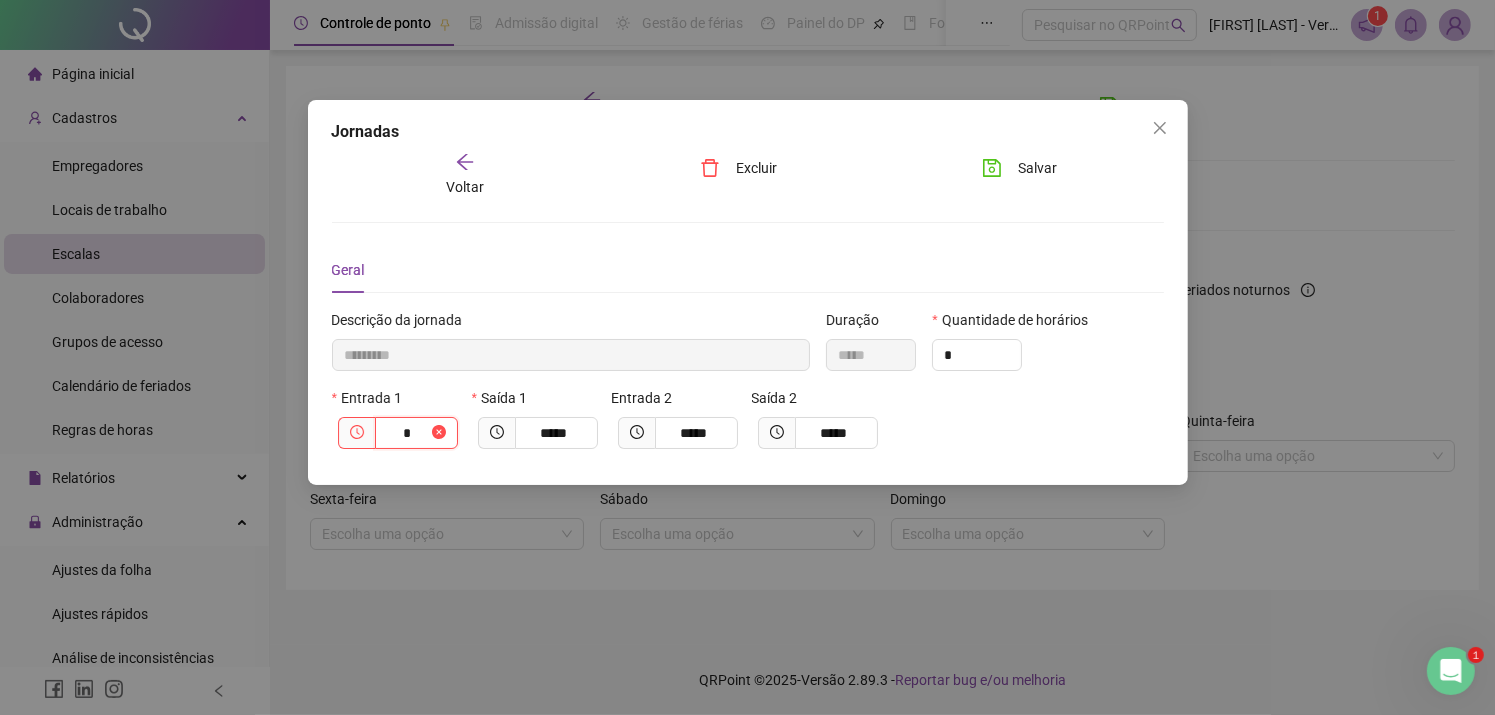type on "*********" 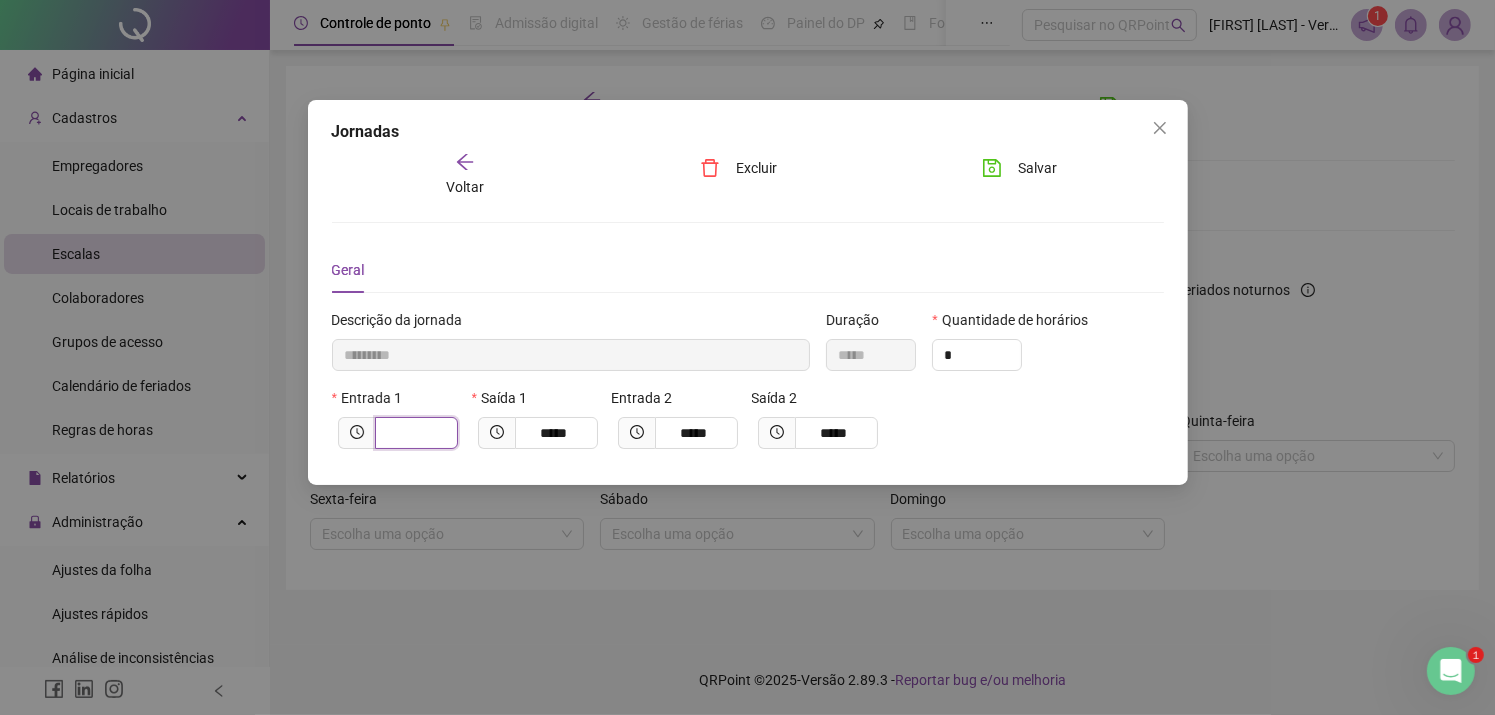type on "*********" 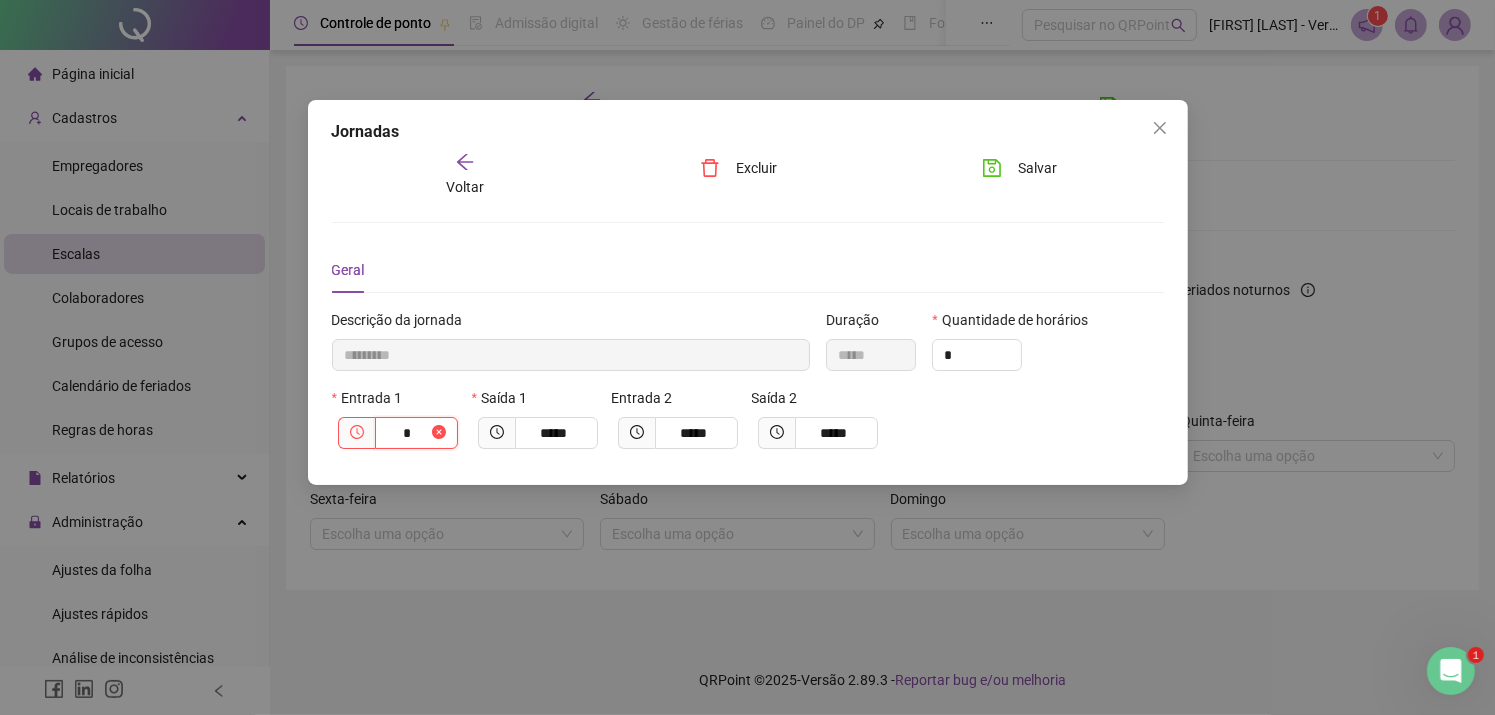 type on "**********" 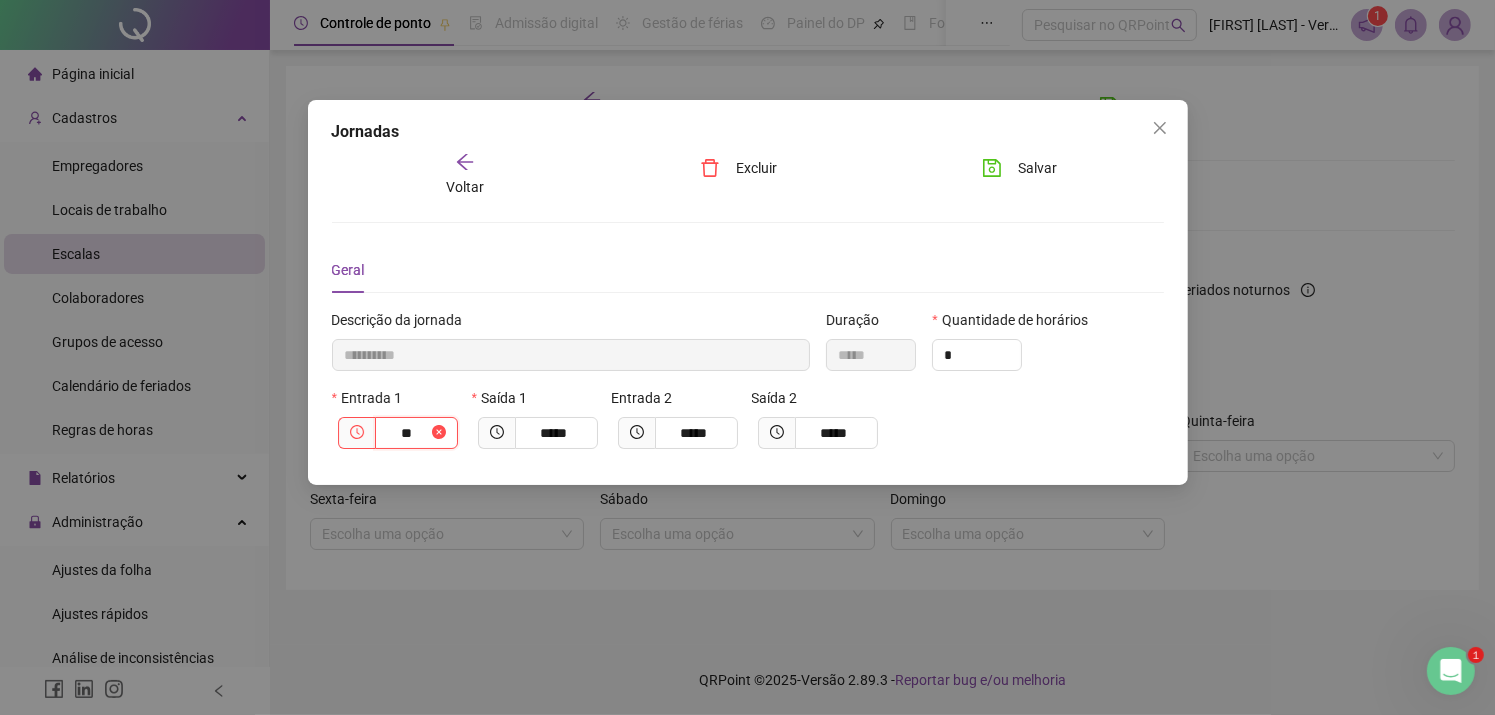 type on "*********" 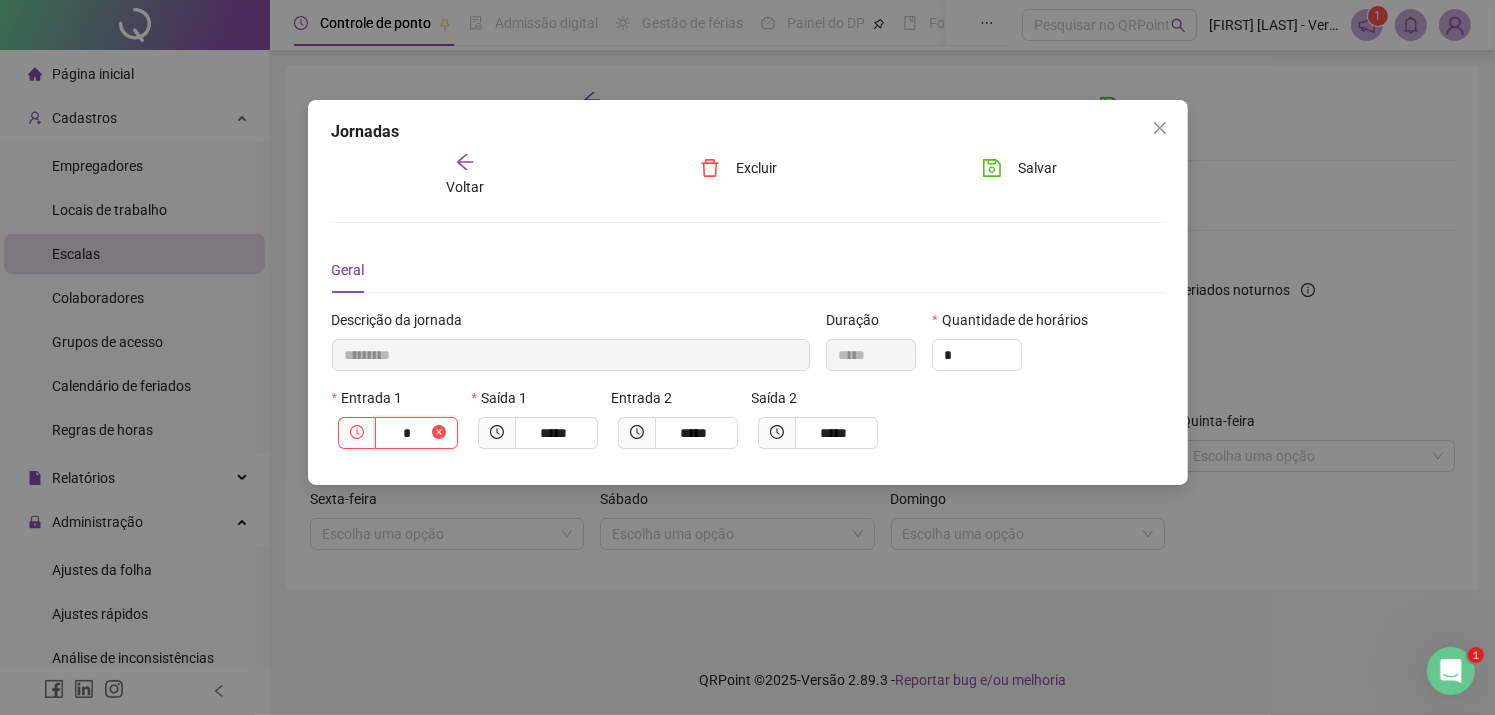 type on "**********" 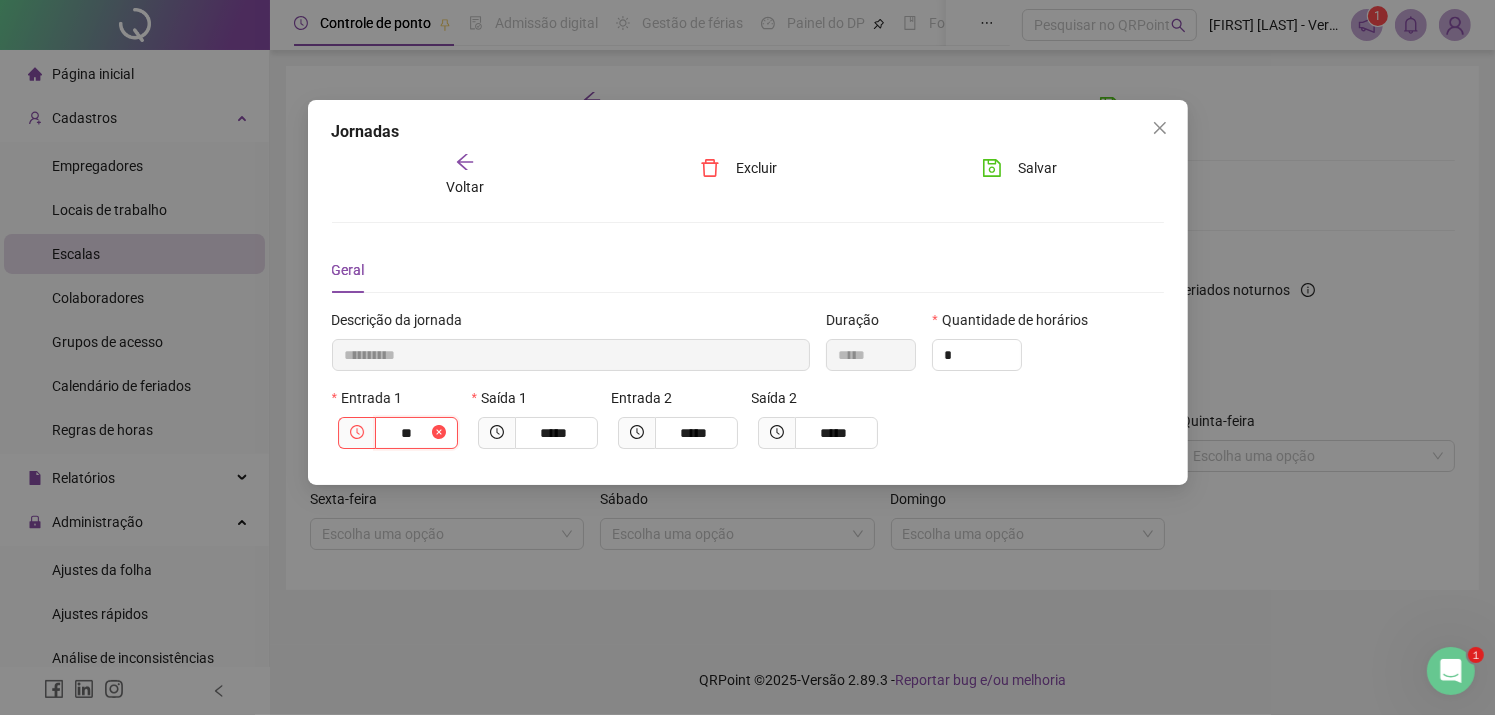 type on "**********" 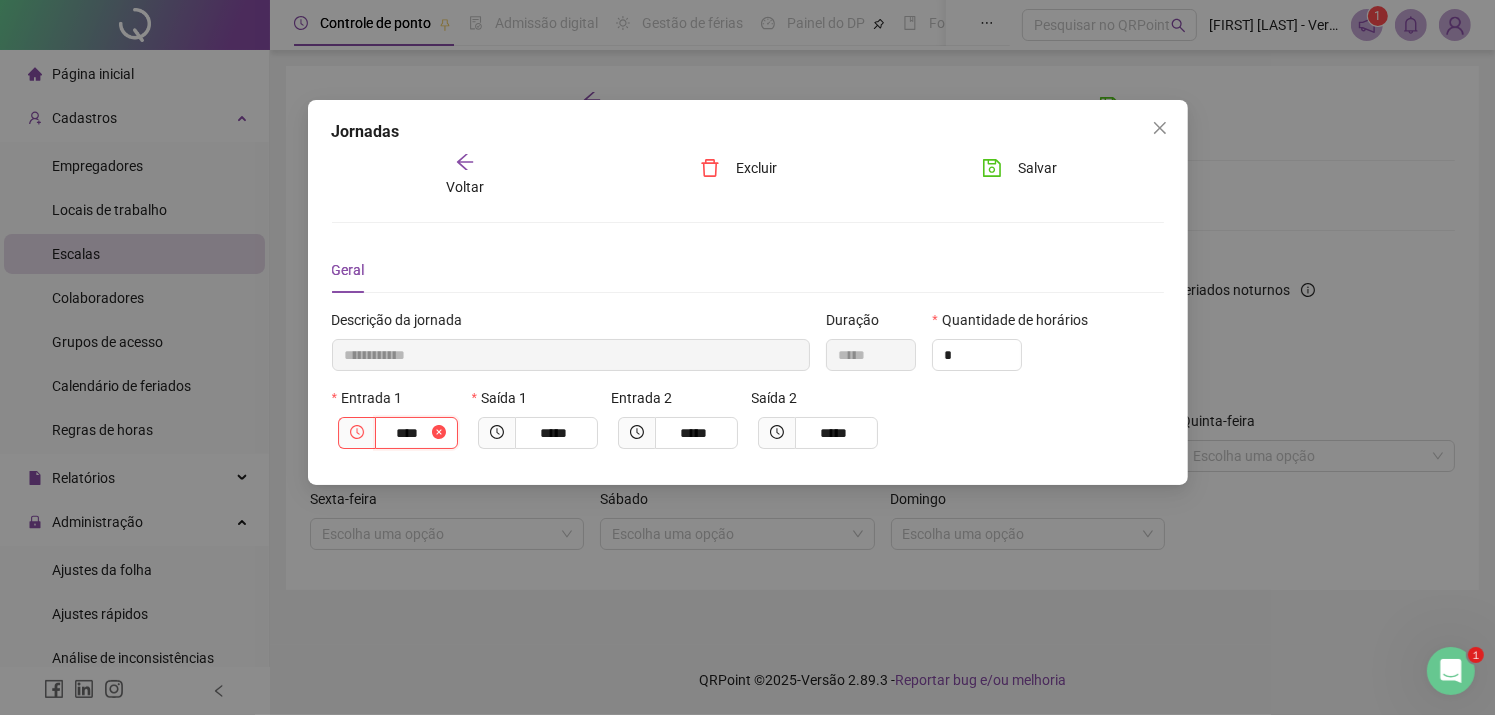 type on "**********" 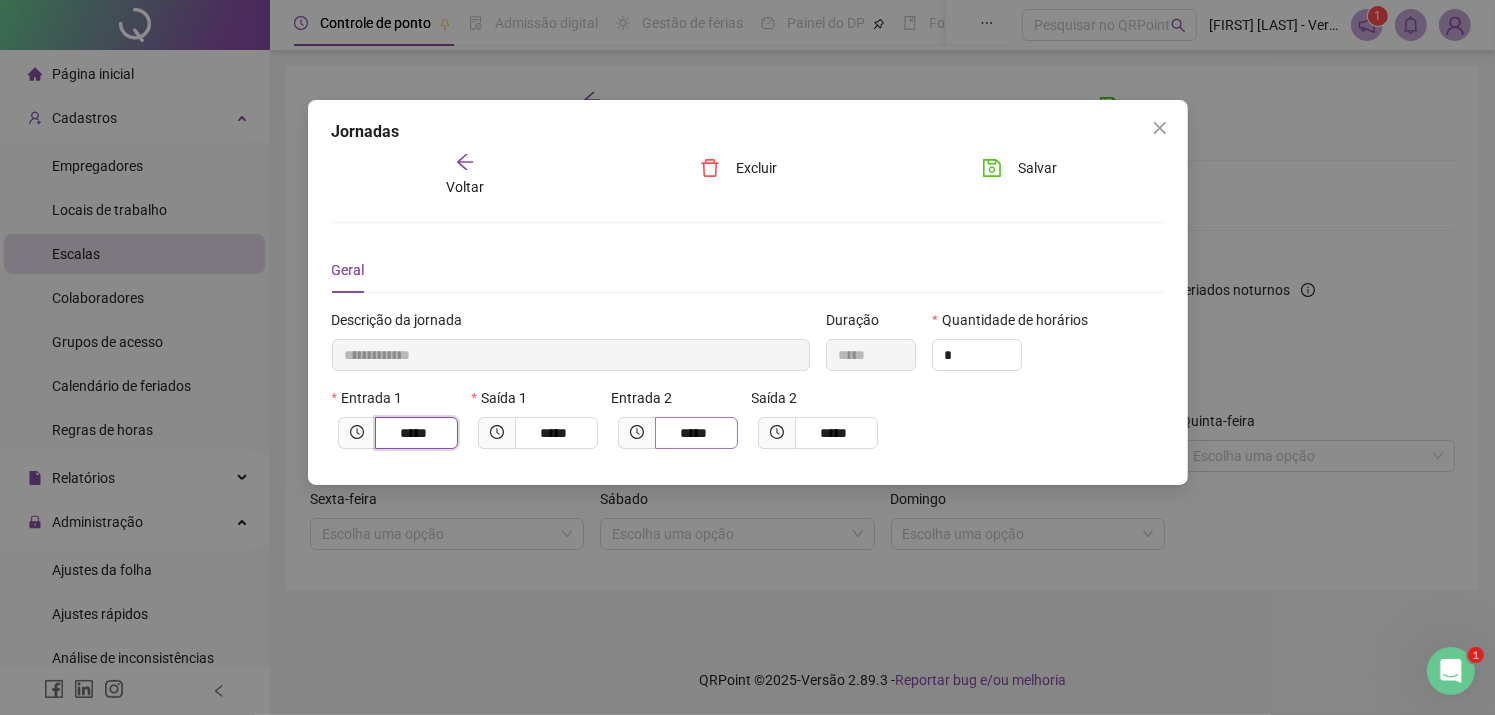 type on "*****" 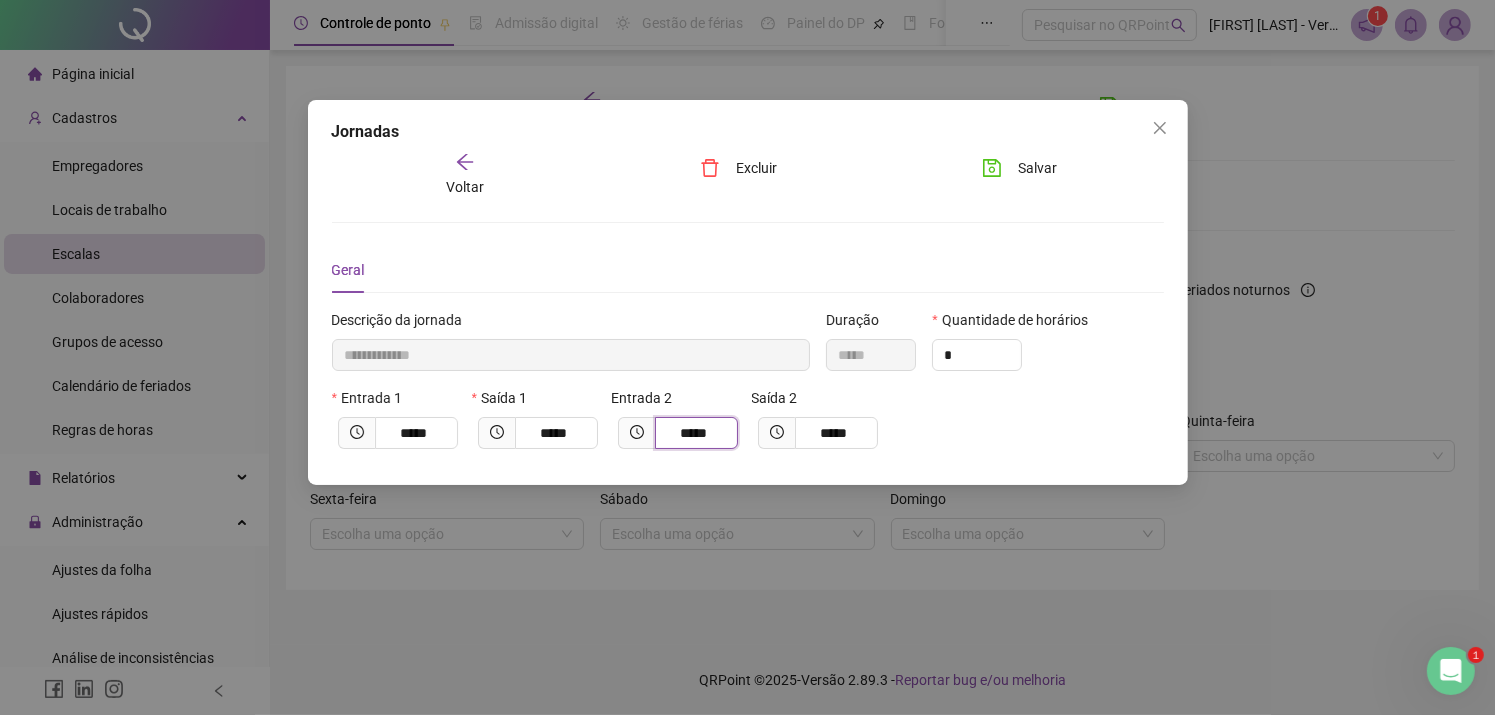 click on "*****" at bounding box center (694, 433) 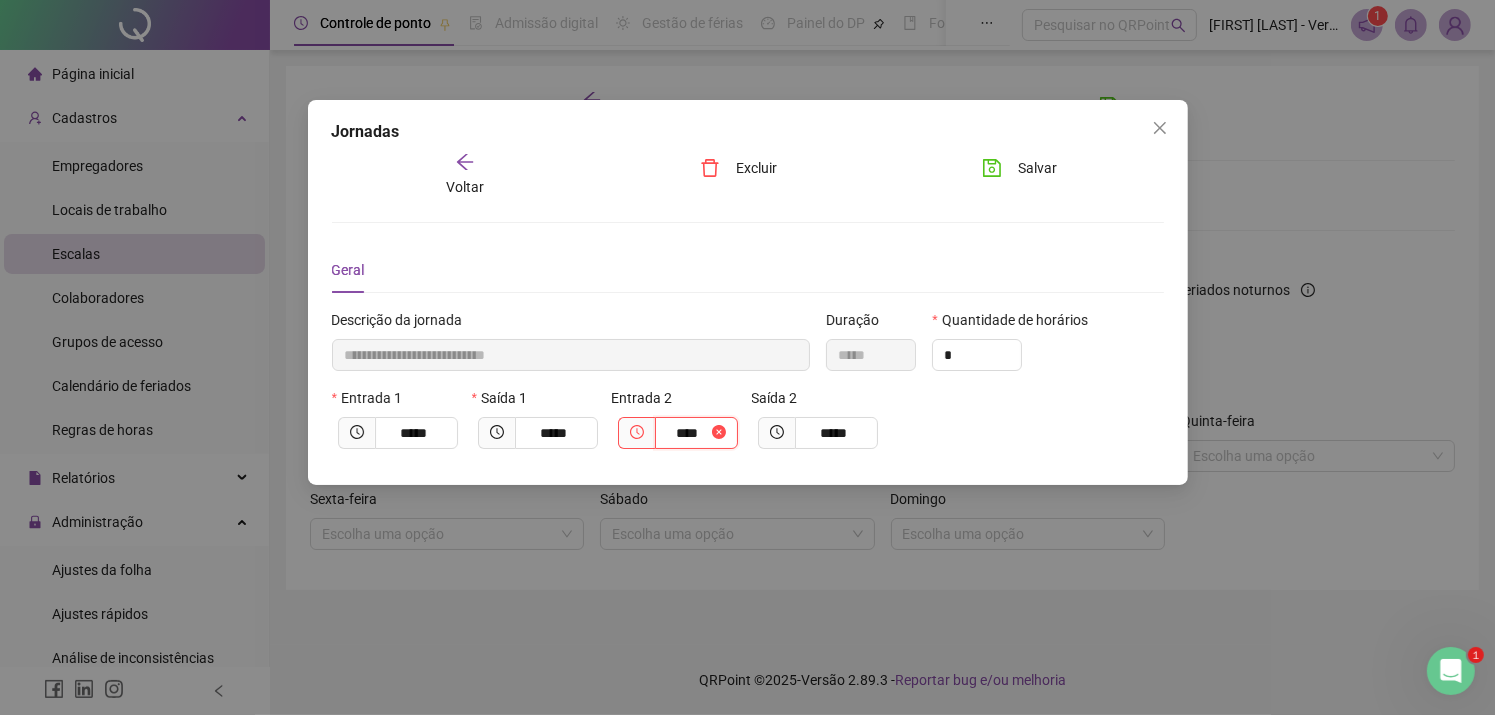 type on "**********" 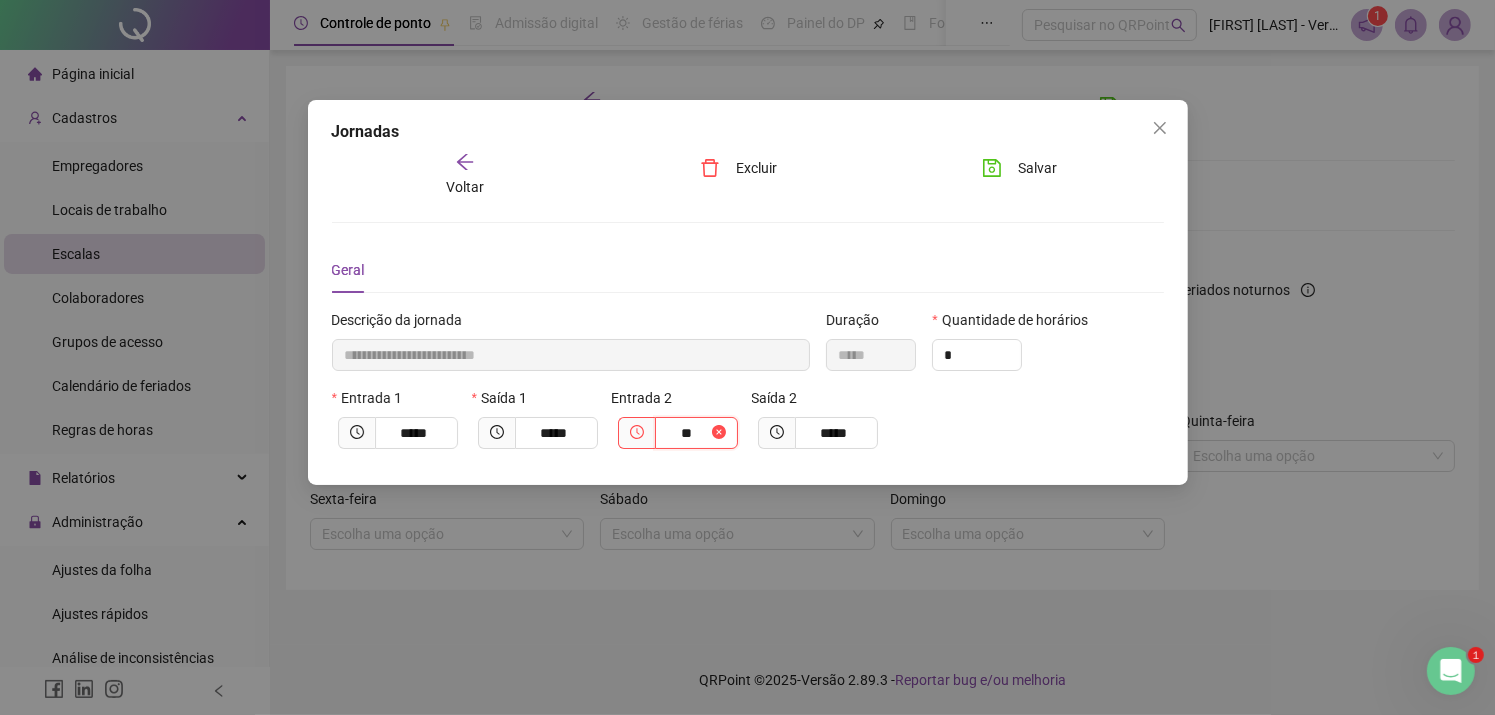 type on "***" 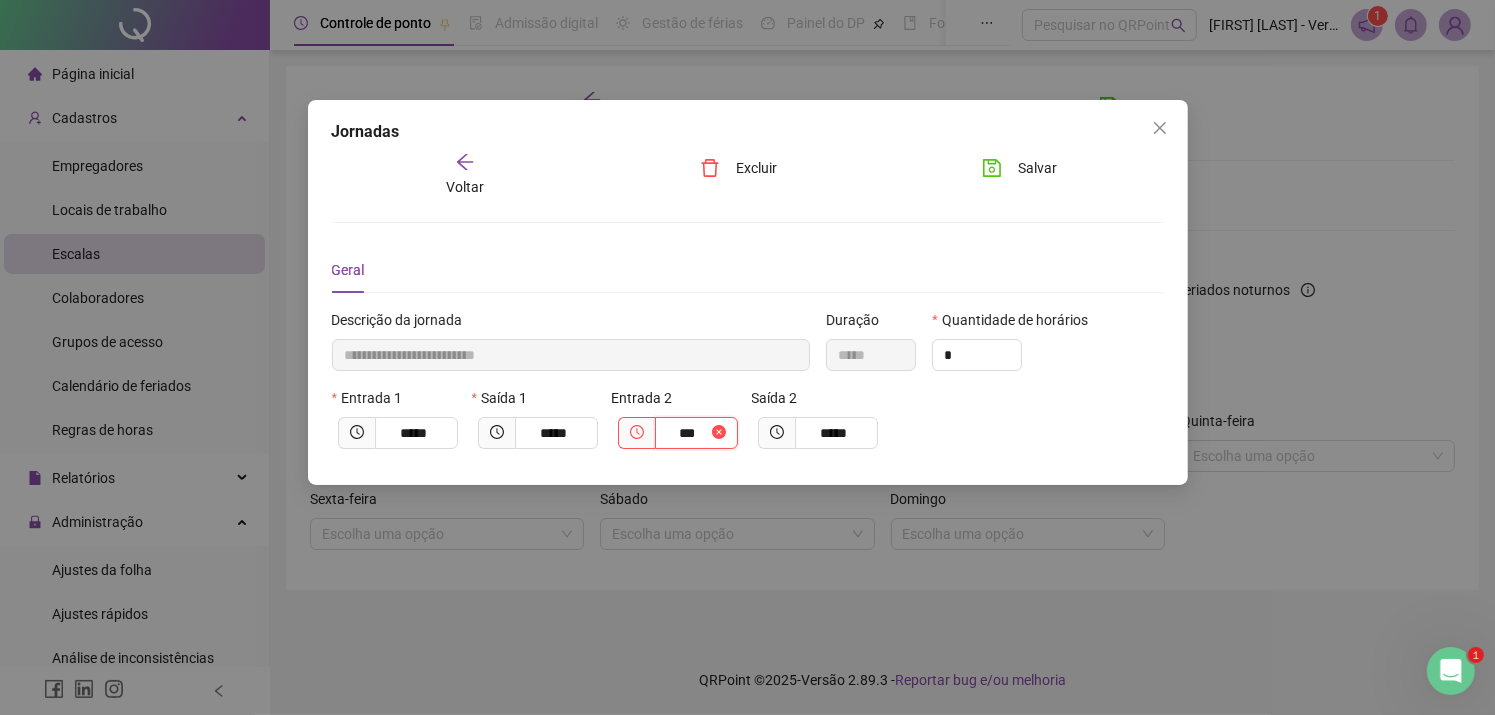 type on "**********" 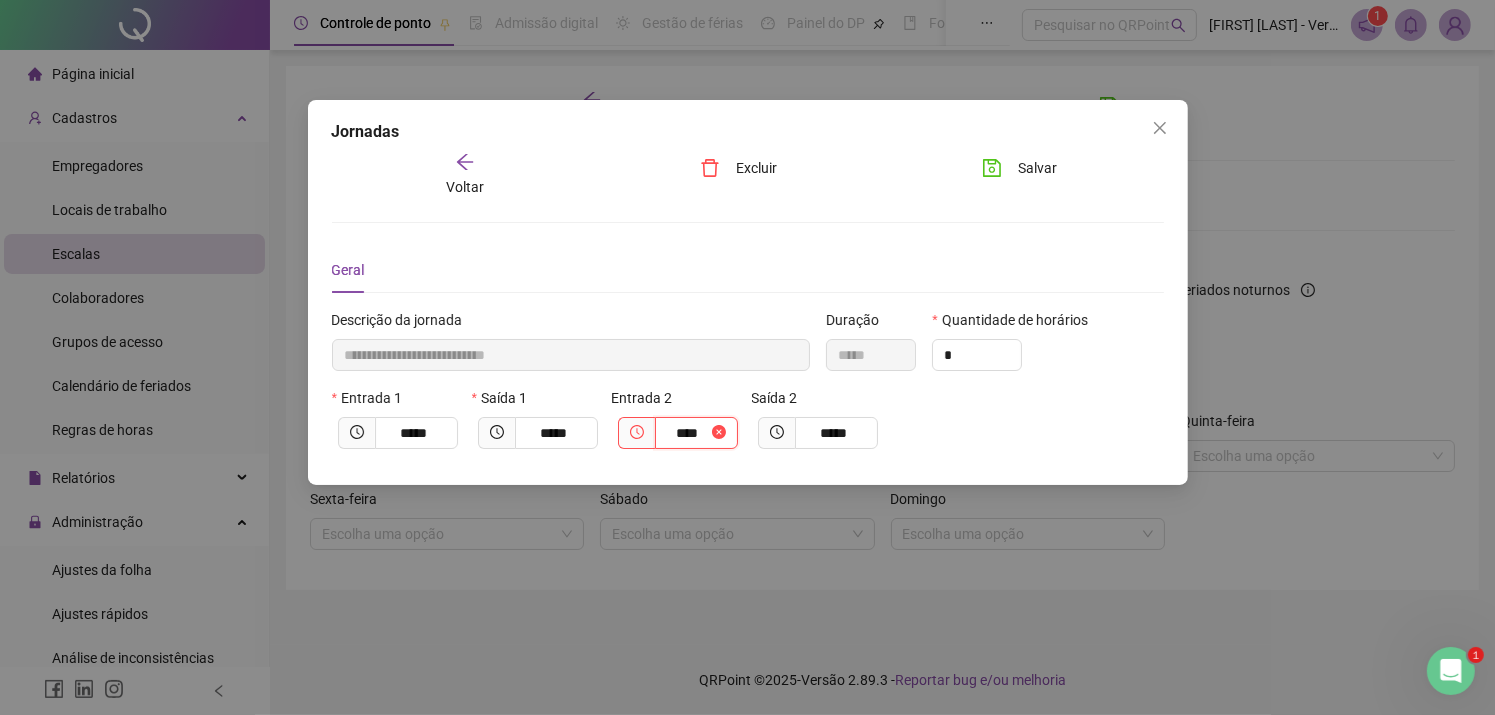 type on "**********" 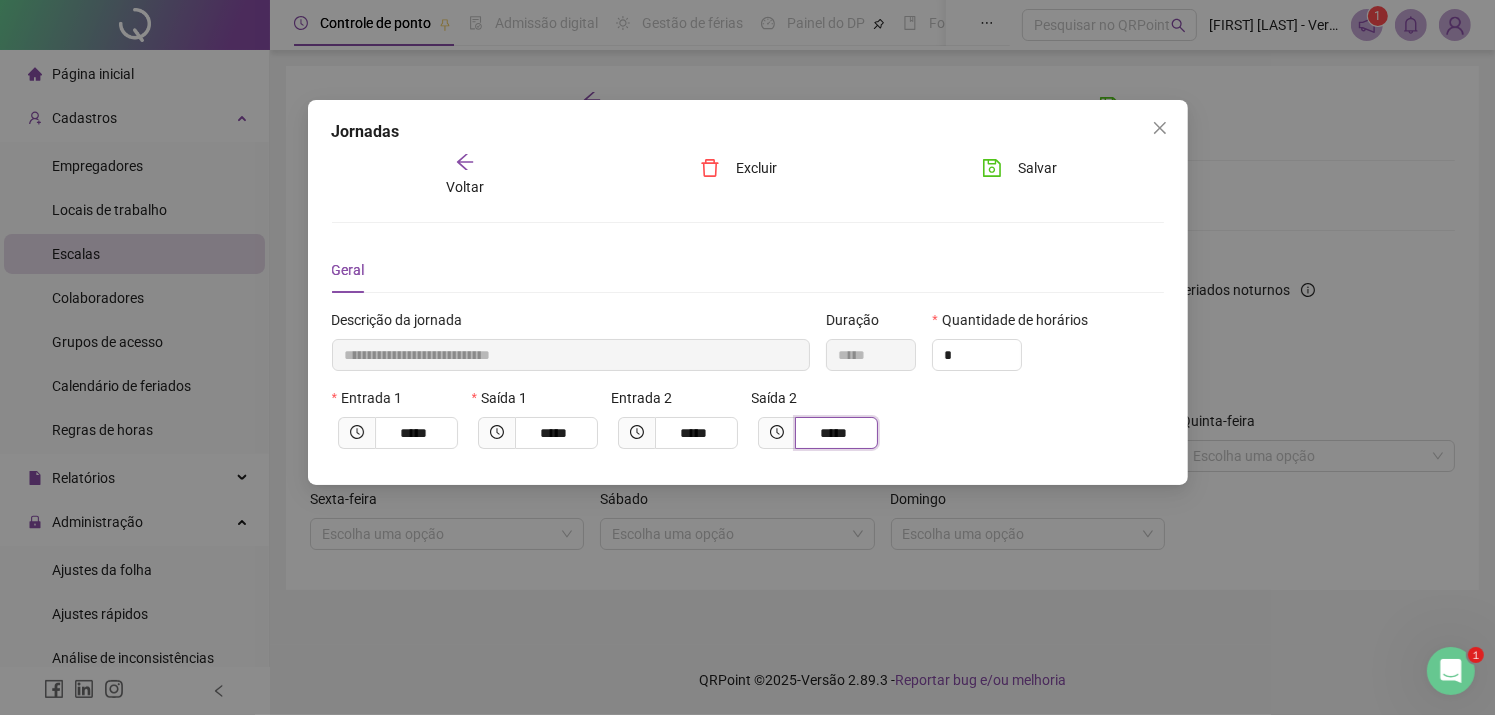 click on "*****" at bounding box center (834, 433) 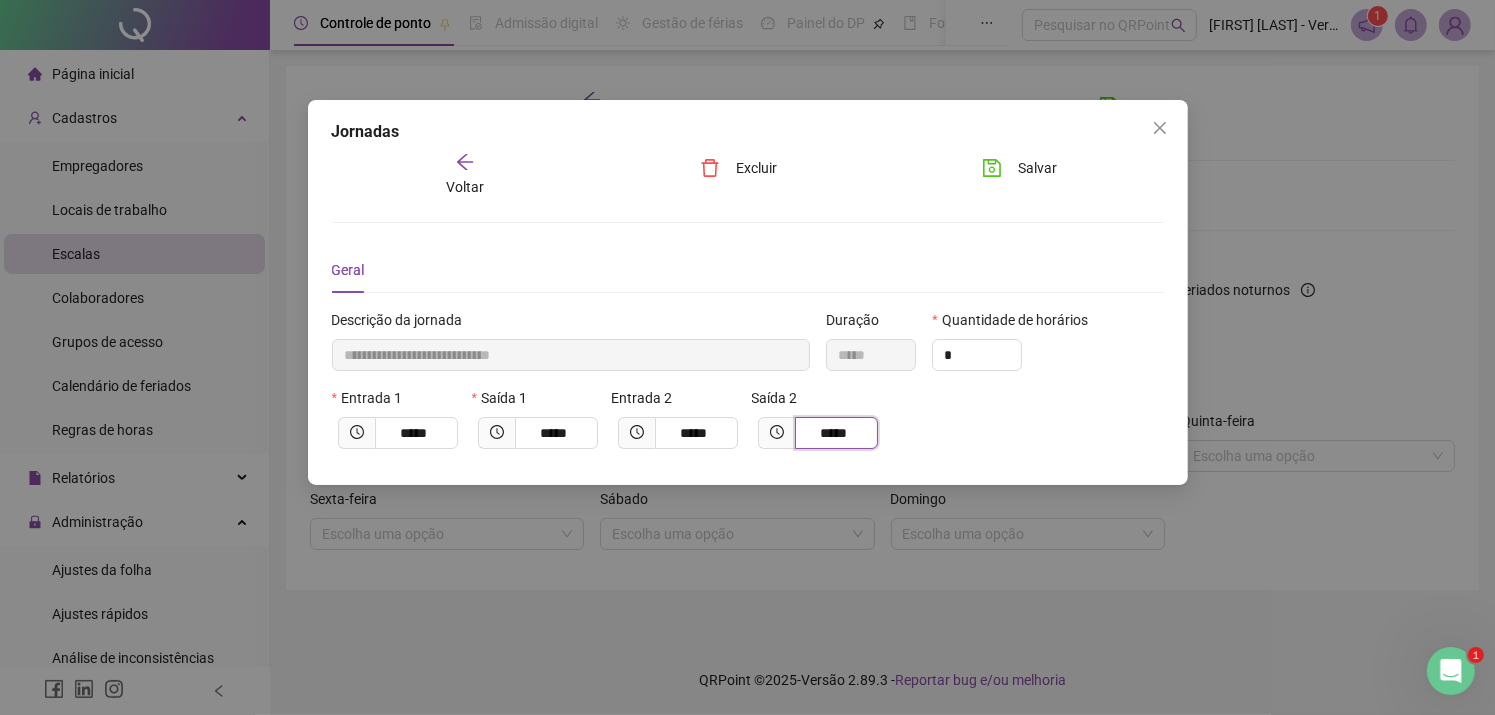 type on "**********" 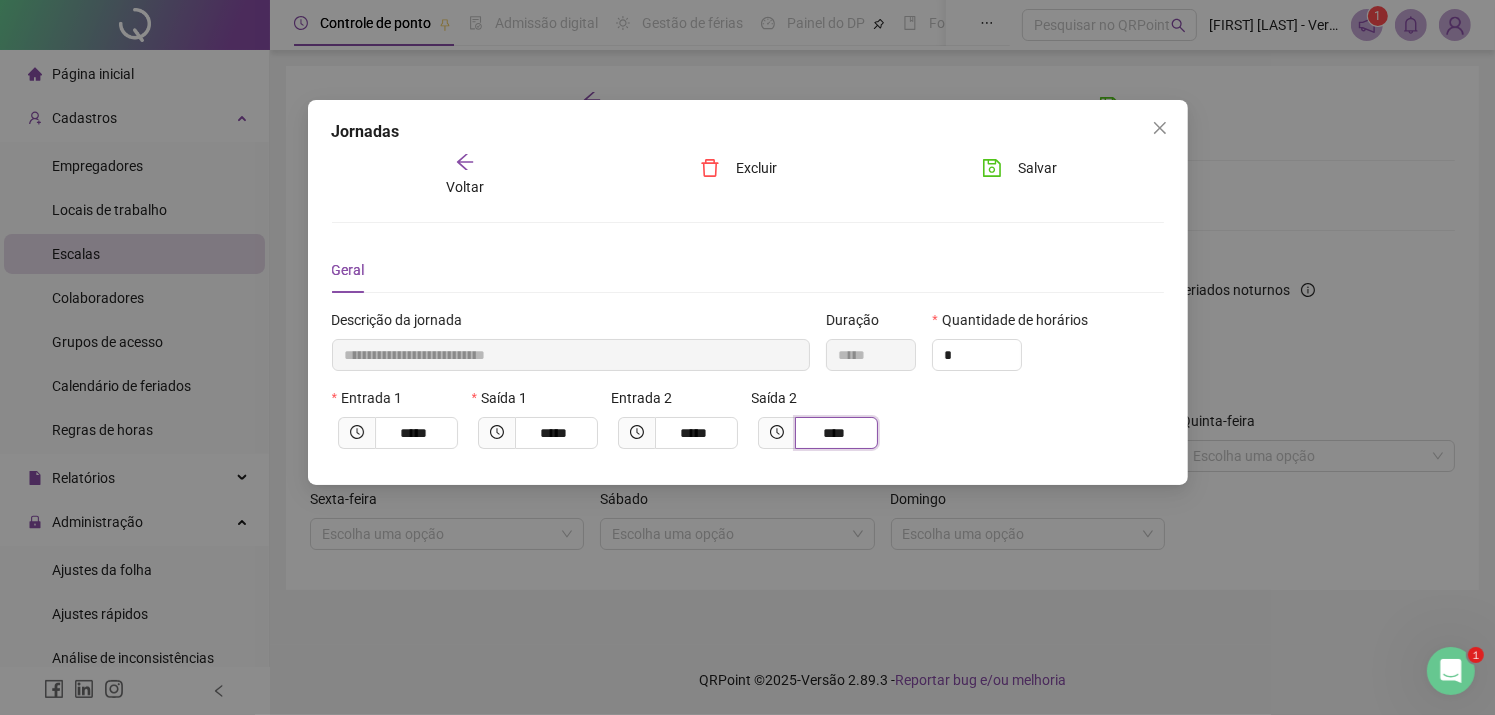 type on "**********" 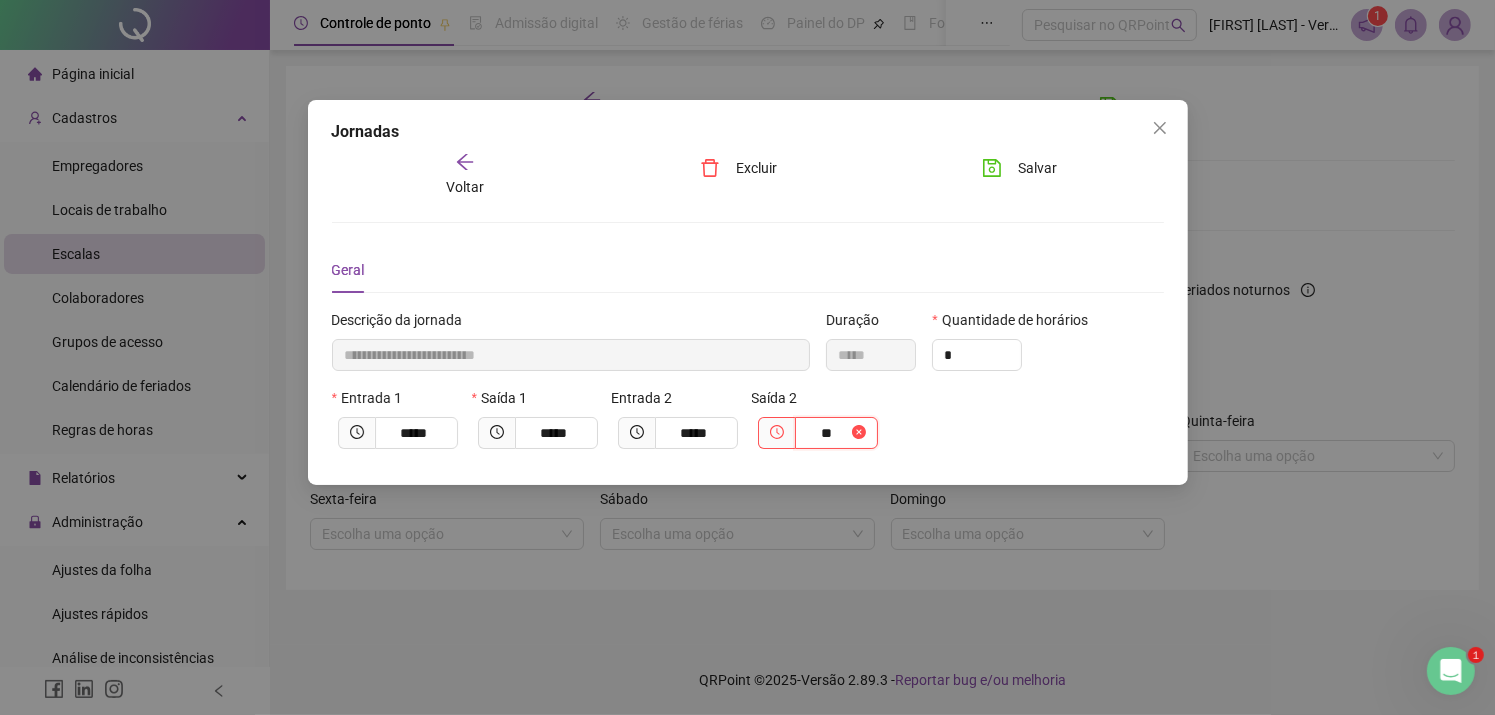 type on "**********" 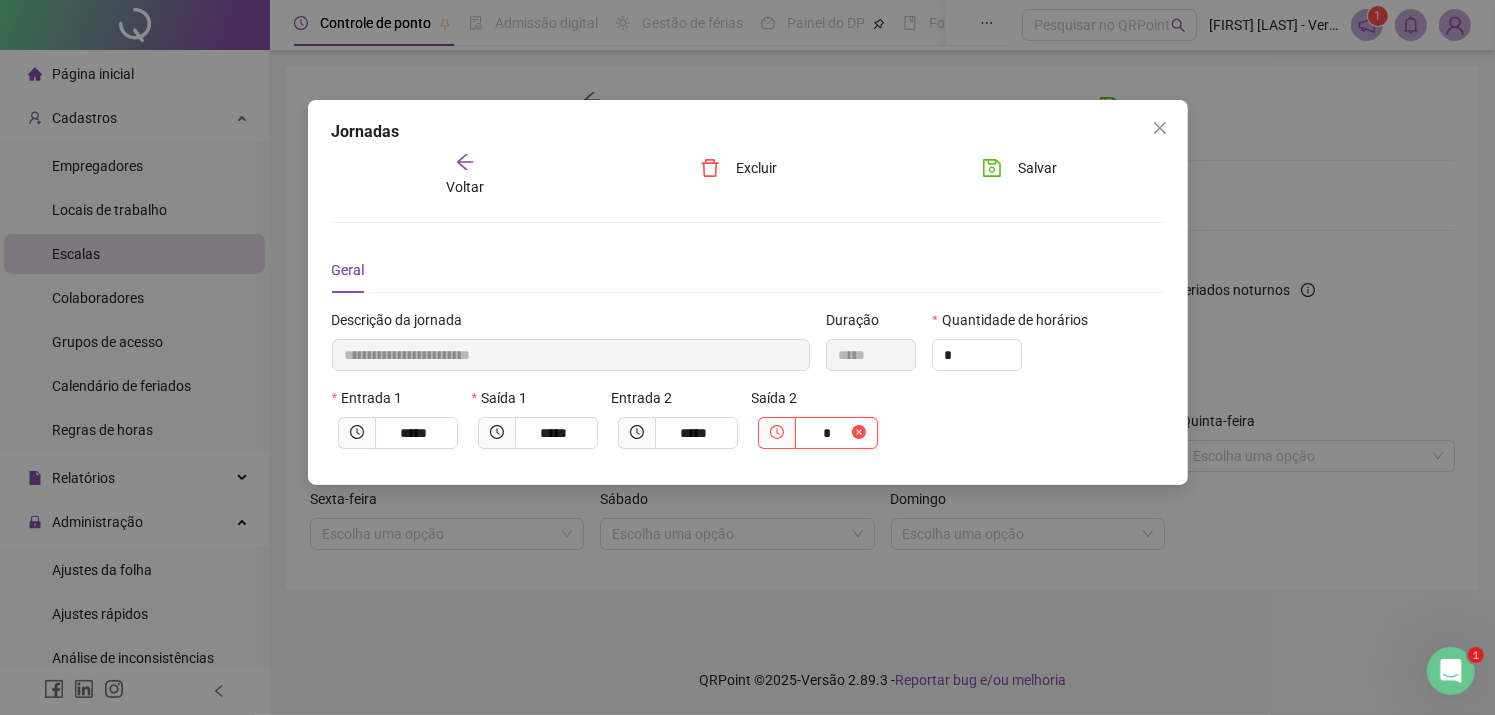 type on "**********" 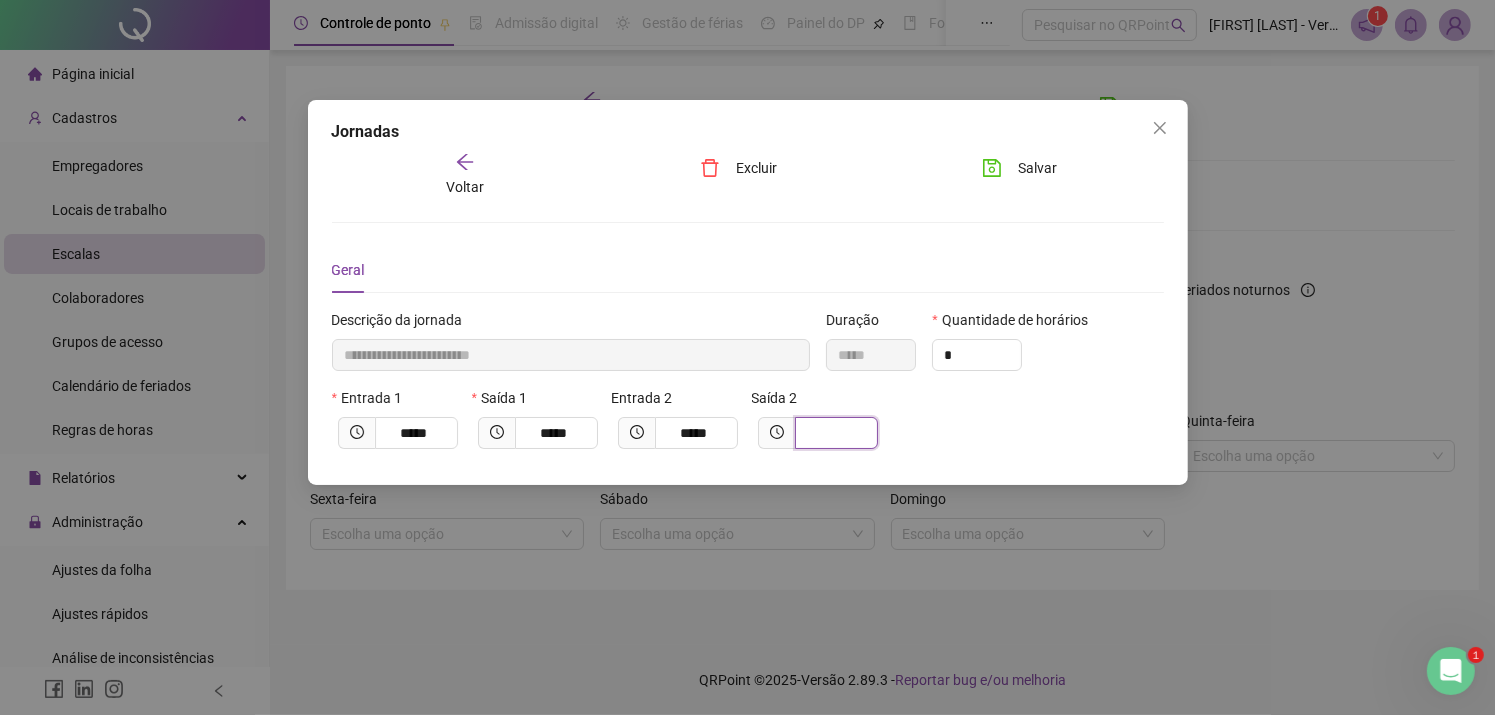 type on "**********" 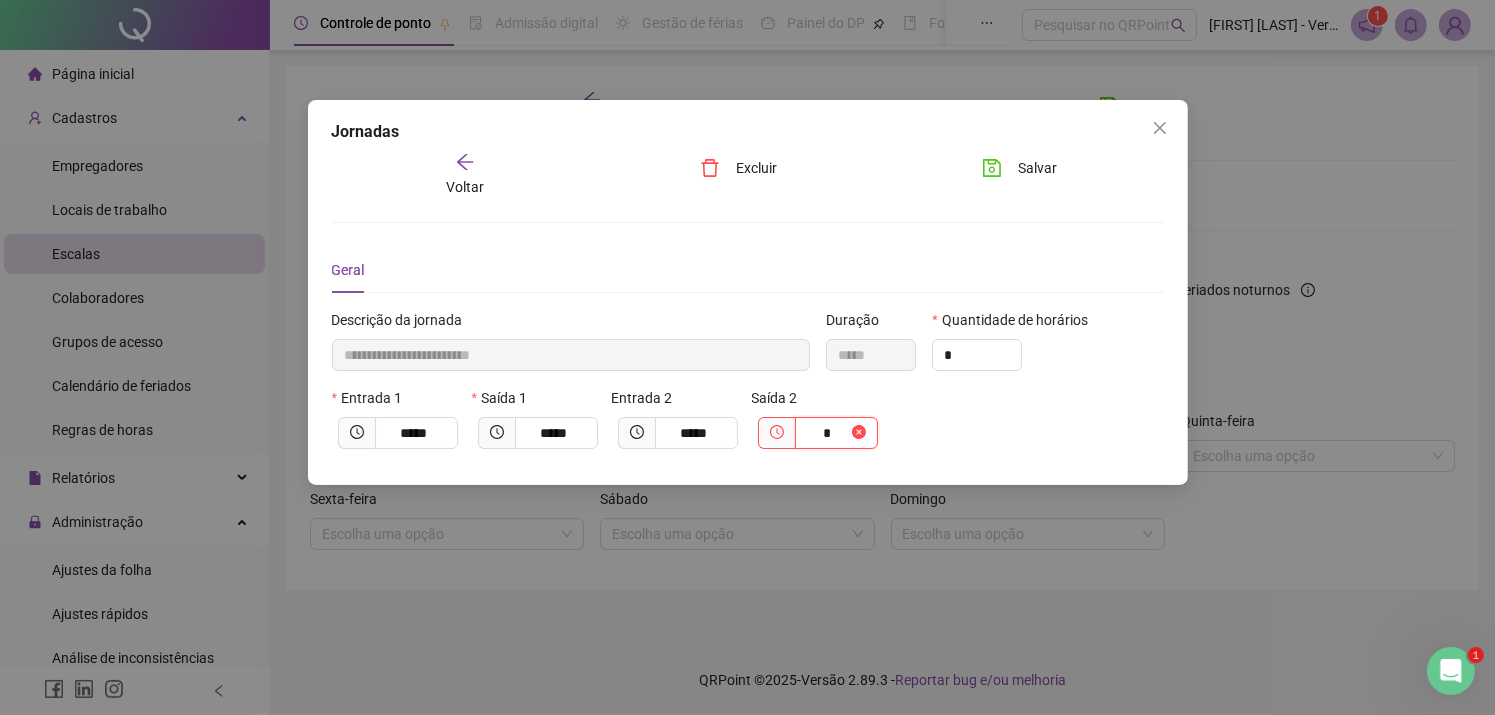 type on "**********" 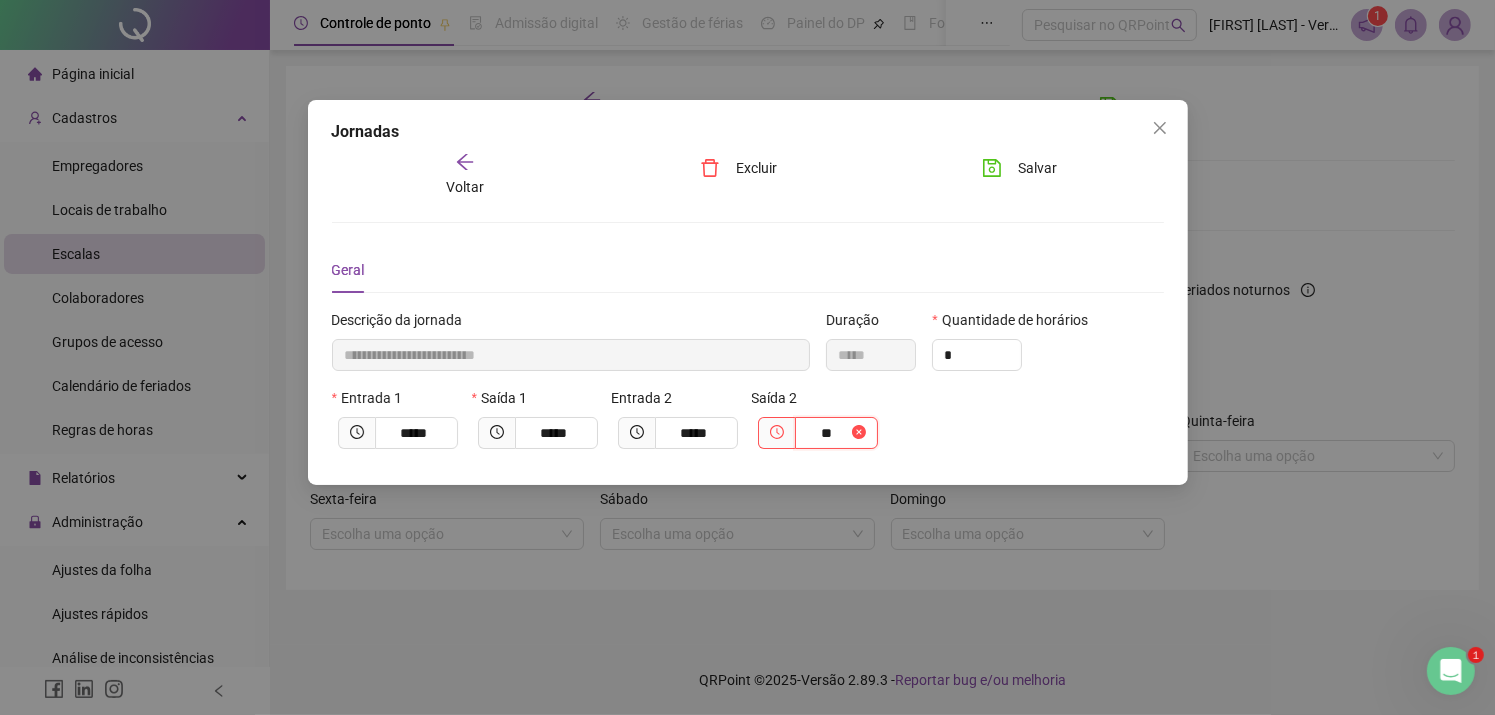 type on "**********" 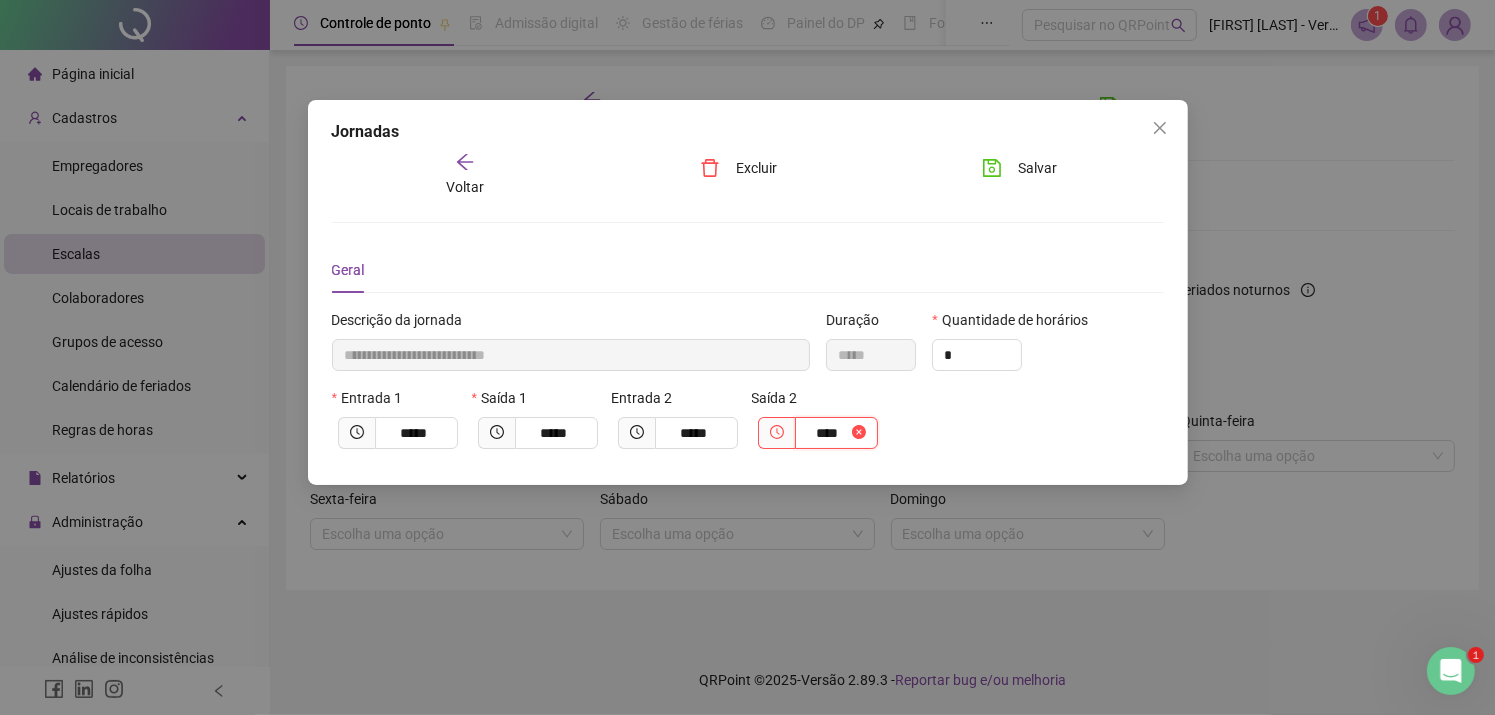 type on "**********" 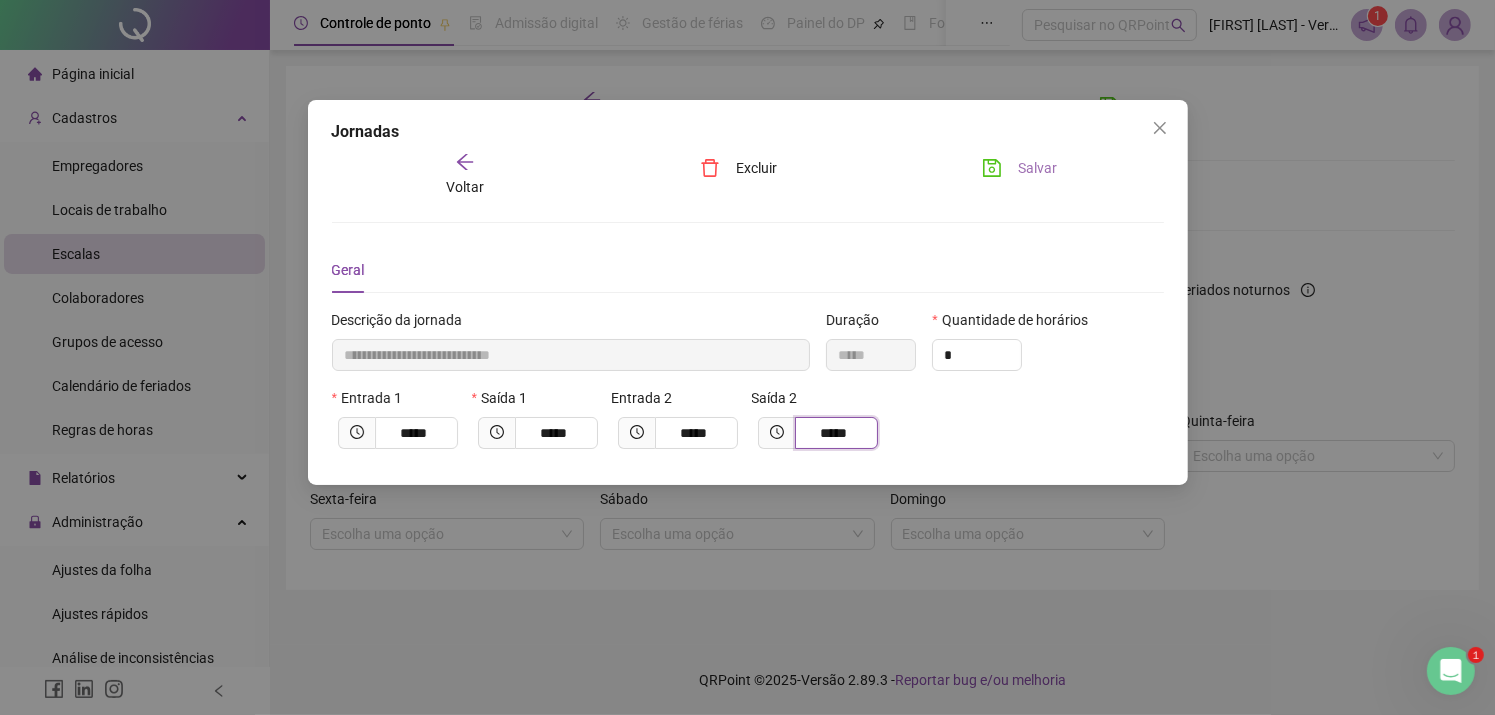 type on "*****" 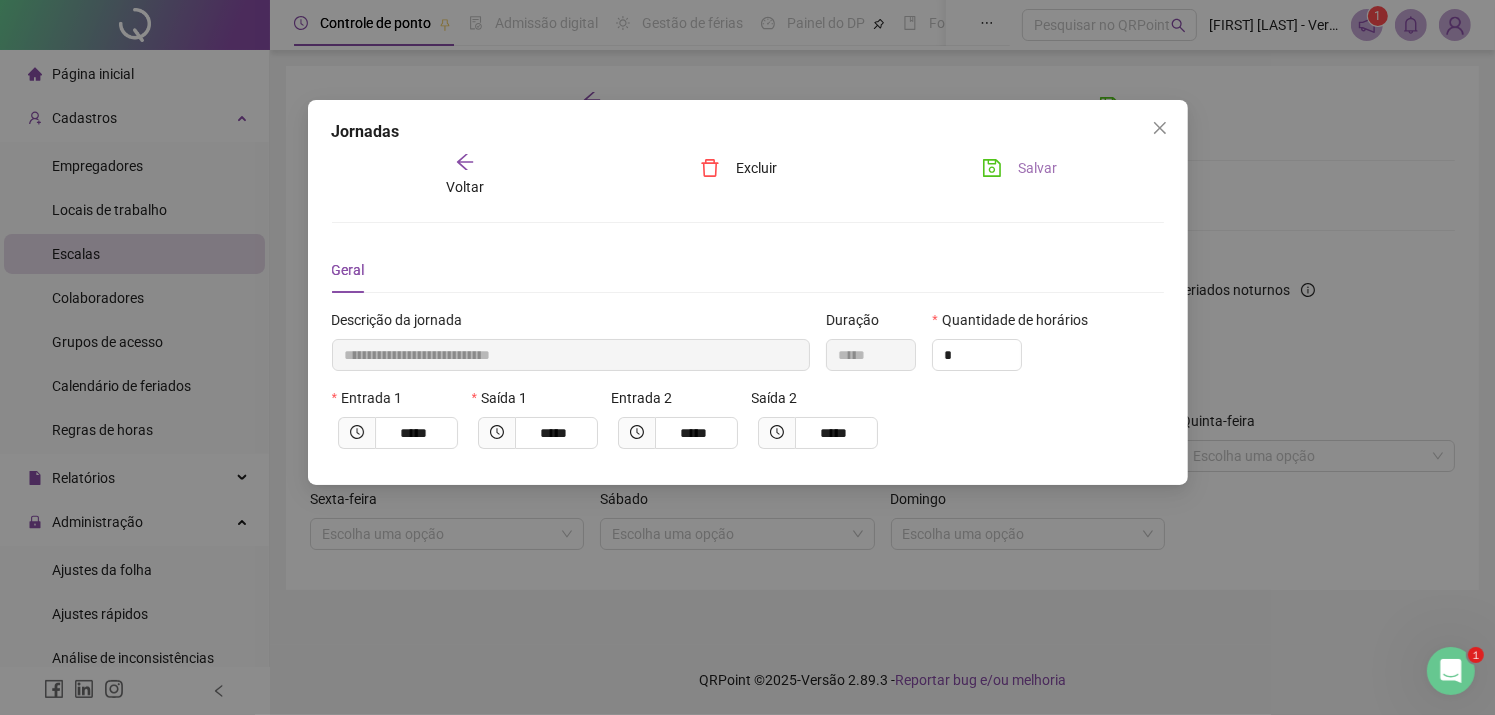 click on "Salvar" at bounding box center (1037, 168) 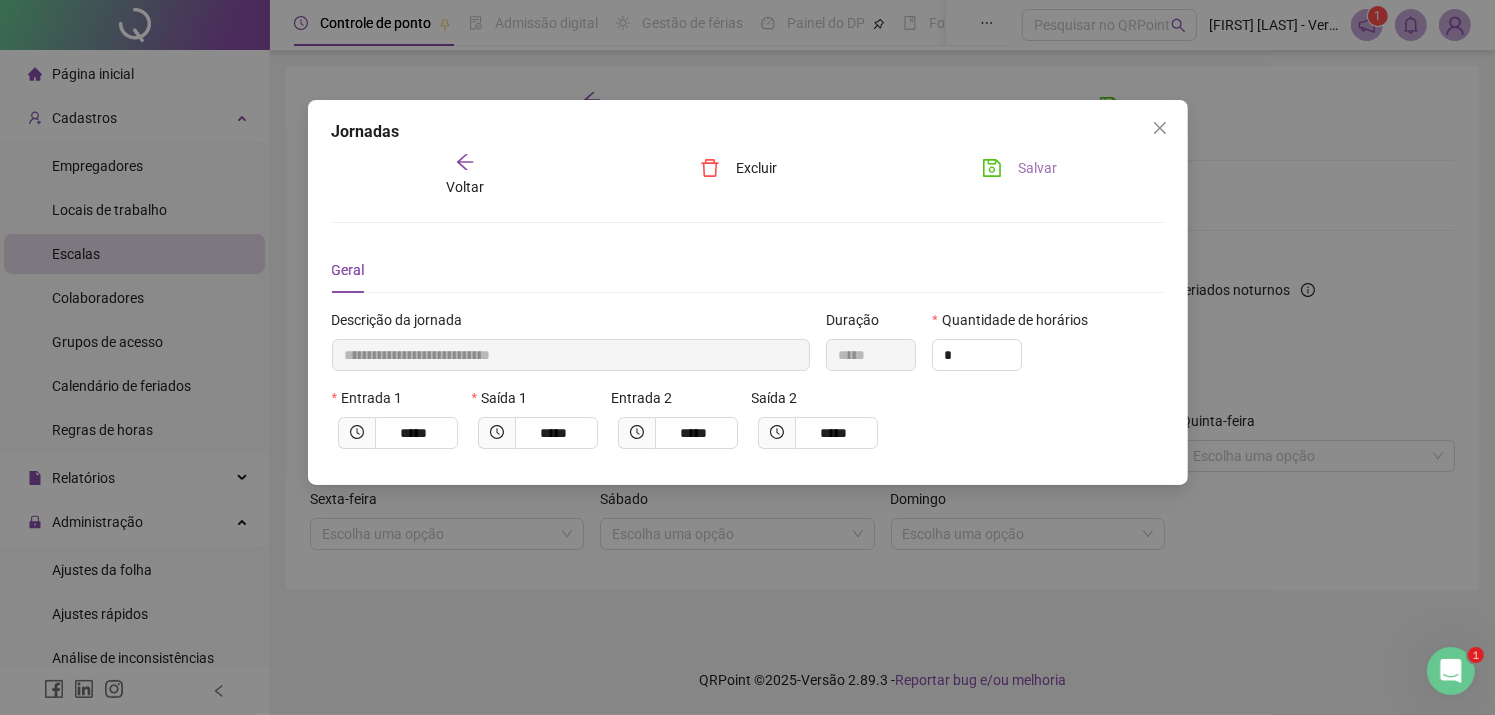click on "Salvar" at bounding box center (1037, 168) 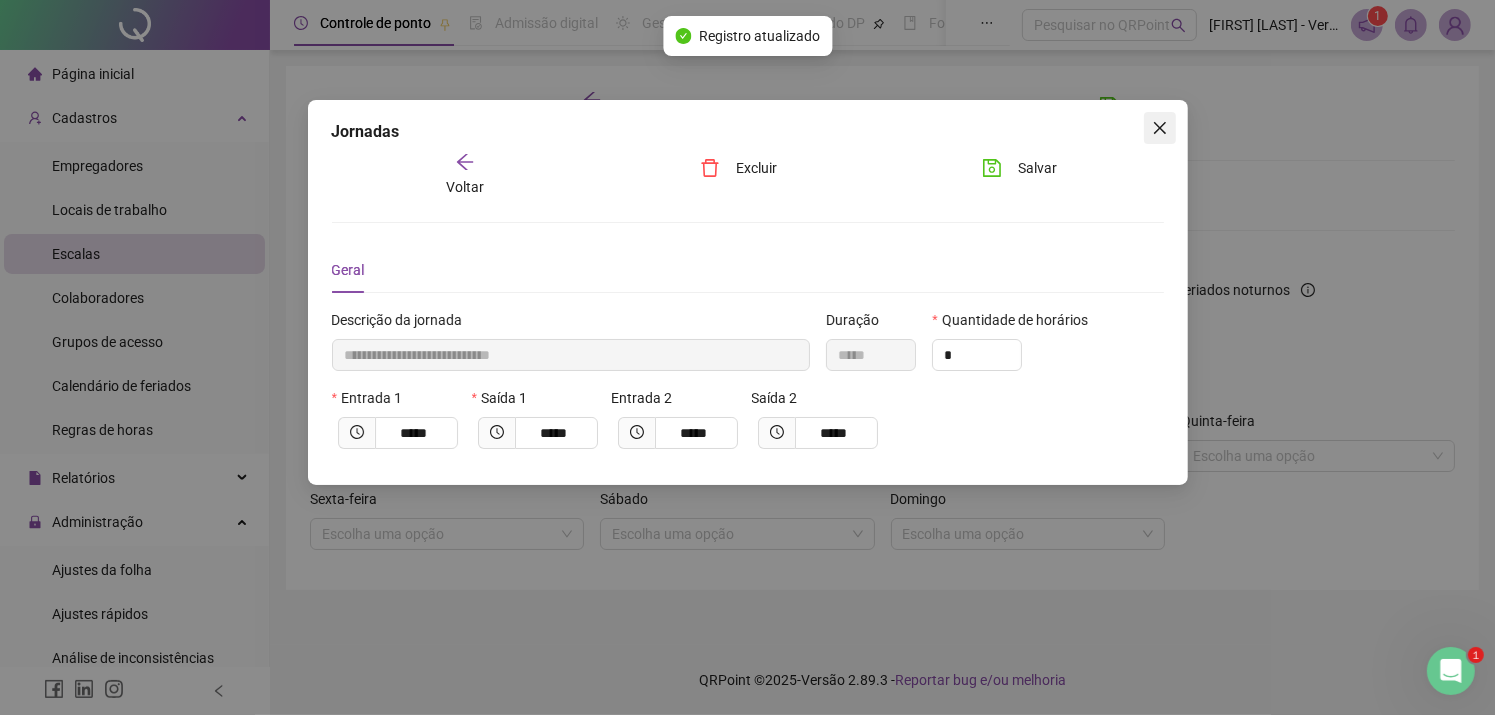 click at bounding box center (1160, 128) 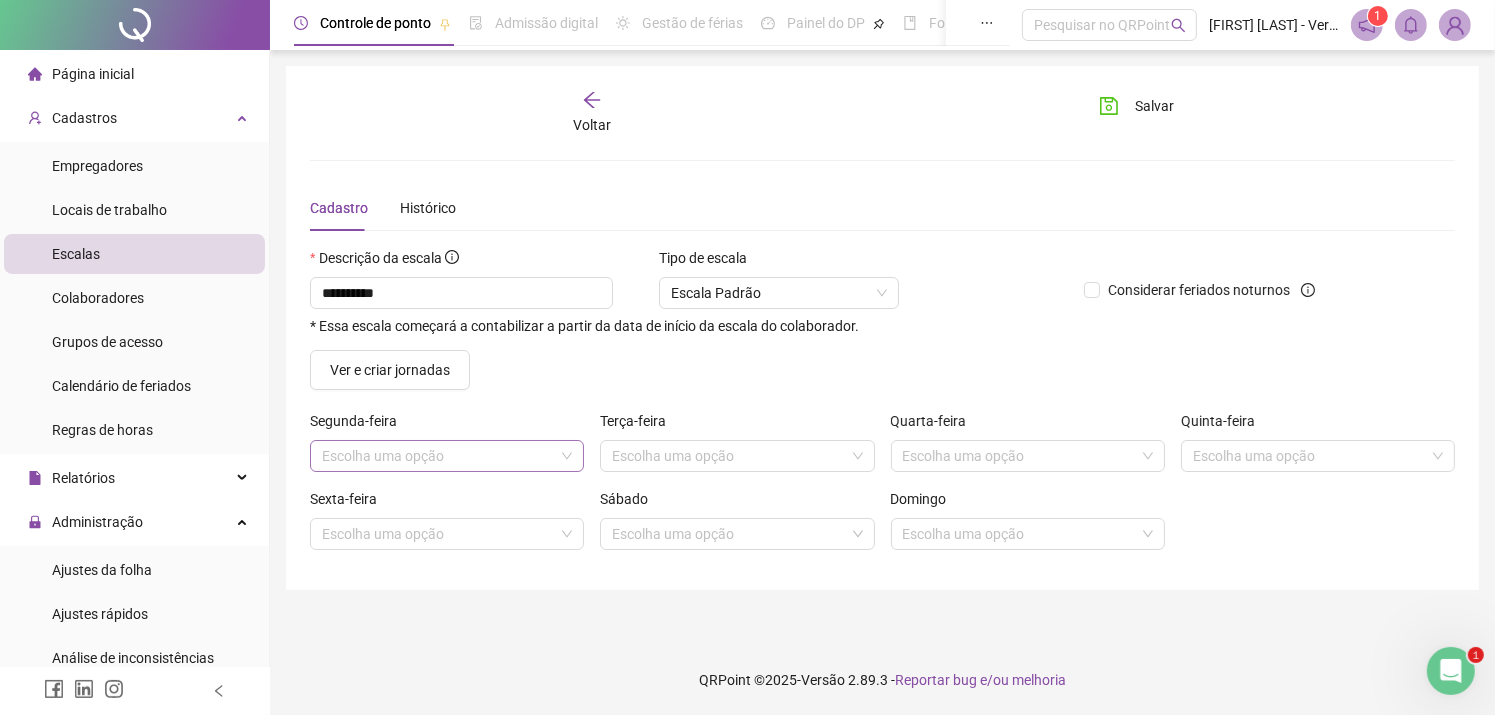 click at bounding box center (447, 456) 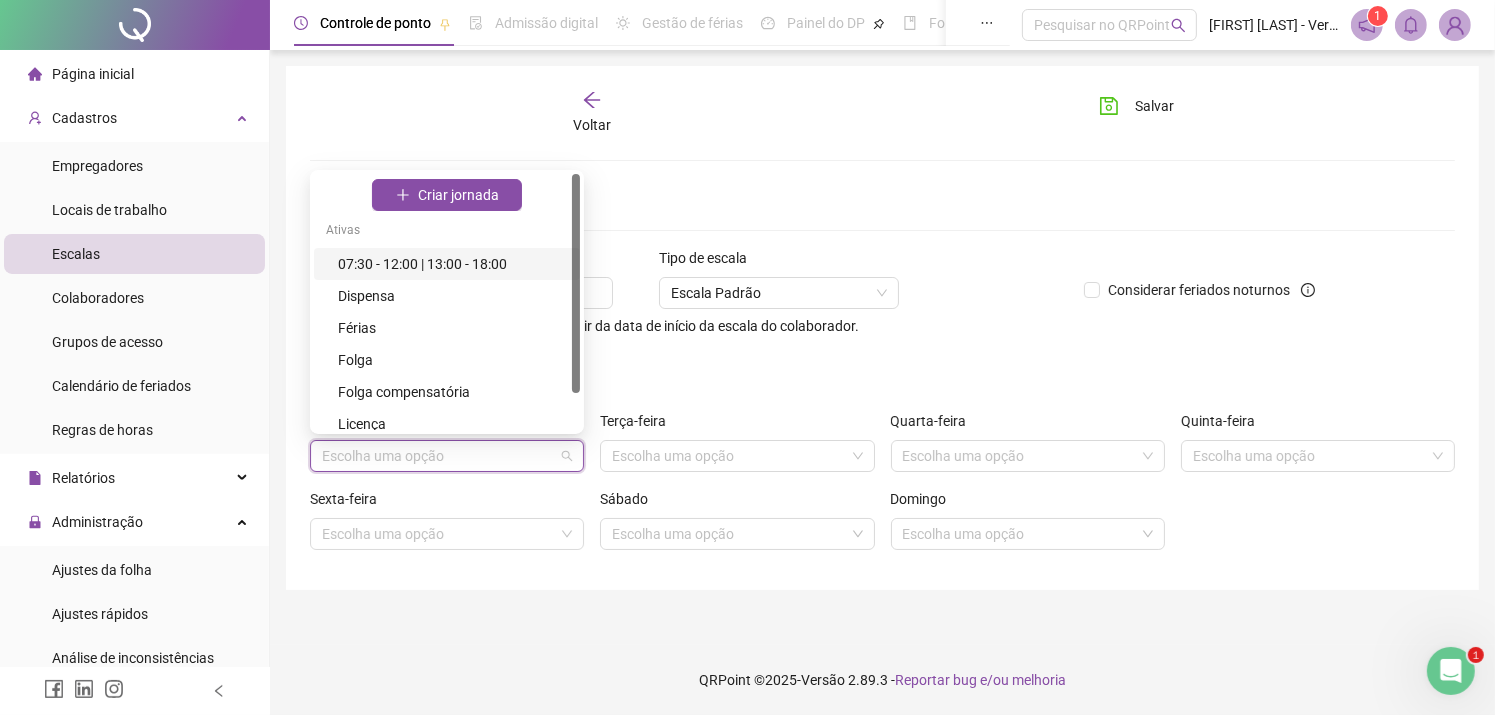 click on "07:30 - 12:00 | 13:00 - 18:00" at bounding box center [453, 264] 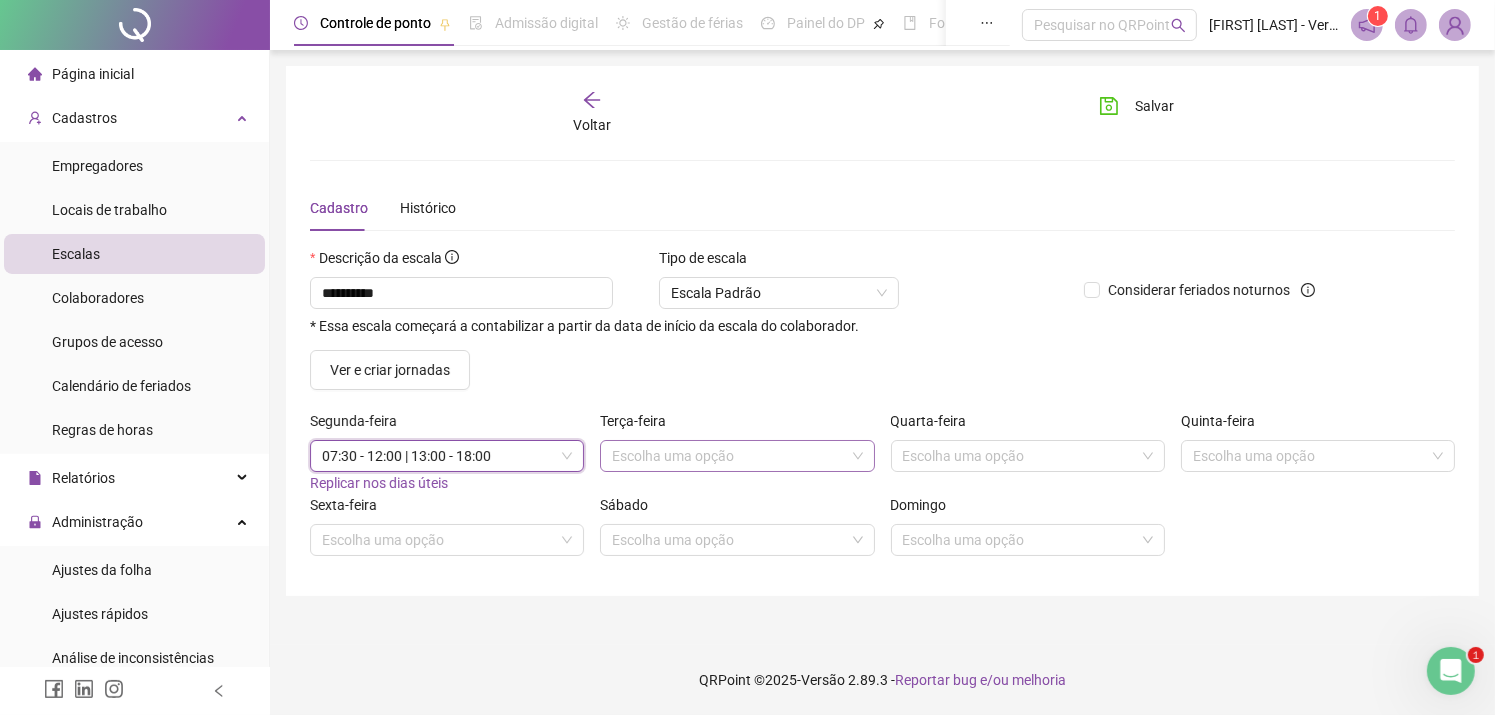 click at bounding box center [737, 456] 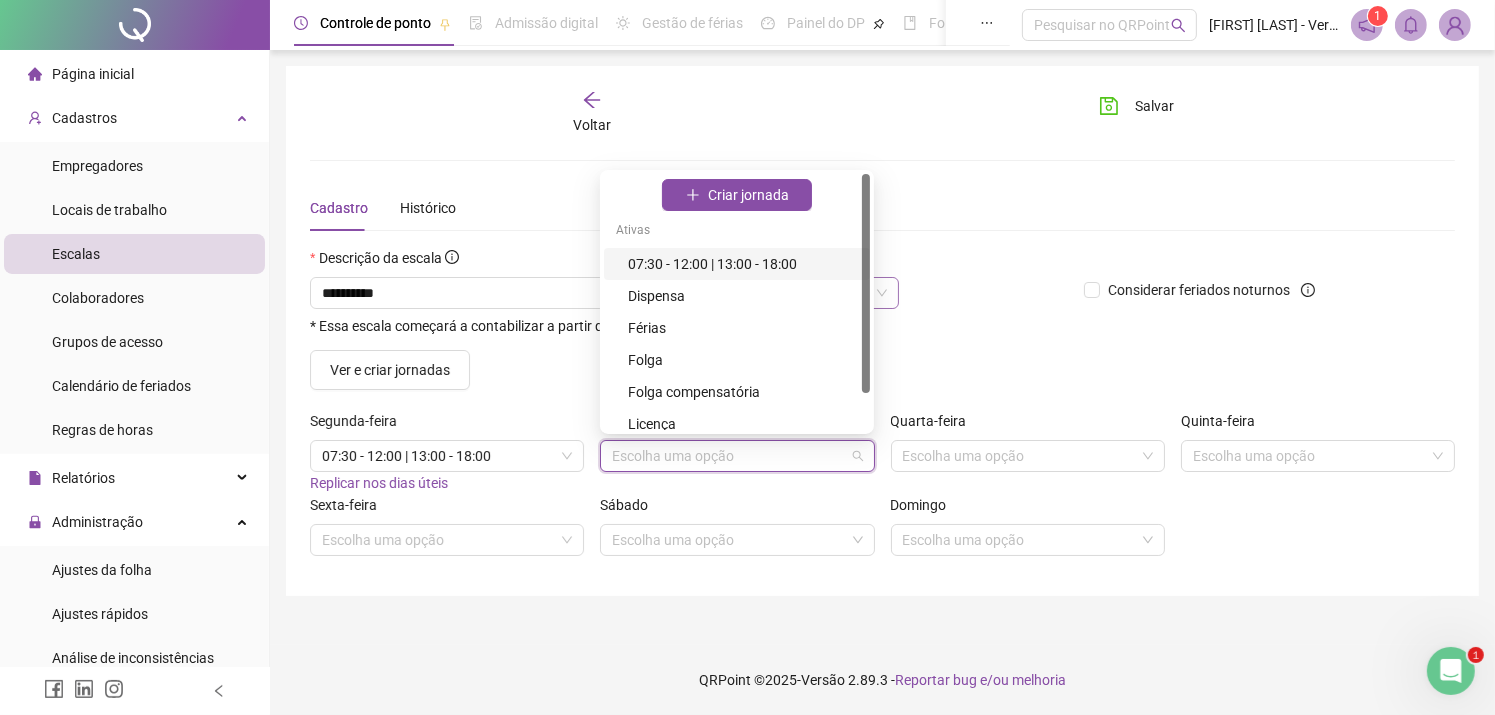 drag, startPoint x: 705, startPoint y: 267, endPoint x: 787, endPoint y: 302, distance: 89.157166 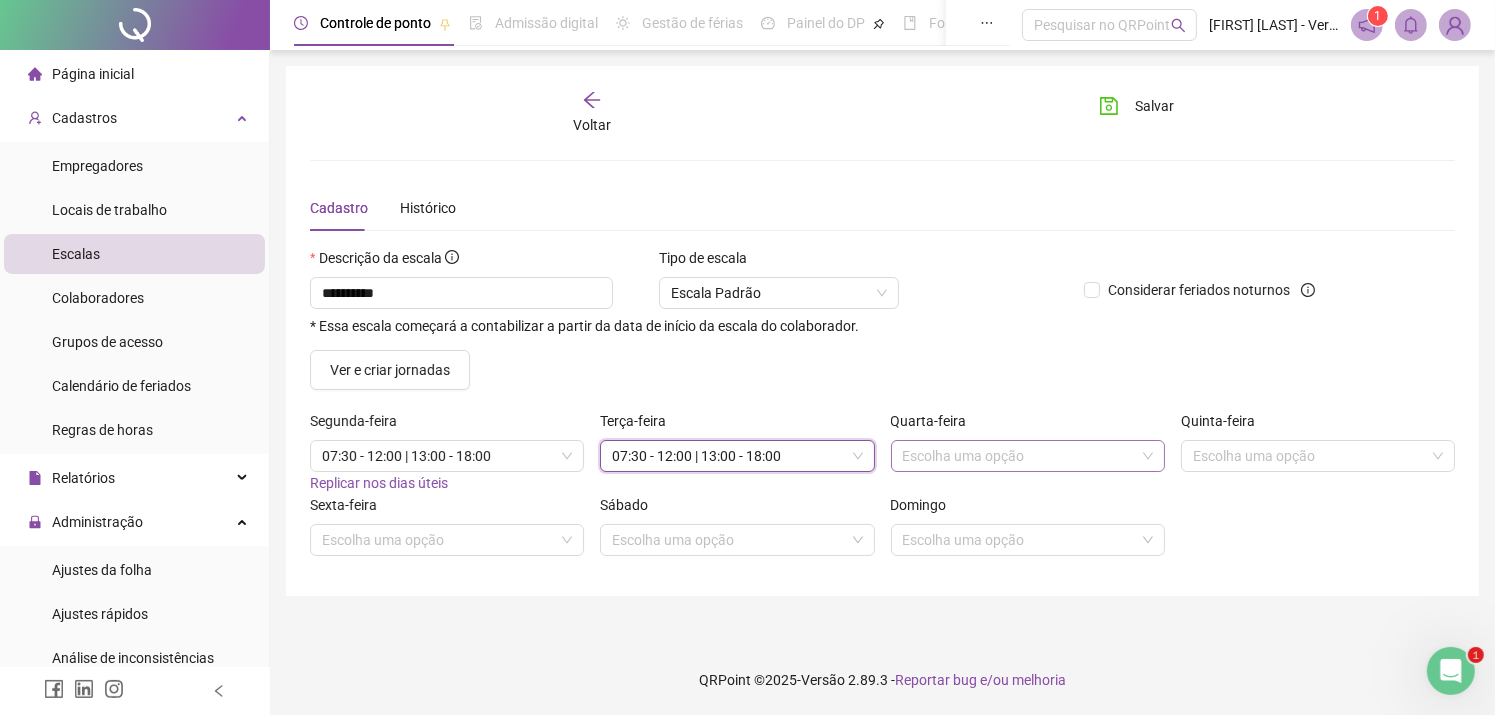 click at bounding box center [1019, 456] 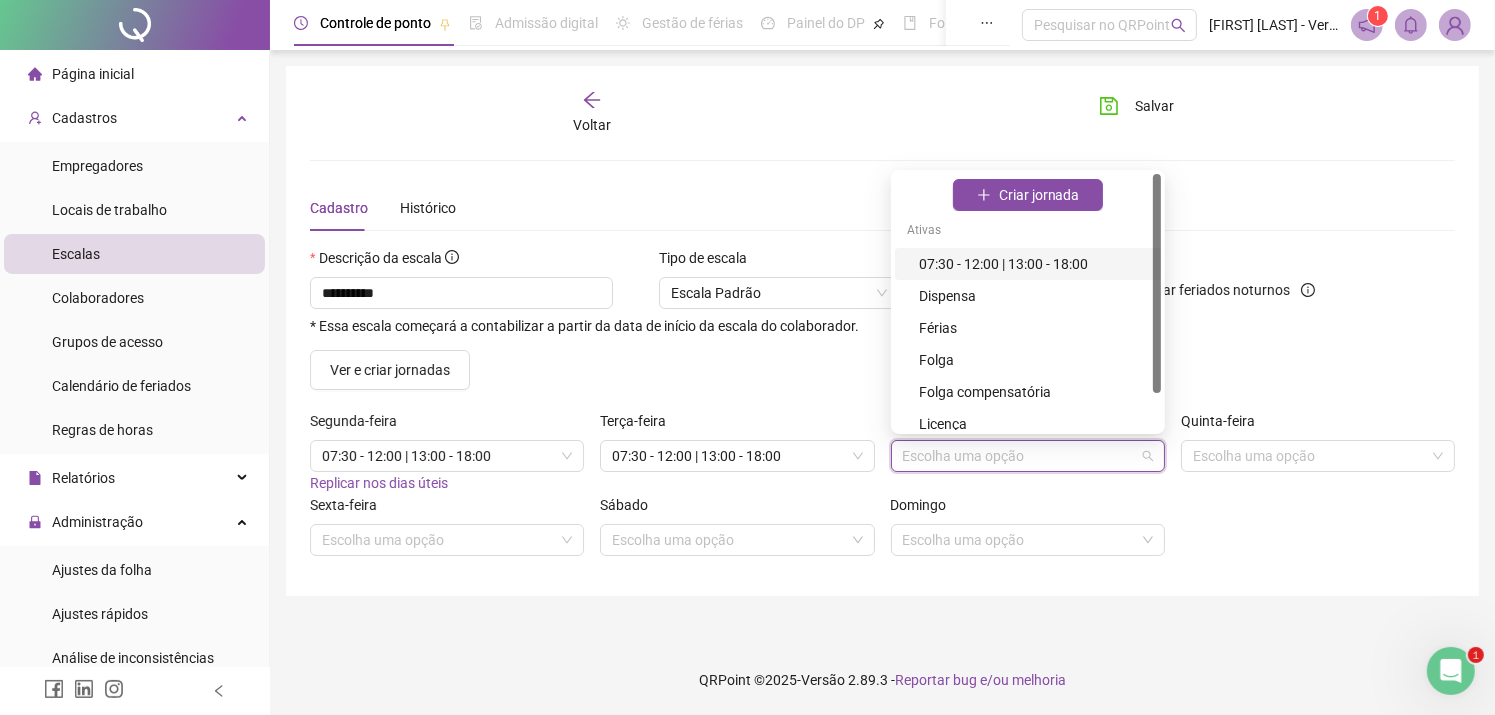 drag, startPoint x: 955, startPoint y: 268, endPoint x: 968, endPoint y: 269, distance: 13.038404 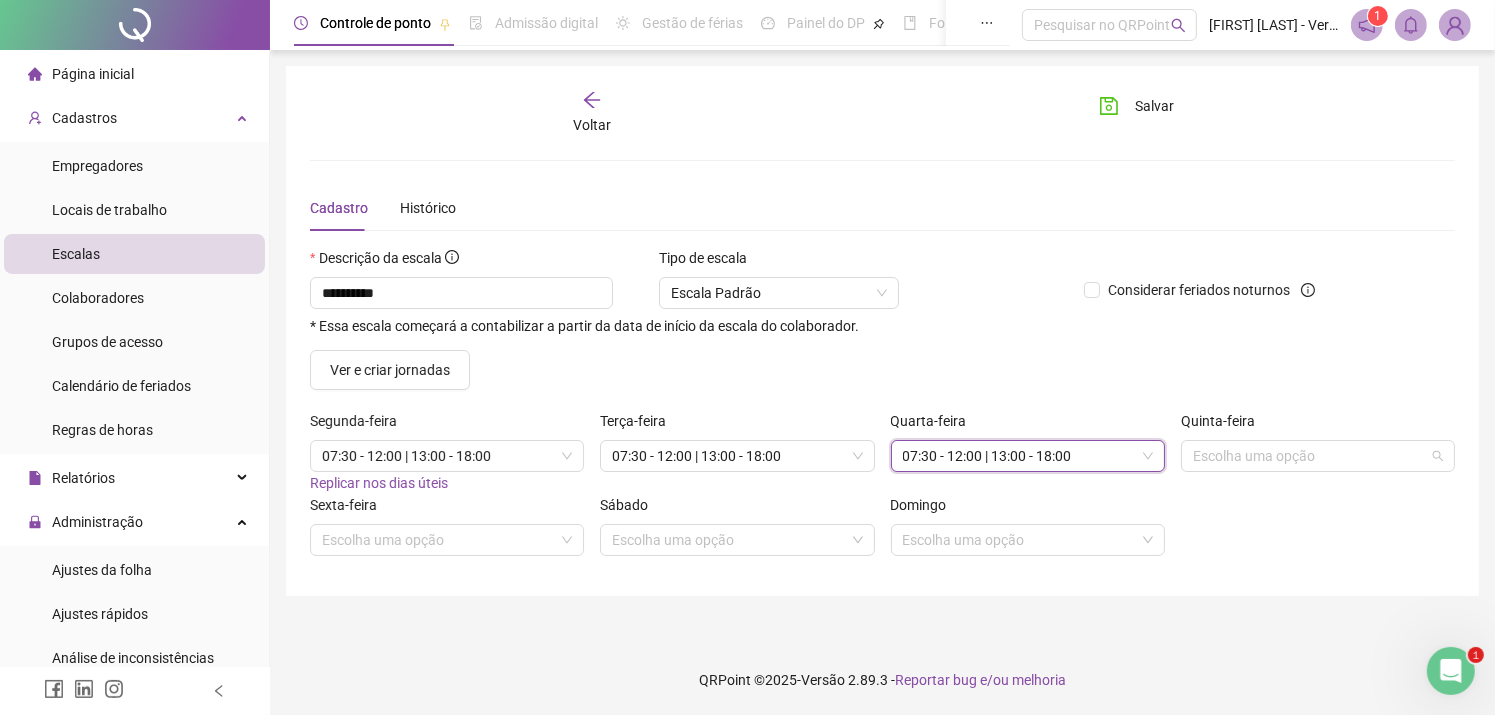 drag, startPoint x: 1345, startPoint y: 456, endPoint x: 1195, endPoint y: 388, distance: 164.69365 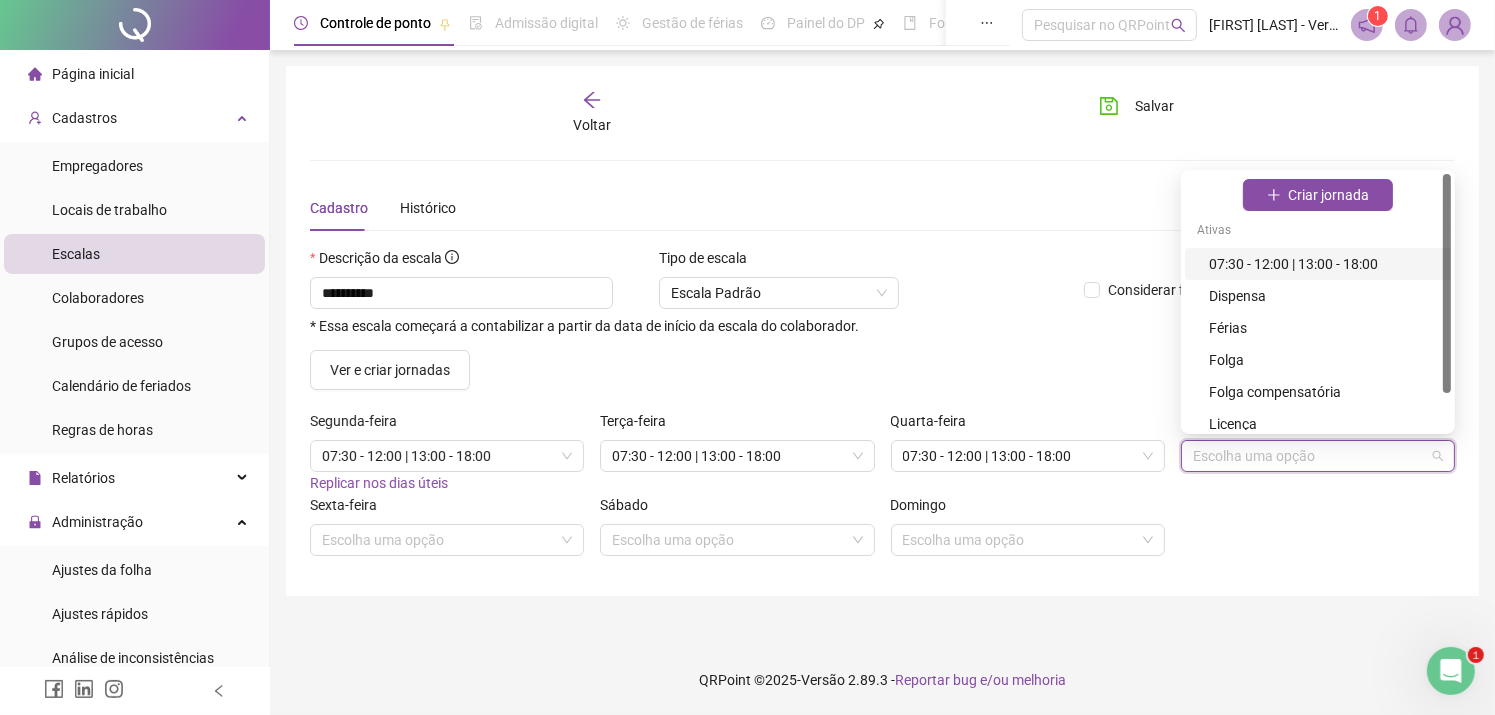 click on "07:30 - 12:00 | 13:00 - 18:00" at bounding box center [1324, 264] 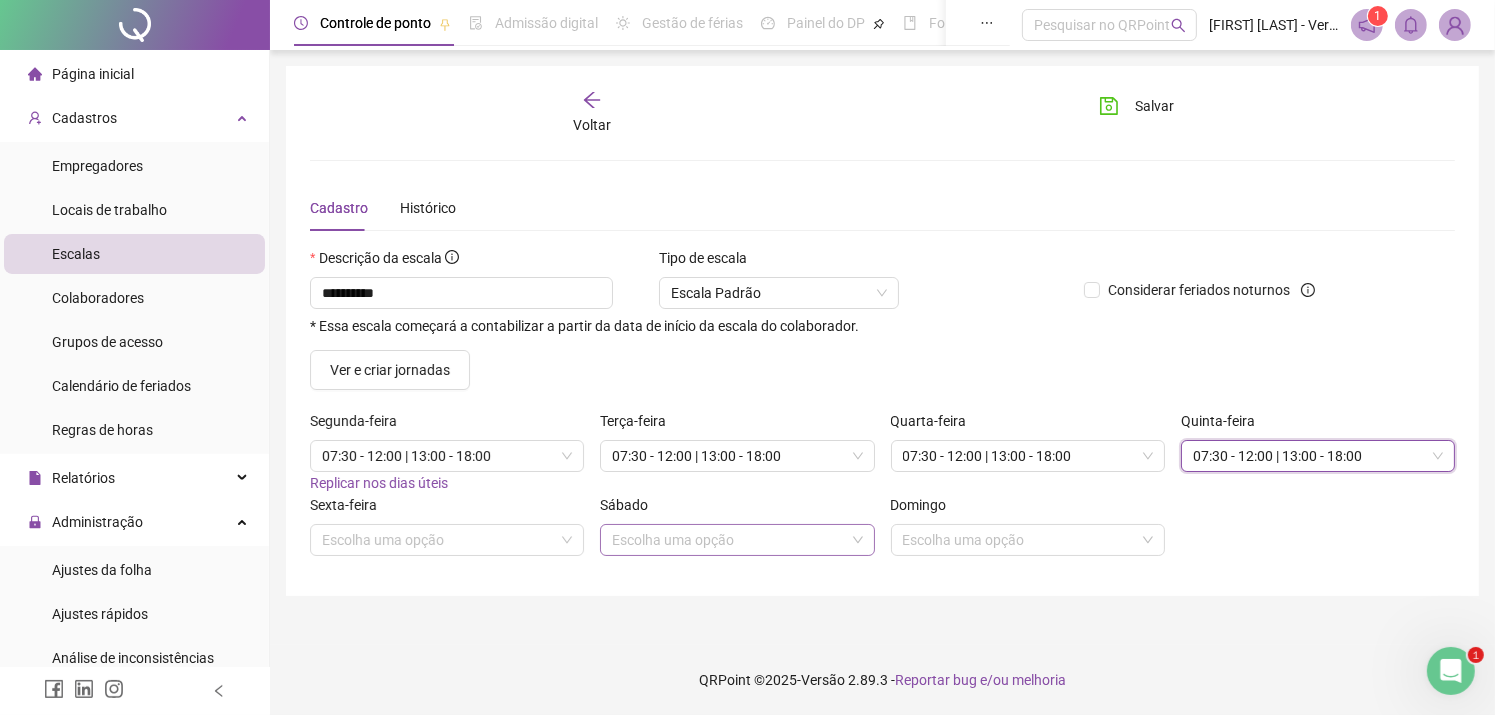 click at bounding box center [737, 540] 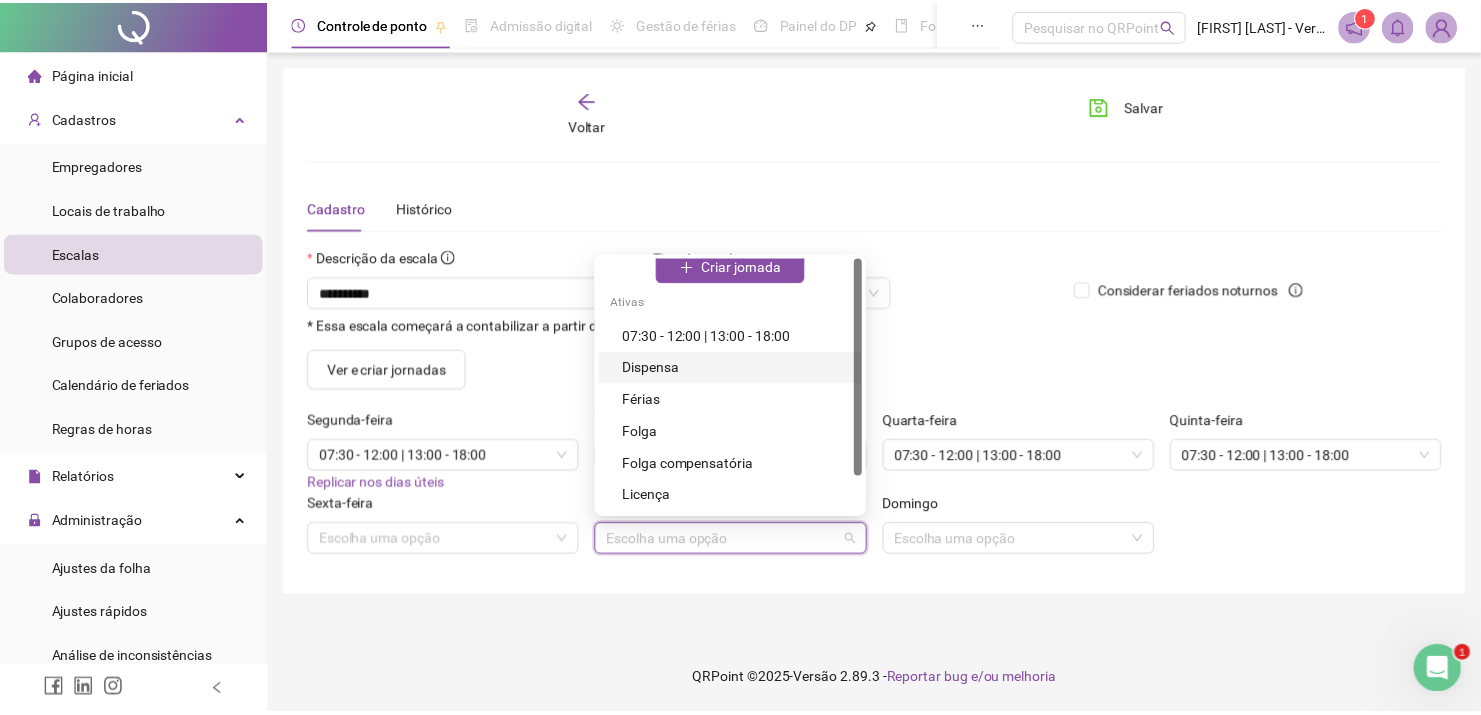 scroll, scrollTop: 0, scrollLeft: 0, axis: both 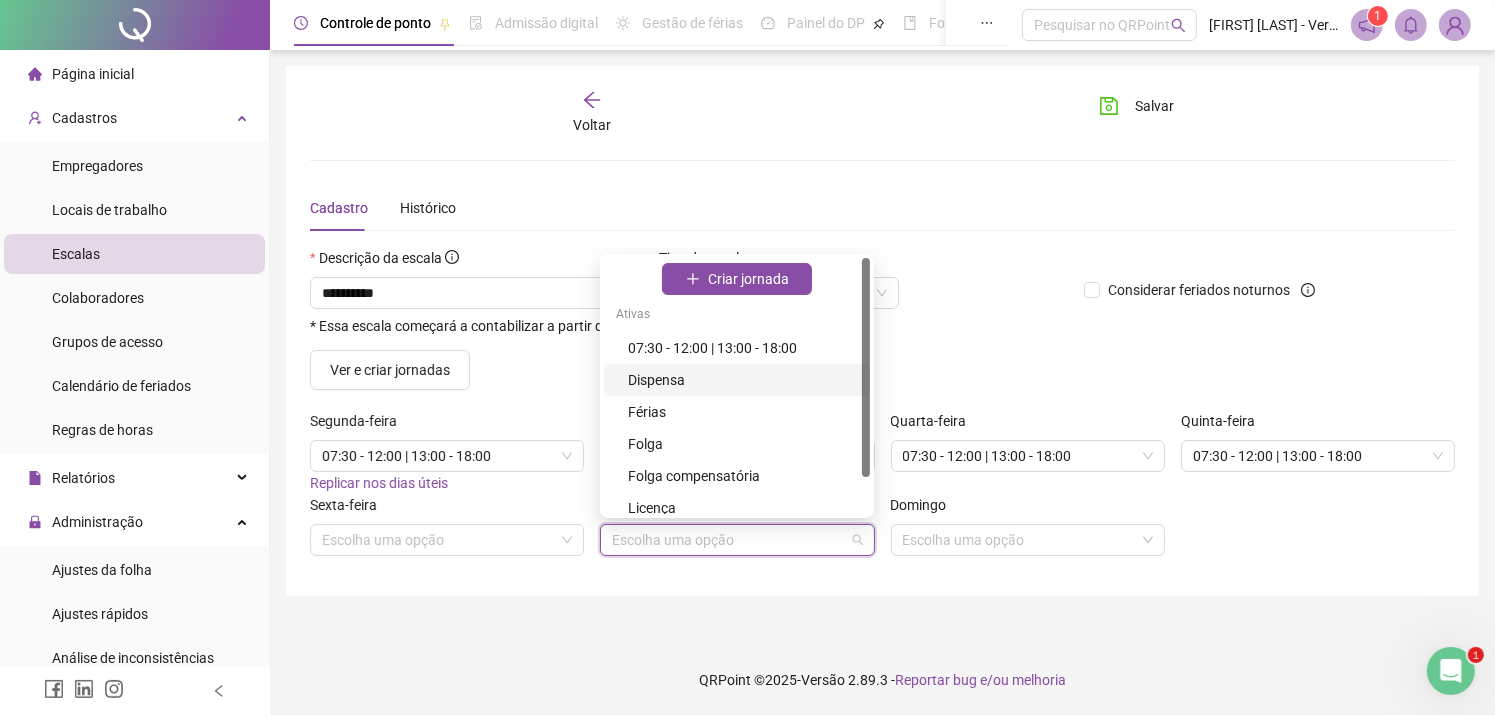 drag, startPoint x: 870, startPoint y: 383, endPoint x: 849, endPoint y: 361, distance: 30.413813 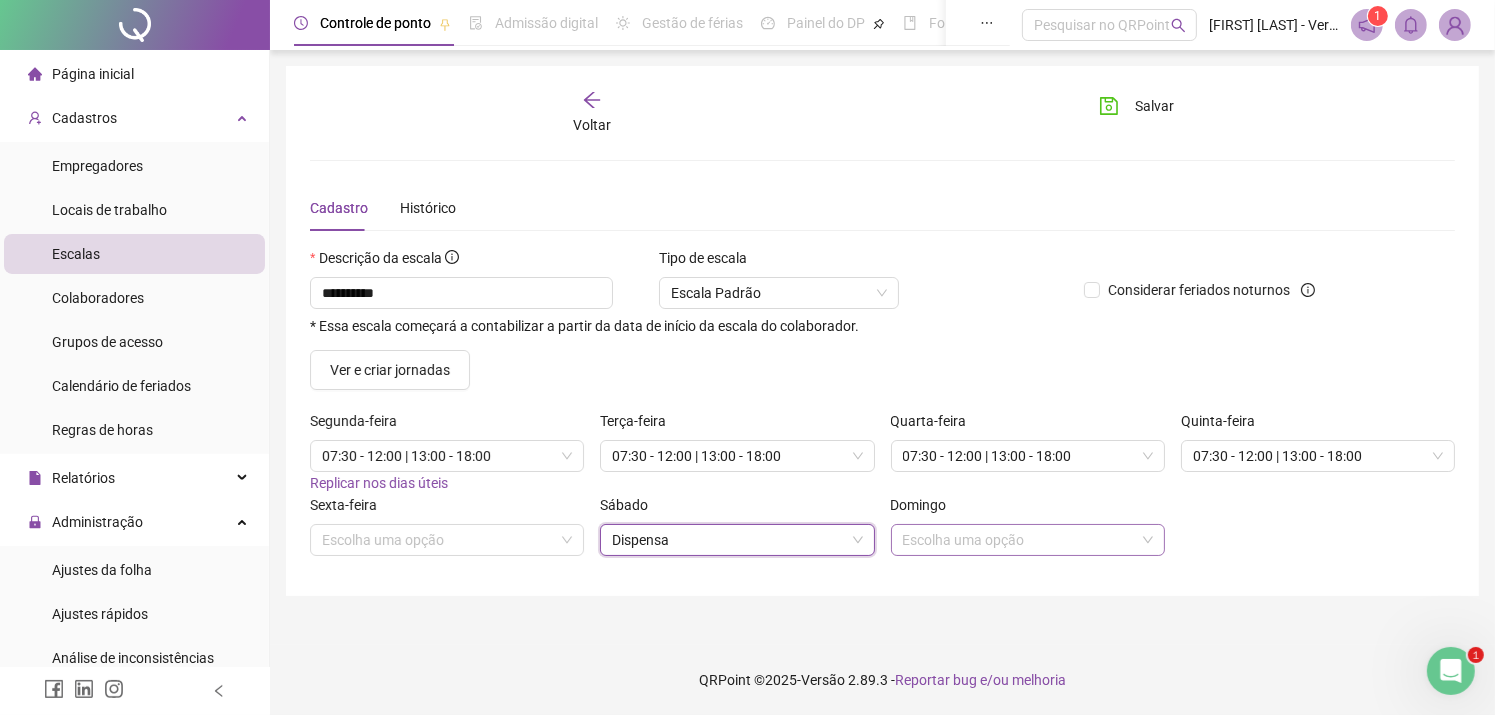 click at bounding box center [1019, 540] 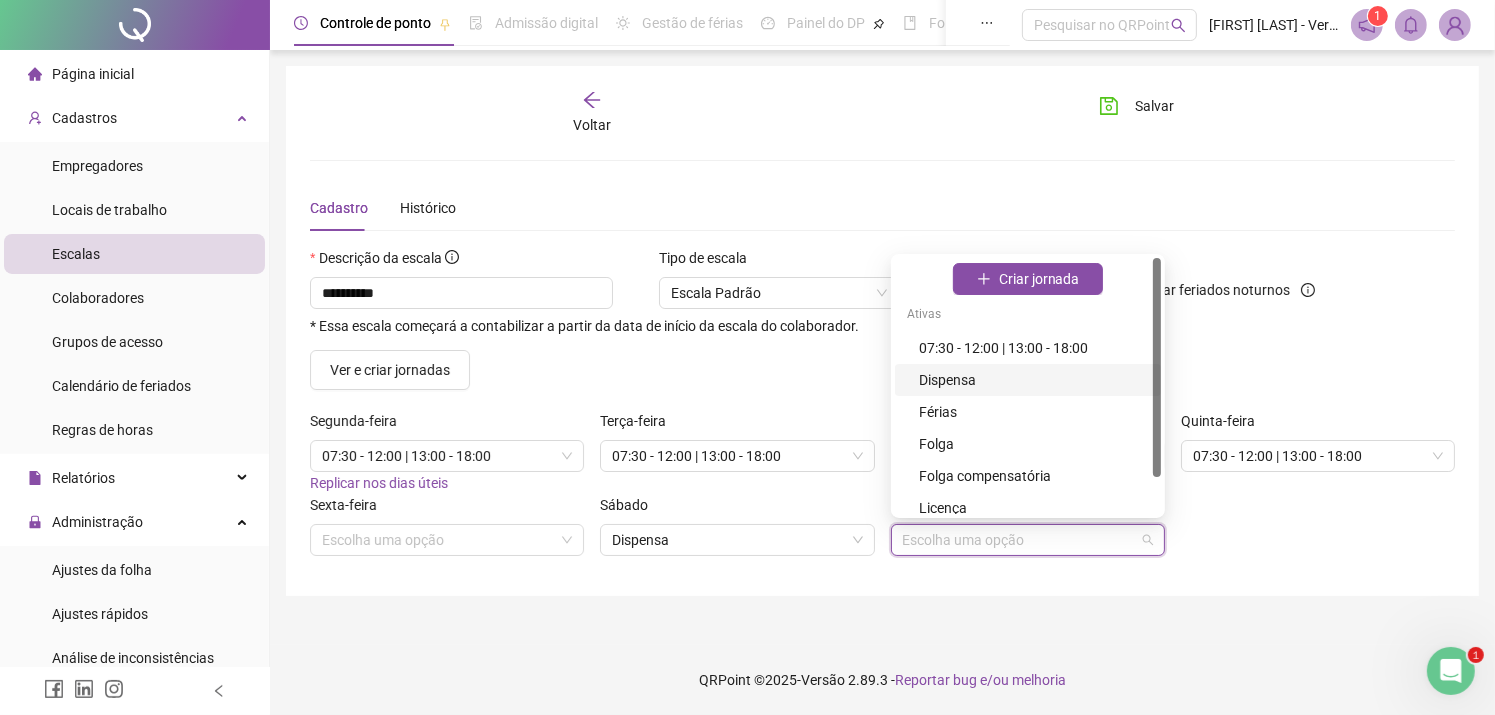 click on "Dispensa" at bounding box center [1034, 380] 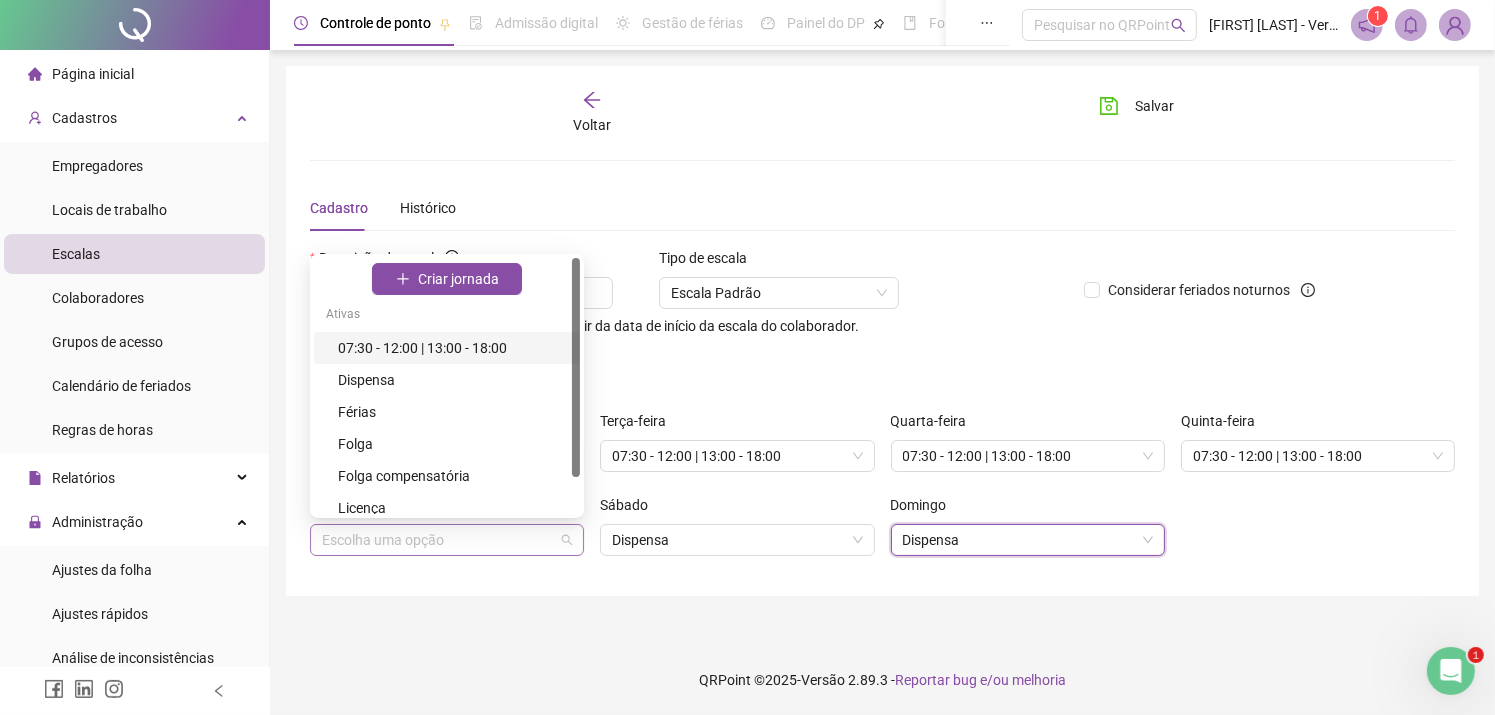 click at bounding box center [447, 540] 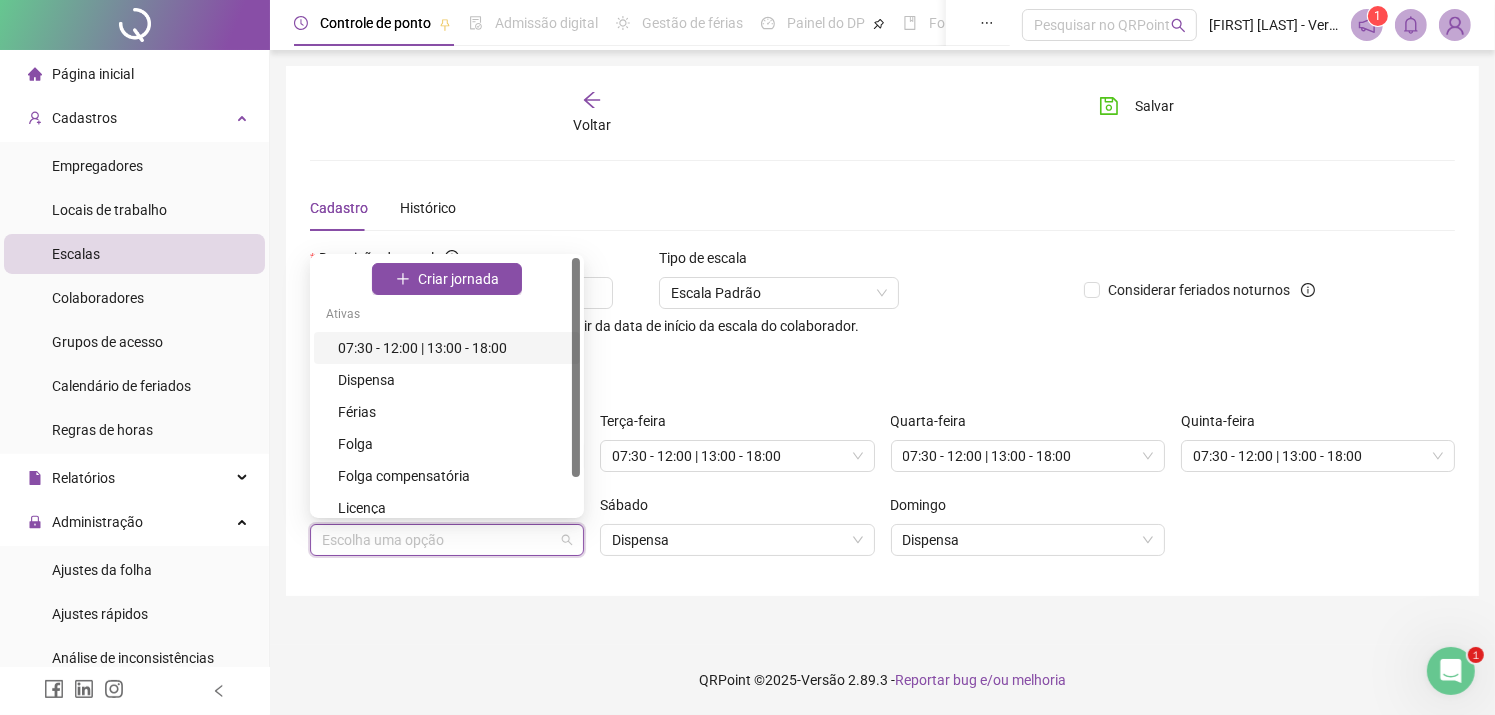 click at bounding box center (447, 540) 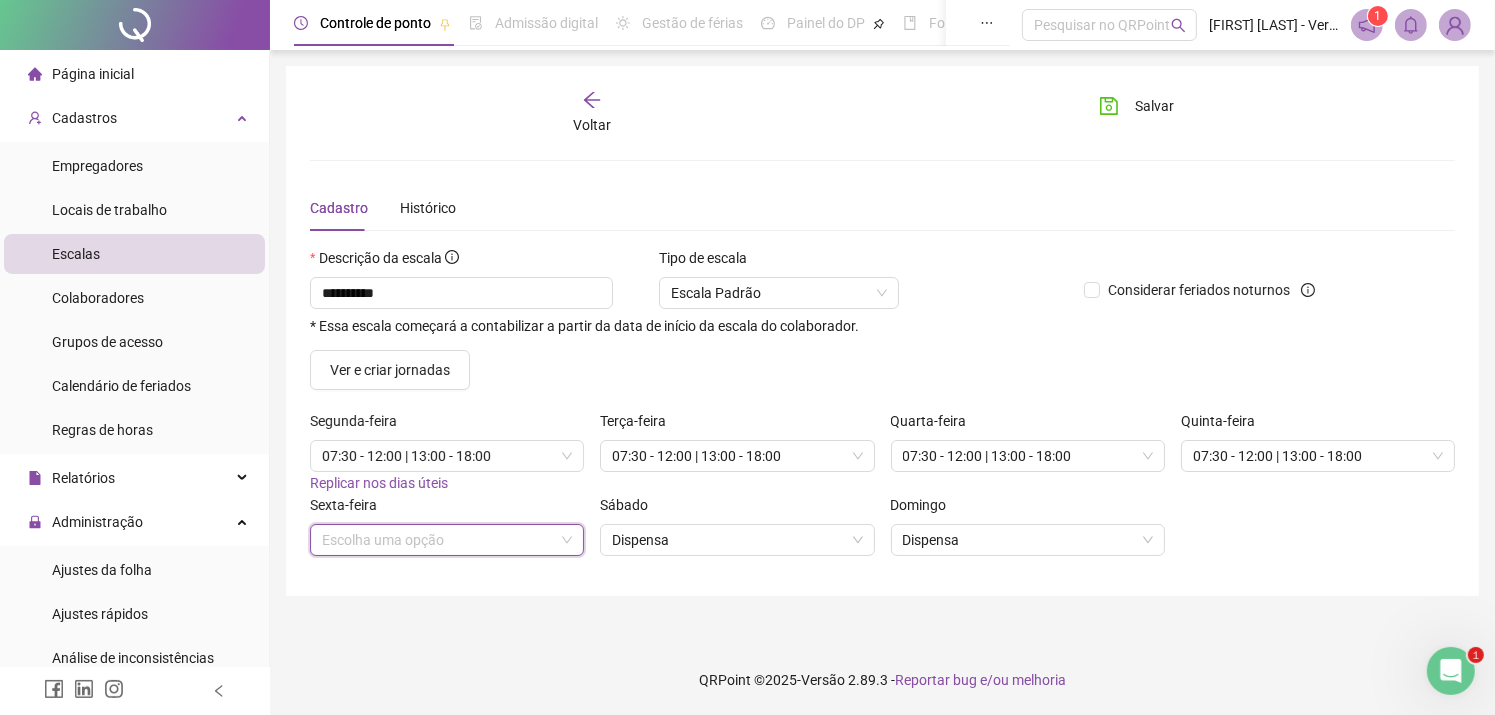 click on "Escolha uma opção" at bounding box center [447, 540] 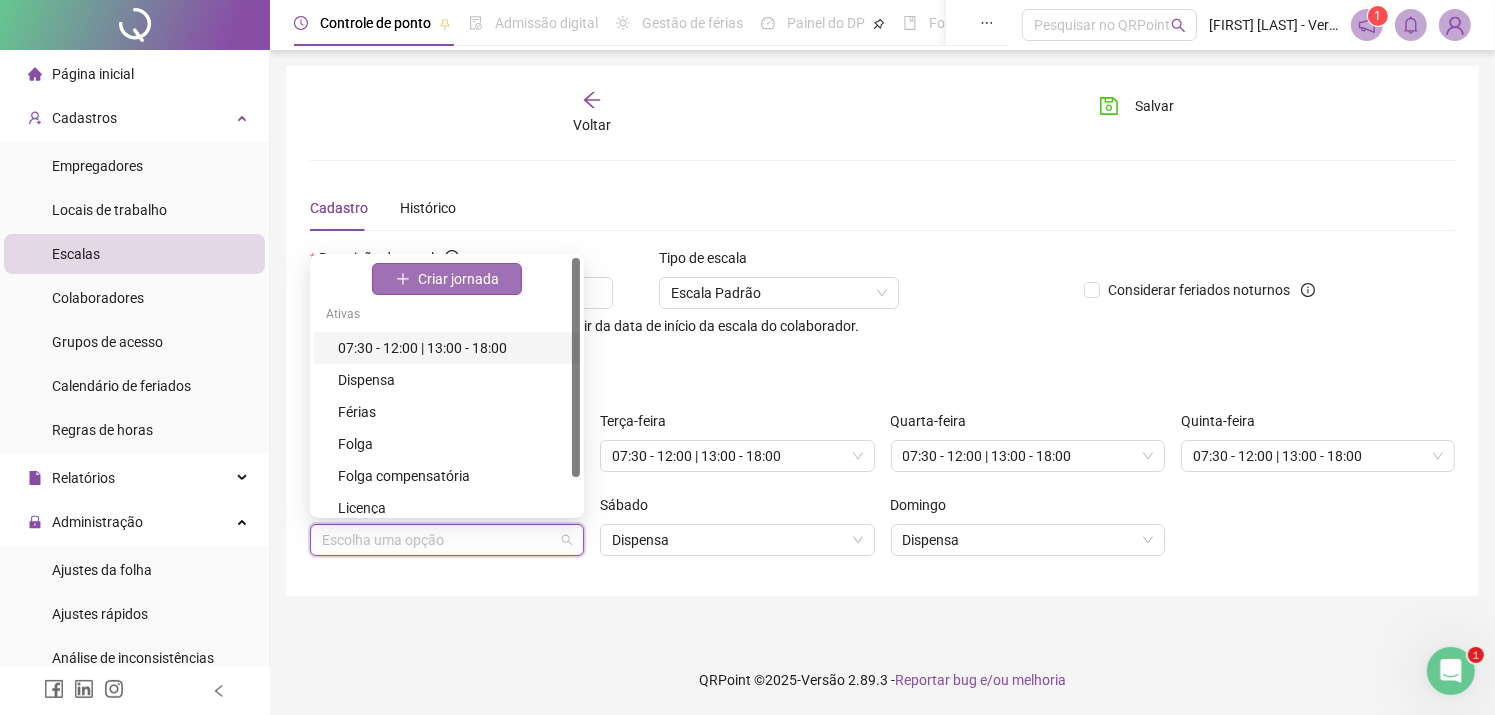 click on "Criar jornada" at bounding box center [458, 279] 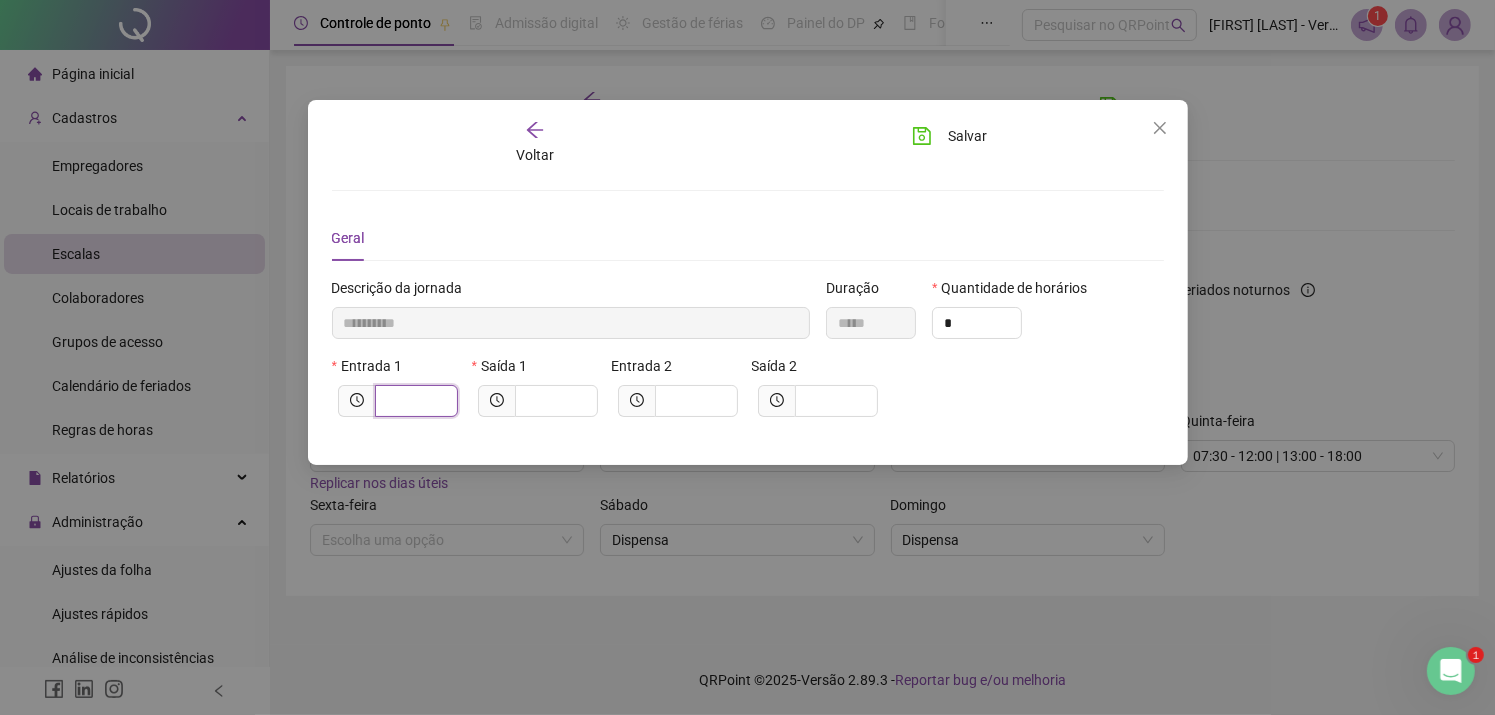 click at bounding box center [414, 401] 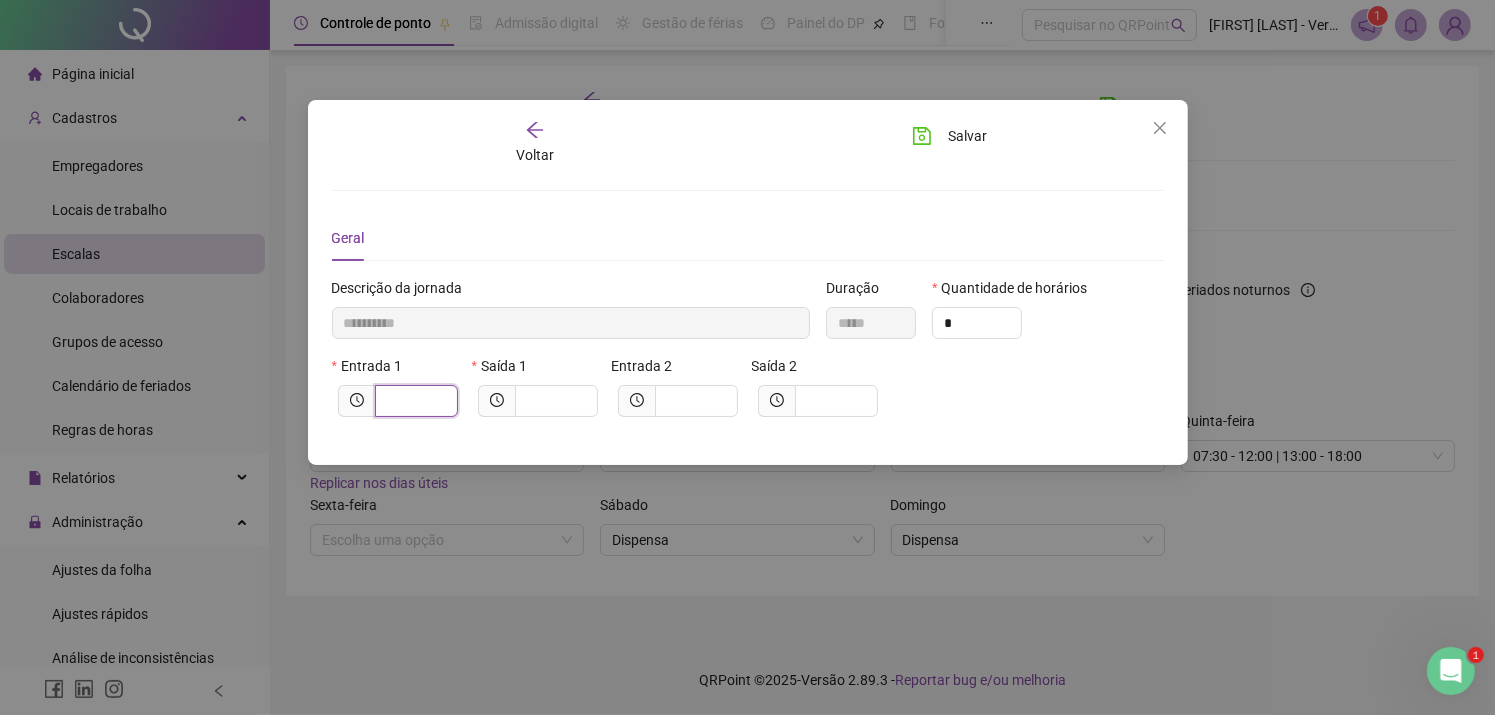 type on "*****" 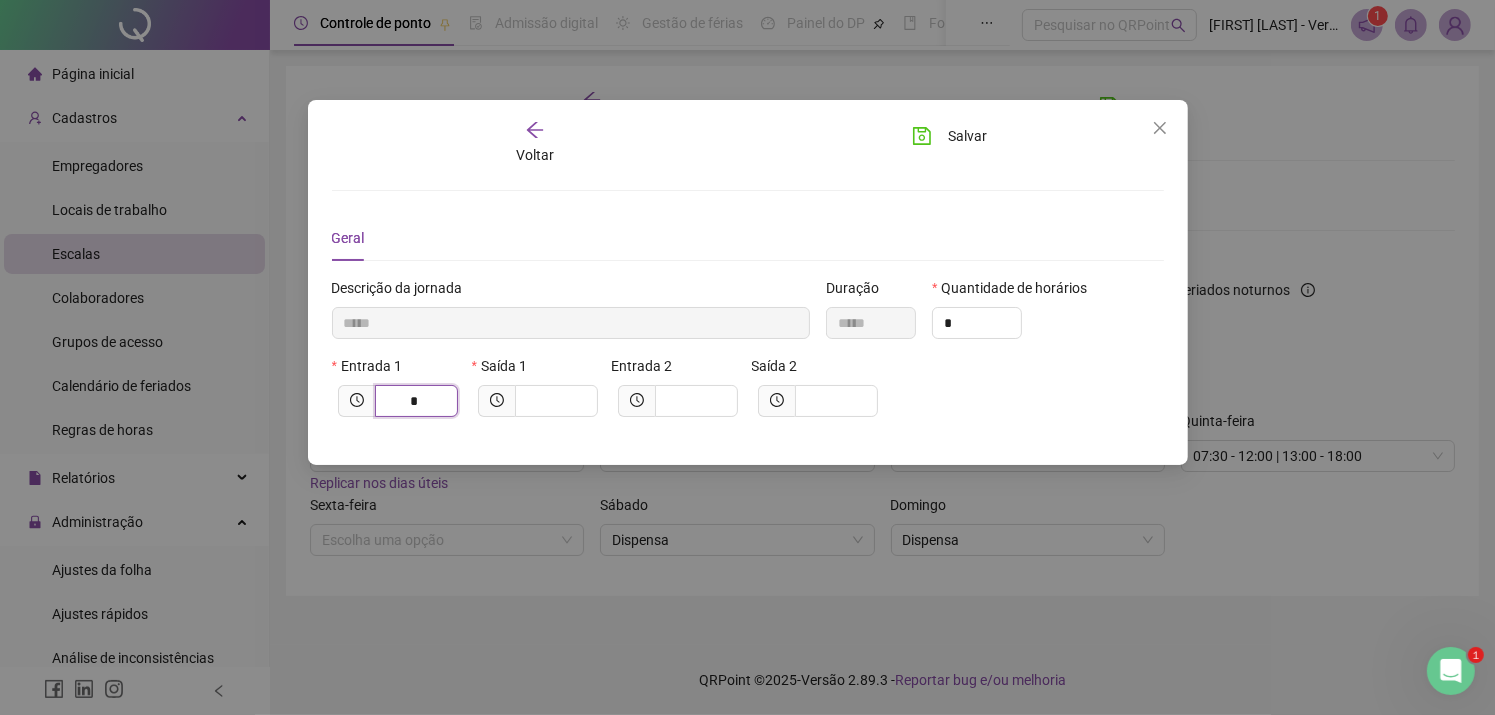 type on "******" 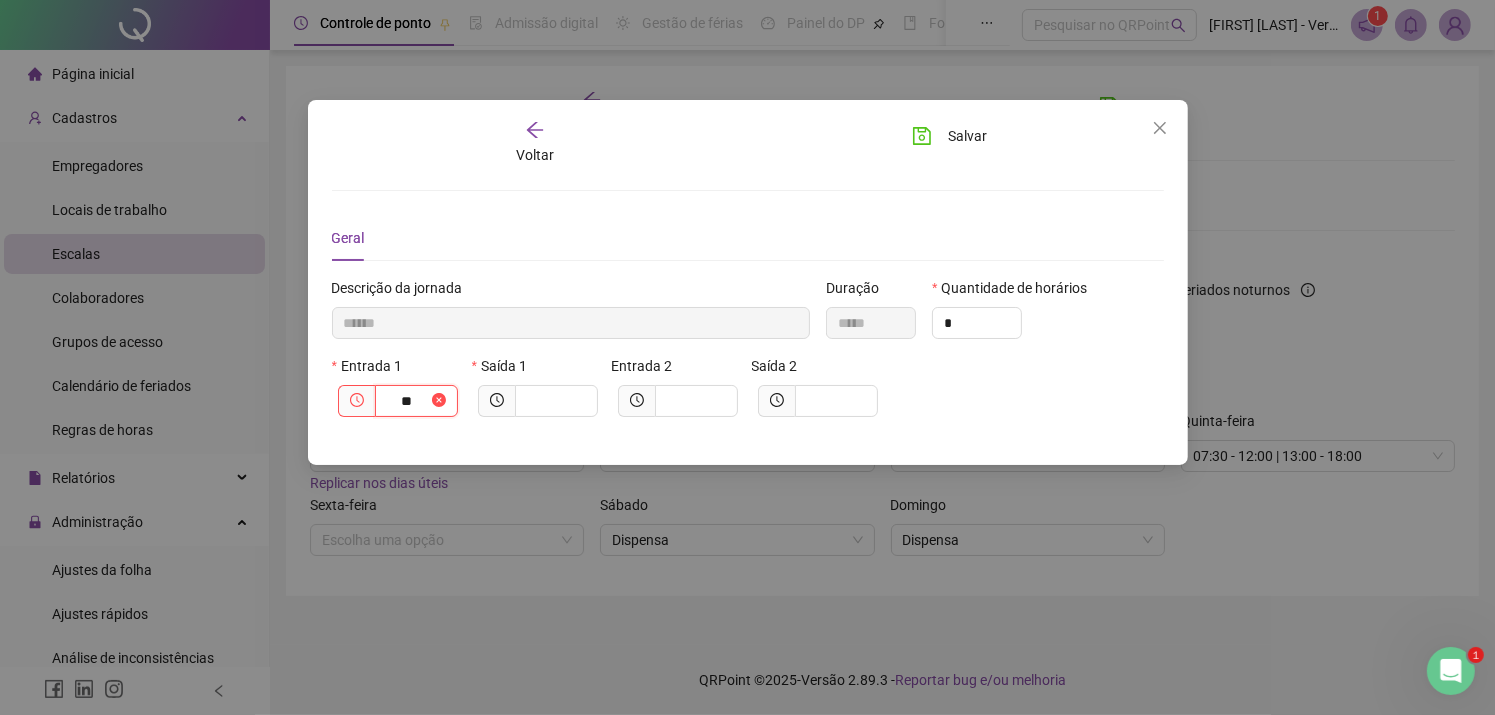type on "***" 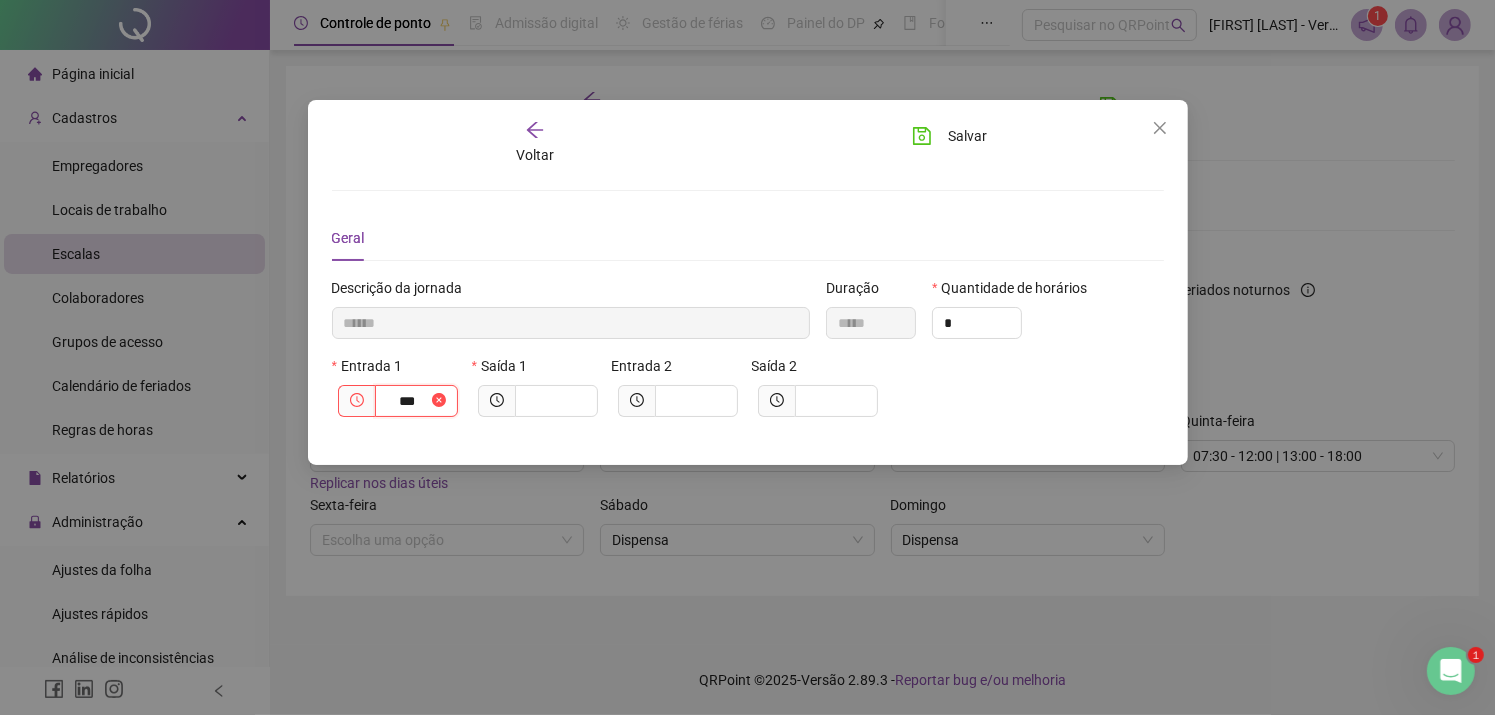 type on "********" 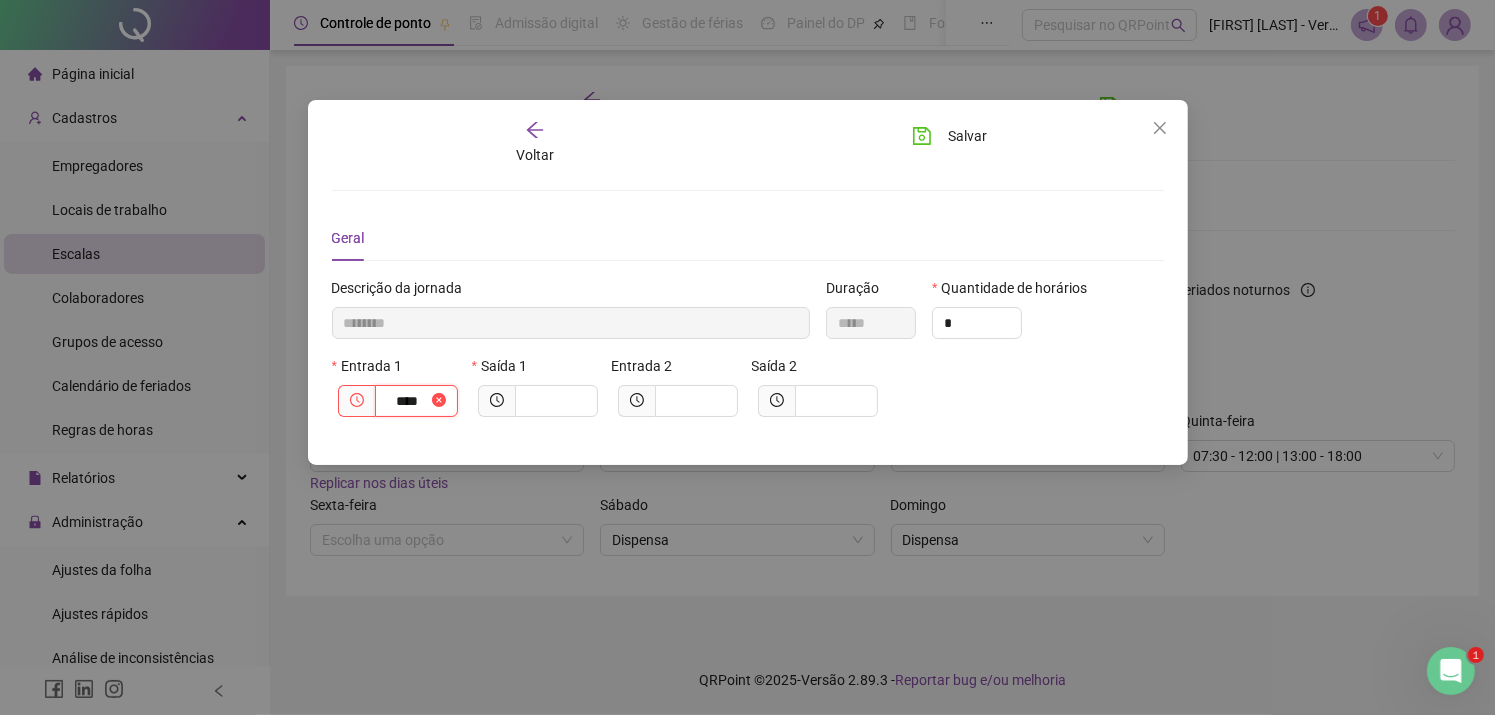 type on "*********" 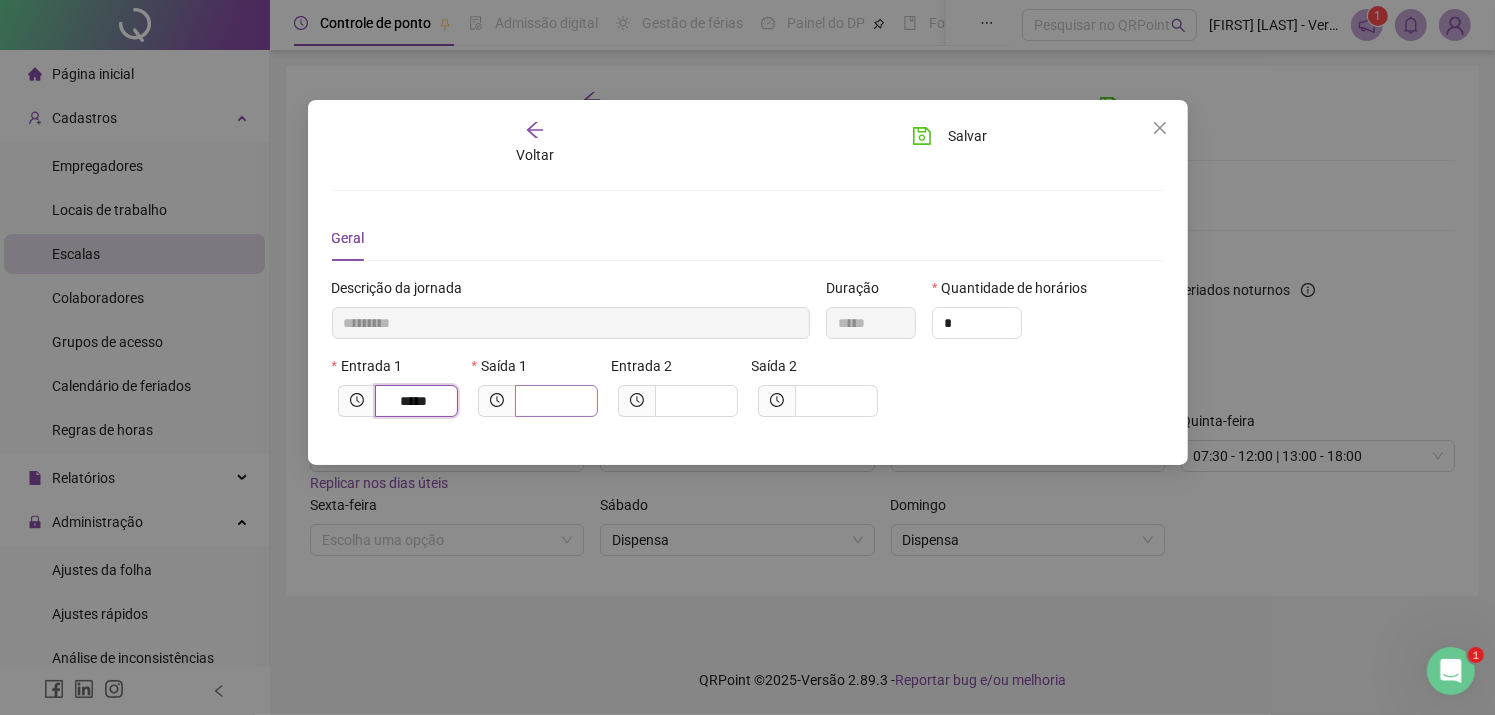 type on "*****" 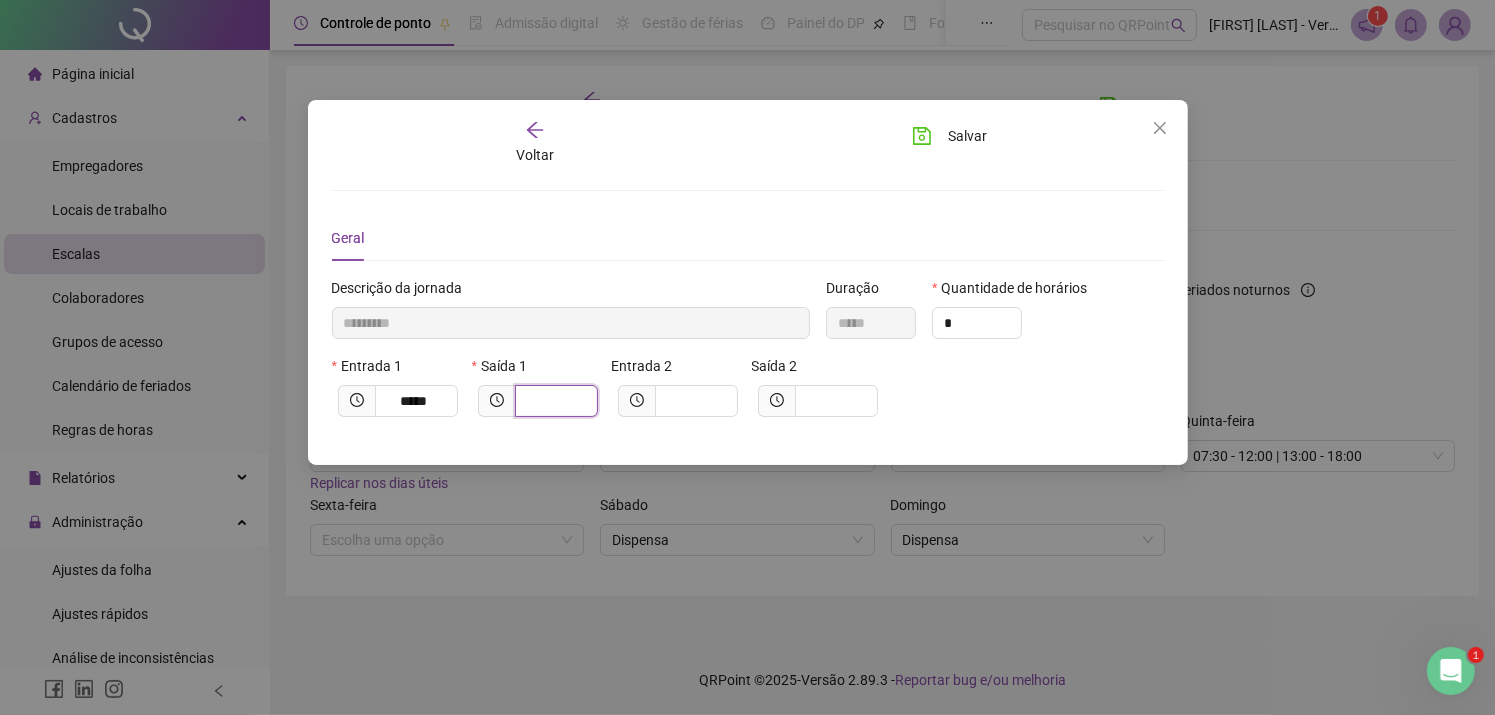 click at bounding box center [554, 401] 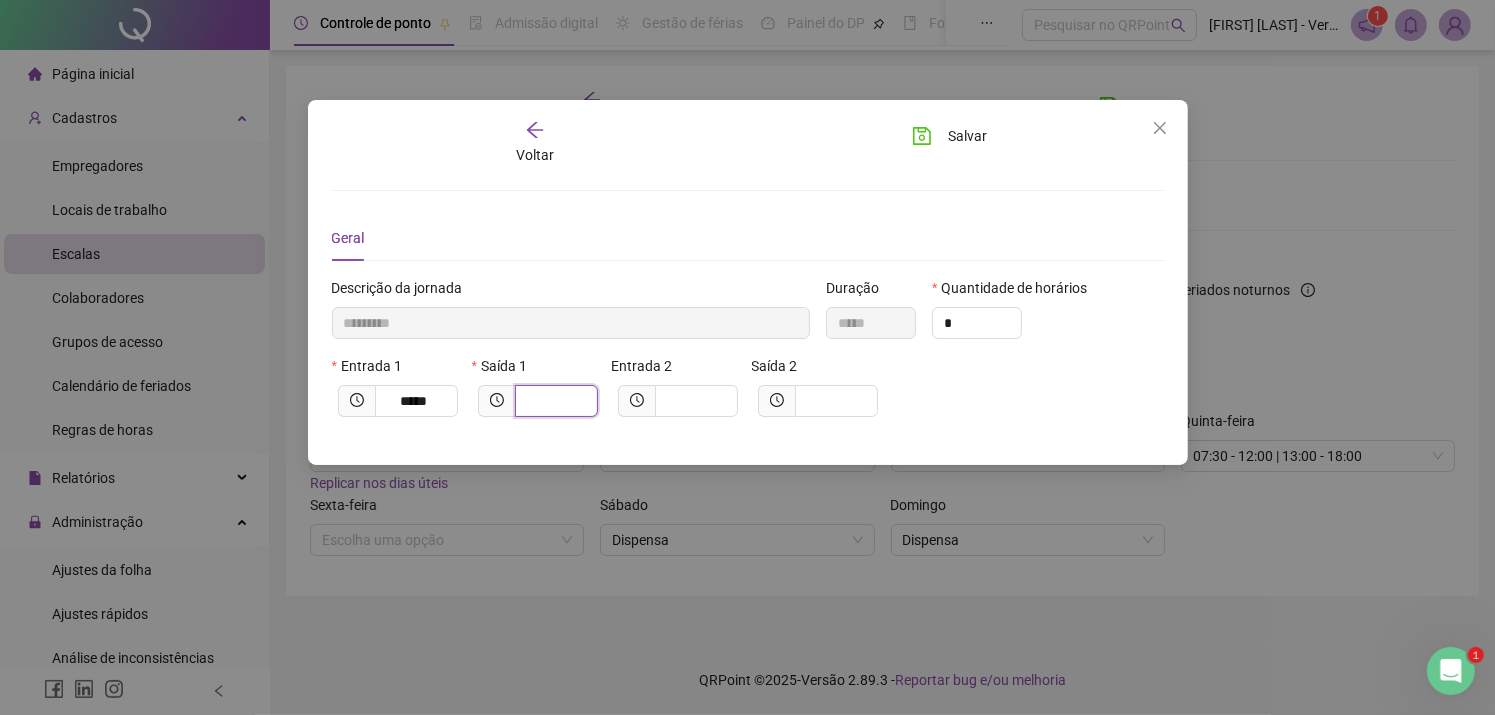 type on "*********" 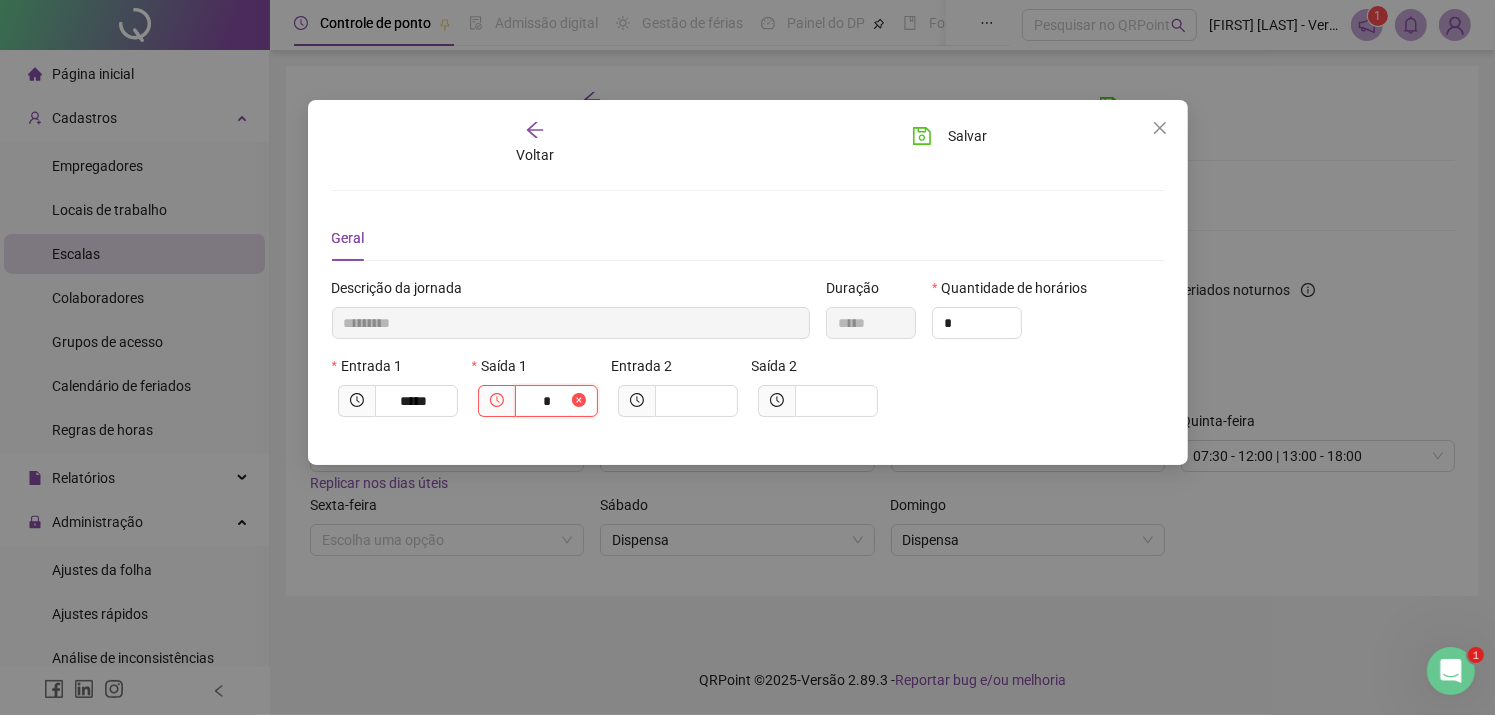 type on "**********" 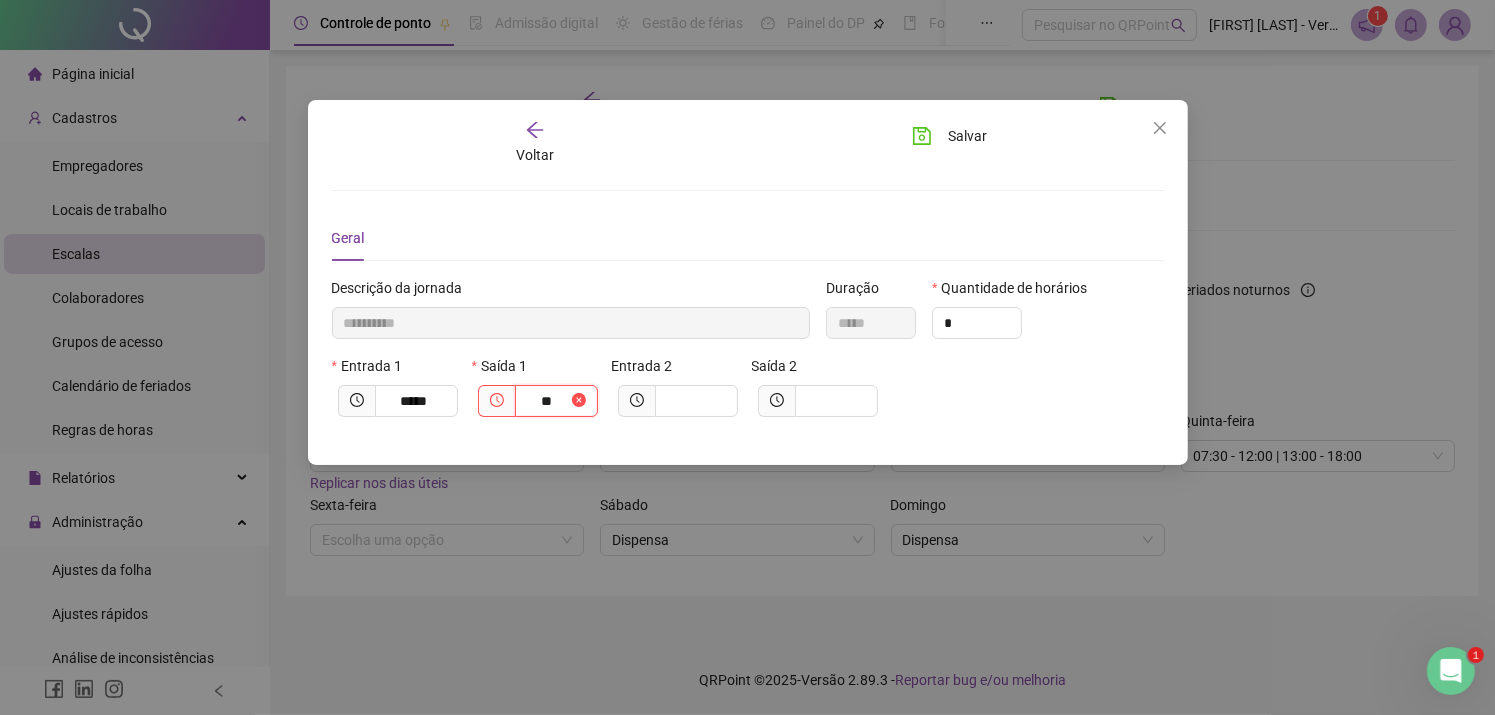 type on "***" 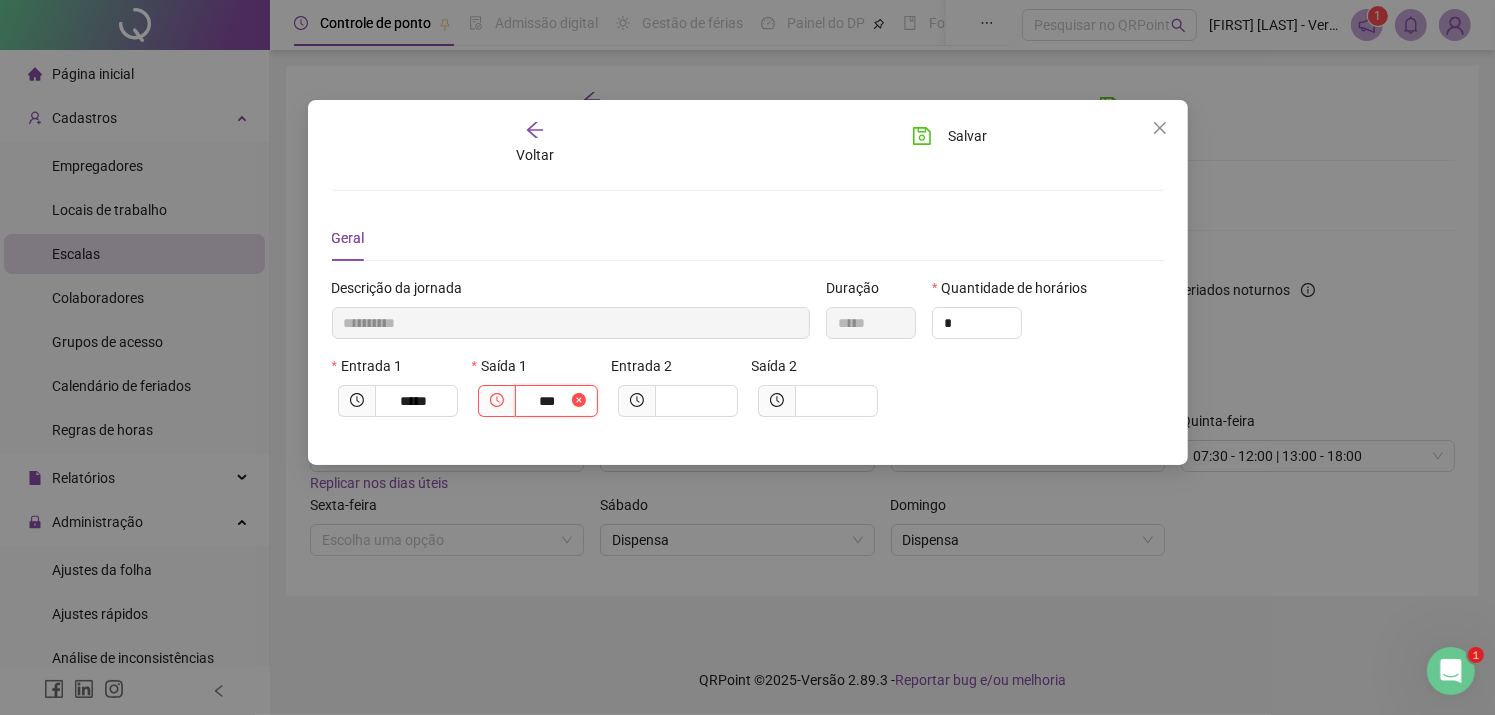 type on "**********" 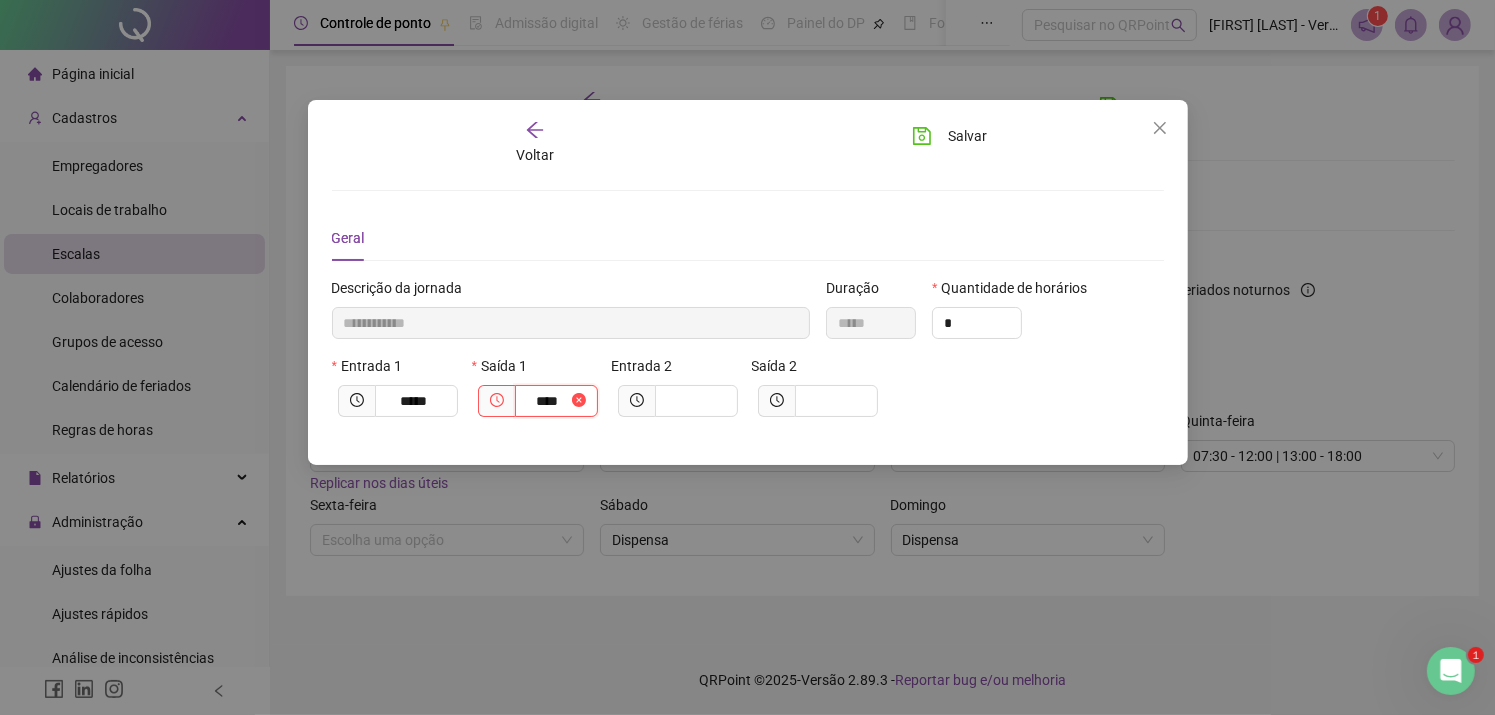 type on "**********" 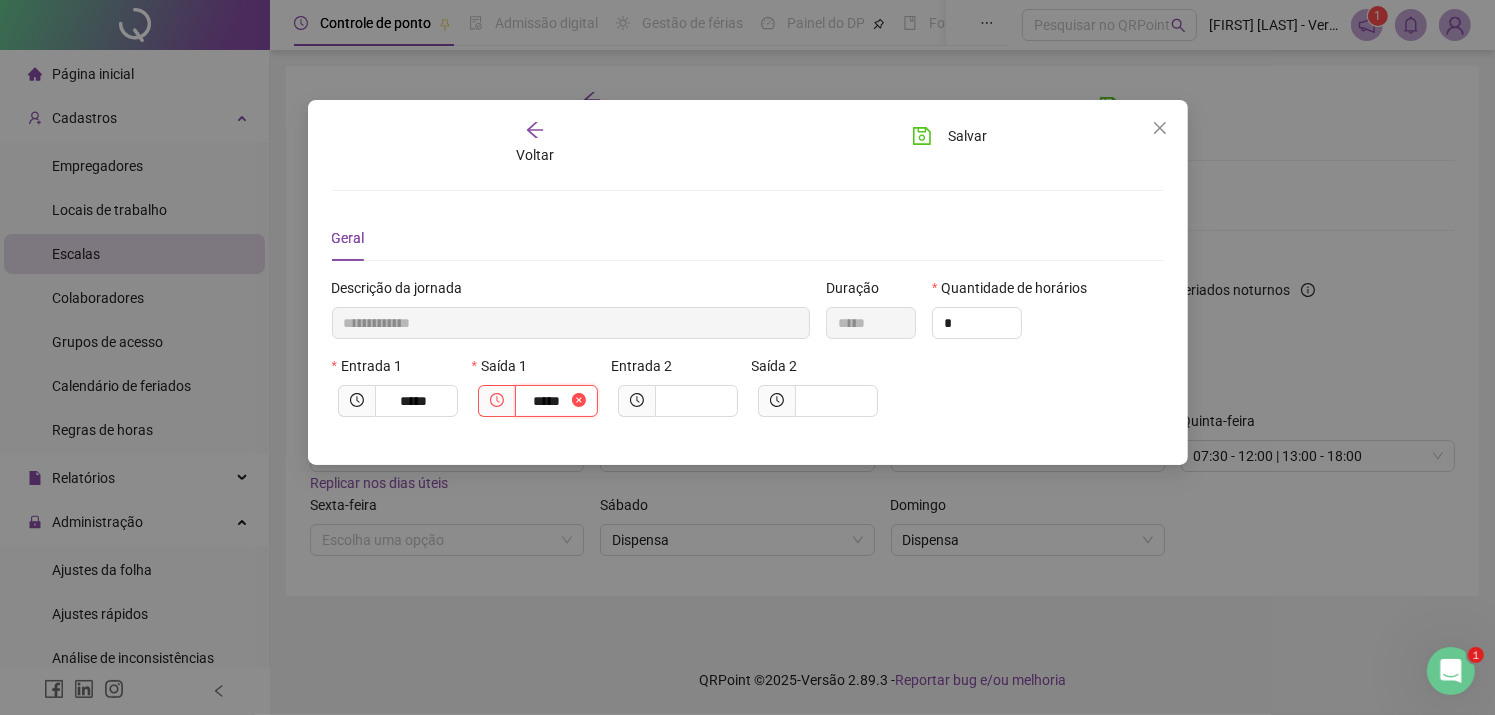 type on "*****" 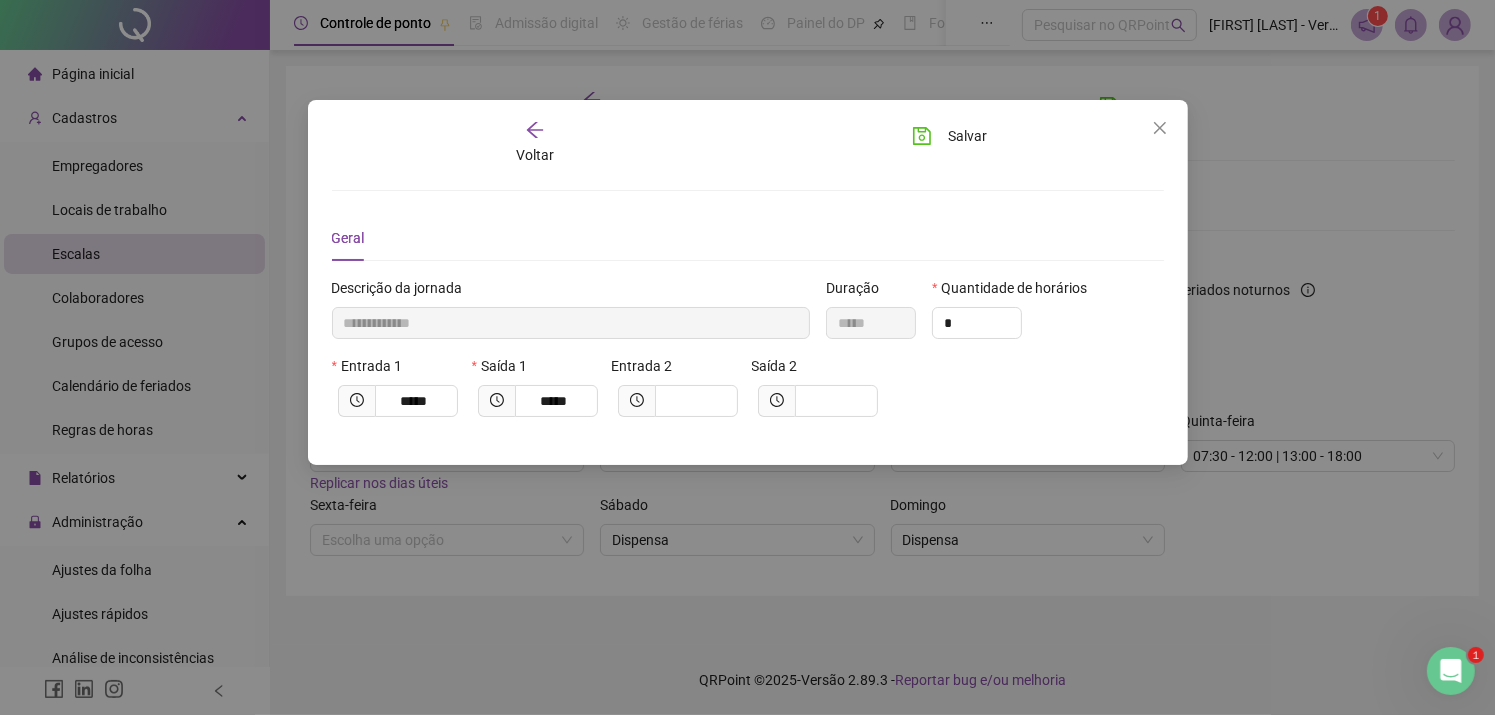 click on "Entrada 1 ***** Saída 1 ***** Entrada 2 Saída 2" at bounding box center (748, 394) 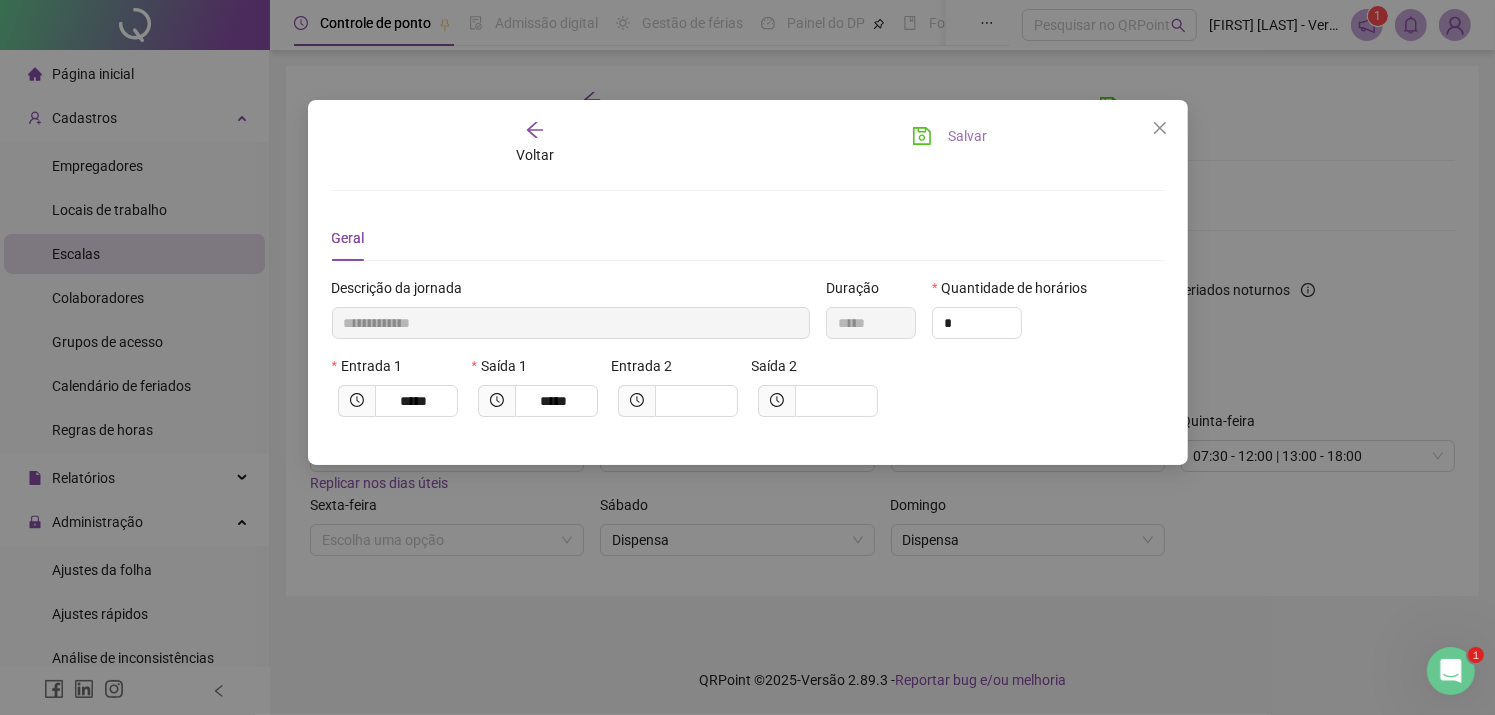 click on "Salvar" at bounding box center [967, 136] 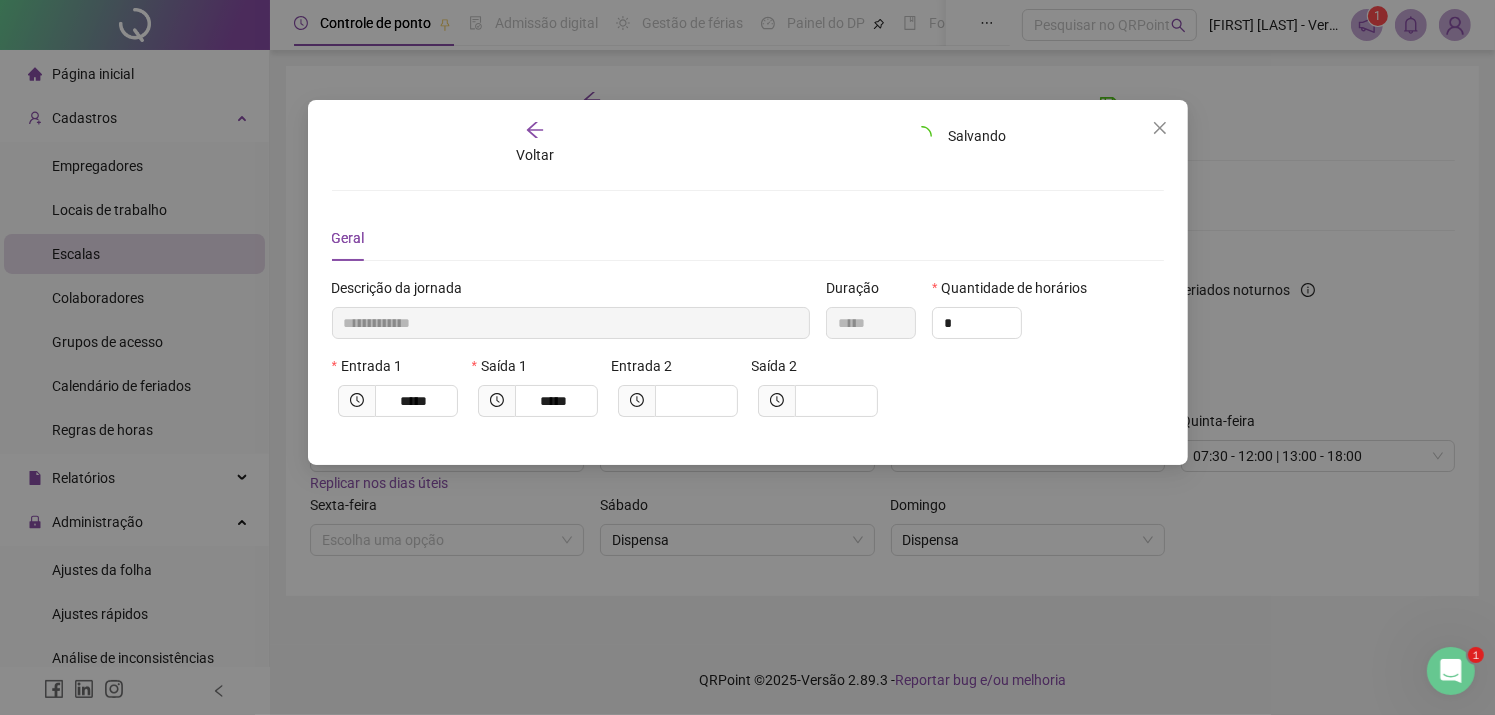type 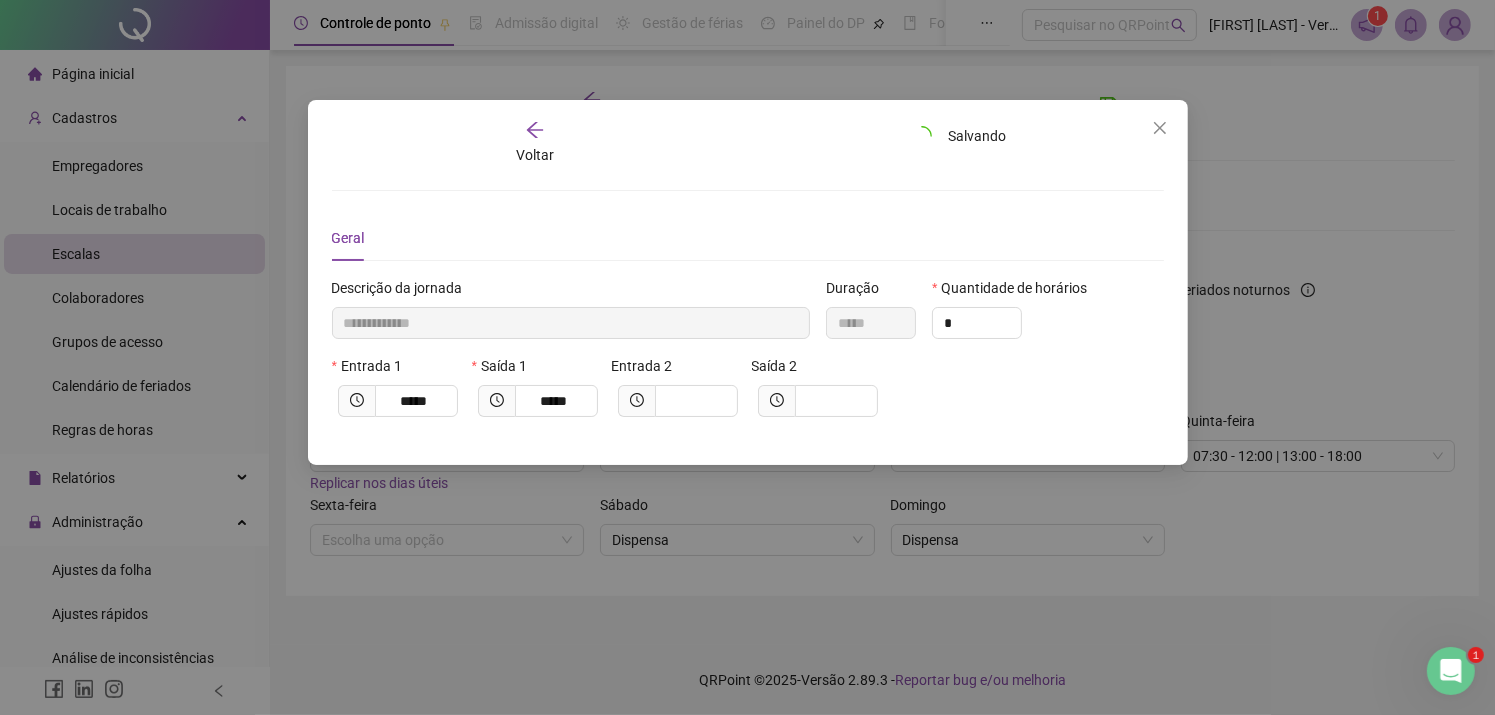 type 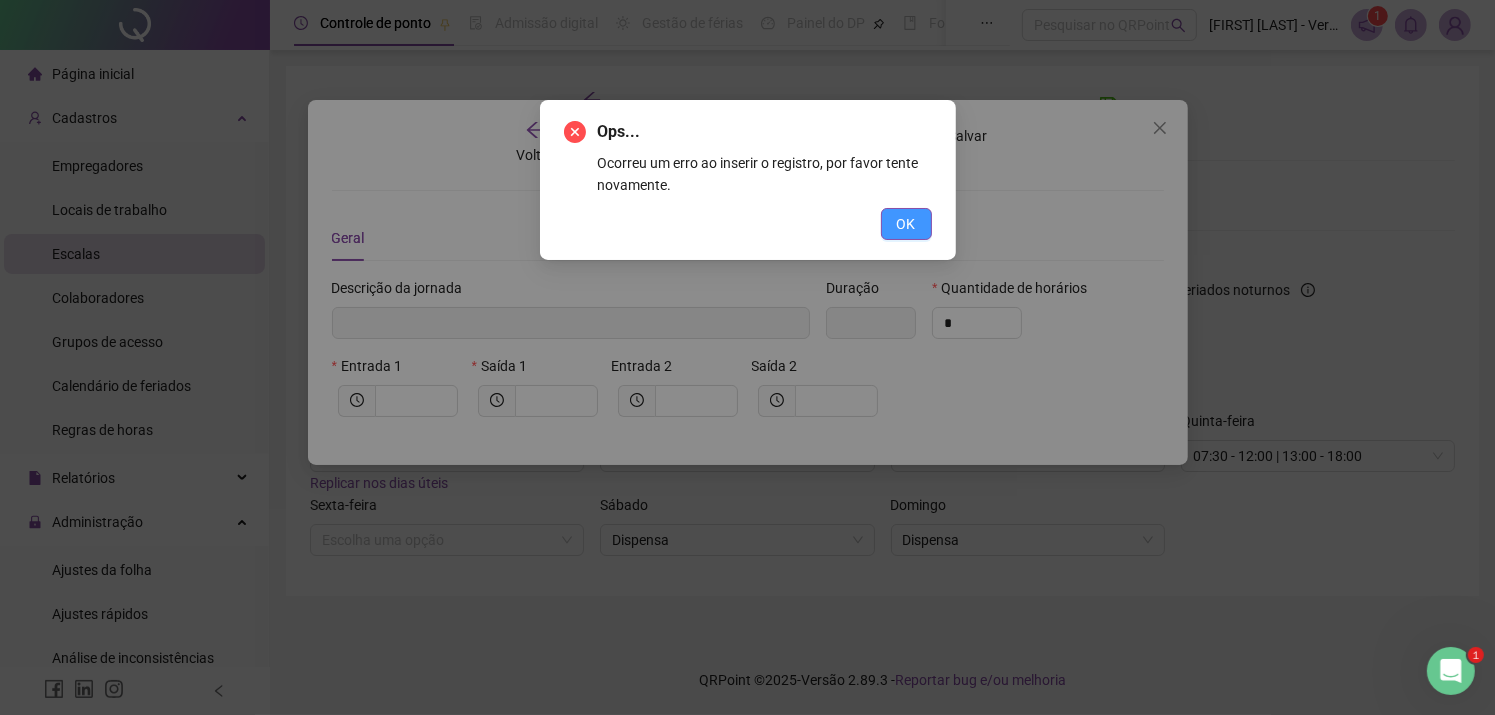 click on "OK" at bounding box center (906, 224) 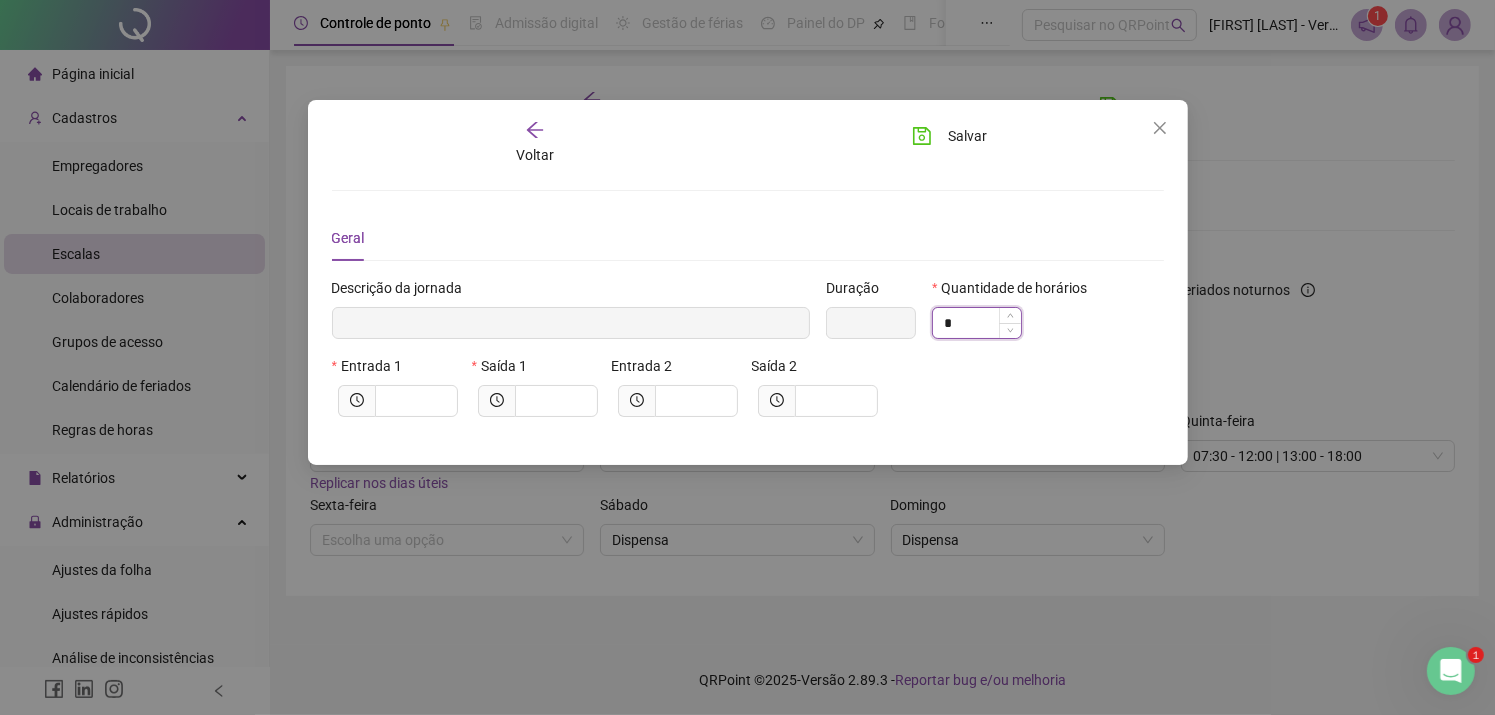 click on "*" at bounding box center (977, 323) 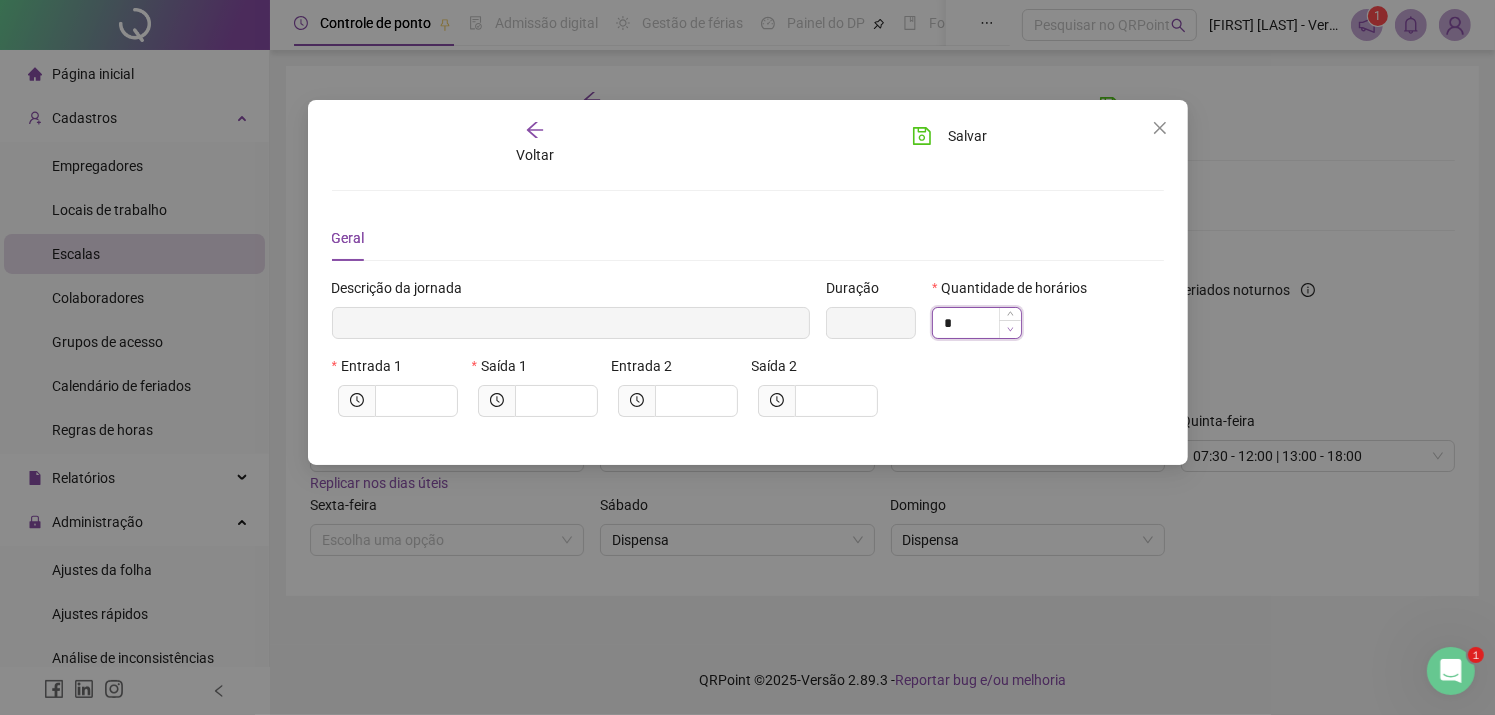 click at bounding box center [1010, 329] 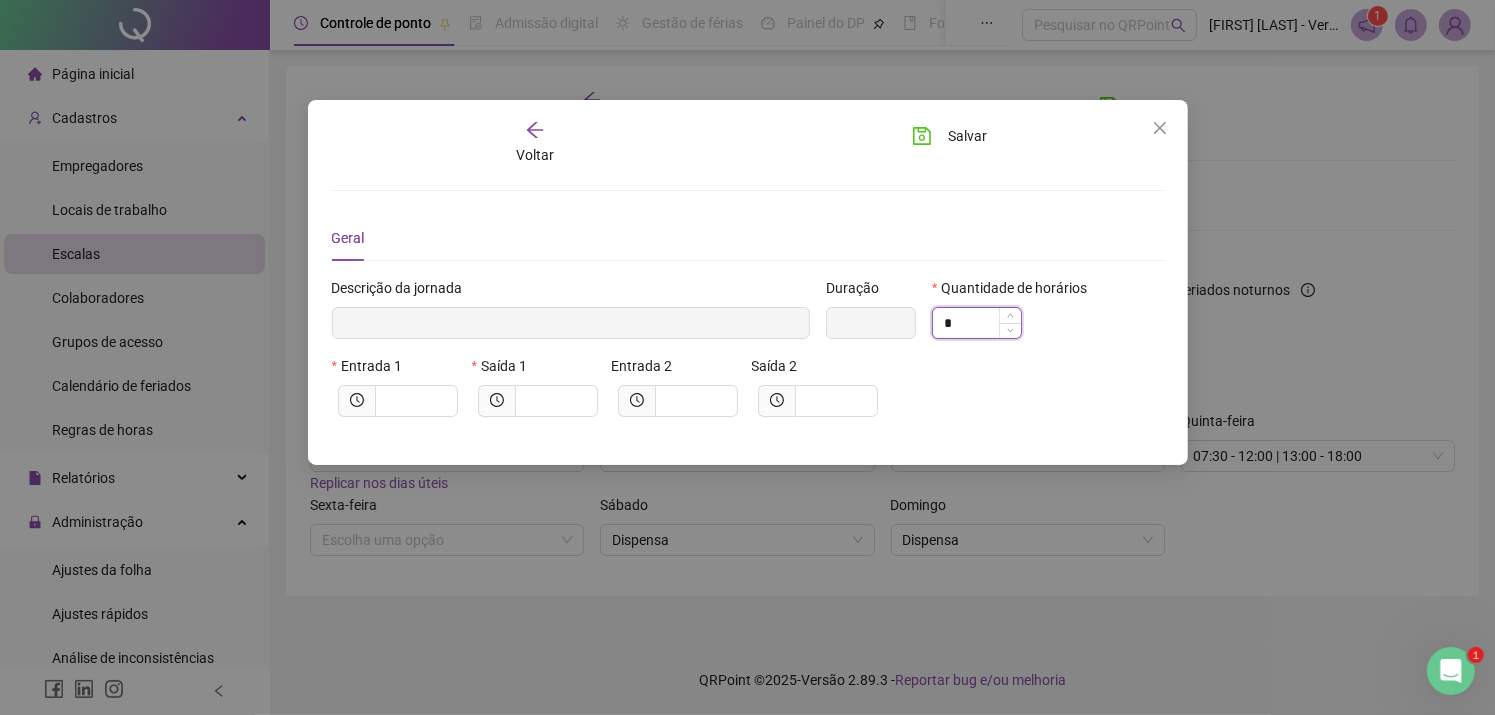 type on "*****" 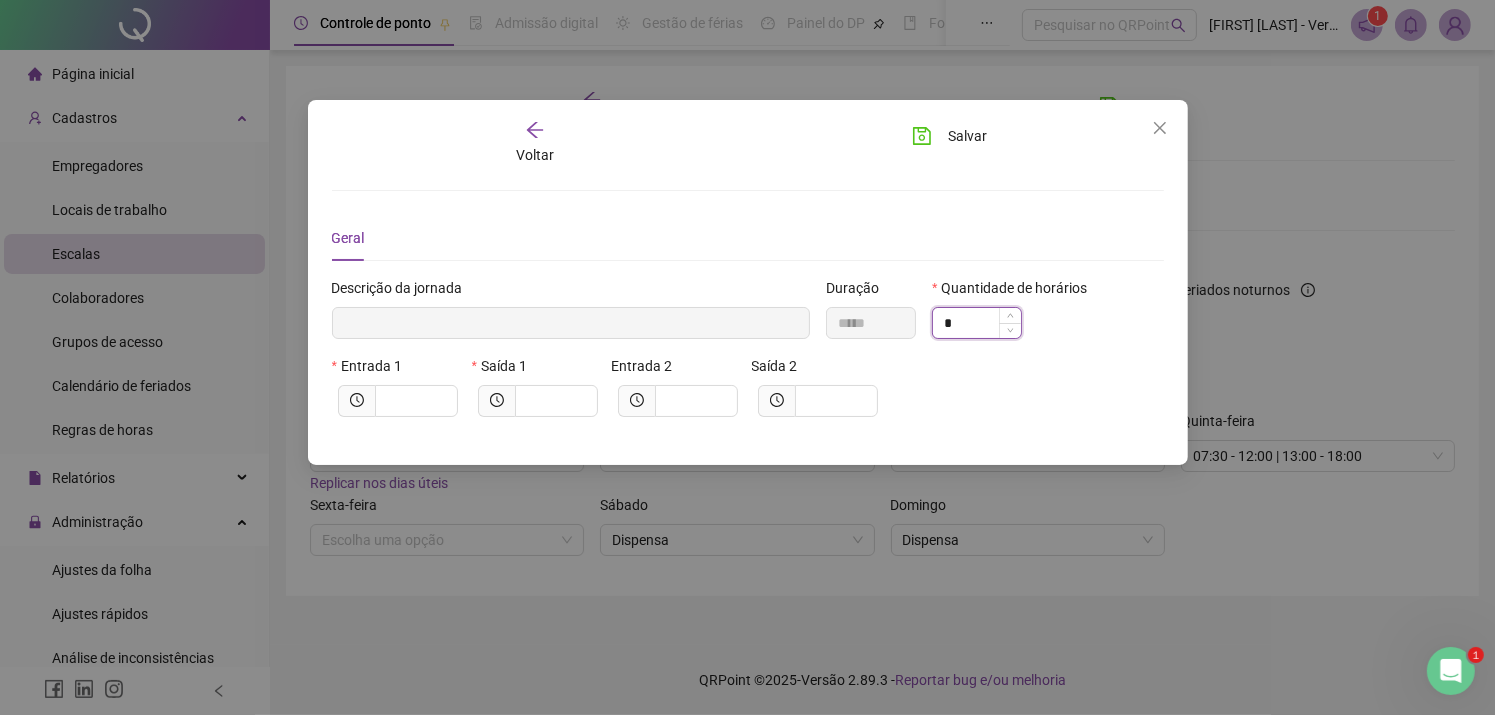 type on "*" 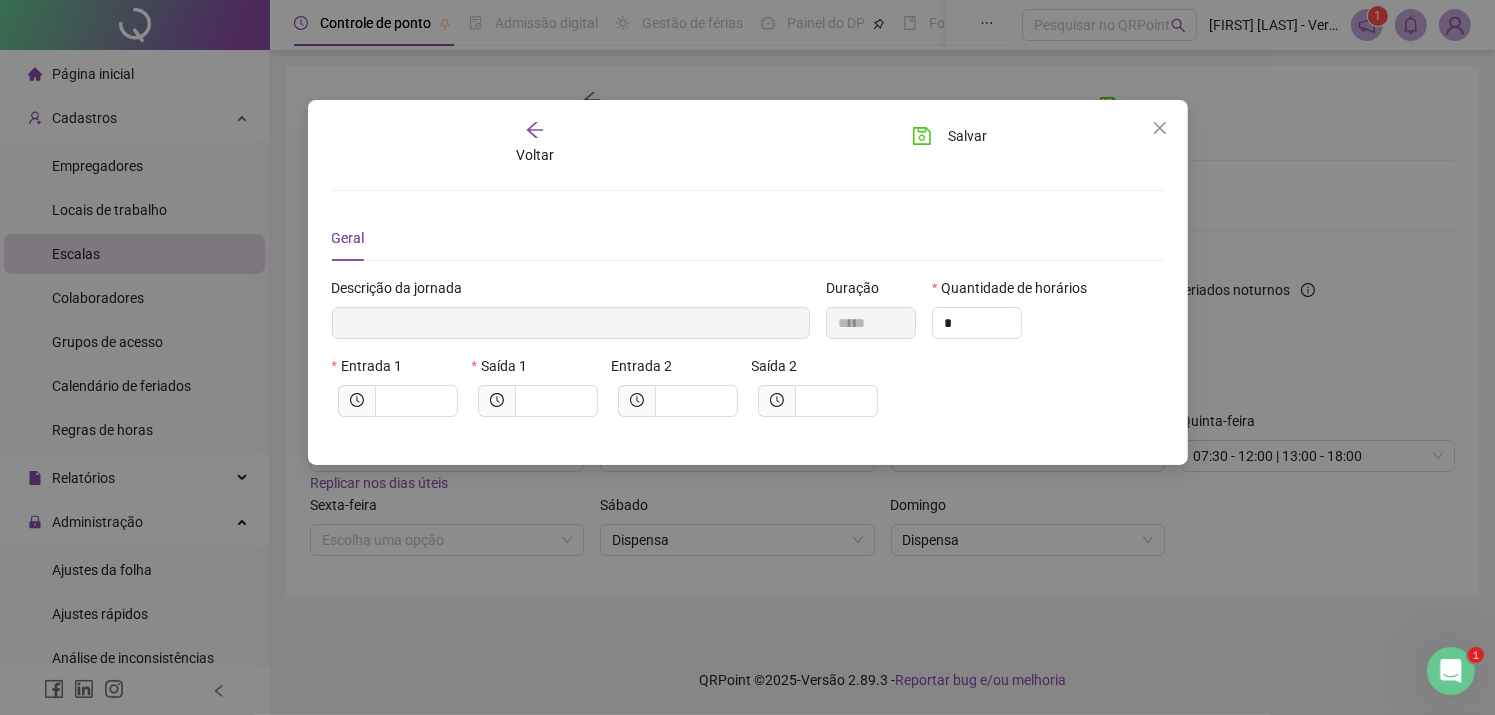 click 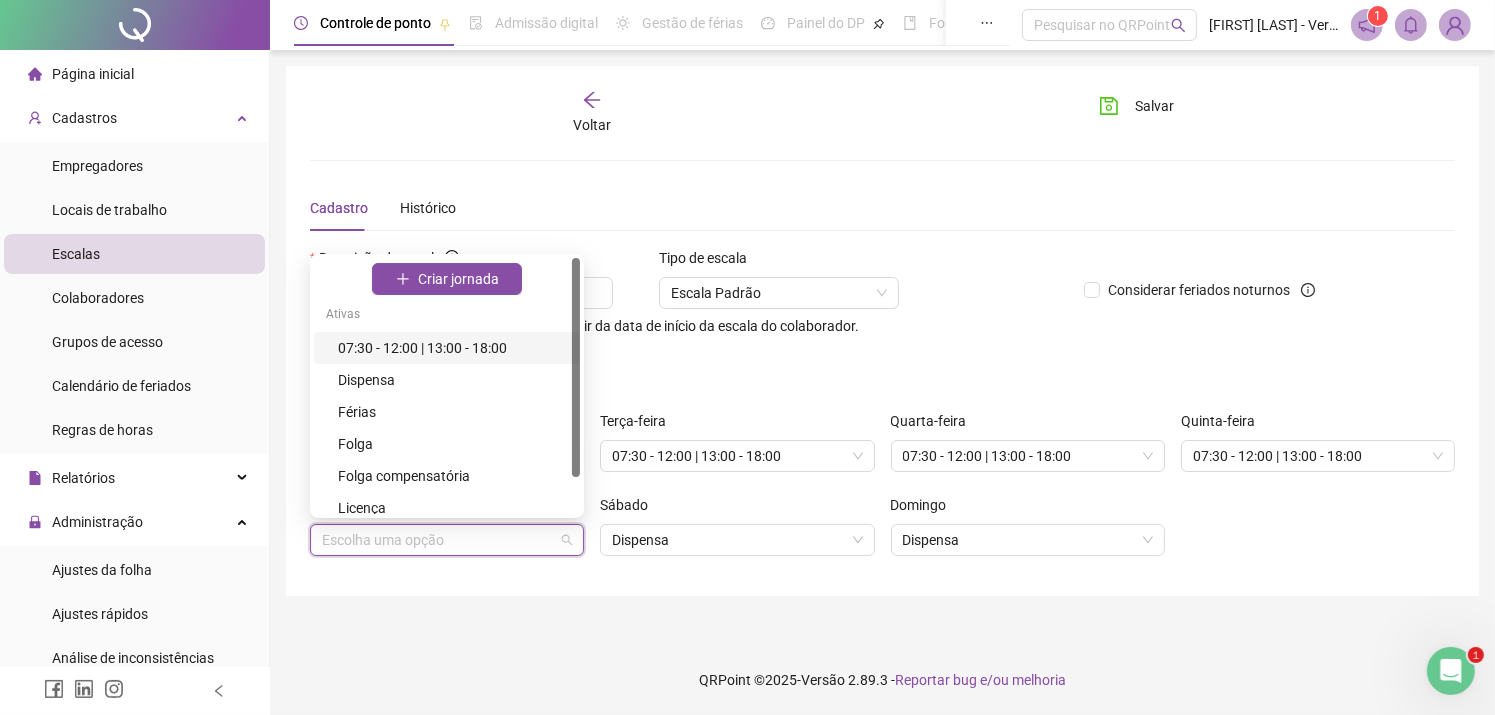 click at bounding box center [447, 540] 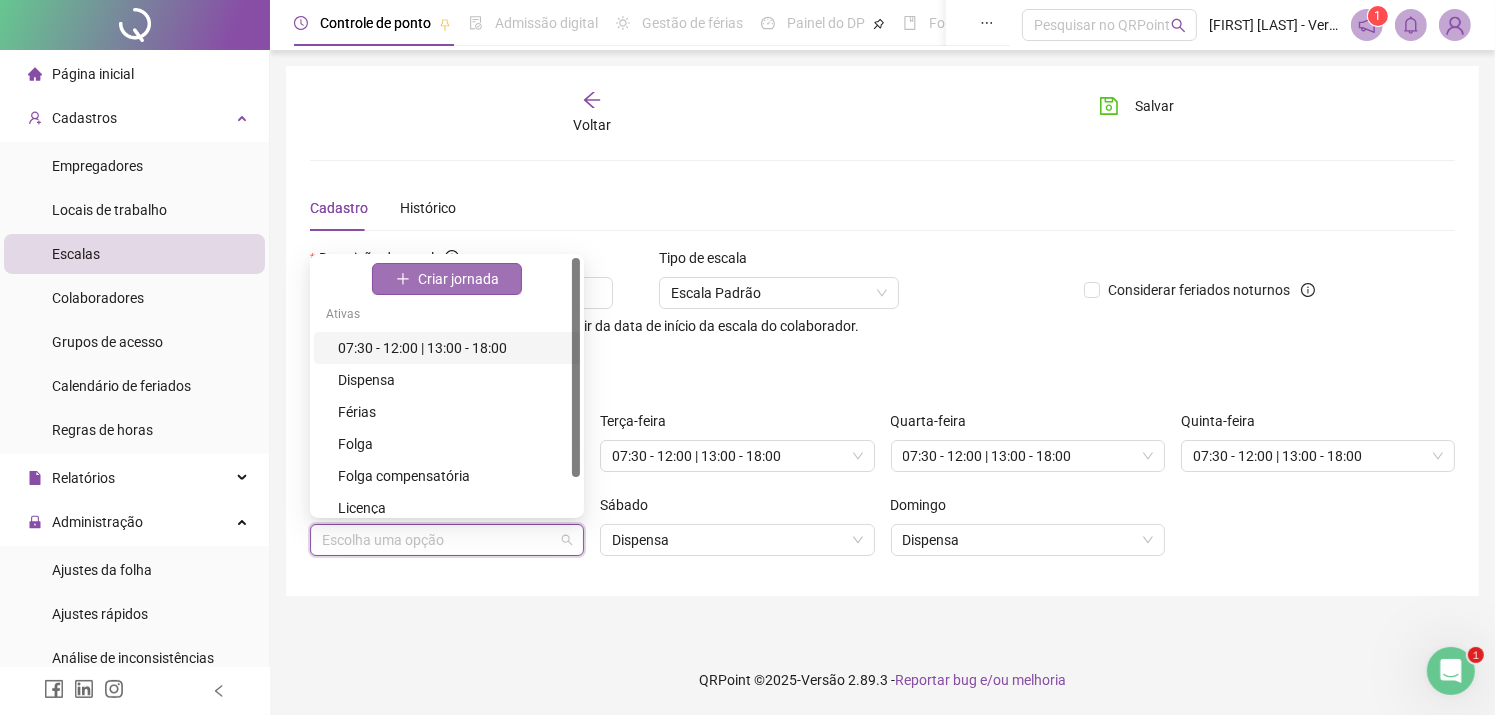 click on "Criar jornada" at bounding box center (458, 279) 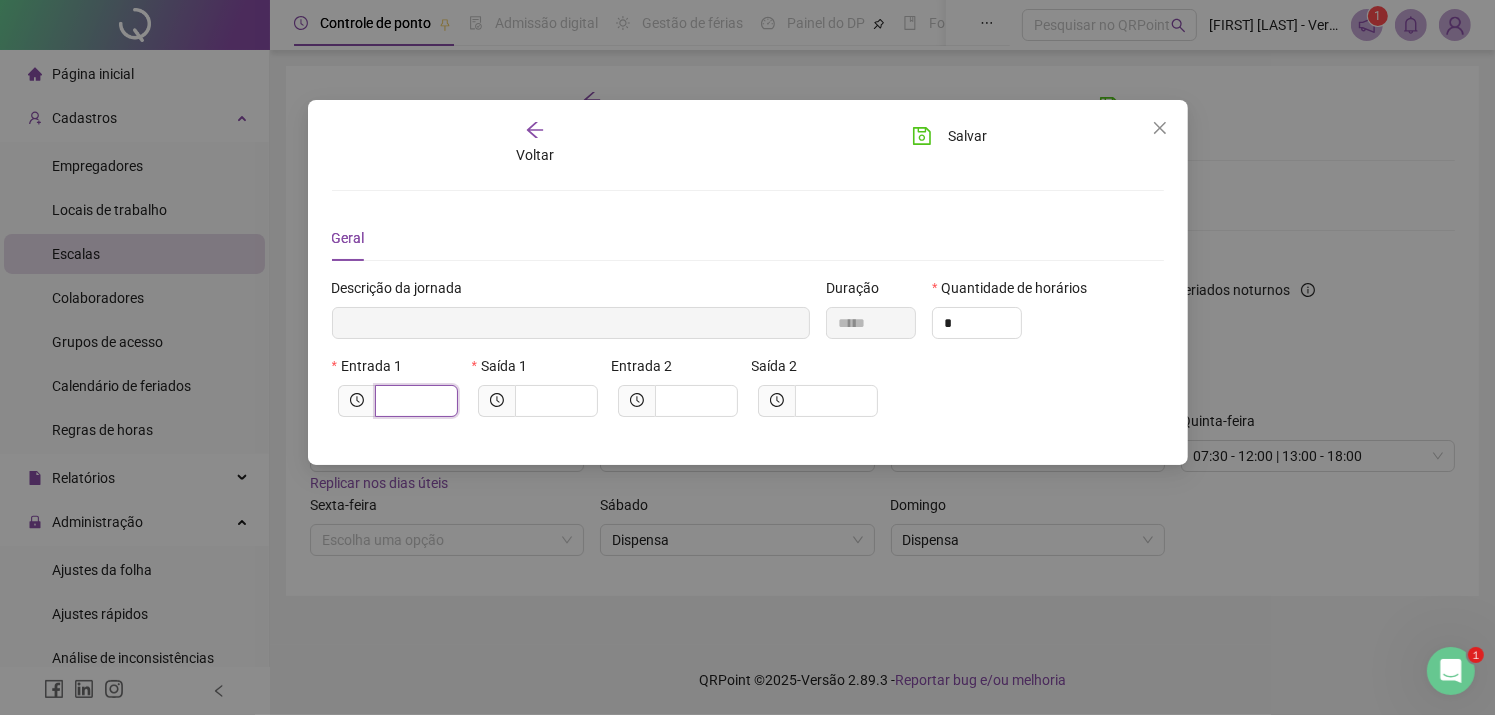 click at bounding box center [414, 401] 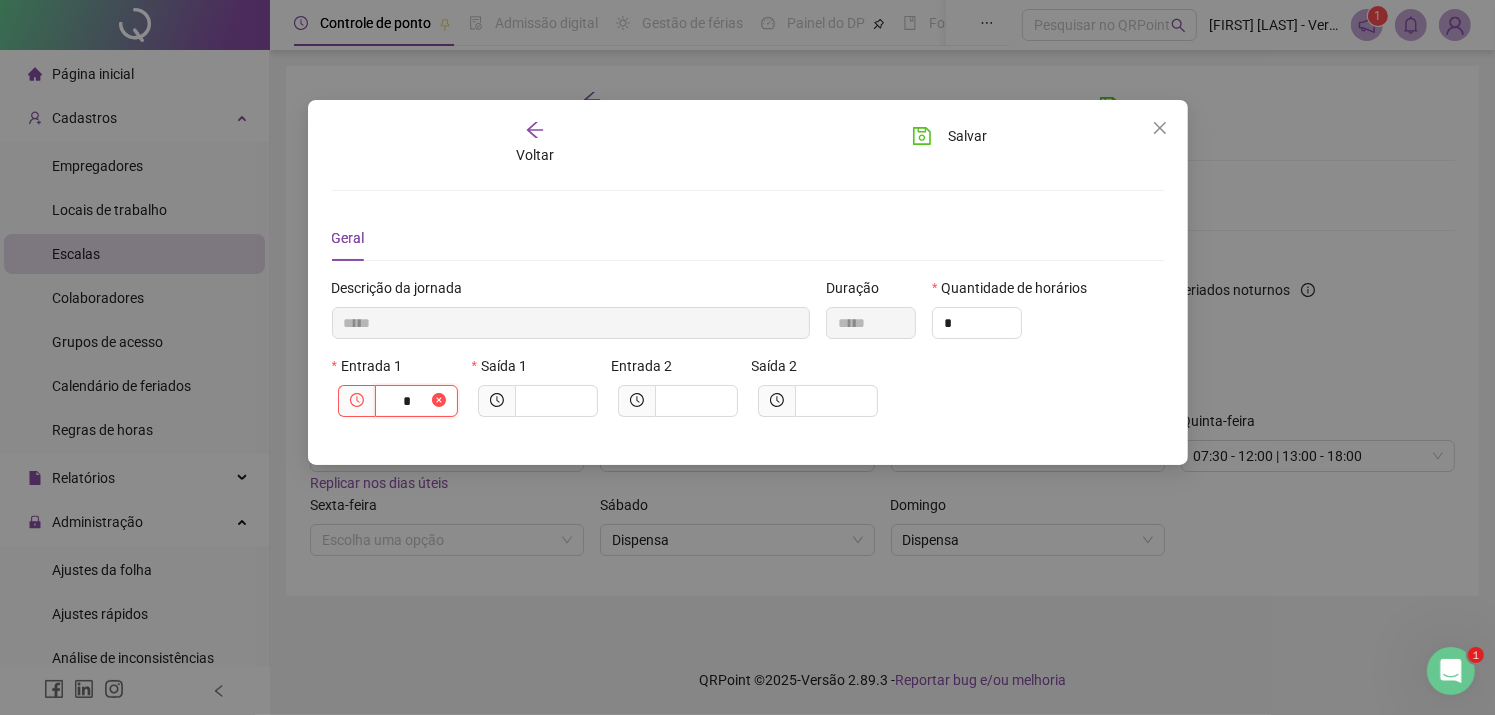type on "******" 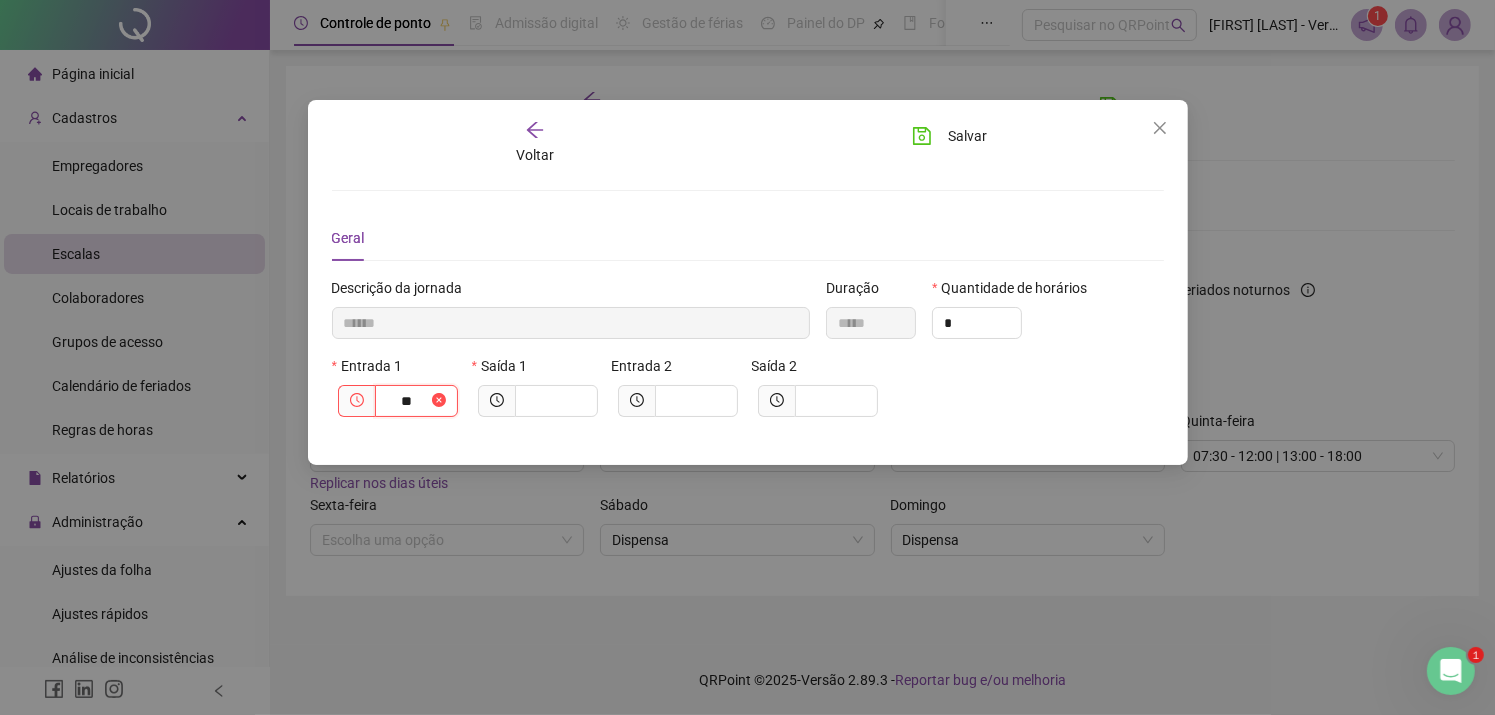 type on "***" 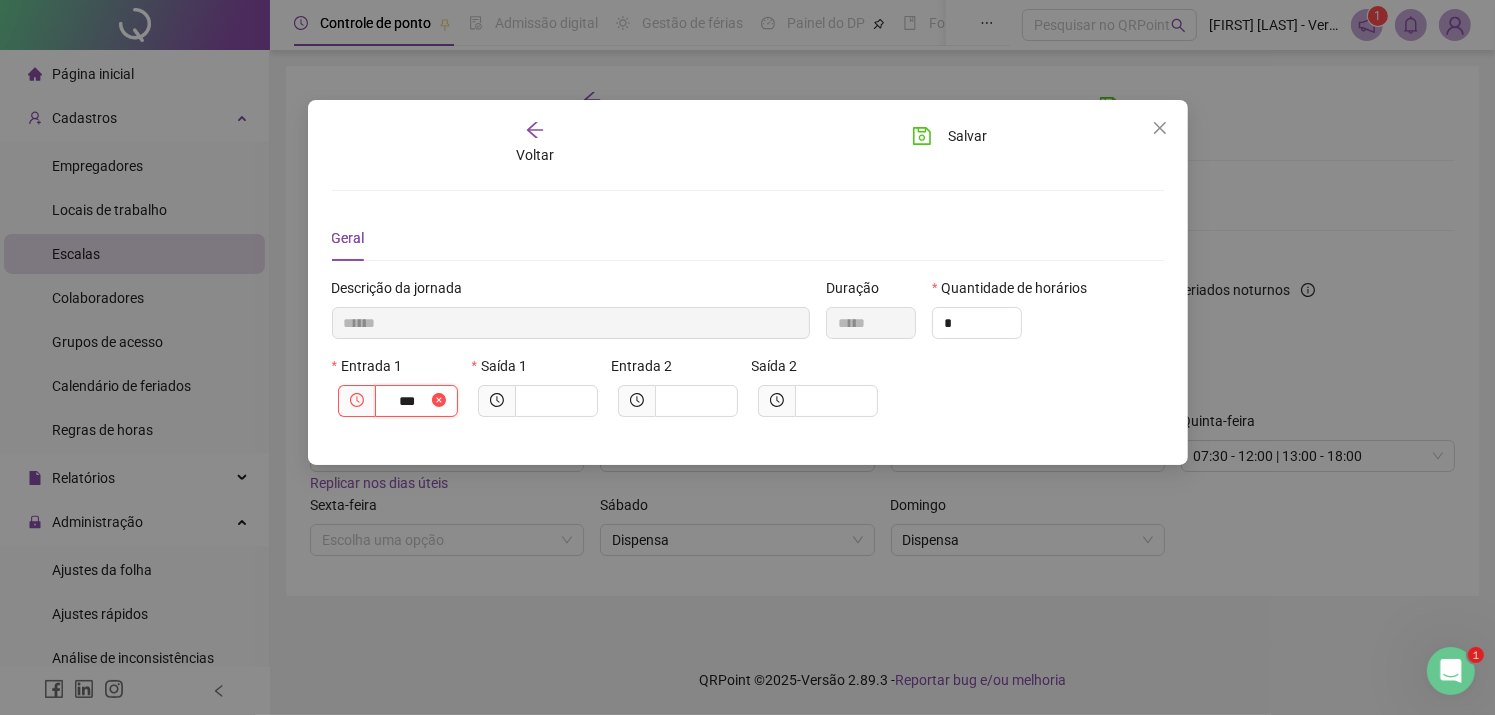 type on "********" 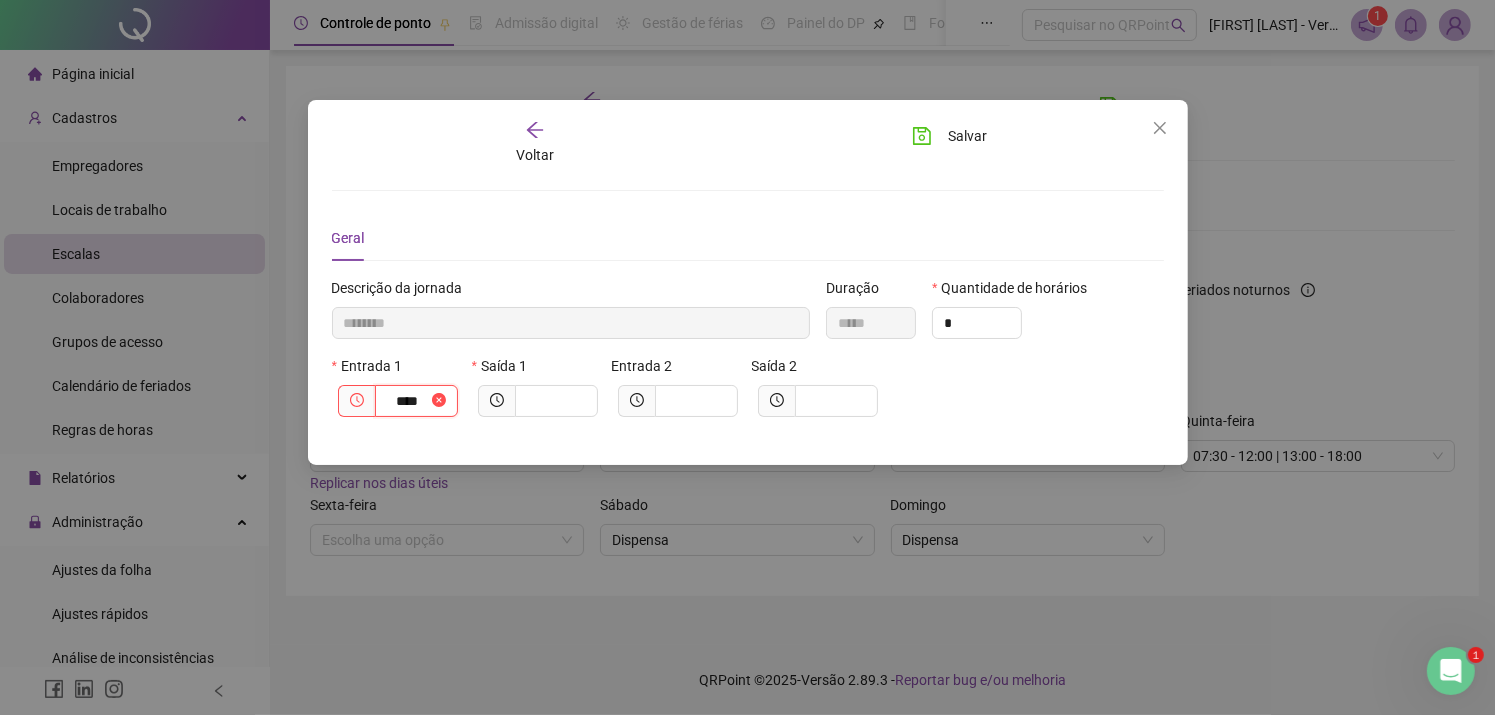 type on "*********" 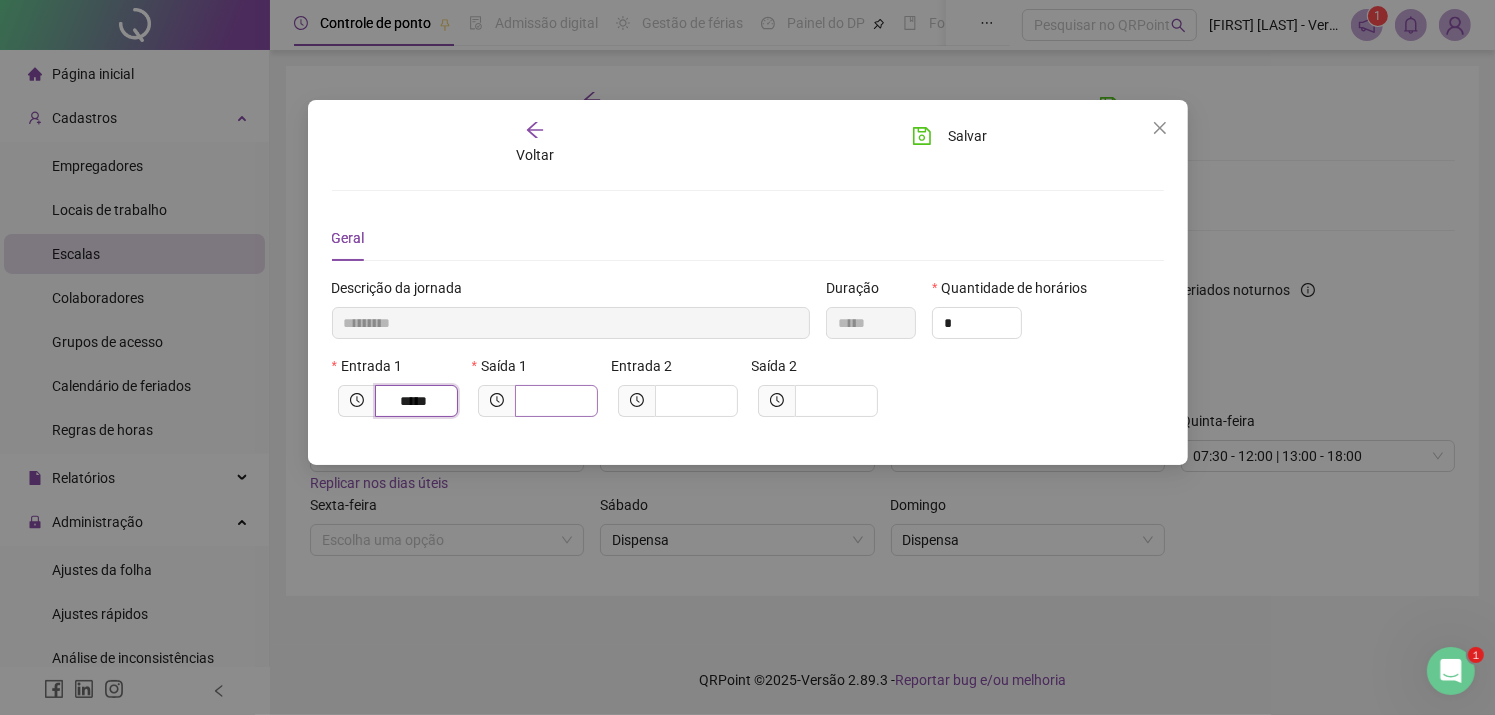 type on "*****" 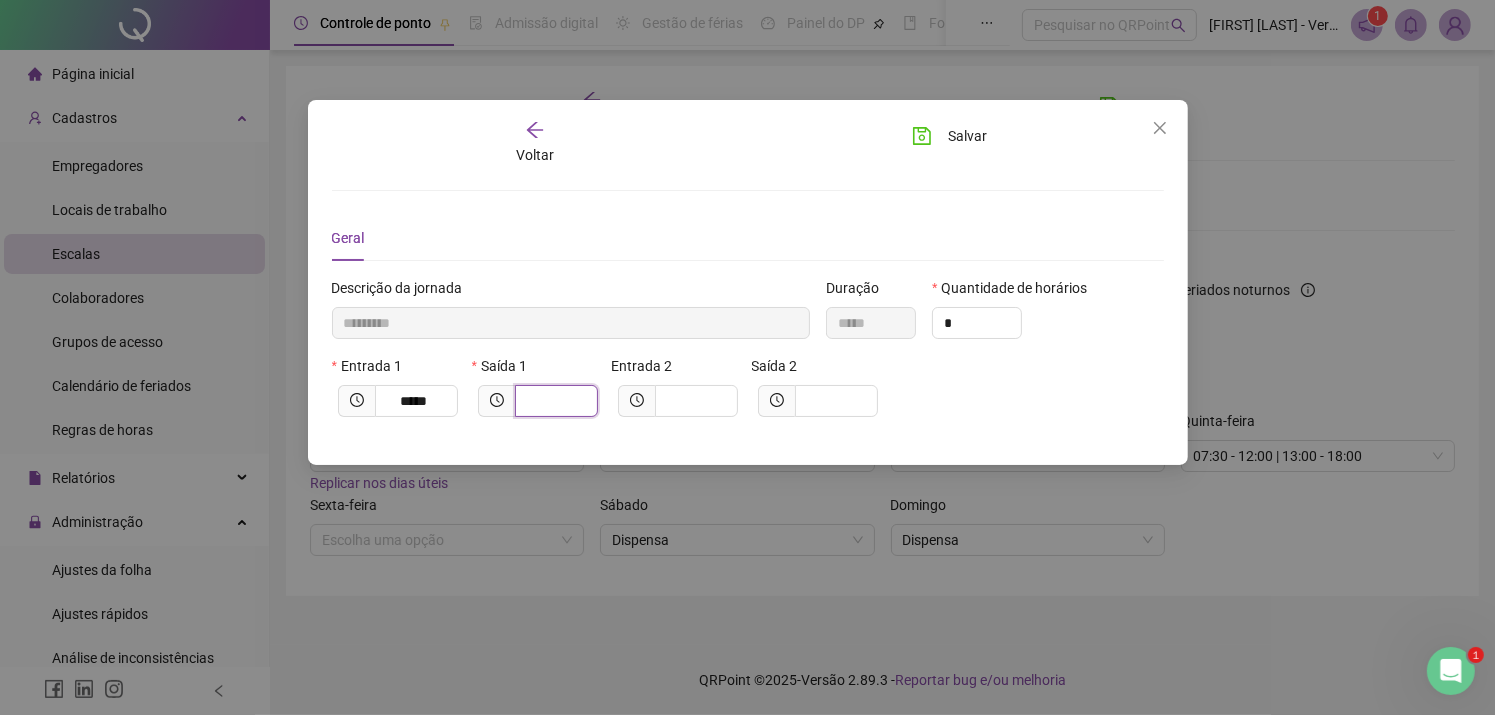 click at bounding box center (554, 401) 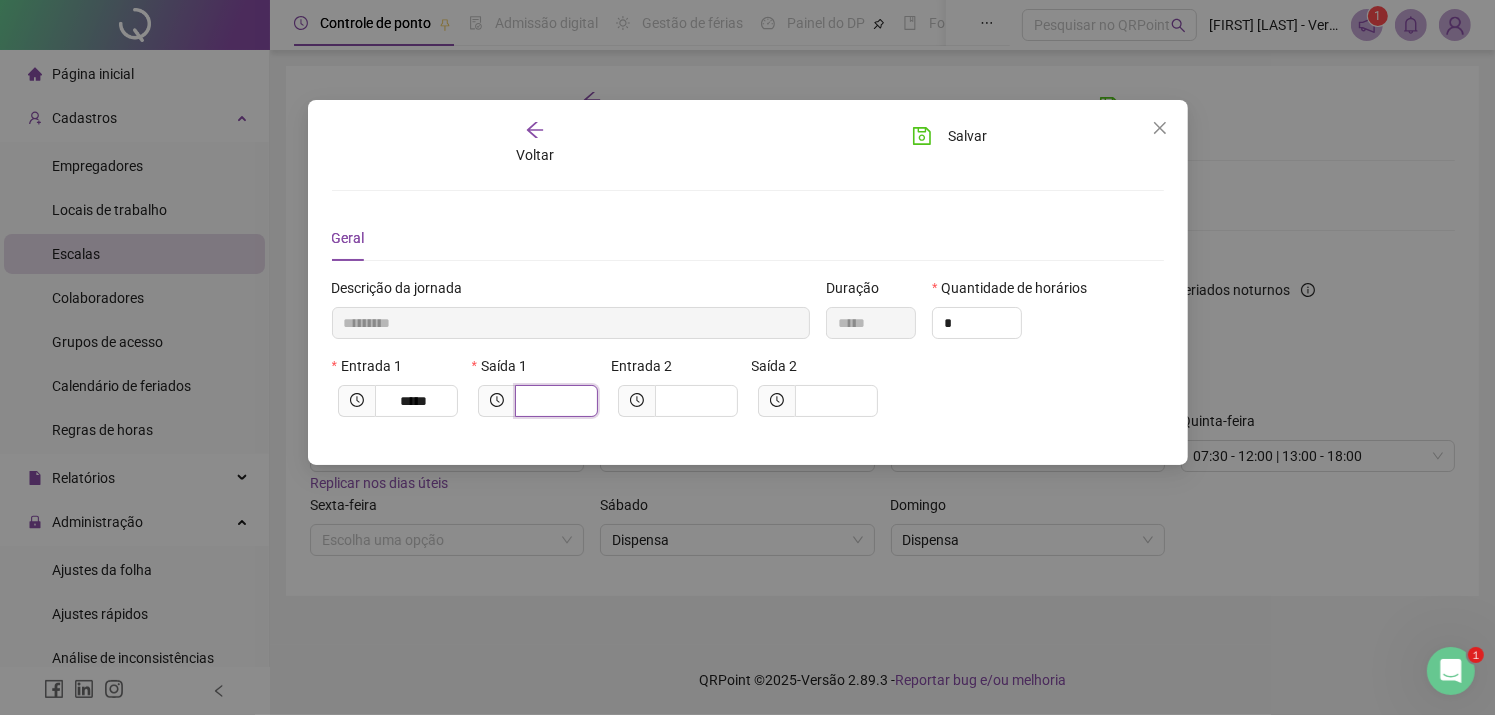 type on "*********" 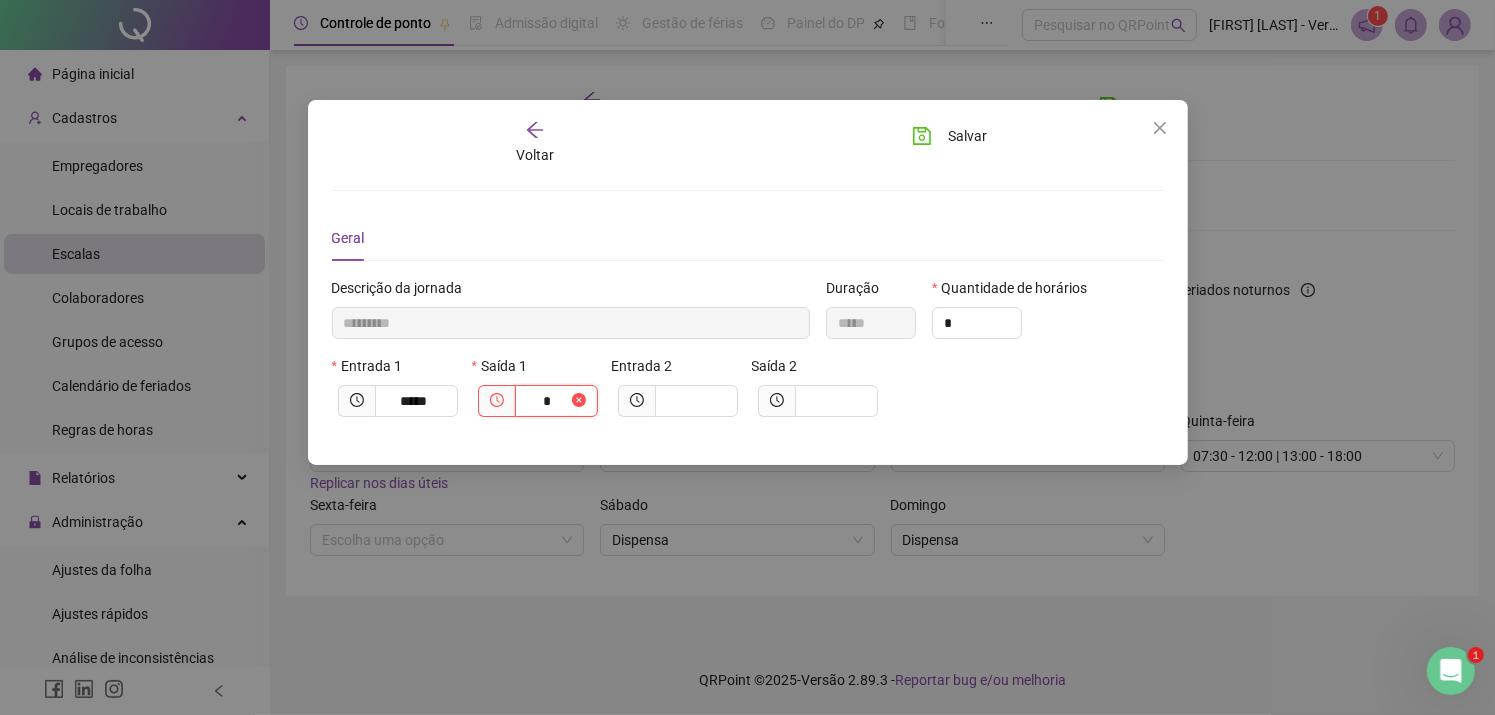 type on "**********" 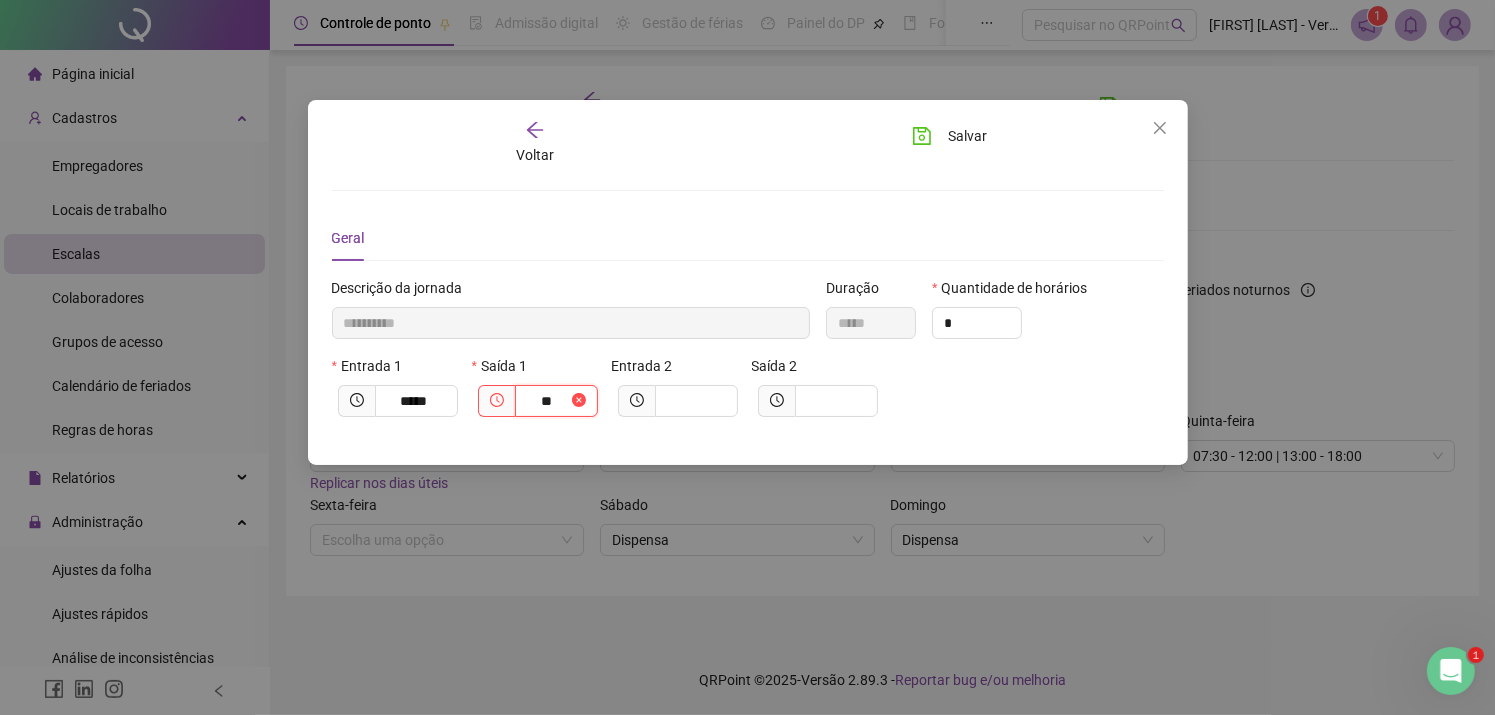 type on "***" 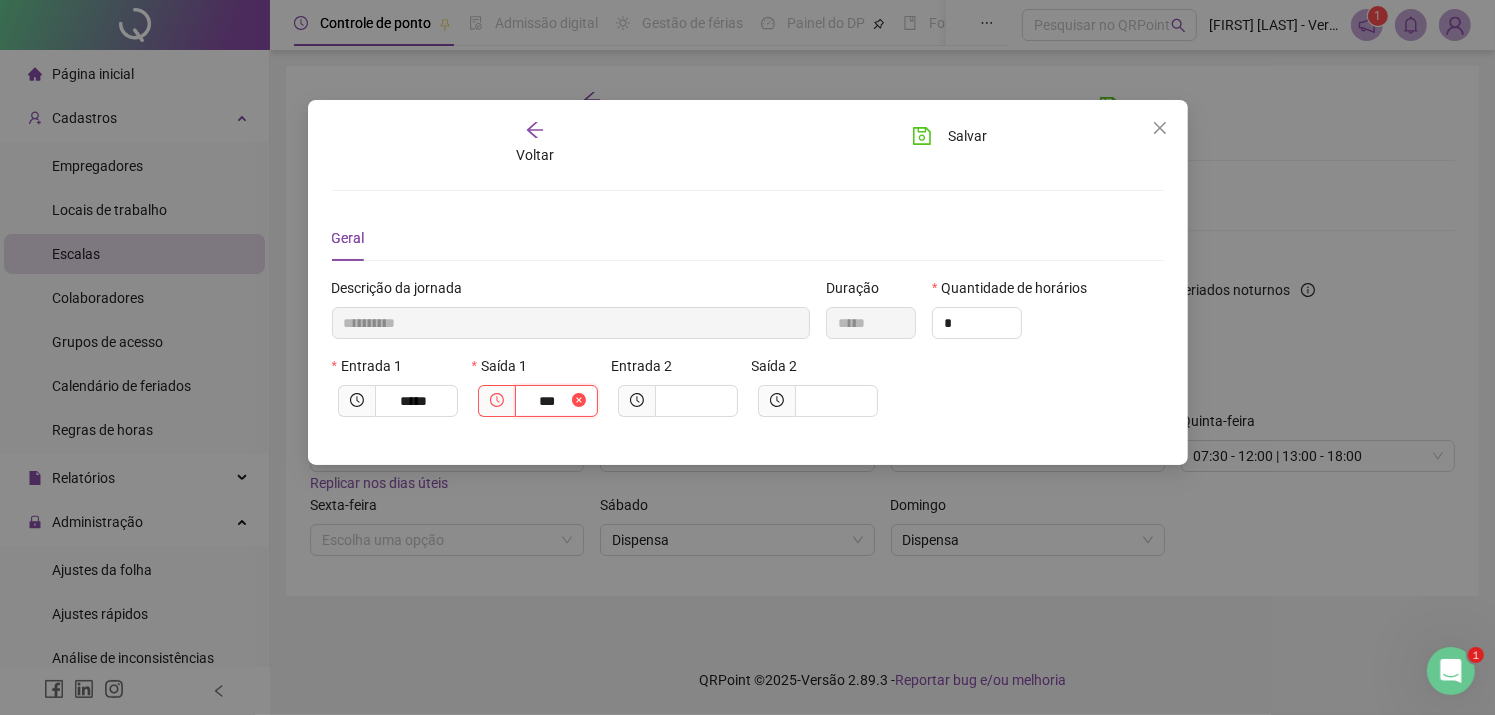 type on "**********" 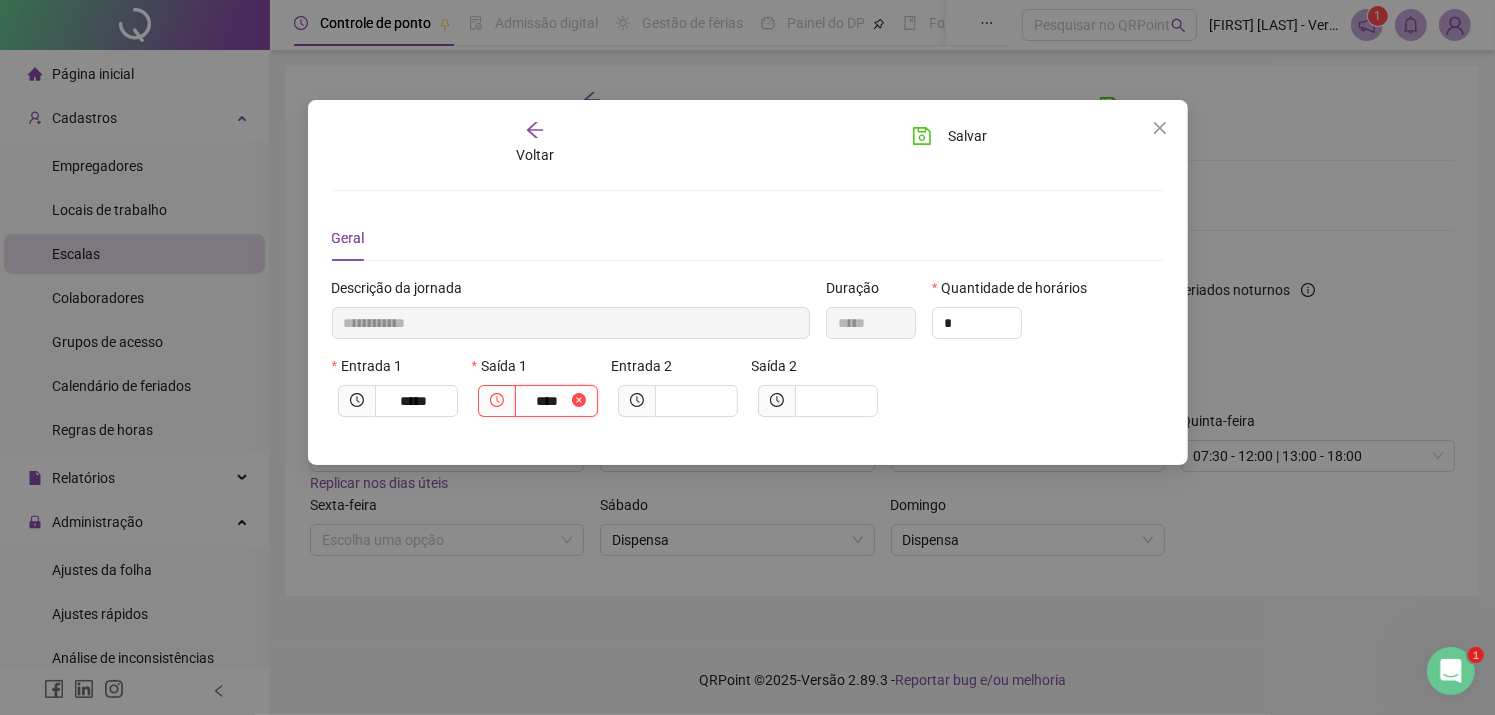 type on "**********" 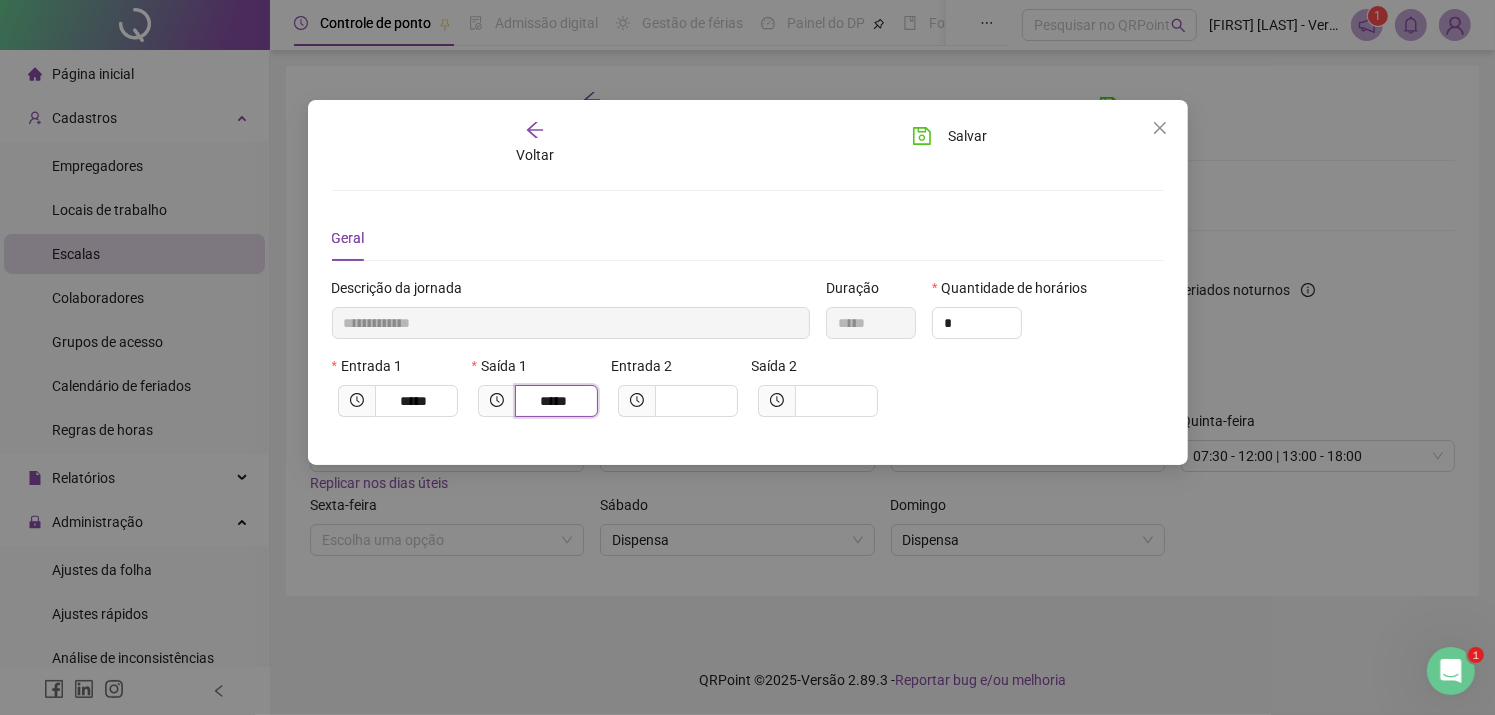 type on "*****" 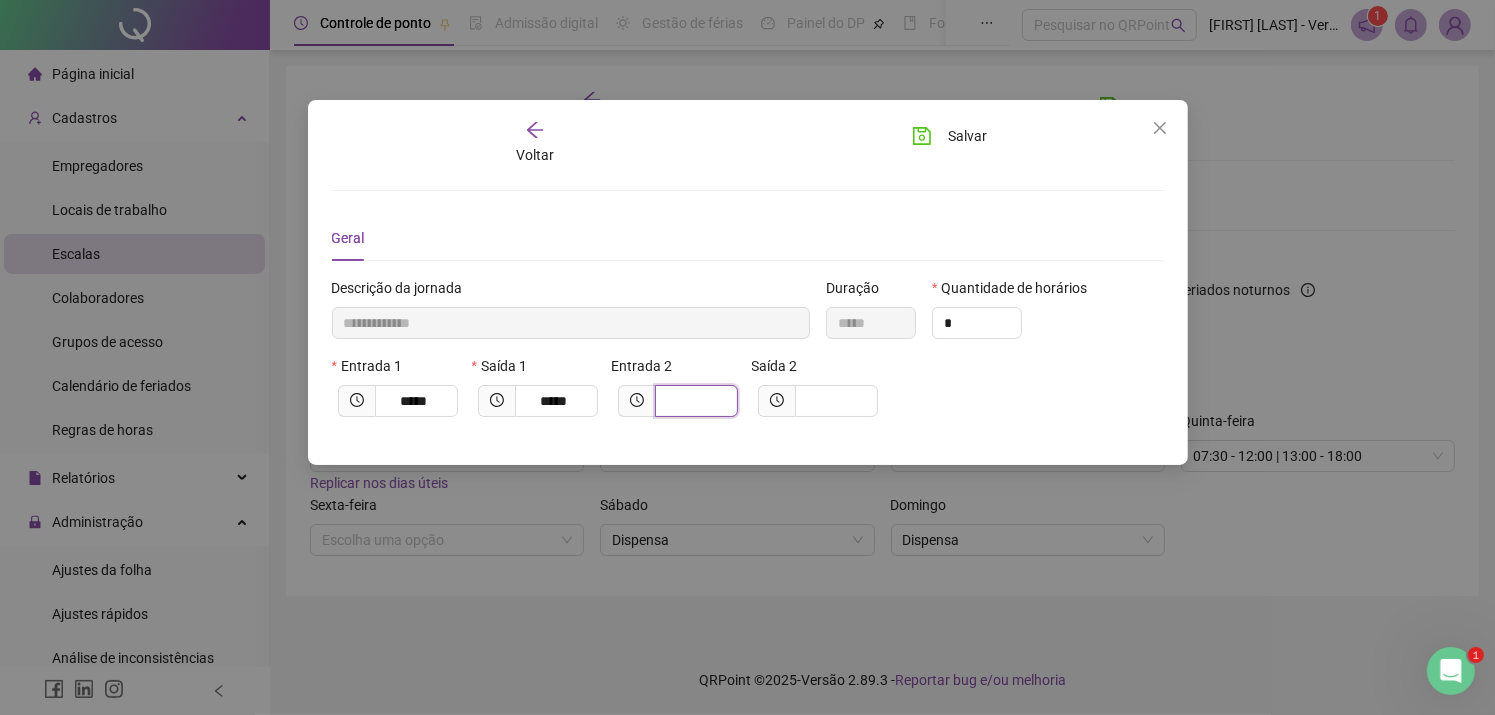 click at bounding box center (694, 401) 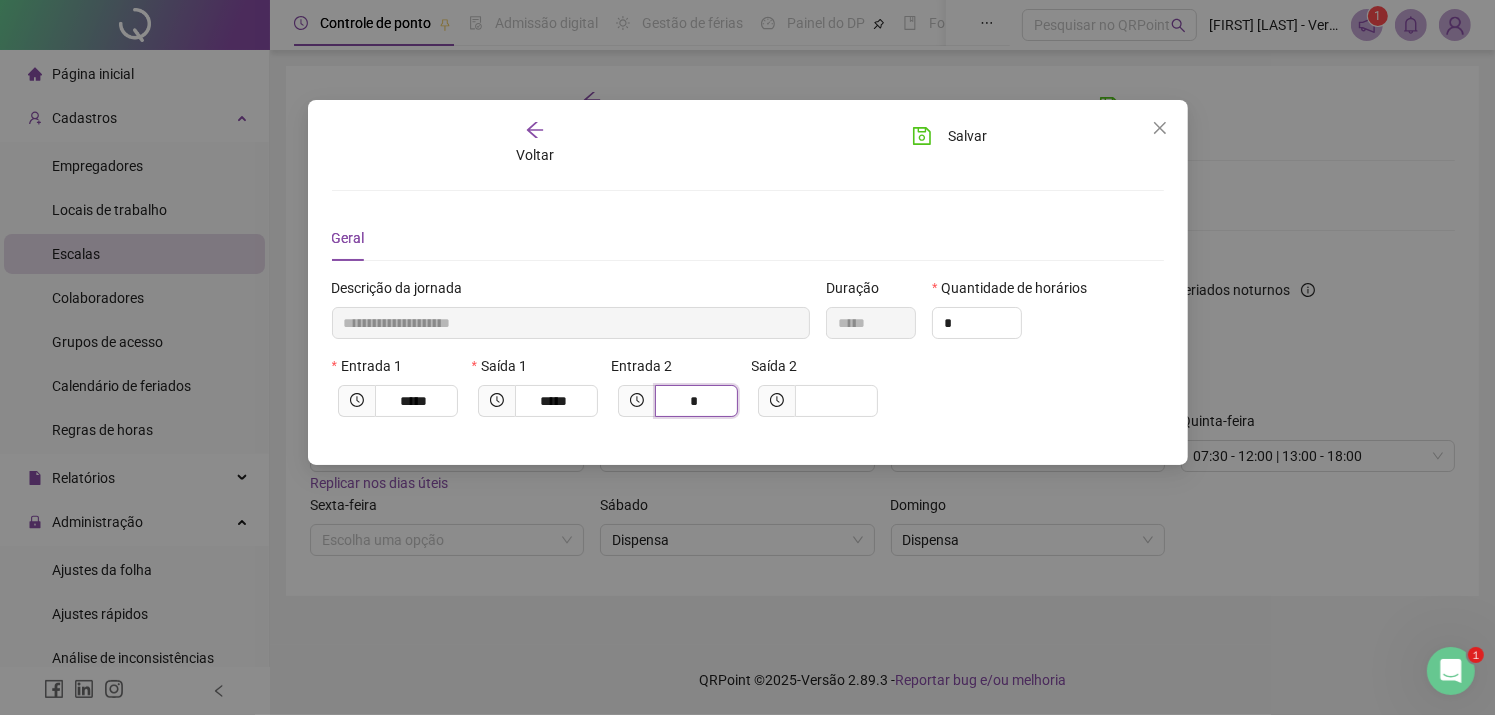 type on "*" 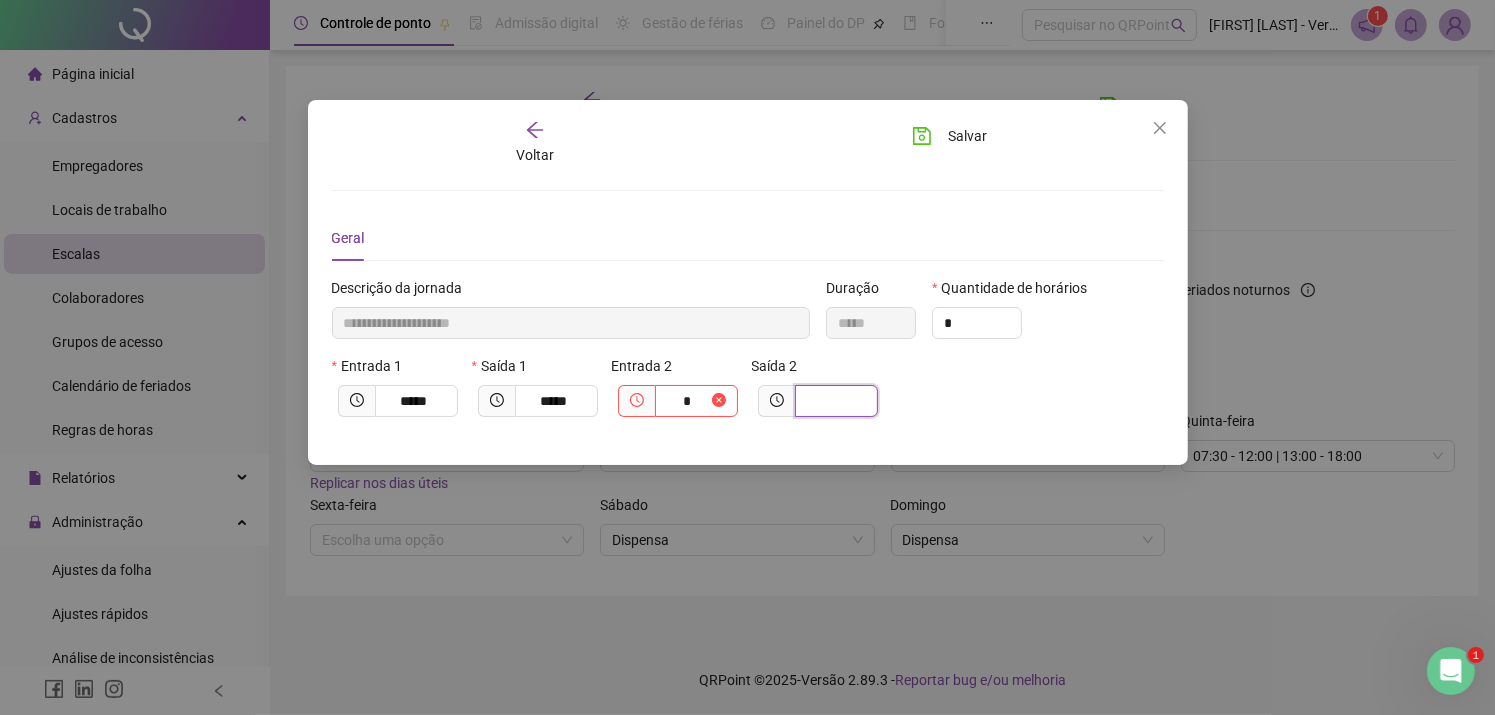 click at bounding box center [834, 401] 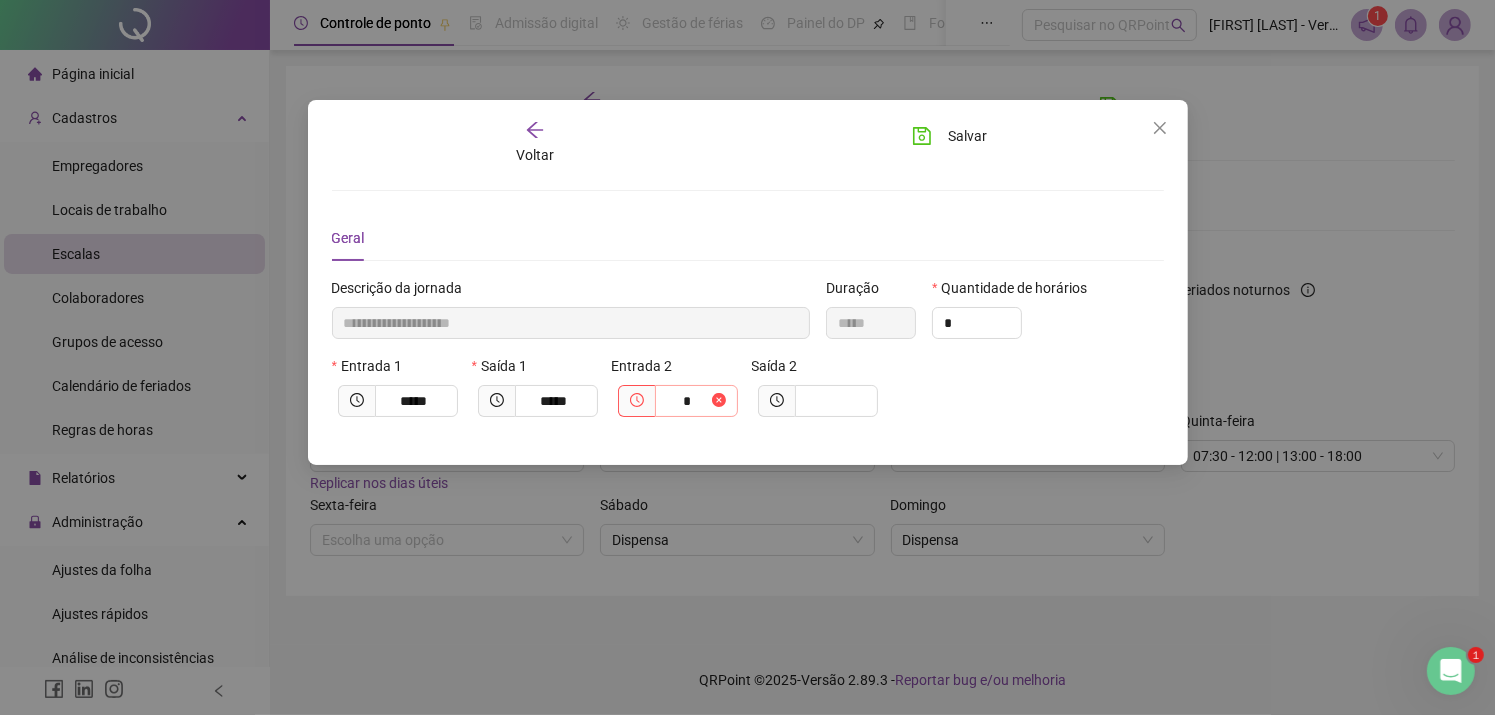 click at bounding box center [719, 401] 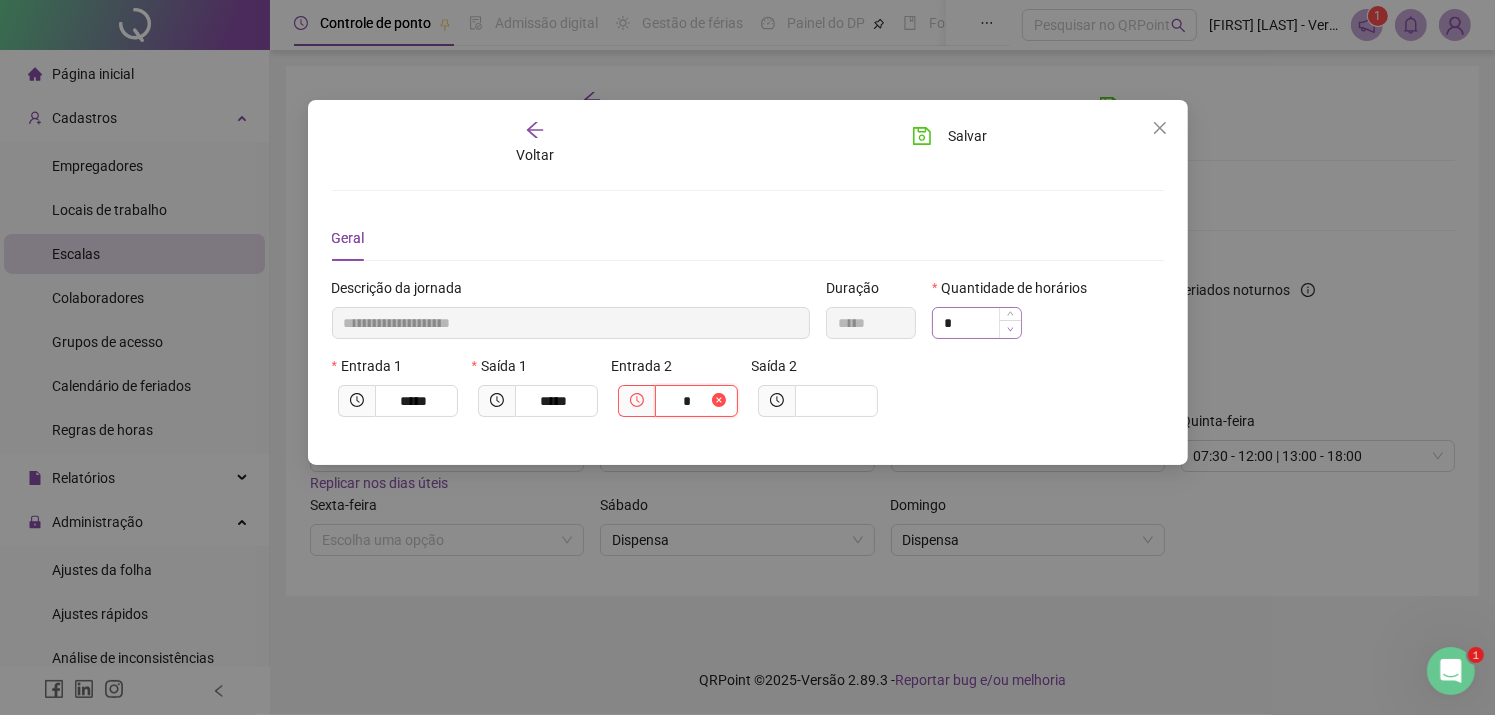 click at bounding box center (1010, 329) 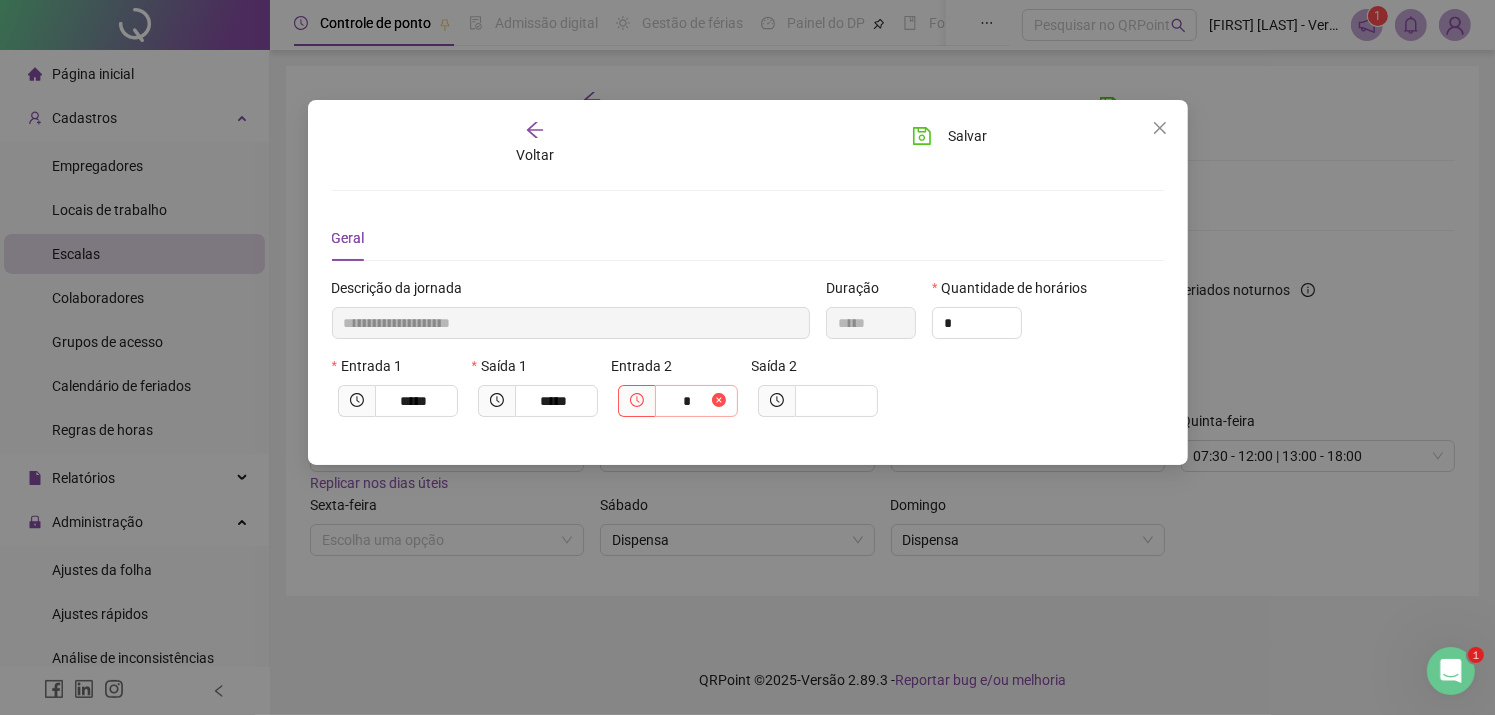 click at bounding box center (719, 401) 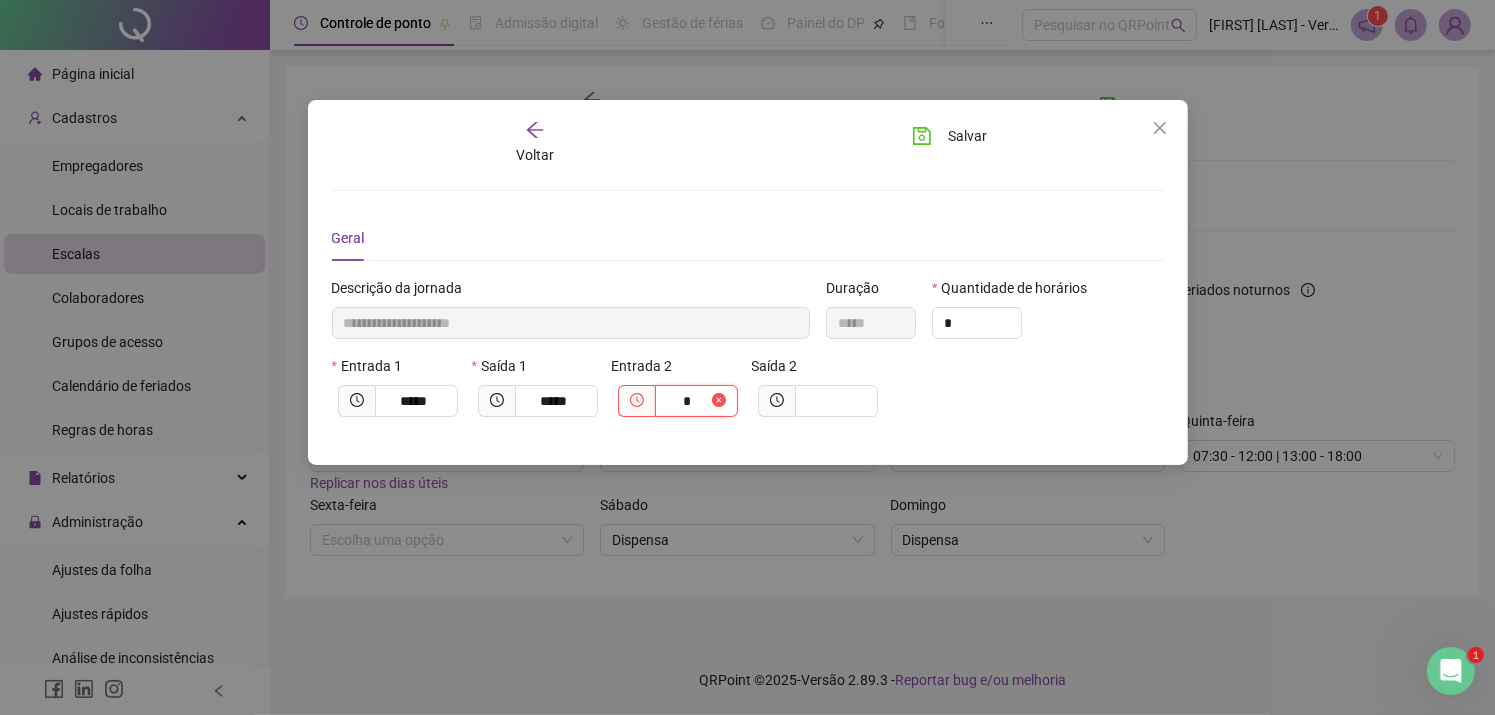 type on "**********" 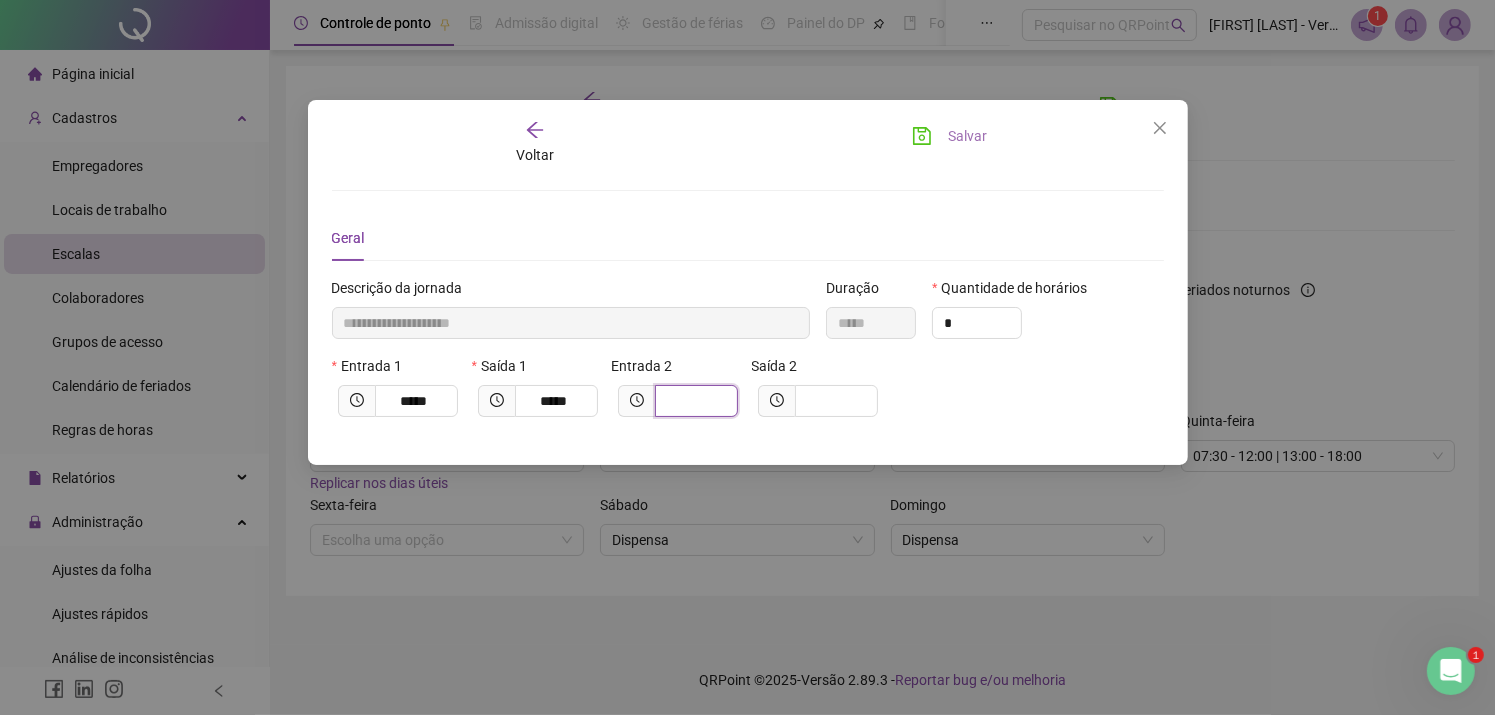 type 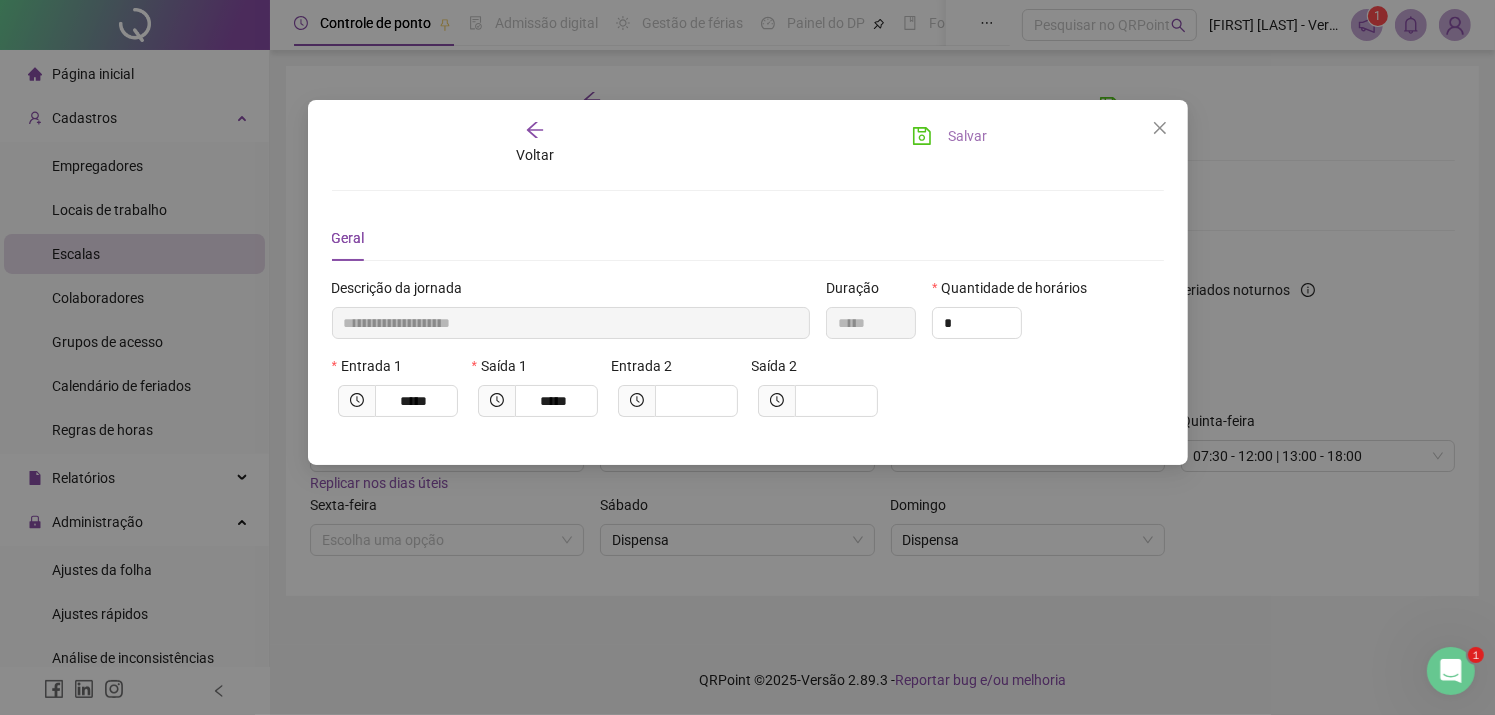 click on "Salvar" at bounding box center [967, 136] 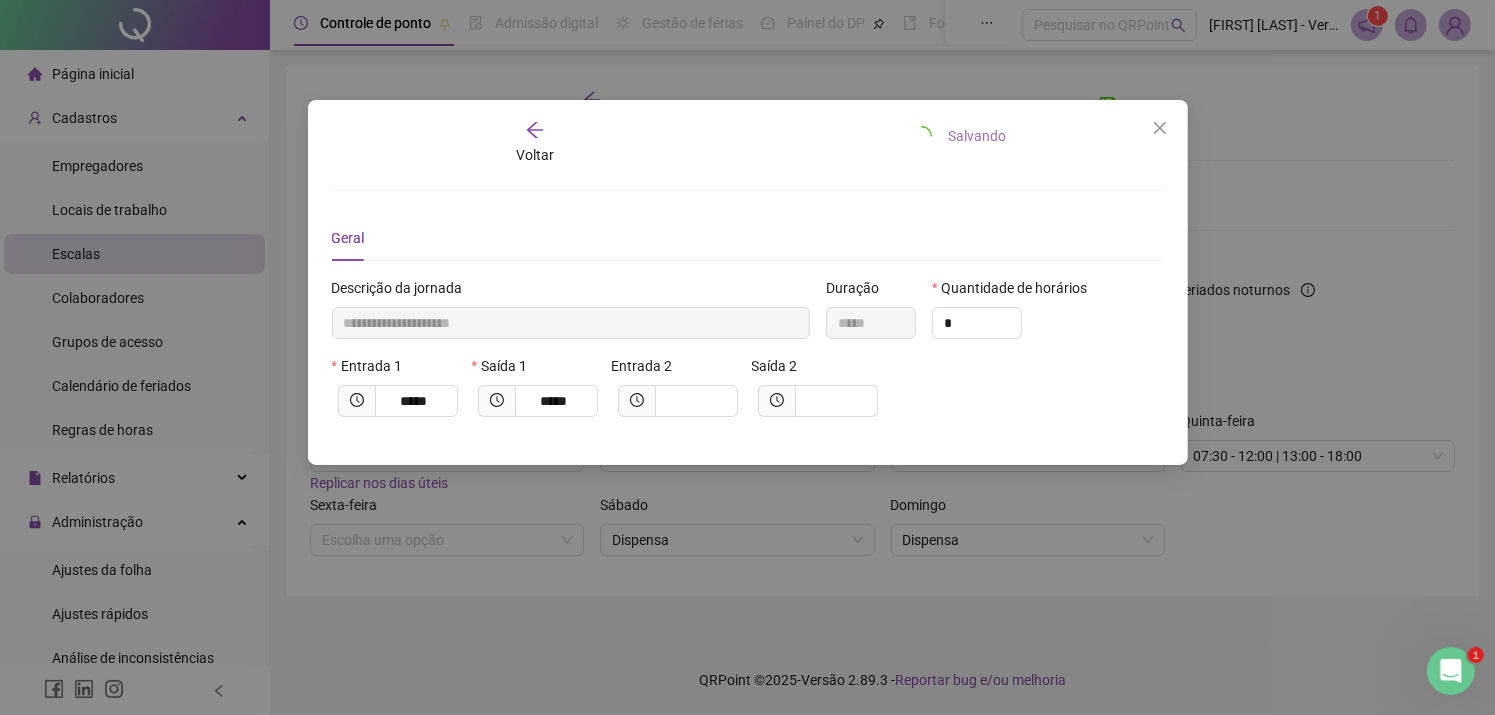 type 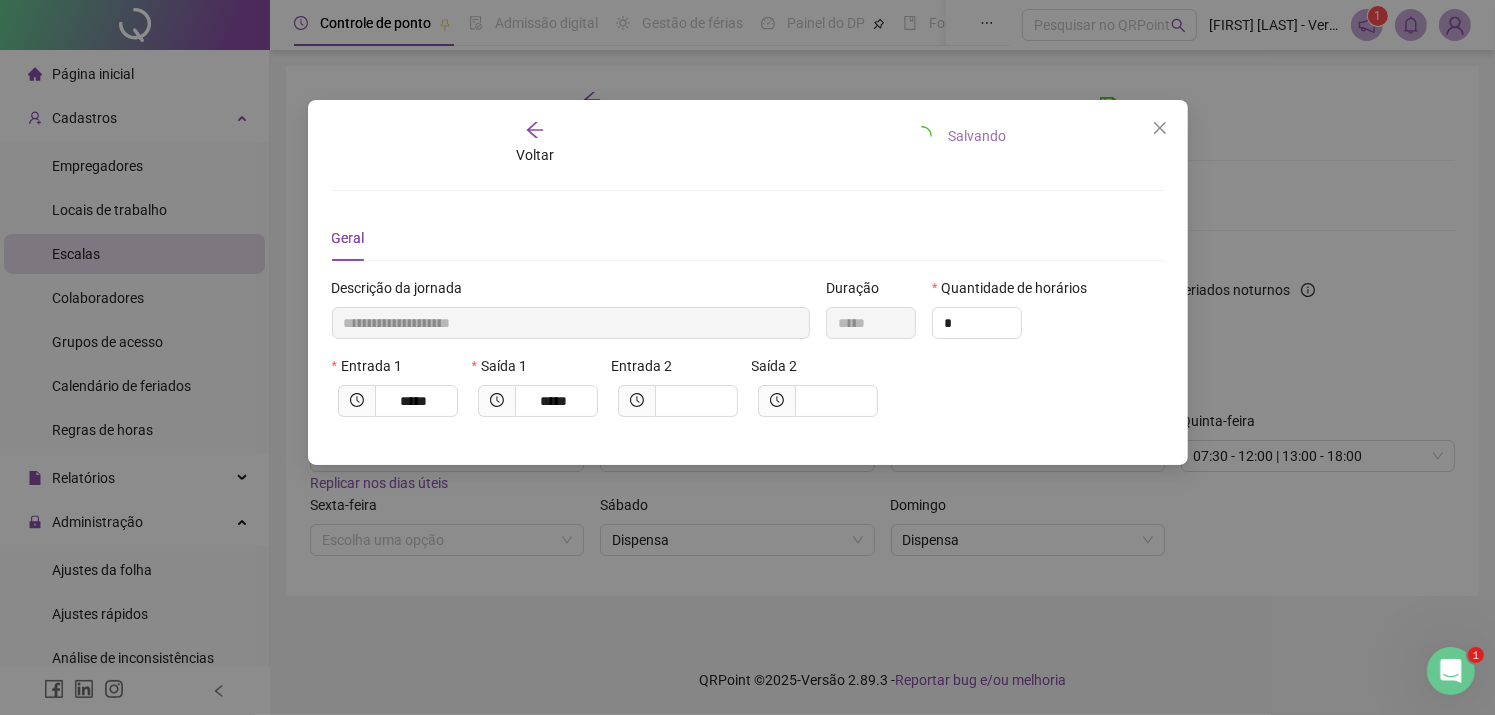 type 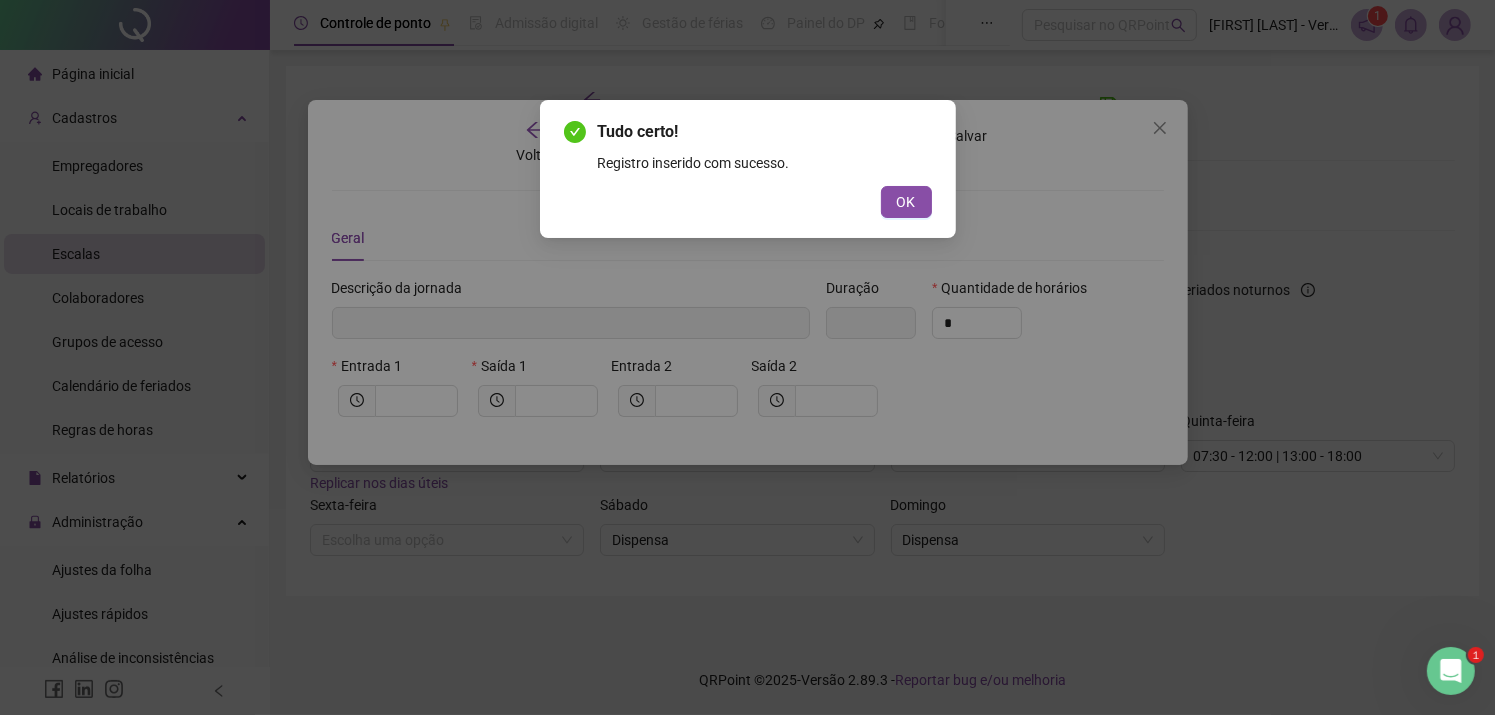 click on "OK" at bounding box center (906, 202) 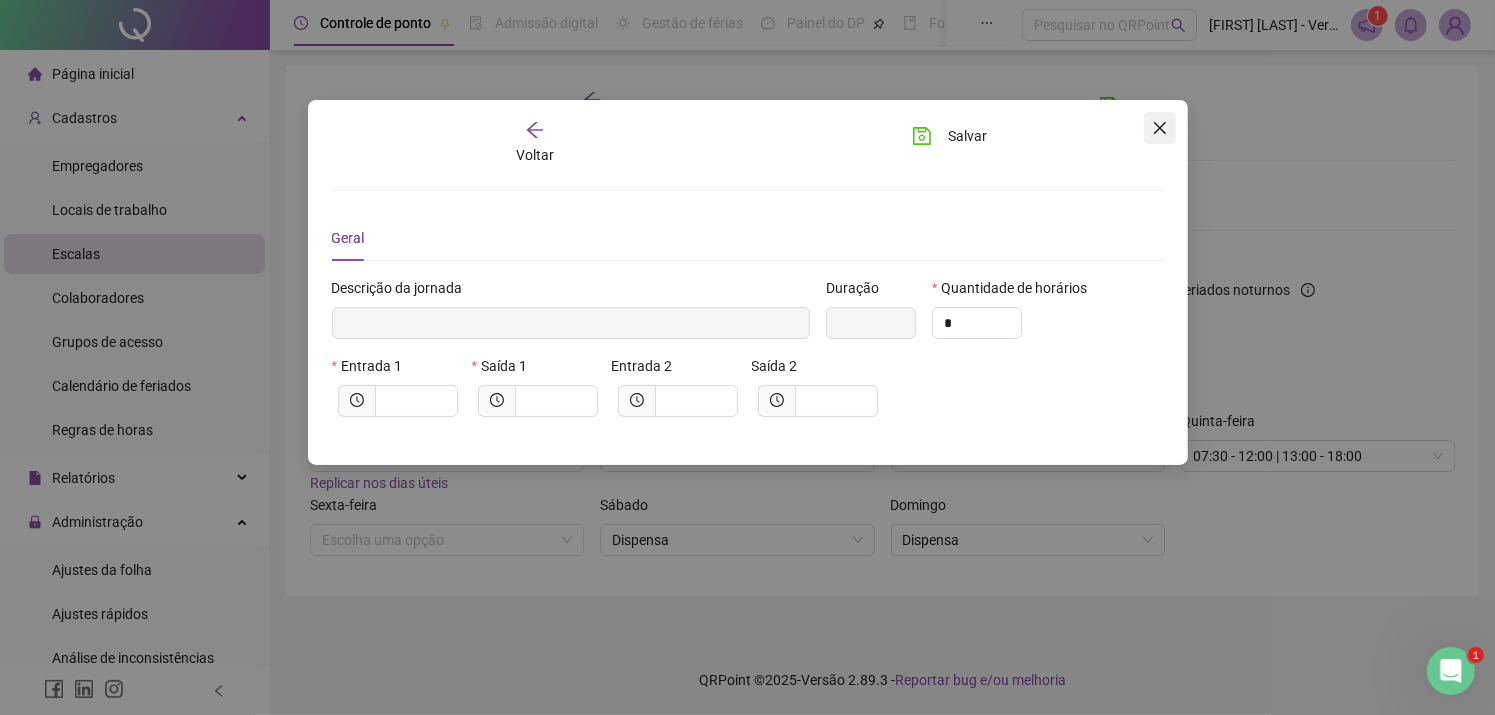 click 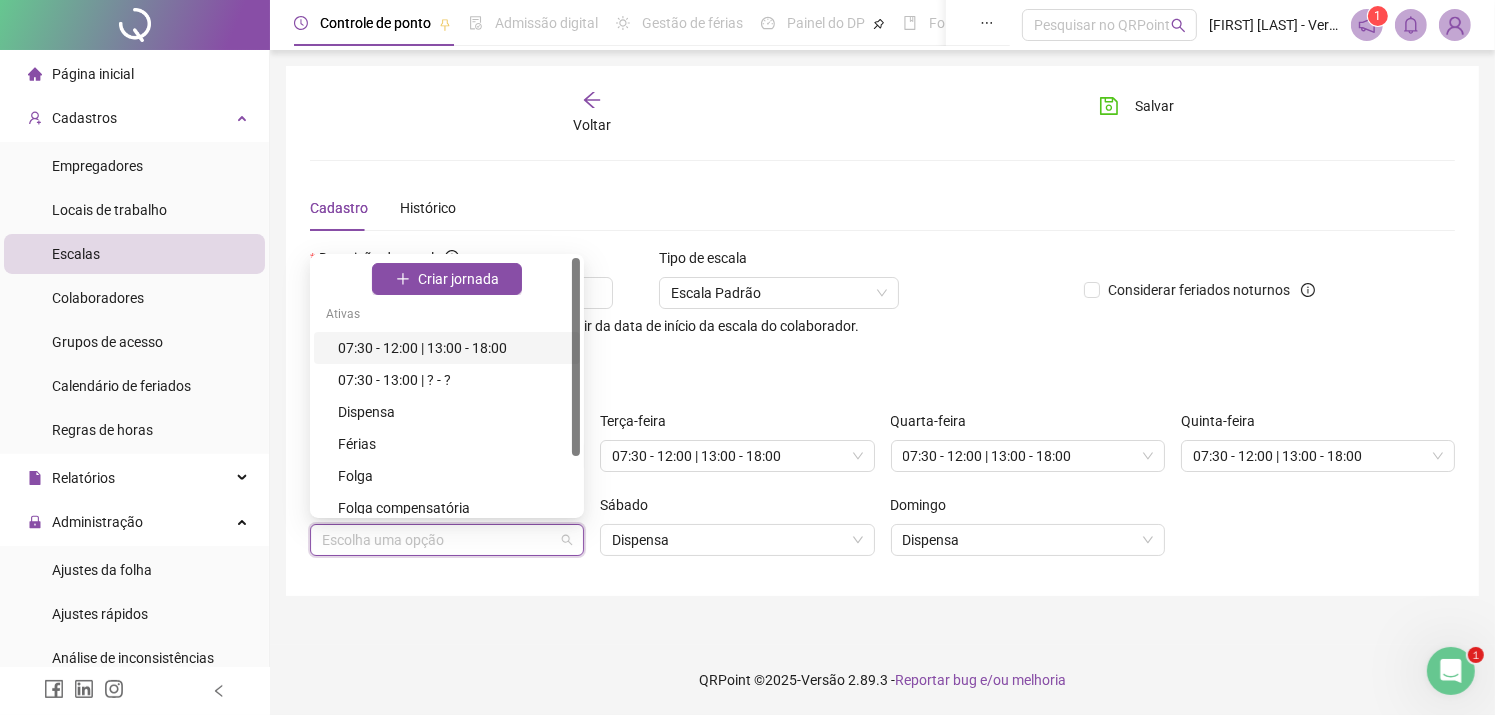 click at bounding box center [447, 540] 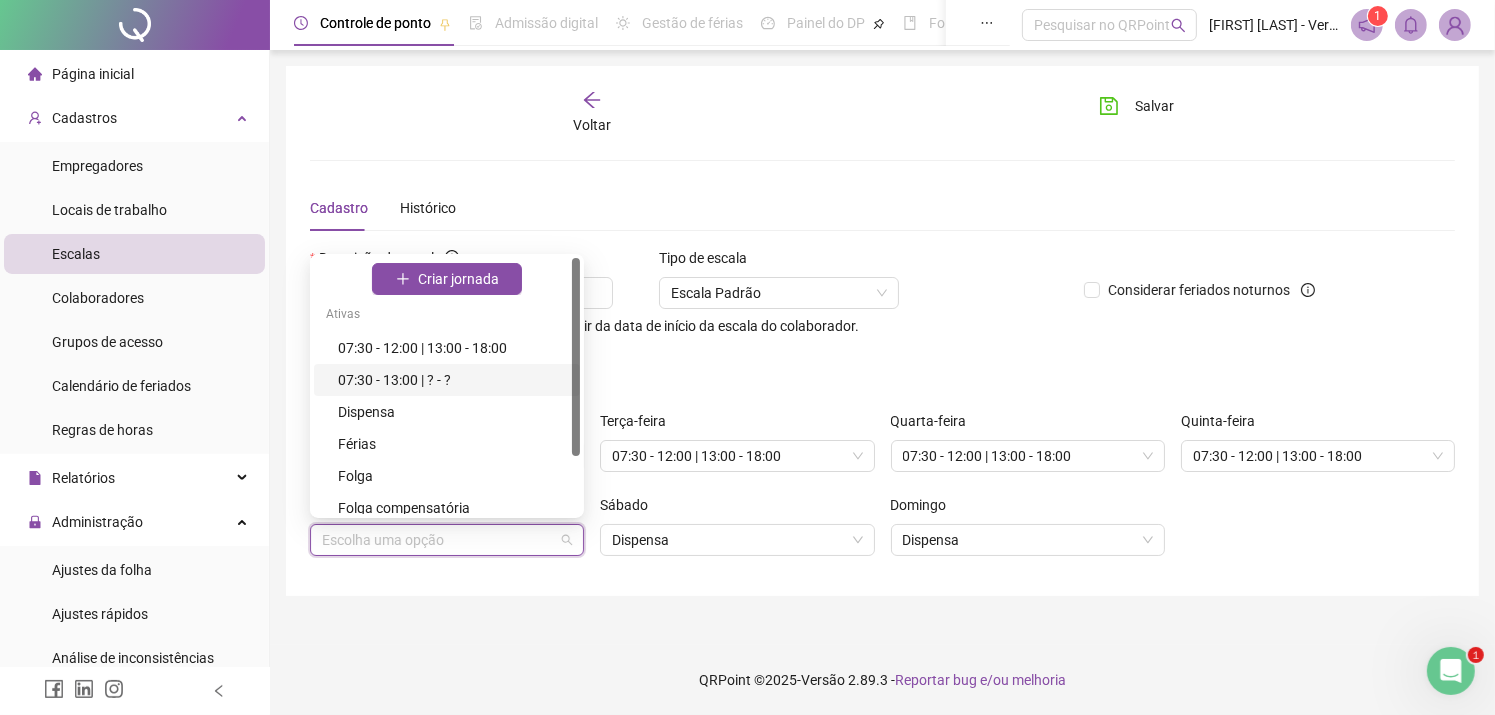 click on "07:30 - 13:00 | ? - ?" at bounding box center [453, 380] 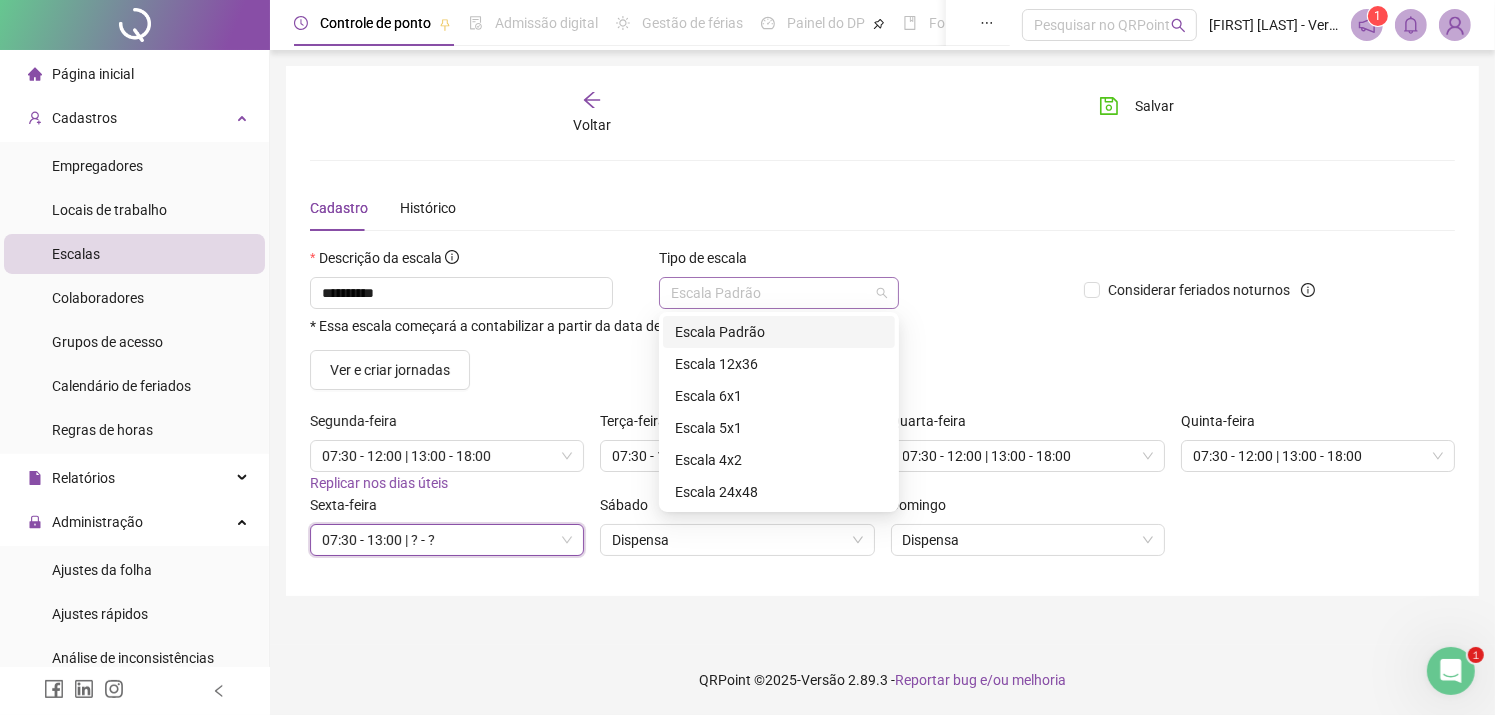 click on "Escala Padrão" at bounding box center [779, 293] 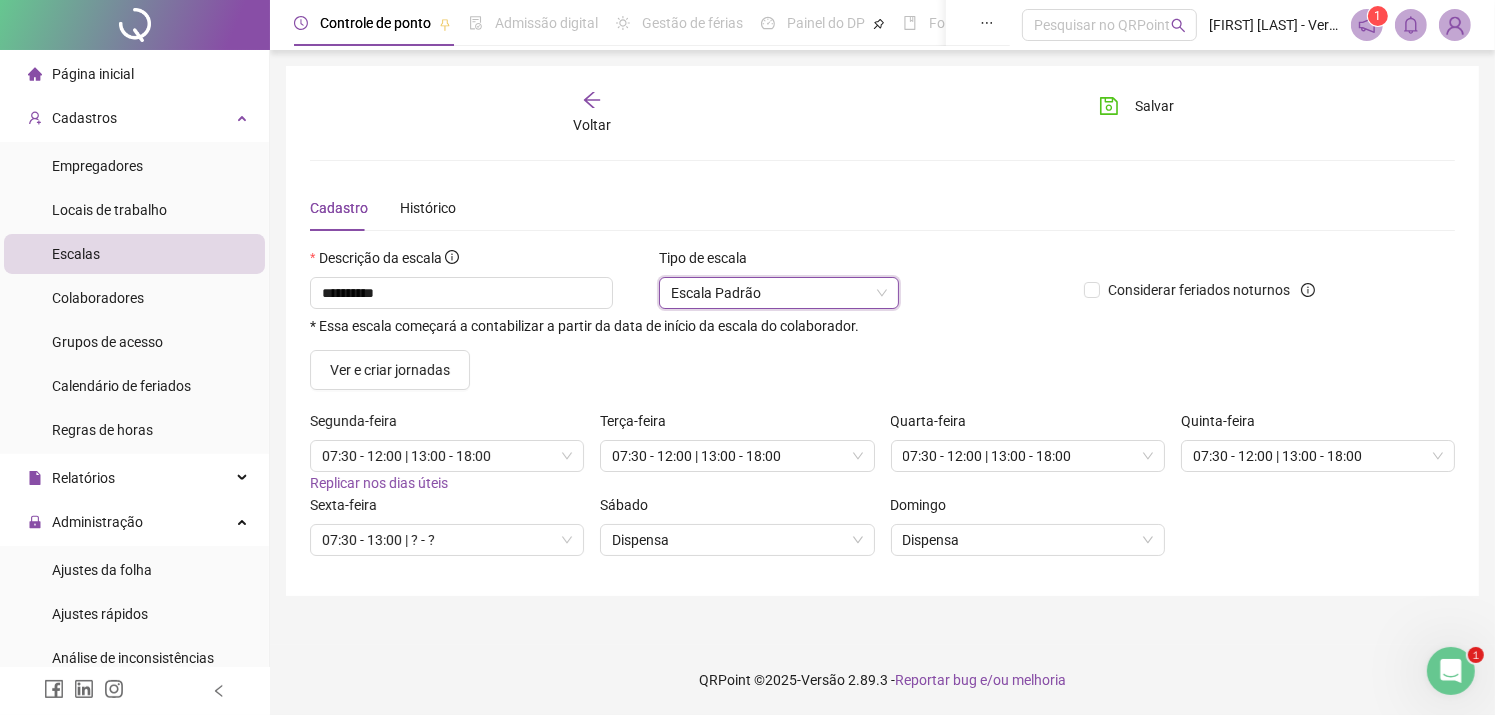 click on "Escala Padrão" at bounding box center [779, 293] 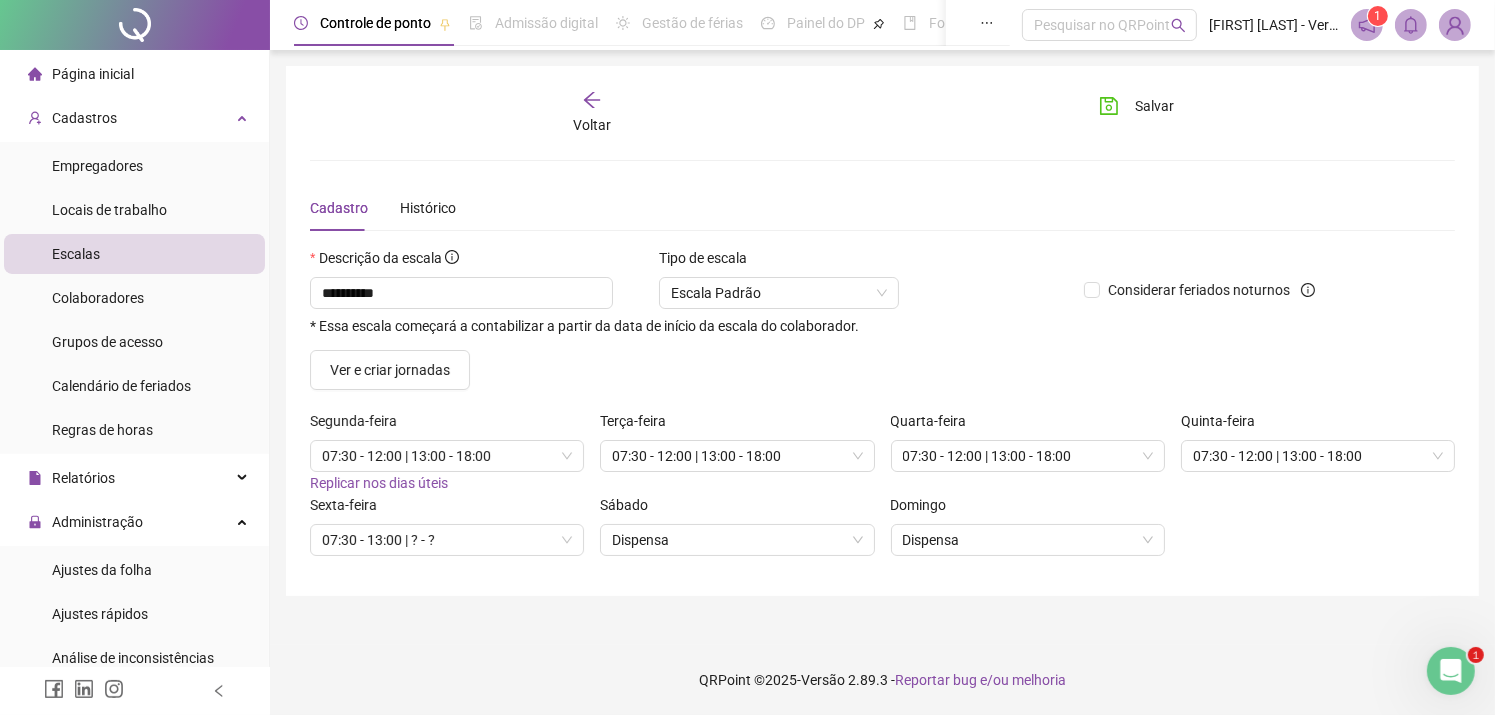 click on "Ver e criar jornadas" at bounding box center [882, 370] 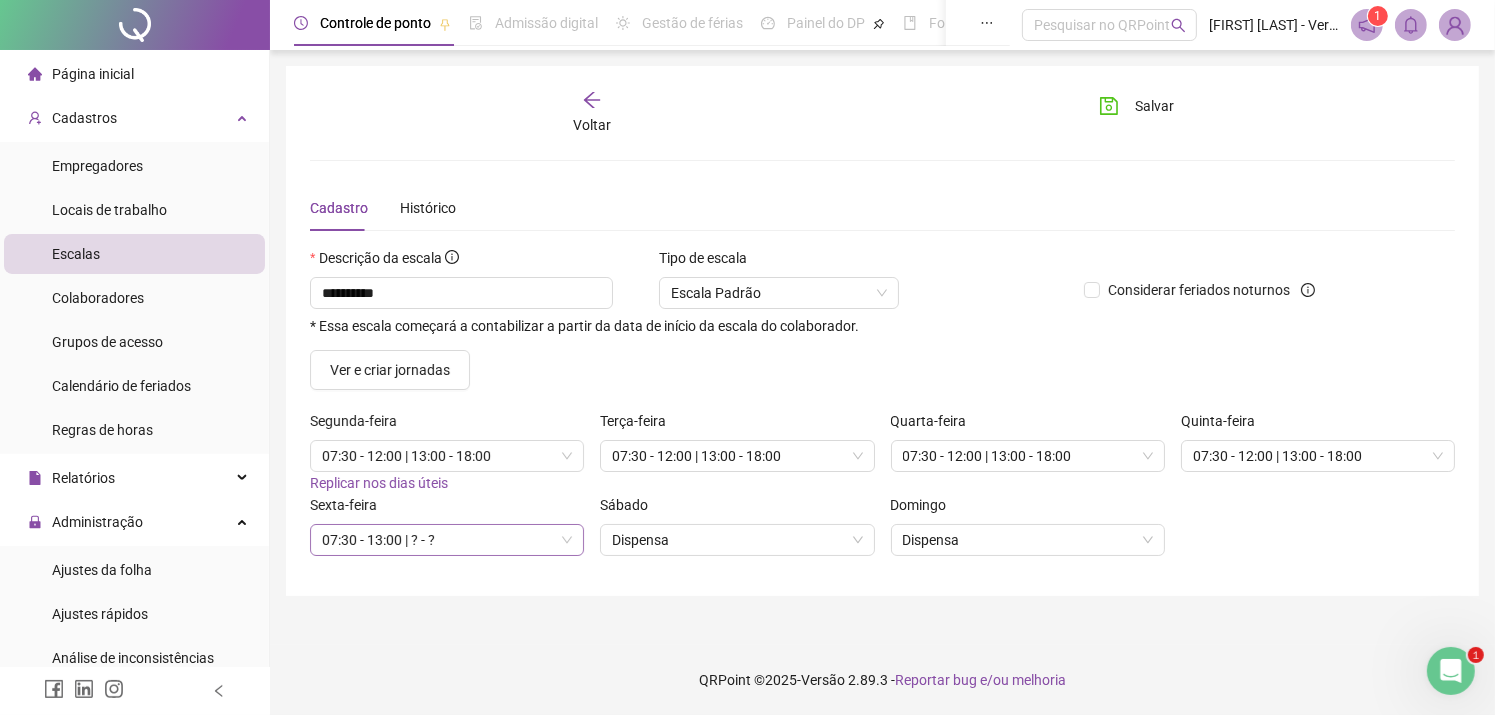 click on "07:30 - 13:00 | ? - ?" at bounding box center (447, 540) 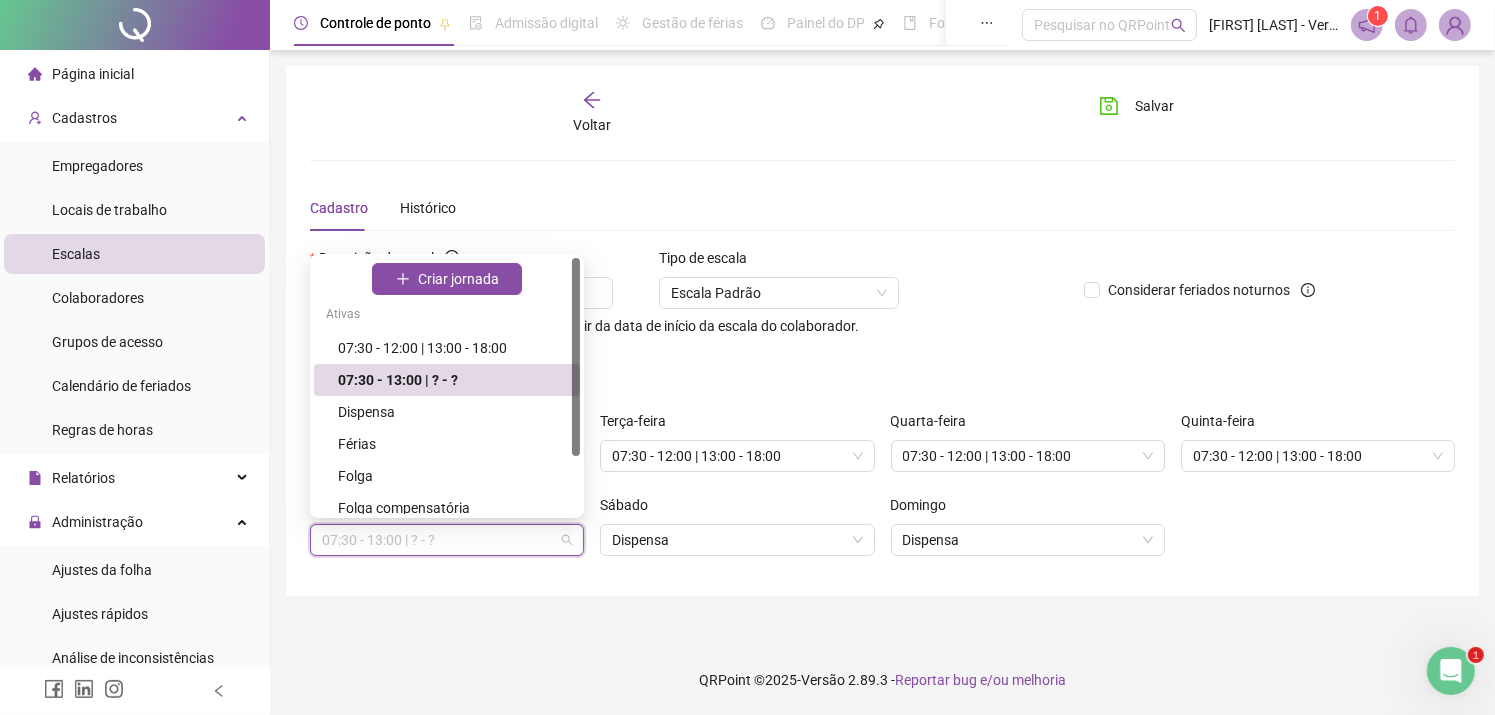 click on "07:30 - 13:00 | ? - ?" at bounding box center (453, 380) 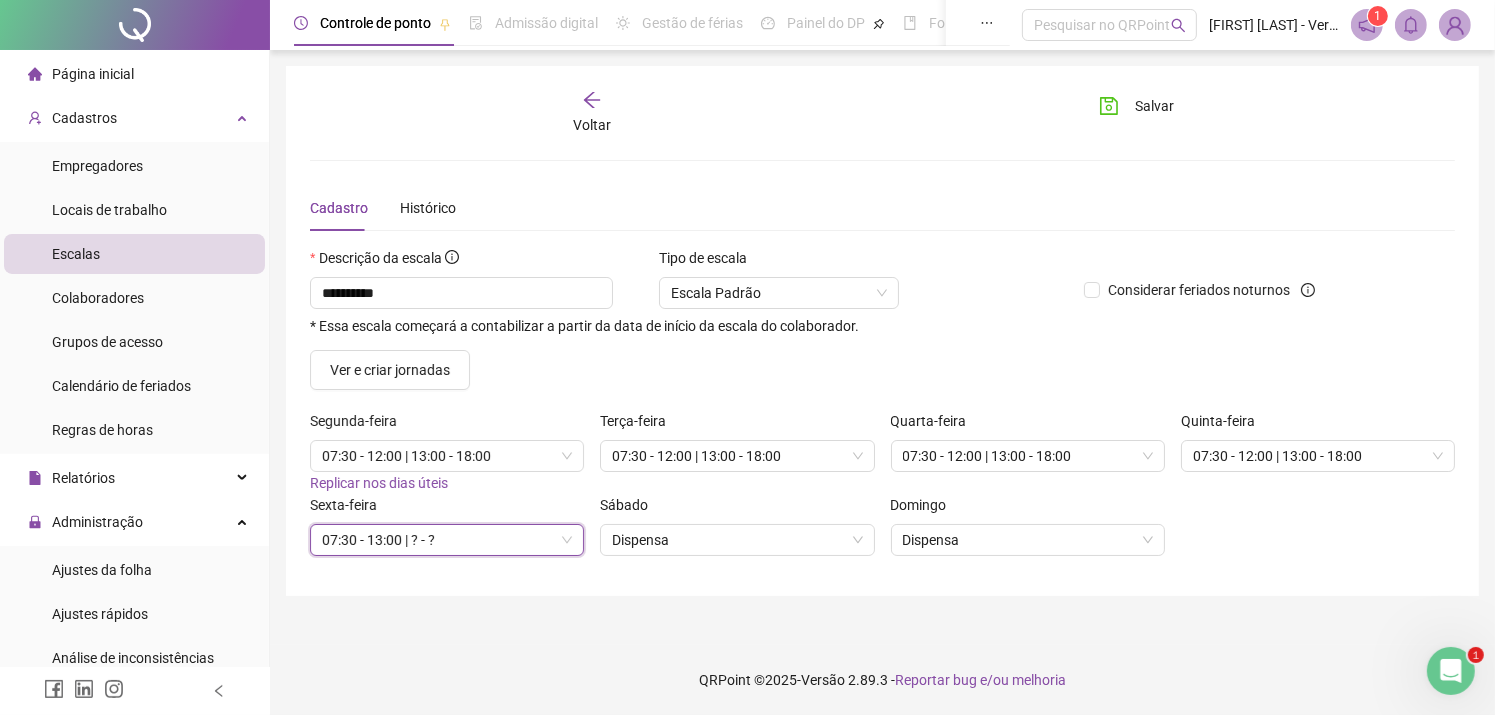 click on "07:30 - 13:00 | ? - ?" at bounding box center (447, 540) 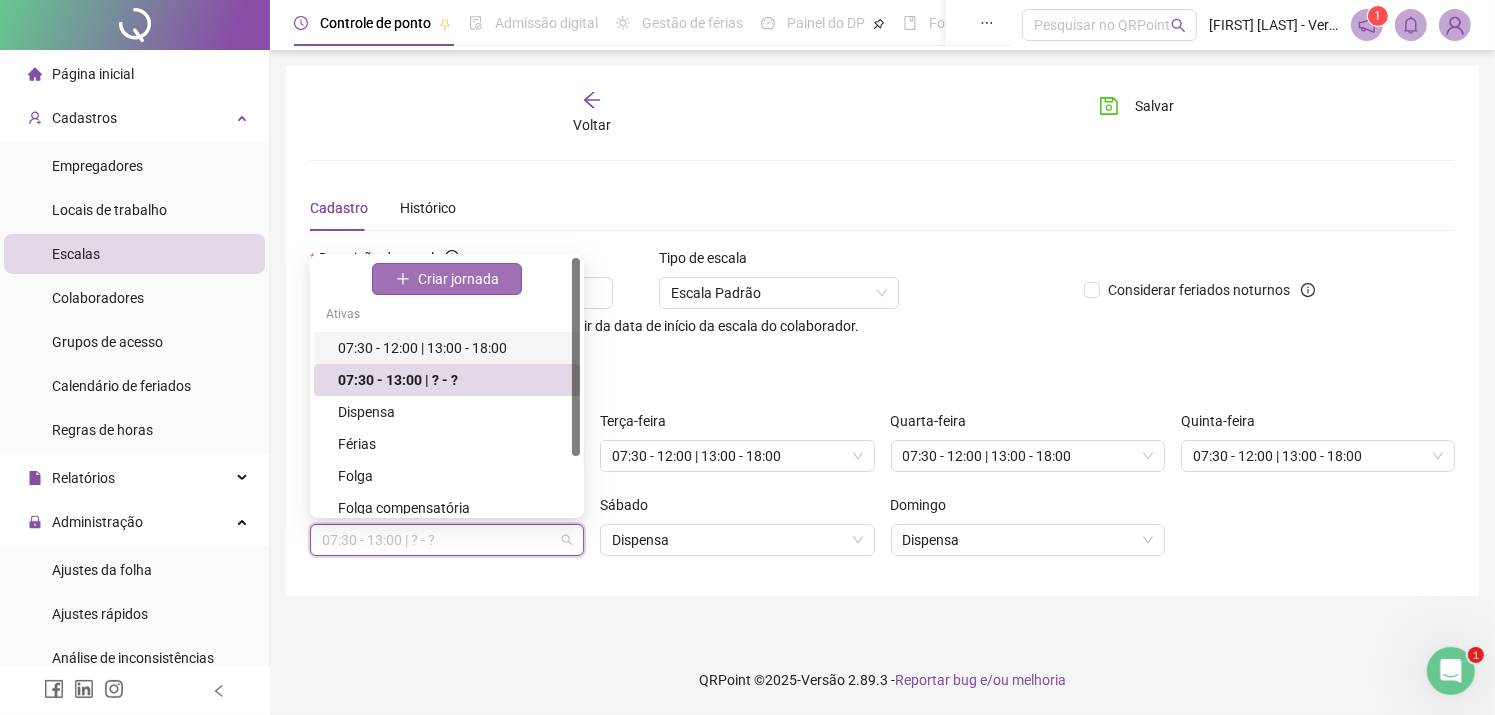 click on "Criar jornada" at bounding box center [458, 279] 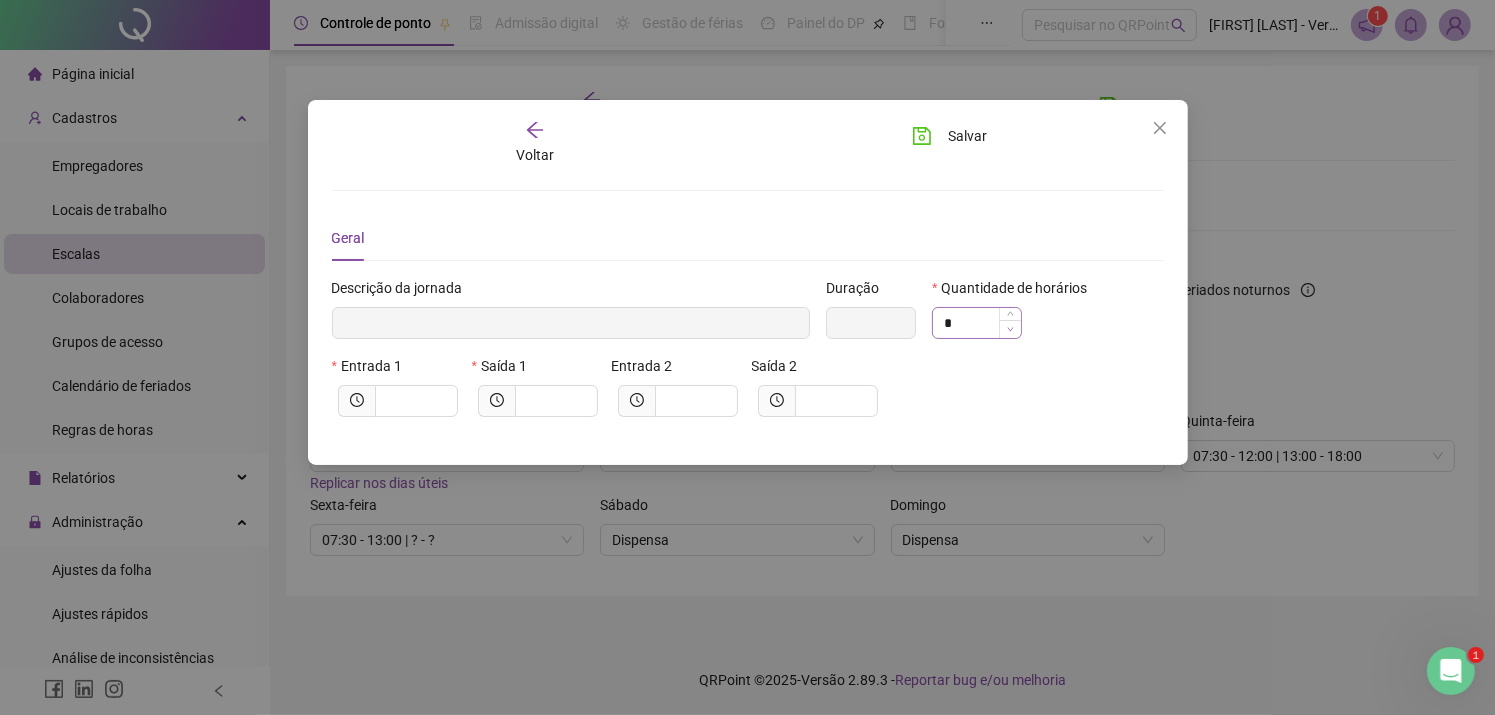 click at bounding box center (1010, 329) 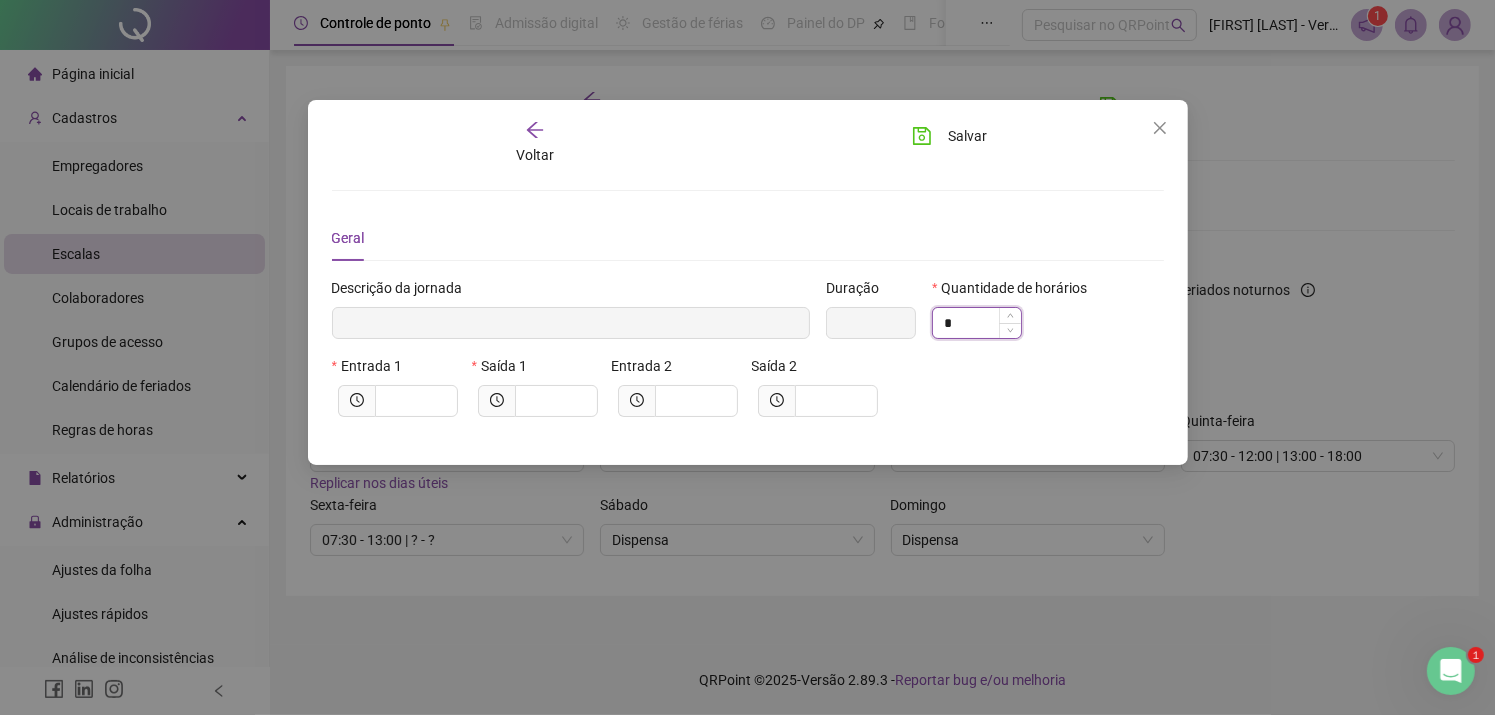 click on "*" at bounding box center (977, 323) 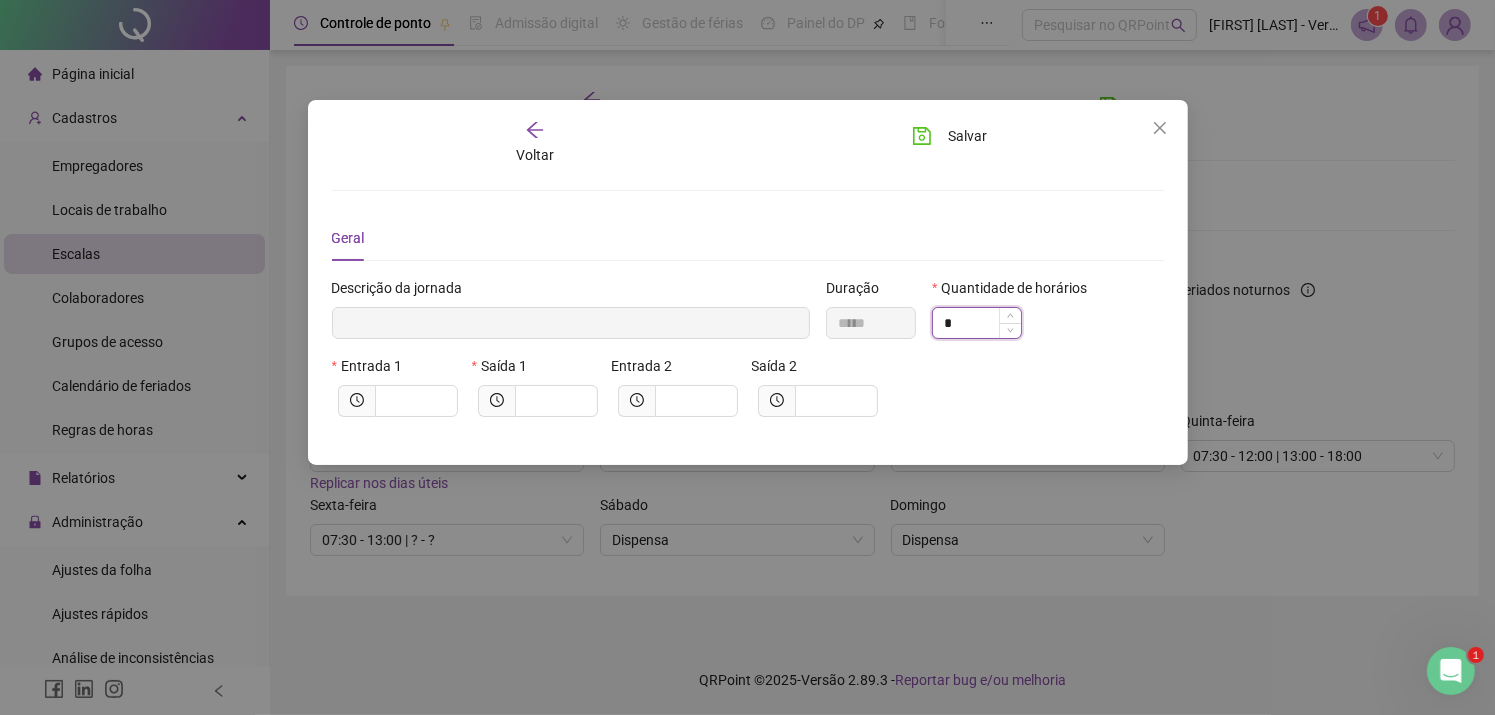 type on "*" 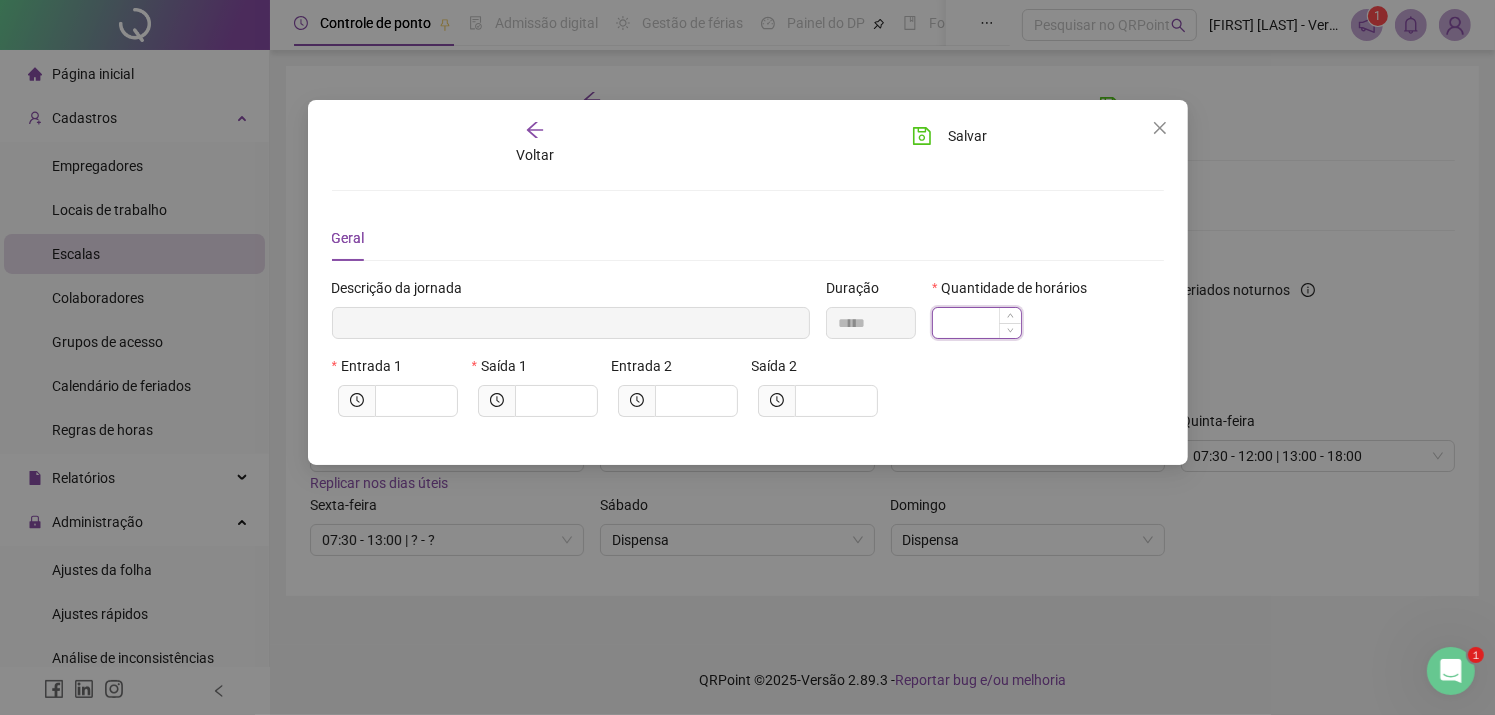 type on "**********" 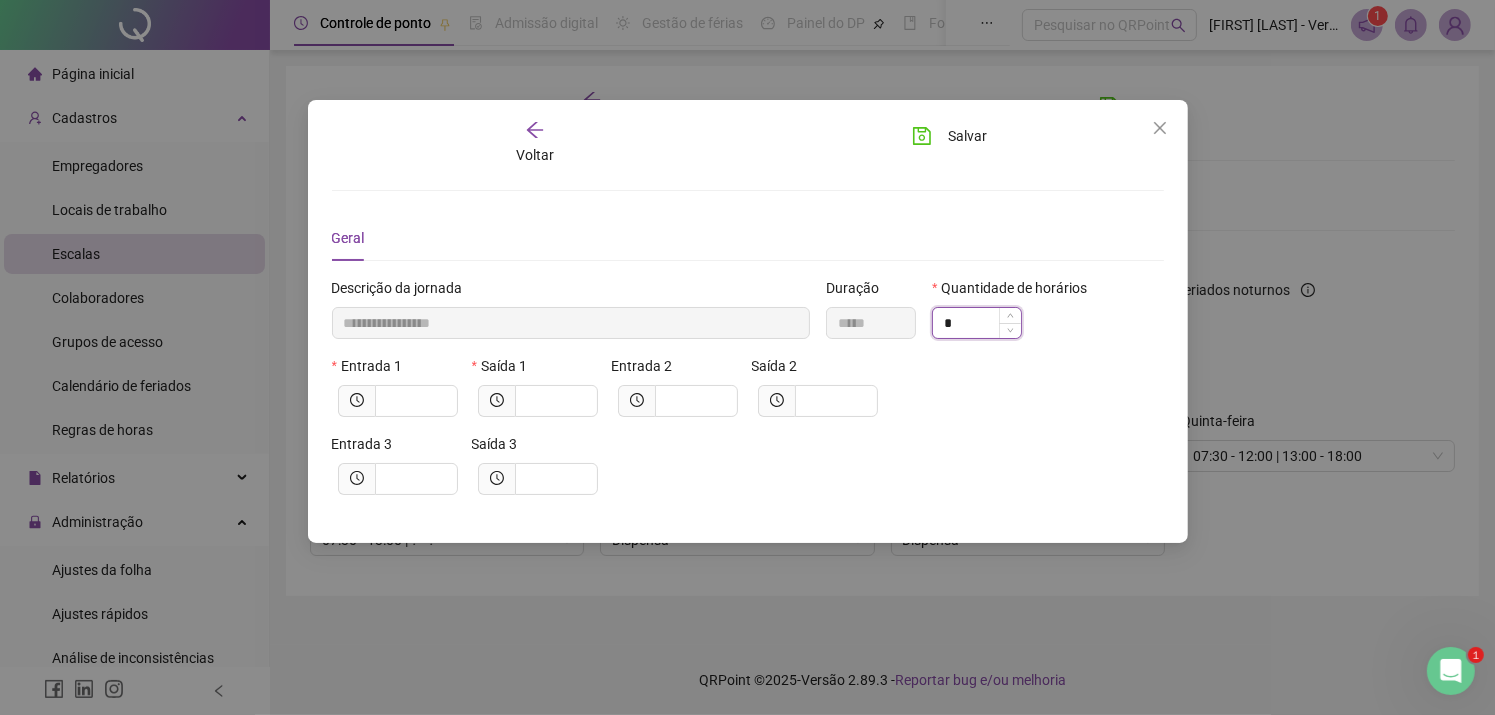 type on "*" 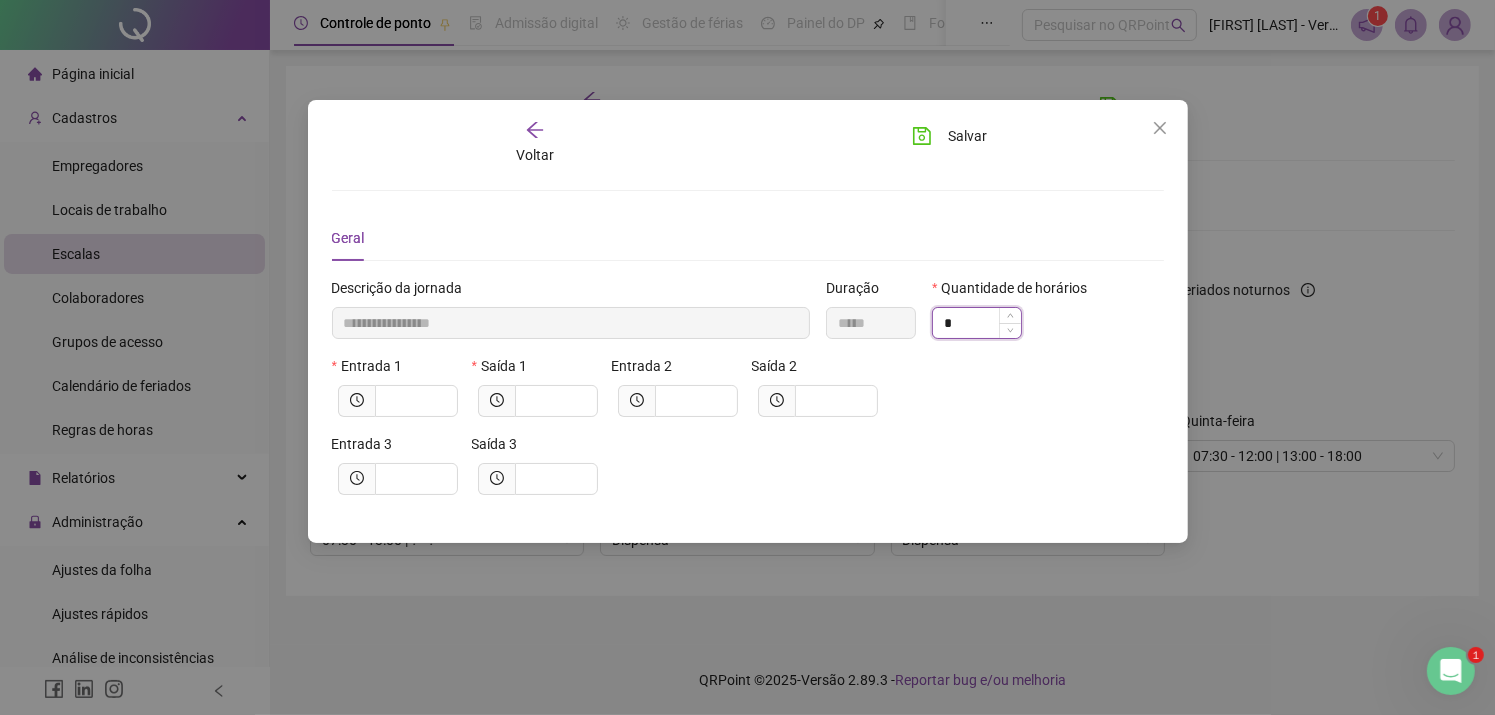 type 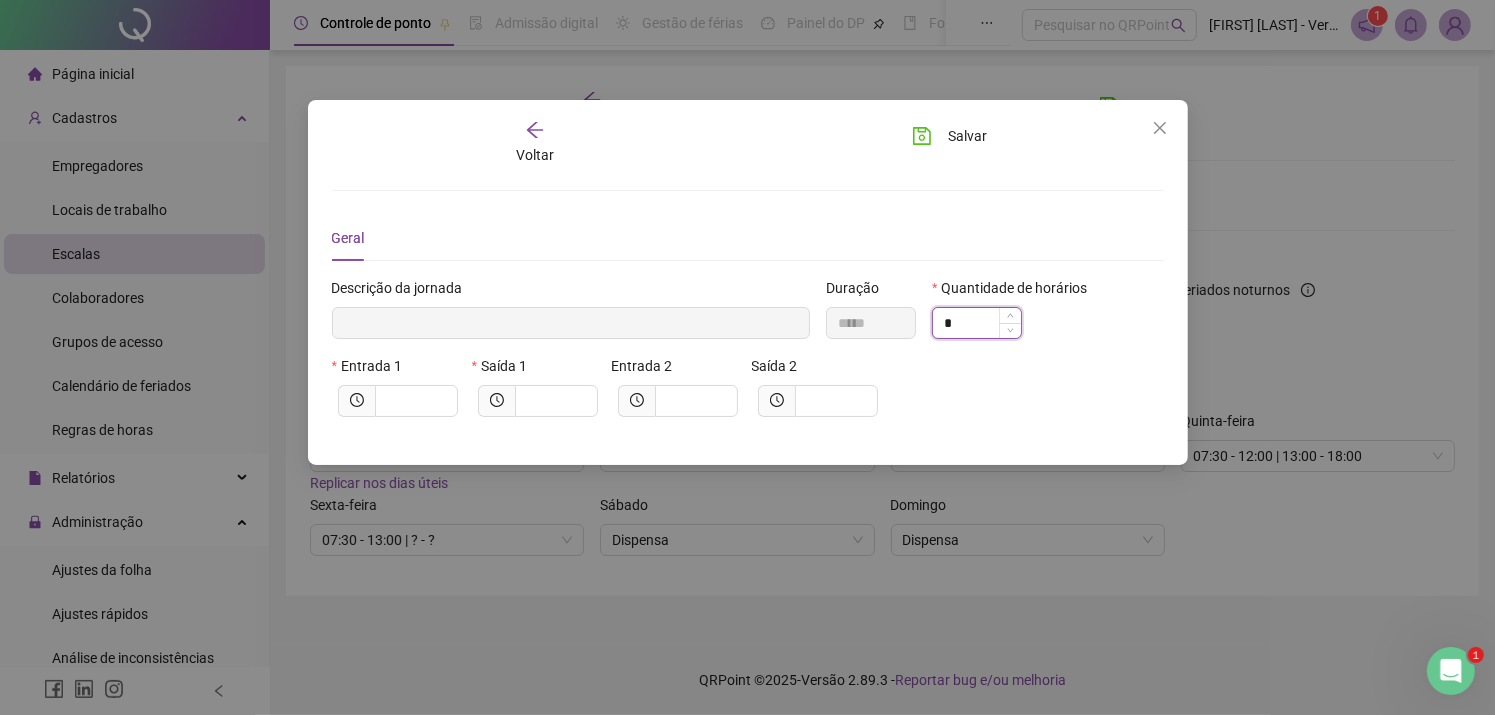 type on "*" 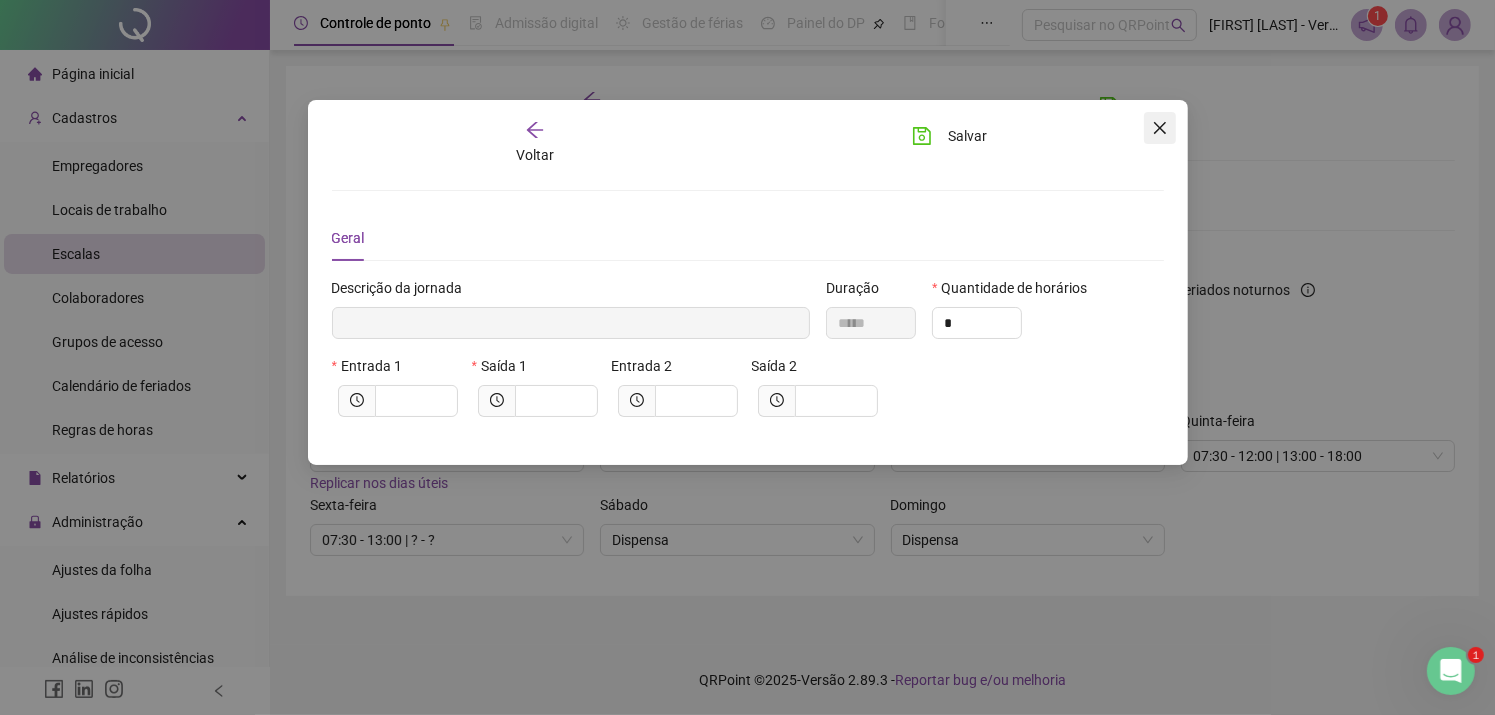 click 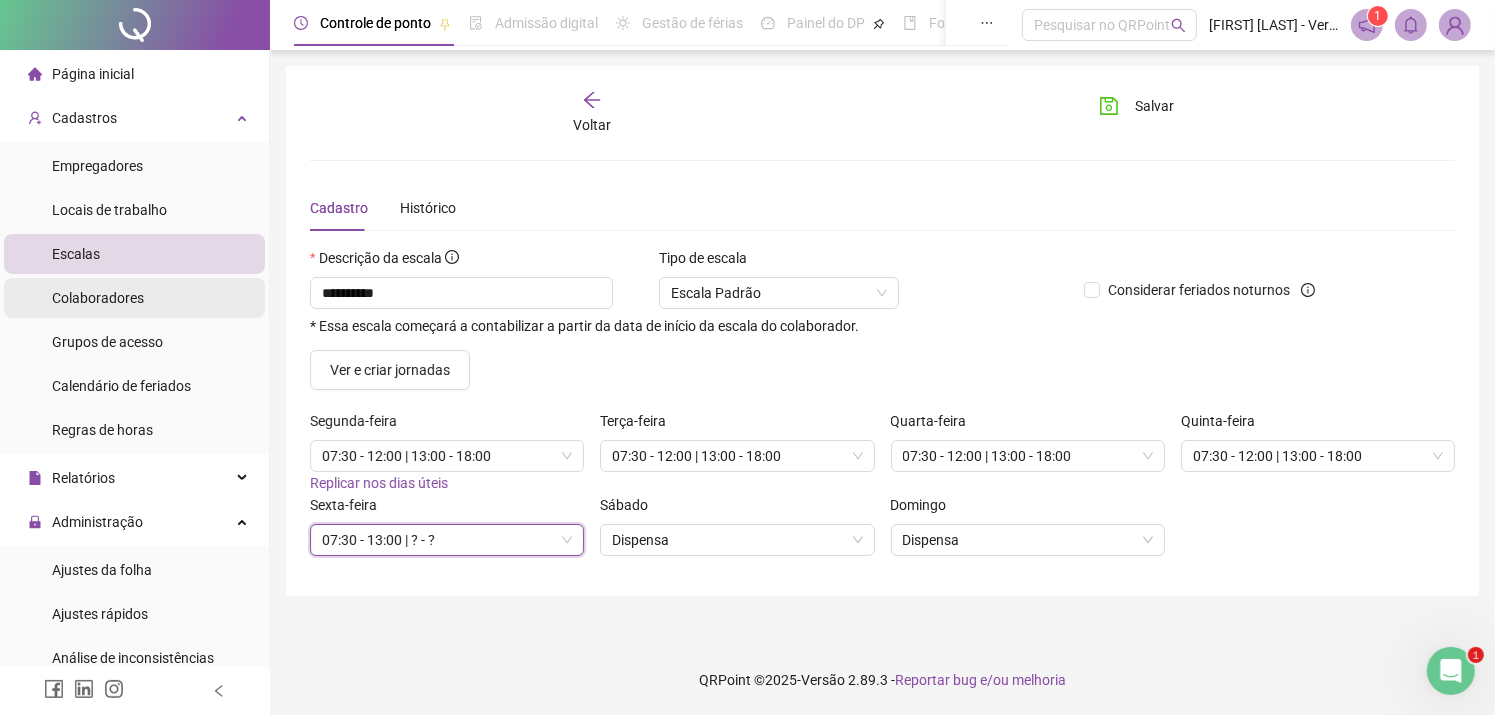 click on "Colaboradores" at bounding box center [98, 298] 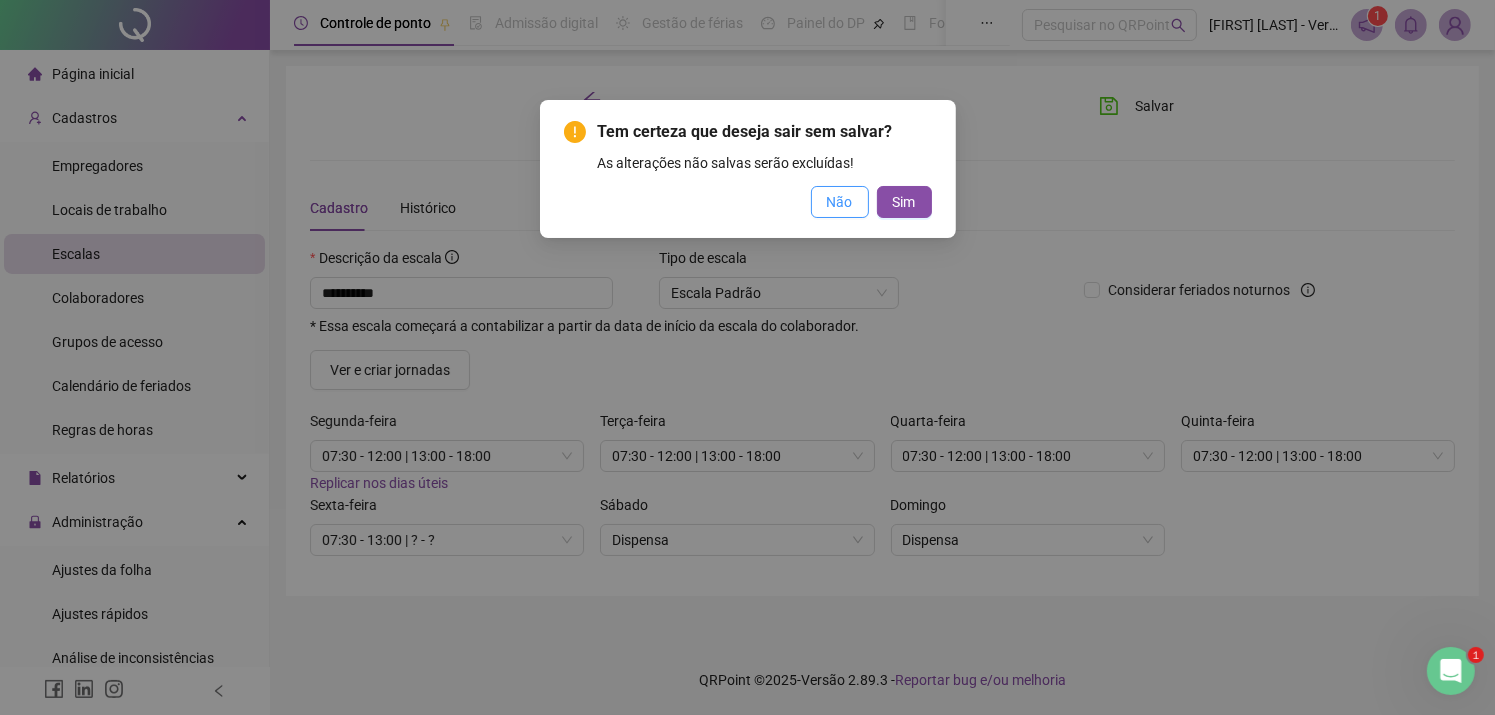 click on "Não" at bounding box center [840, 202] 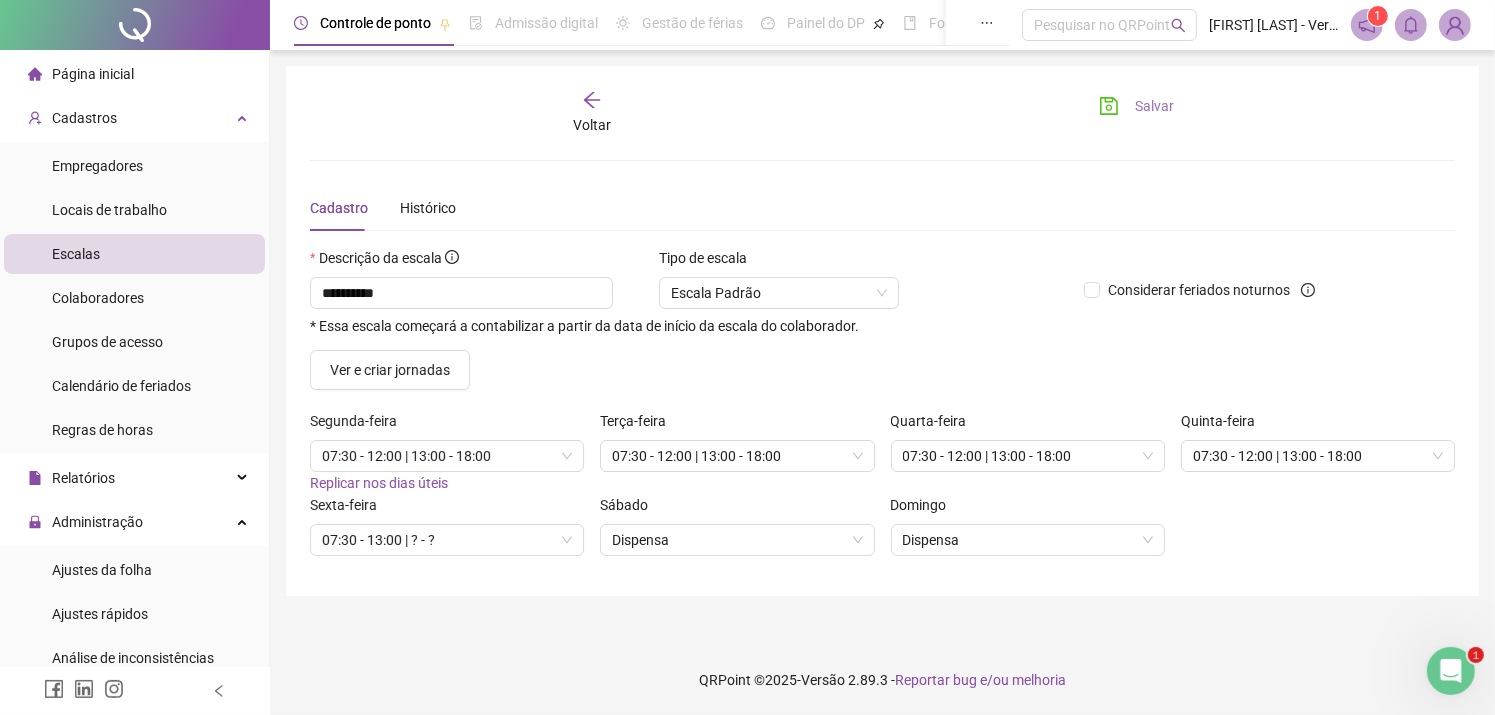 click on "Salvar" at bounding box center [1154, 106] 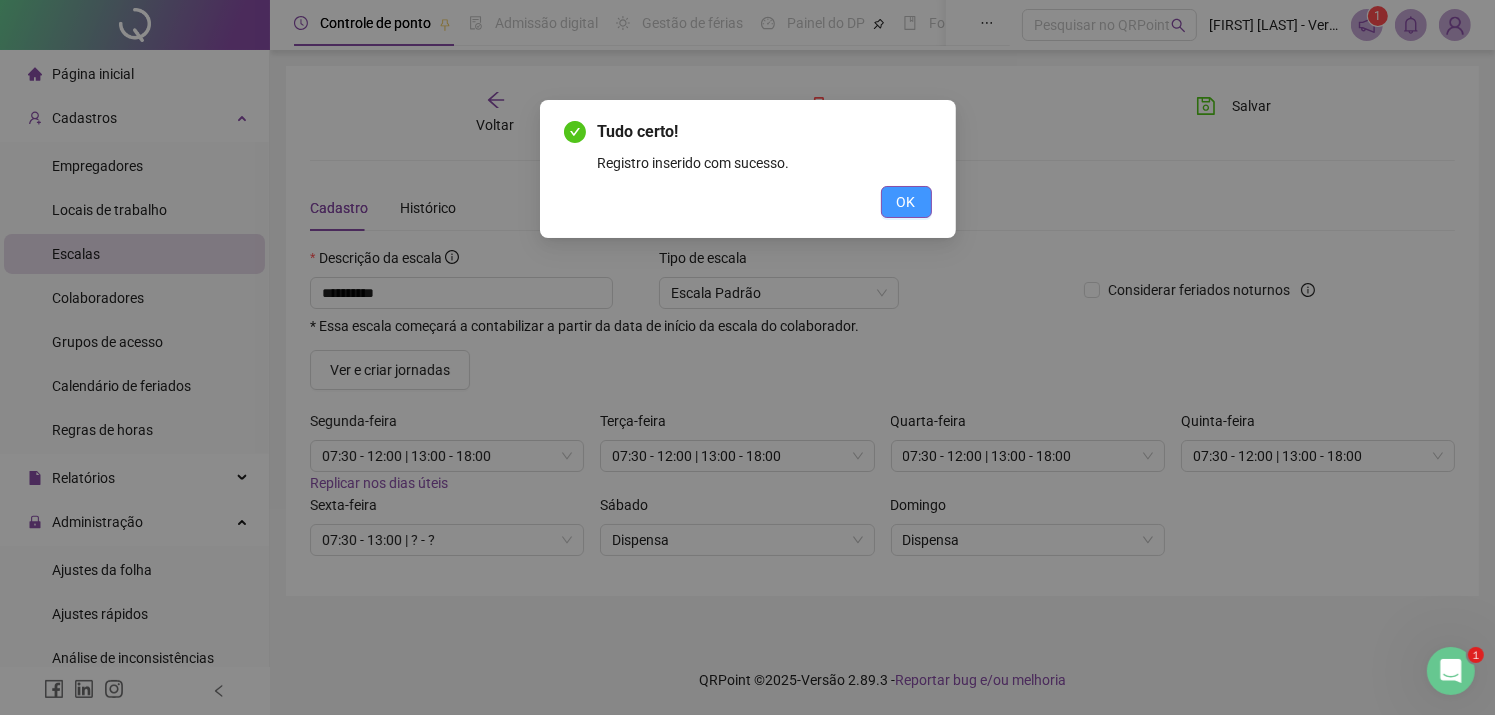 click on "OK" at bounding box center [906, 202] 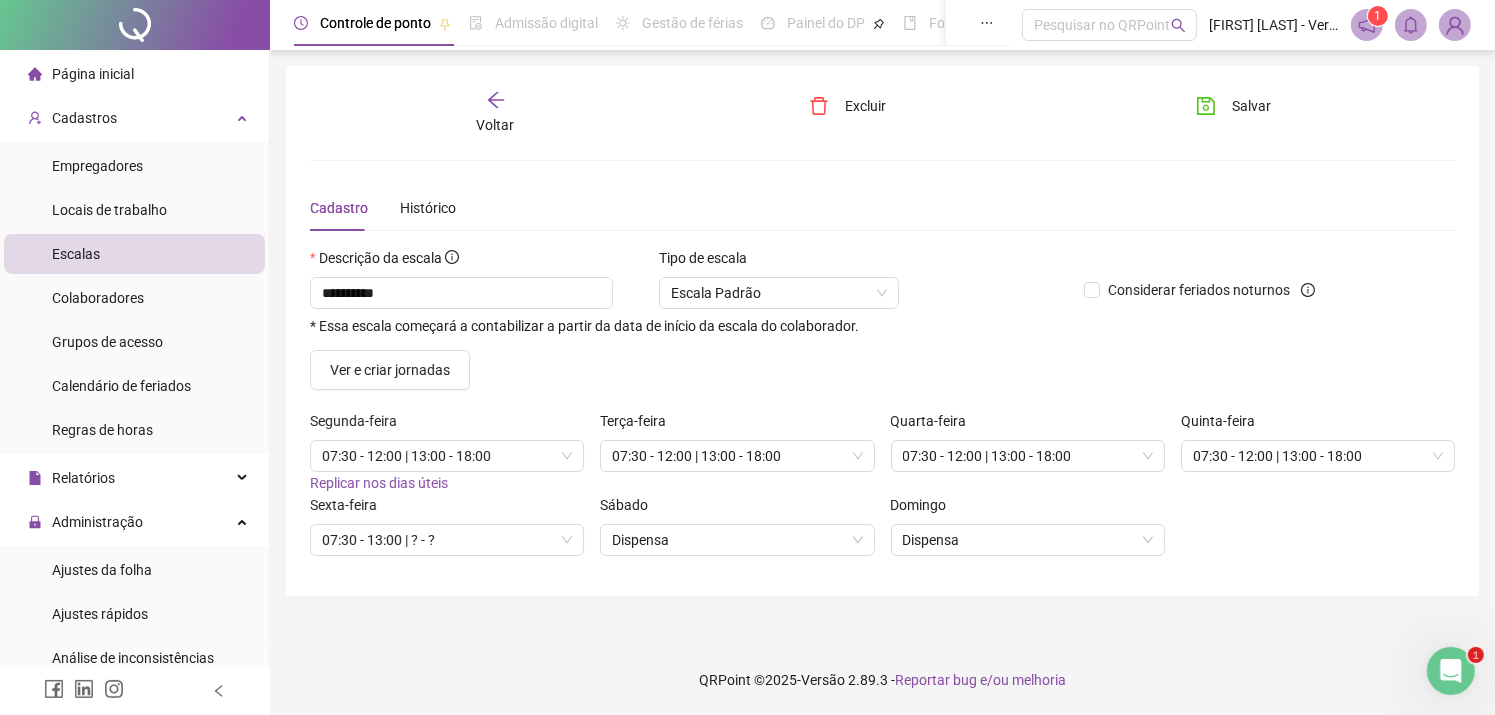 click 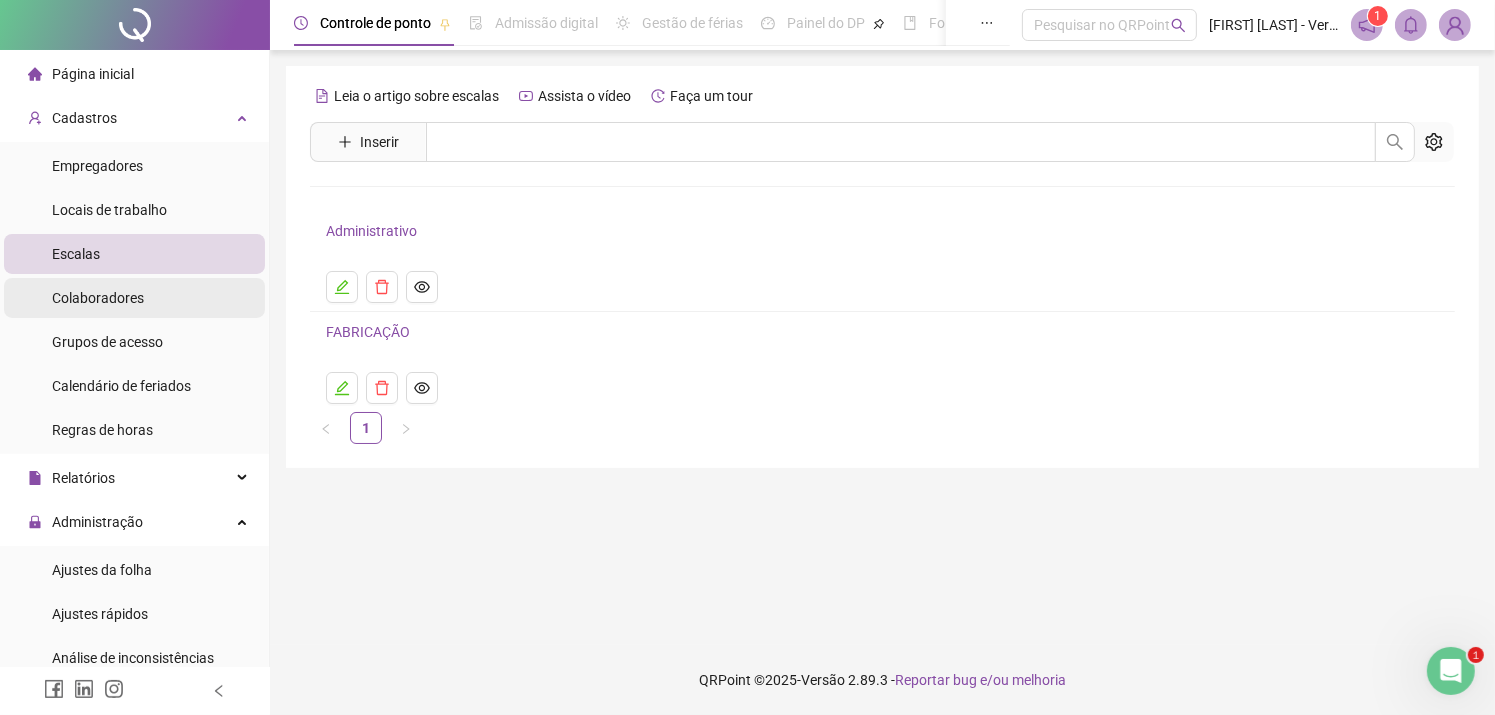 click on "Colaboradores" at bounding box center [98, 298] 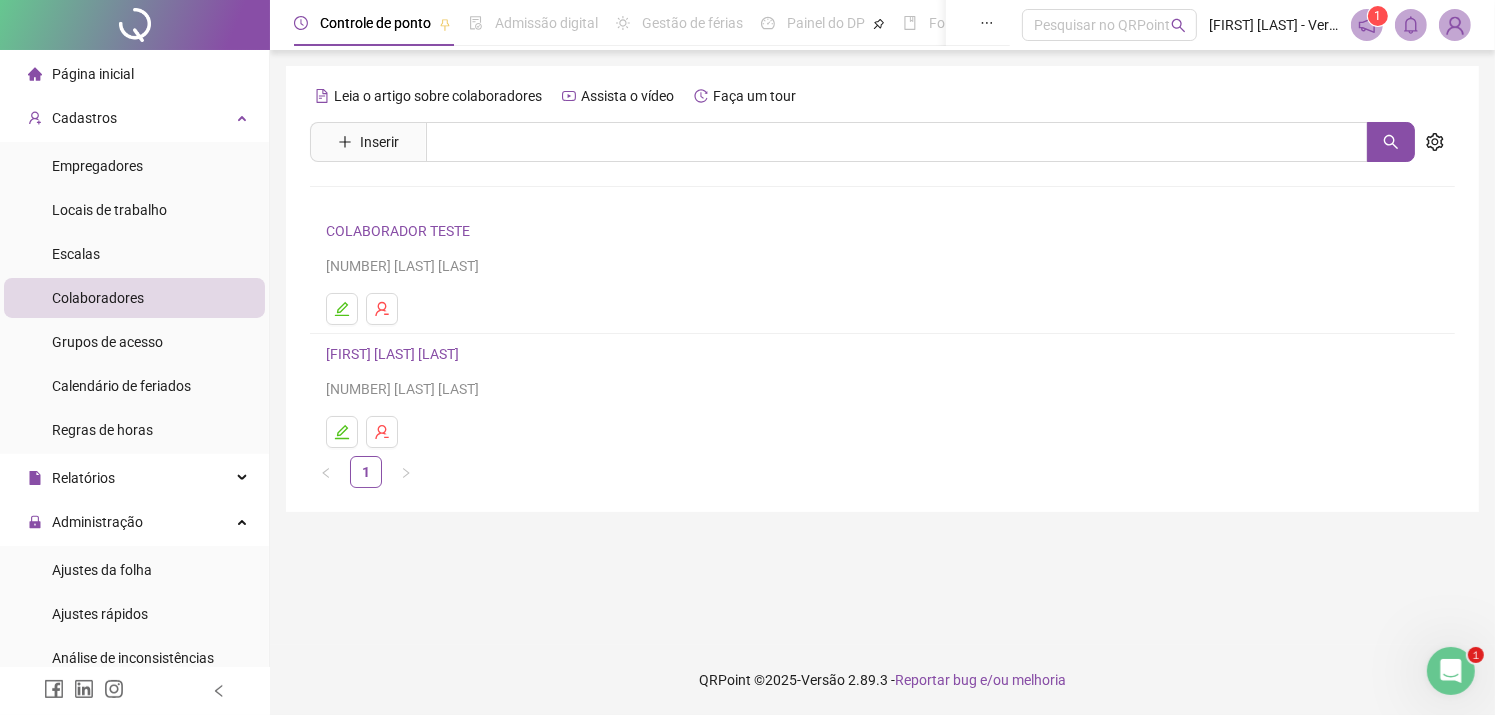 click on "[FIRST] [LAST] [LAST]" at bounding box center [395, 354] 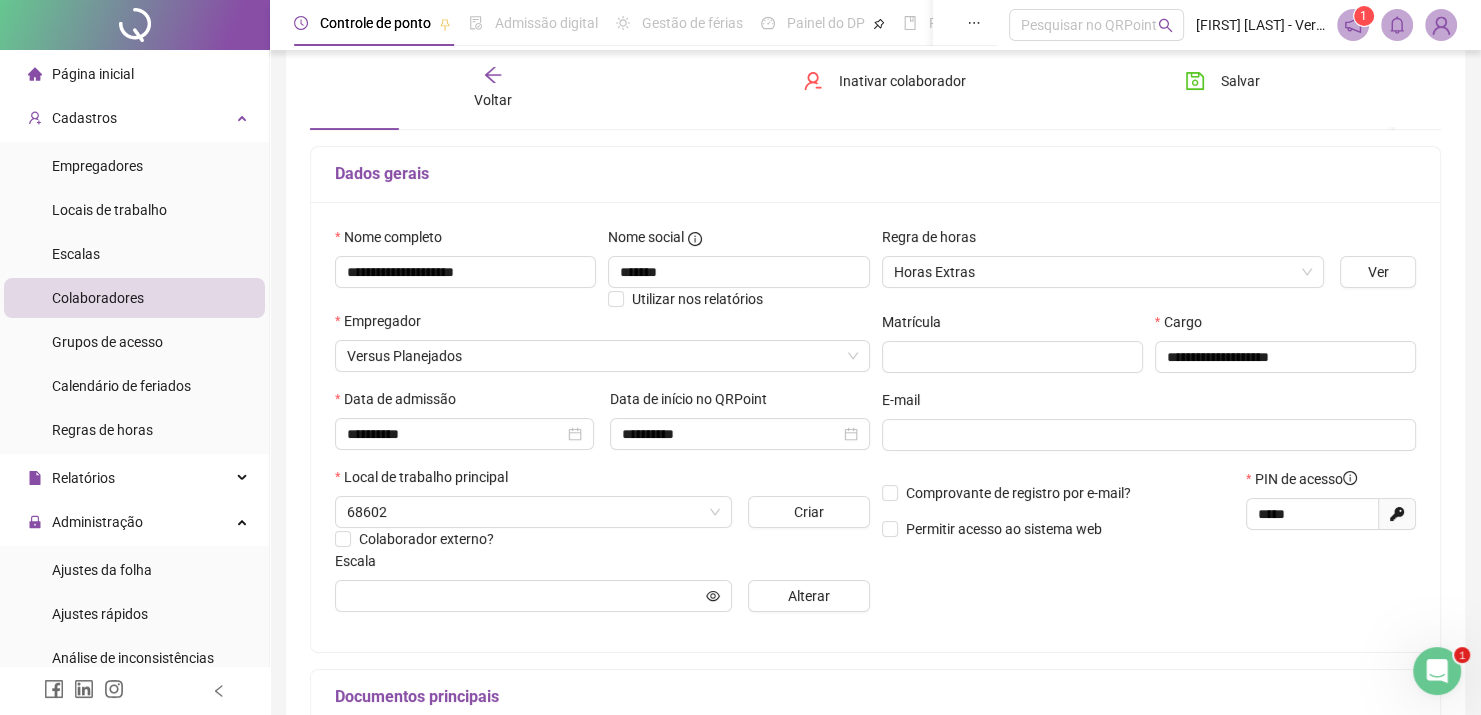 scroll, scrollTop: 200, scrollLeft: 0, axis: vertical 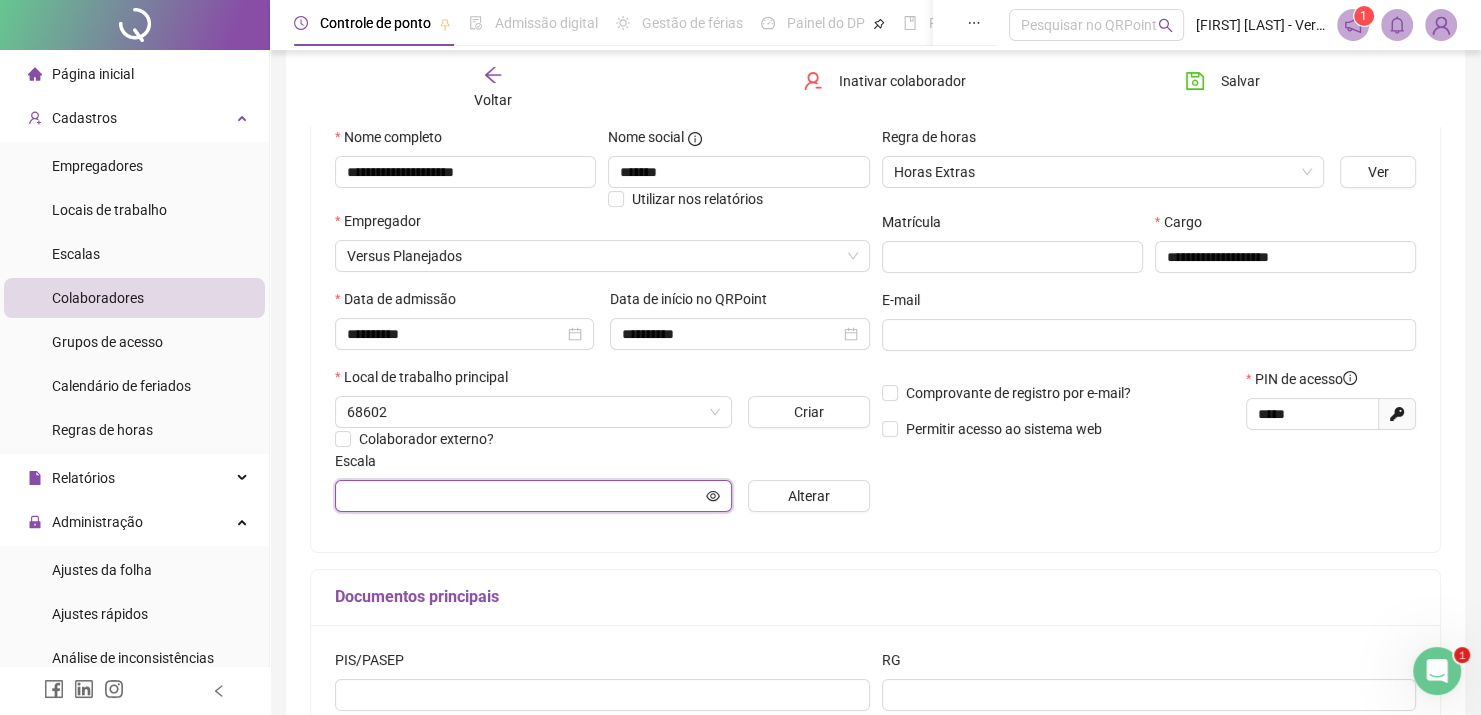 click 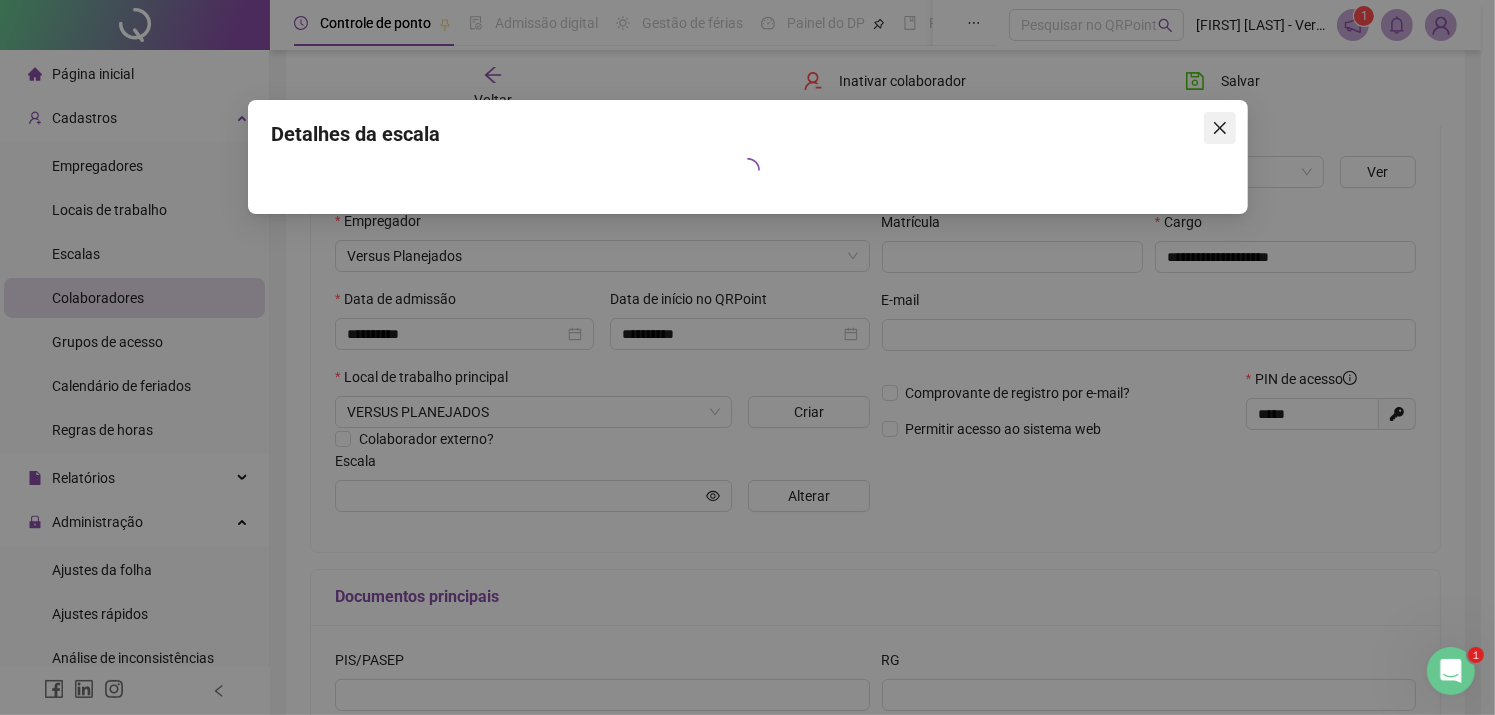 click 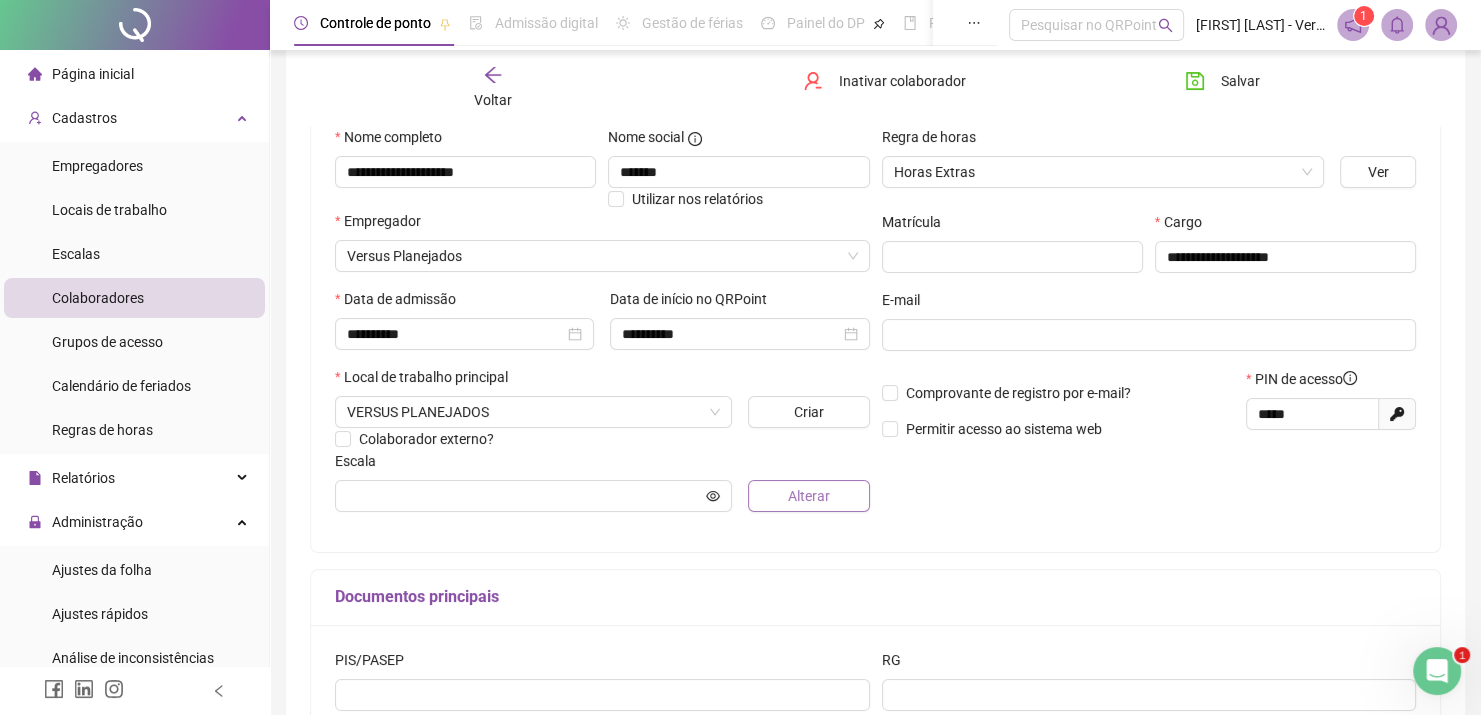 click on "Alterar" at bounding box center (809, 496) 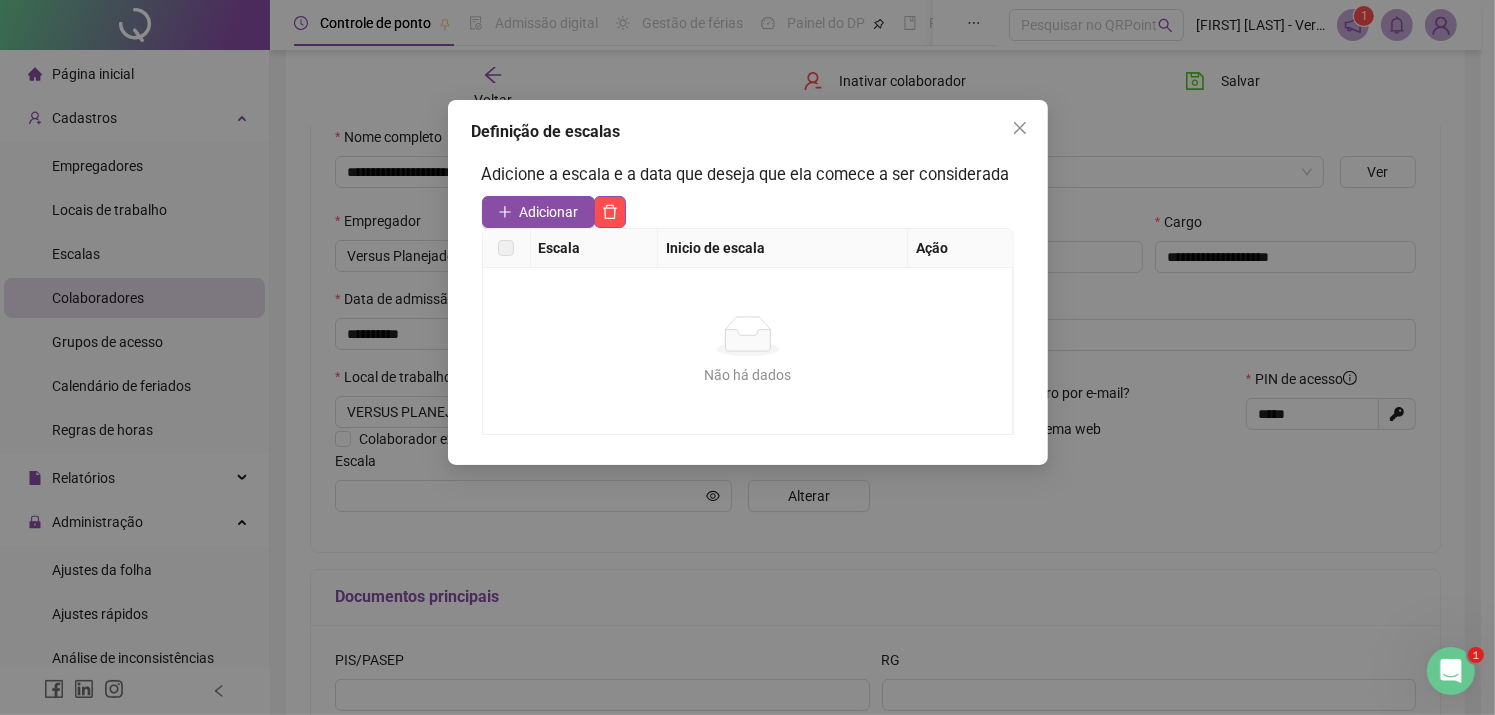 click at bounding box center (506, 248) 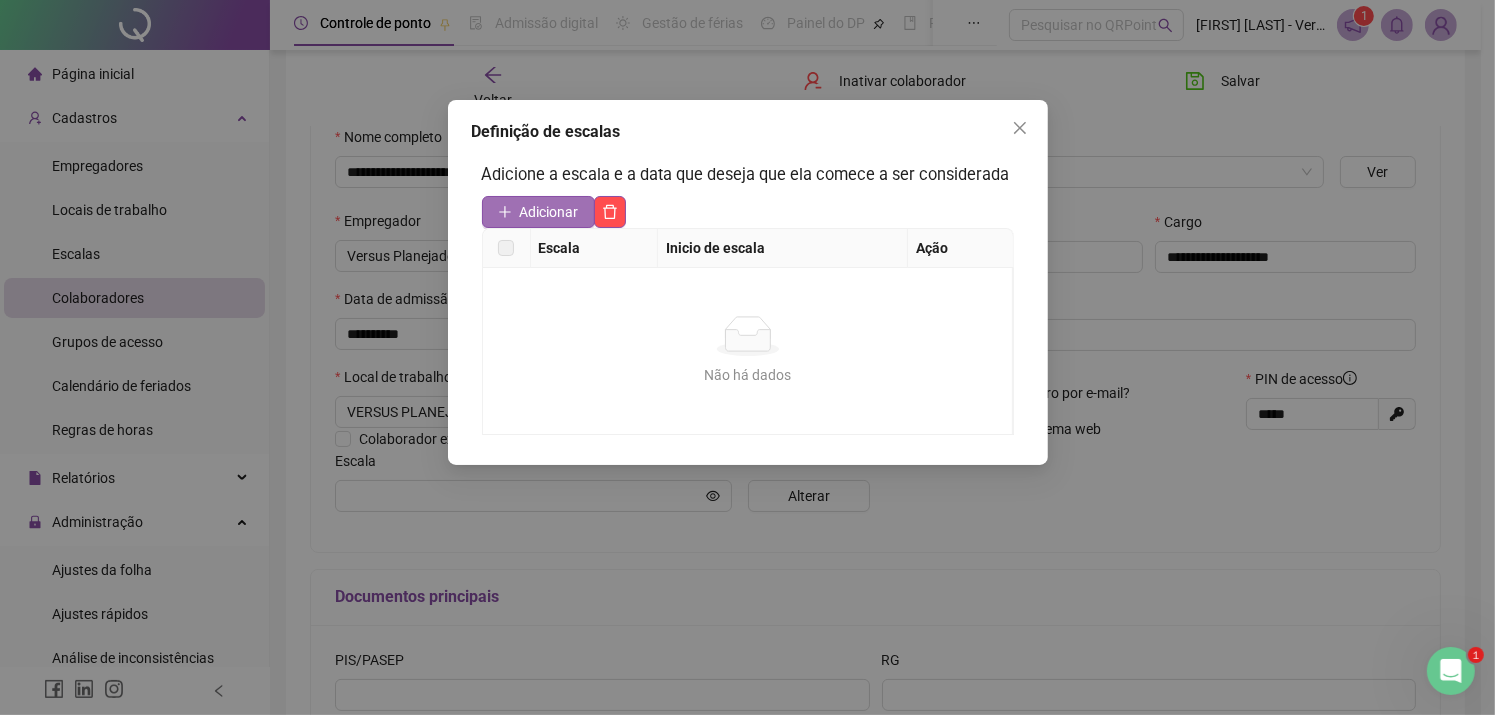 click on "Adicionar" at bounding box center (549, 212) 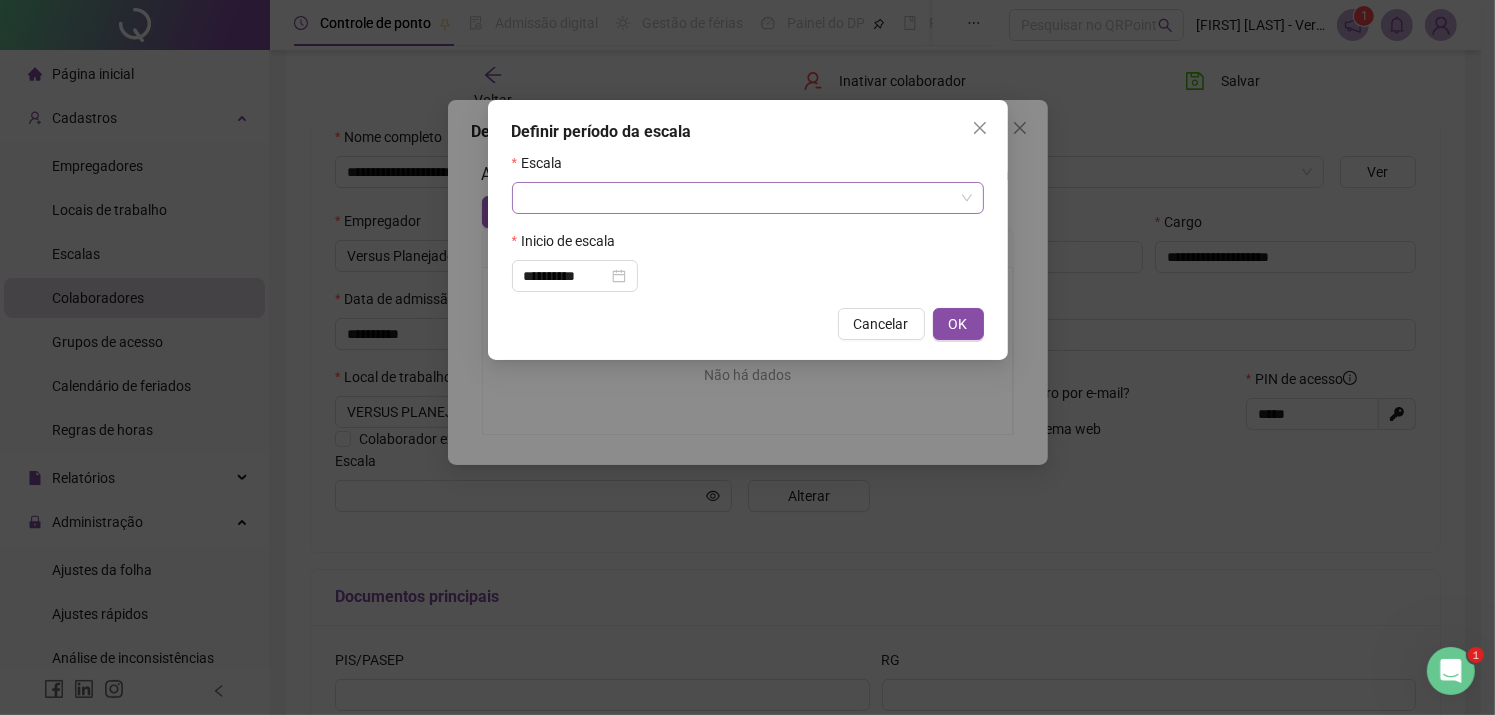 click at bounding box center (748, 198) 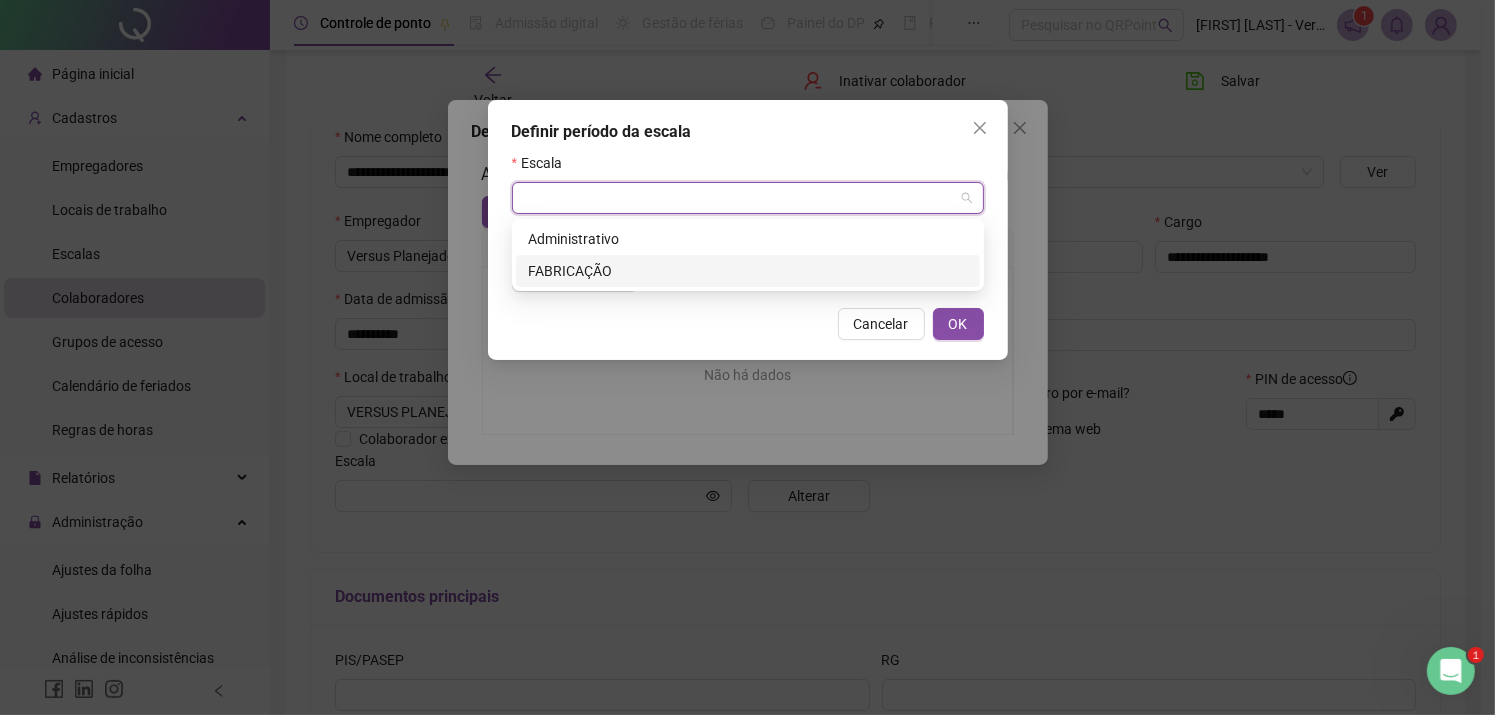 drag, startPoint x: 706, startPoint y: 269, endPoint x: 740, endPoint y: 269, distance: 34 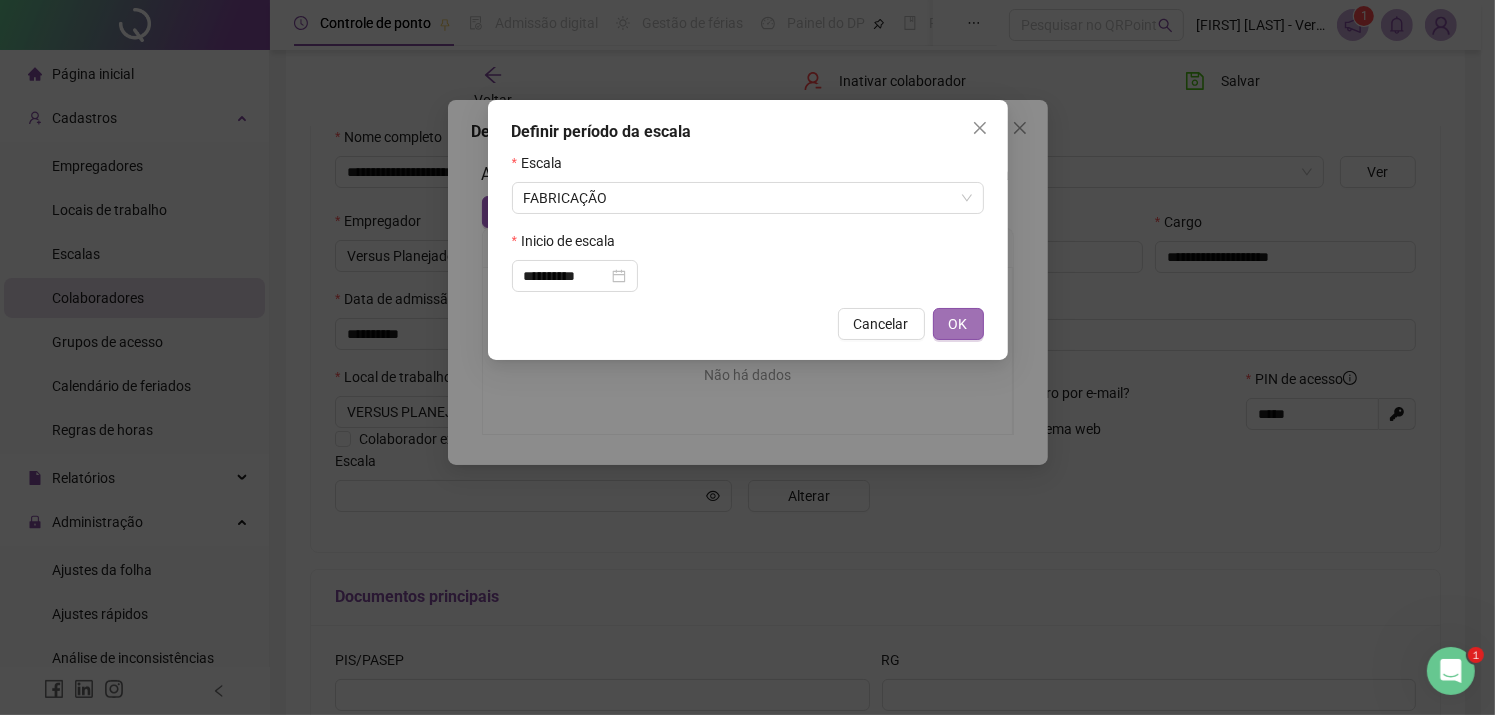 click on "OK" at bounding box center [958, 324] 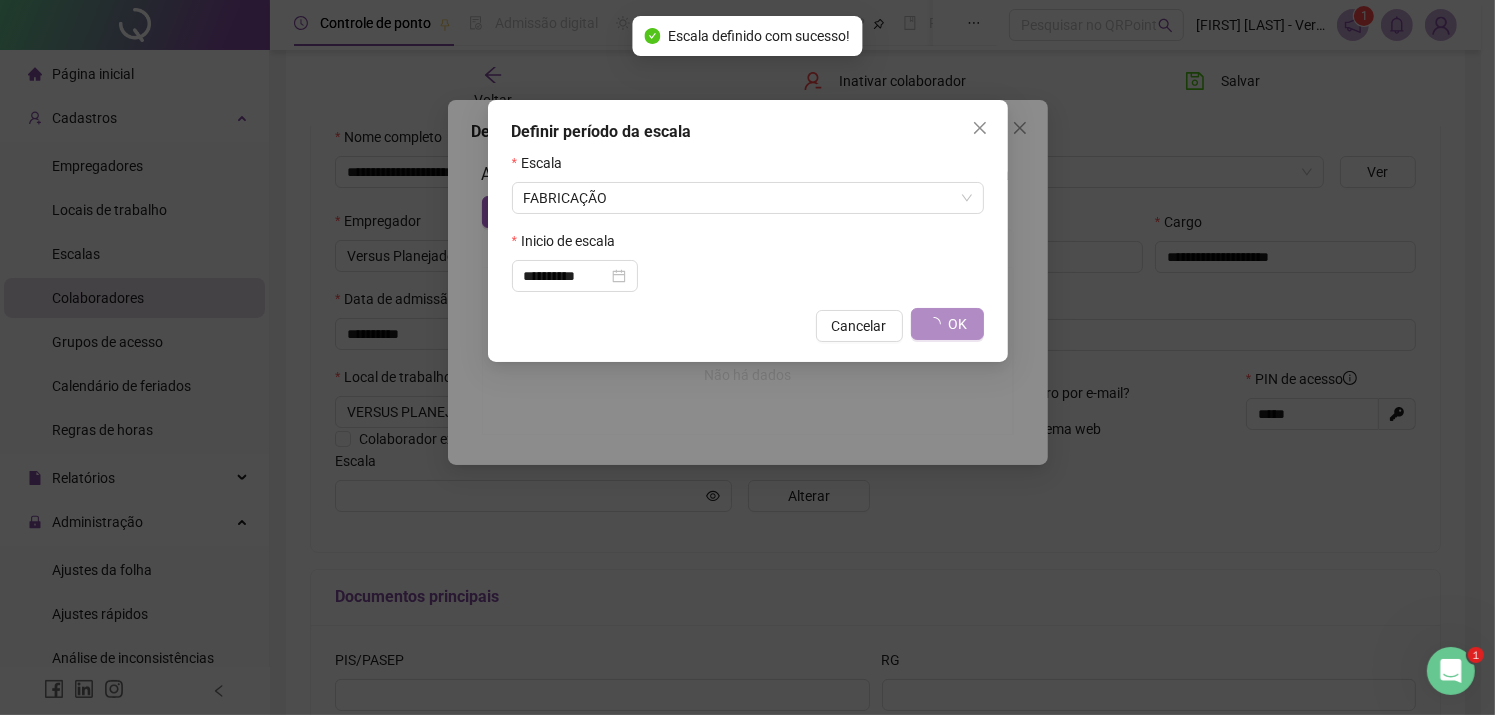 type on "**********" 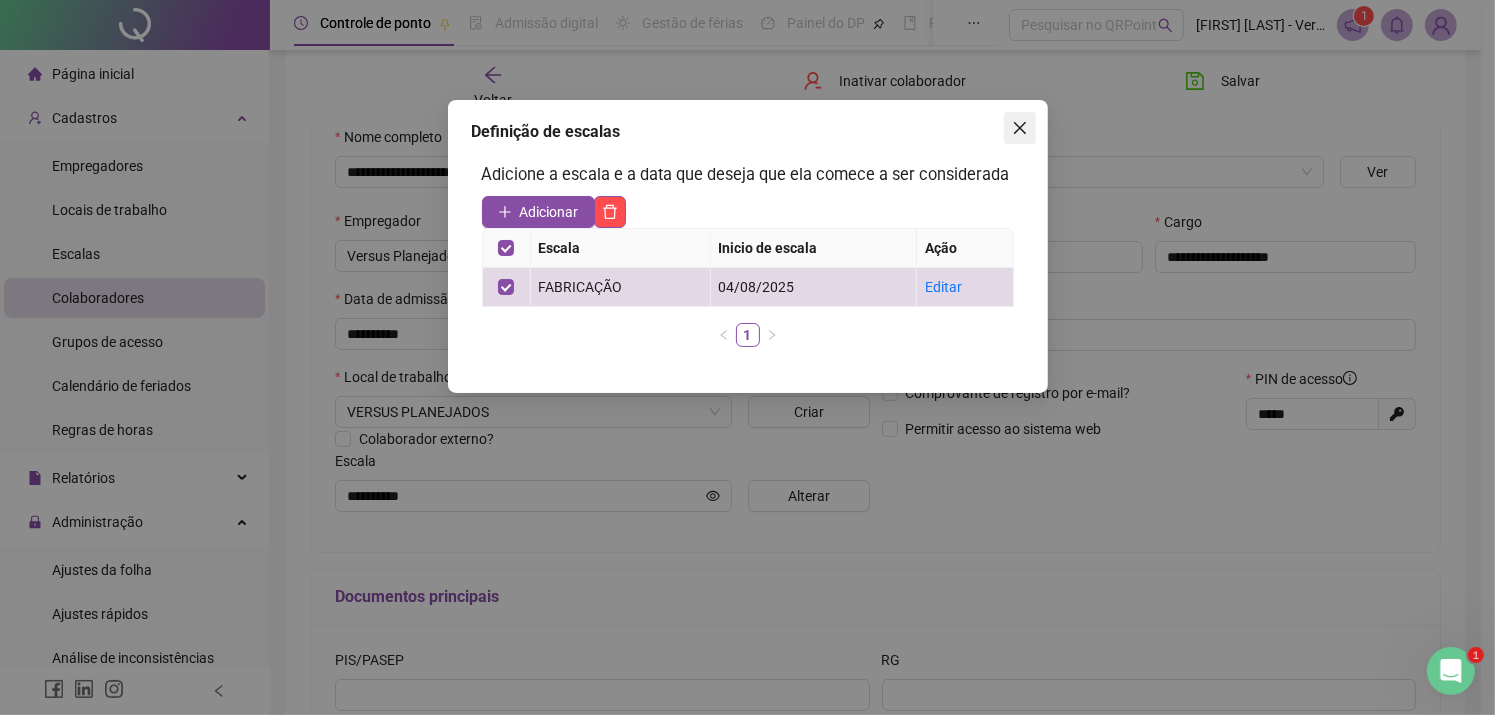 click 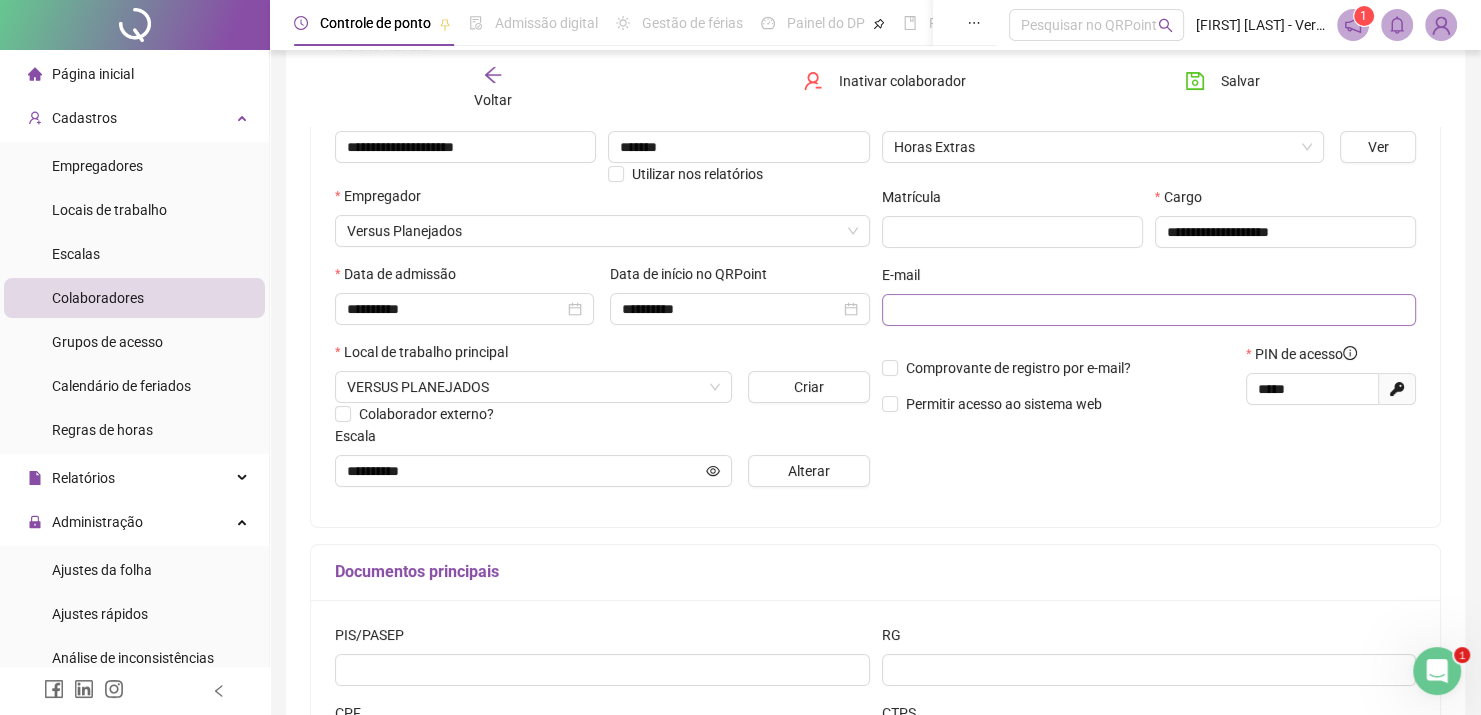 scroll, scrollTop: 25, scrollLeft: 0, axis: vertical 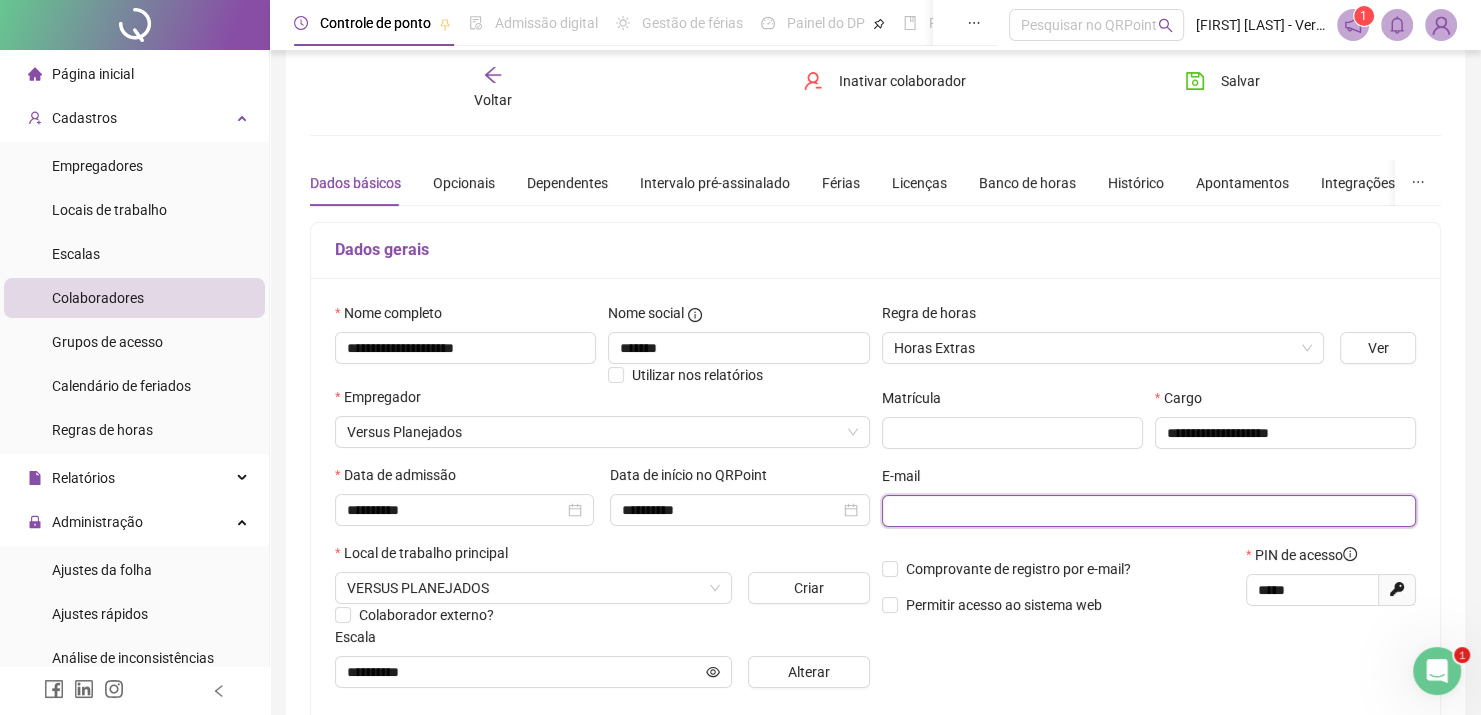 click at bounding box center [1147, 511] 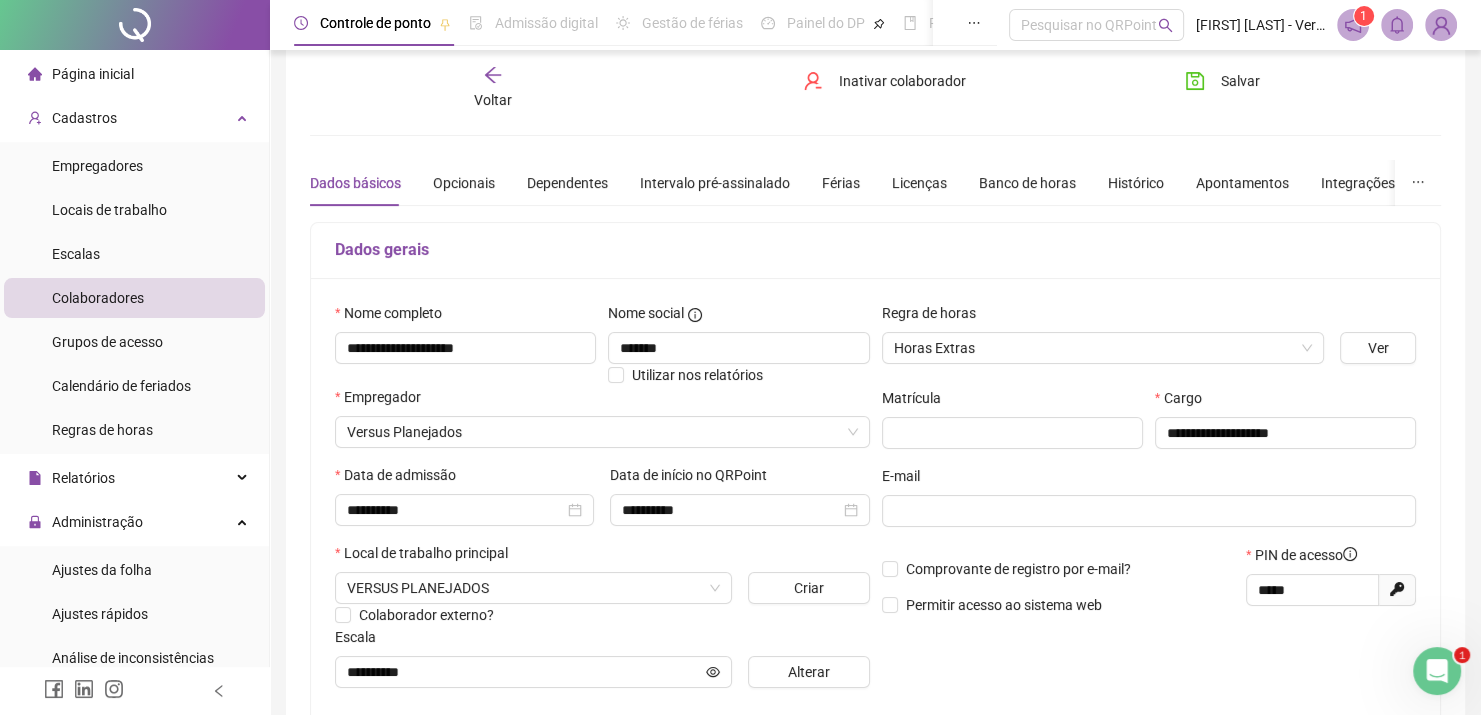 click on "Matrícula" at bounding box center [1012, 426] 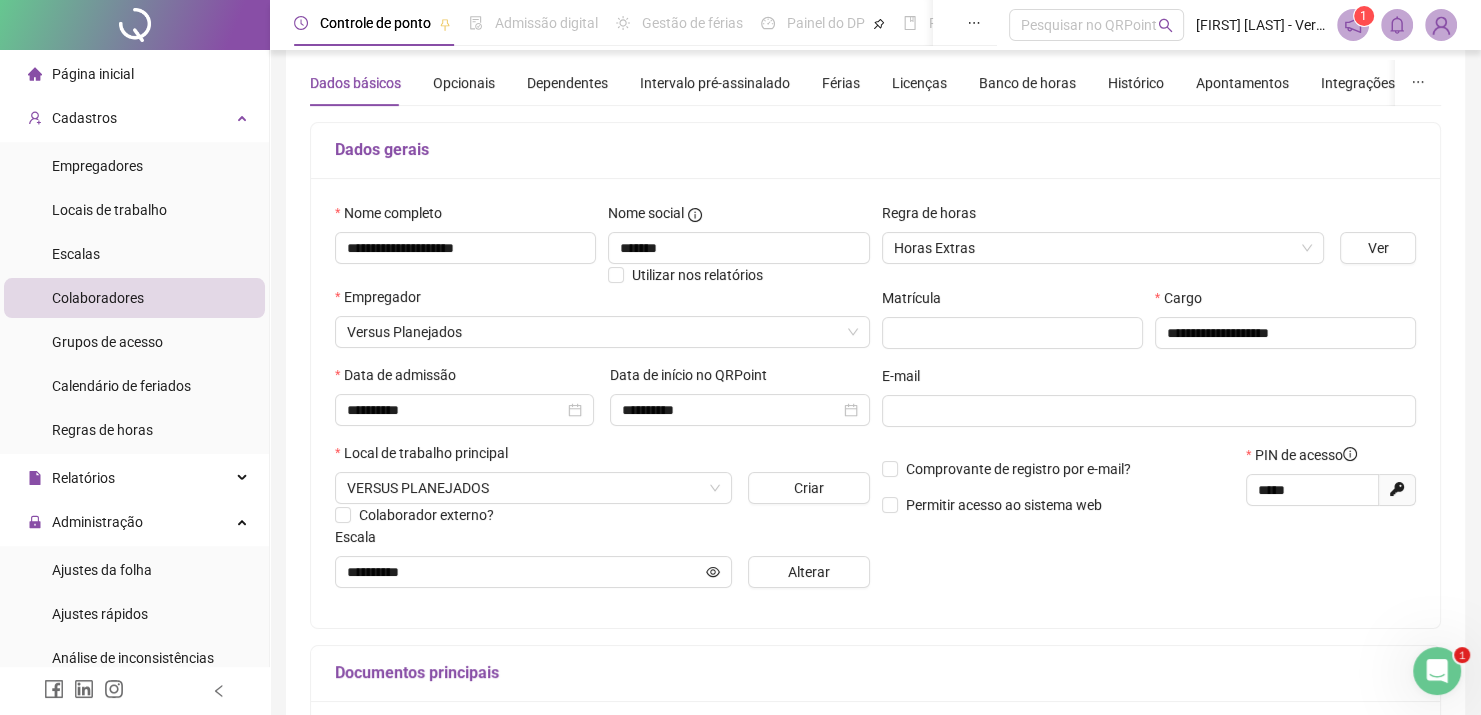 scroll, scrollTop: 0, scrollLeft: 0, axis: both 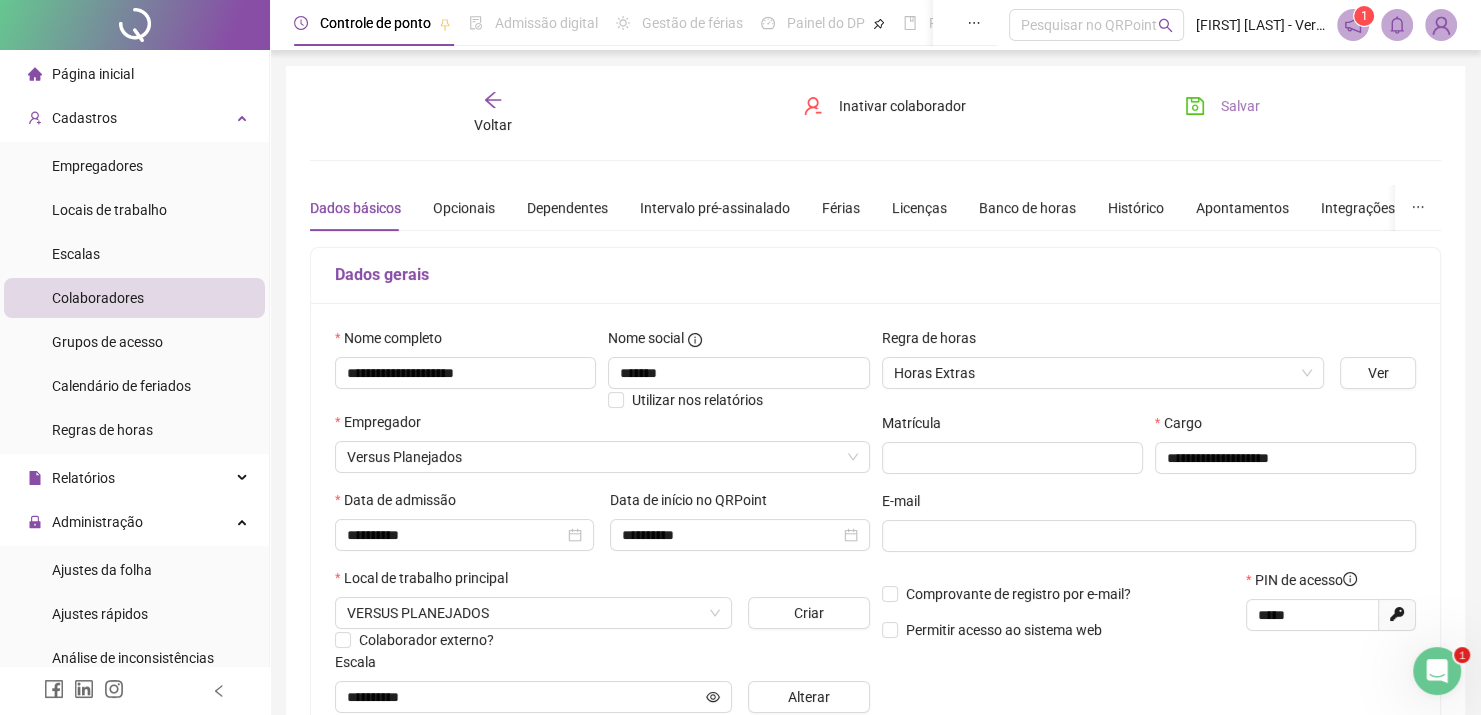 click on "Salvar" at bounding box center (1240, 106) 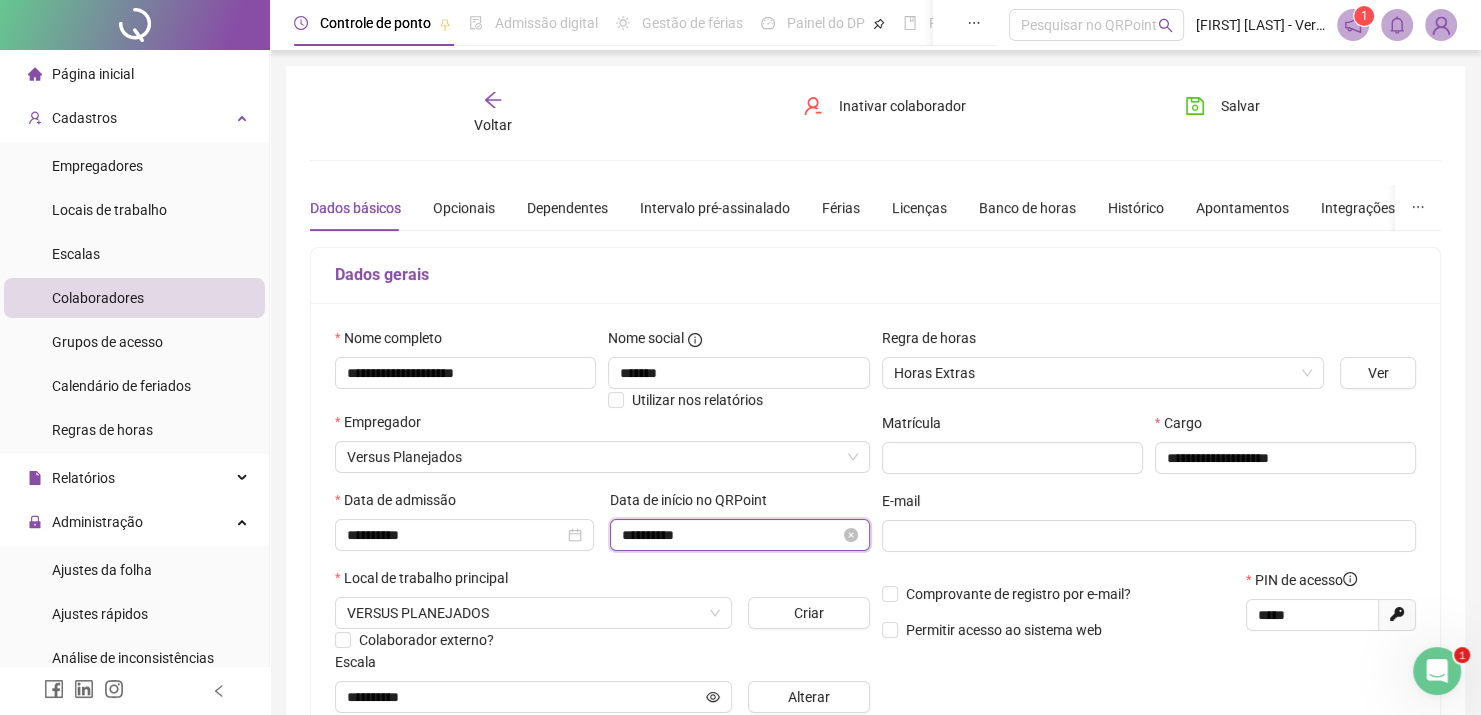 click on "**********" at bounding box center (730, 535) 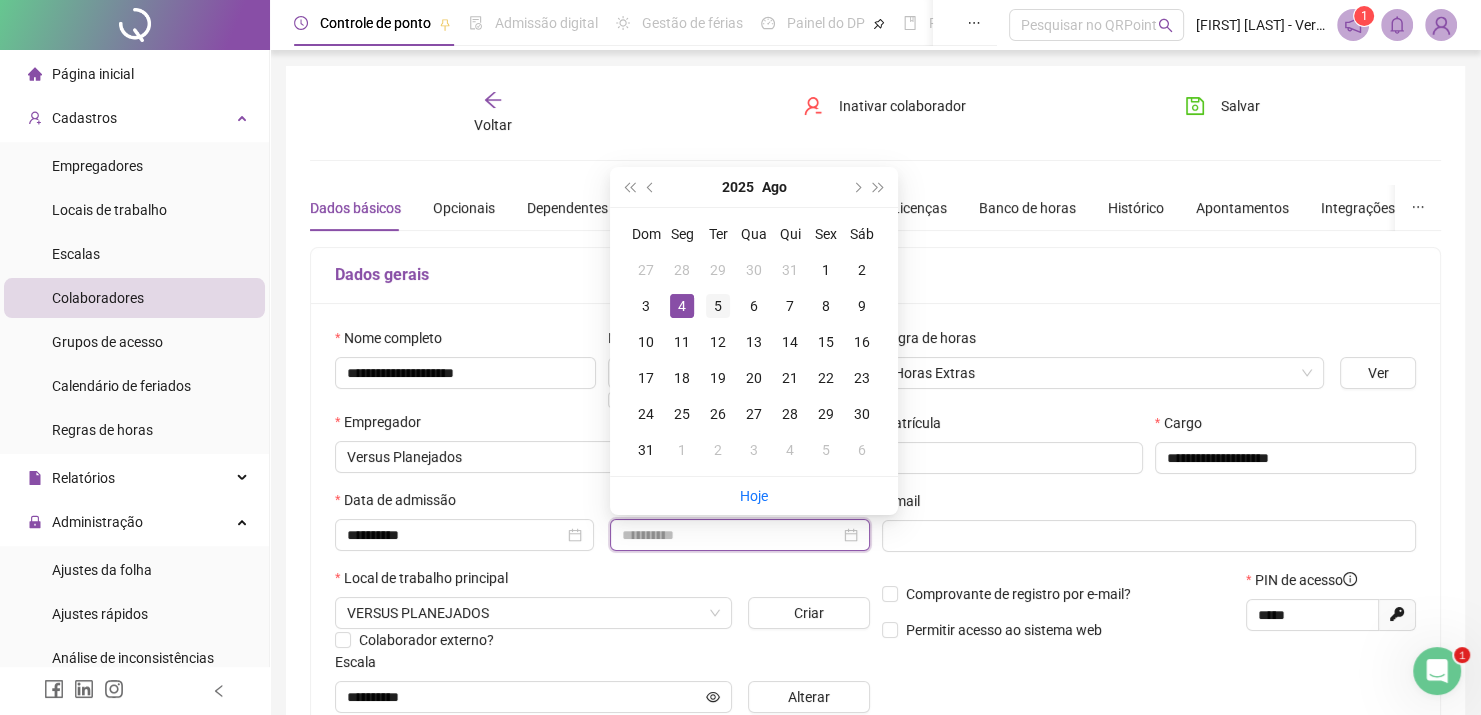 type on "**********" 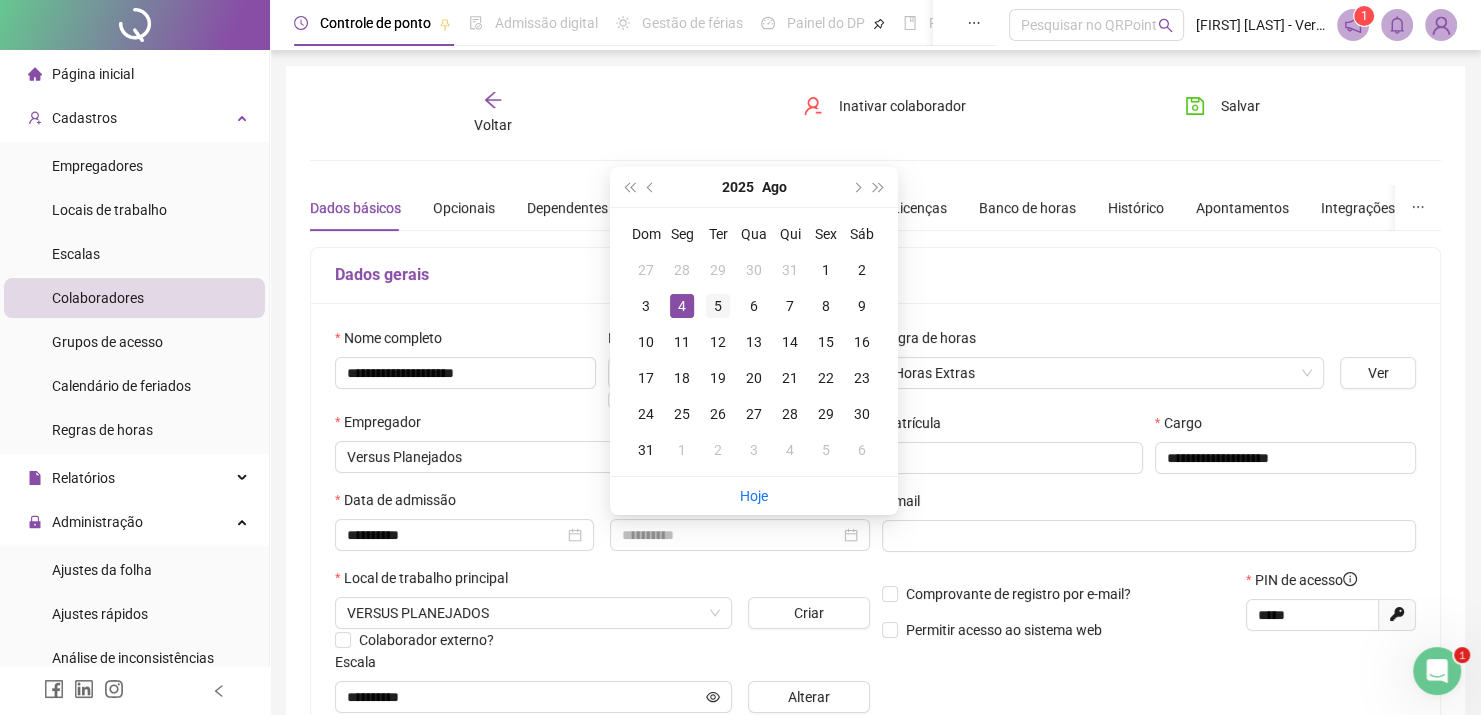 click on "5" at bounding box center [718, 306] 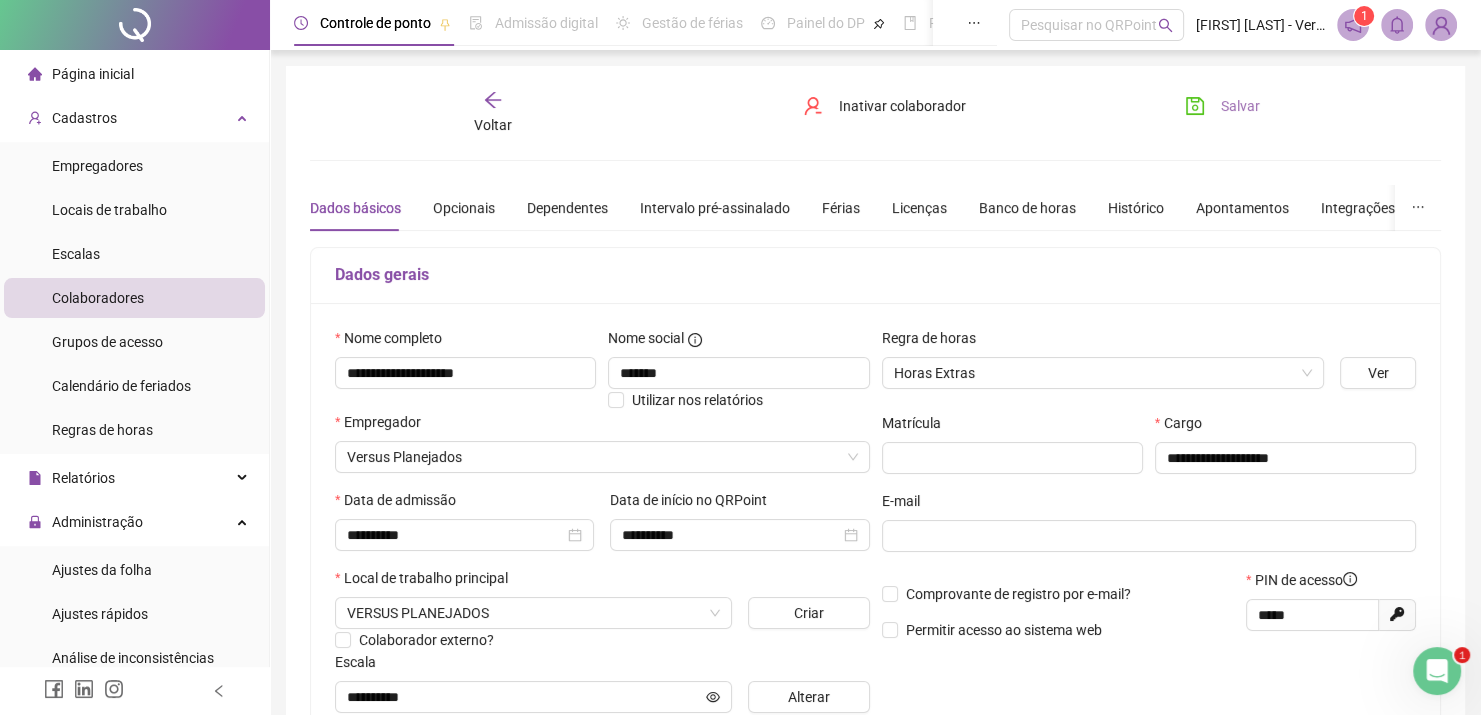 click on "Salvar" at bounding box center [1240, 106] 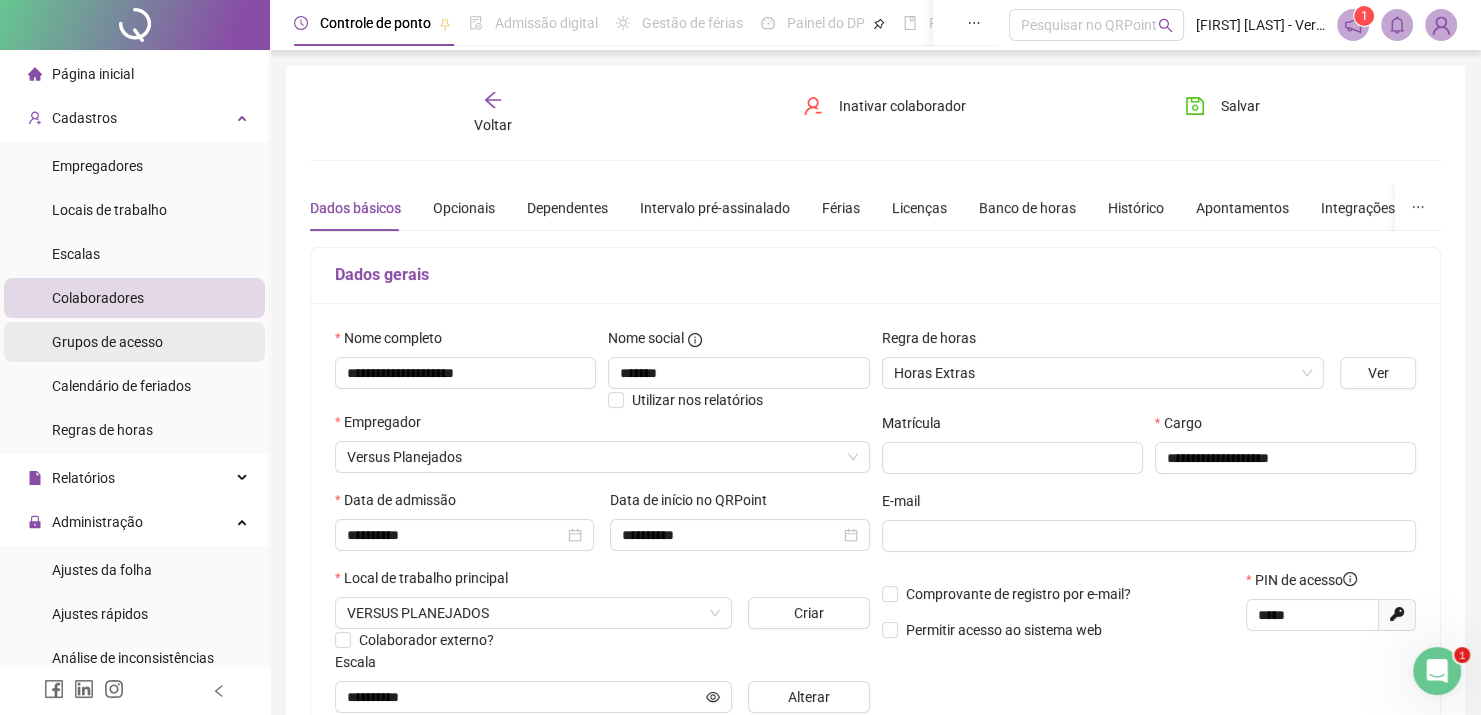 click on "Grupos de acesso" at bounding box center [107, 342] 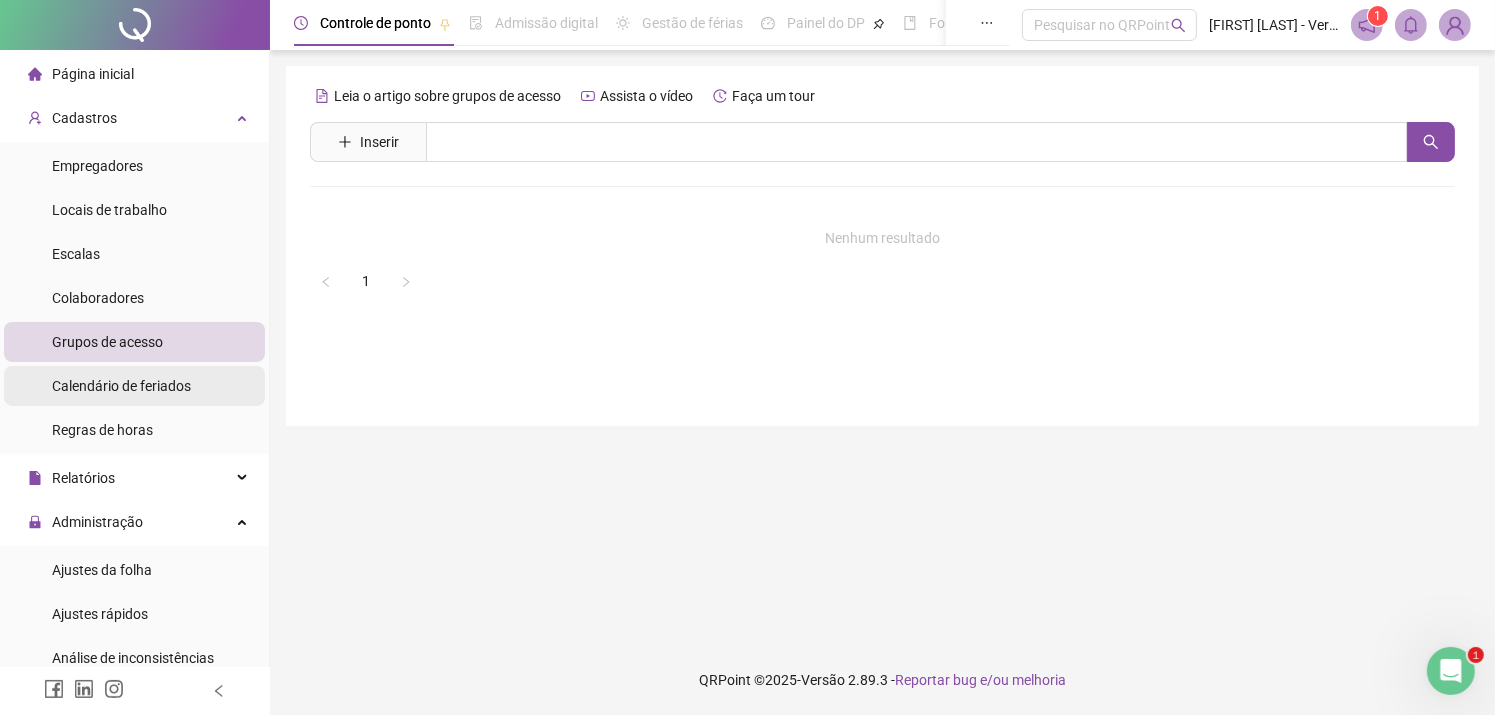 click on "Calendário de feriados" at bounding box center (121, 386) 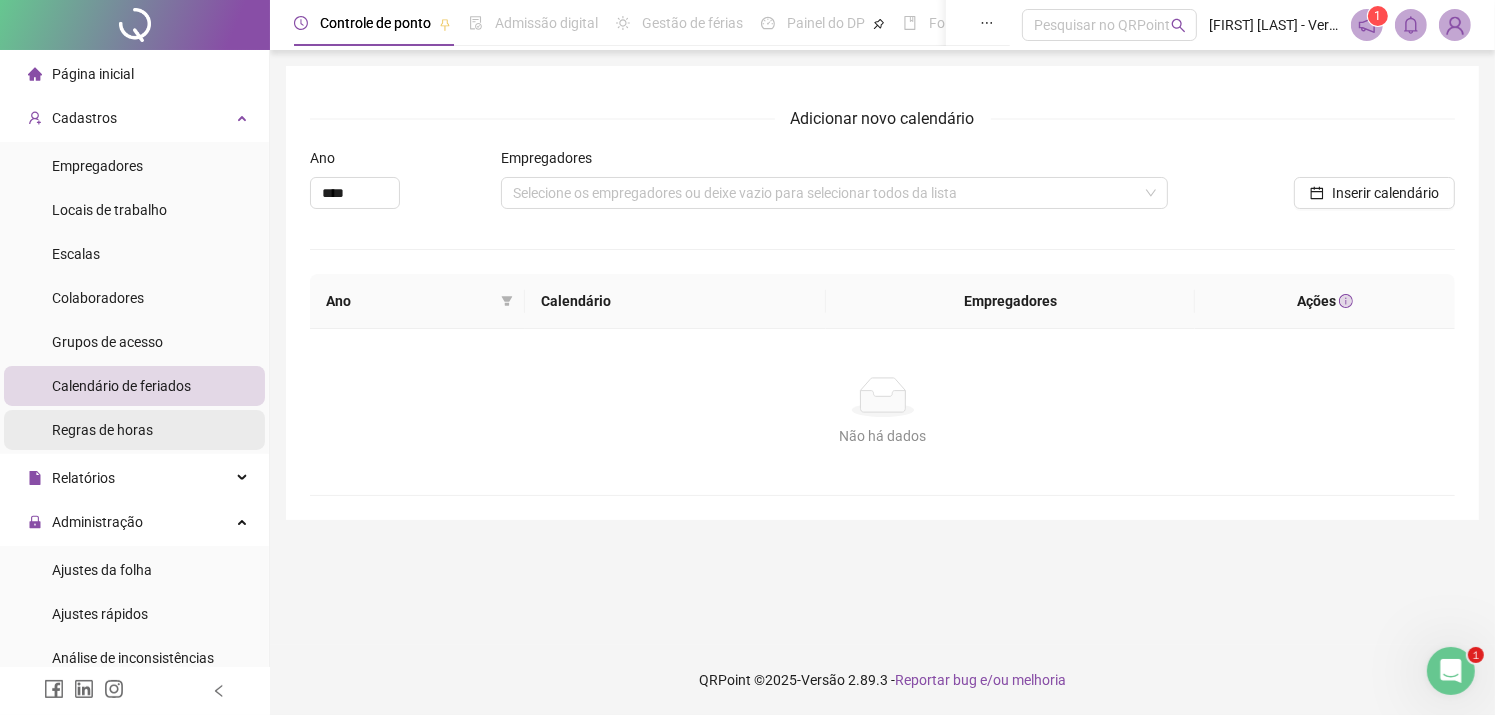 click on "Regras de horas" at bounding box center [102, 430] 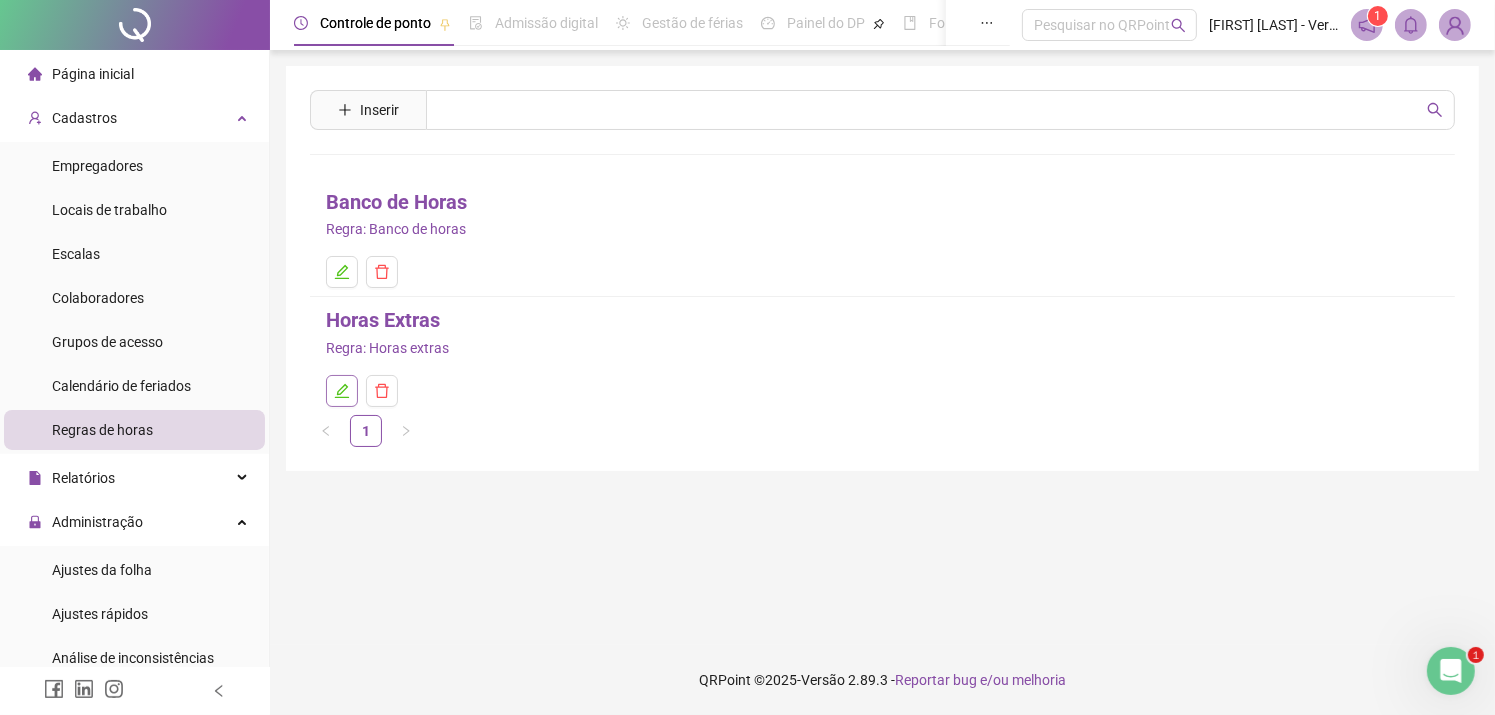 click 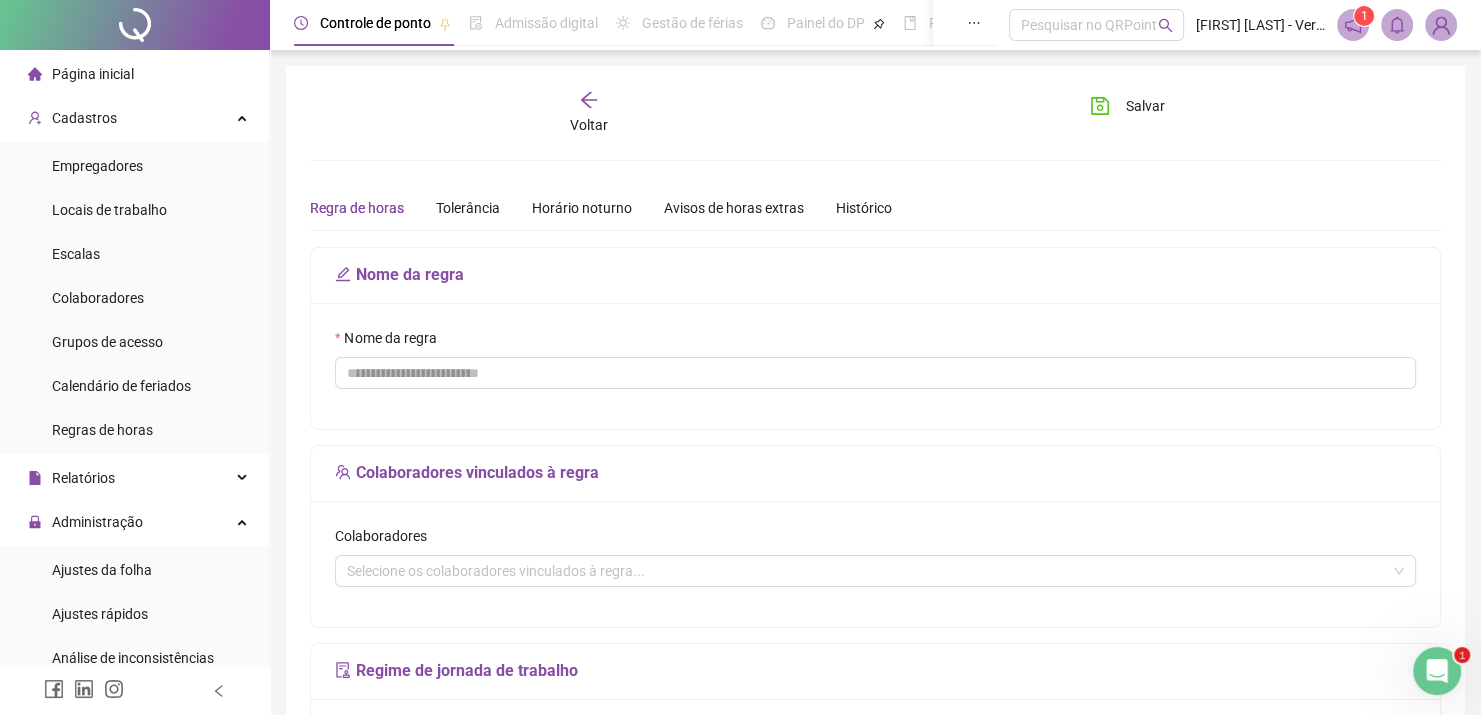 type on "**********" 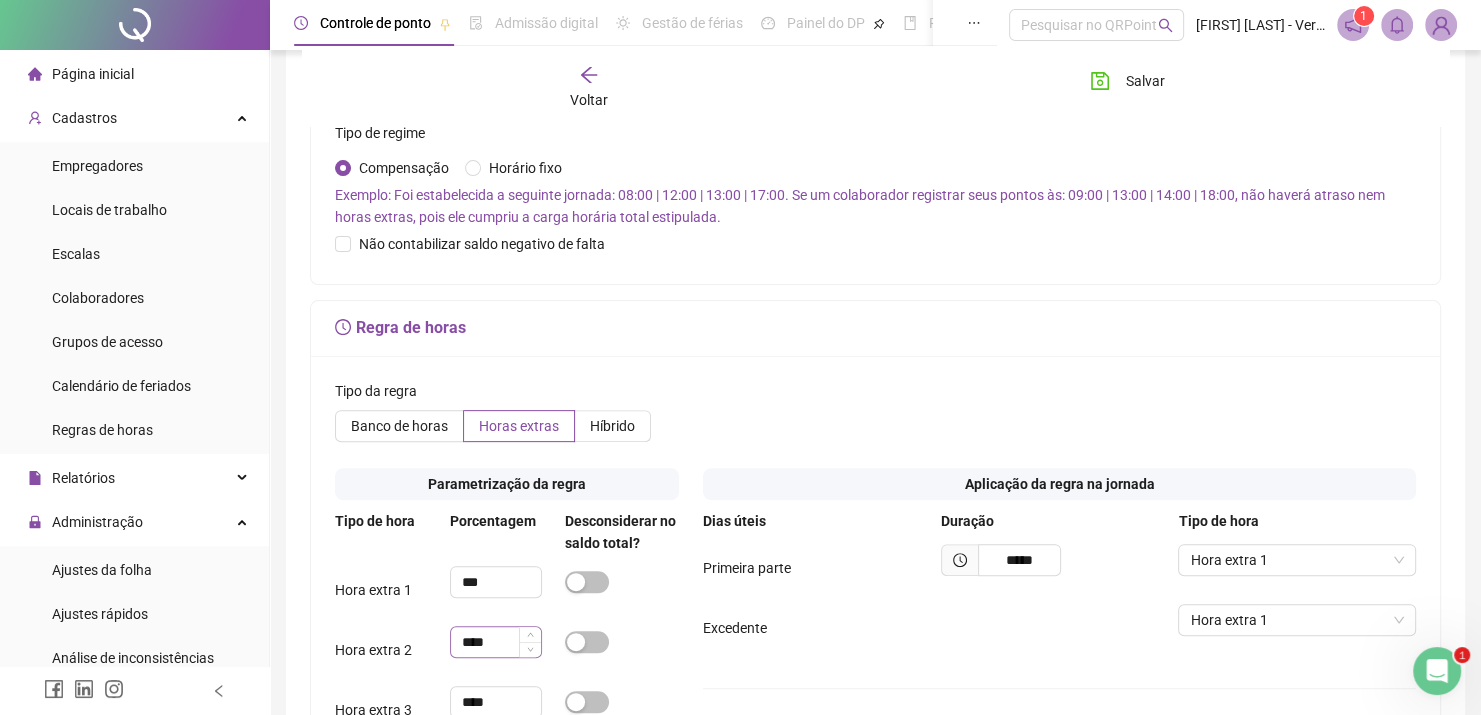 scroll, scrollTop: 700, scrollLeft: 0, axis: vertical 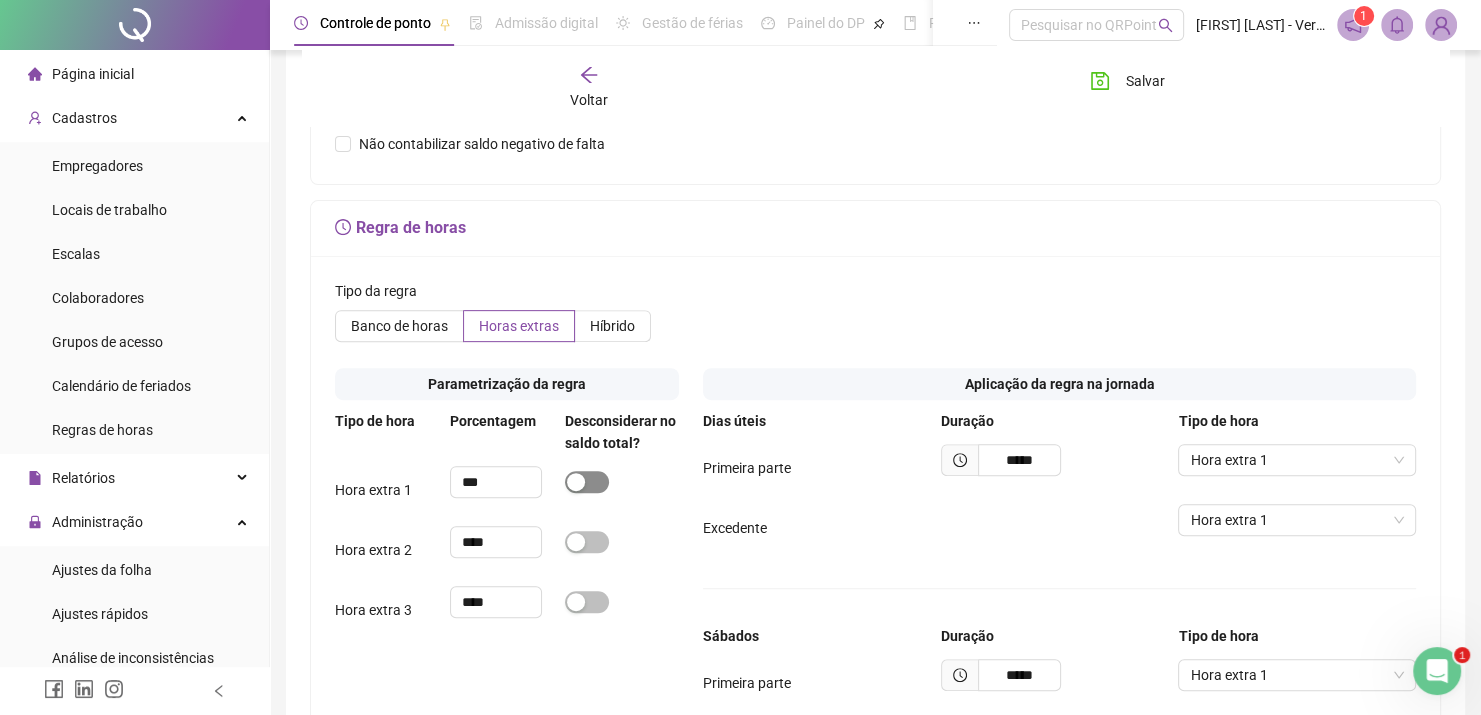 click at bounding box center [587, 482] 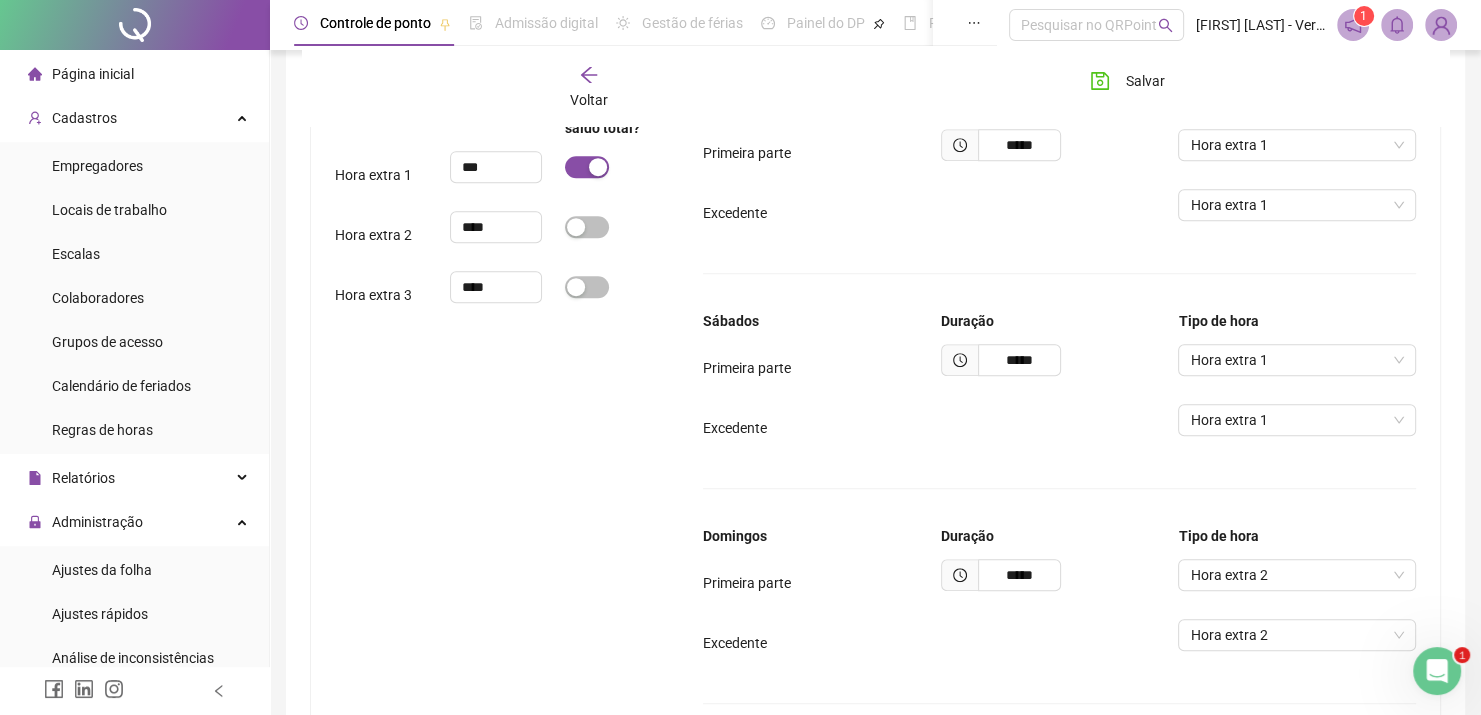 scroll, scrollTop: 915, scrollLeft: 0, axis: vertical 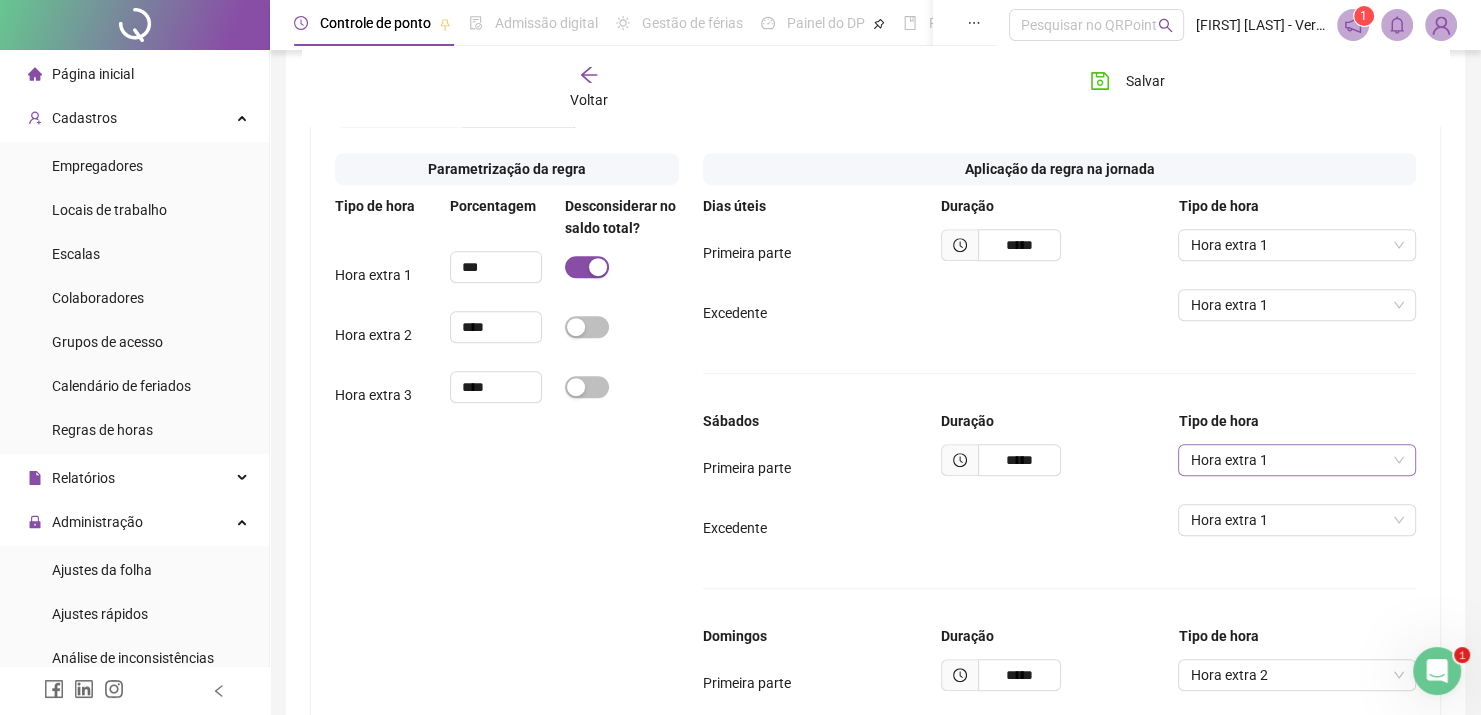 click on "Hora extra 1" at bounding box center [1297, 460] 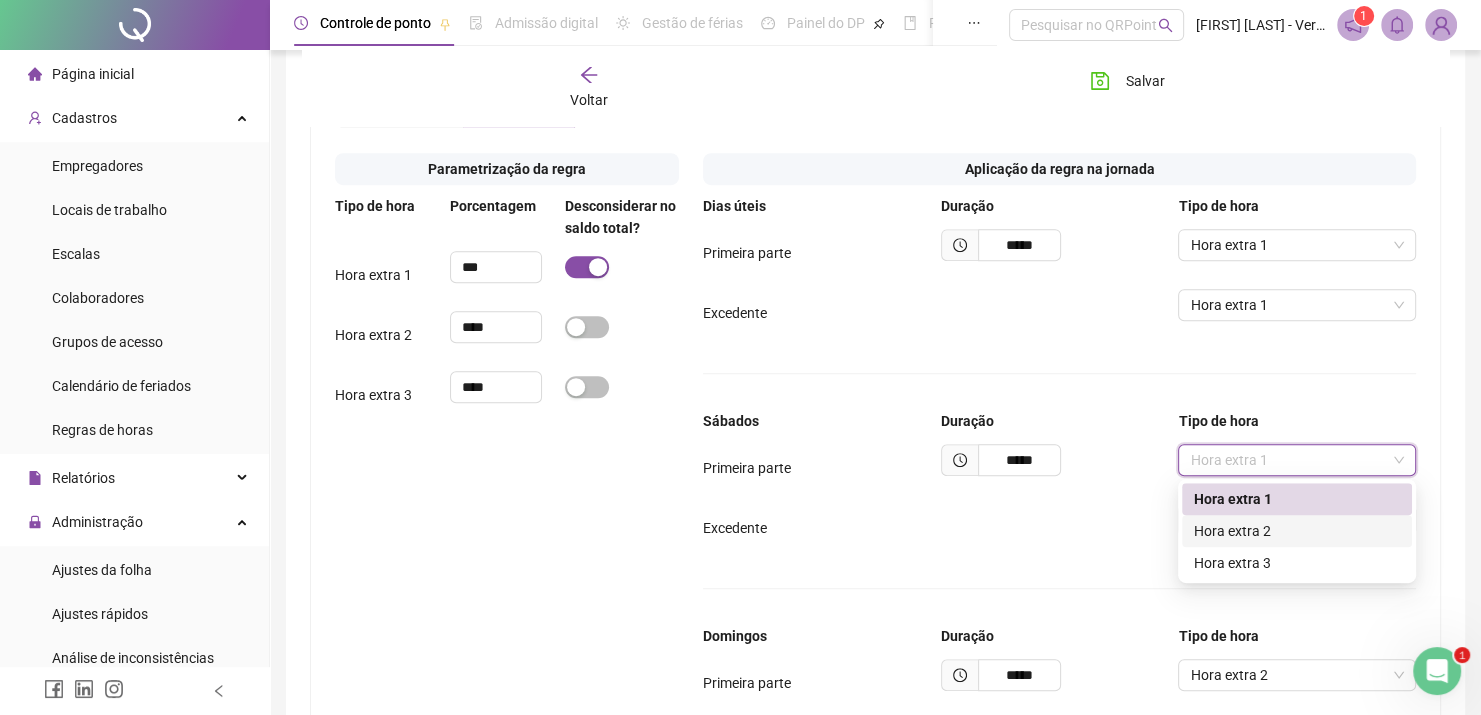 click on "Hora extra 2" at bounding box center (1297, 531) 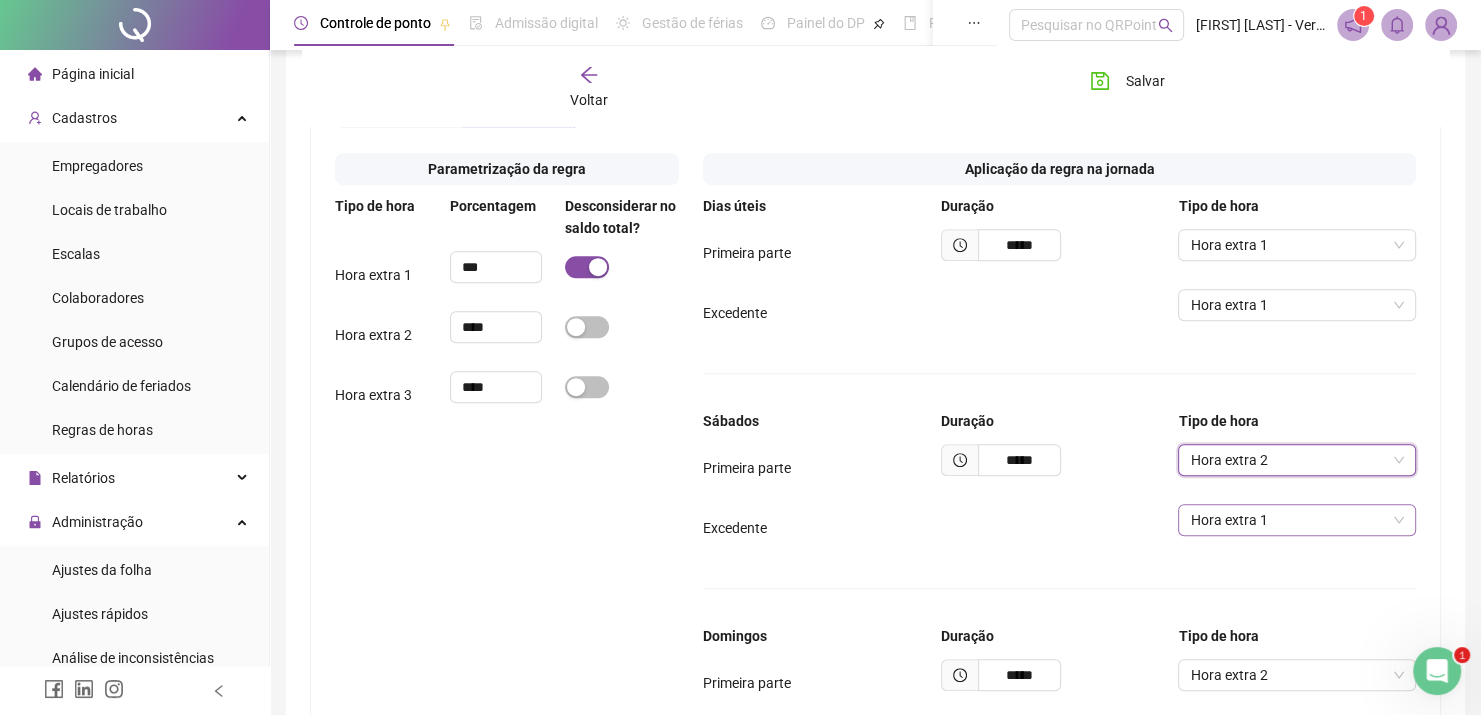 click on "Hora extra 1" at bounding box center (1297, 520) 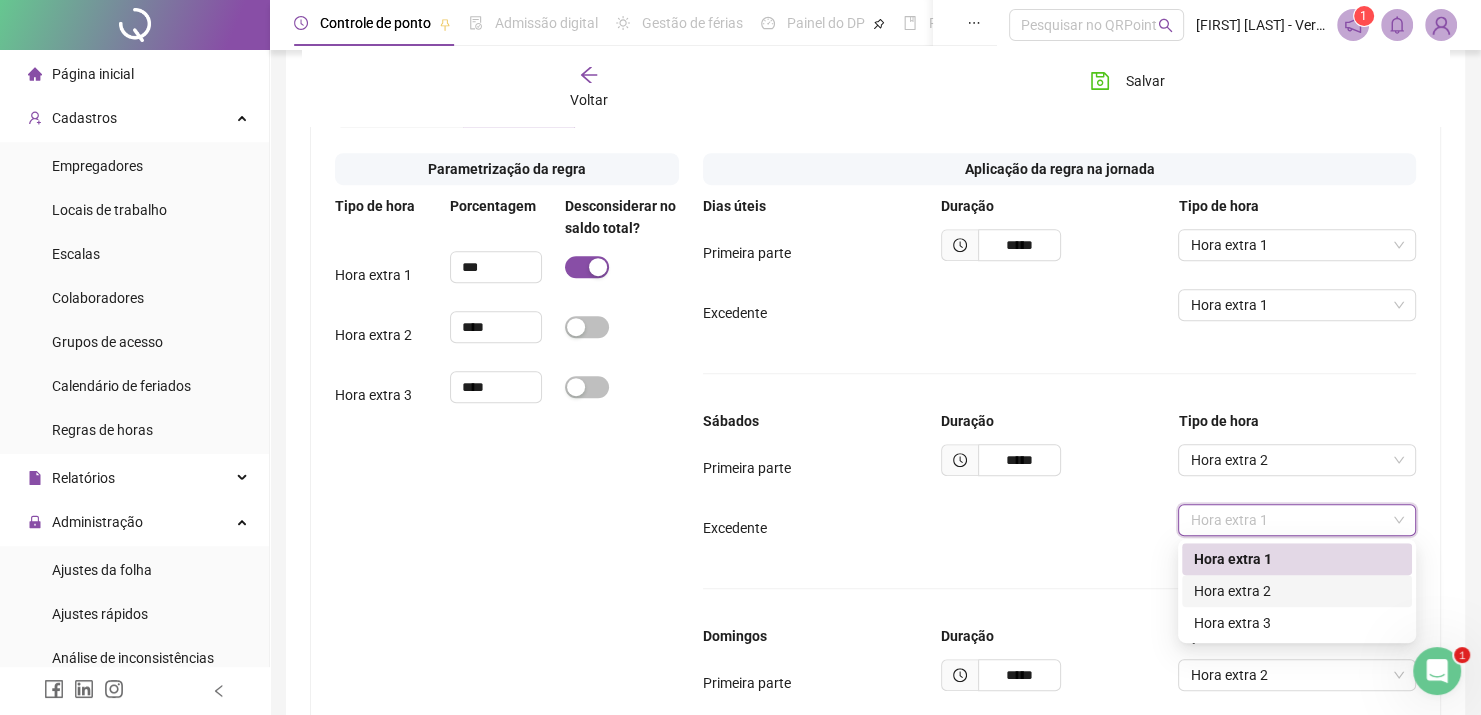 click on "Hora extra 2" at bounding box center (1297, 591) 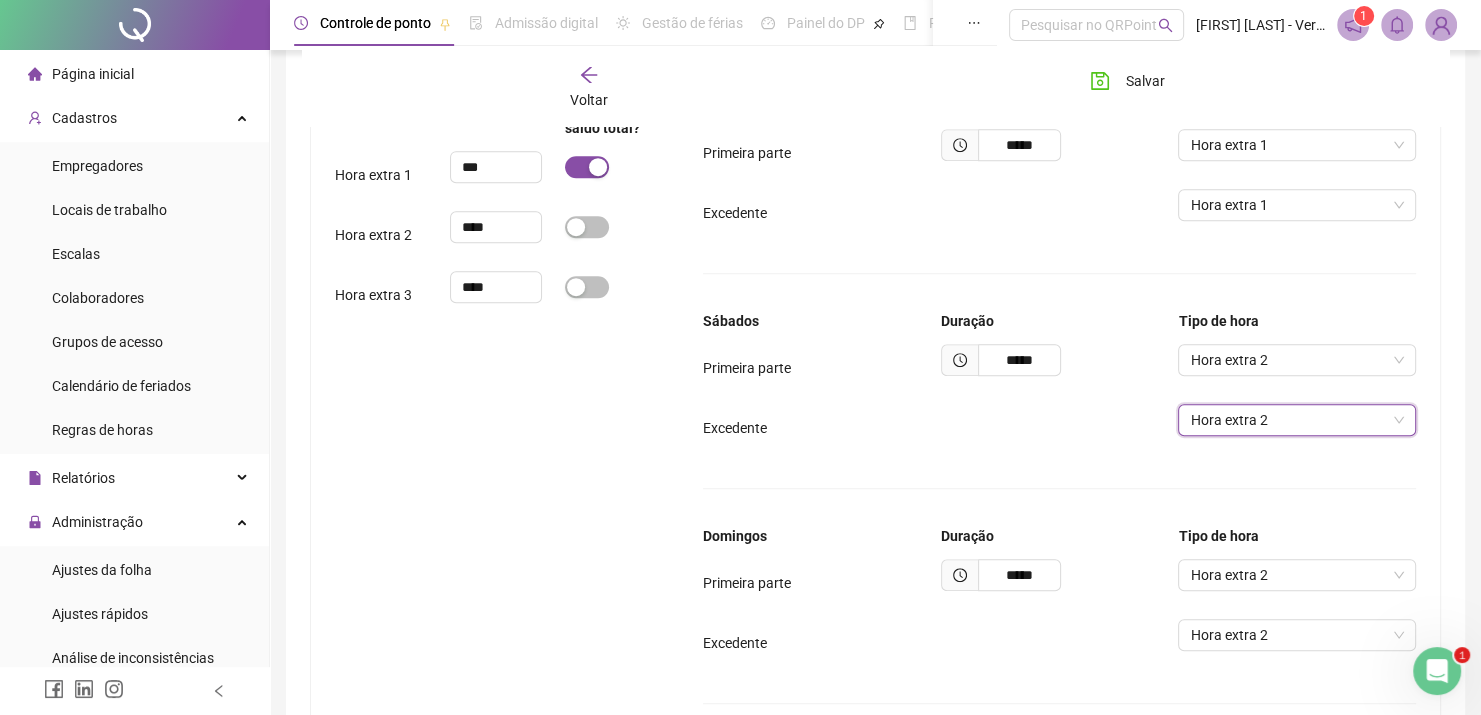scroll, scrollTop: 915, scrollLeft: 0, axis: vertical 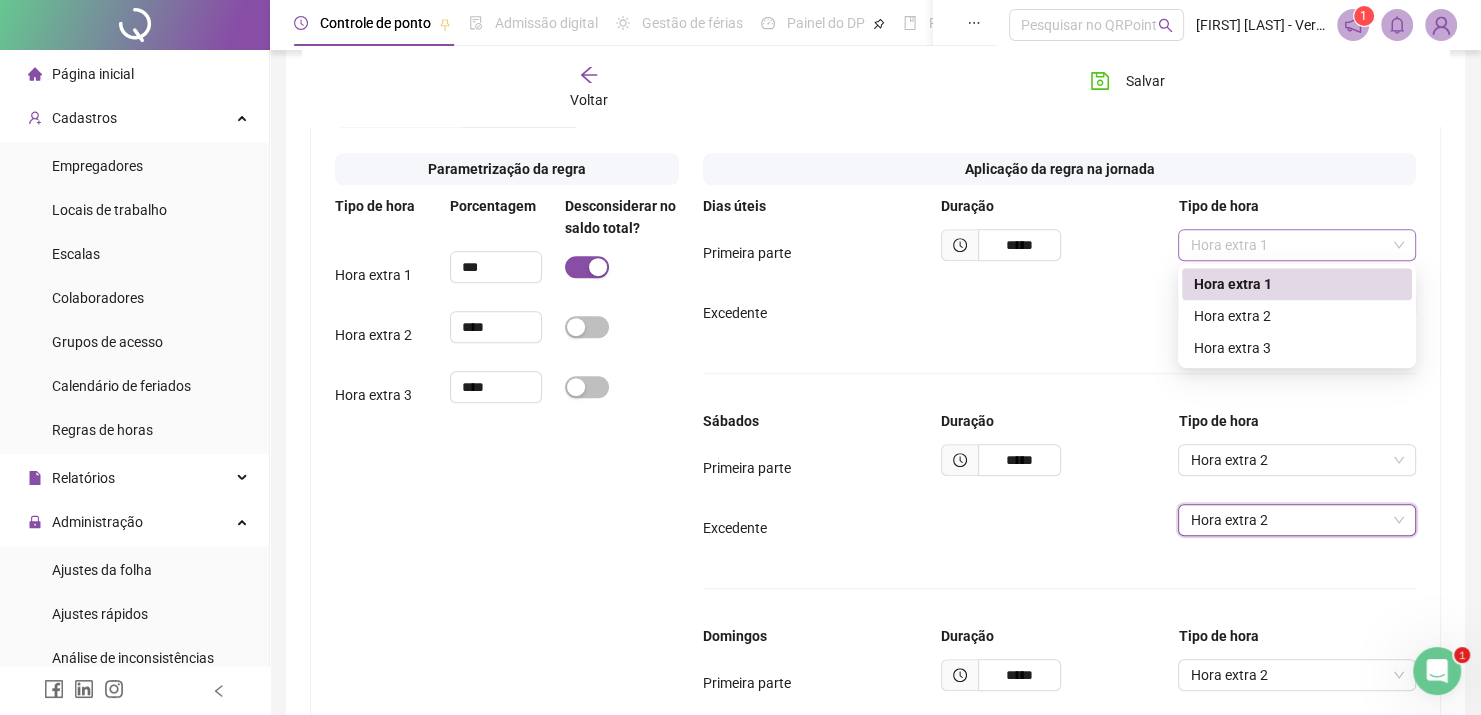 click on "Hora extra 1" at bounding box center [1297, 245] 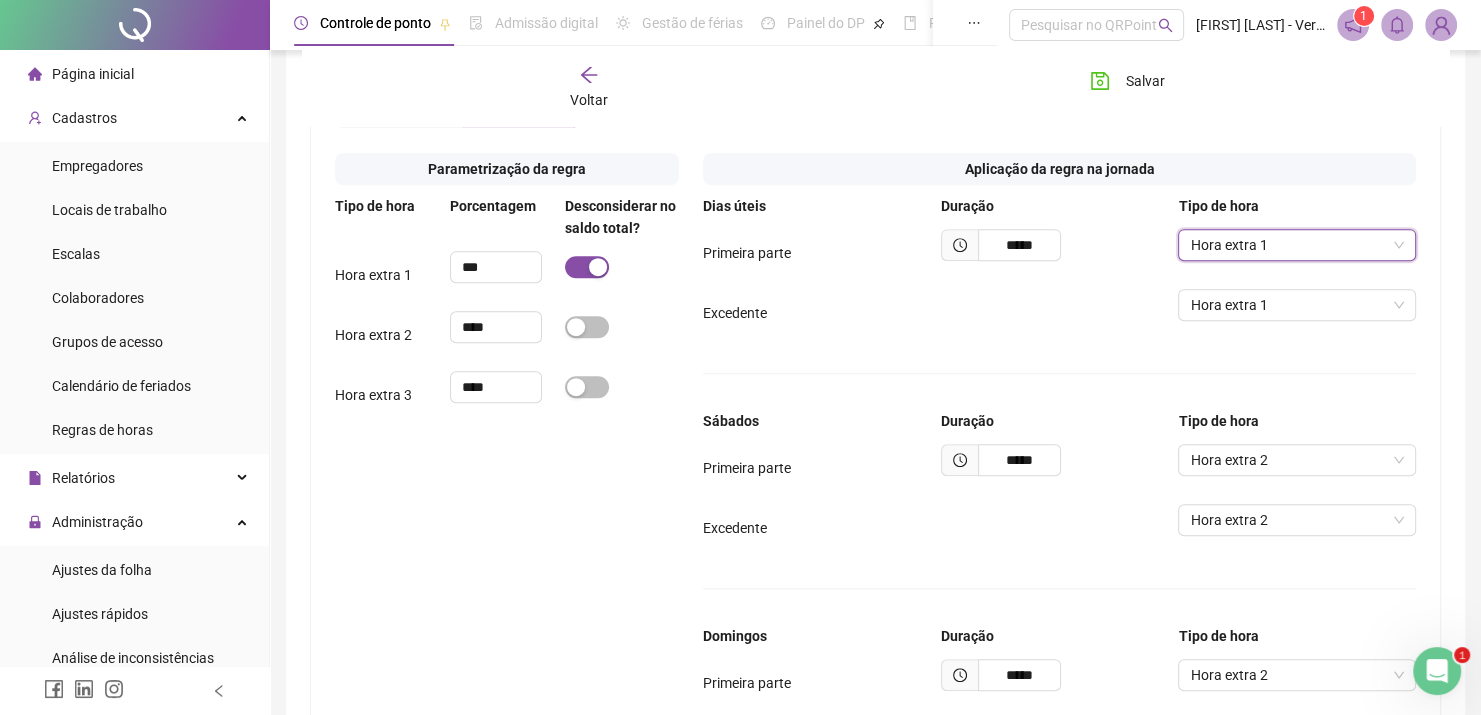 click on "Hora extra 1" at bounding box center [1297, 245] 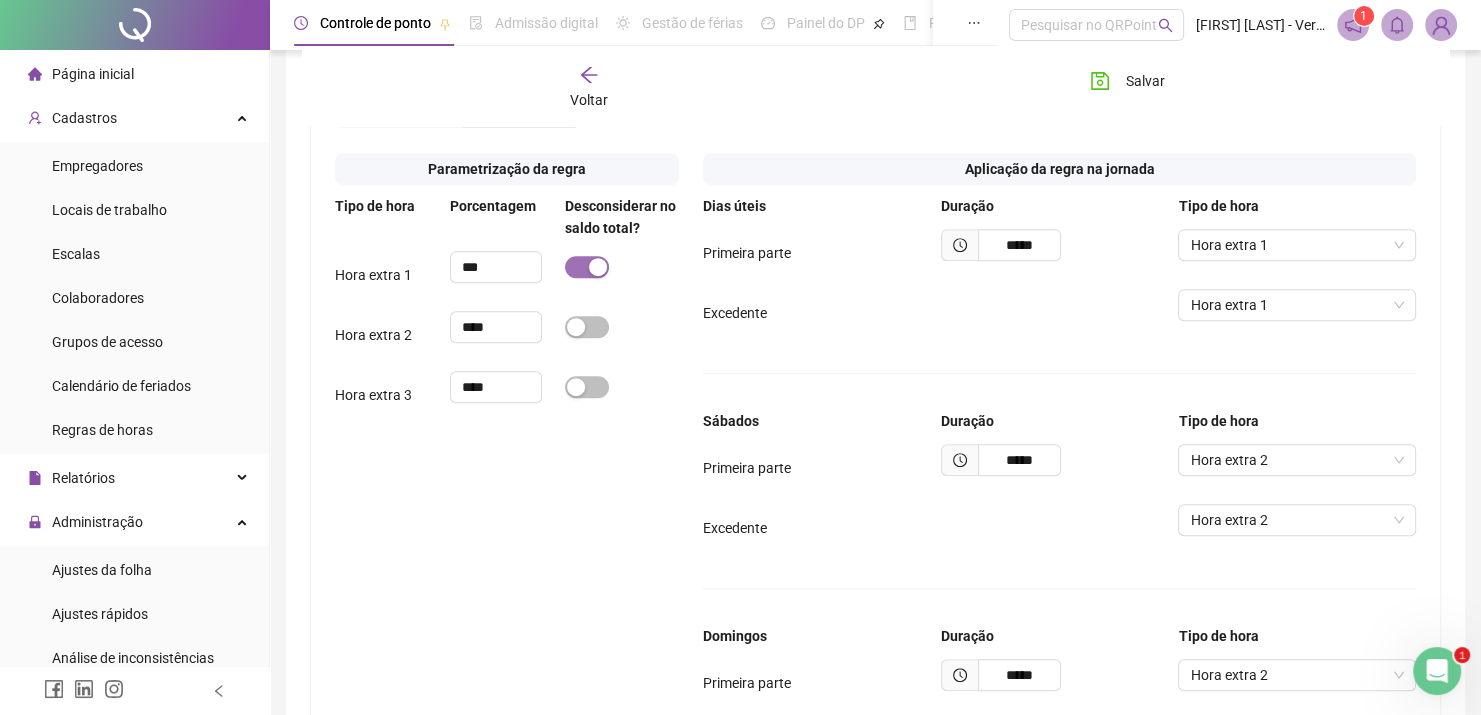 click at bounding box center [598, 267] 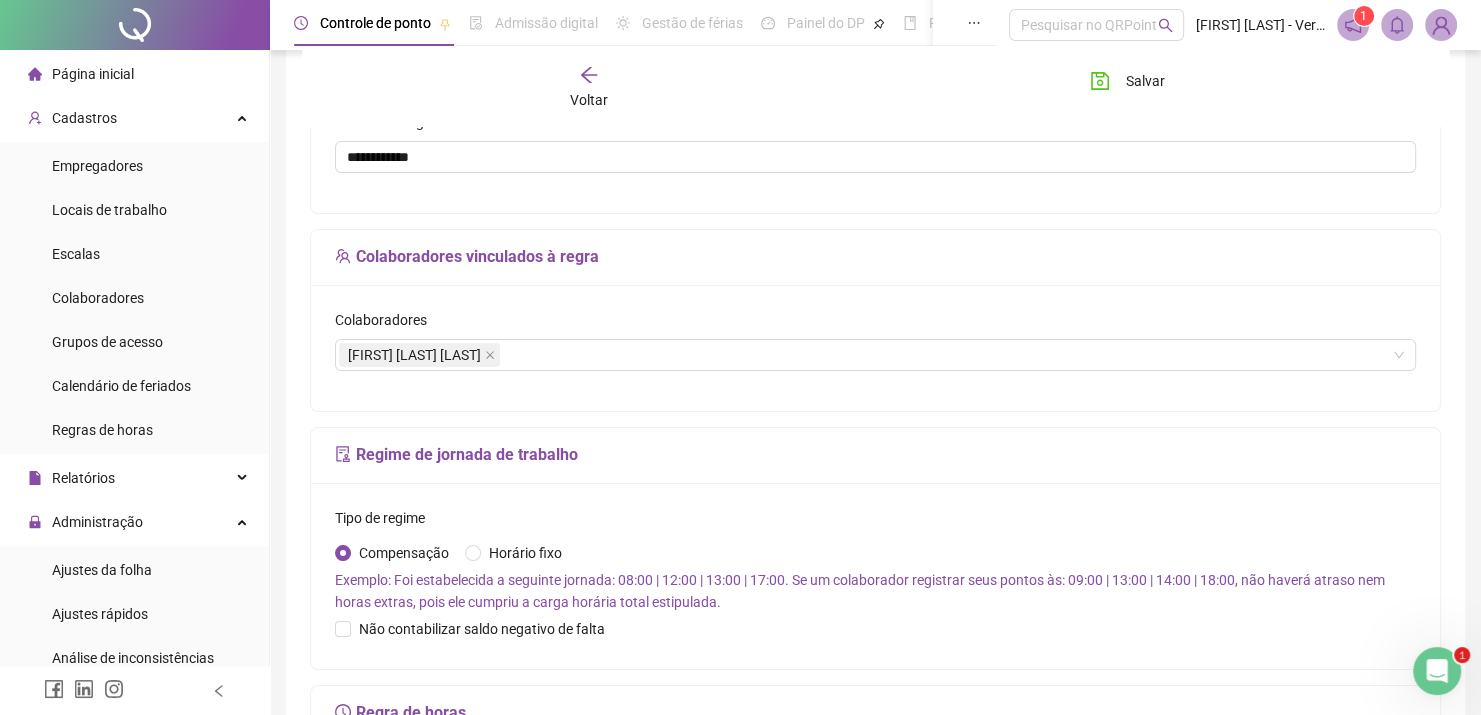 scroll, scrollTop: 0, scrollLeft: 0, axis: both 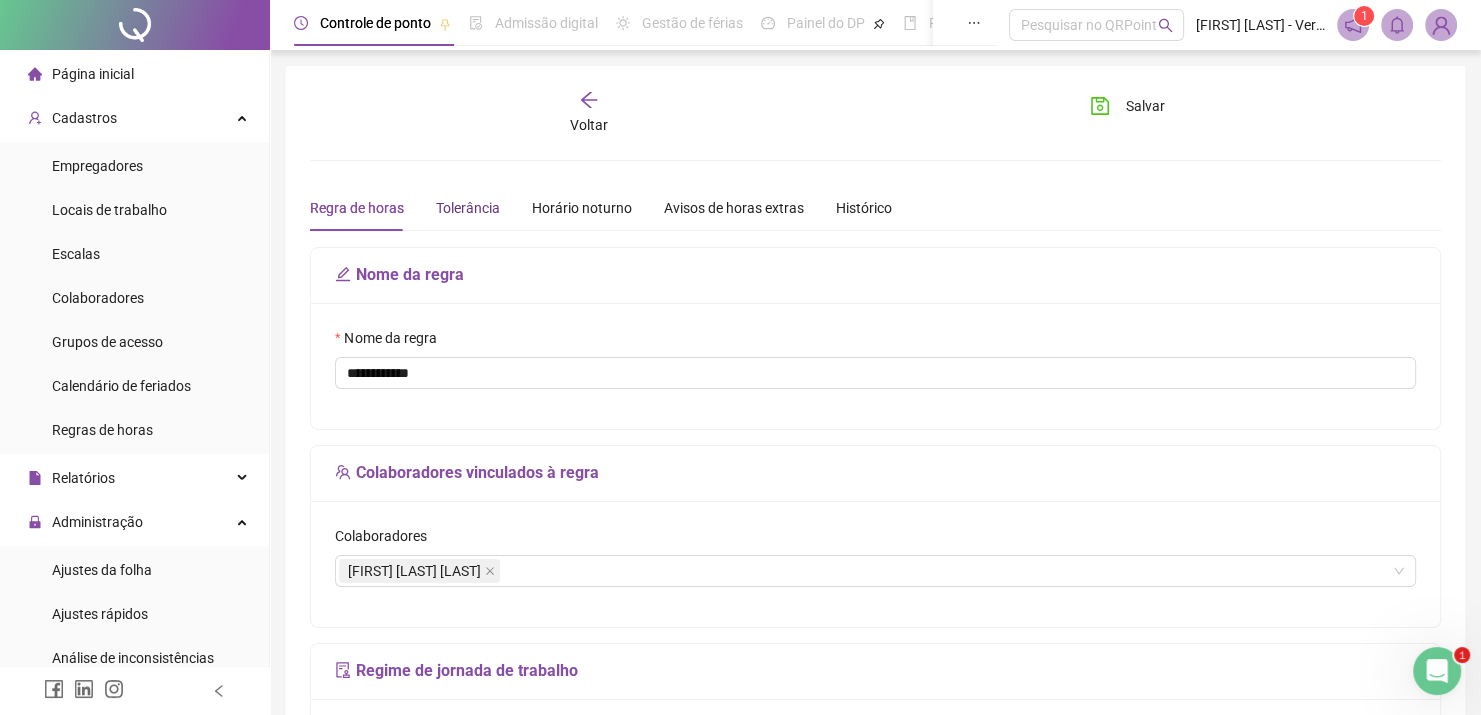 click on "Tolerância" at bounding box center (468, 208) 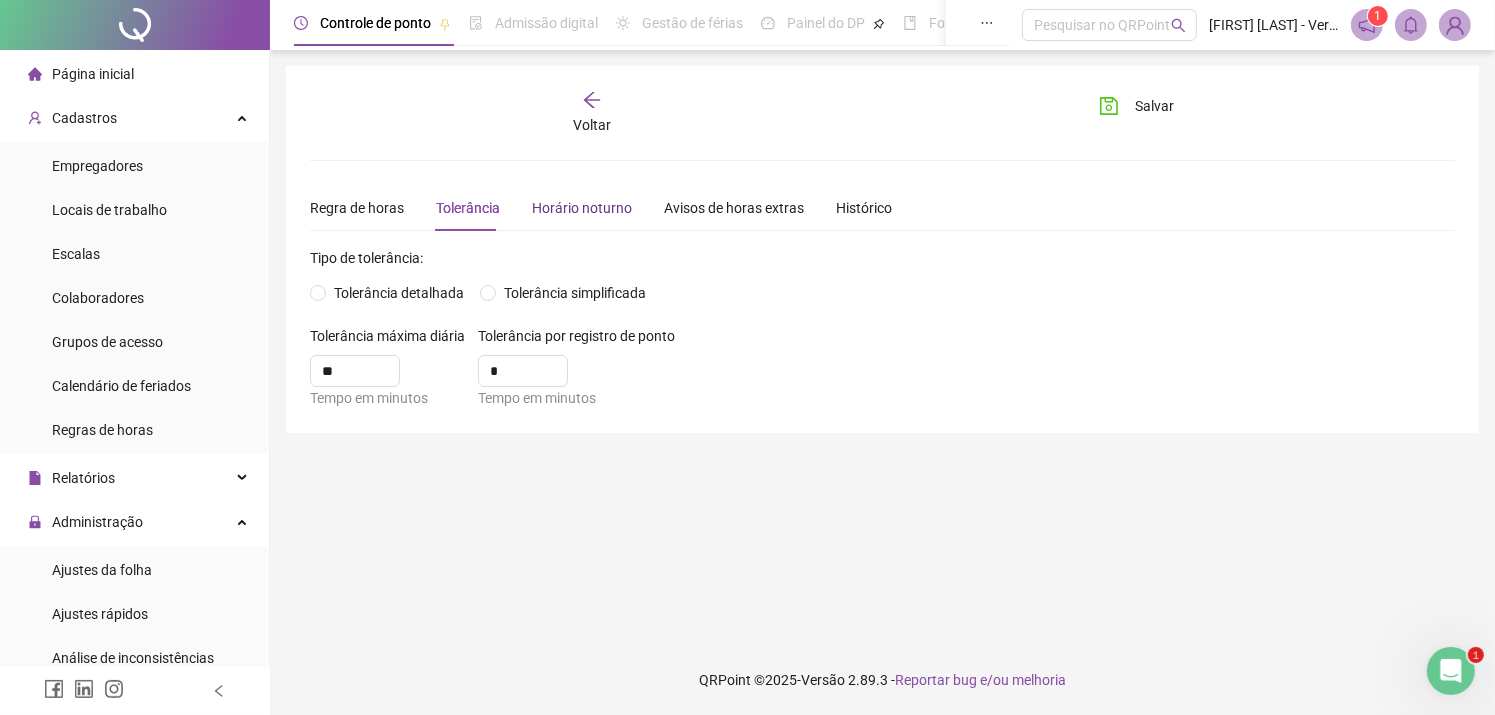 click on "Horário noturno" at bounding box center [582, 208] 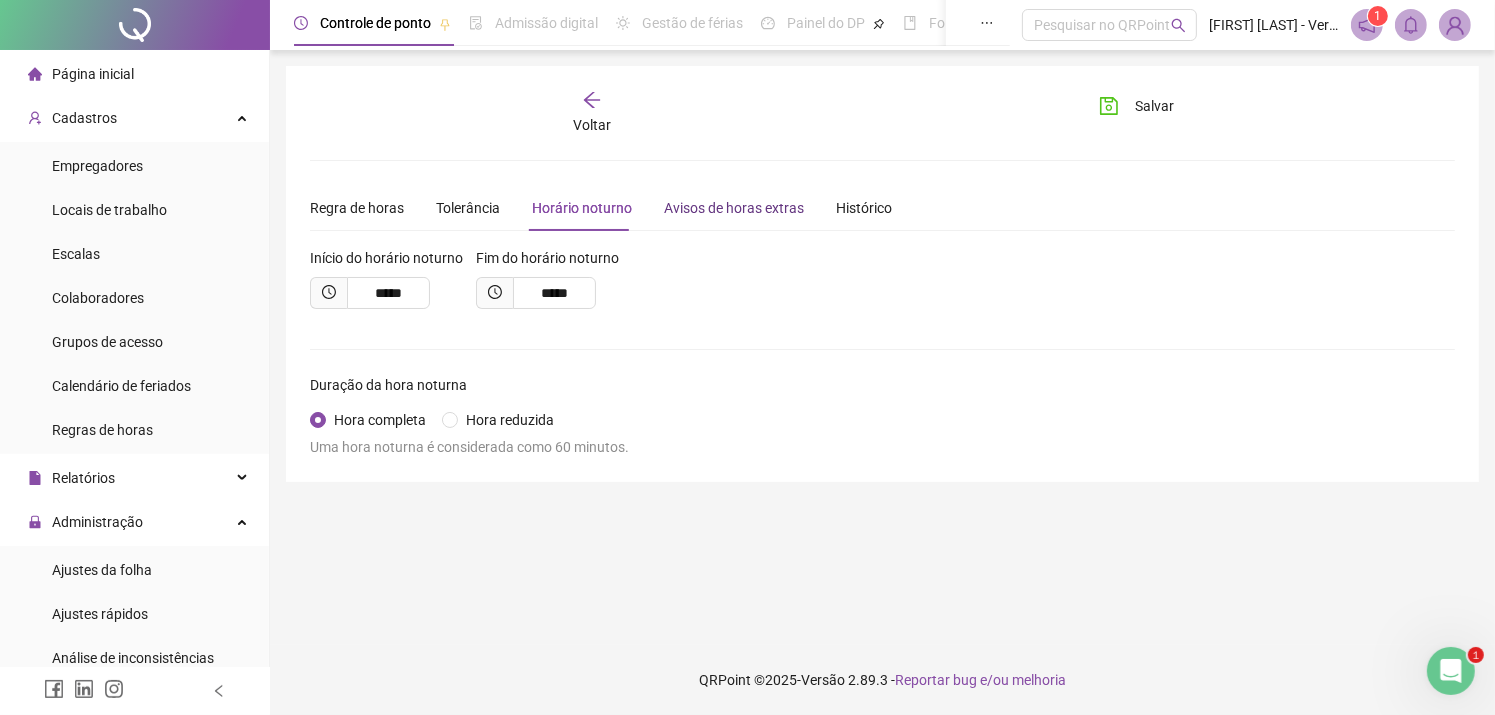 click on "Avisos de horas extras" at bounding box center [734, 208] 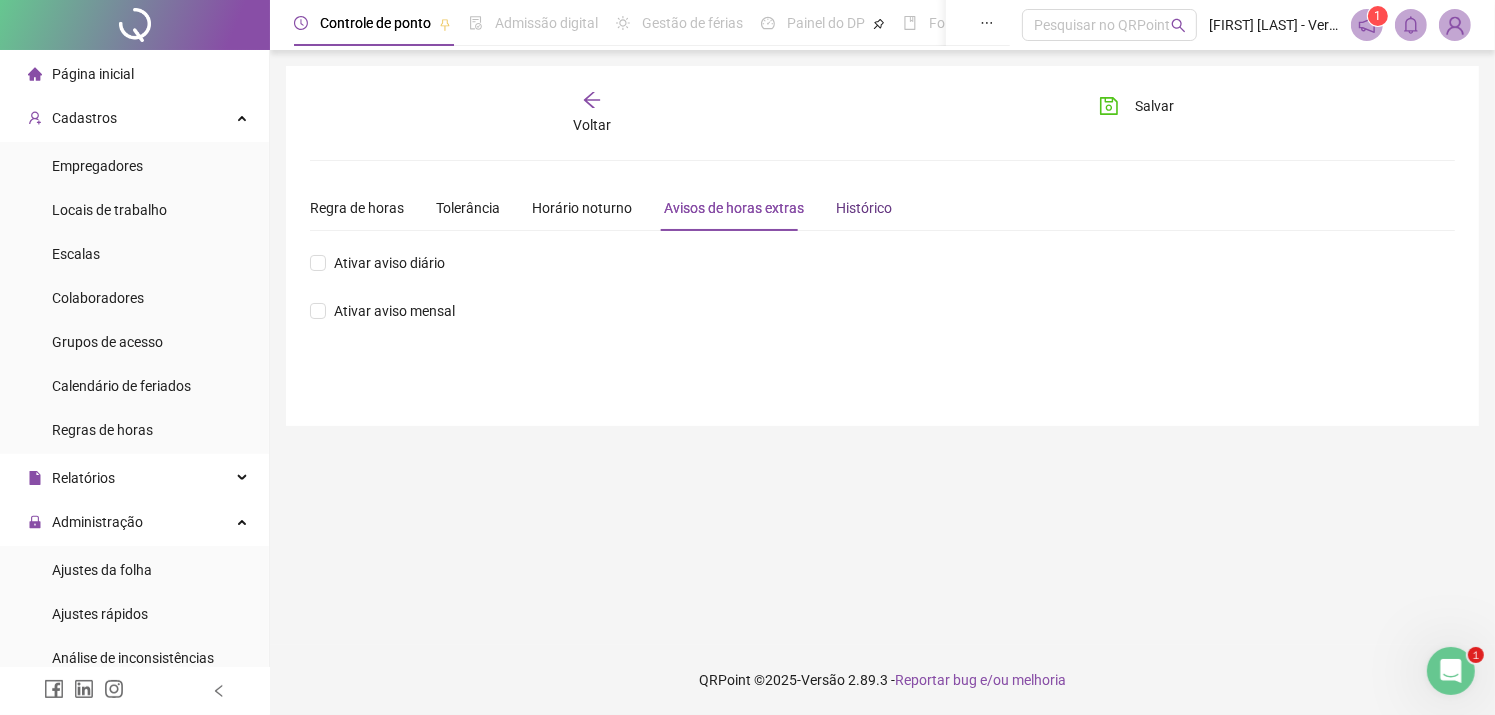click on "Histórico" at bounding box center [864, 208] 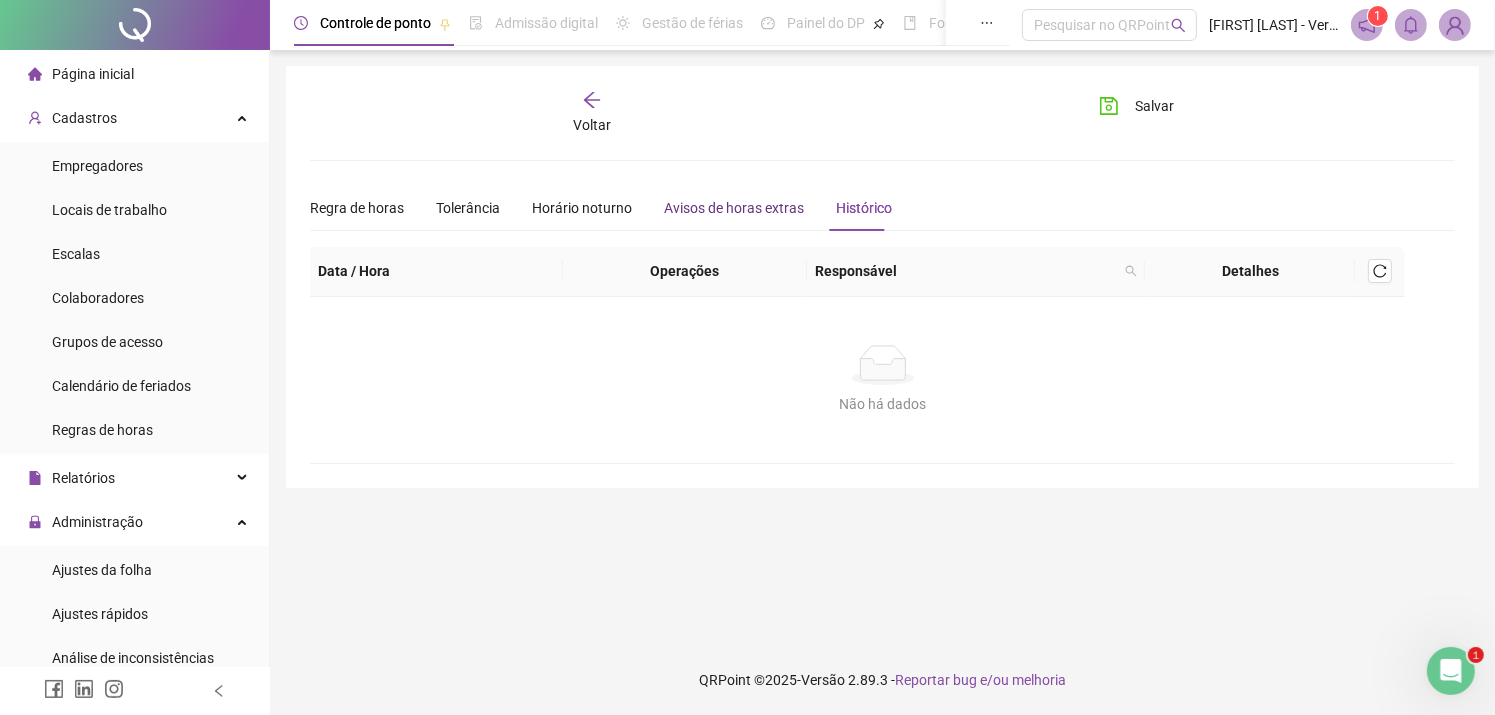 click on "Avisos de horas extras" at bounding box center [734, 208] 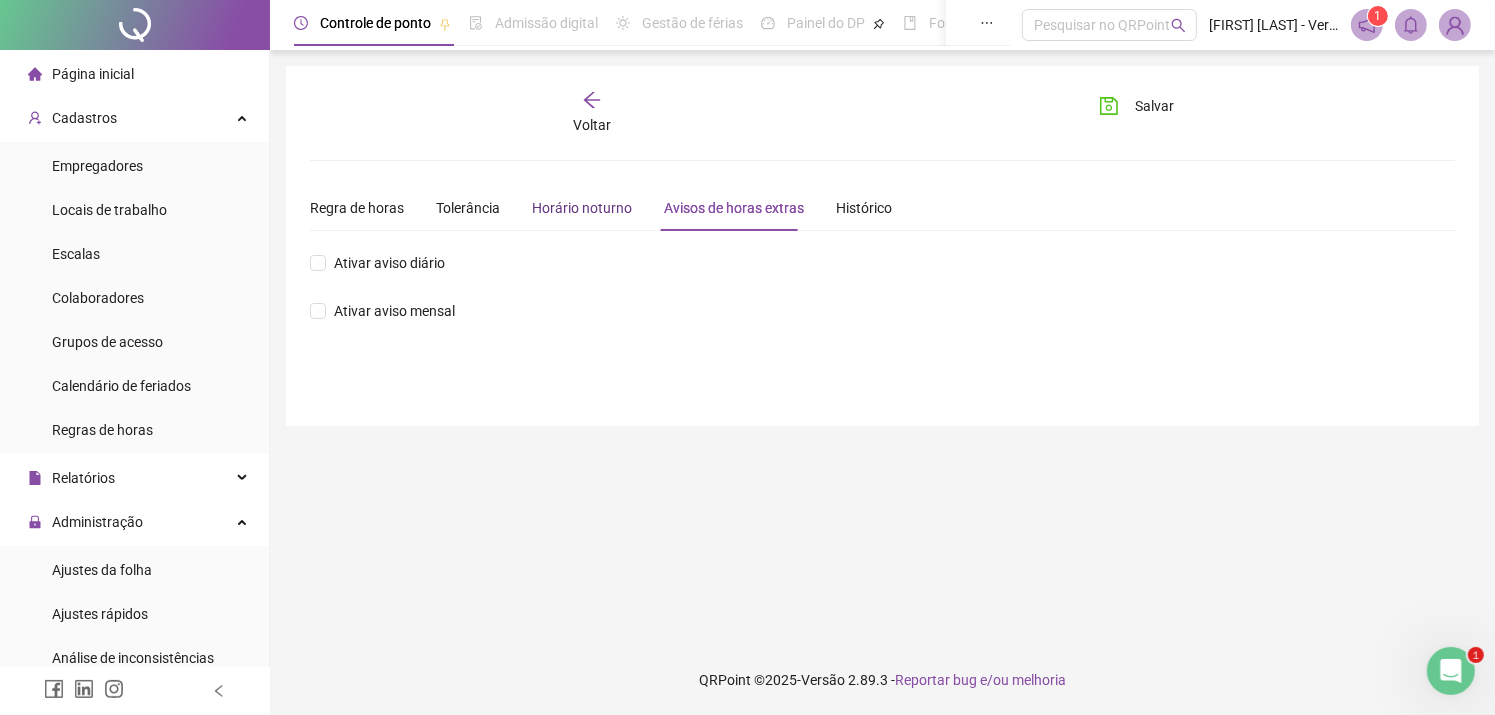 click on "Horário noturno" at bounding box center [582, 208] 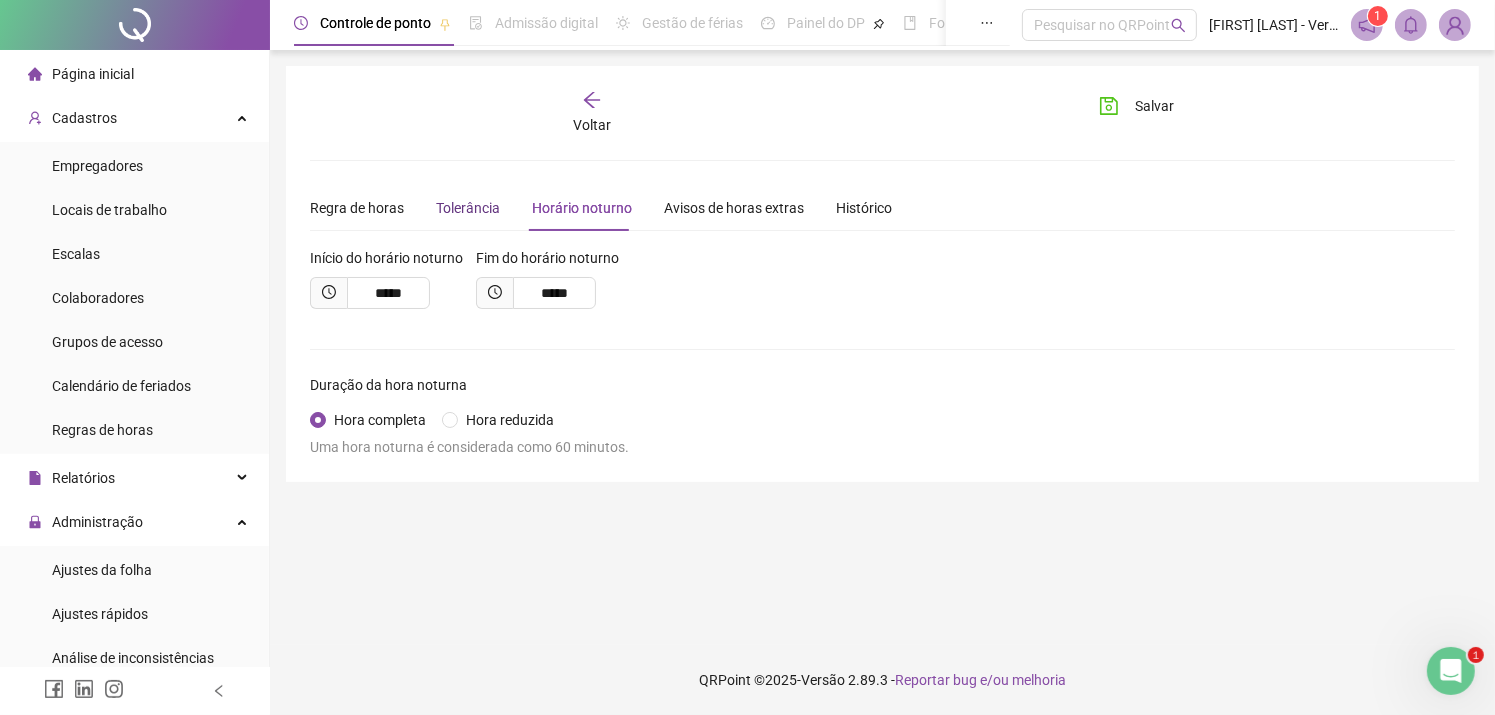 drag, startPoint x: 450, startPoint y: 209, endPoint x: 411, endPoint y: 210, distance: 39.012817 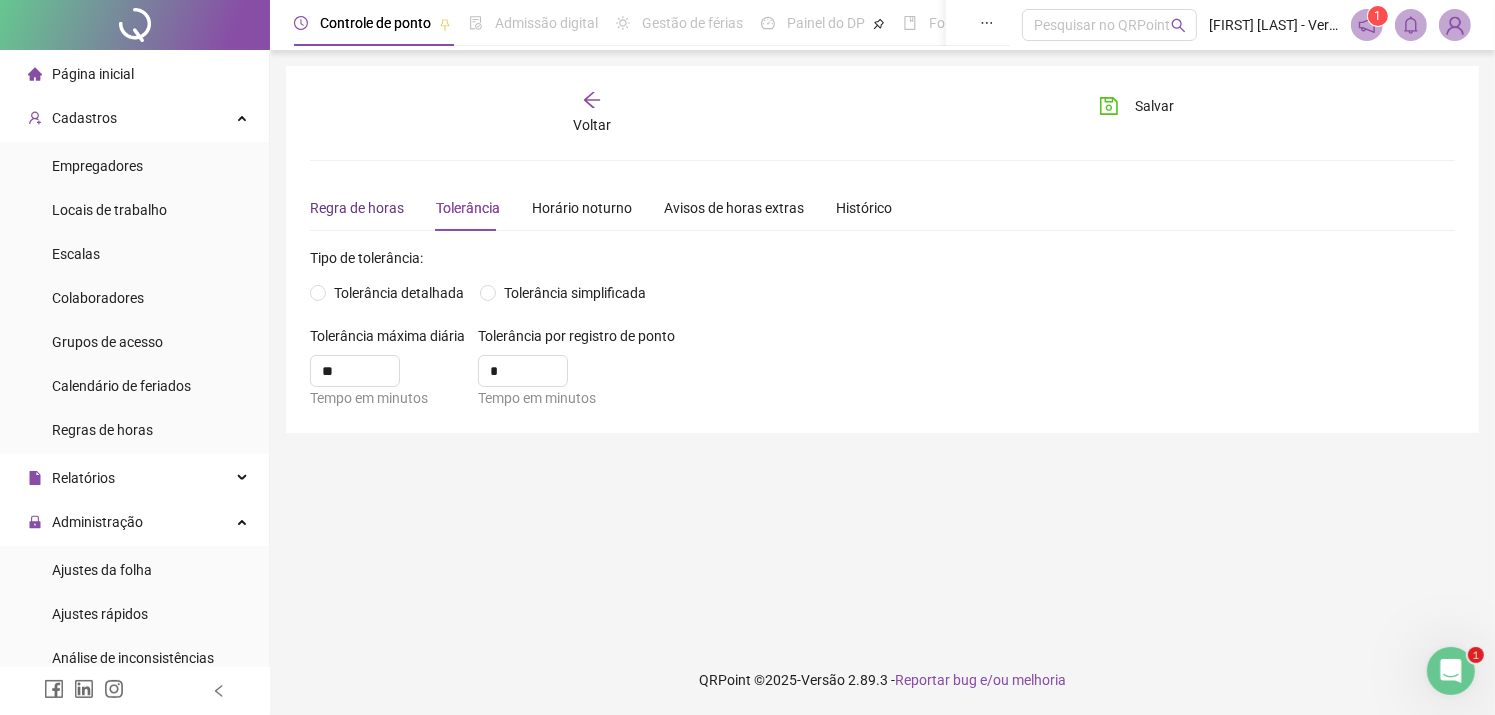 click on "Regra de horas" at bounding box center [357, 208] 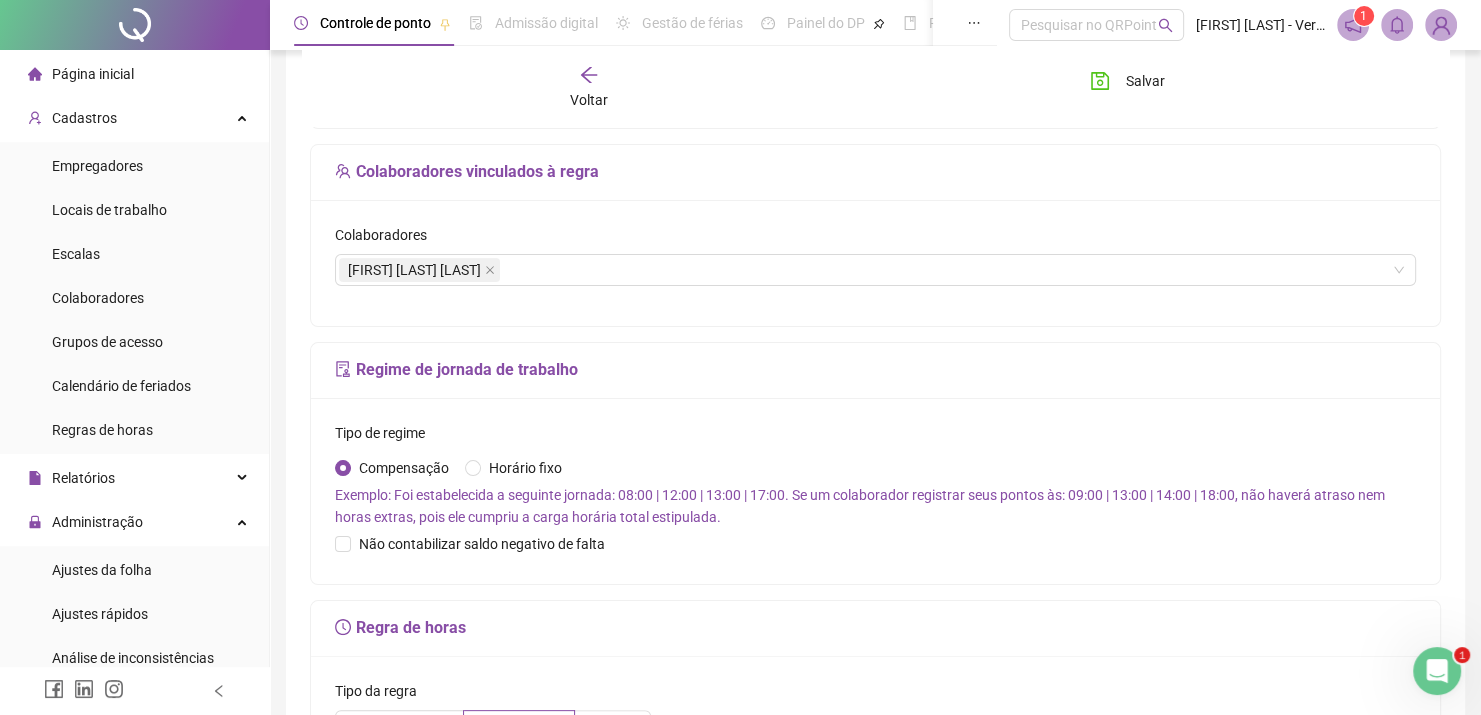 scroll, scrollTop: 400, scrollLeft: 0, axis: vertical 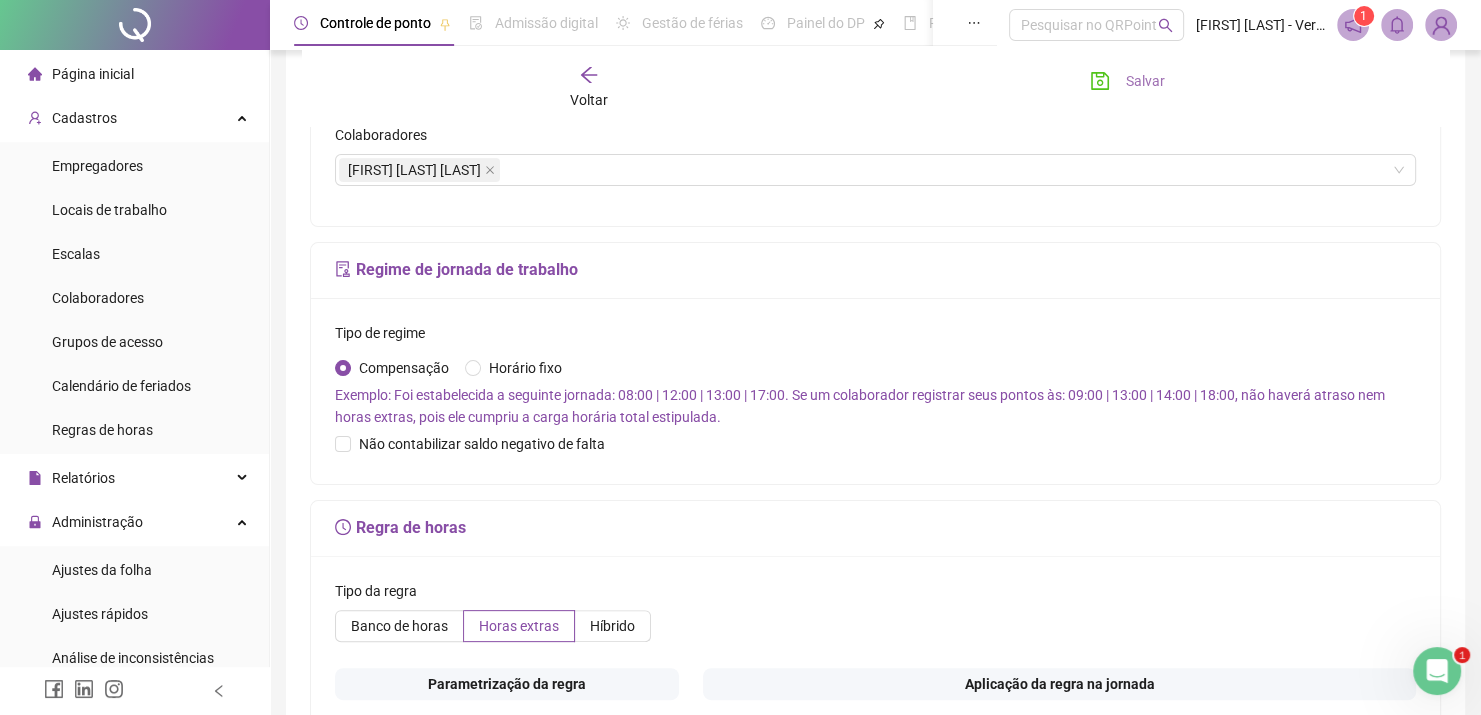 click on "Salvar" at bounding box center (1145, 81) 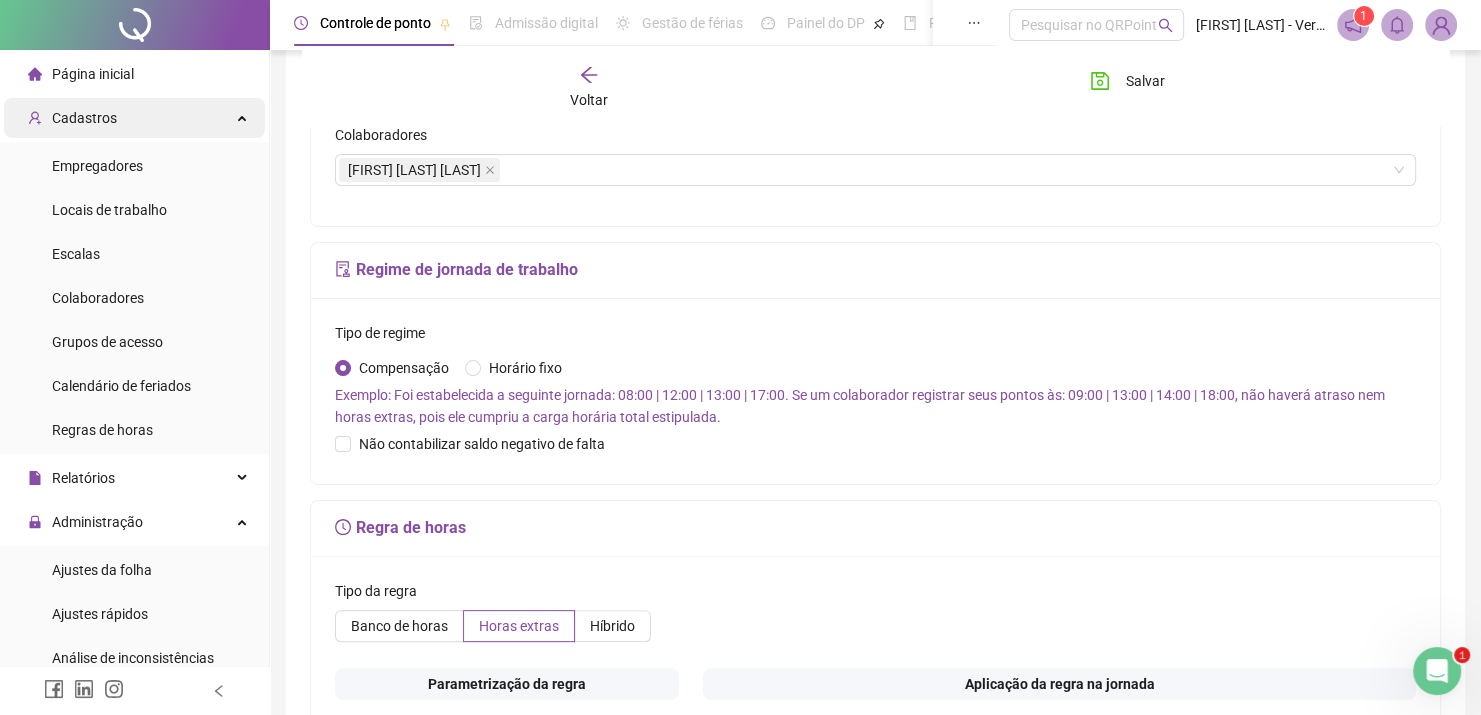 click on "Cadastros" at bounding box center [134, 118] 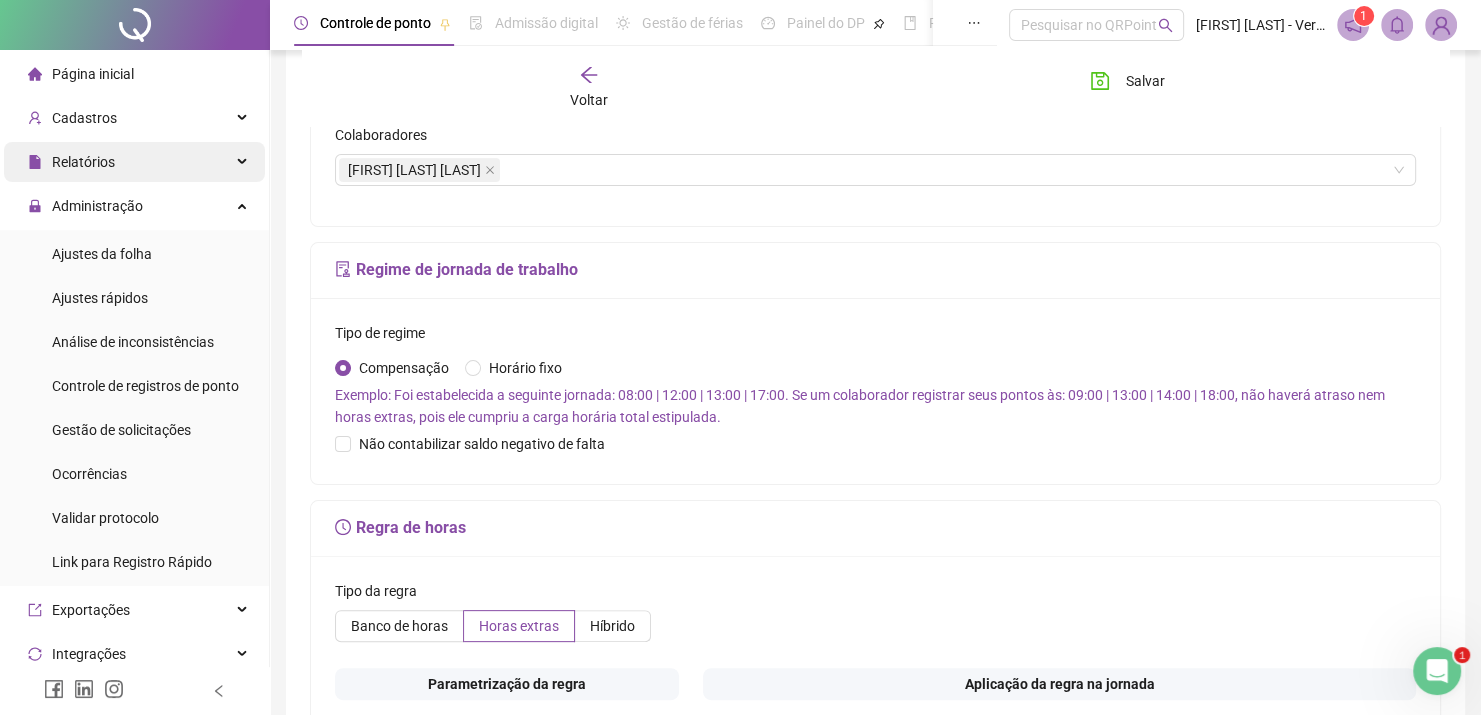 click on "Relatórios" at bounding box center (134, 162) 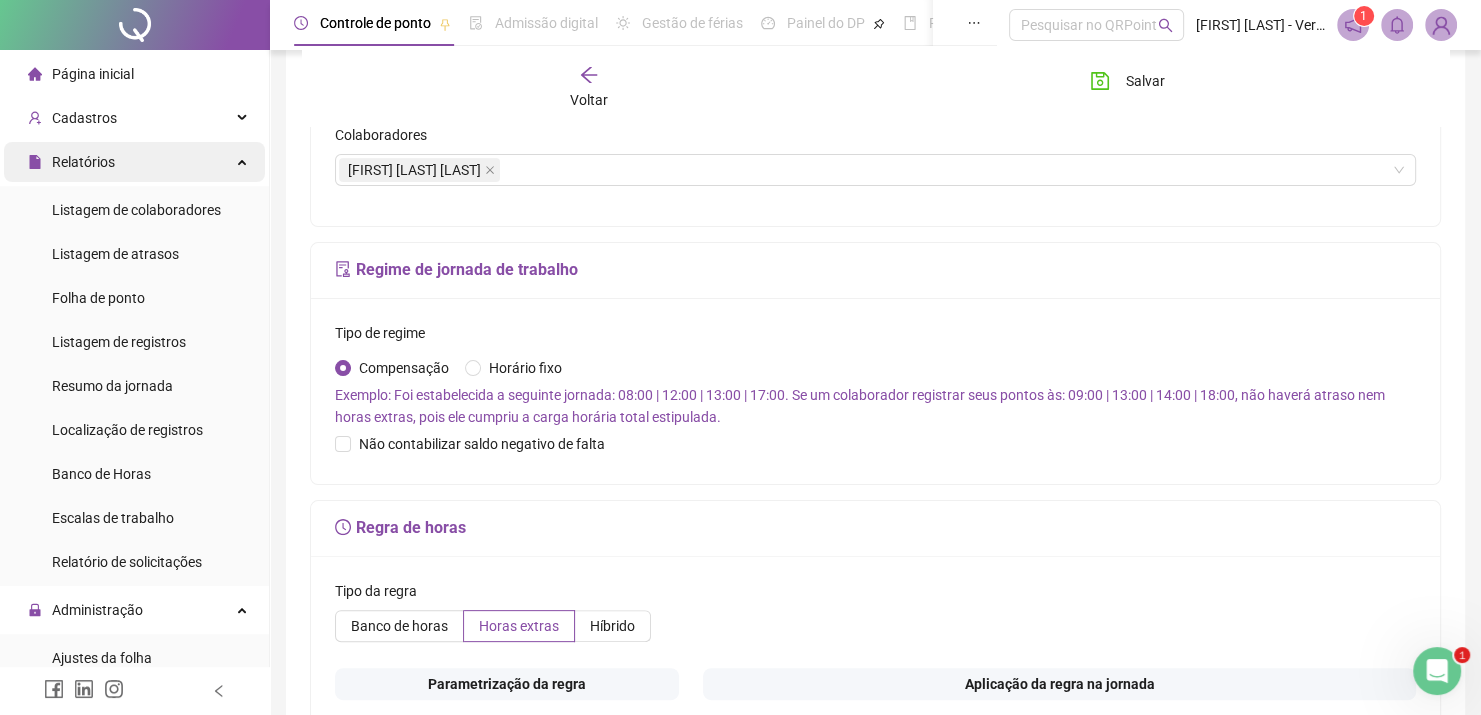 click on "Relatórios" at bounding box center (134, 162) 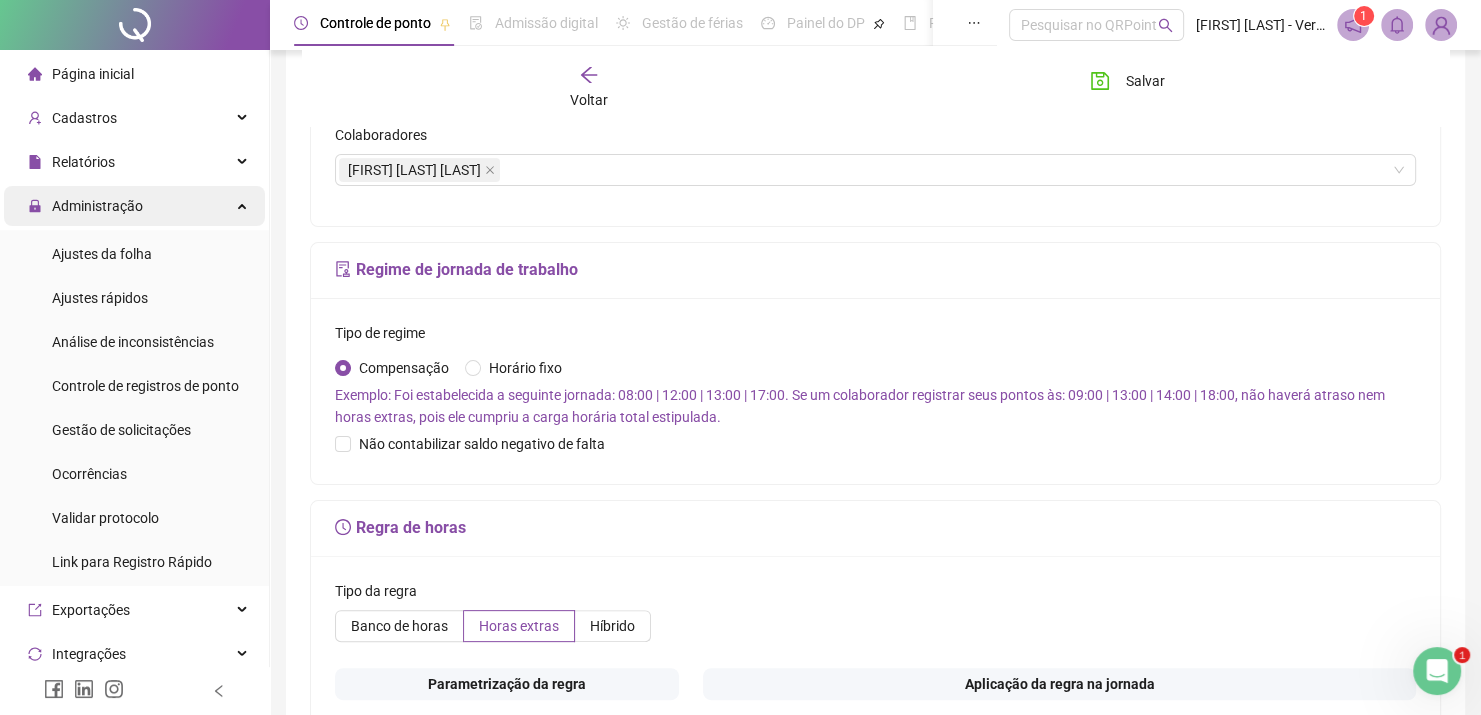 click on "Administração" at bounding box center (134, 206) 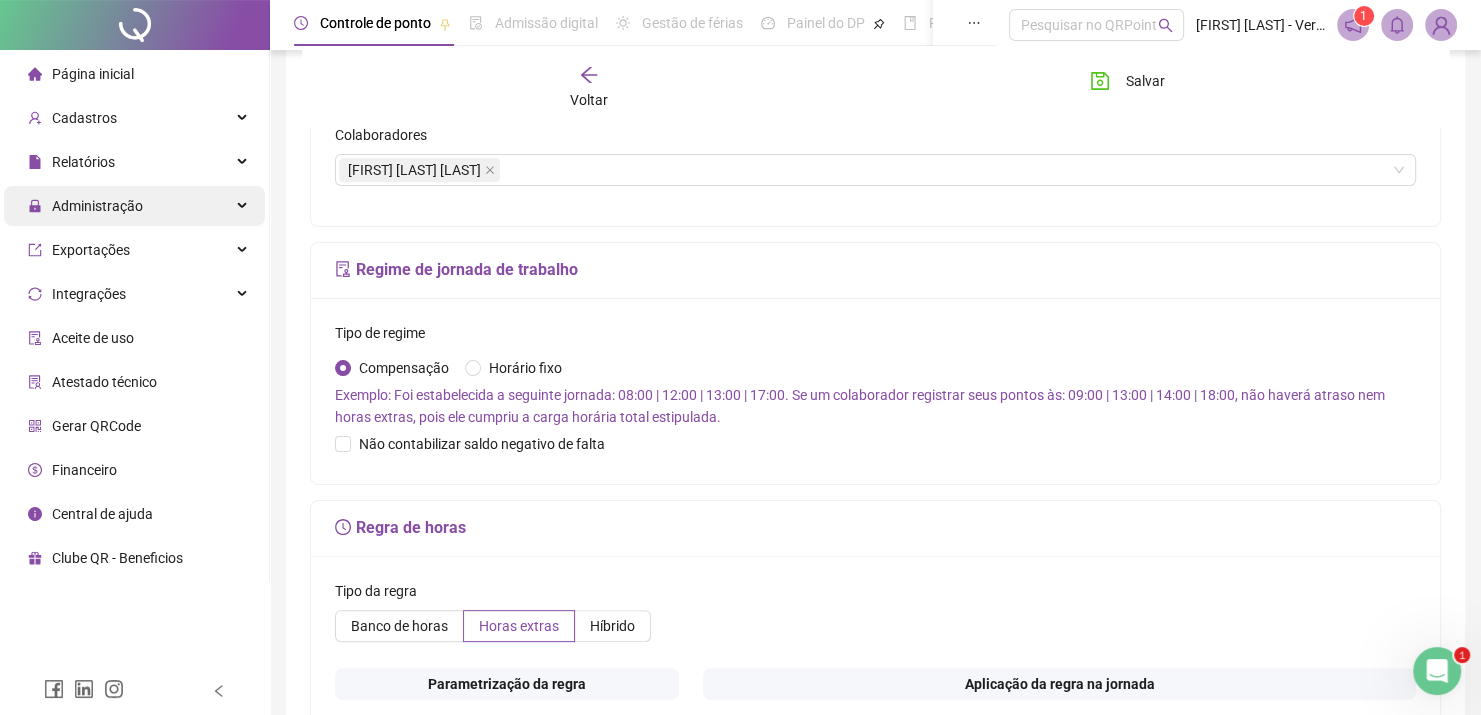 click on "Administração" at bounding box center (134, 206) 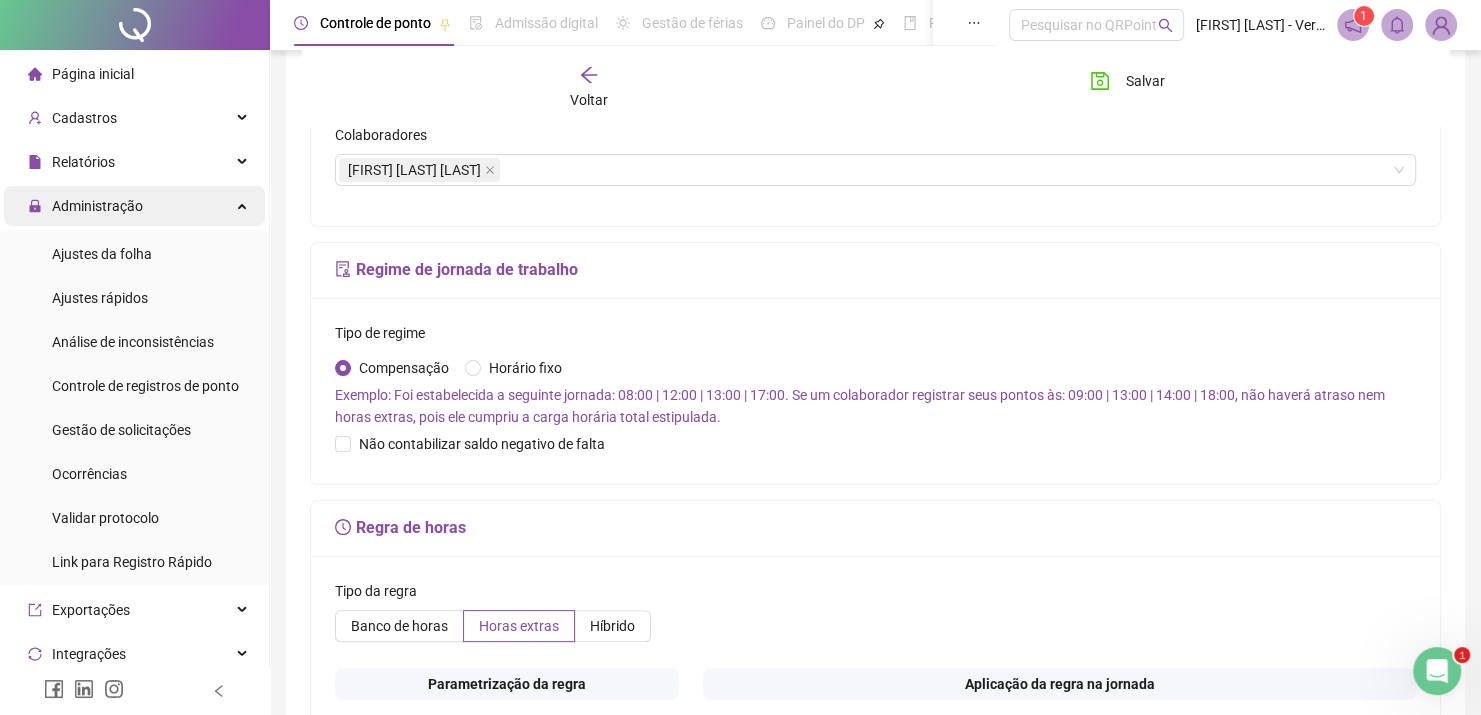 click on "Administração" at bounding box center (134, 206) 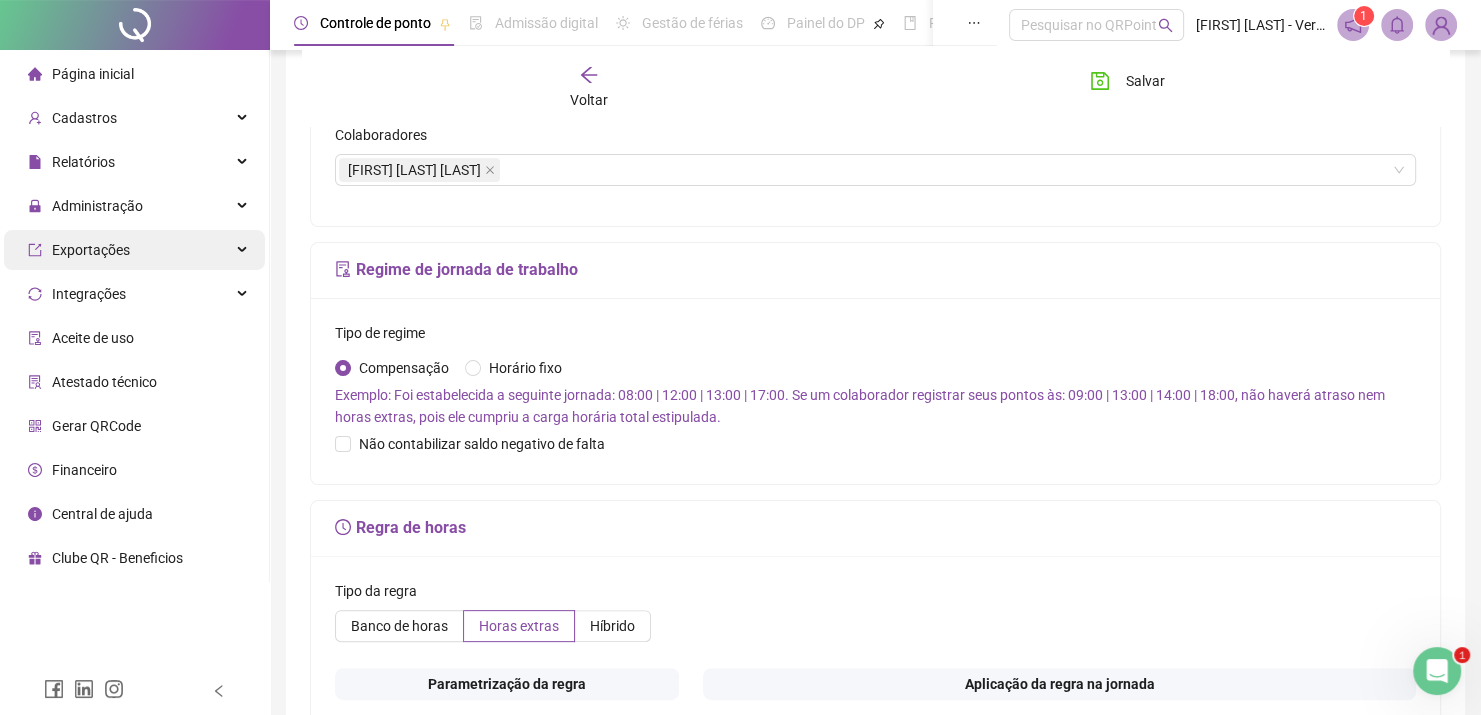 click on "Exportações" at bounding box center [134, 250] 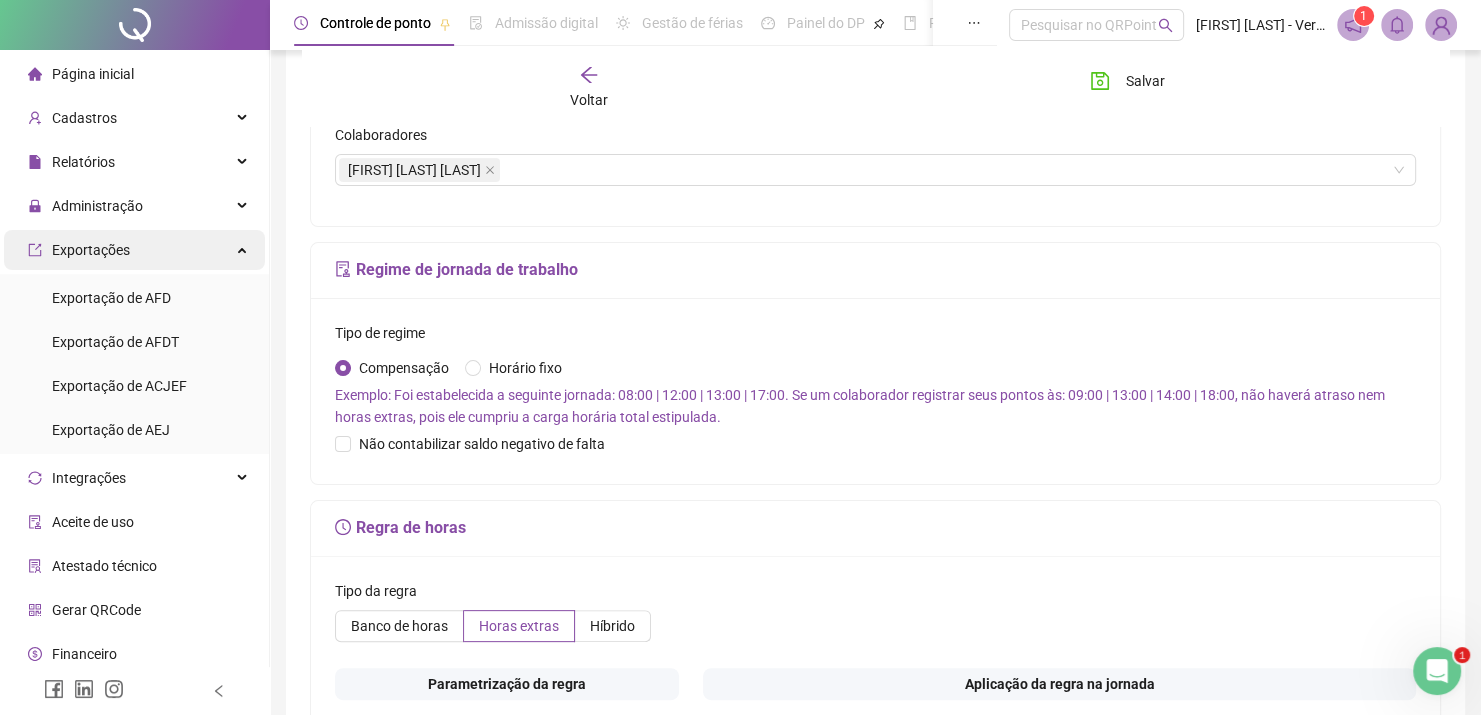 click on "Exportações" at bounding box center (134, 250) 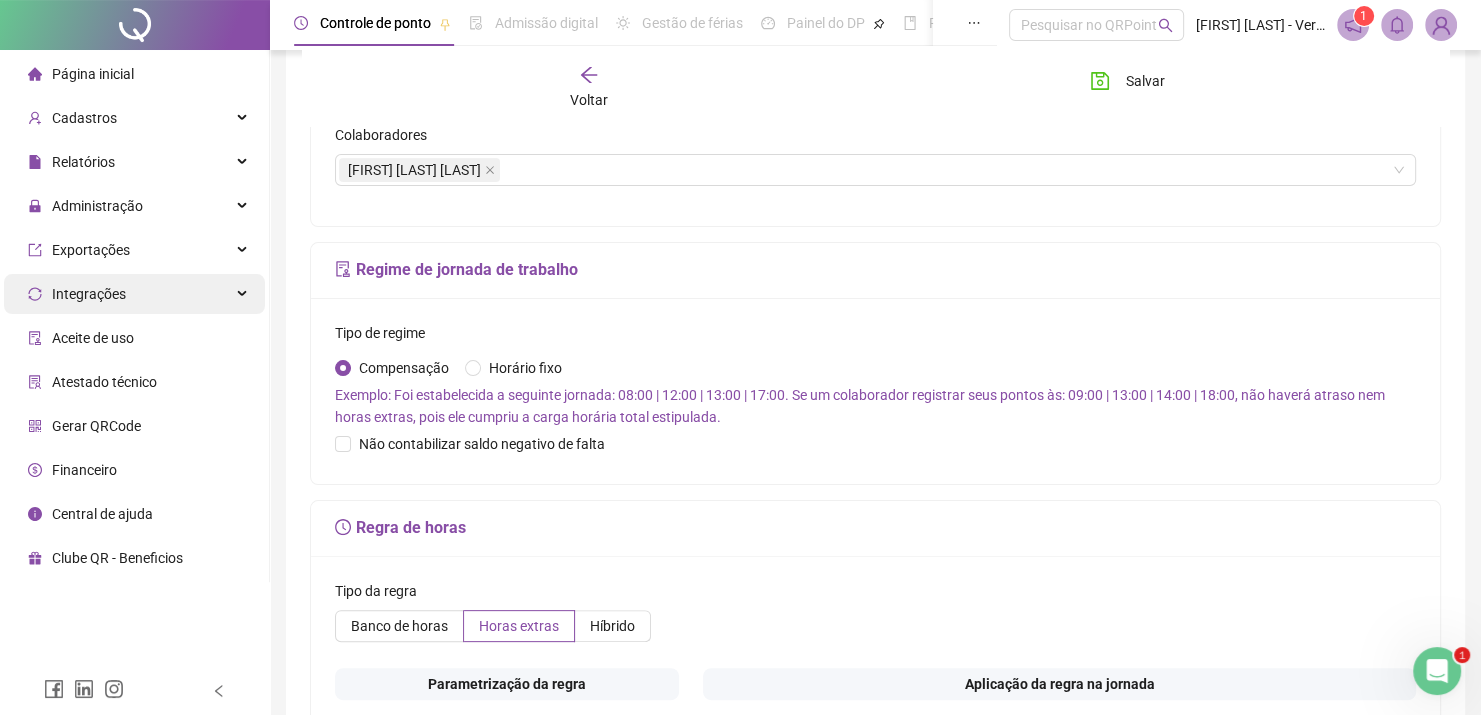 click on "Integrações" at bounding box center (134, 294) 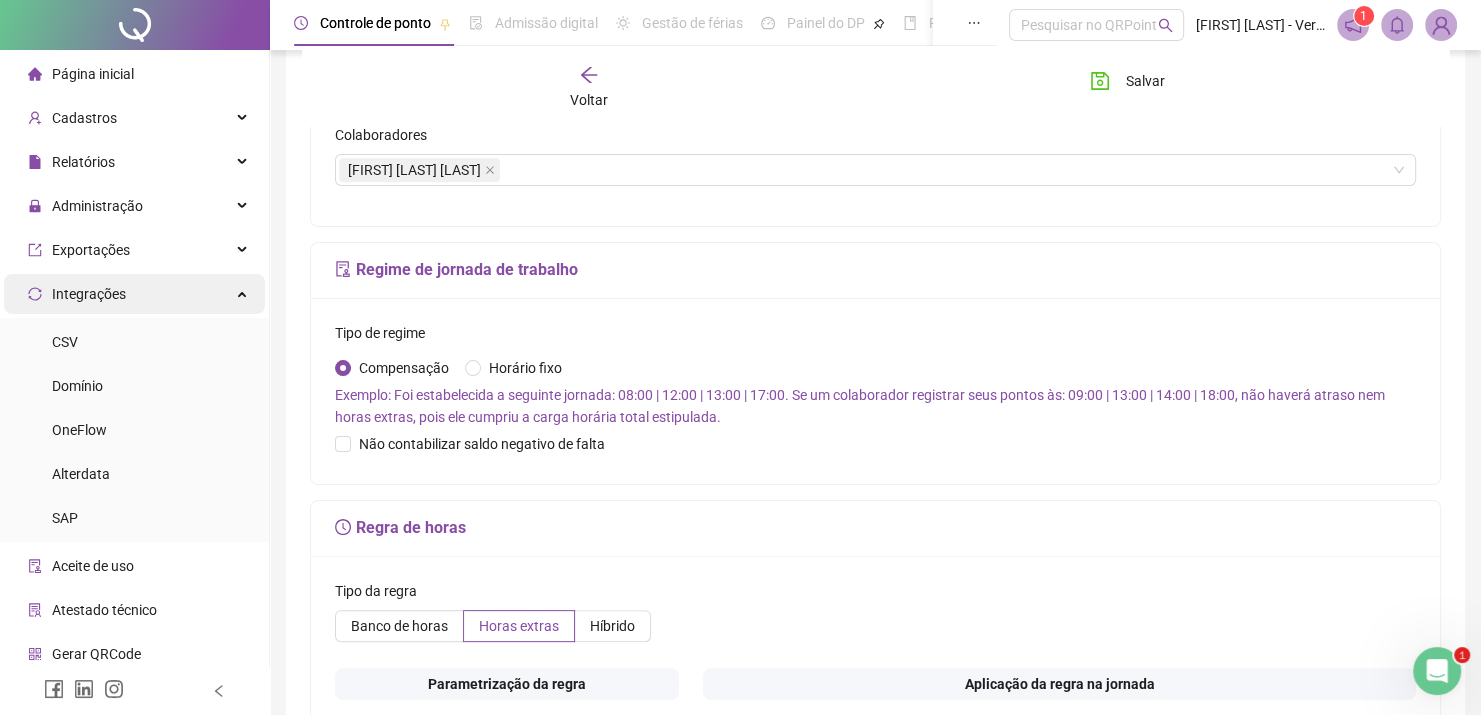 click on "Integrações" at bounding box center (134, 294) 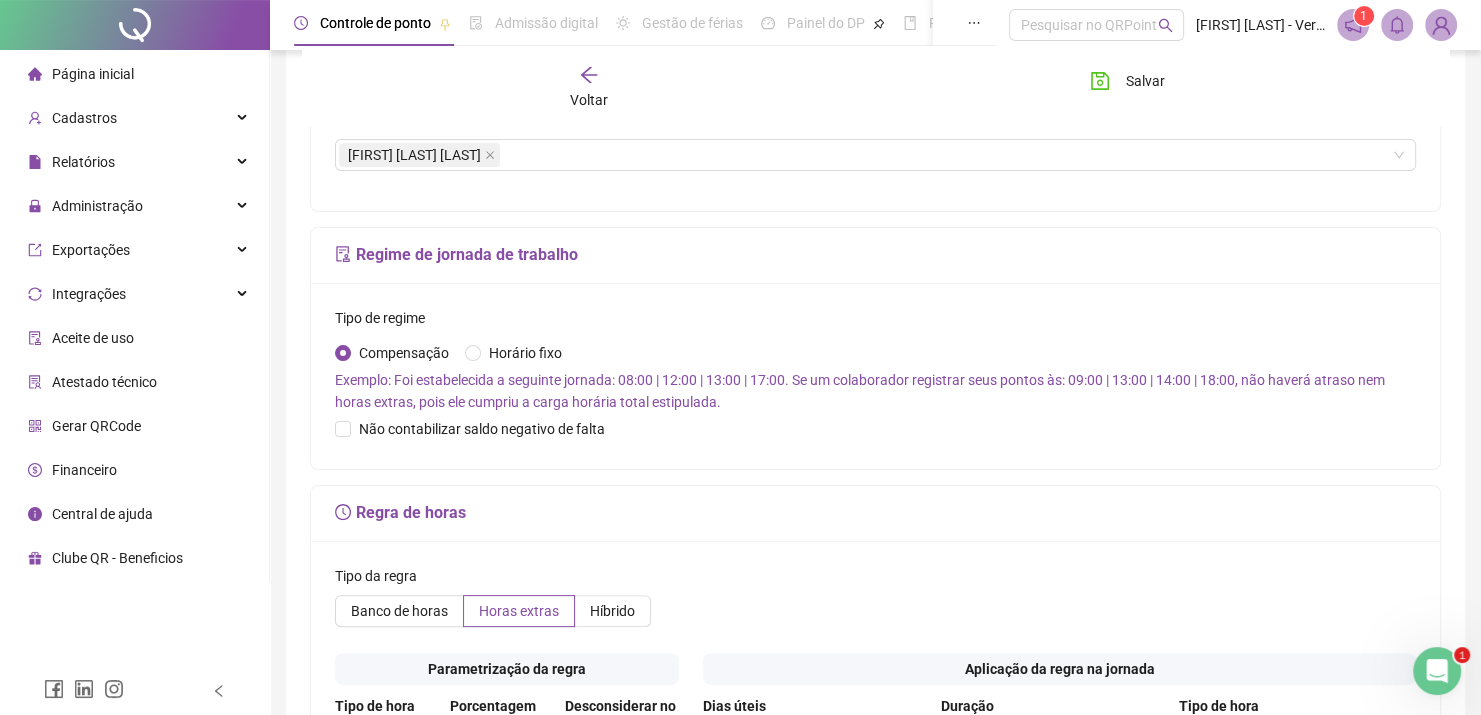 scroll, scrollTop: 0, scrollLeft: 0, axis: both 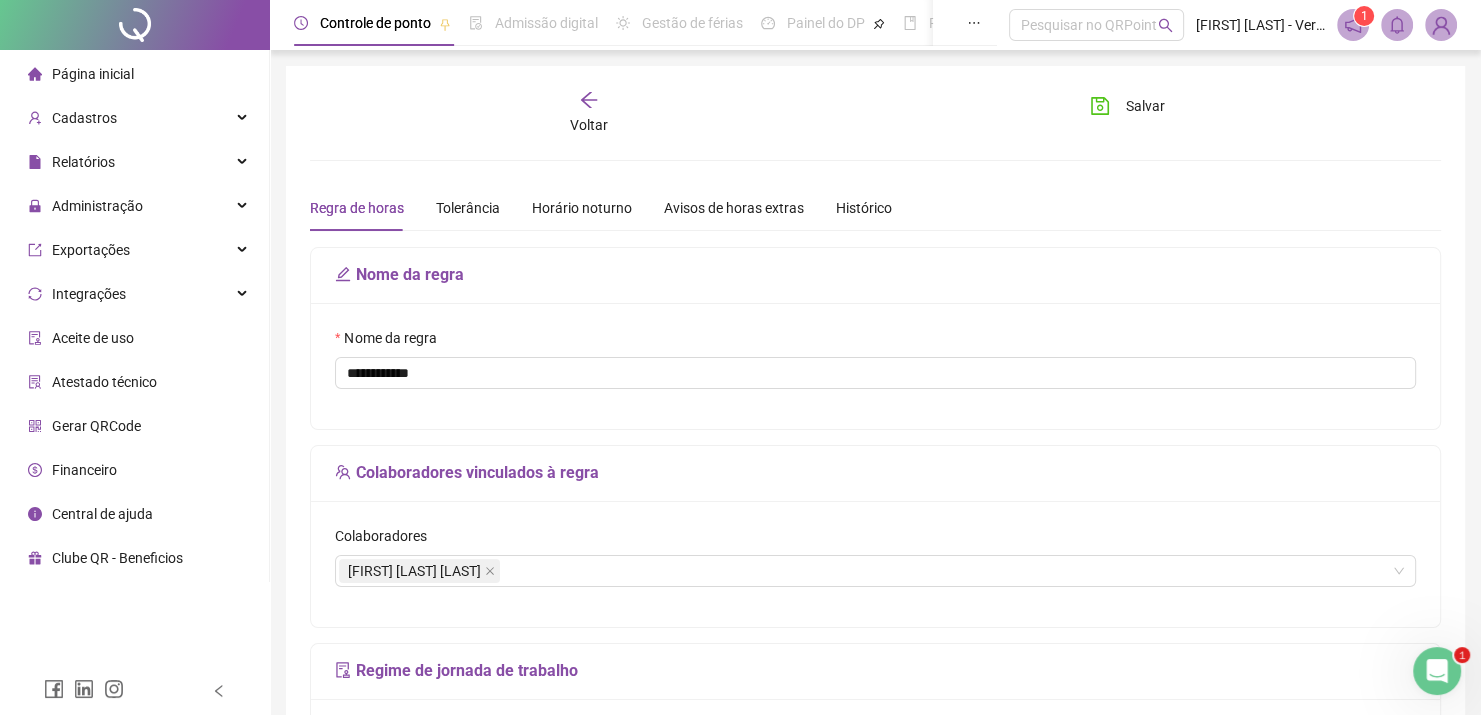click on "Página inicial" at bounding box center [93, 74] 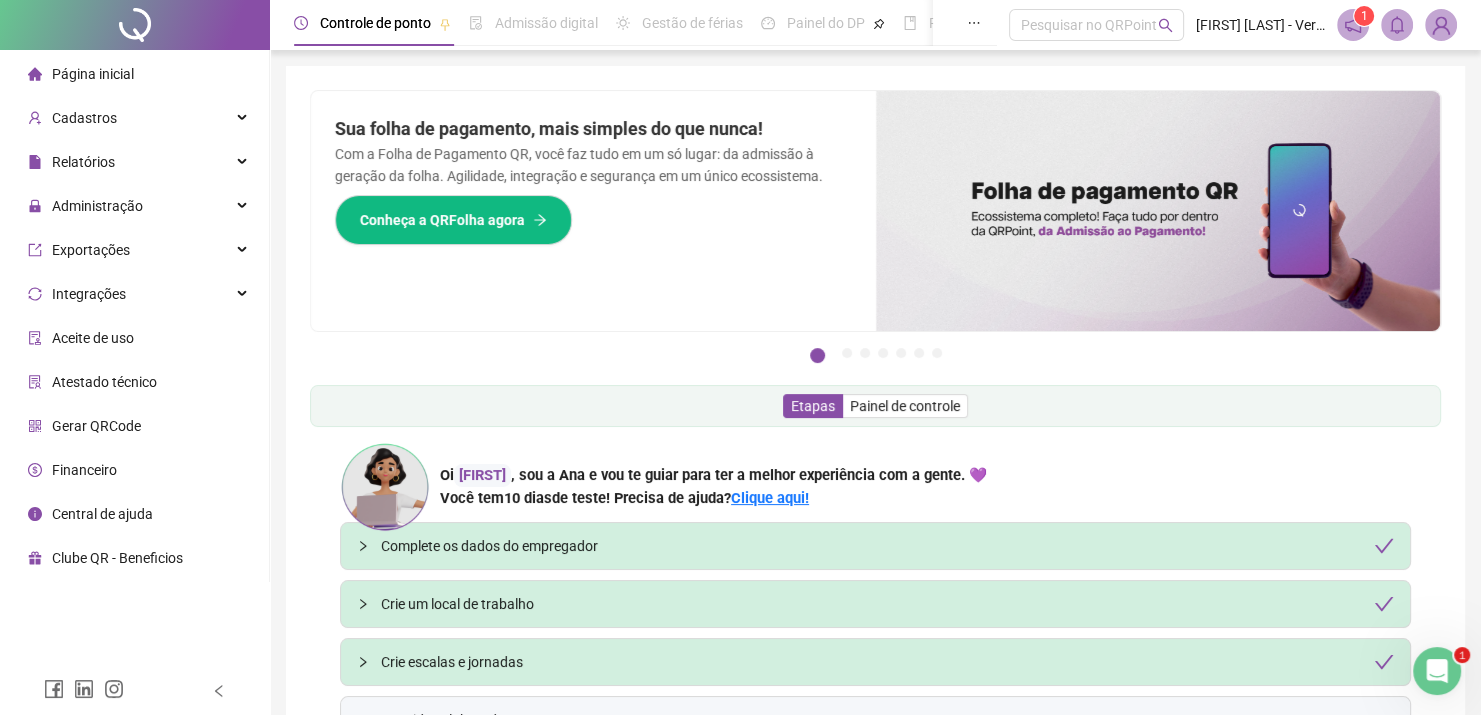 scroll, scrollTop: 136, scrollLeft: 0, axis: vertical 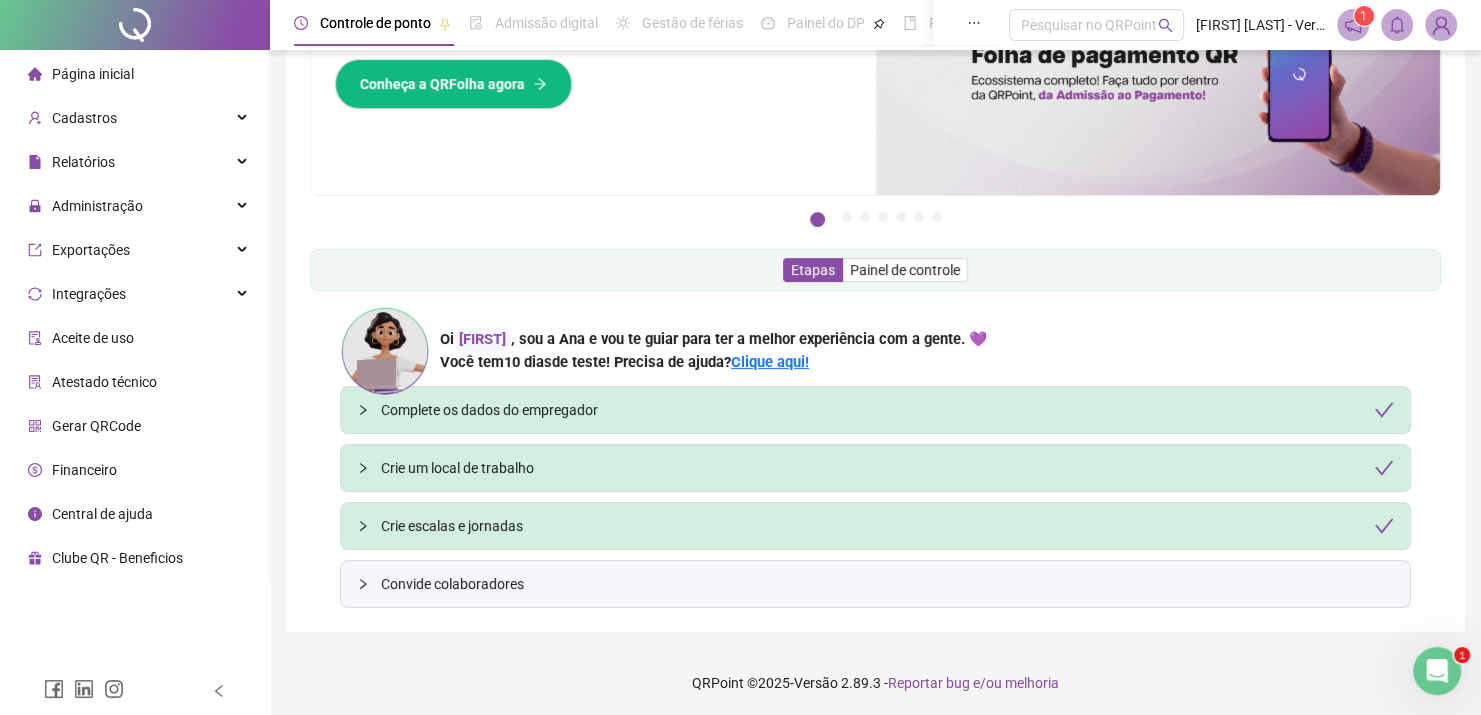 click 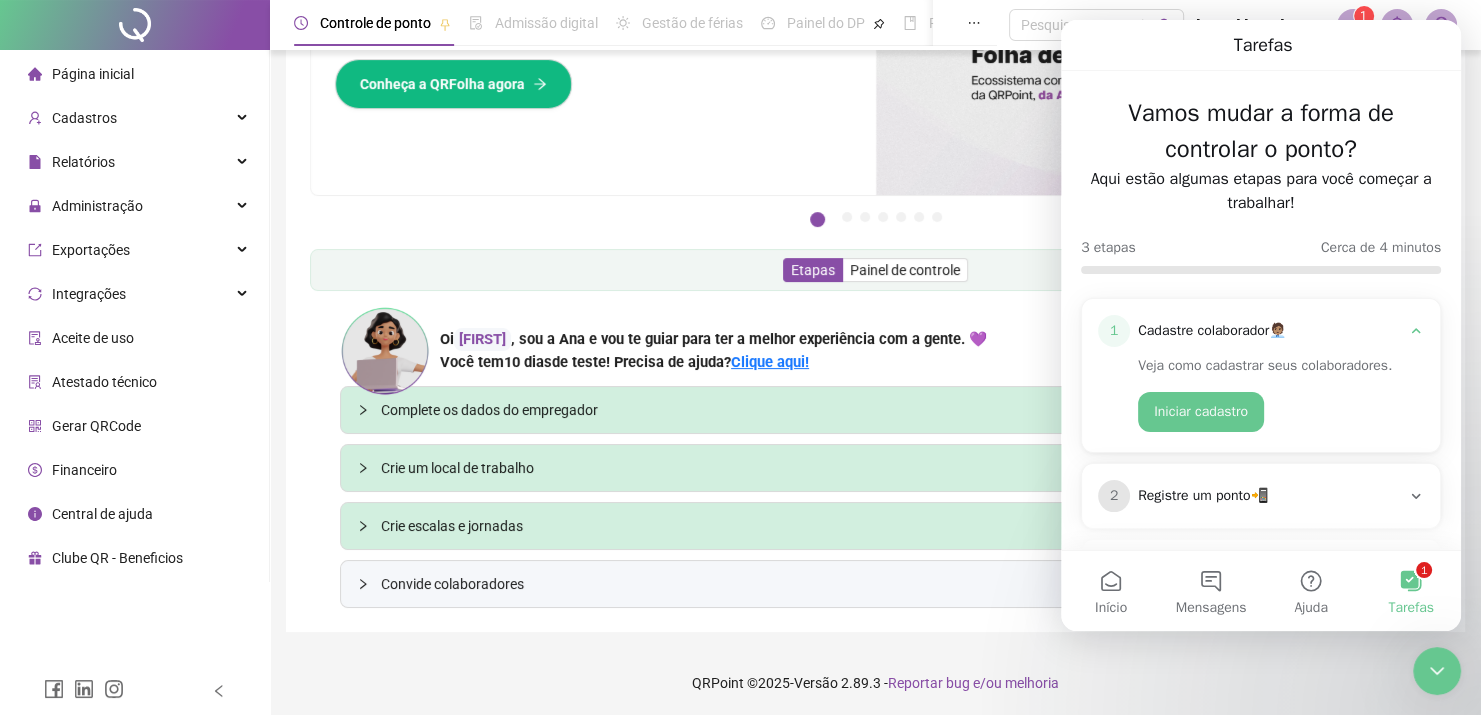 scroll, scrollTop: 83, scrollLeft: 0, axis: vertical 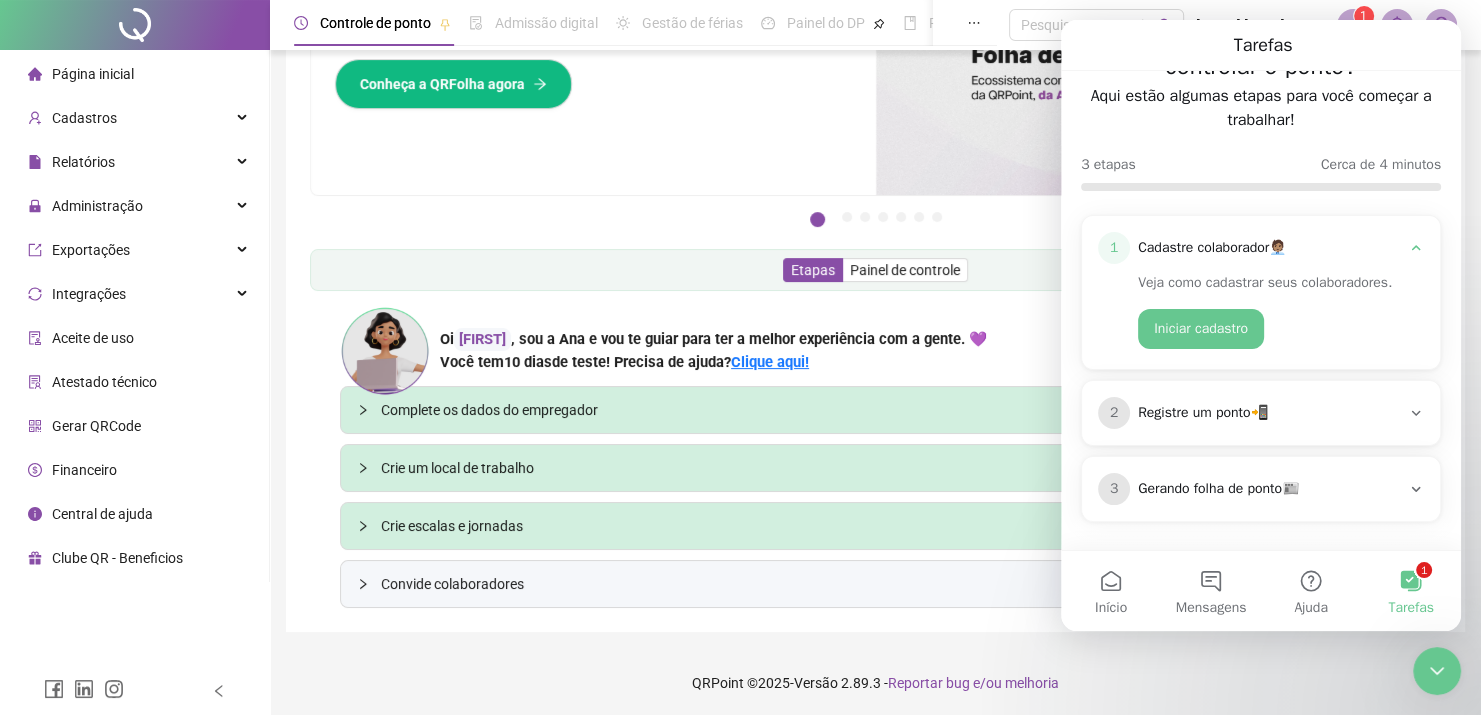 click on "Sua folha de pagamento, mais simples do que nunca! Com a Folha de Pagamento QR, você faz tudo em um só lugar: da admissão à geração da folha. Agilidade, integração e segurança em um único ecossistema. Conheça a QRFolha agora" at bounding box center [593, 75] 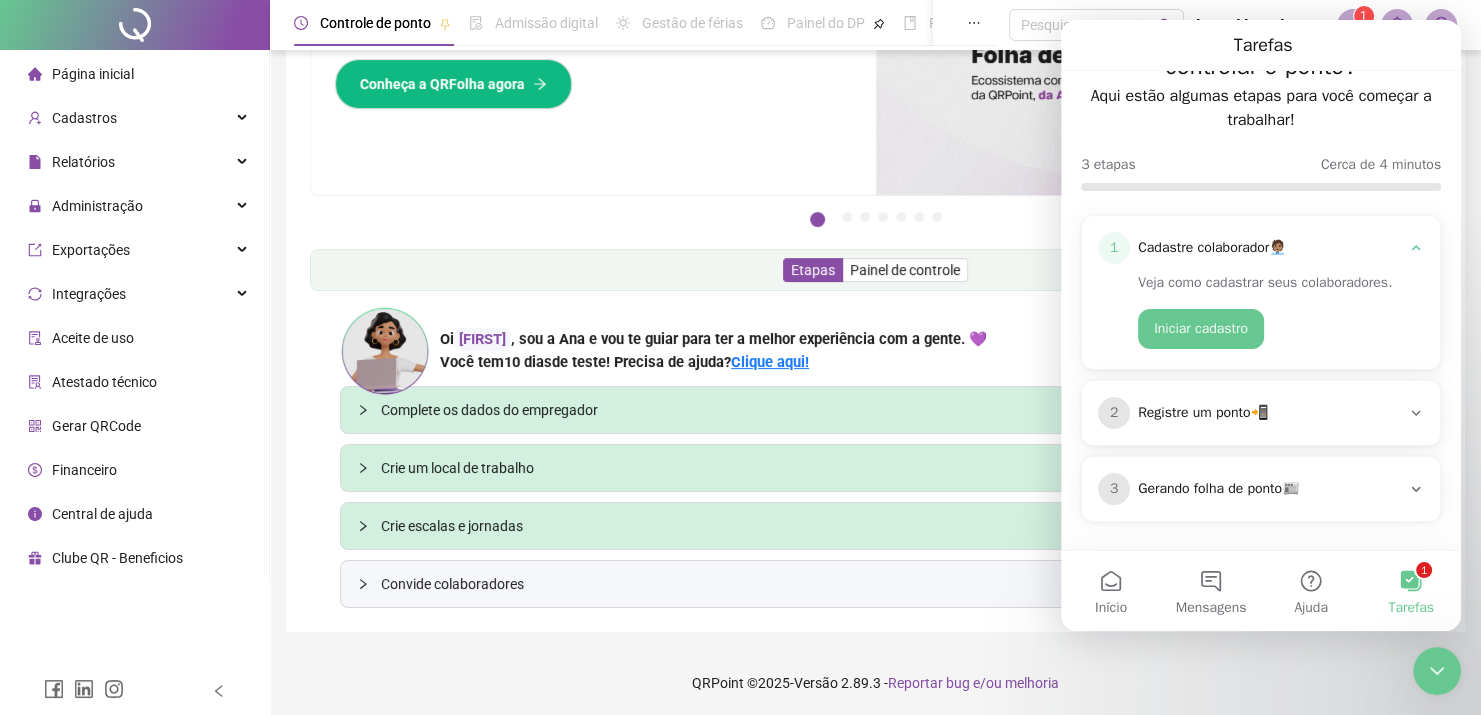 click on "Pague o QRPoint com Cartão de Crédito Sua assinatura: mais segurança, prática e sem preocupações com boletos! Saiba mais Sua folha de pagamento, mais simples do que nunca! Com a Folha de Pagamento QR, você faz tudo em um só lugar: da admissão à geração da folha. Agilidade, integração e segurança em um único ecossistema. Conheça a QRFolha agora 🔍 Precisa de Ajuda? Conte com o Suporte da QRPoint! Encontre respostas rápidas e eficientes em nosso Guia Prático de Suporte. Acesse agora e descubra todos os nossos canais de atendimento! 🚀 Saiba Mais Automatize seu DP e ganhe mais tempo! 🚀 Agende uma demonstração agora e veja como simplificamos admissão, ponto, férias e holerites em um só lugar! Agendar Demonstração Agora Apoie seus colaboradores sem custo! Dinheiro na conta sem complicação. Solicite Mais Informações Seus Colaboradores Precisam de Apoio Financeiro? Ofereça empréstimo consignado e antecipação salarial com o QRPoint Crédito. Saiba mais Saiba mais Saiba Mais 1" at bounding box center [875, 281] 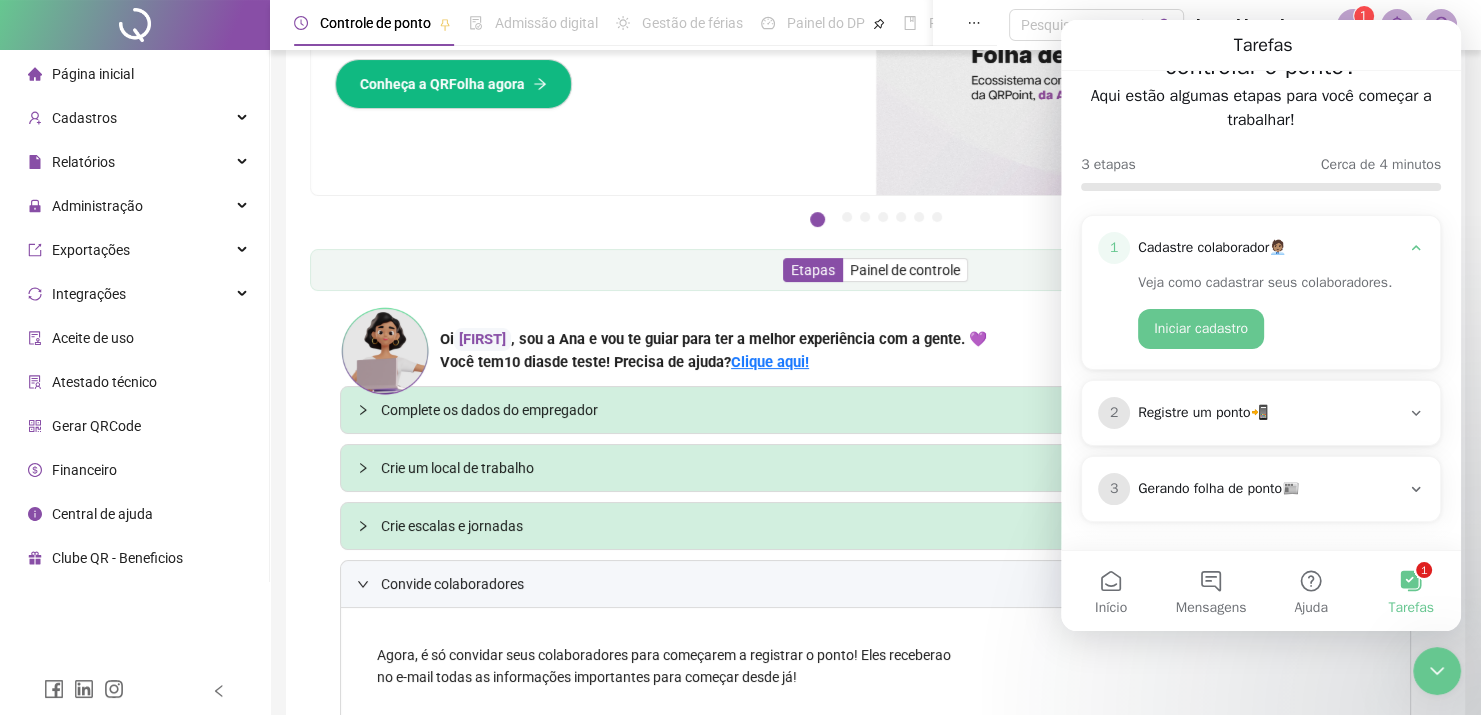 scroll, scrollTop: 336, scrollLeft: 0, axis: vertical 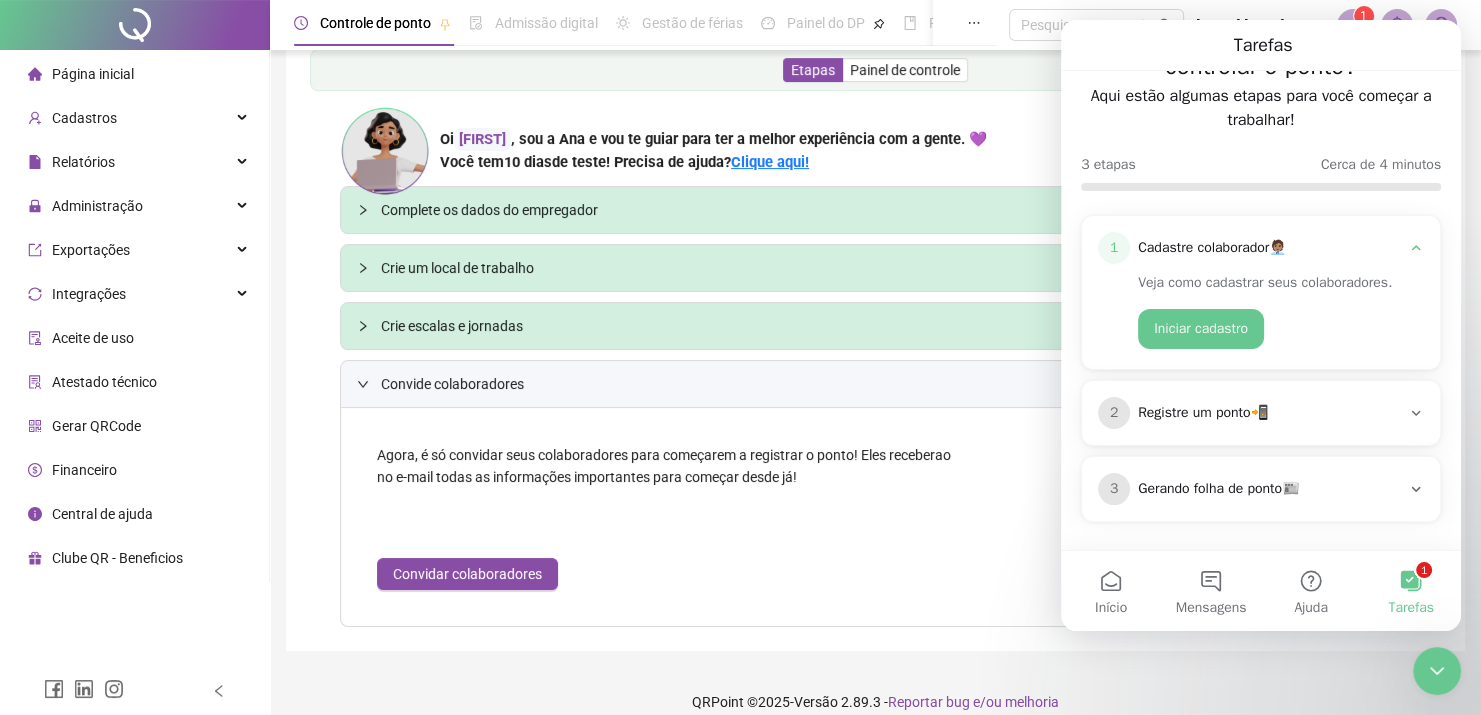 click on "Tarefas" at bounding box center [1263, 45] 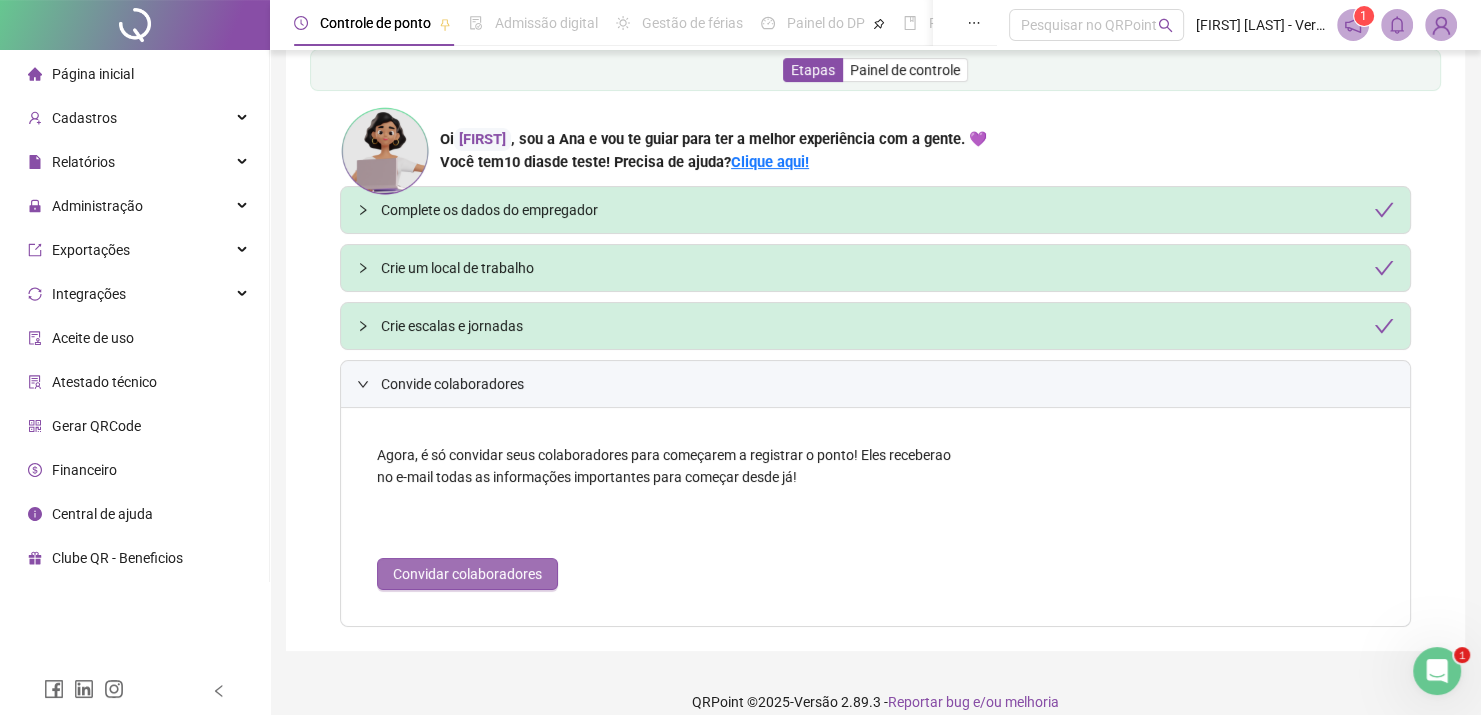 click on "Convidar colaboradores" at bounding box center (467, 574) 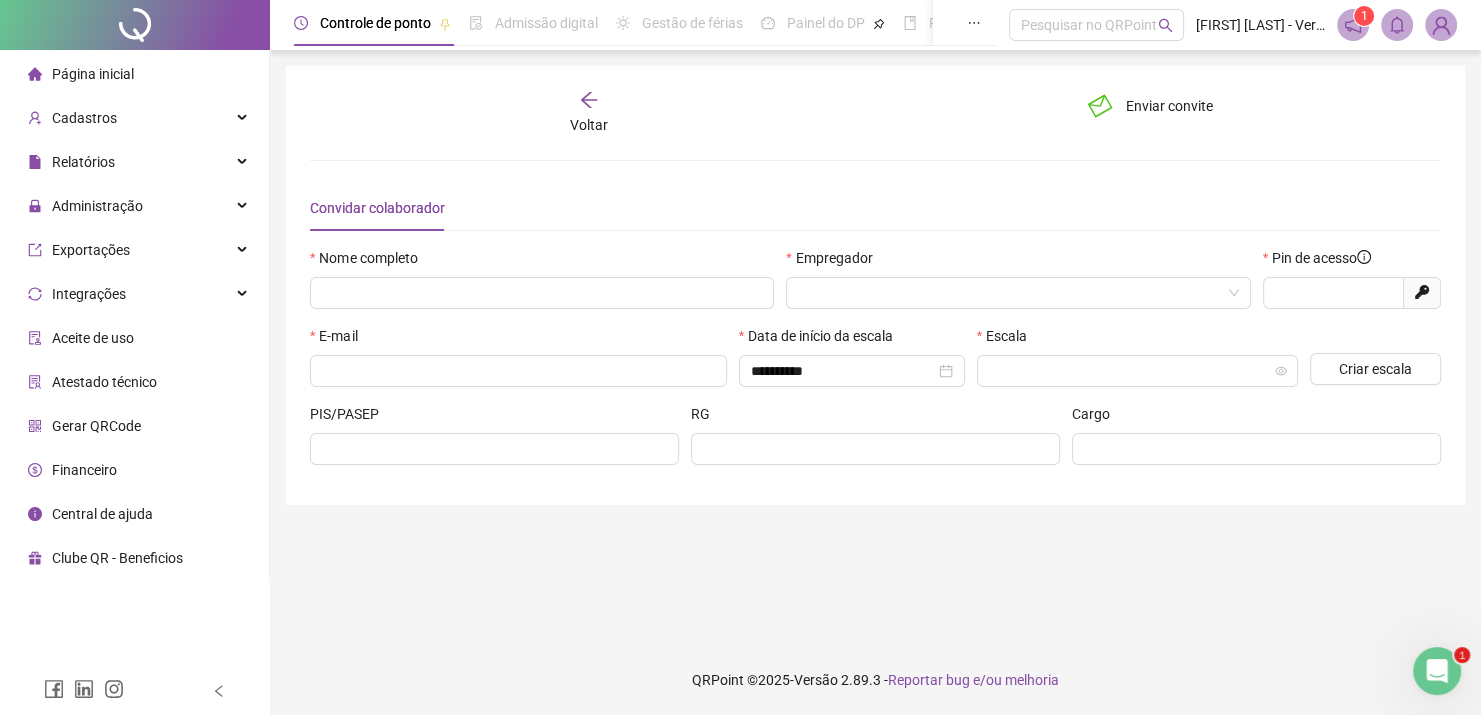 scroll, scrollTop: 0, scrollLeft: 0, axis: both 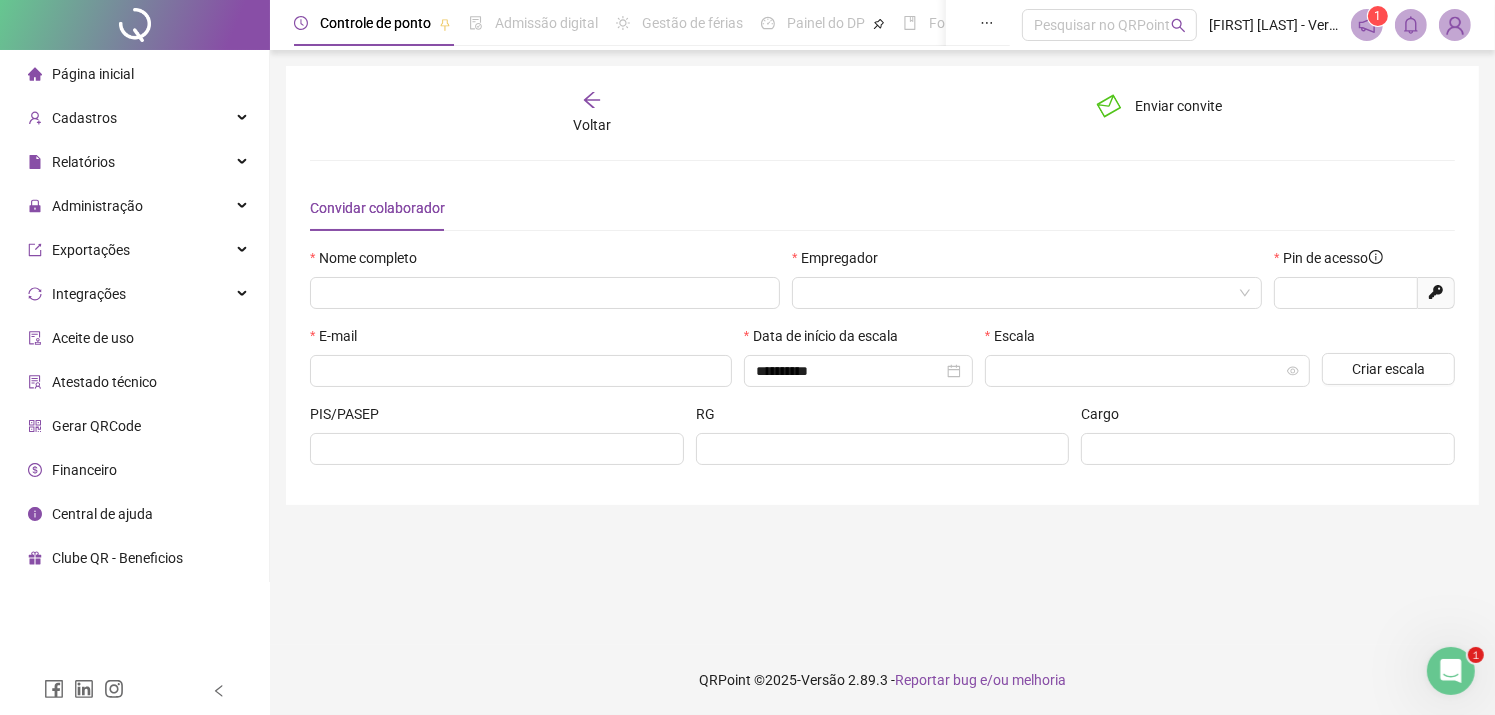 type on "*****" 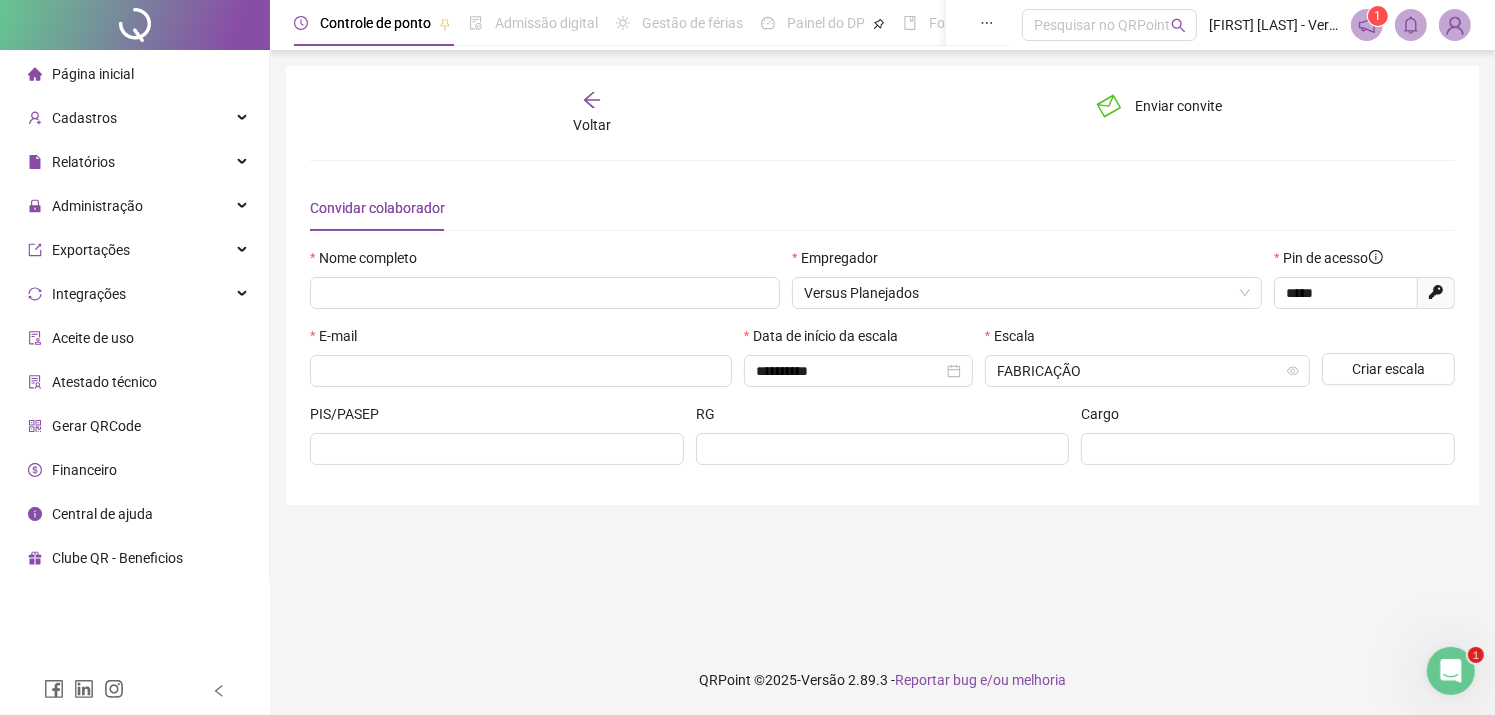 click on "Página inicial" at bounding box center (93, 74) 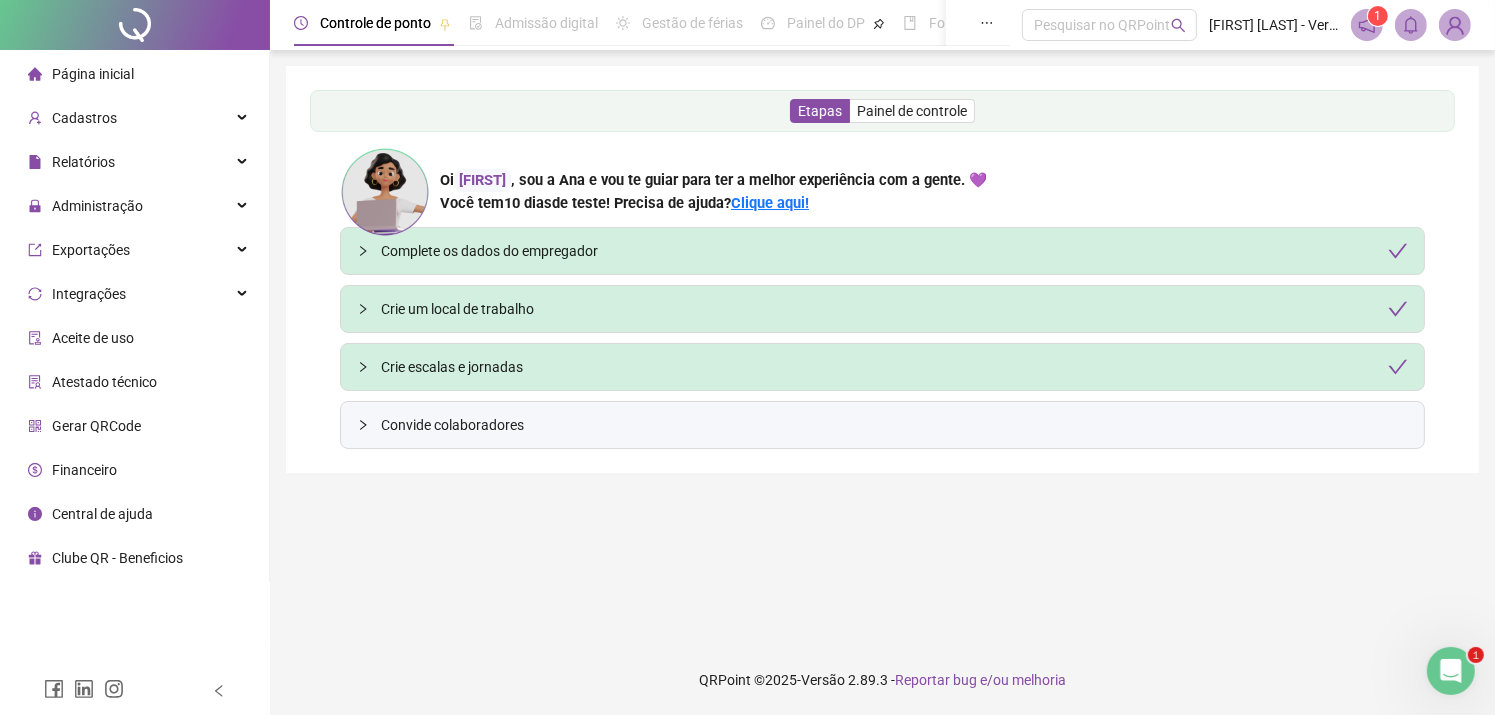 click at bounding box center (1367, 25) 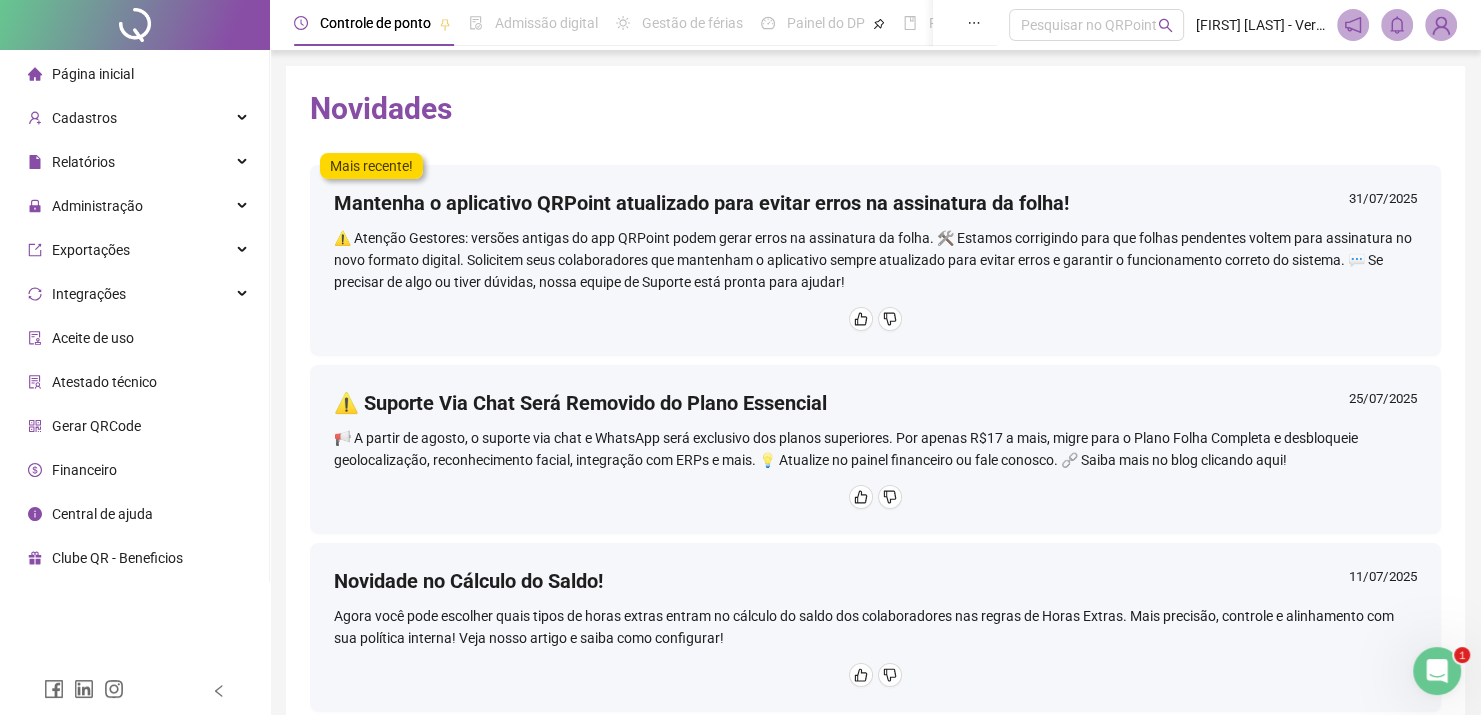 click on "Página inicial" at bounding box center (93, 74) 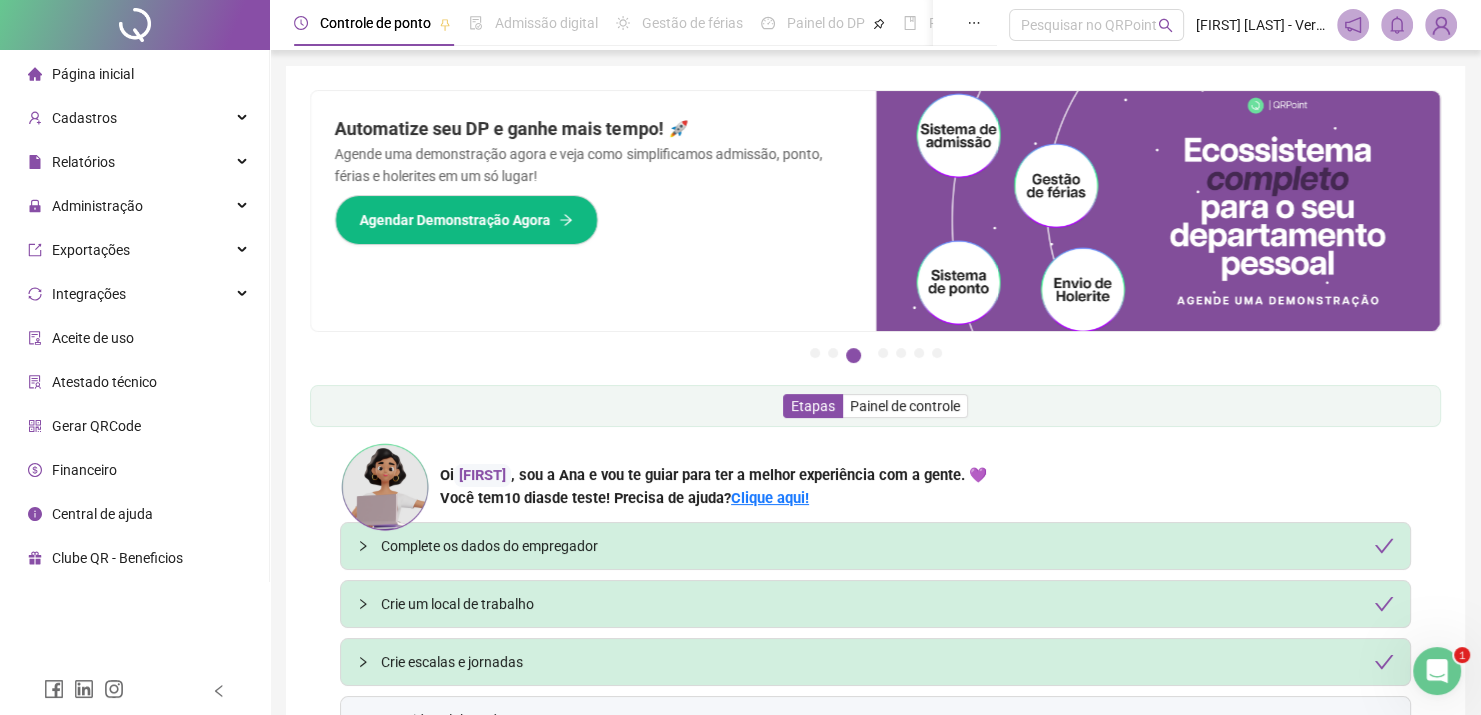 type 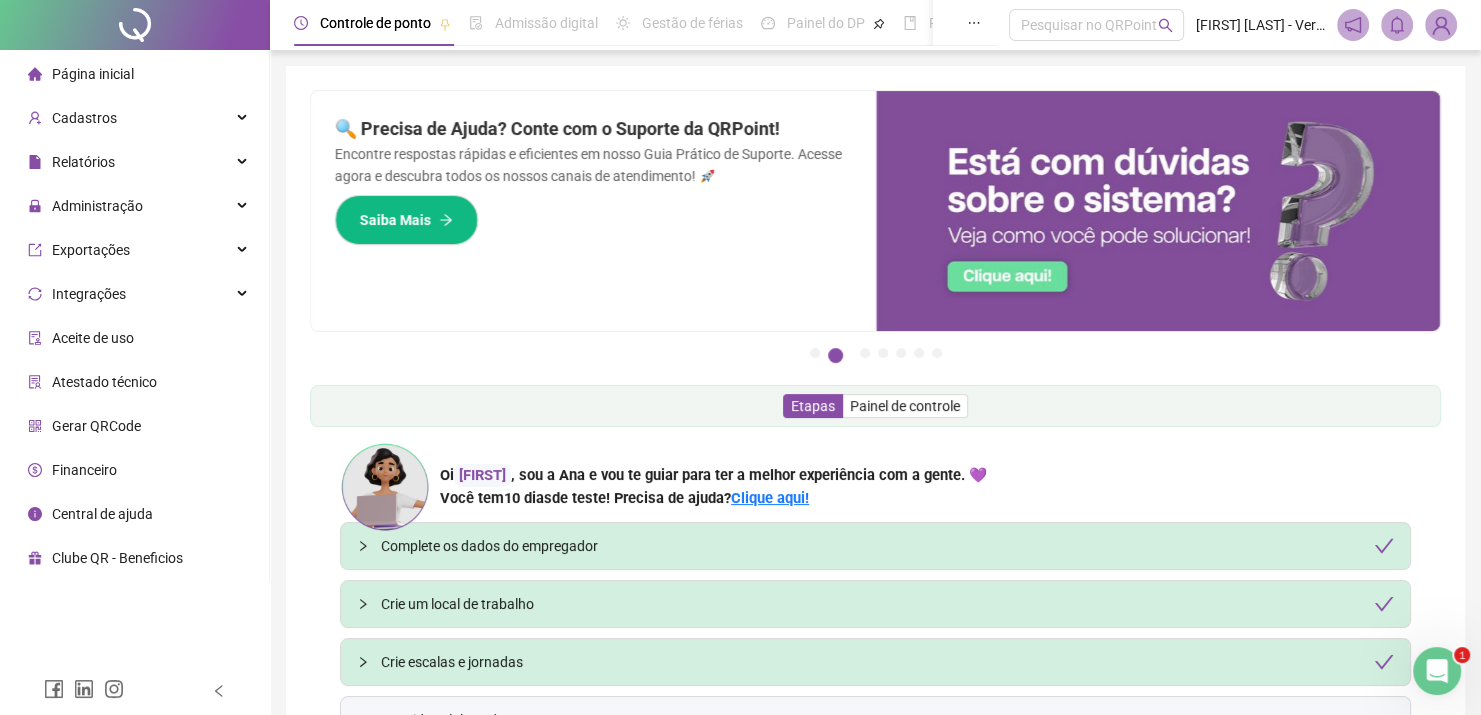 scroll, scrollTop: 136, scrollLeft: 0, axis: vertical 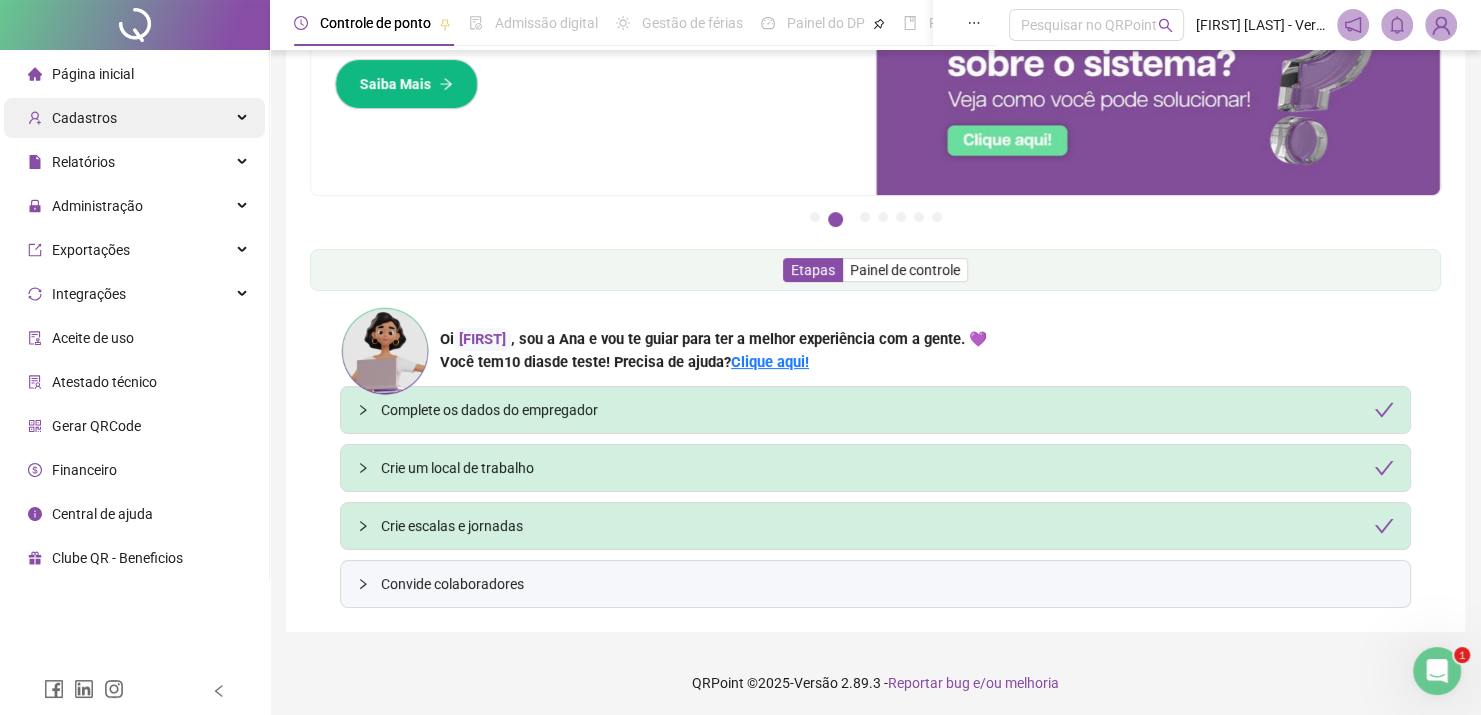 click on "Cadastros" at bounding box center (134, 118) 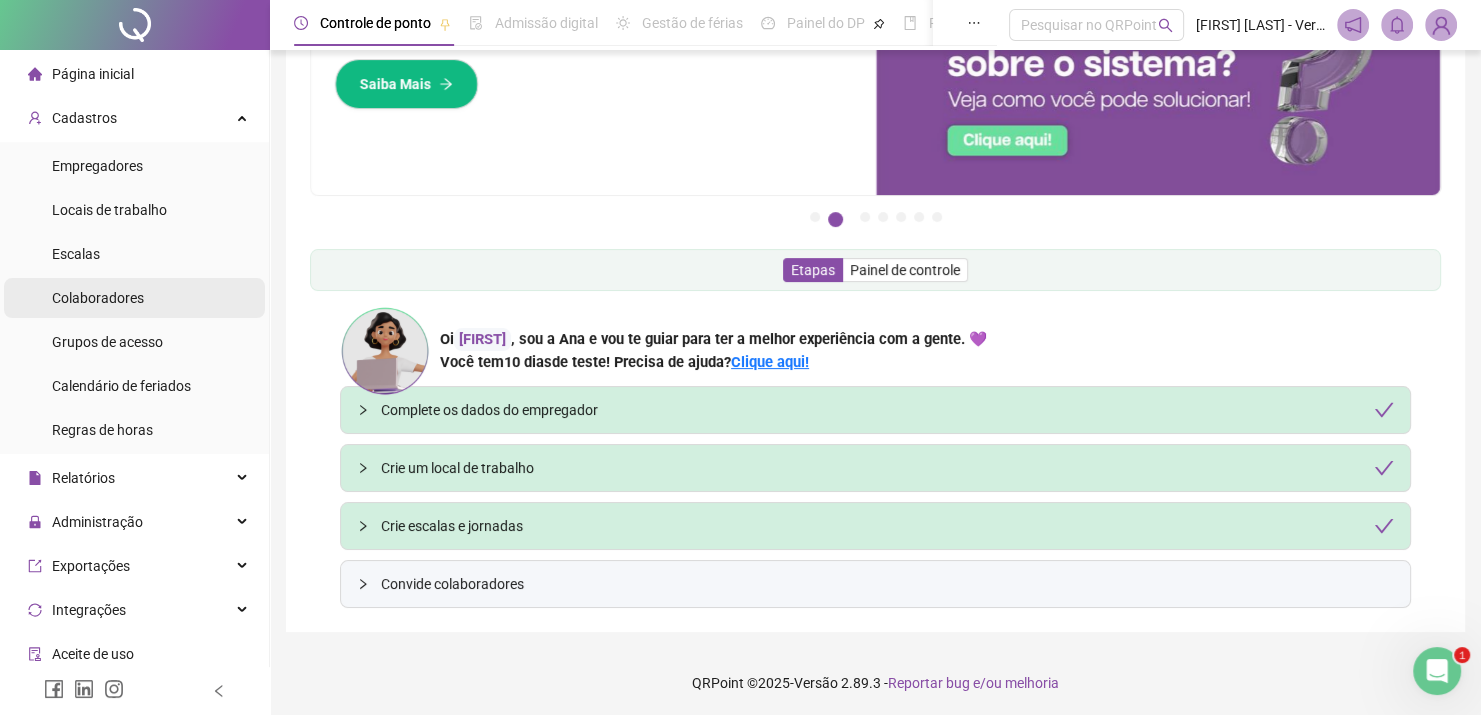 click on "Colaboradores" at bounding box center [98, 298] 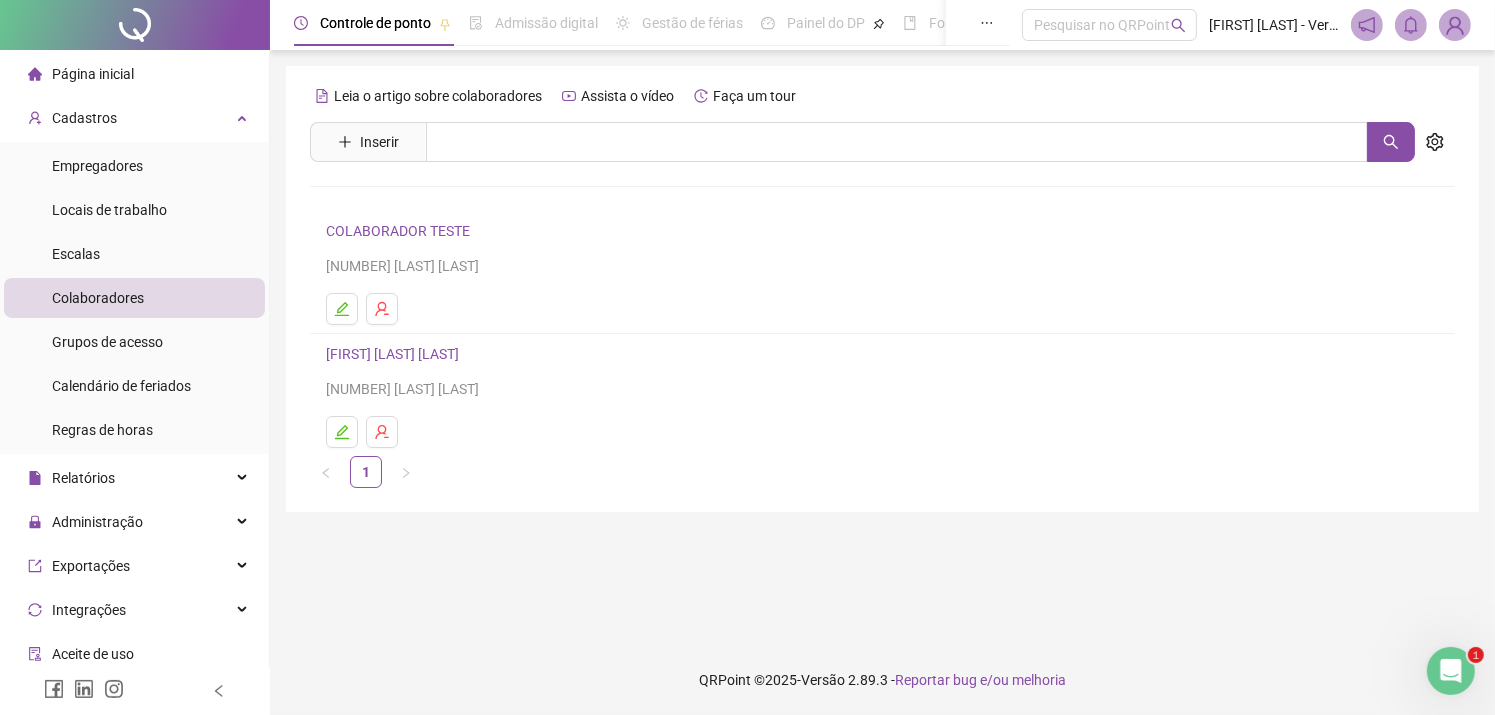 click on "[FIRST] [LAST] [LAST]" at bounding box center [395, 354] 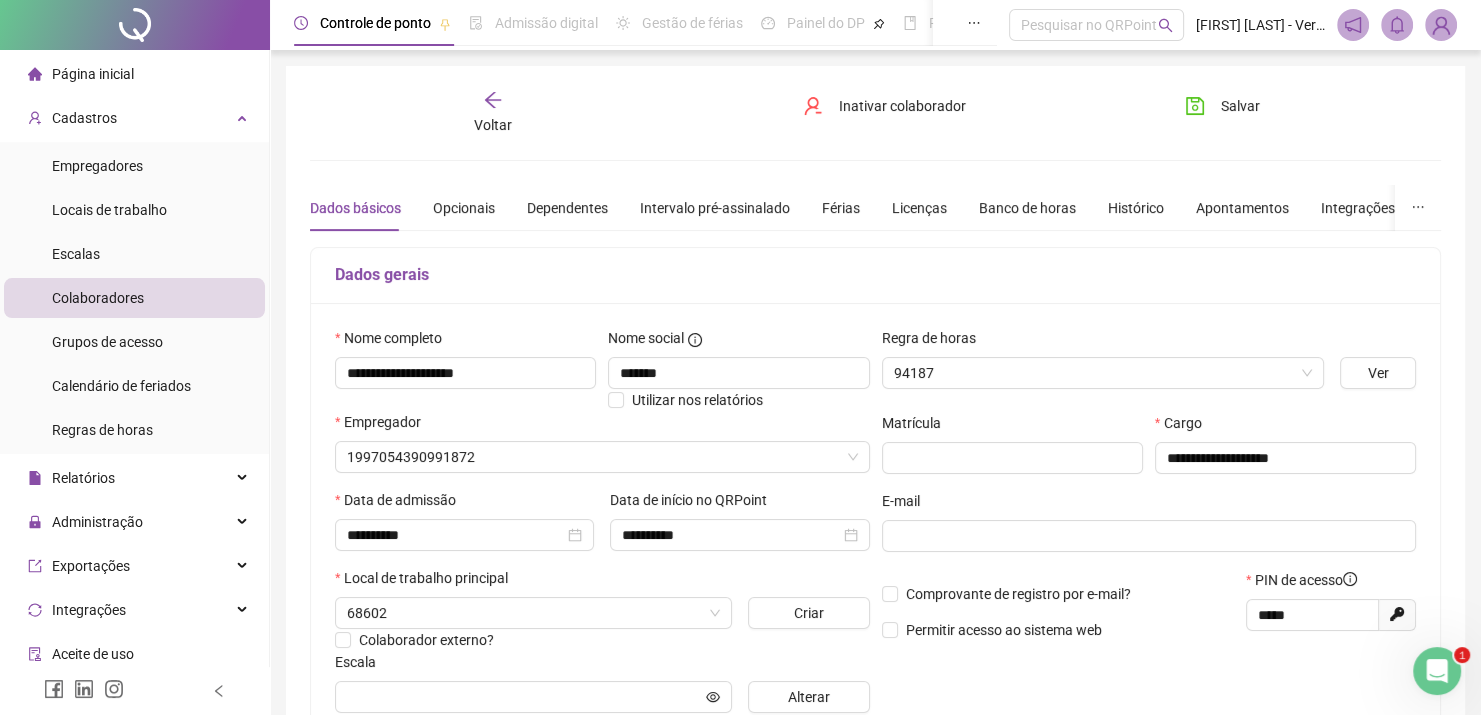 type on "**********" 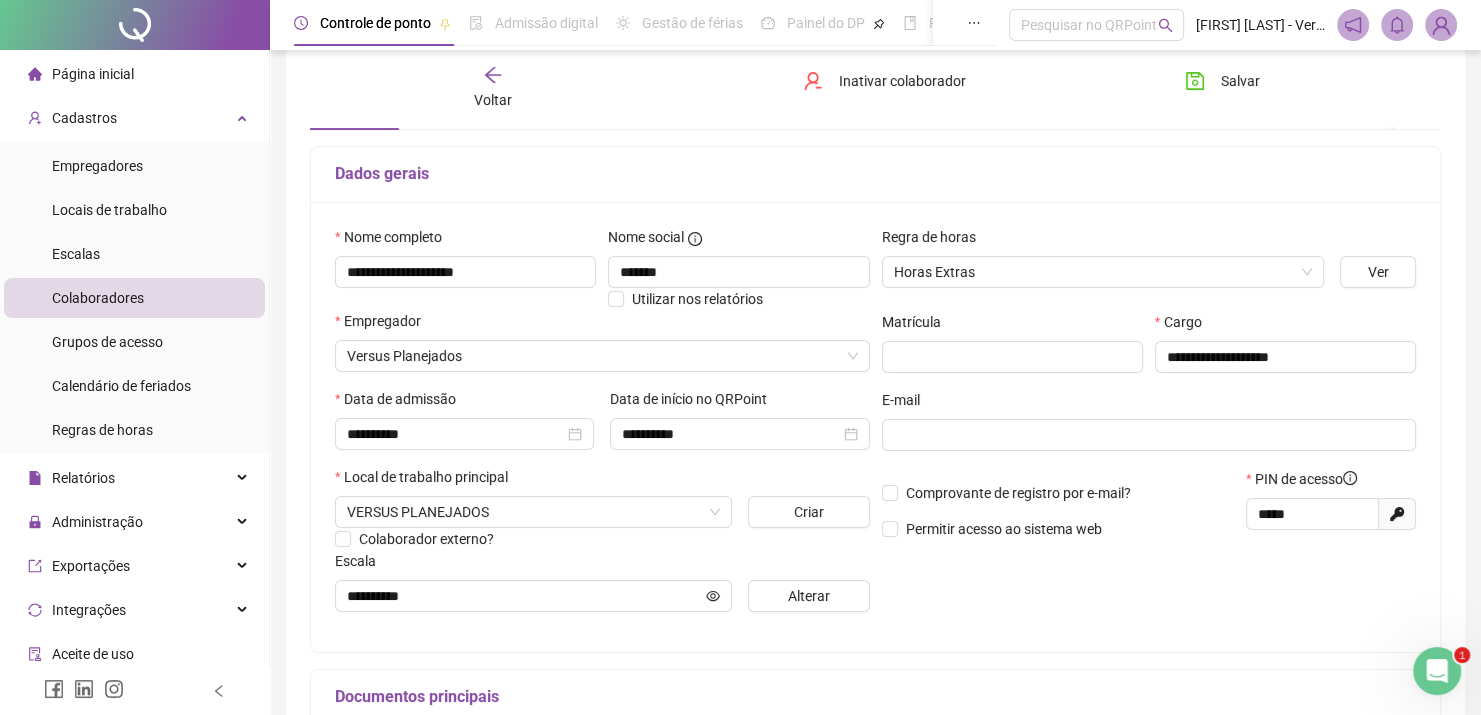 scroll, scrollTop: 0, scrollLeft: 0, axis: both 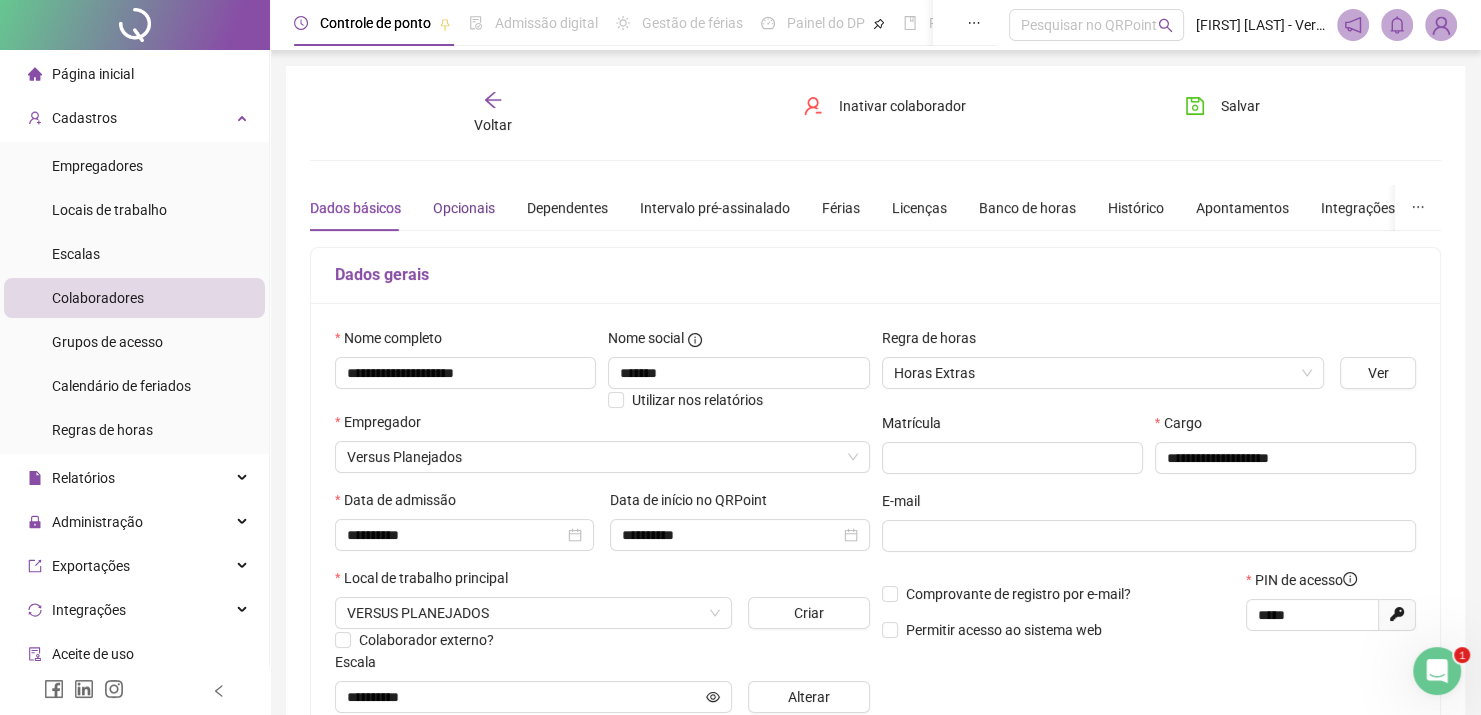 click on "Opcionais" at bounding box center (464, 208) 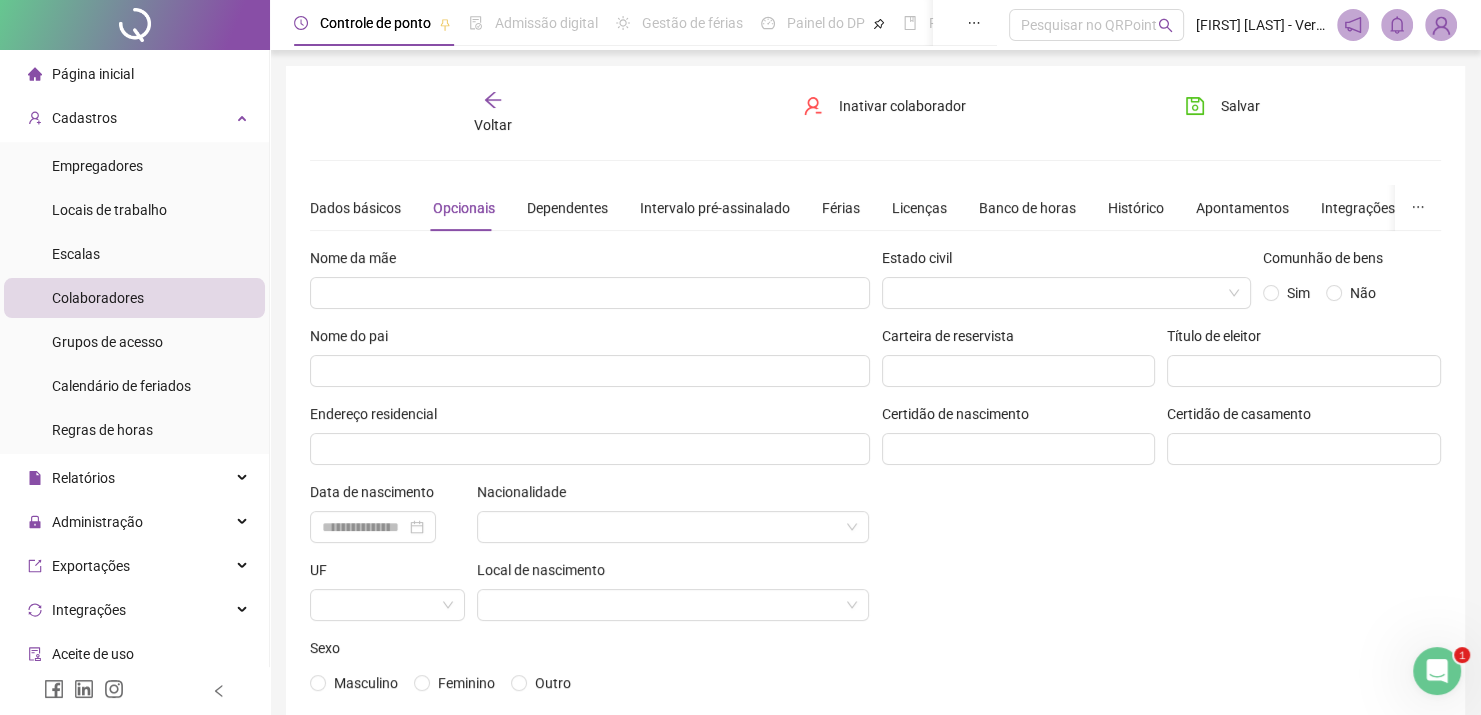 click on "Voltar" at bounding box center [493, 125] 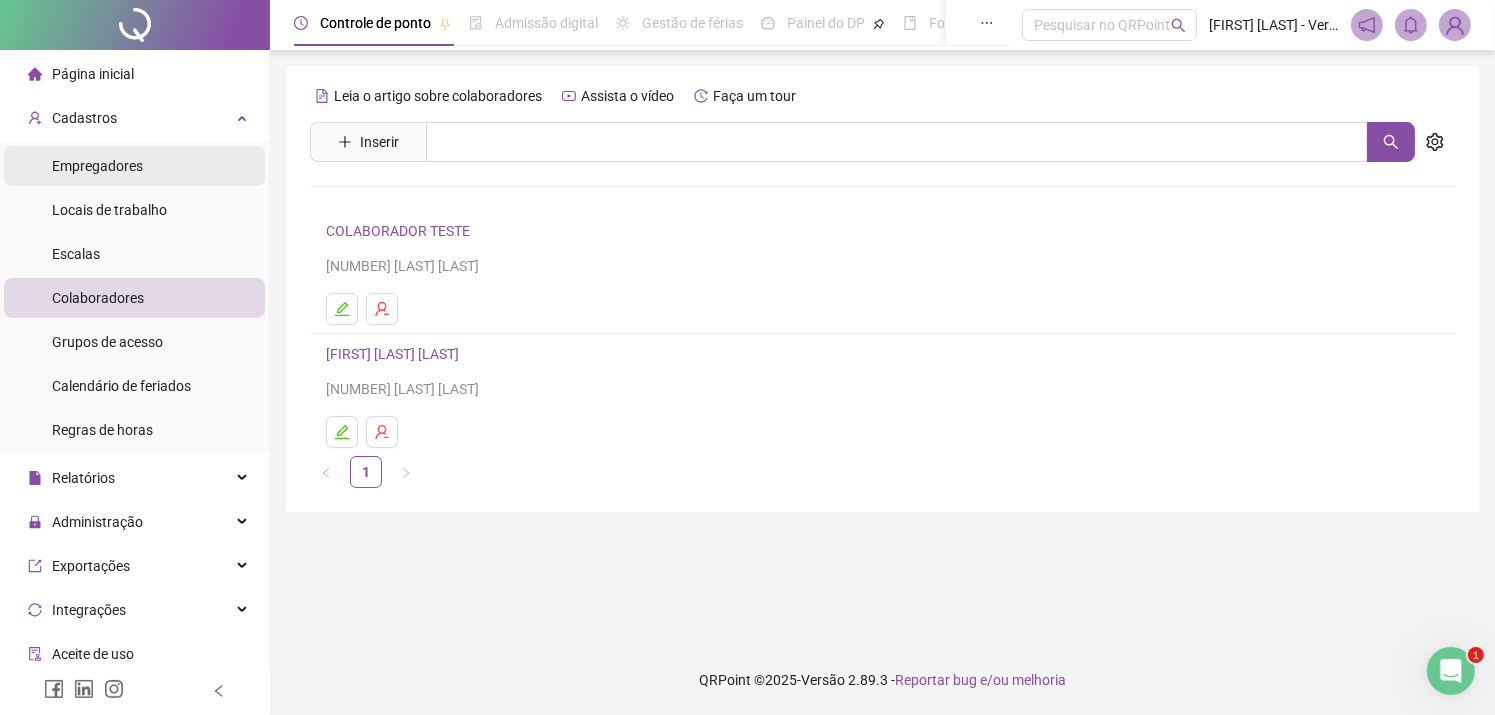 click on "Empregadores" at bounding box center (97, 166) 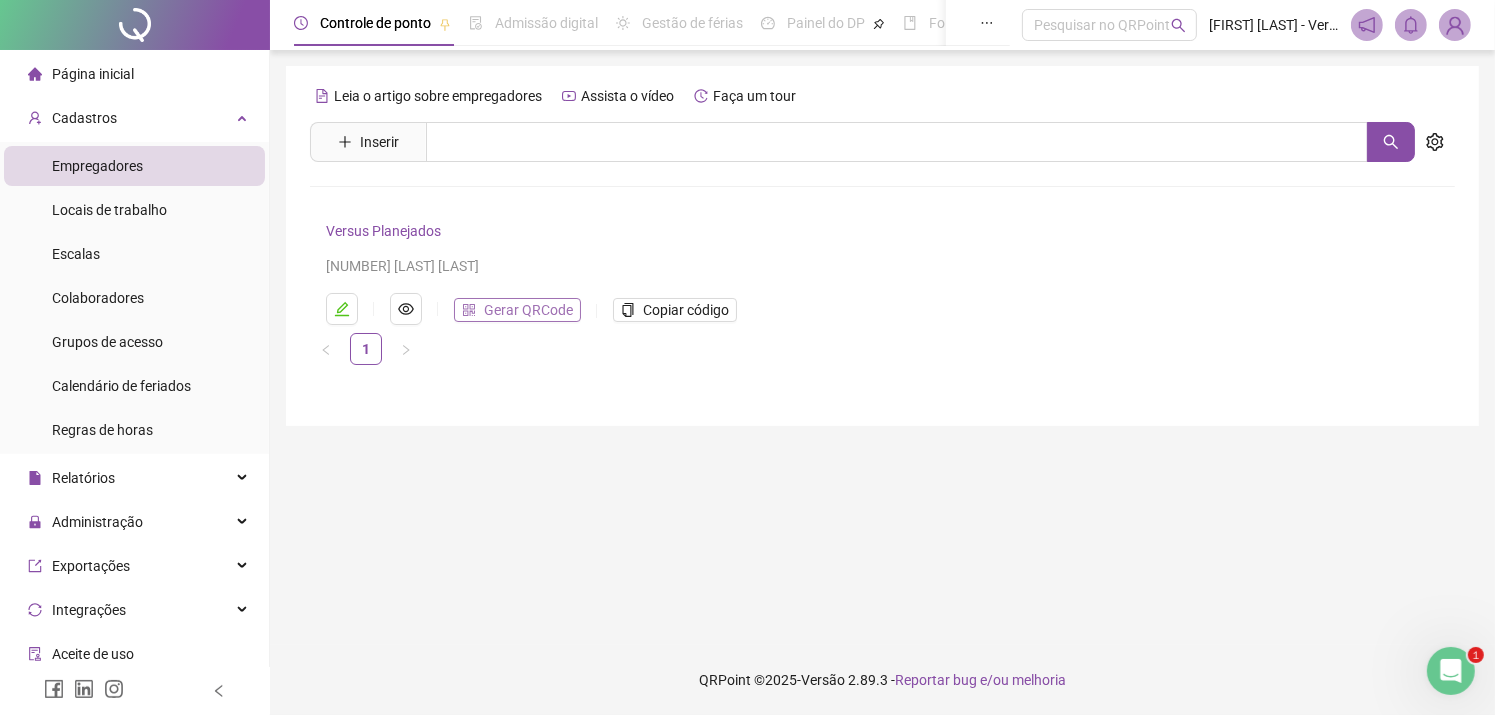 click on "Gerar QRCode" at bounding box center [528, 310] 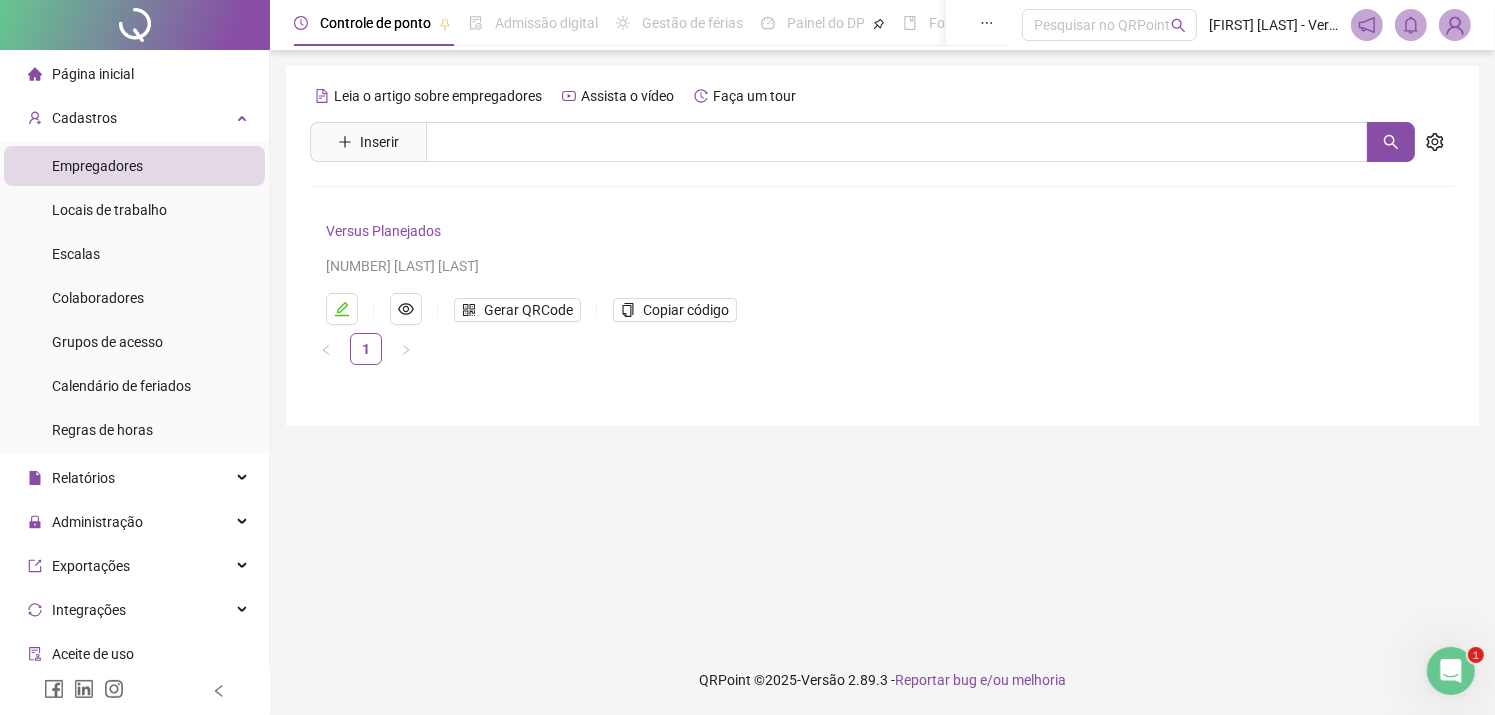 click on "Página inicial" at bounding box center [93, 74] 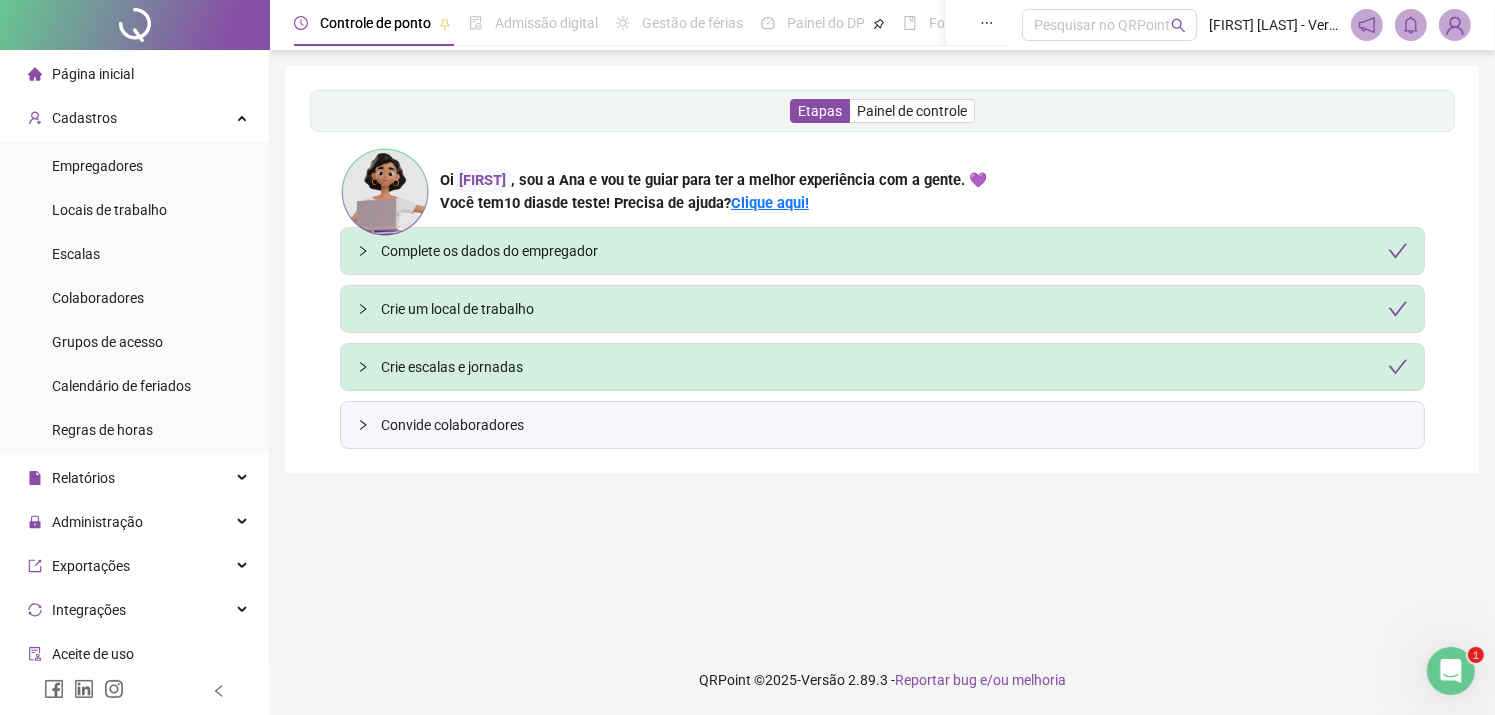 click on "Convide colaboradores" at bounding box center [894, 425] 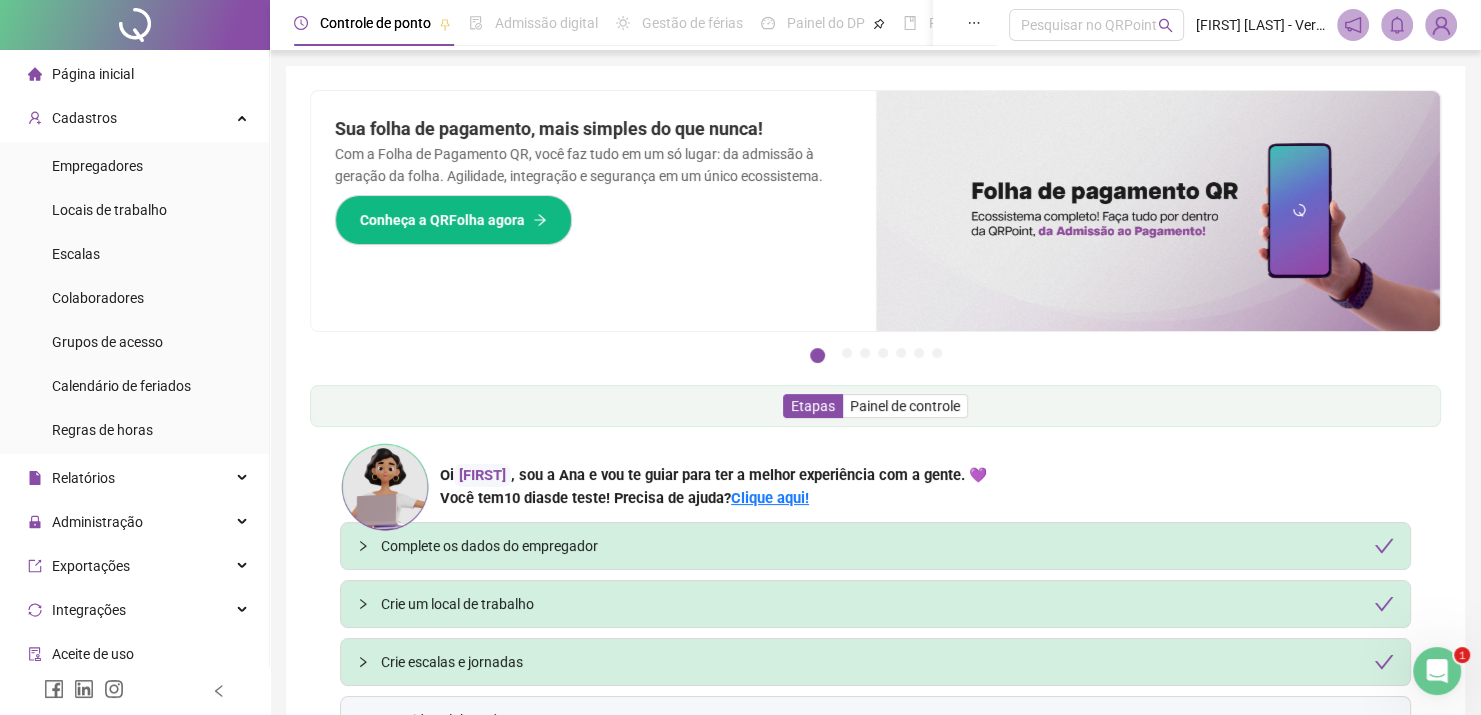 scroll, scrollTop: 356, scrollLeft: 0, axis: vertical 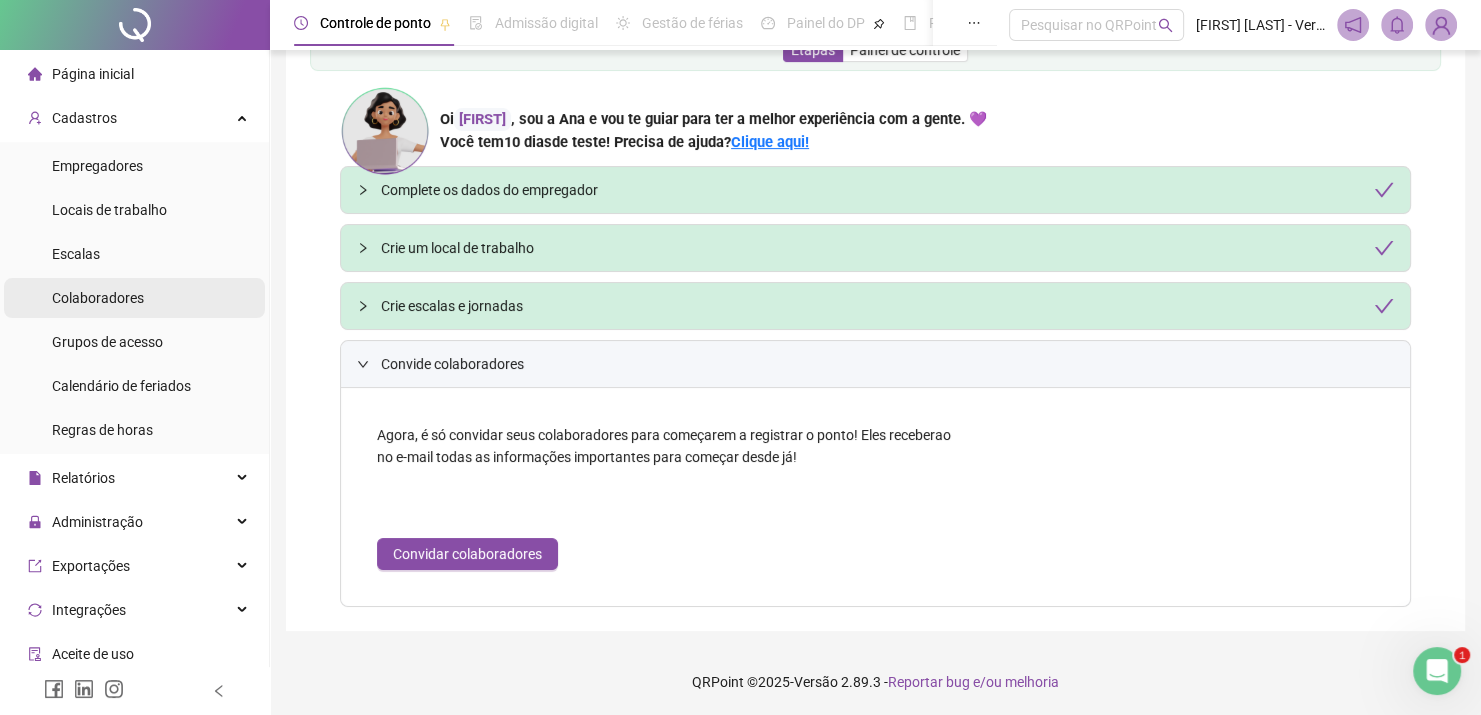 click on "Colaboradores" at bounding box center [98, 298] 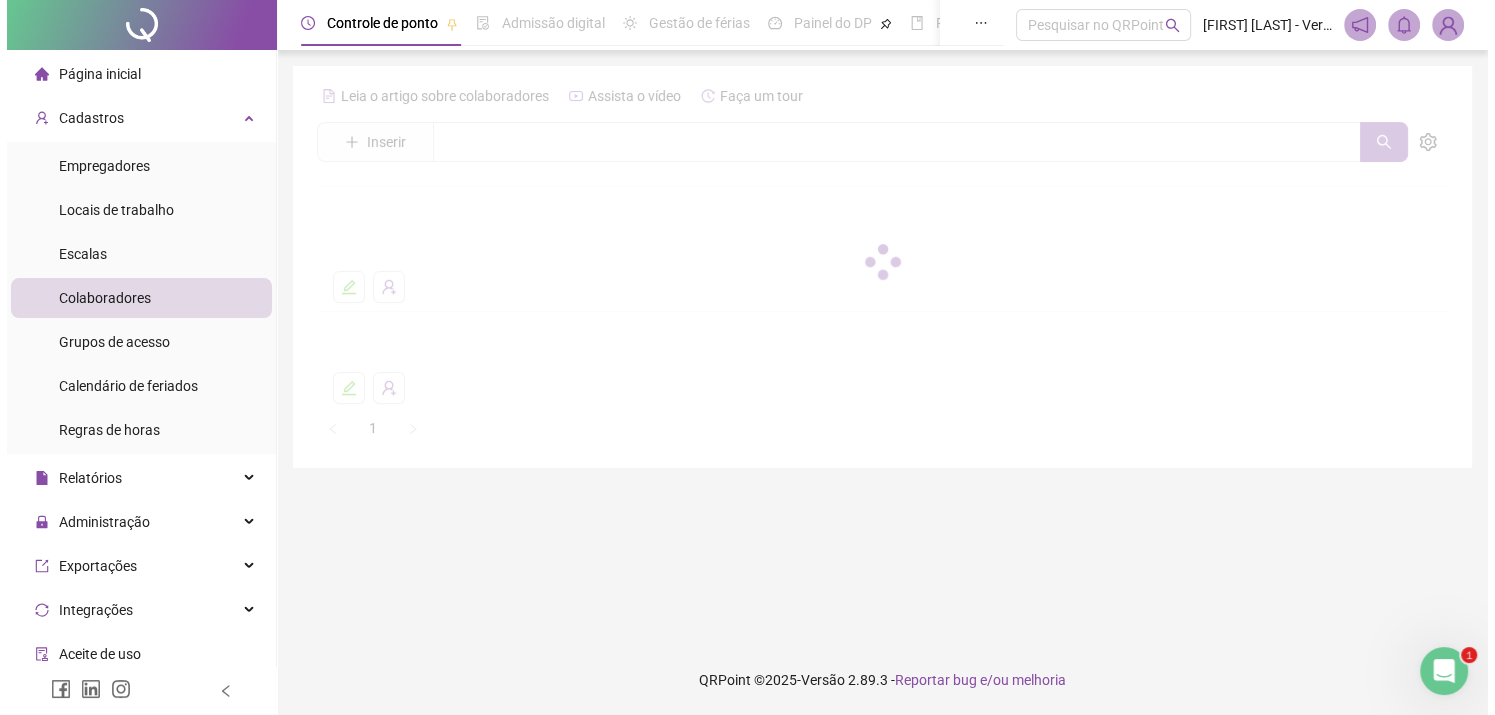 scroll, scrollTop: 0, scrollLeft: 0, axis: both 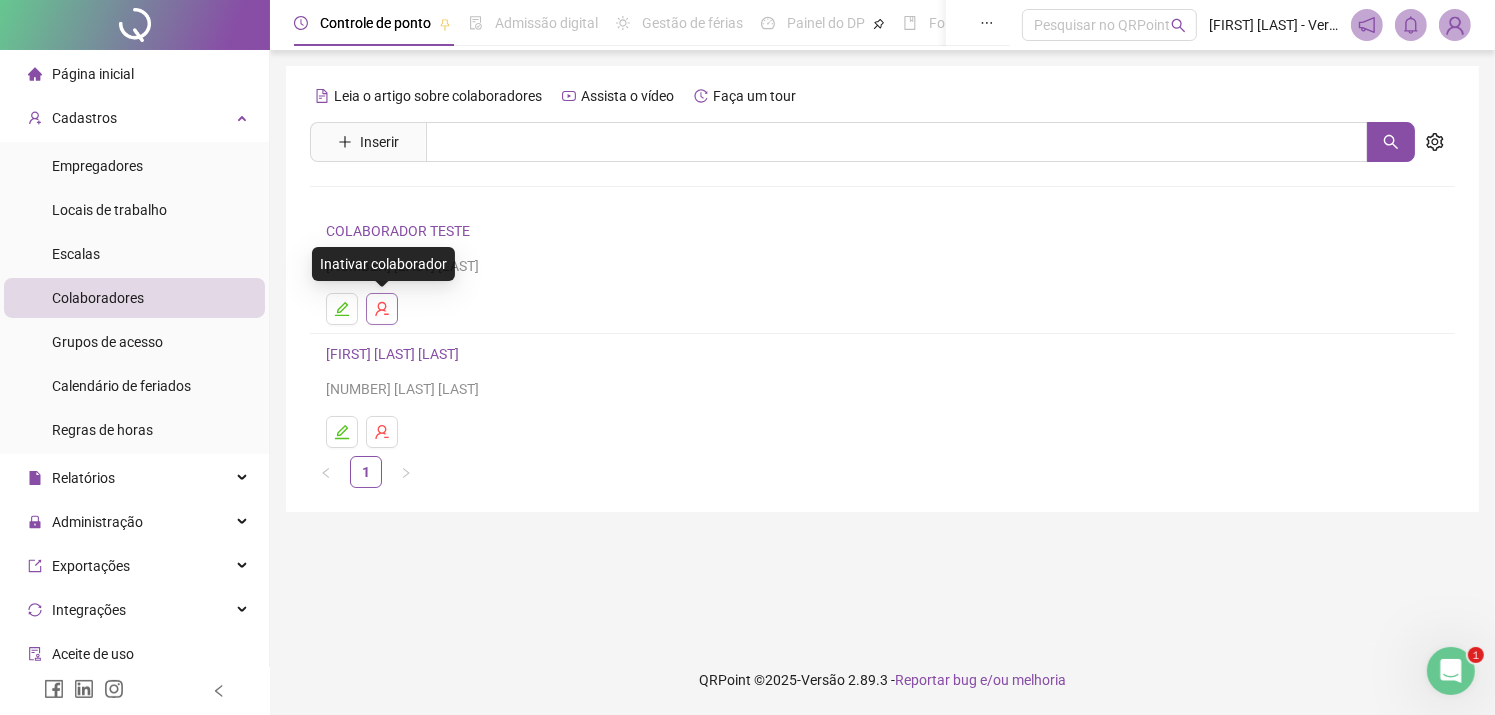 click 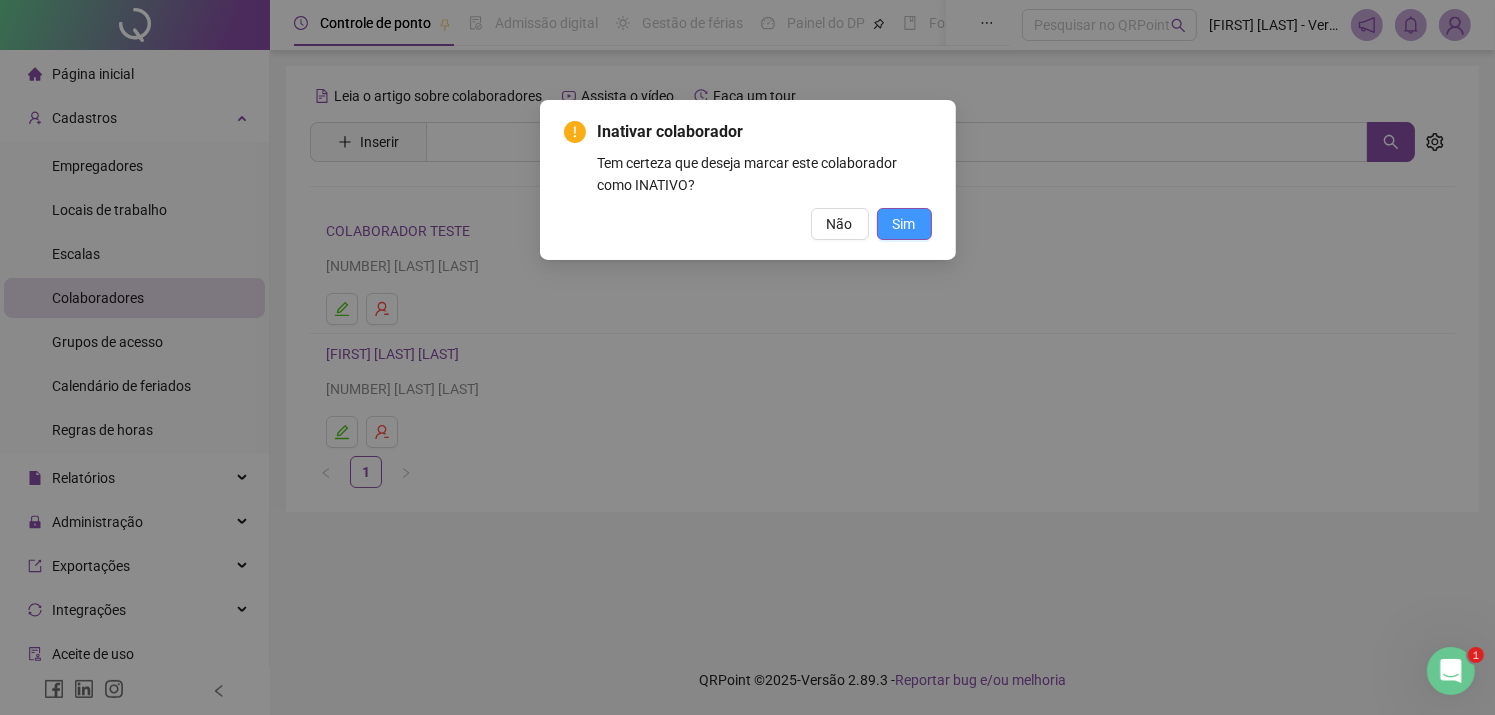 click on "Sim" at bounding box center (904, 224) 